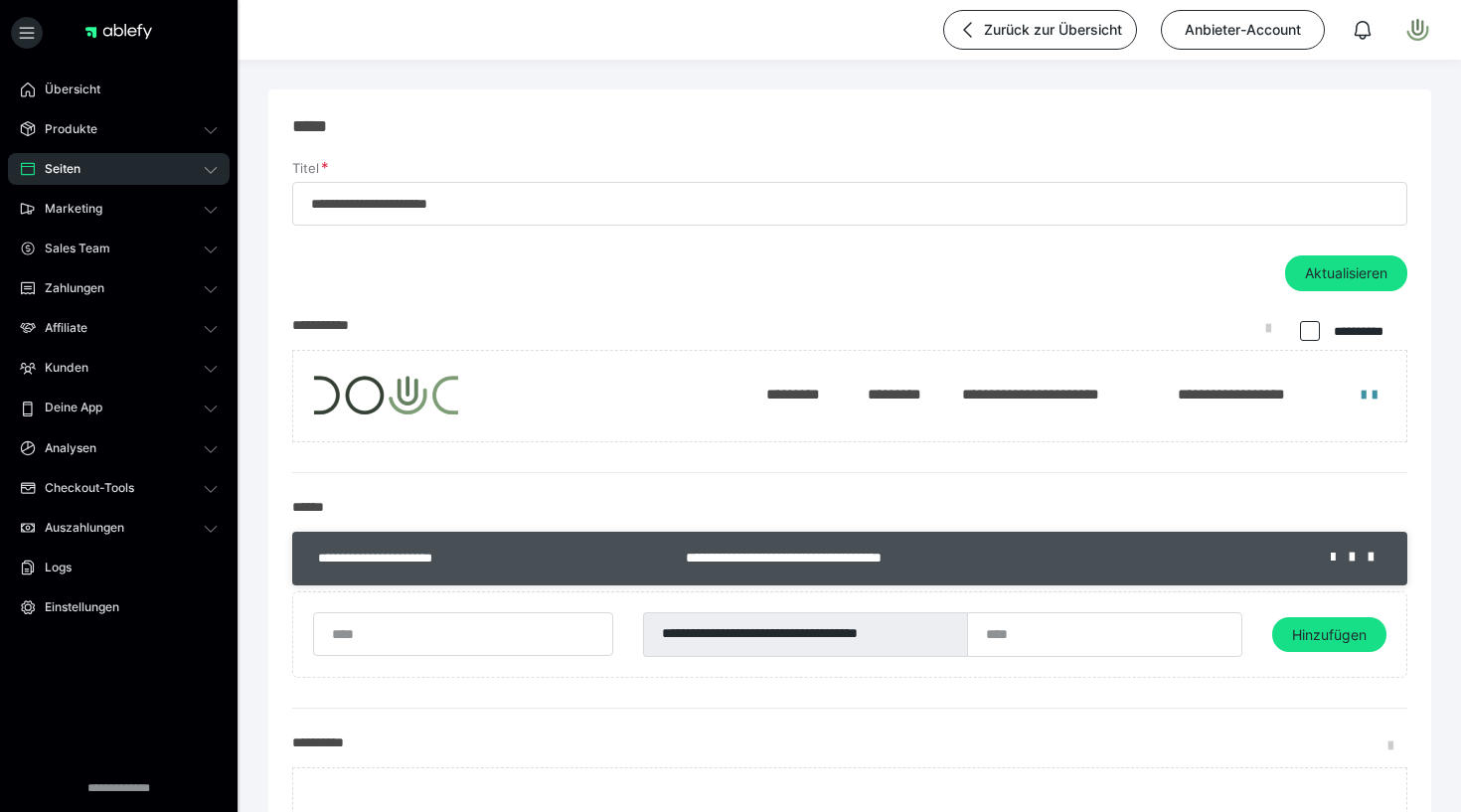 scroll, scrollTop: 0, scrollLeft: 0, axis: both 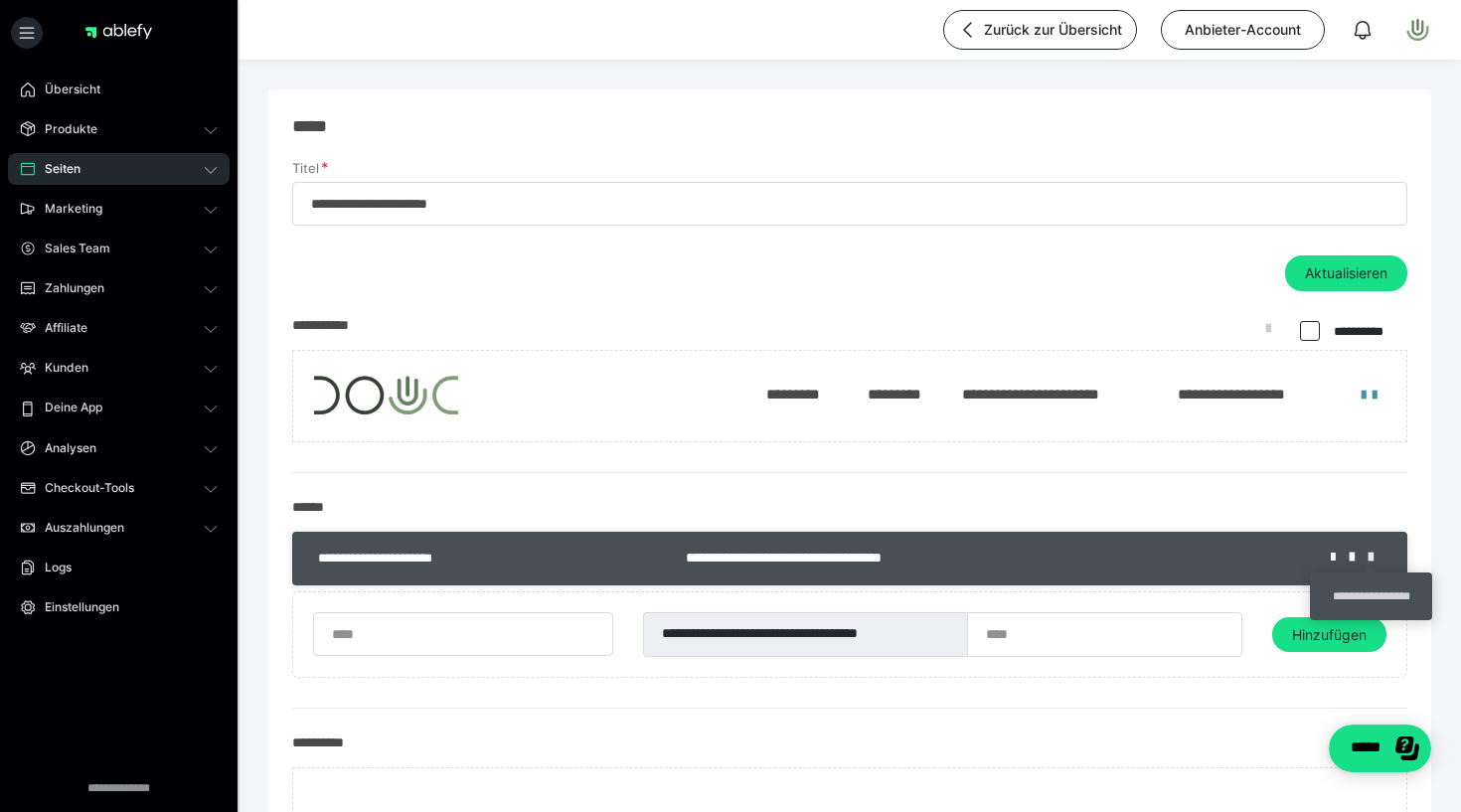 click at bounding box center [1378, 558] 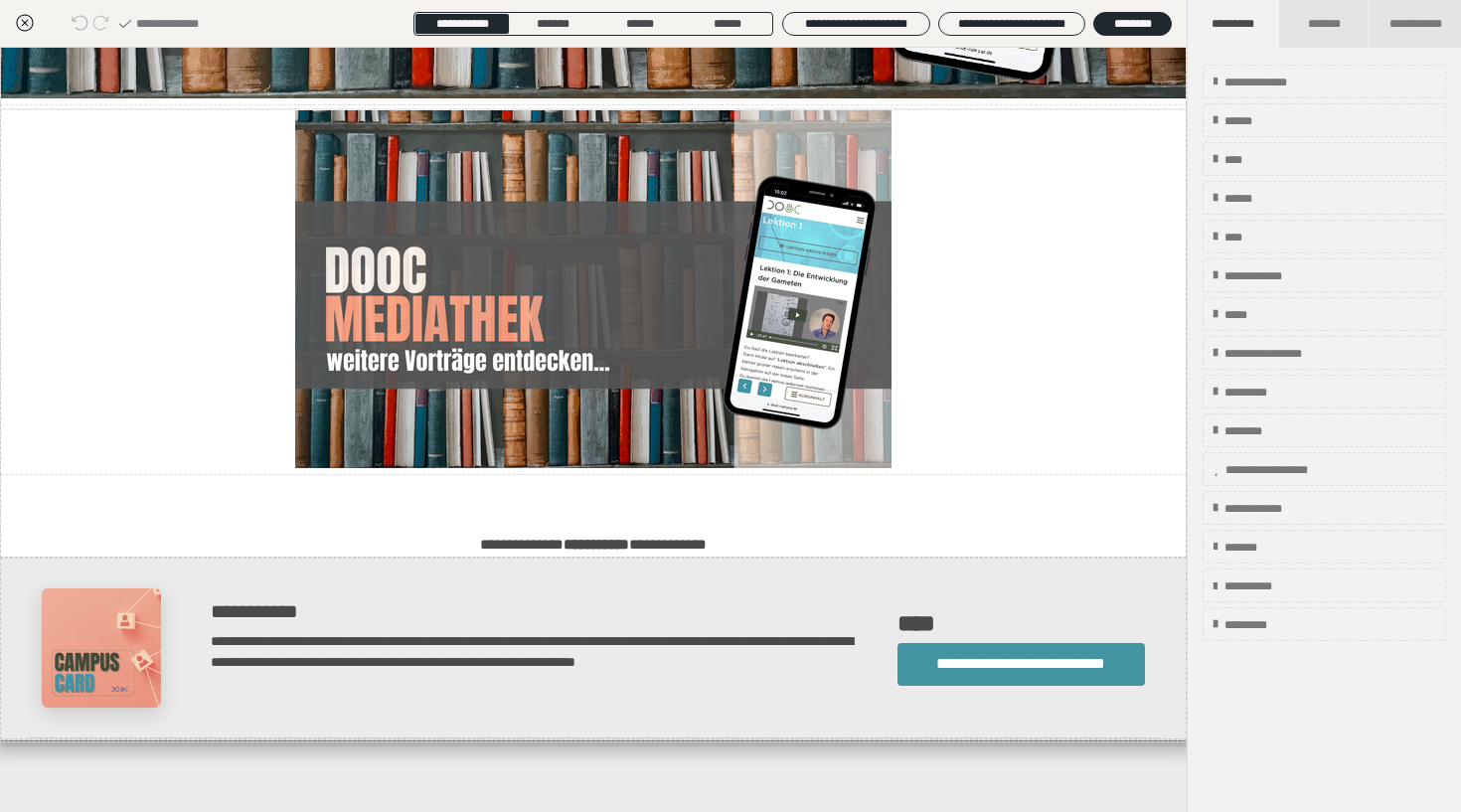scroll, scrollTop: 2123, scrollLeft: 0, axis: vertical 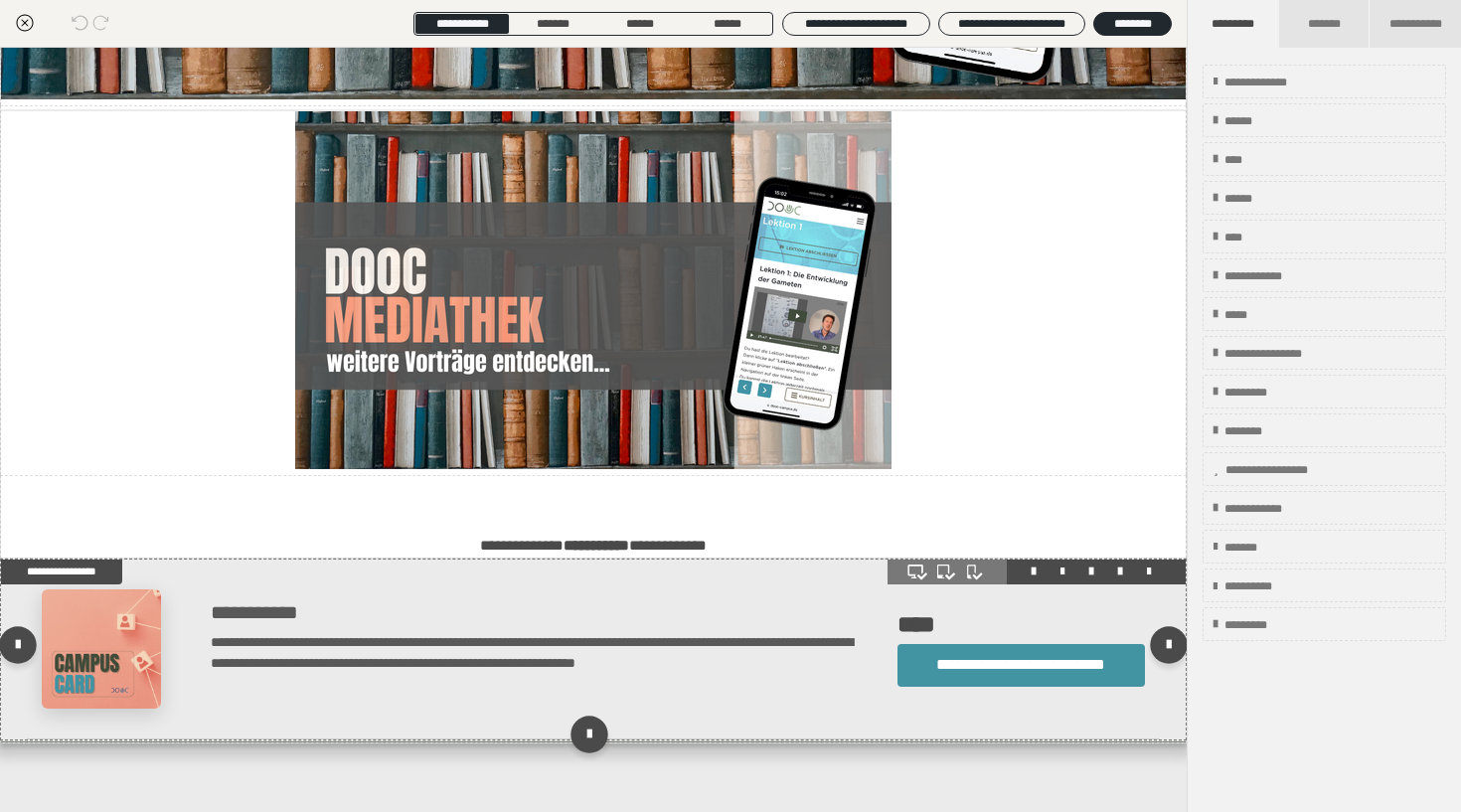 click on "**********" at bounding box center (534, 649) 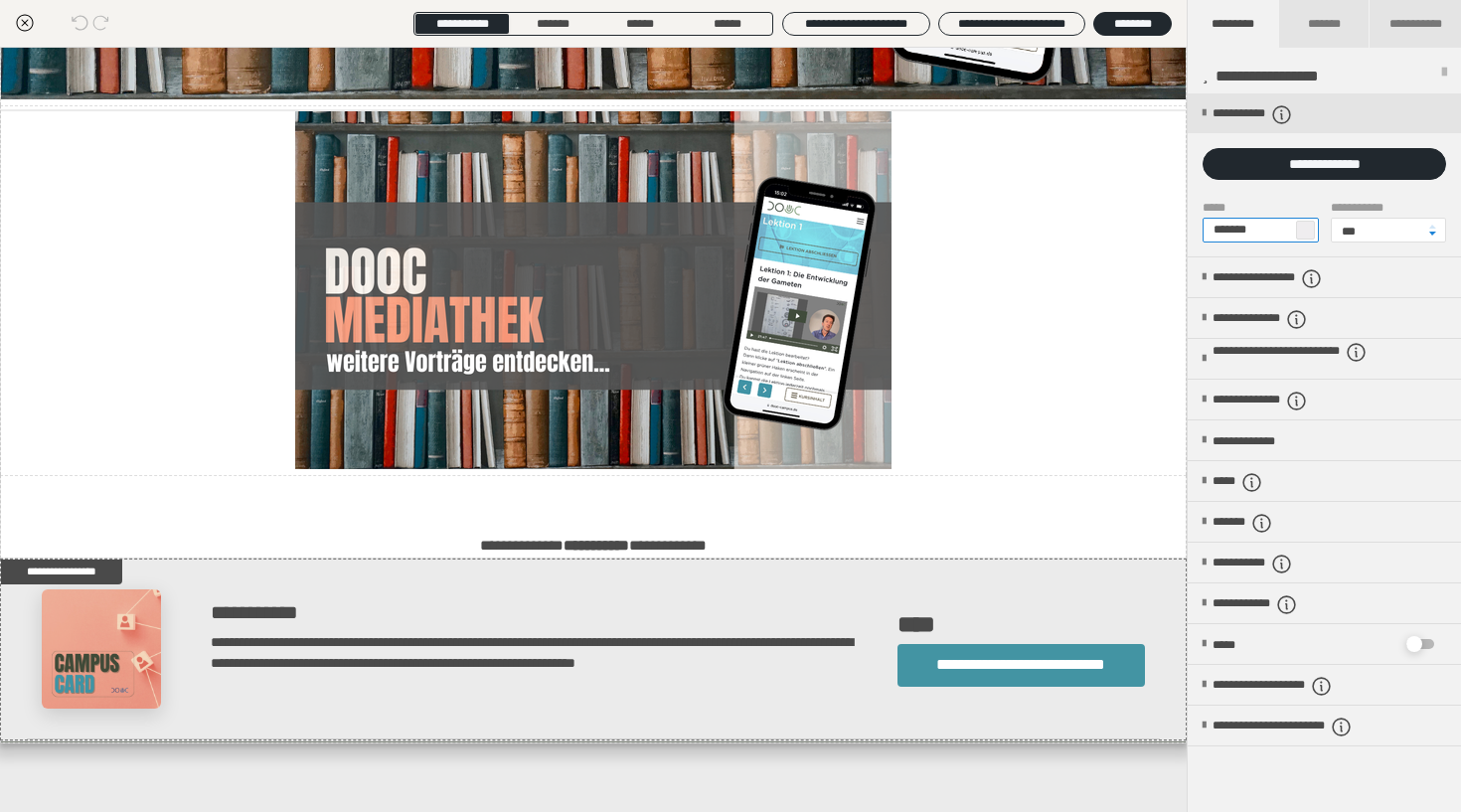 click on "*******" at bounding box center (1260, 230) 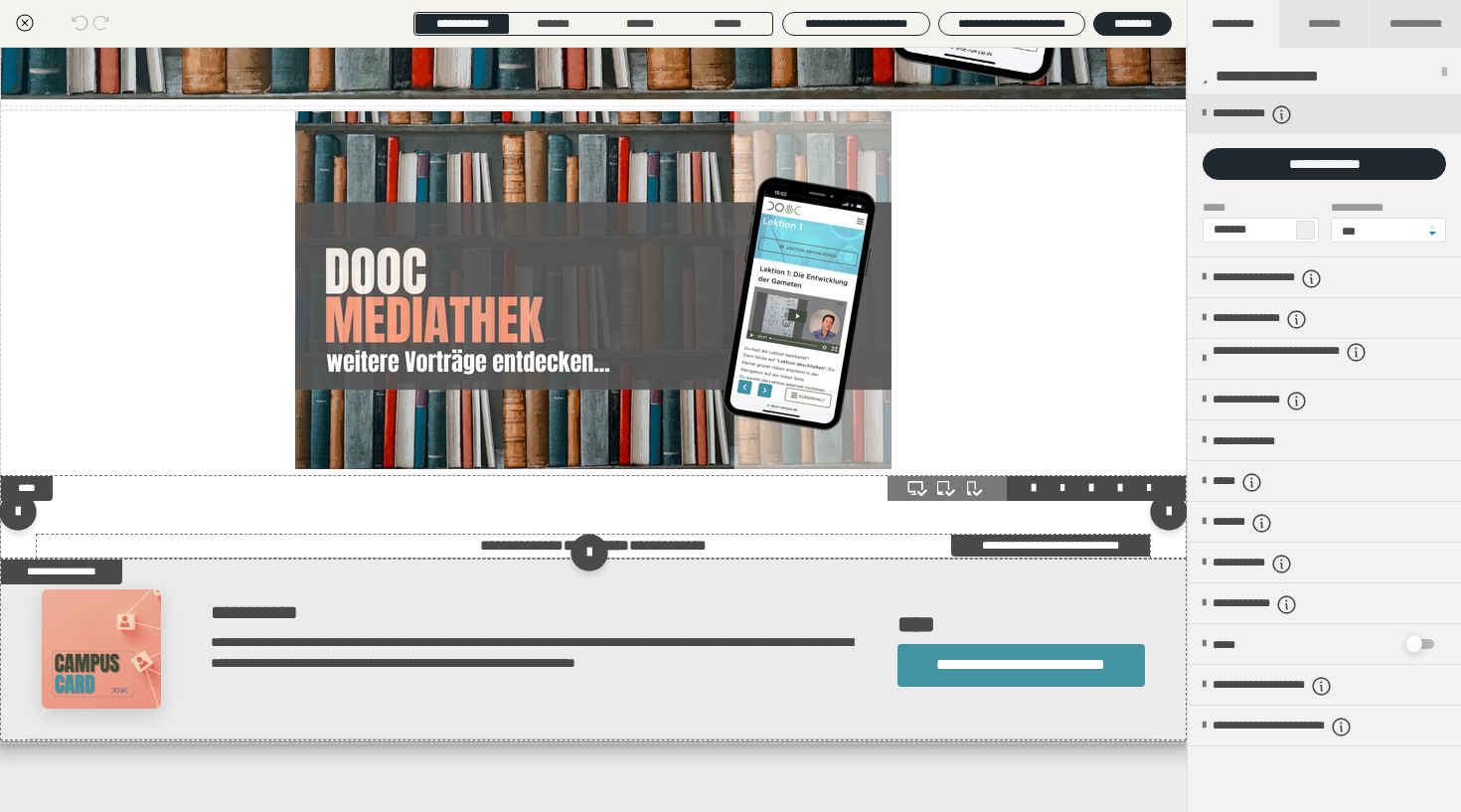 click on "**********" at bounding box center [593, 546] 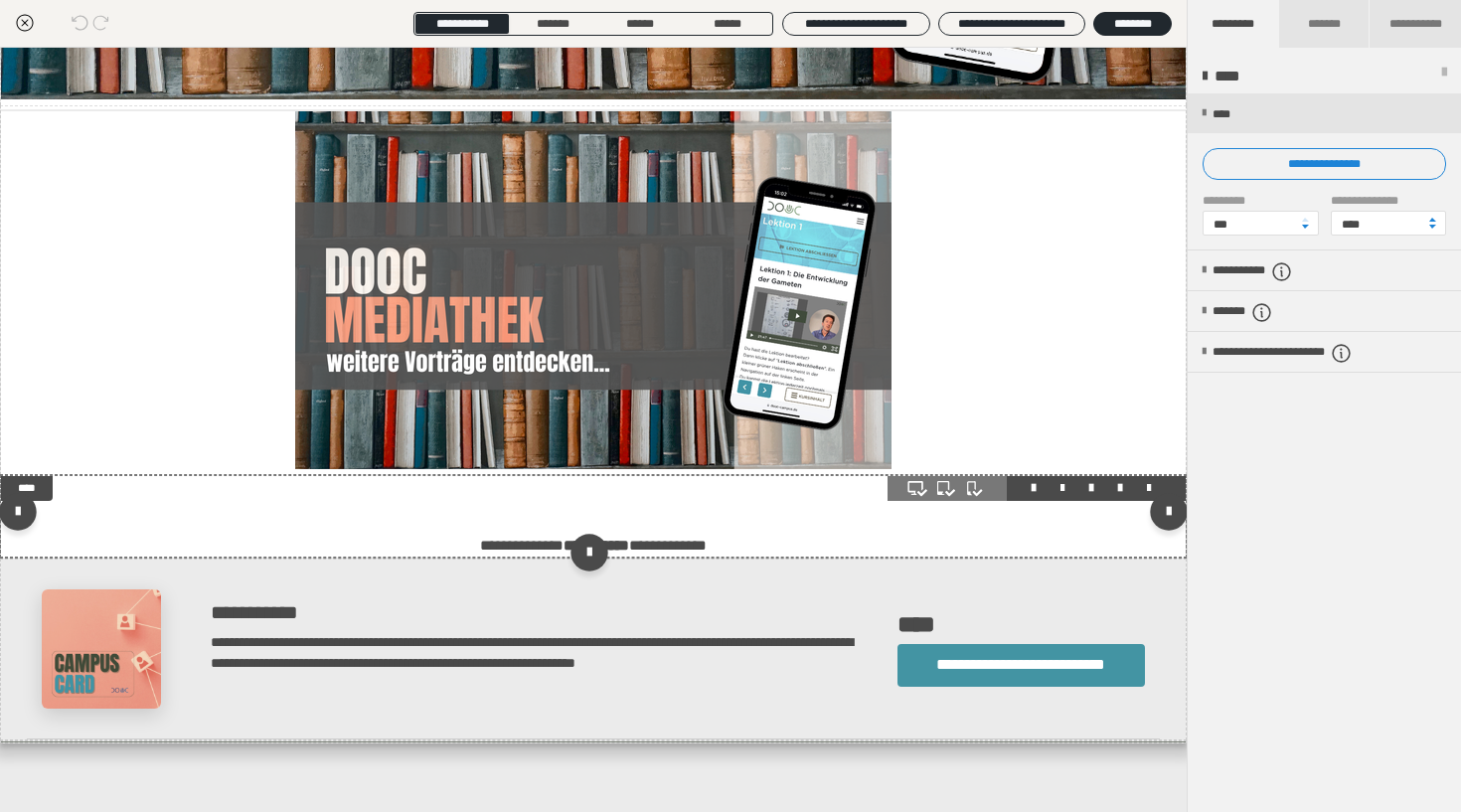 click on "**********" at bounding box center (593, 517) 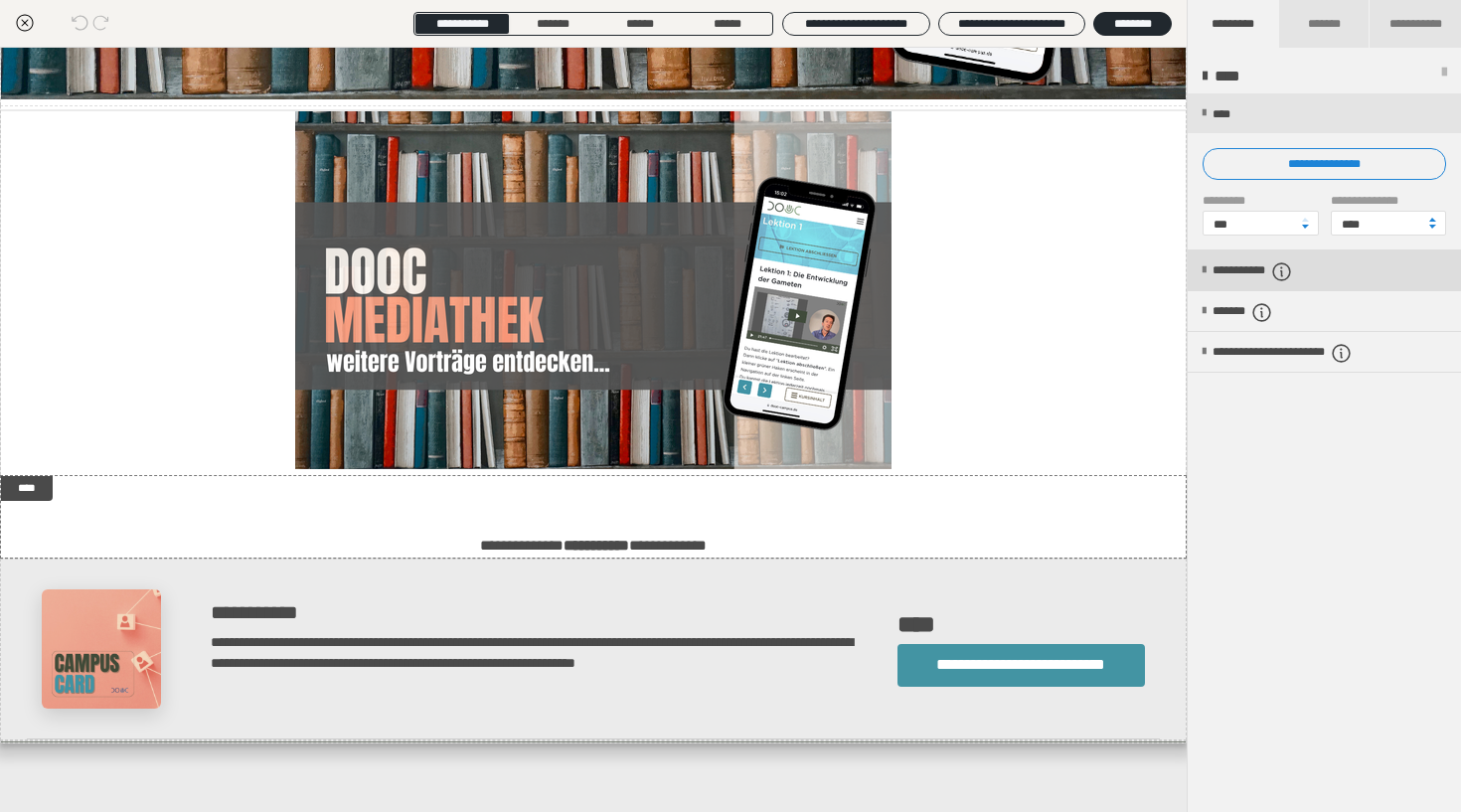 click on "**********" at bounding box center [1324, 270] 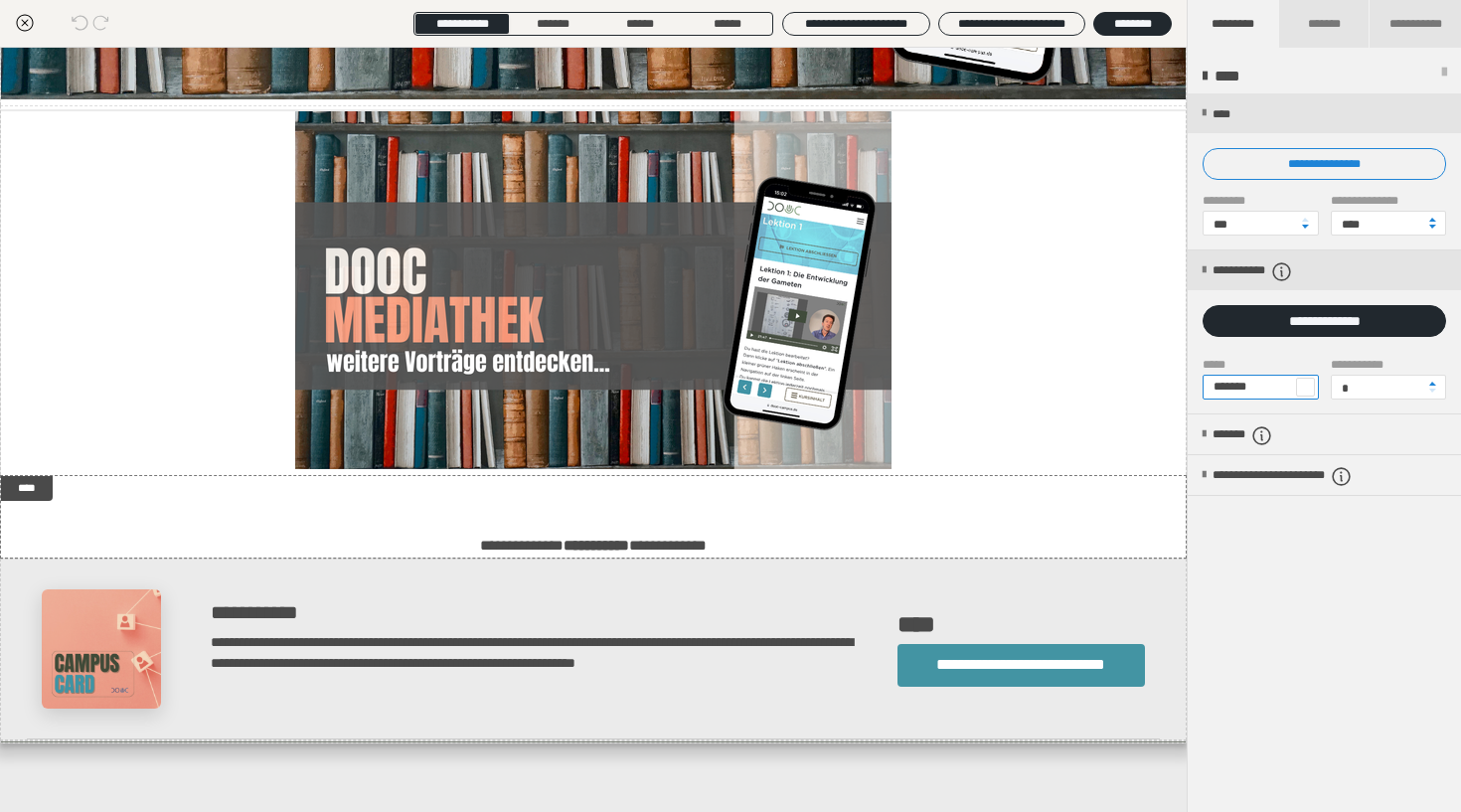 click on "*******" at bounding box center [1260, 387] 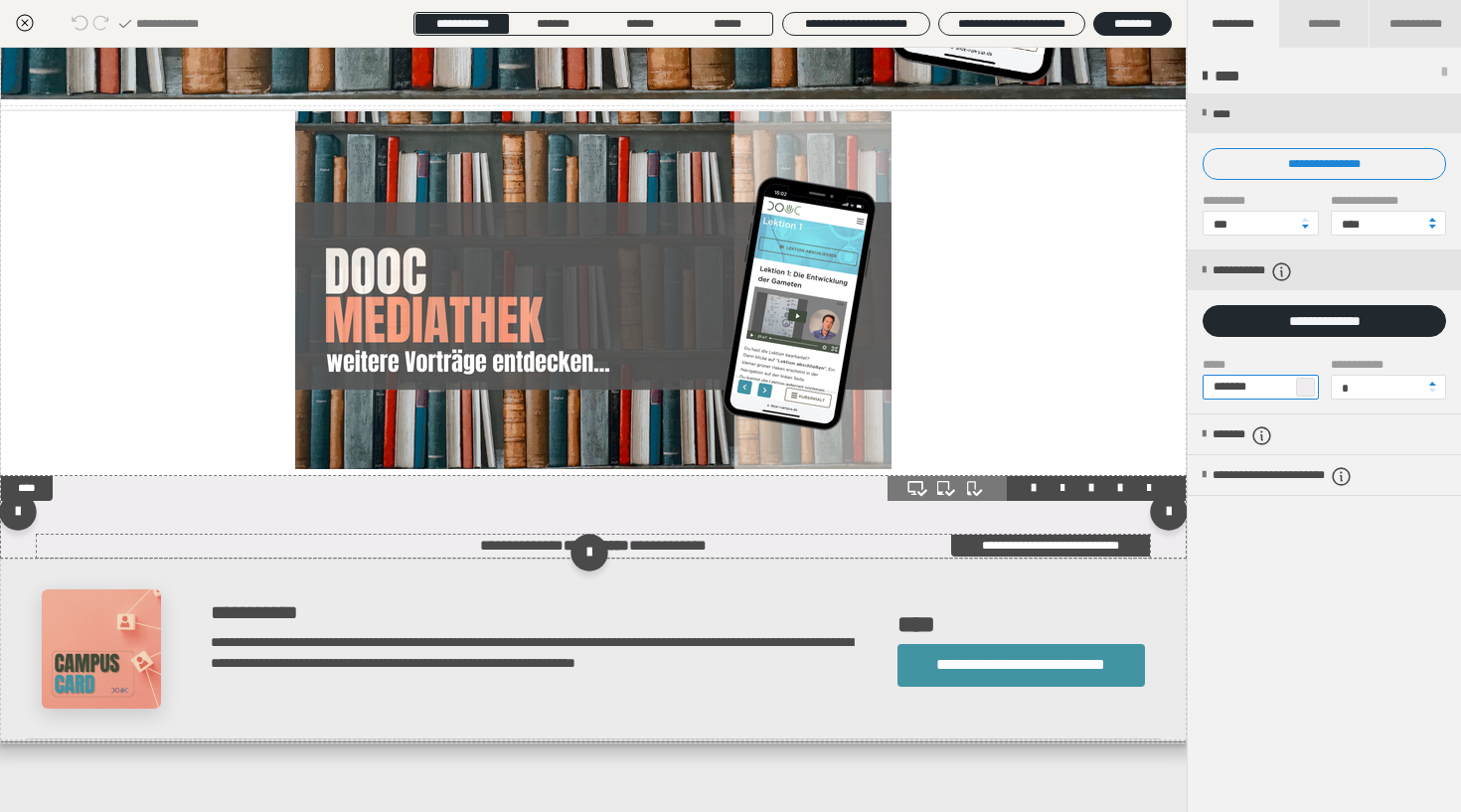 type on "*******" 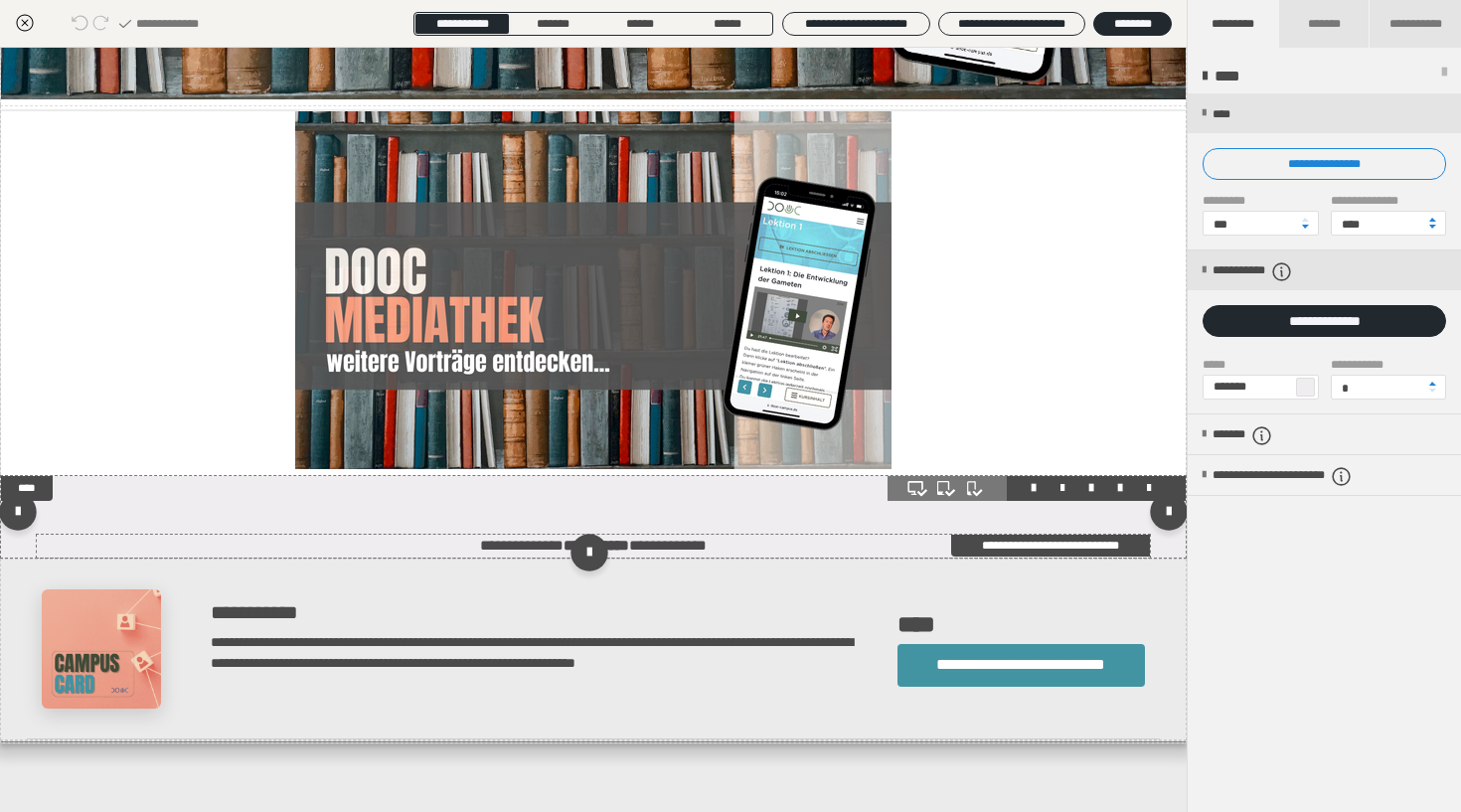 click on "**********" at bounding box center [593, 546] 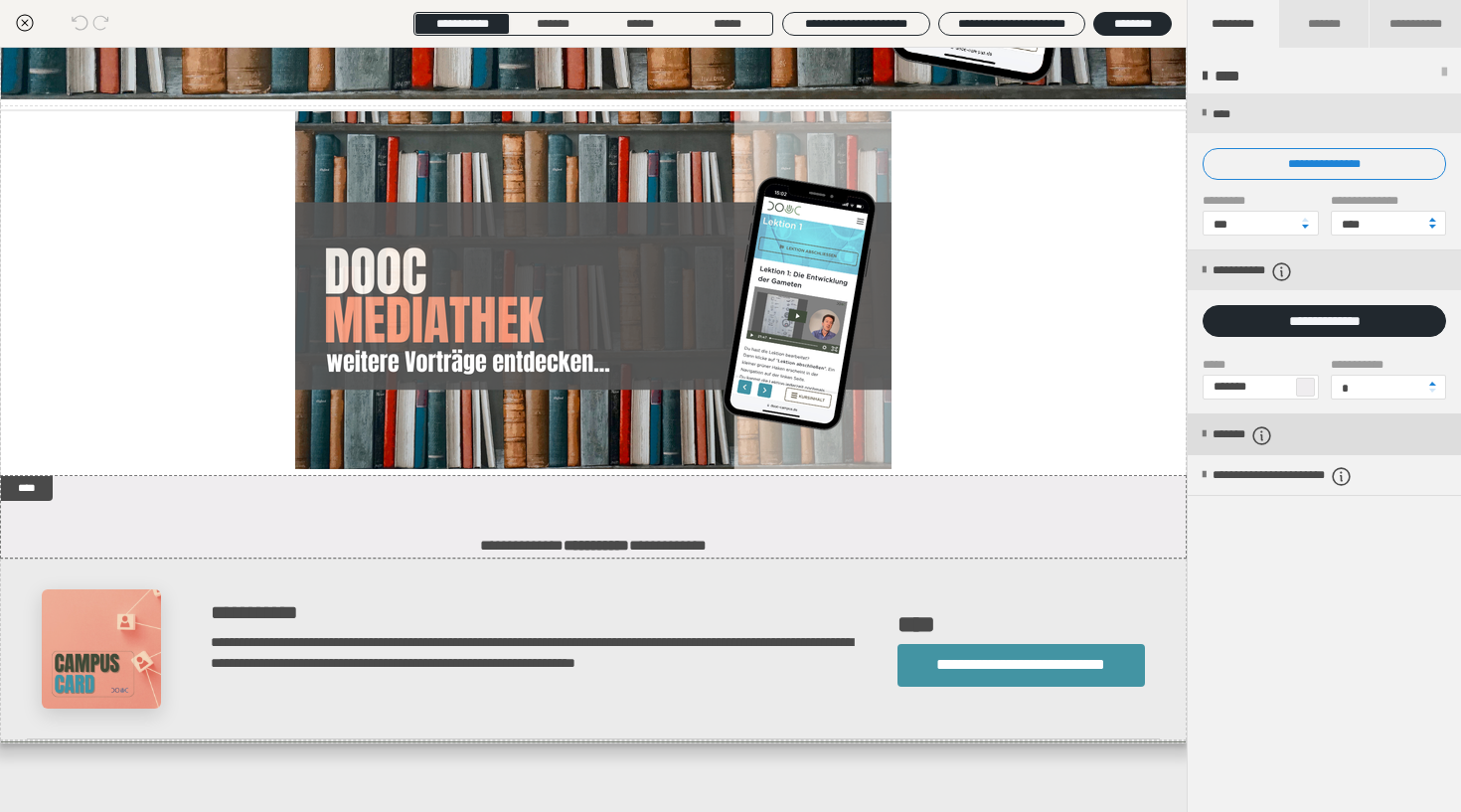 click on "*******" at bounding box center (1324, 434) 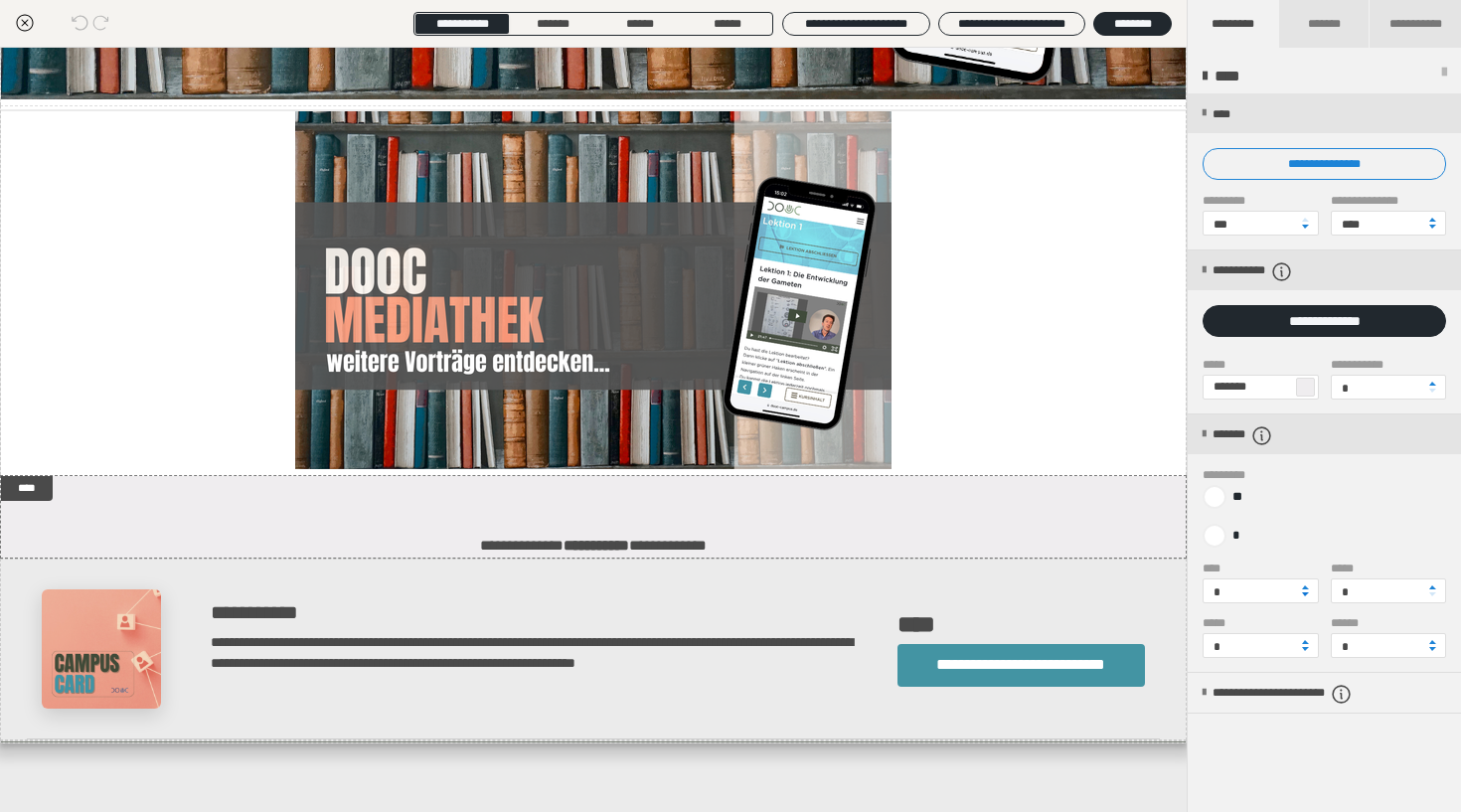 click at bounding box center [1305, 594] 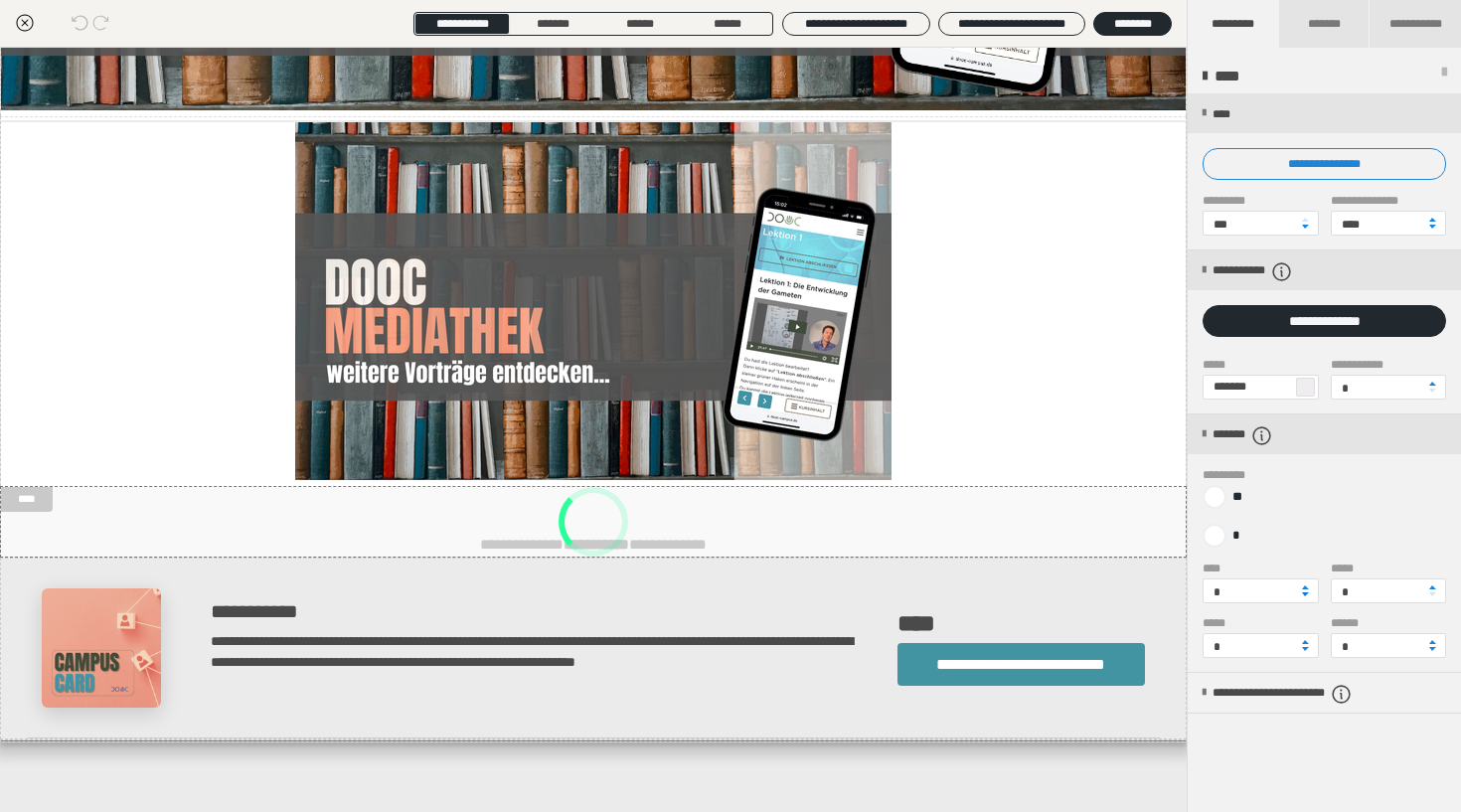 click at bounding box center [1305, 594] 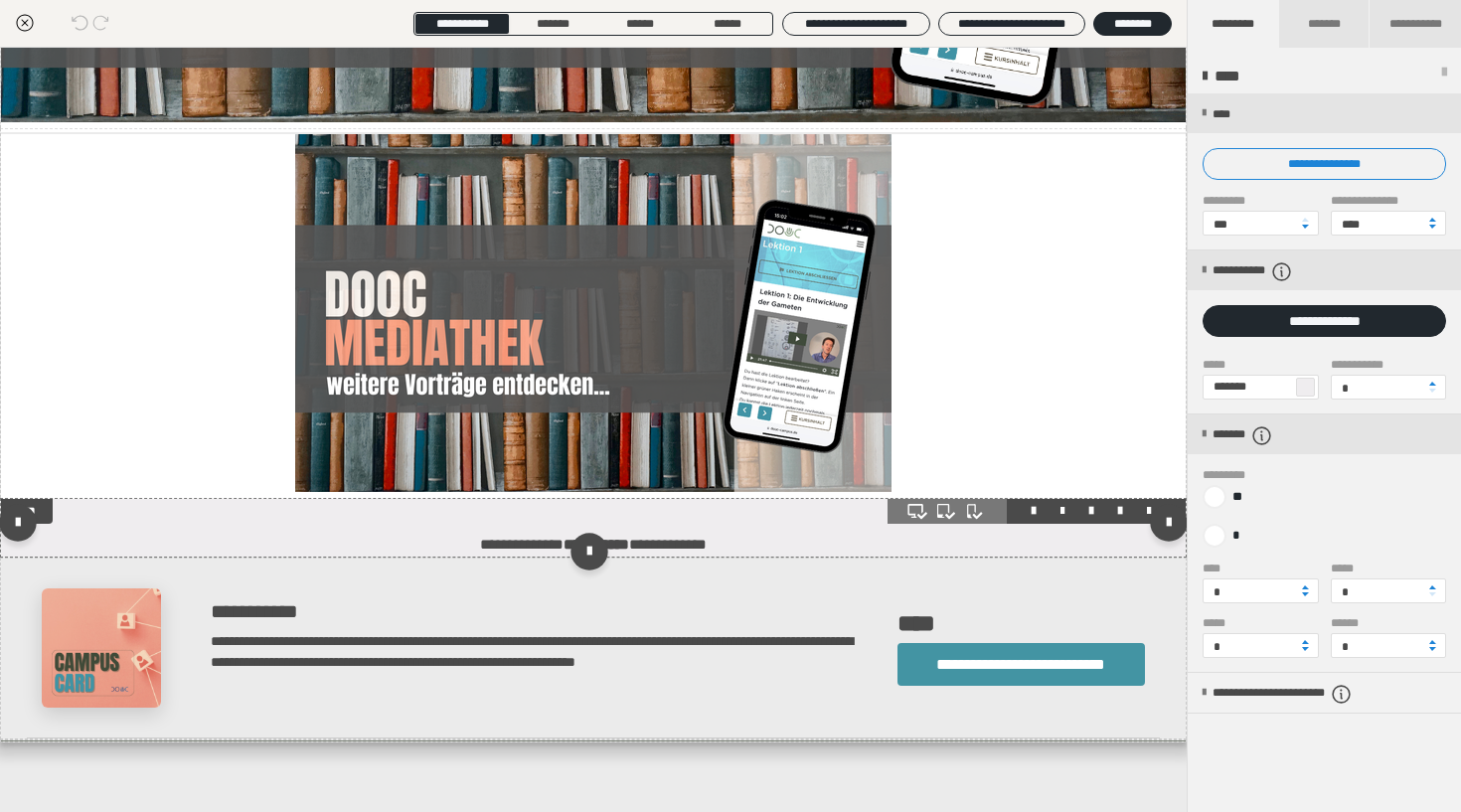 click on "**********" at bounding box center [593, 528] 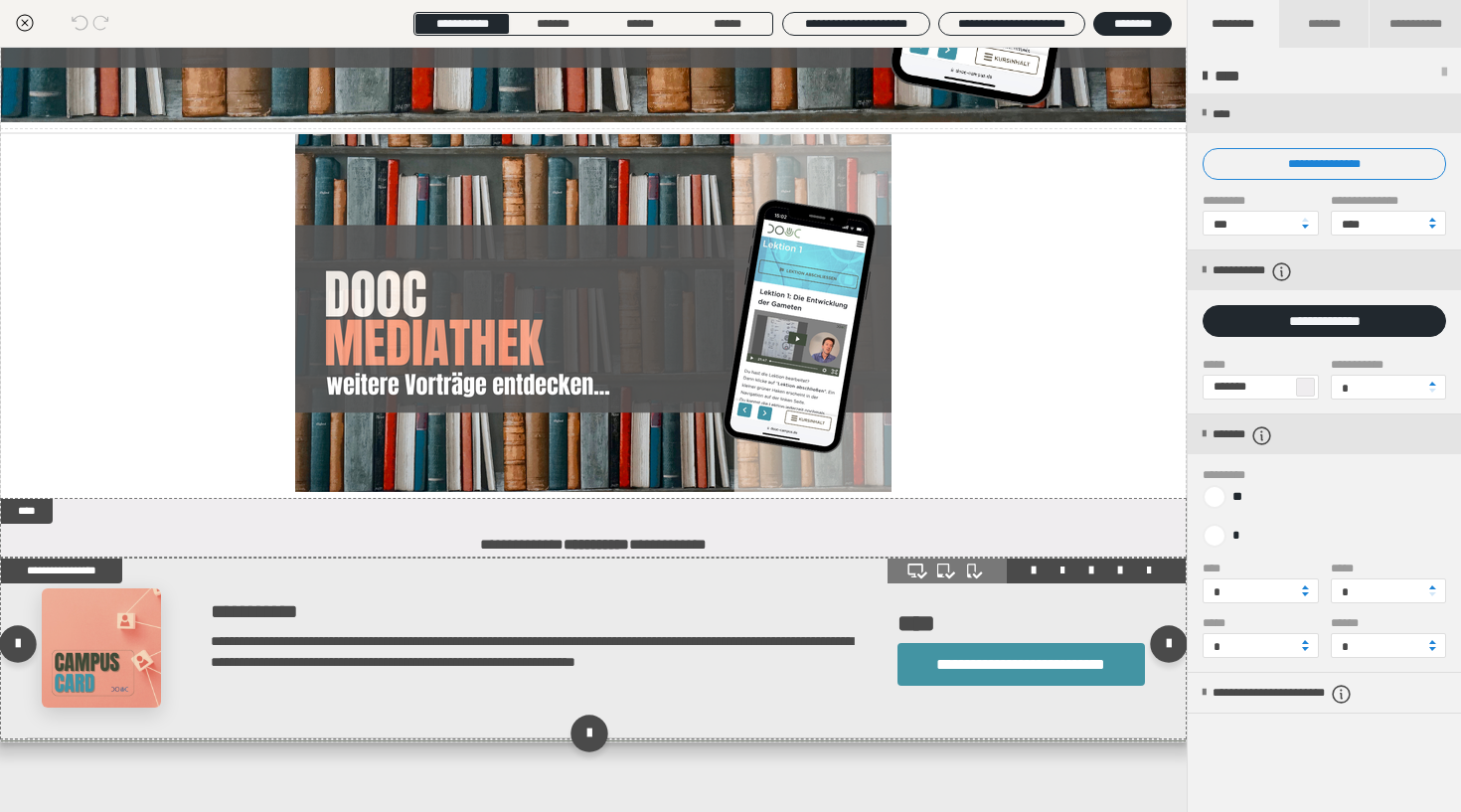 click on "**********" at bounding box center [593, 648] 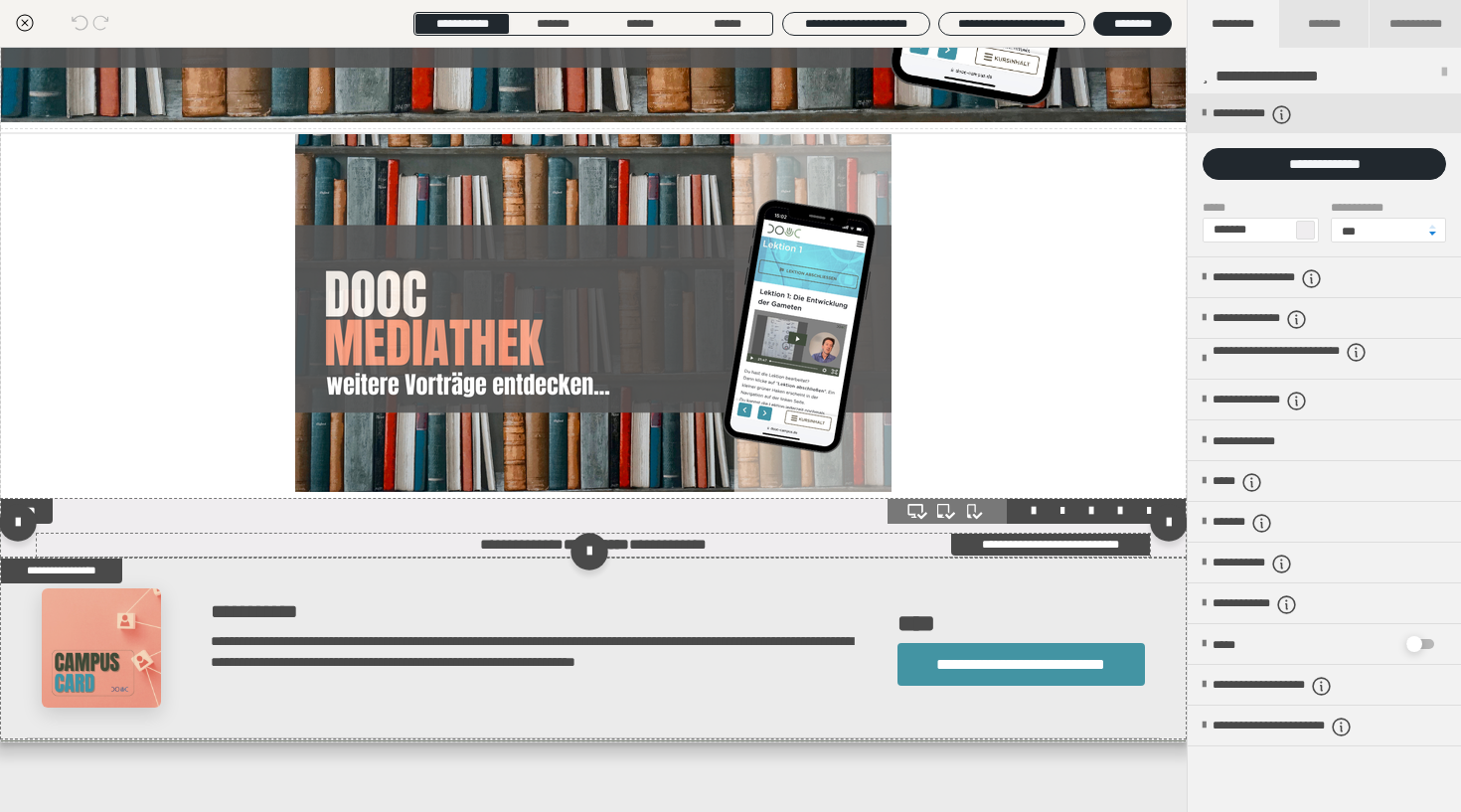 click on "**********" at bounding box center (593, 545) 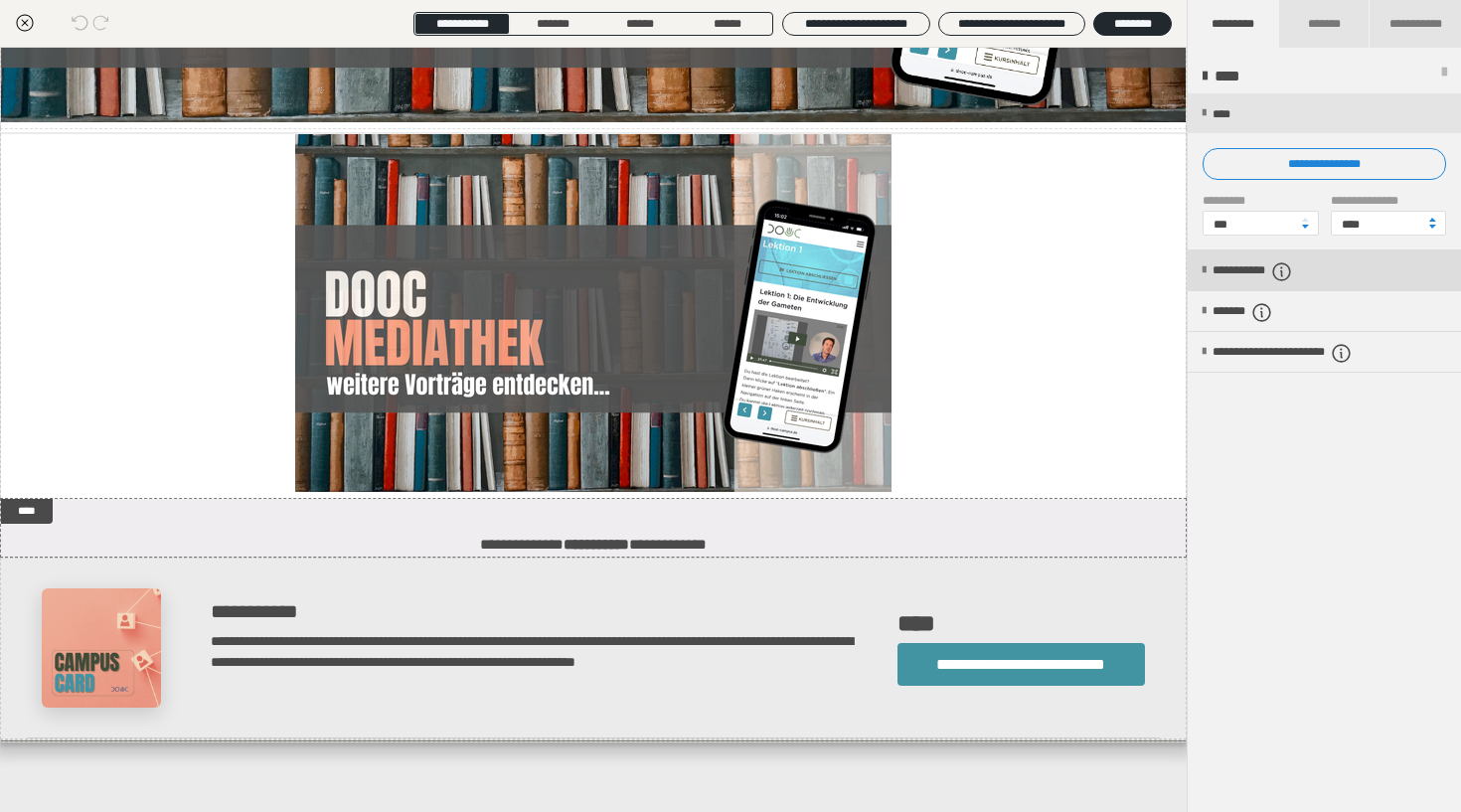 click on "**********" at bounding box center [1324, 270] 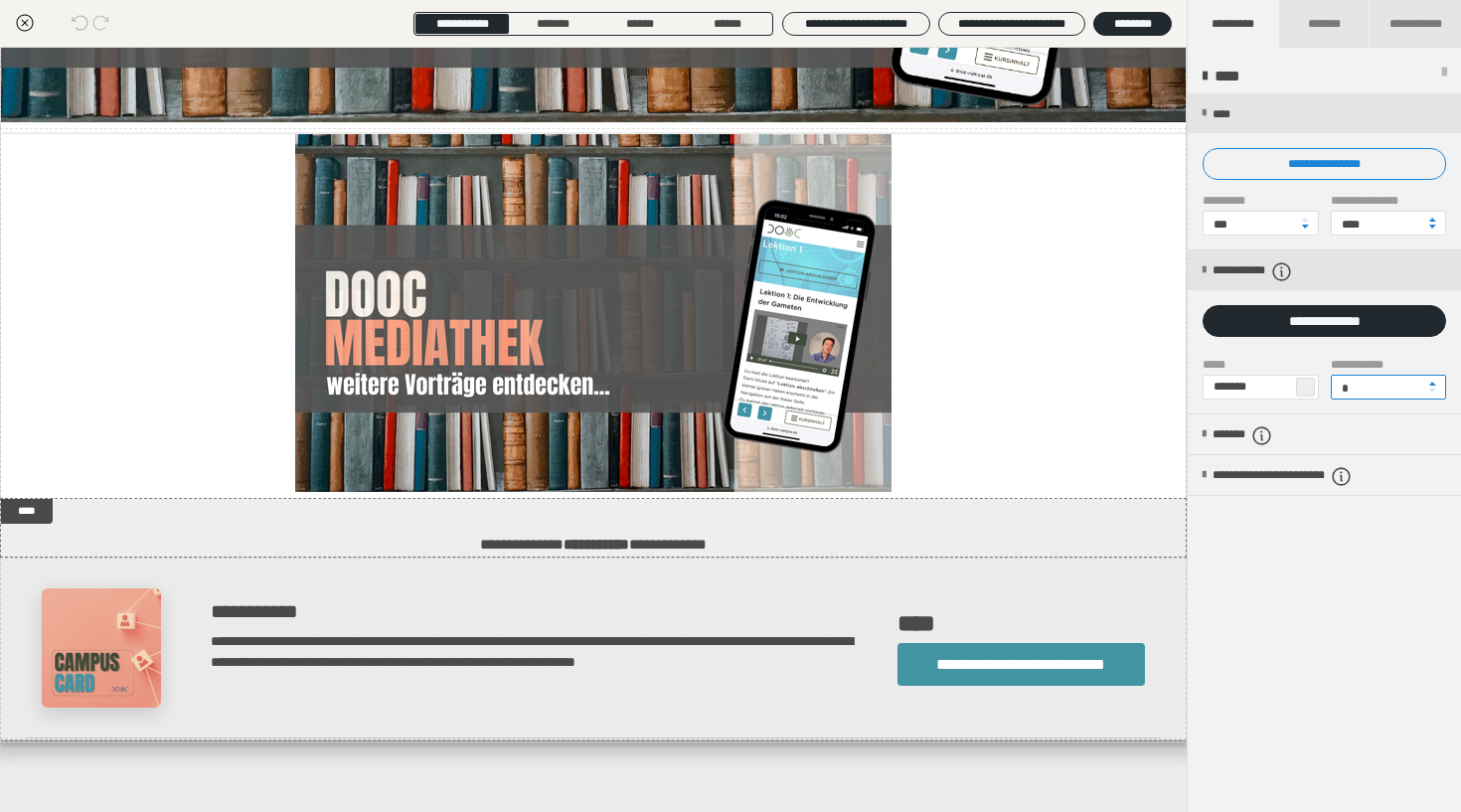 click on "*" at bounding box center [1388, 387] 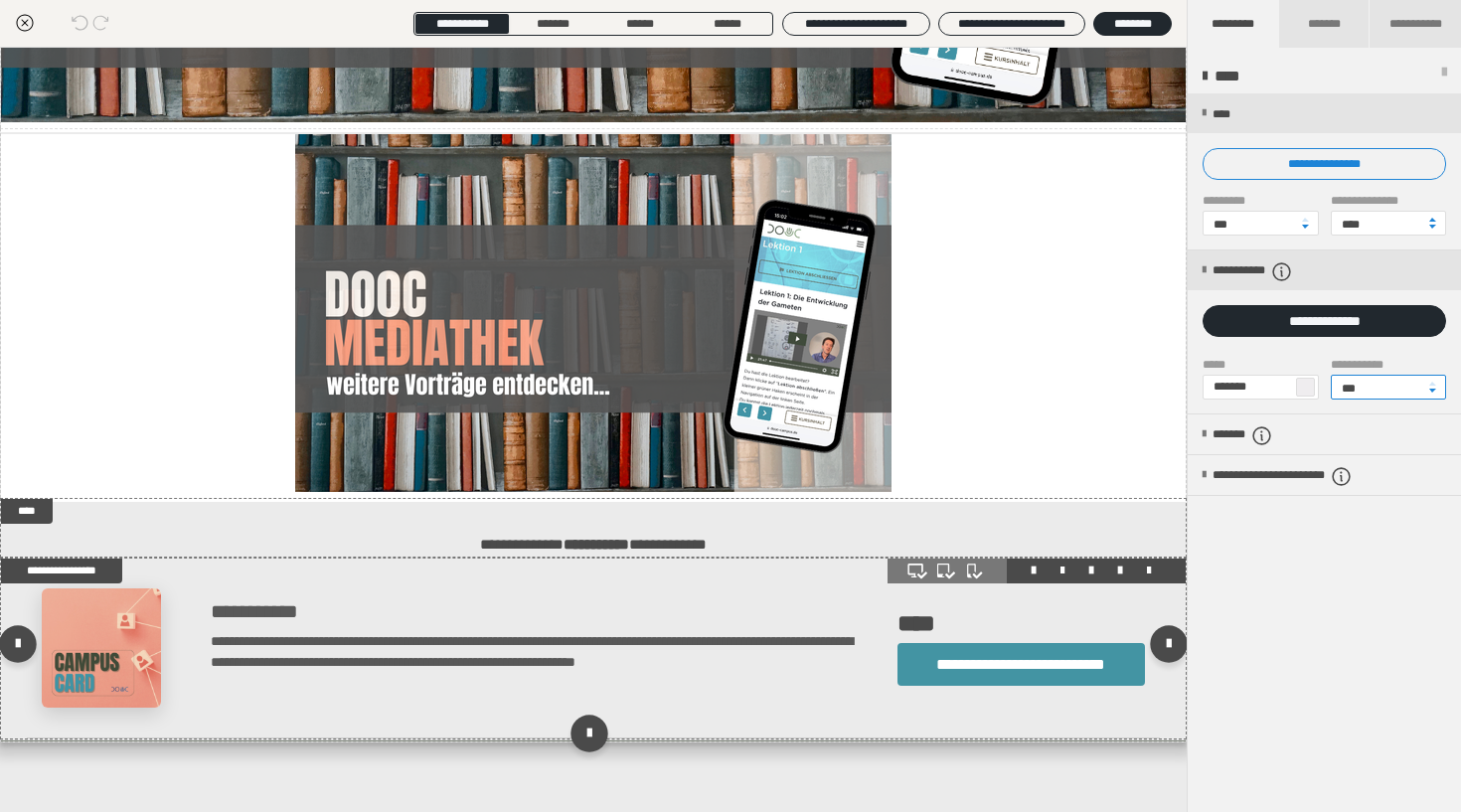 type on "***" 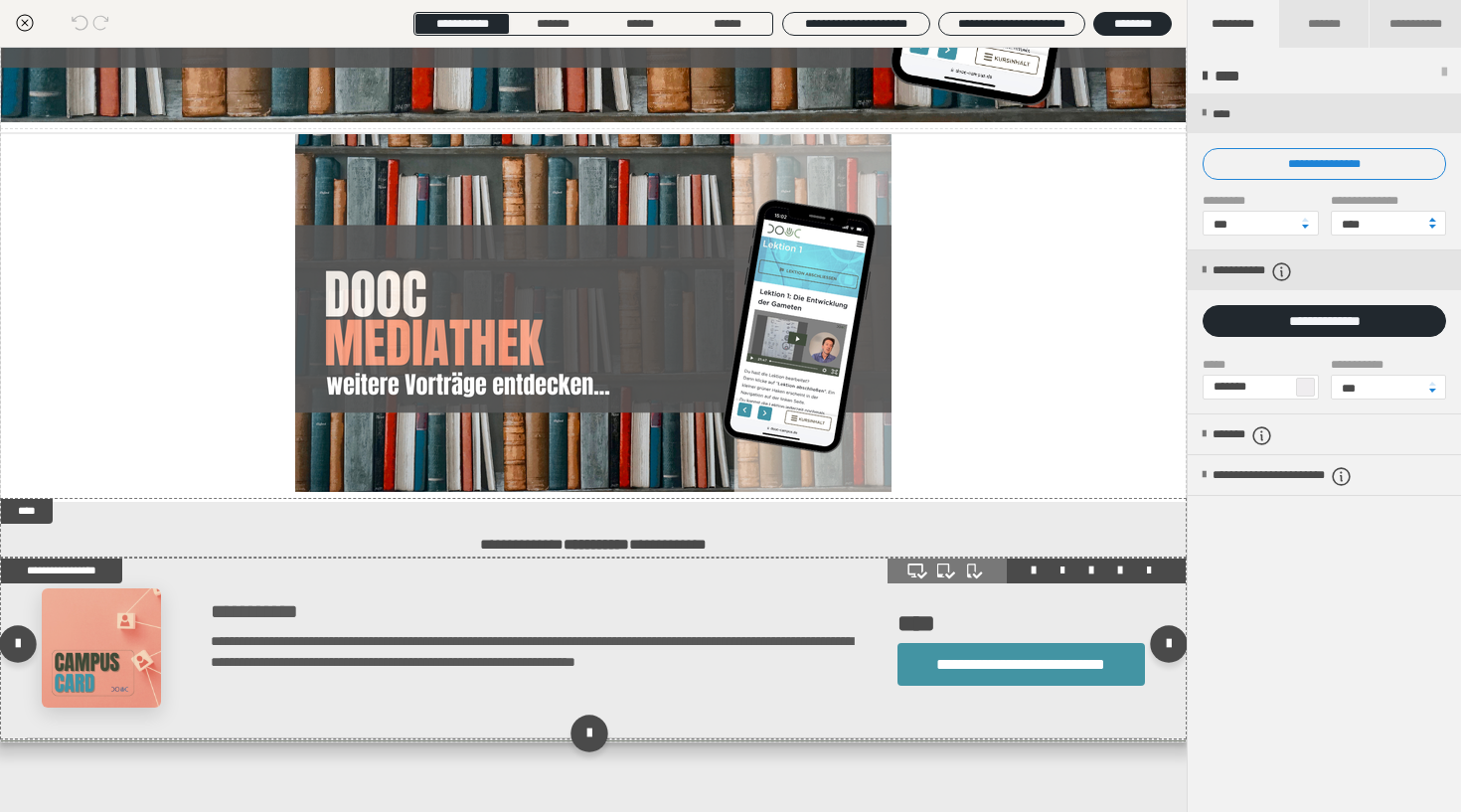 click on "**********" at bounding box center (534, 648) 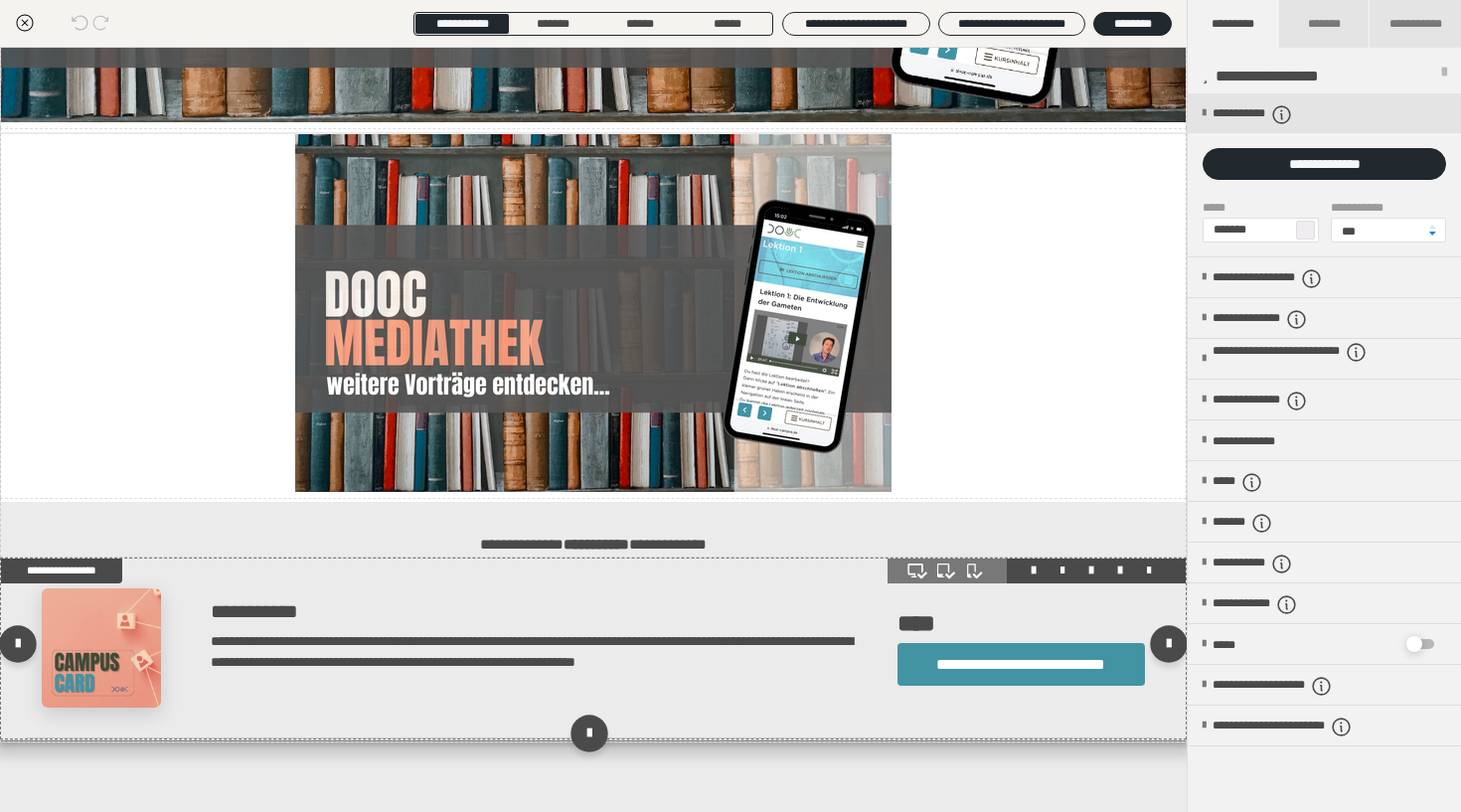 click on "****" at bounding box center [1021, 623] 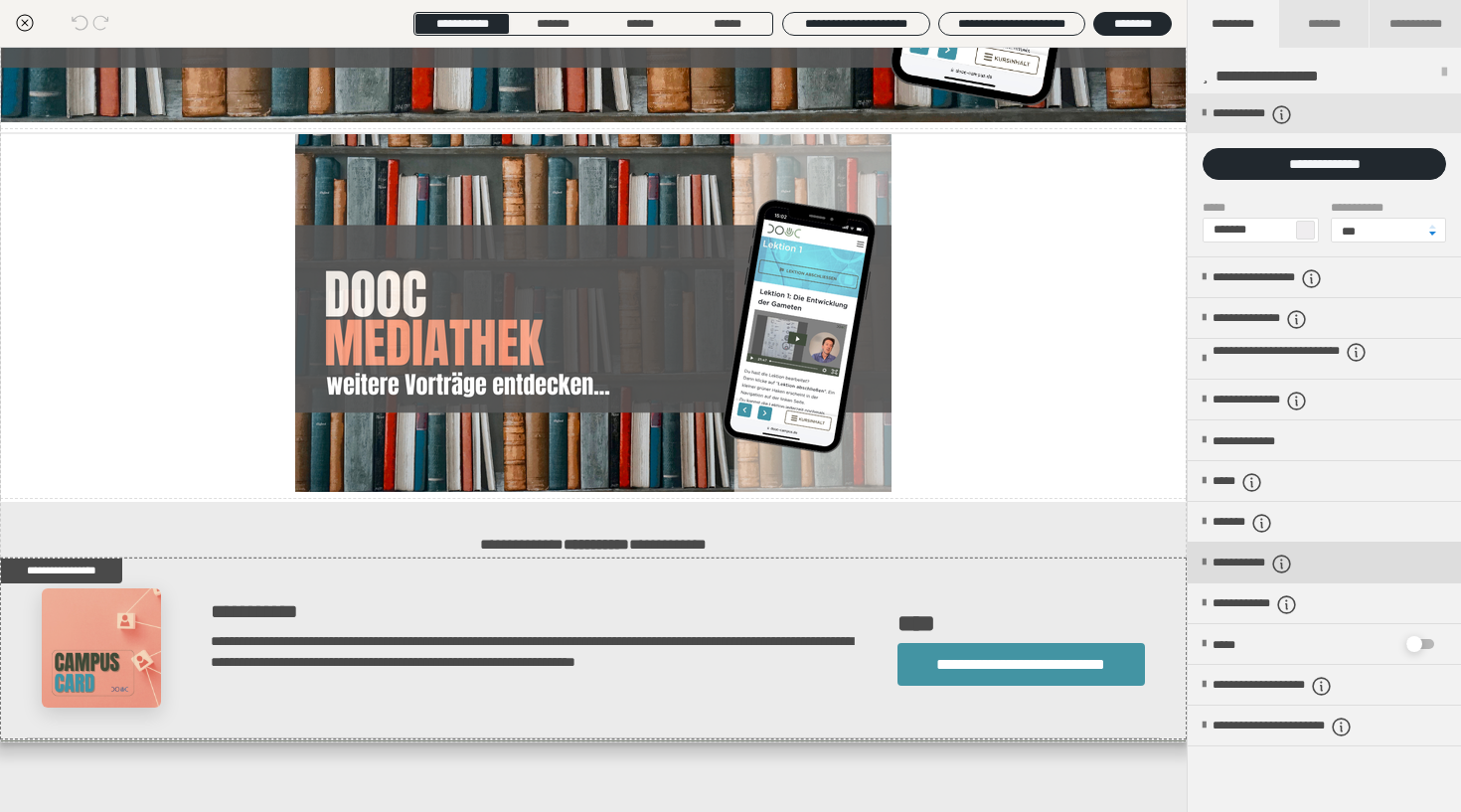 click on "**********" at bounding box center (1324, 563) 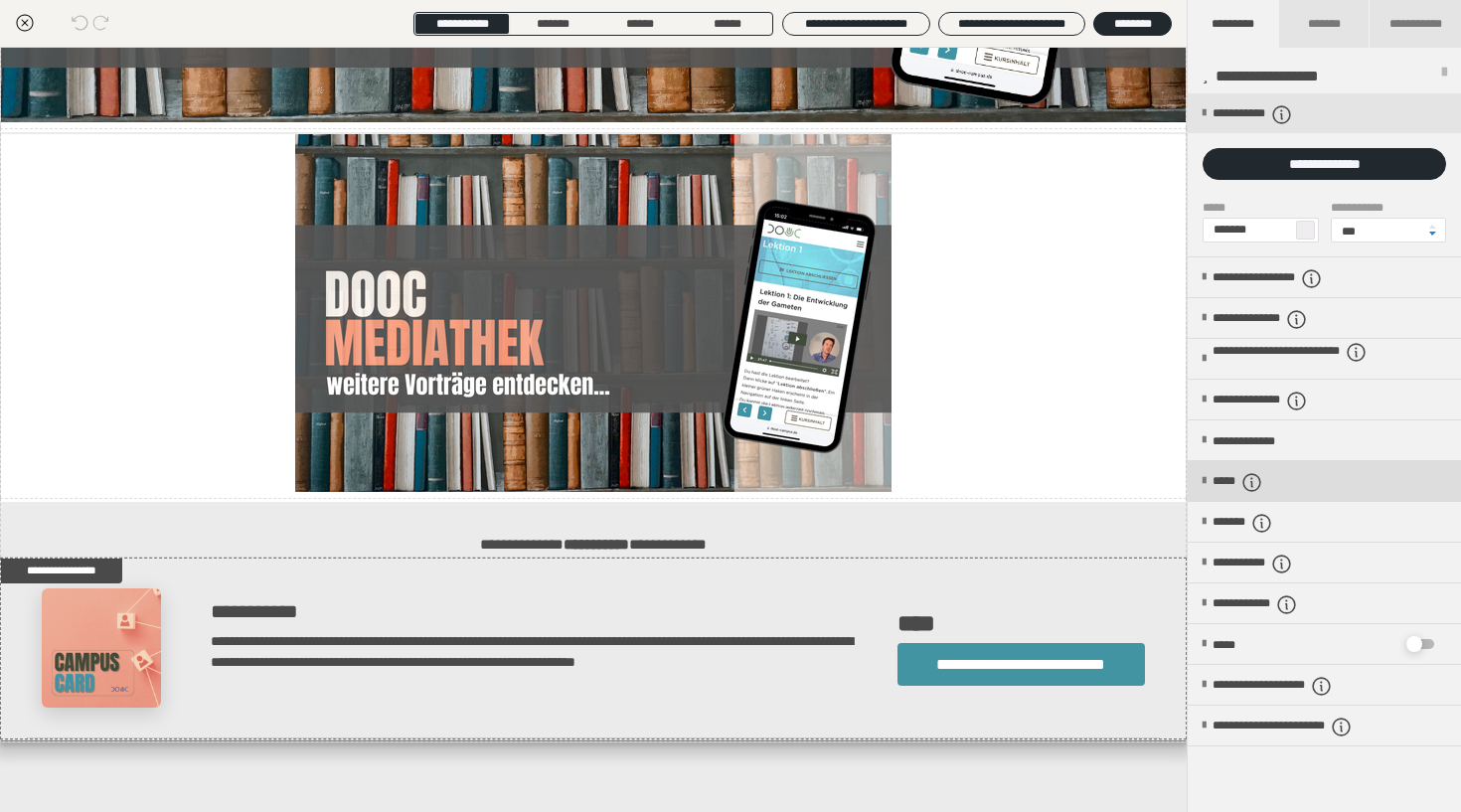 click at bounding box center [1204, 481] 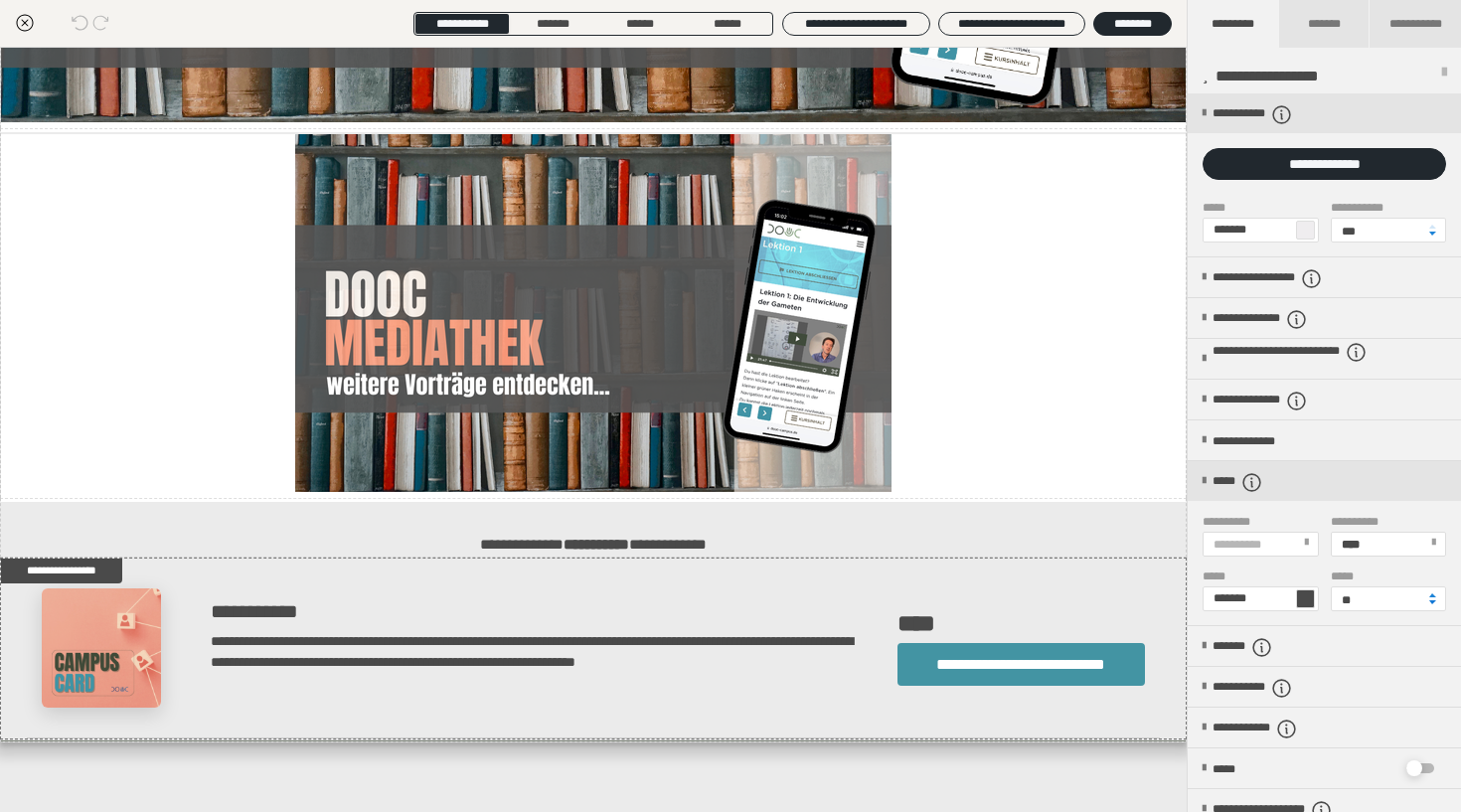 click at bounding box center (1432, 602) 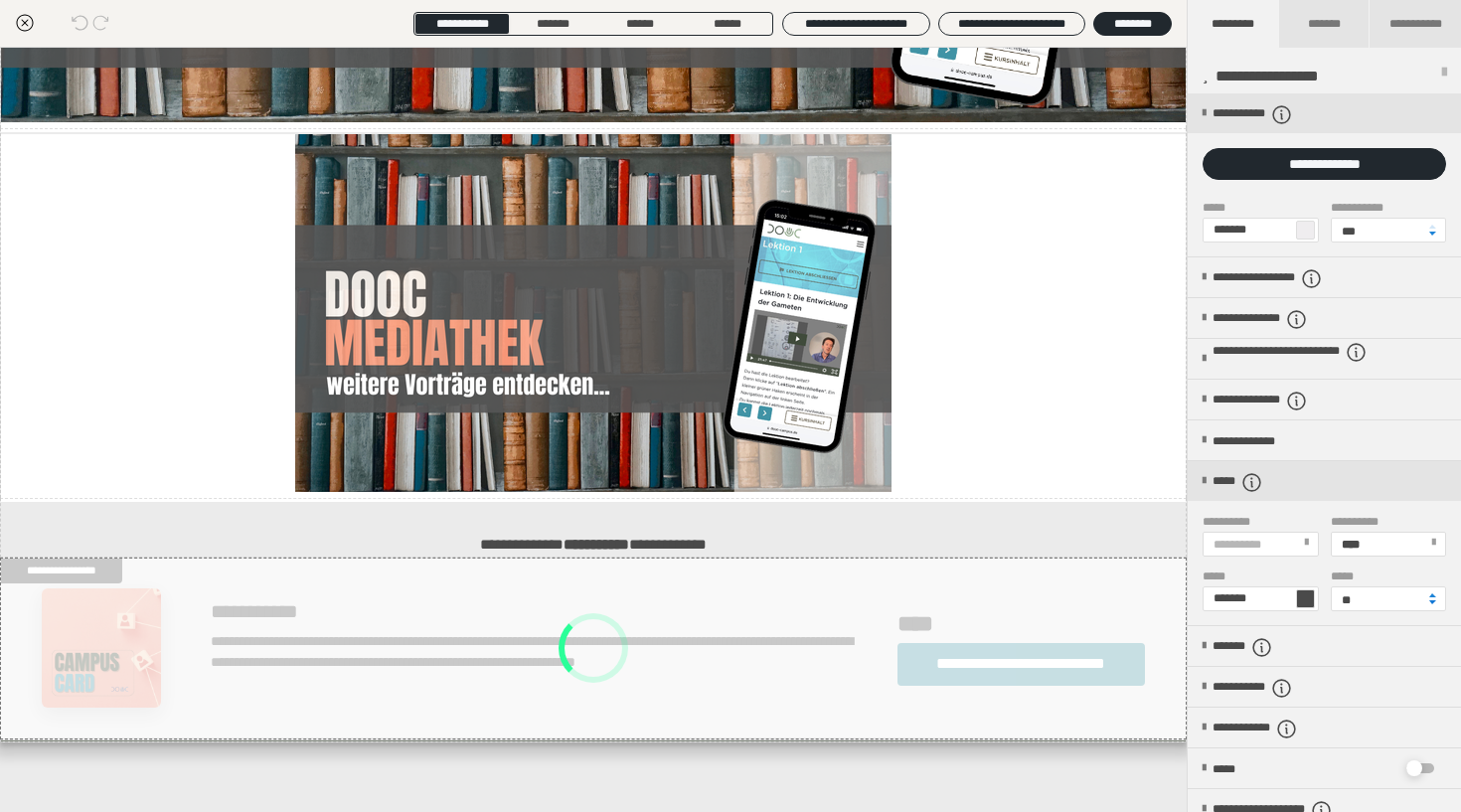 click at bounding box center (1432, 602) 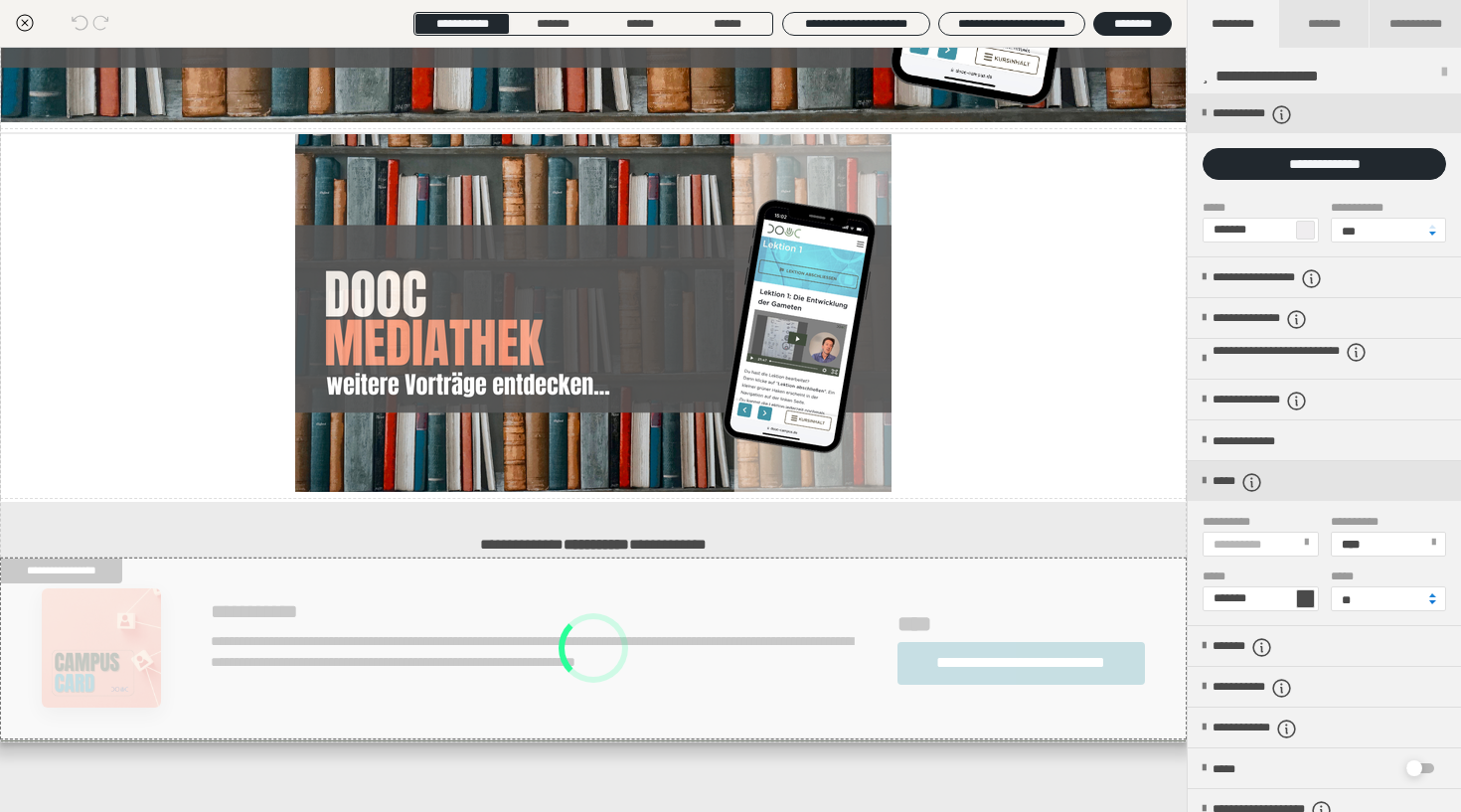 click at bounding box center [1432, 602] 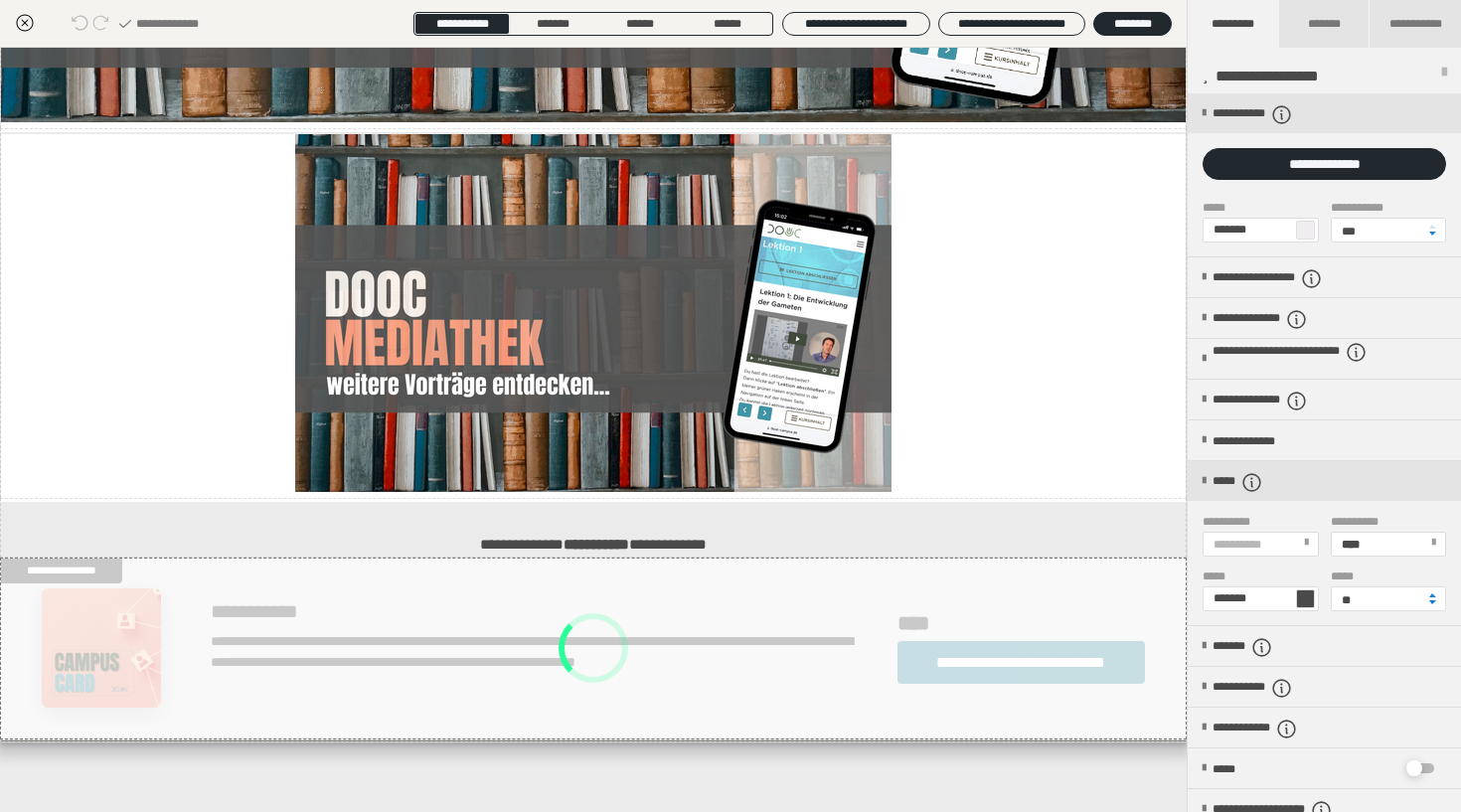 click at bounding box center [1432, 602] 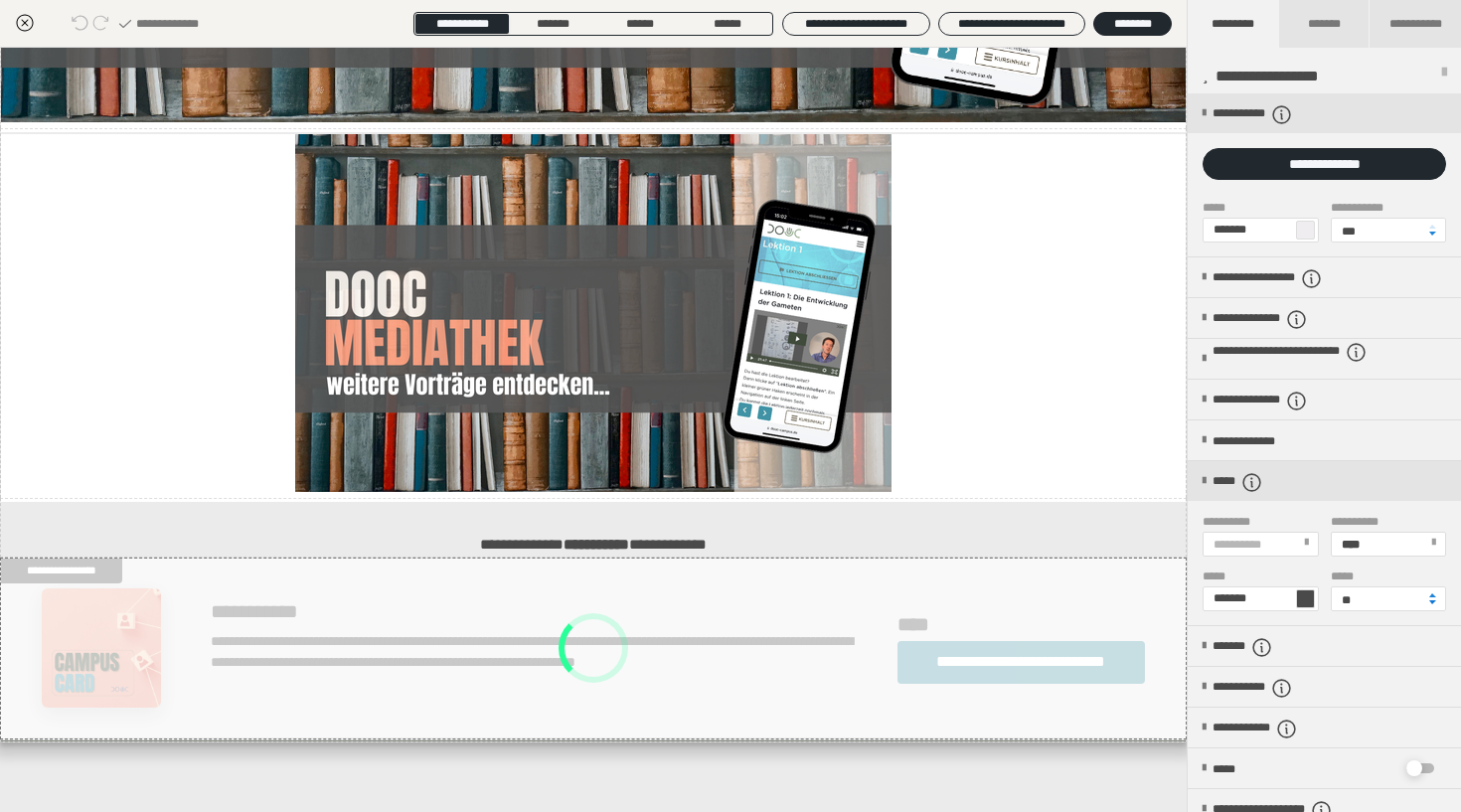 click at bounding box center (1432, 602) 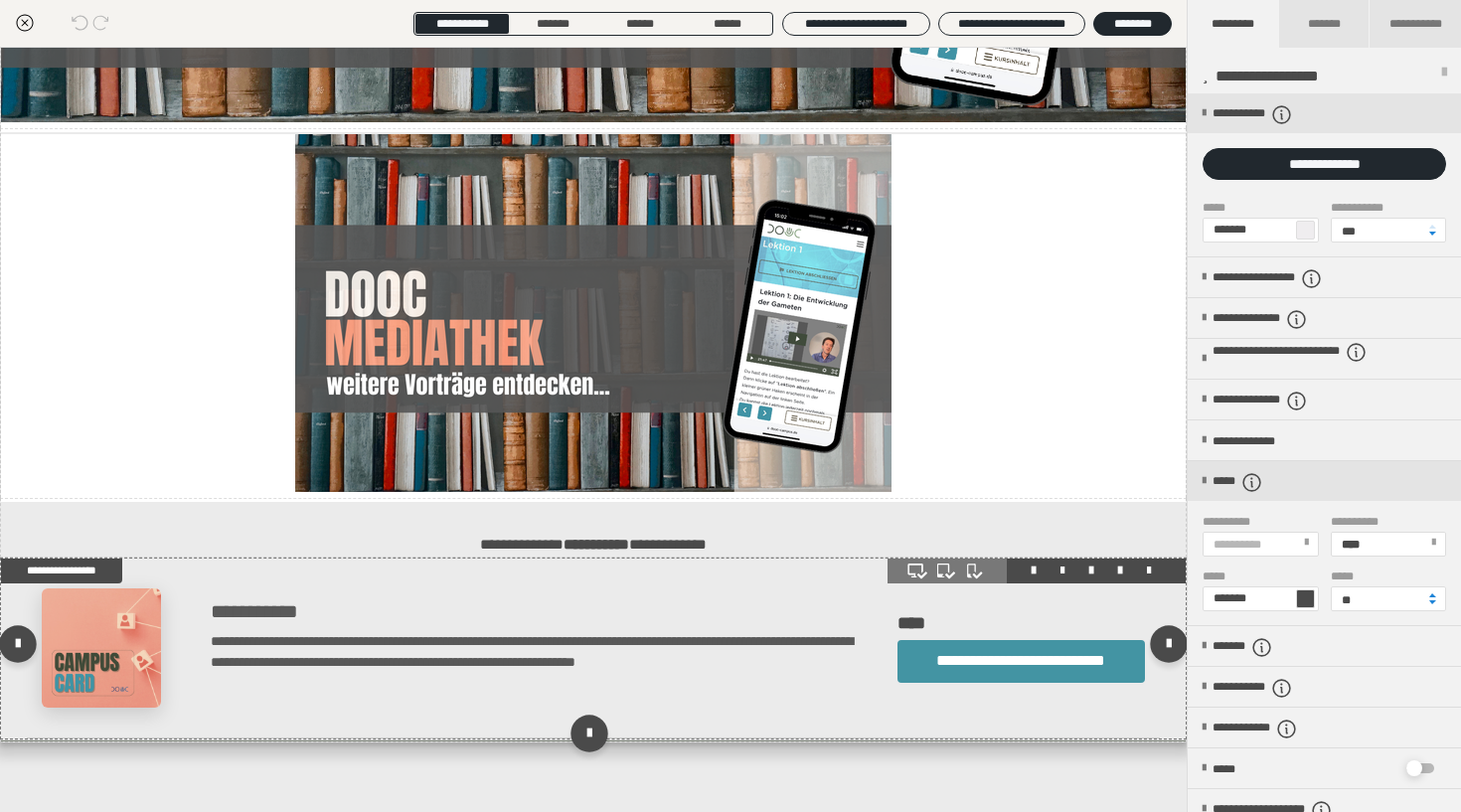 click on "**********" at bounding box center [534, 648] 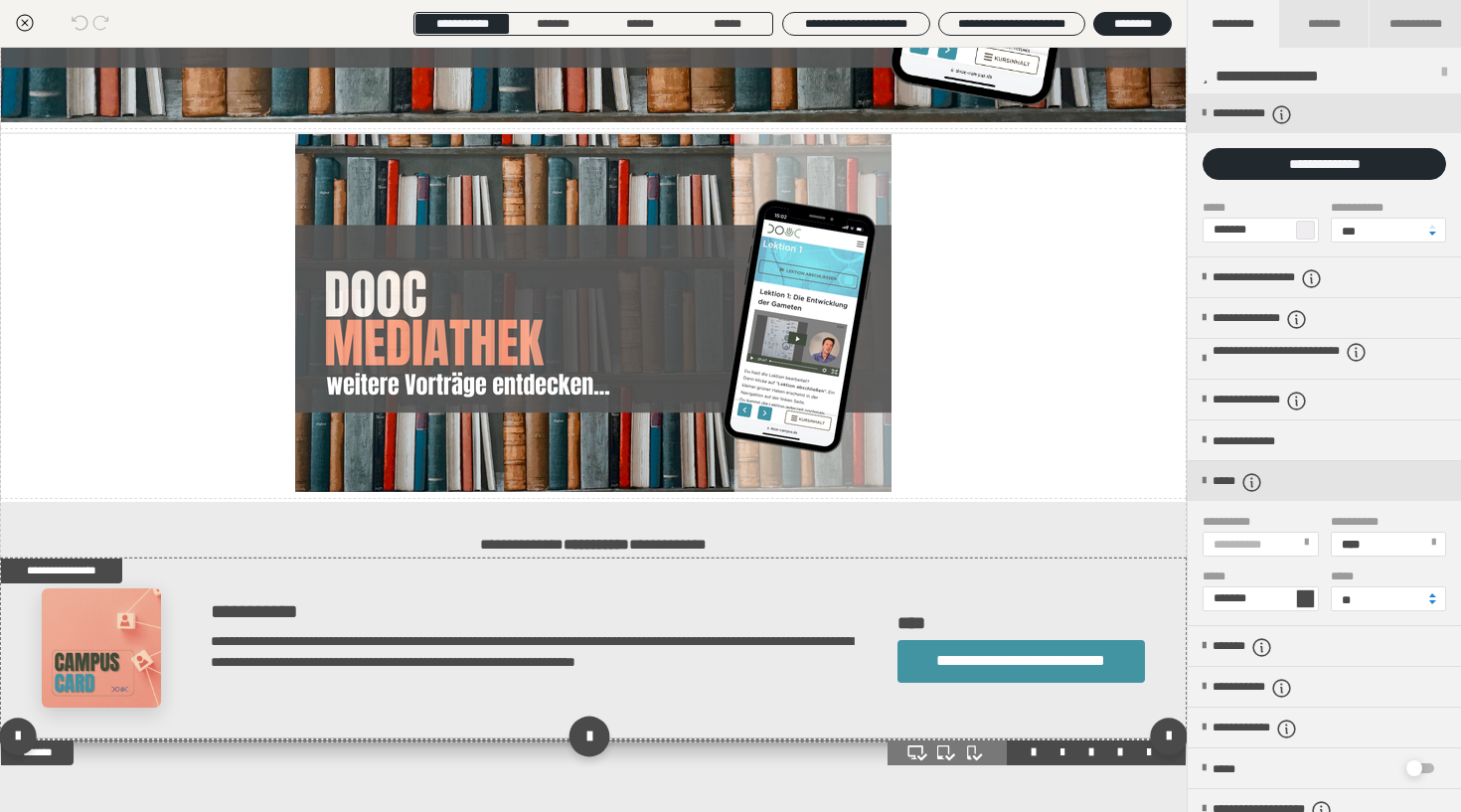 click at bounding box center (588, 736) 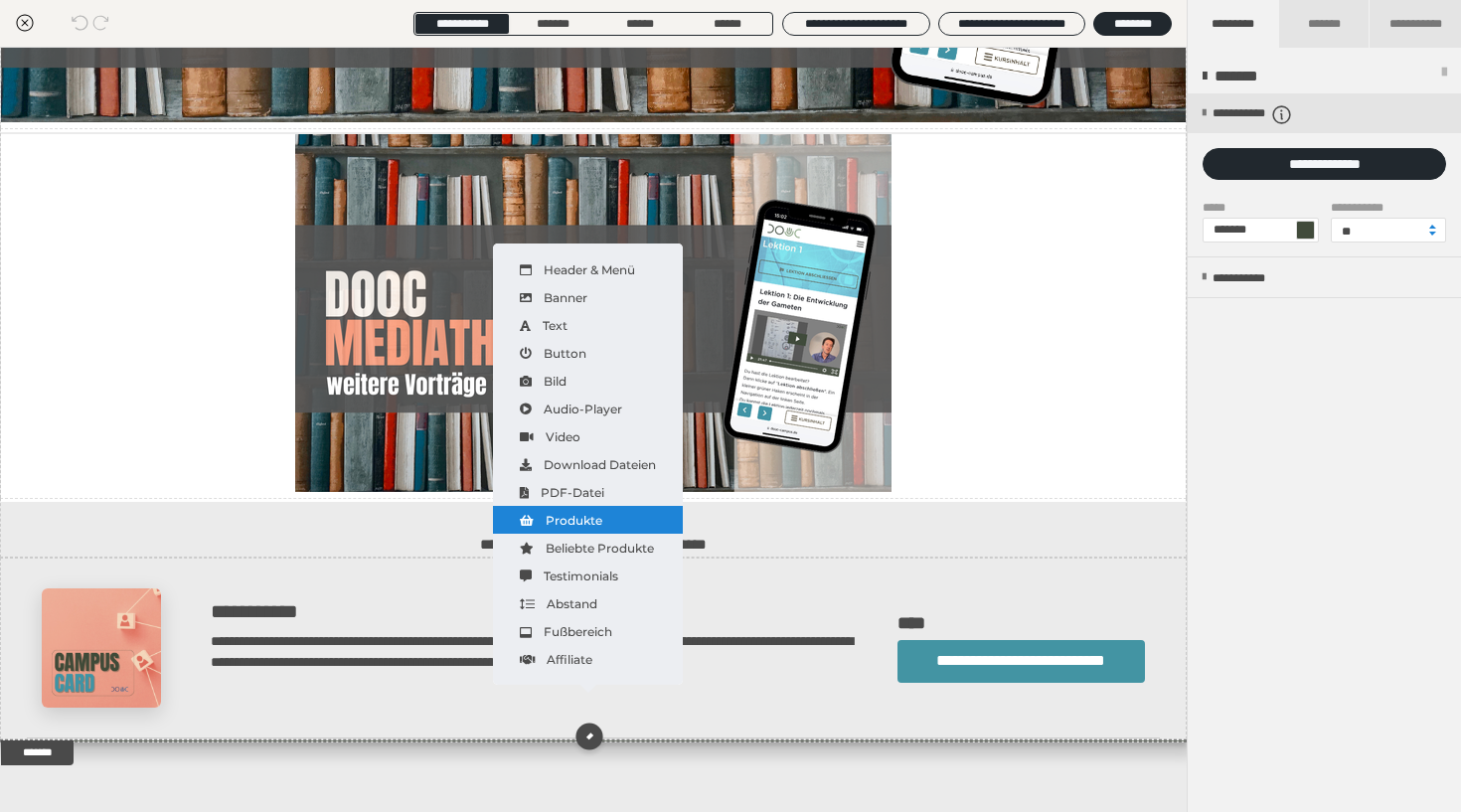 click on "Produkte" at bounding box center (587, 520) 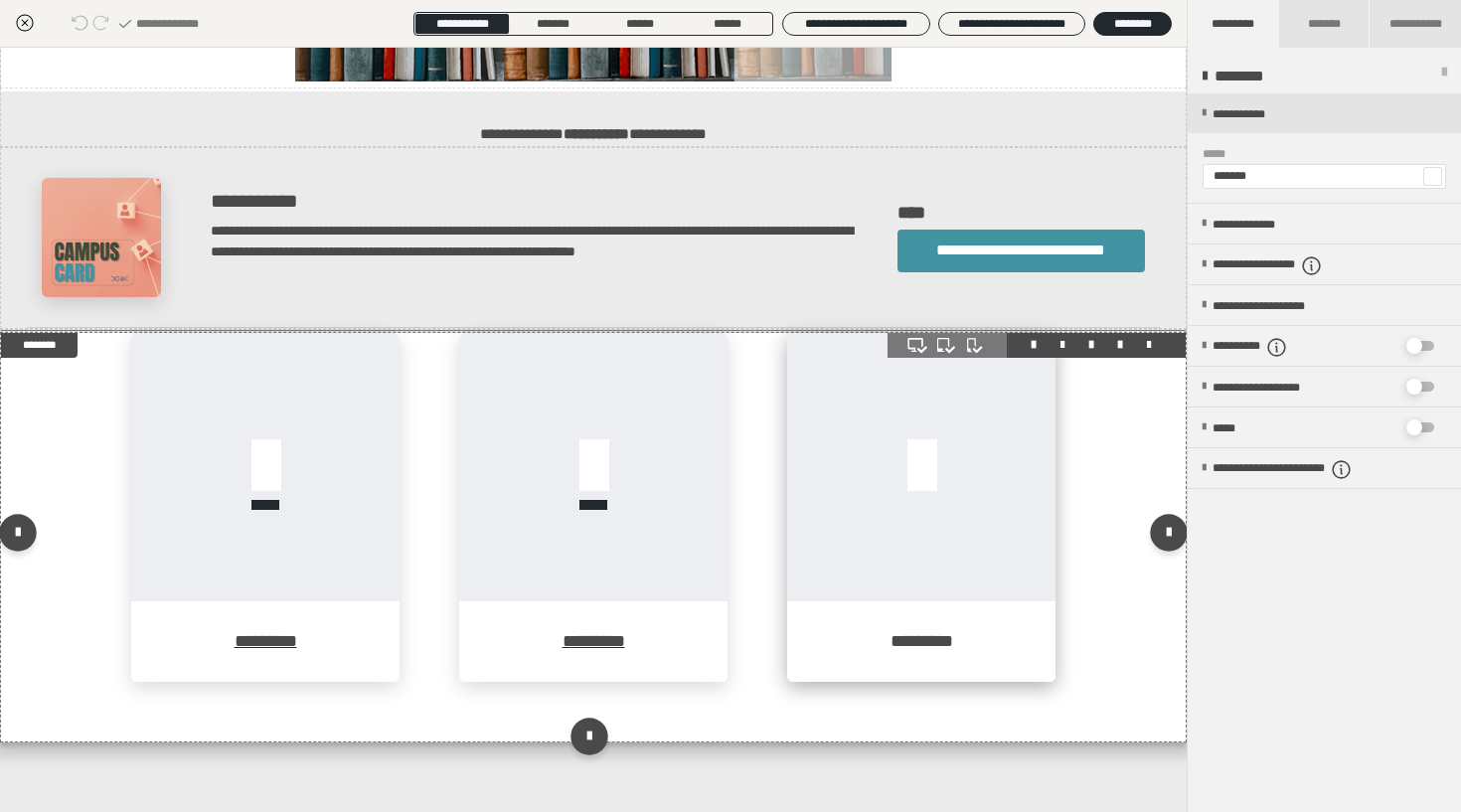 scroll, scrollTop: 2510, scrollLeft: 0, axis: vertical 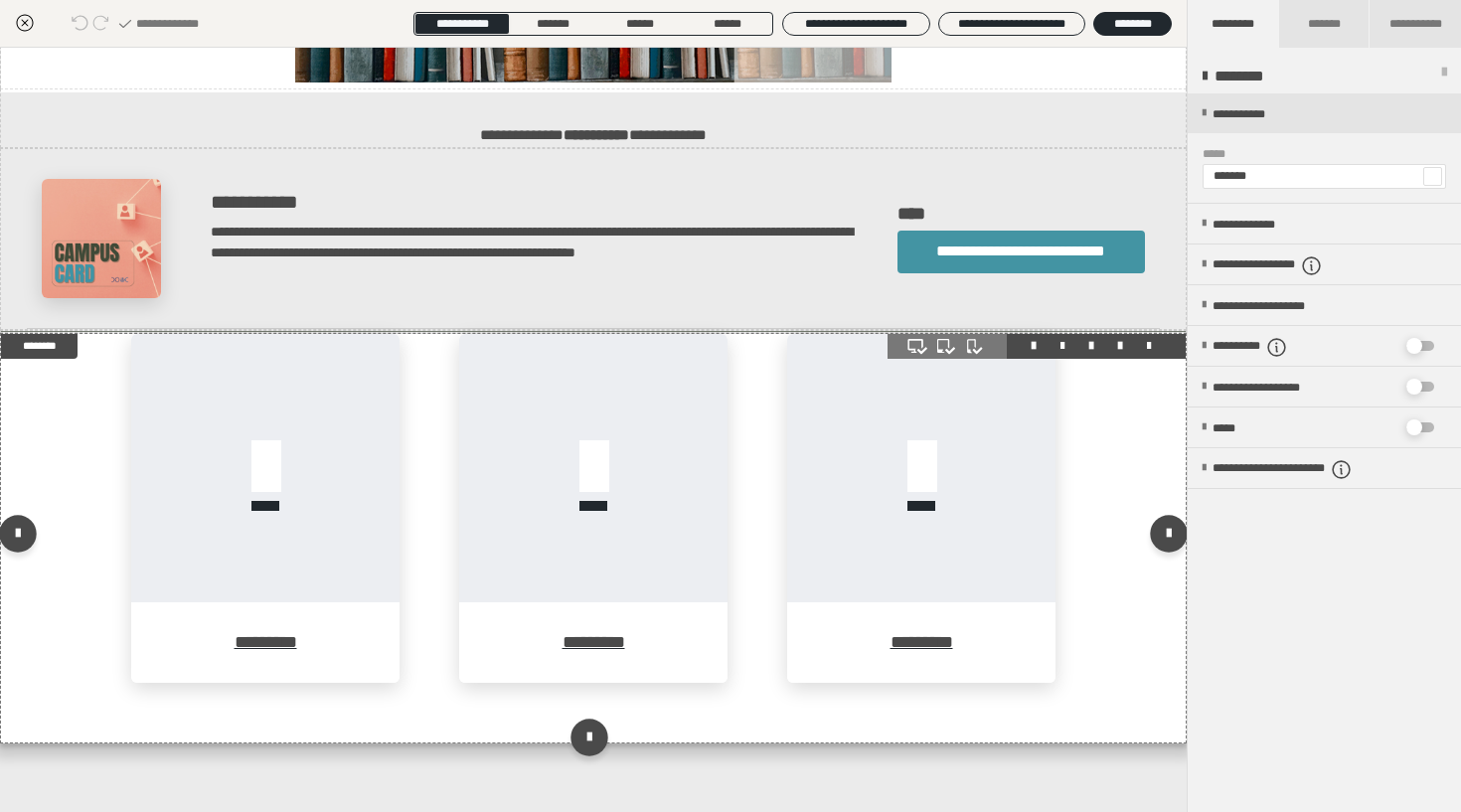 click on "********* ********* *********" at bounding box center [593, 538] 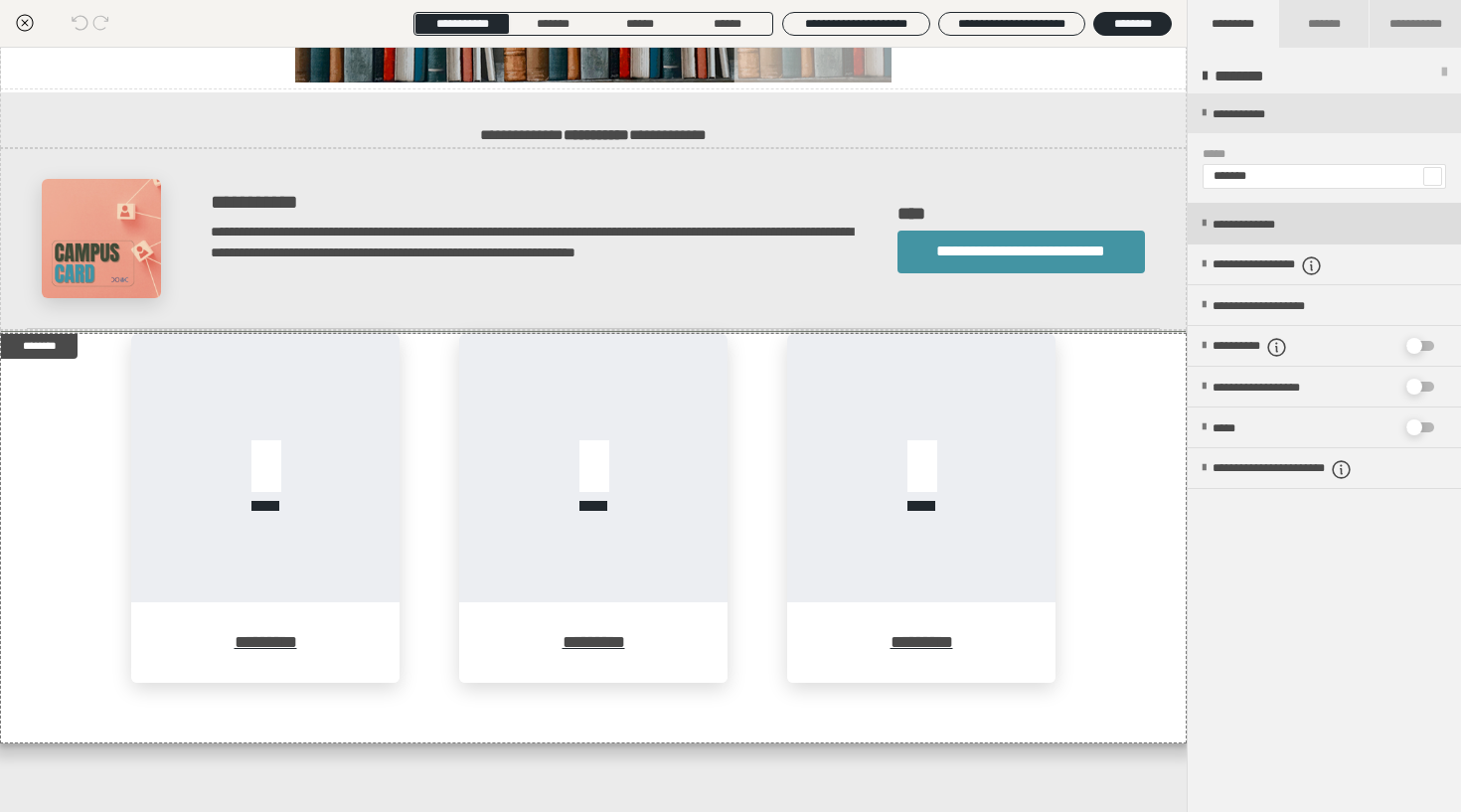 click on "**********" at bounding box center [1324, 224] 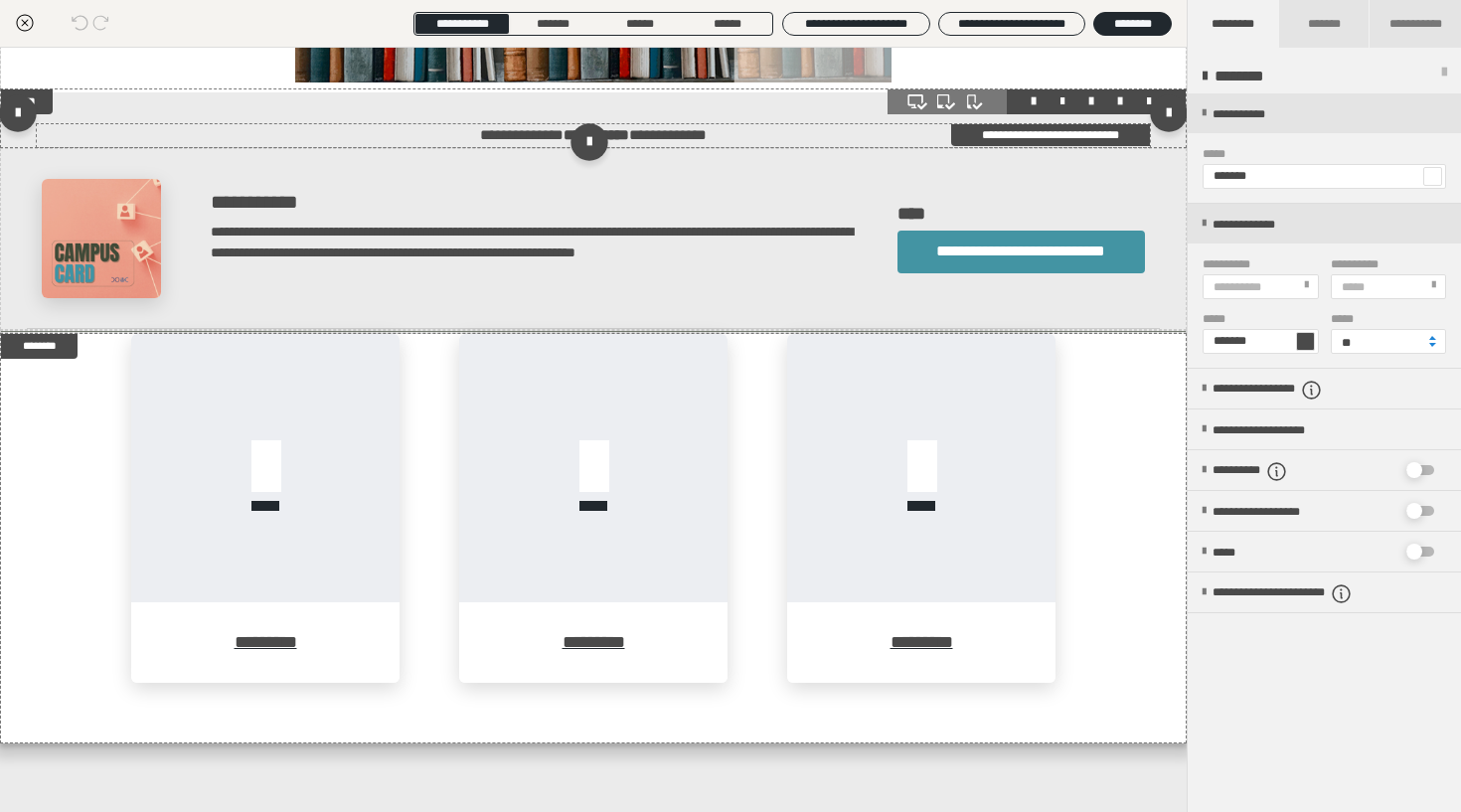 click on "**********" at bounding box center [593, 135] 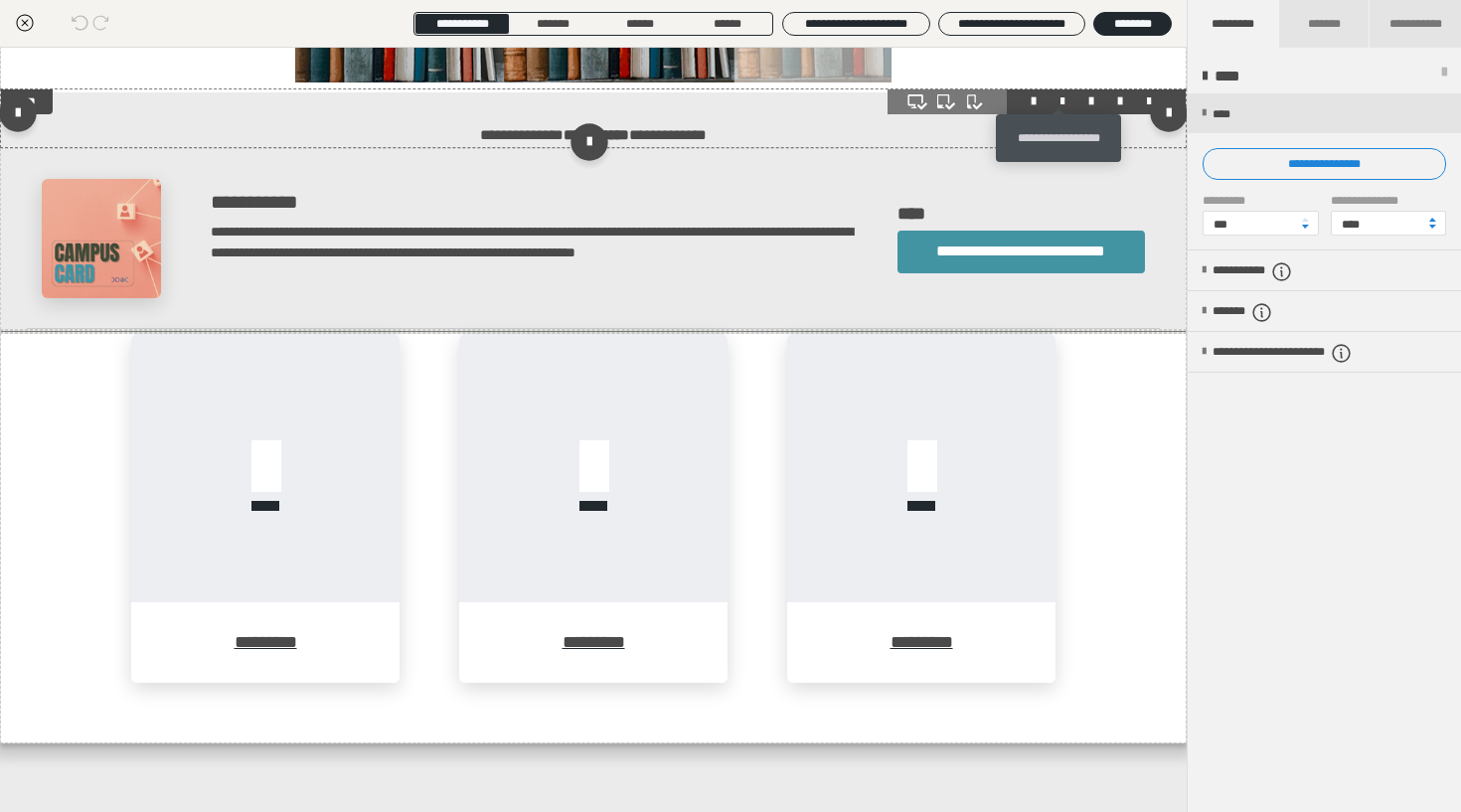 click at bounding box center [1062, 101] 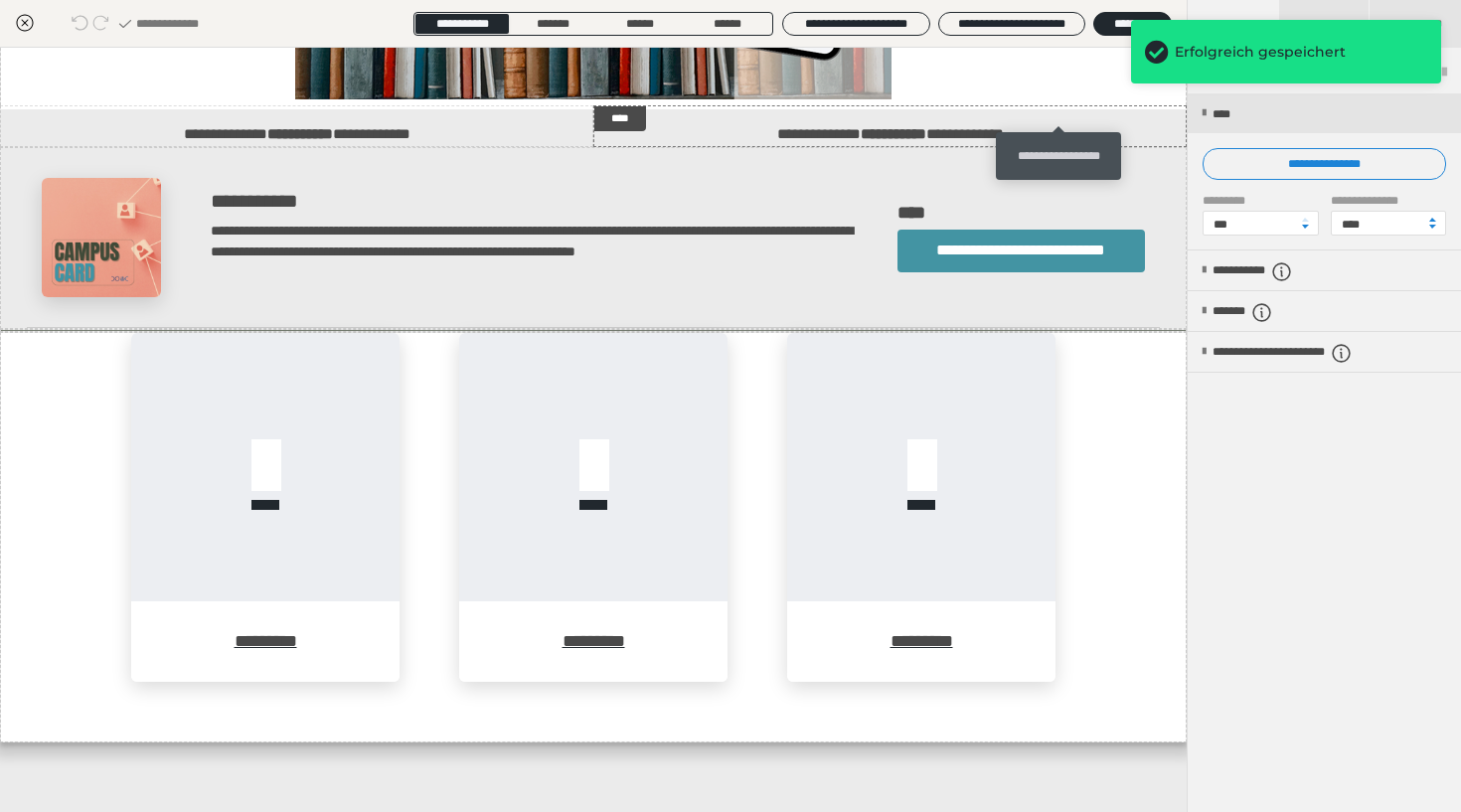 scroll, scrollTop: 2492, scrollLeft: 0, axis: vertical 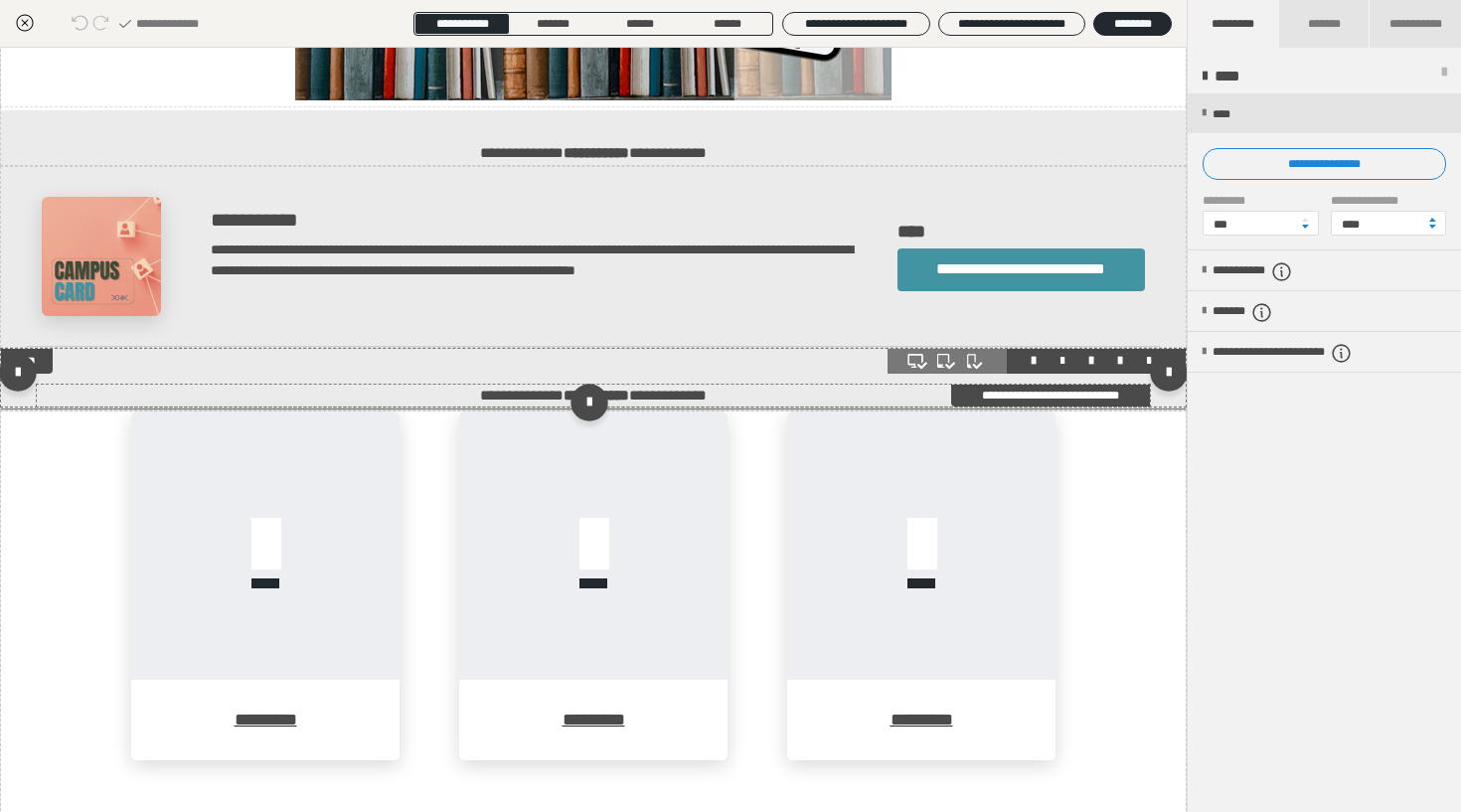 click on "**********" at bounding box center (593, 396) 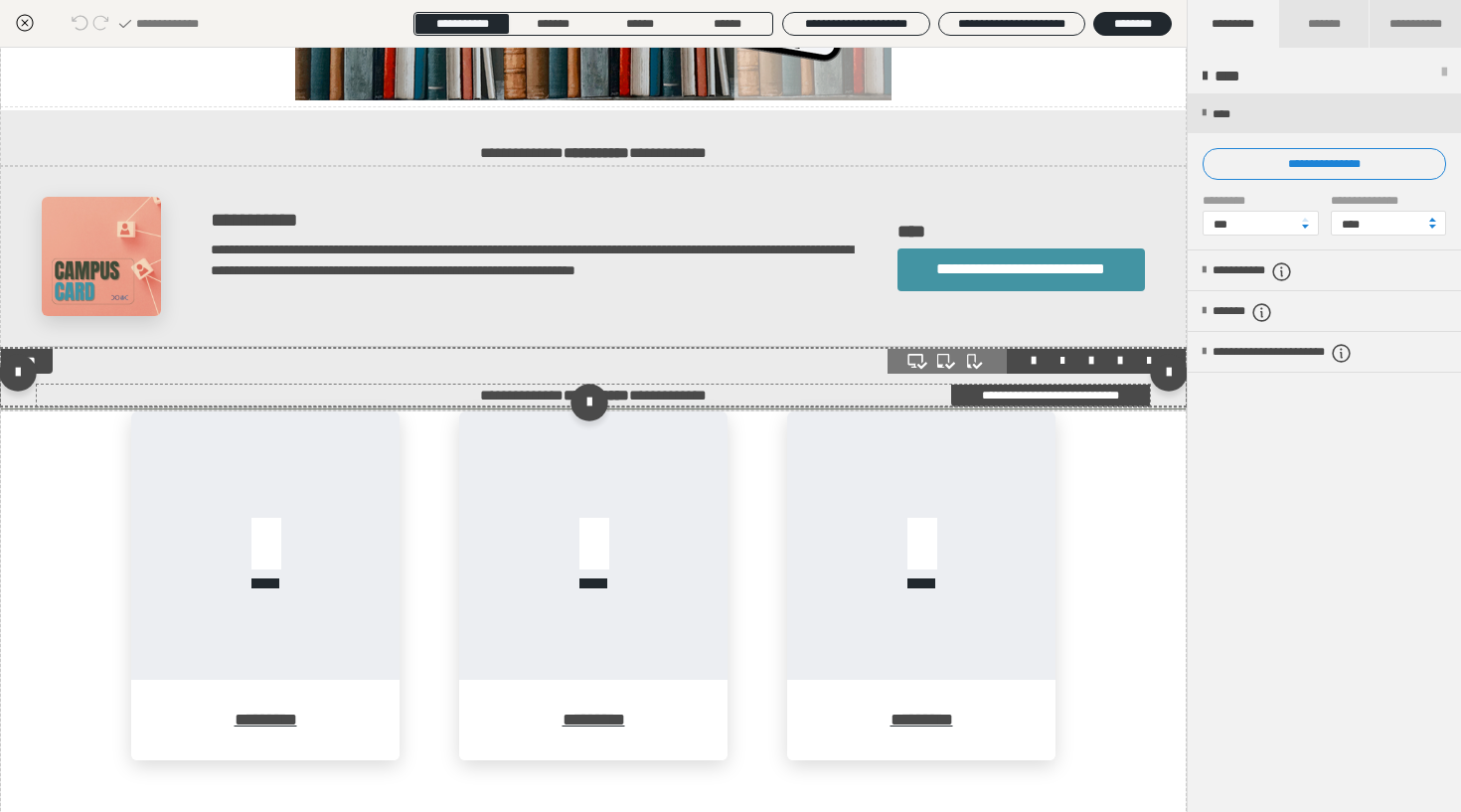 click on "**********" at bounding box center (593, 396) 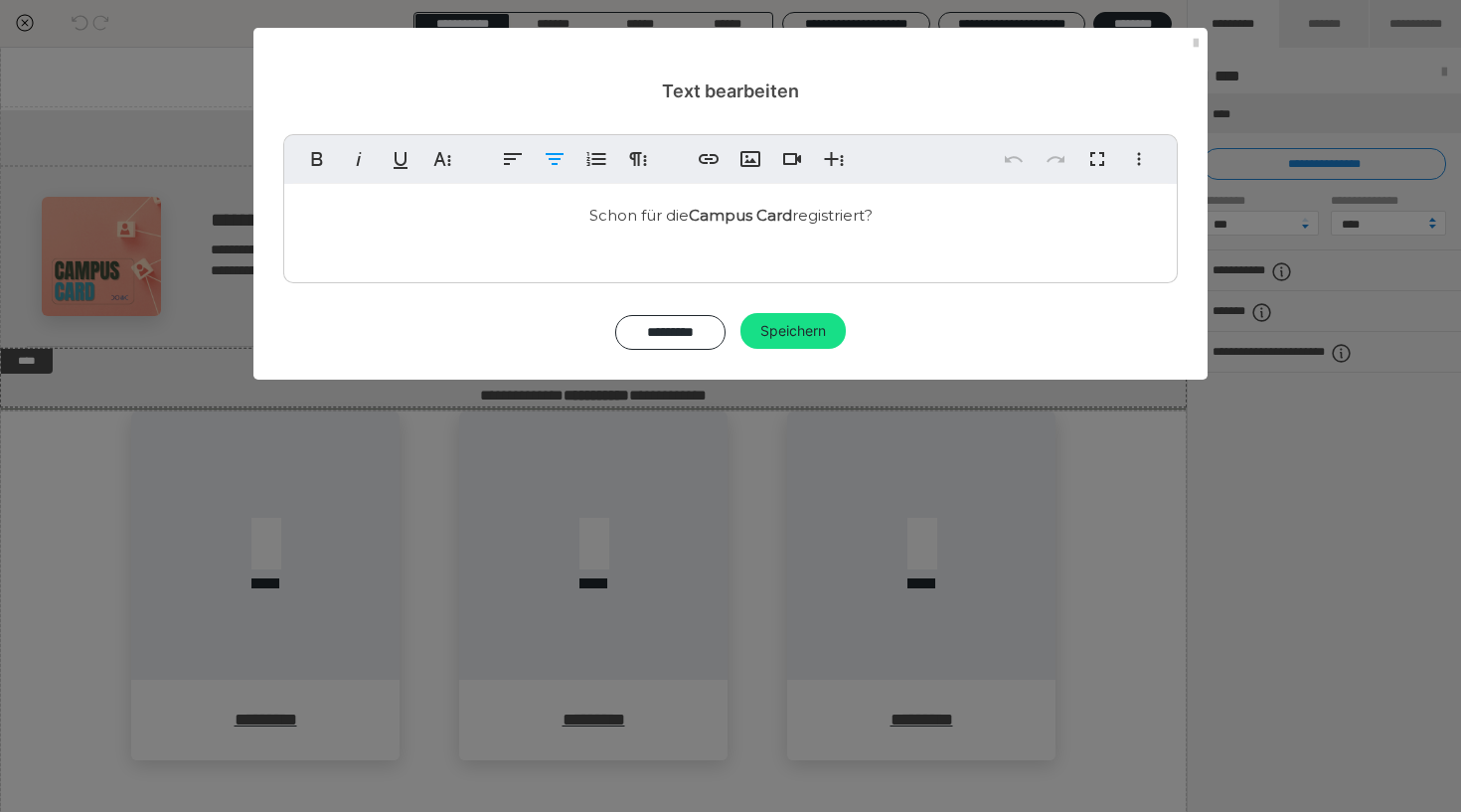click on "Schon für die  Campus Card  registriert?" at bounding box center [730, 215] 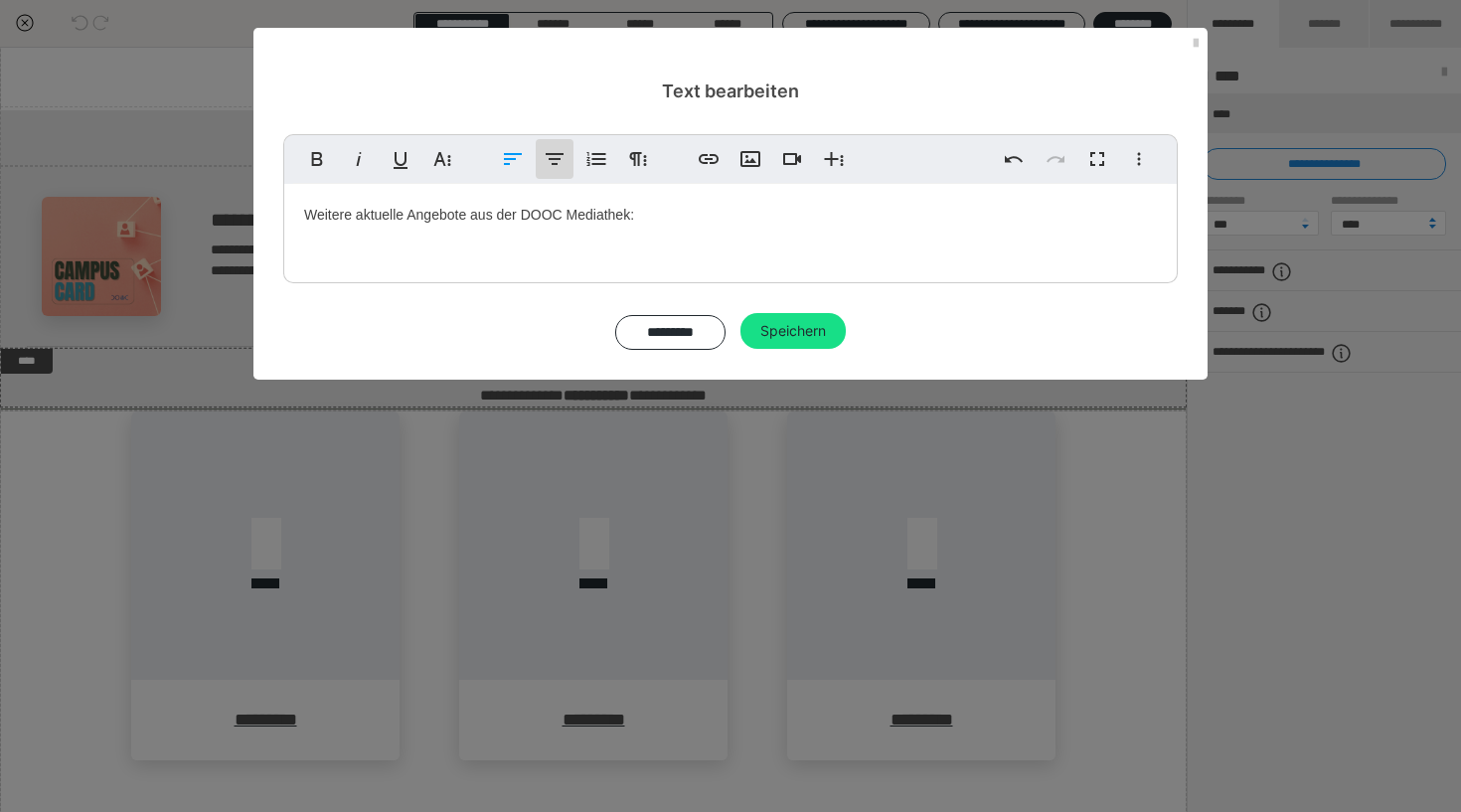 click 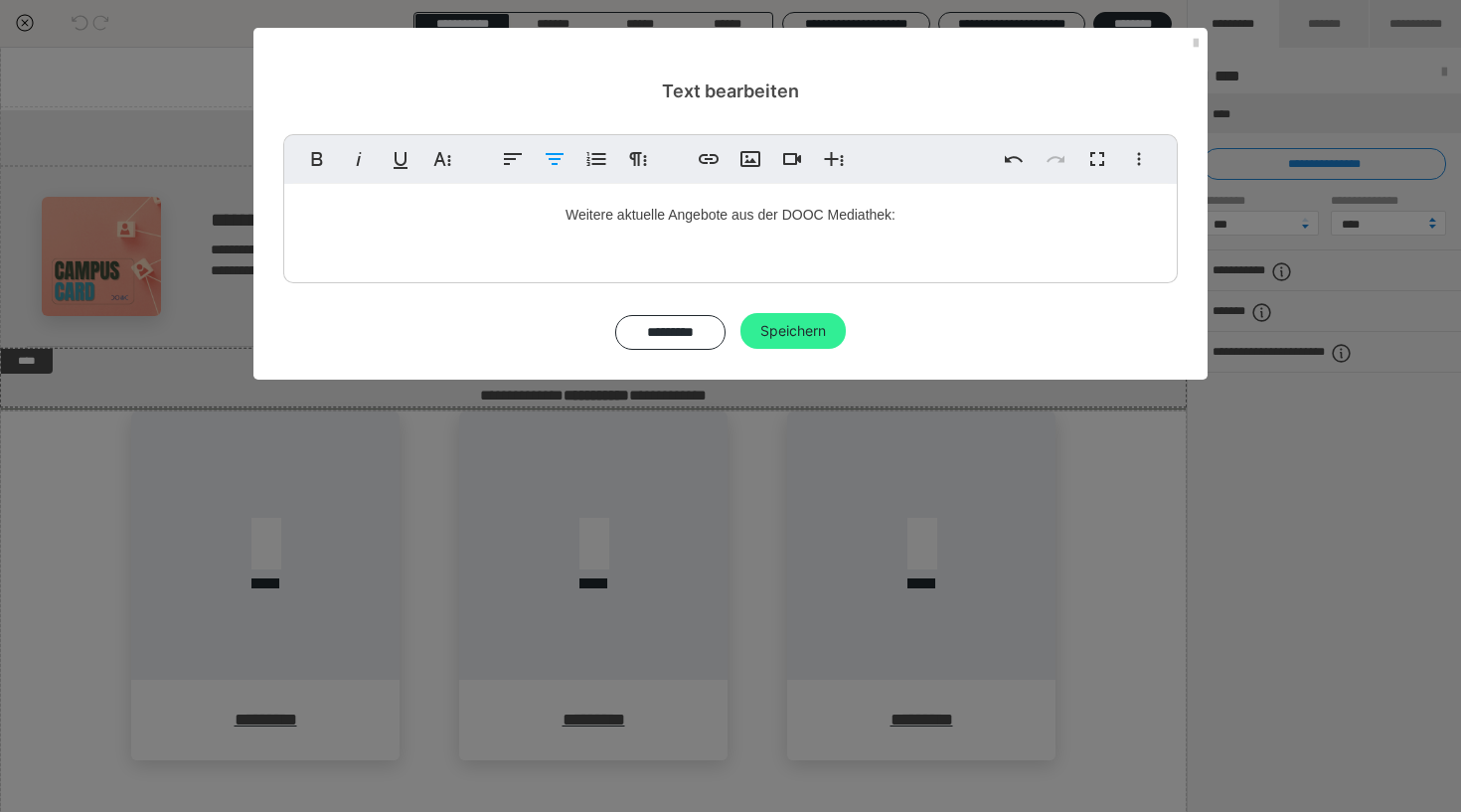 click on "Speichern" at bounding box center (793, 331) 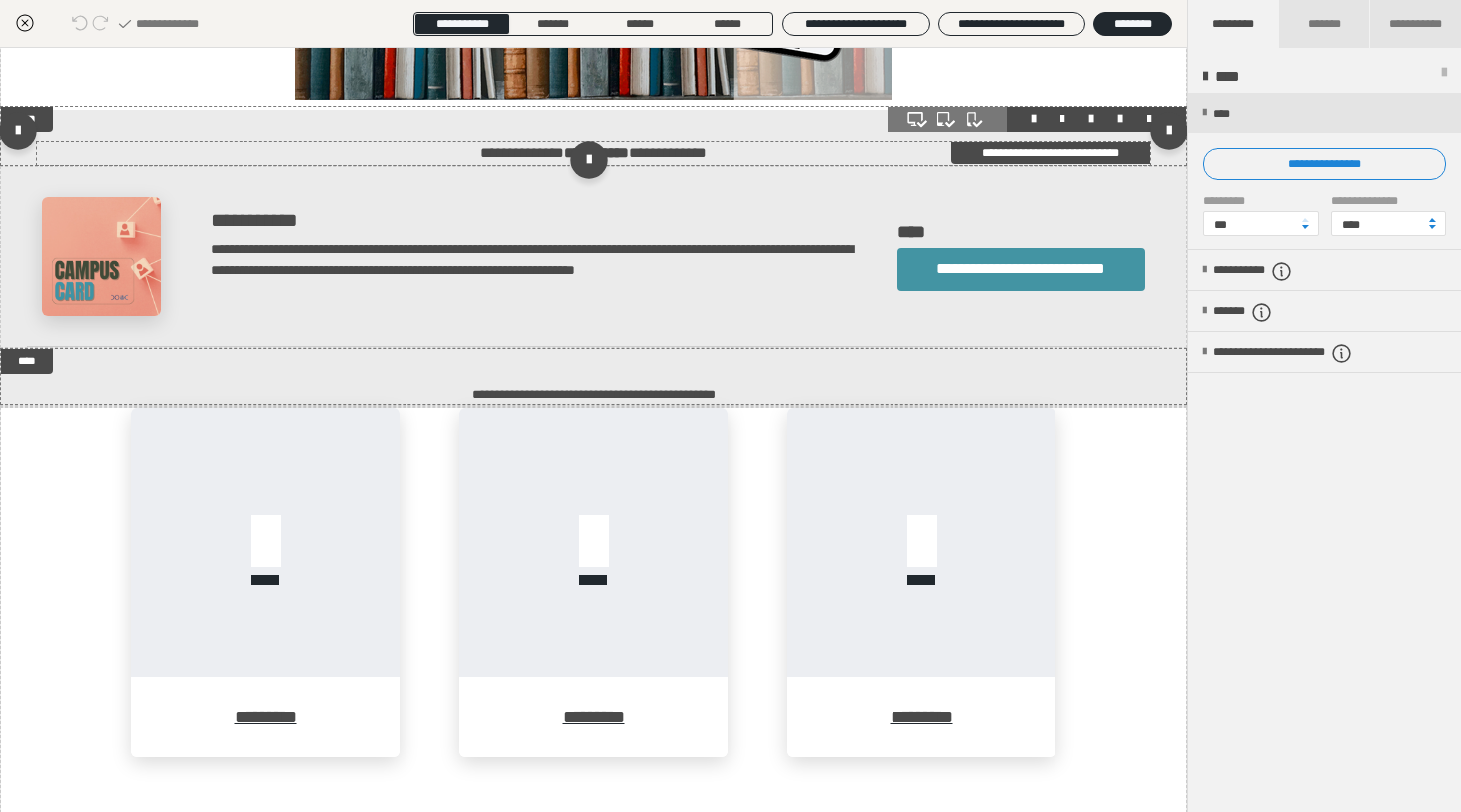 click on "**********" at bounding box center [593, 153] 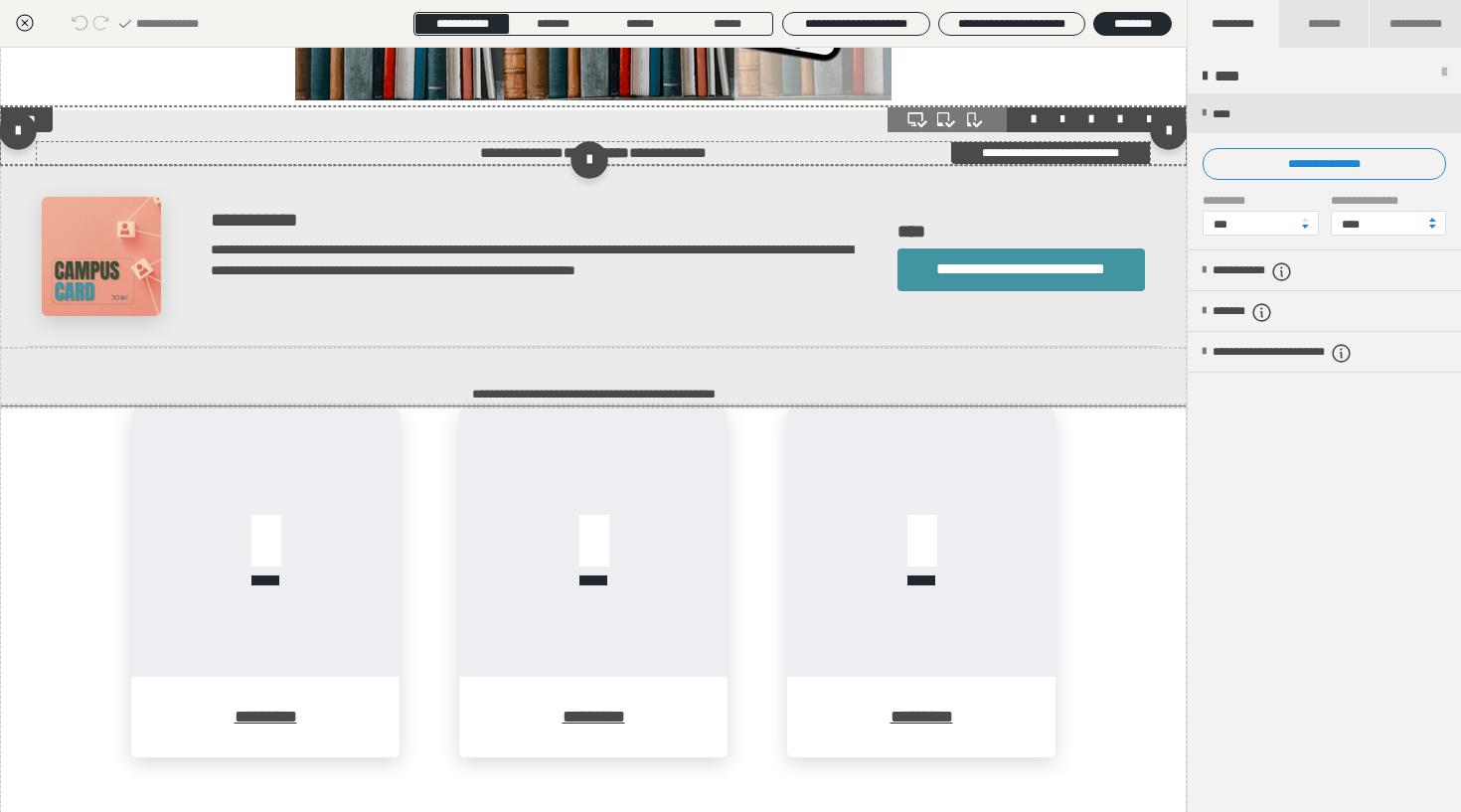 click on "**********" at bounding box center (593, 153) 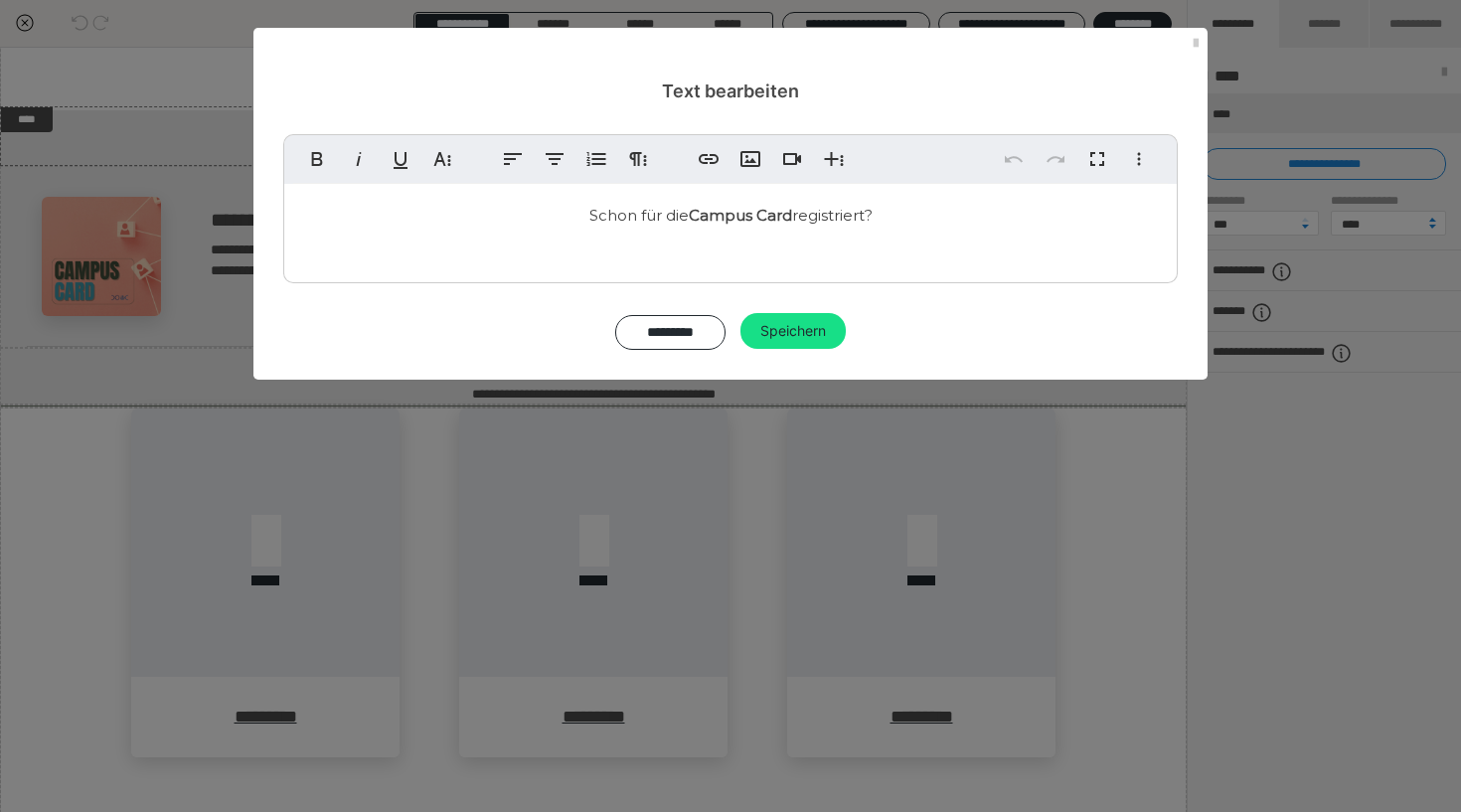 click on "Schon für die  Campus Card  registriert?" at bounding box center [730, 215] 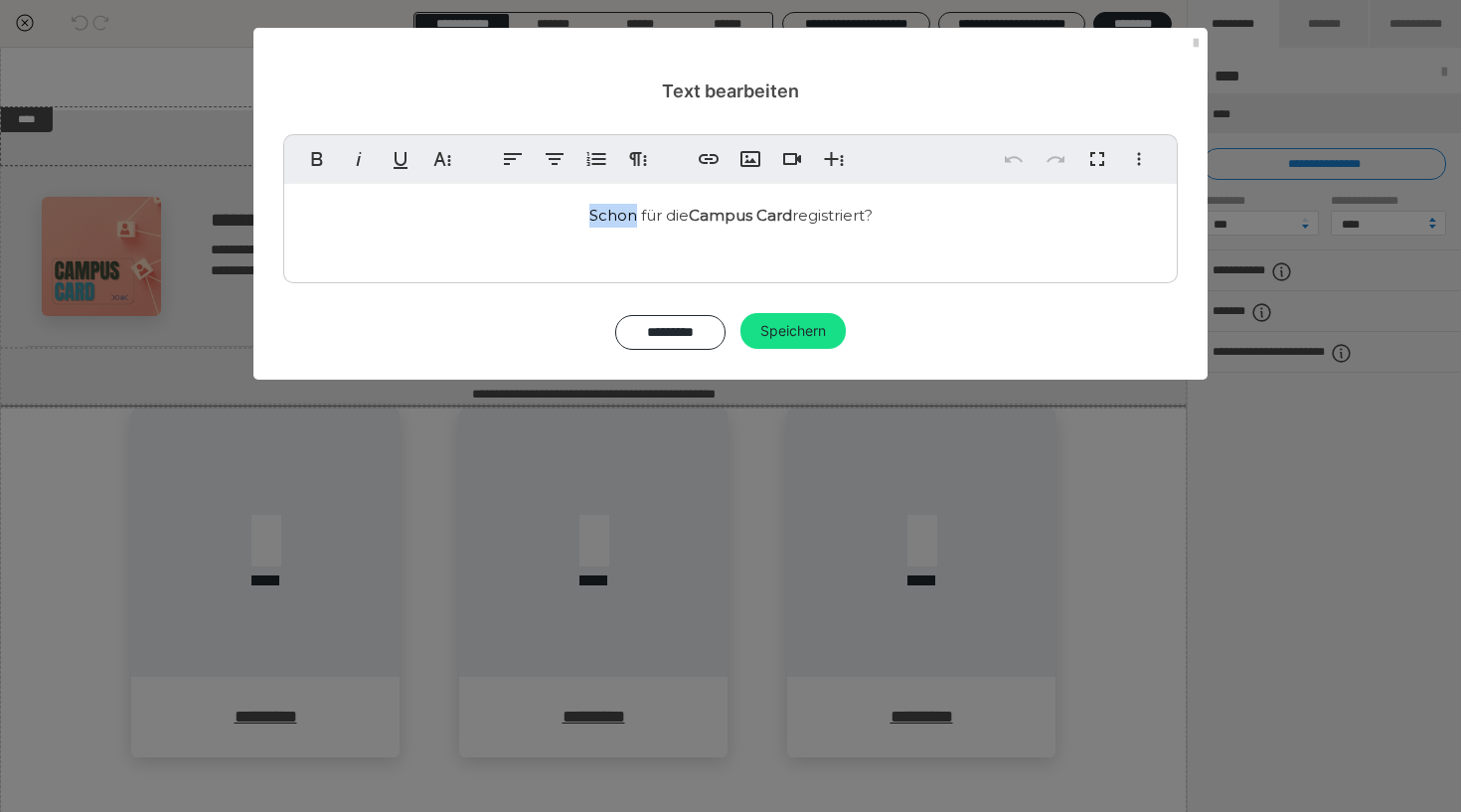 click on "Schon für die  Campus Card  registriert?" at bounding box center [730, 215] 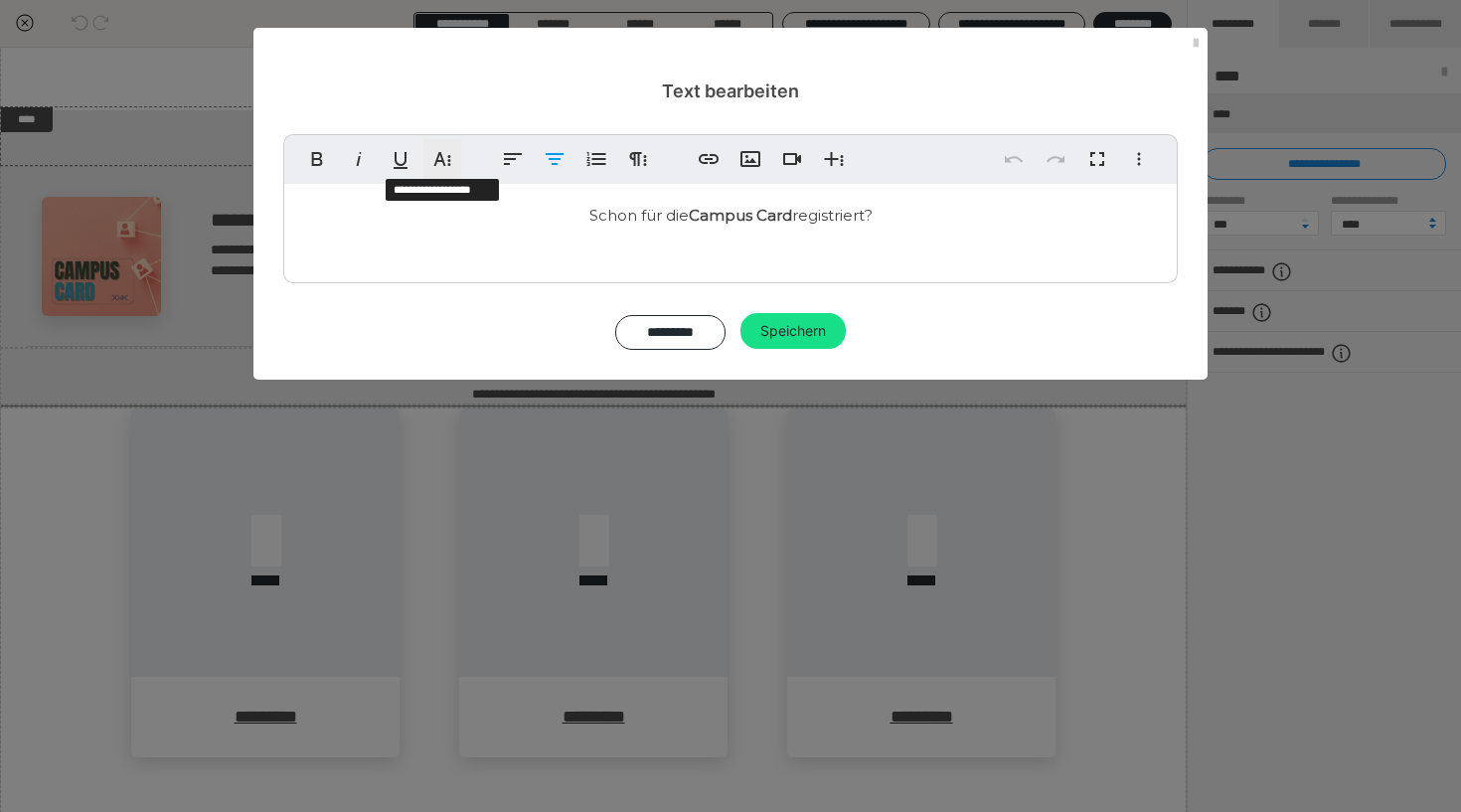 click 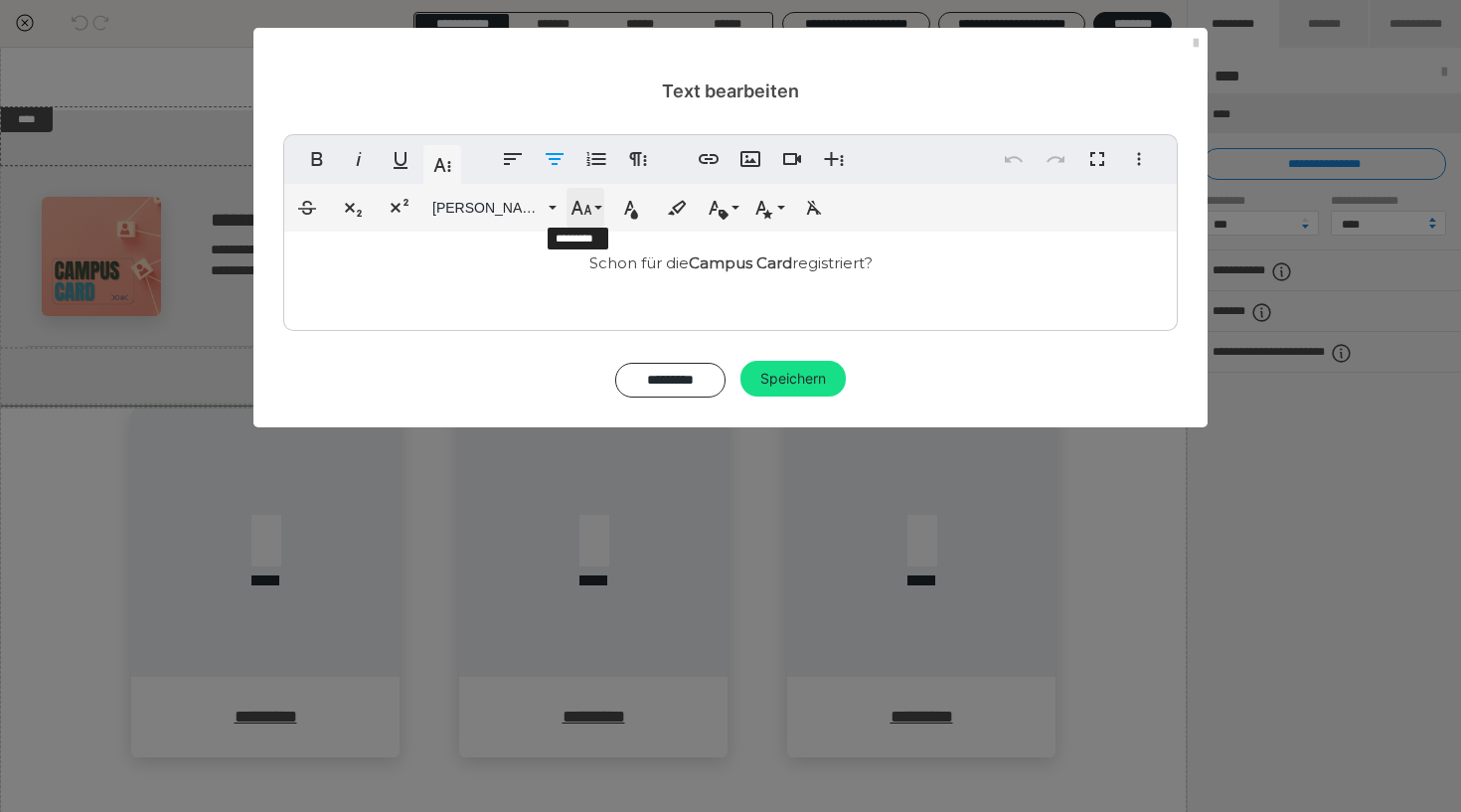 click on "Schriftgröße" at bounding box center (585, 208) 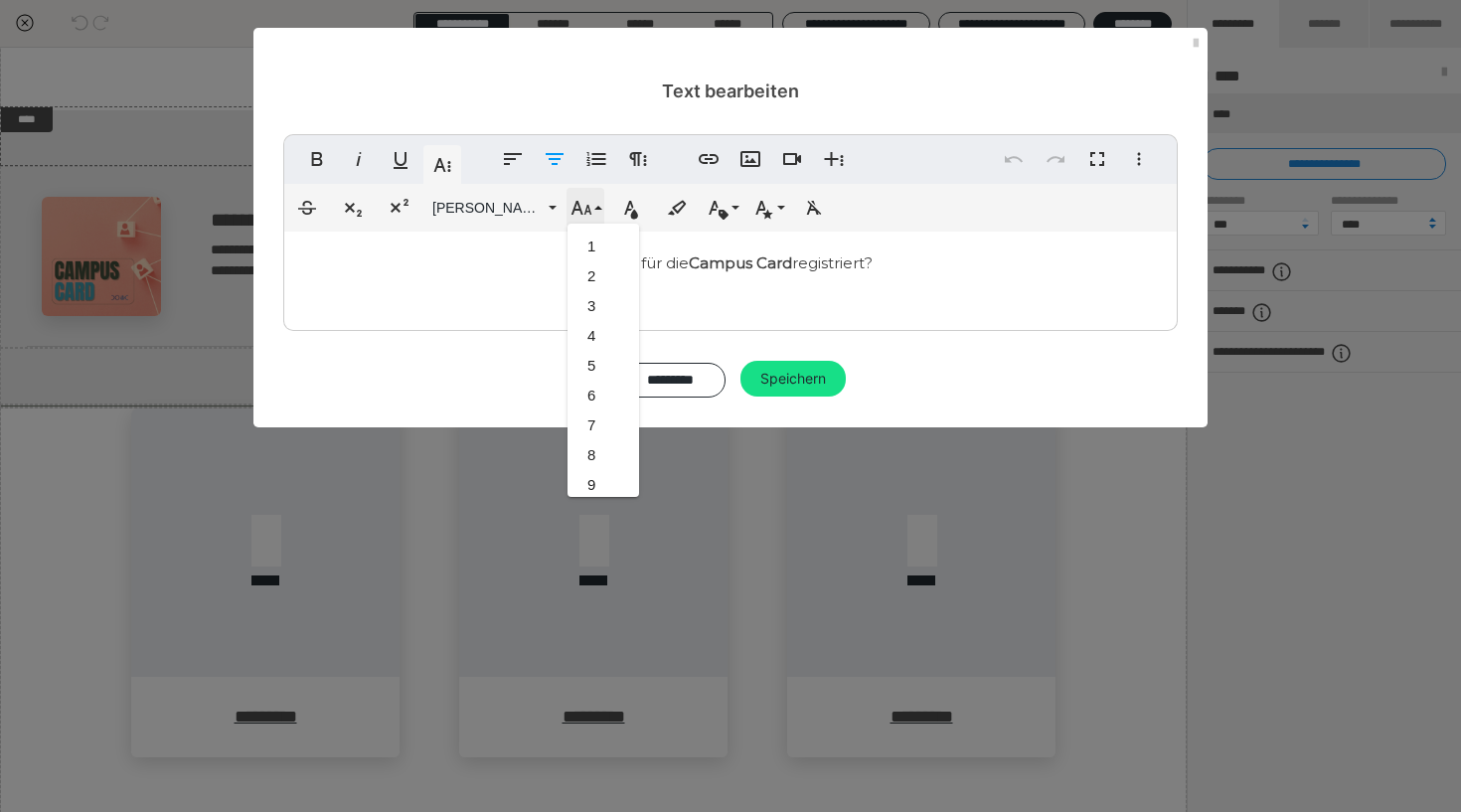 scroll, scrollTop: 440, scrollLeft: 0, axis: vertical 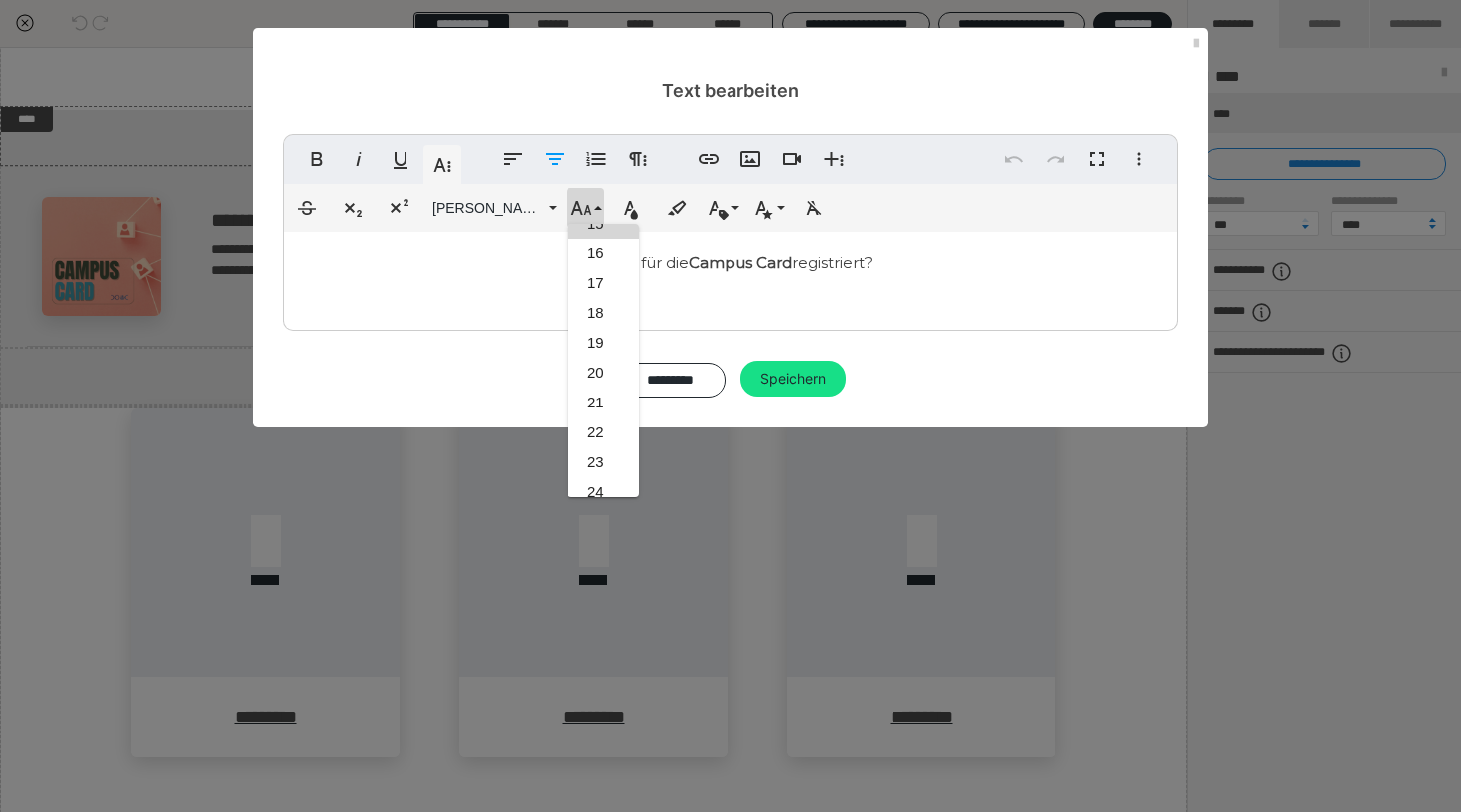 click on "Schon für die  Campus Card  registriert?" at bounding box center (730, 276) 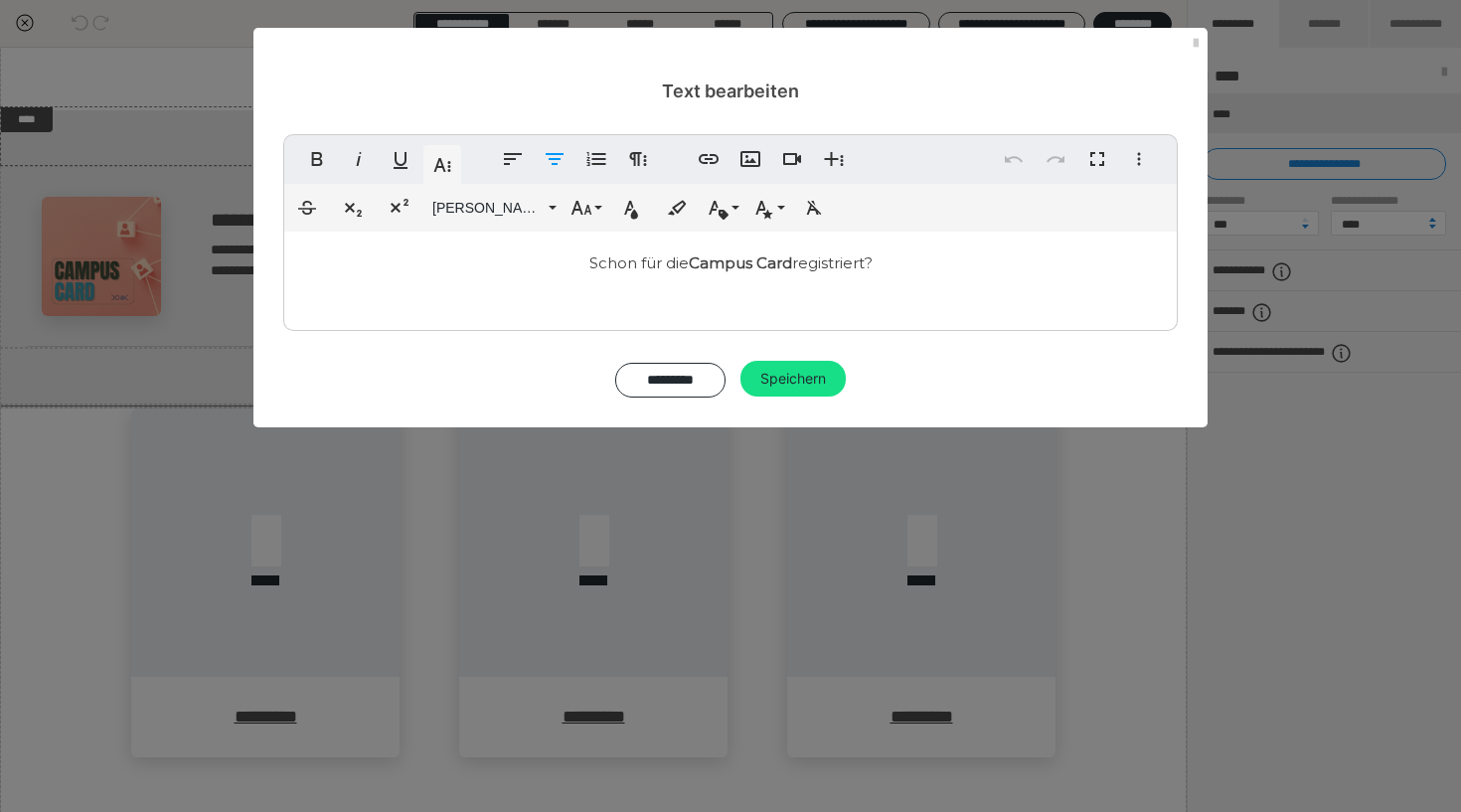drag, startPoint x: 580, startPoint y: 265, endPoint x: 882, endPoint y: 270, distance: 302.04139 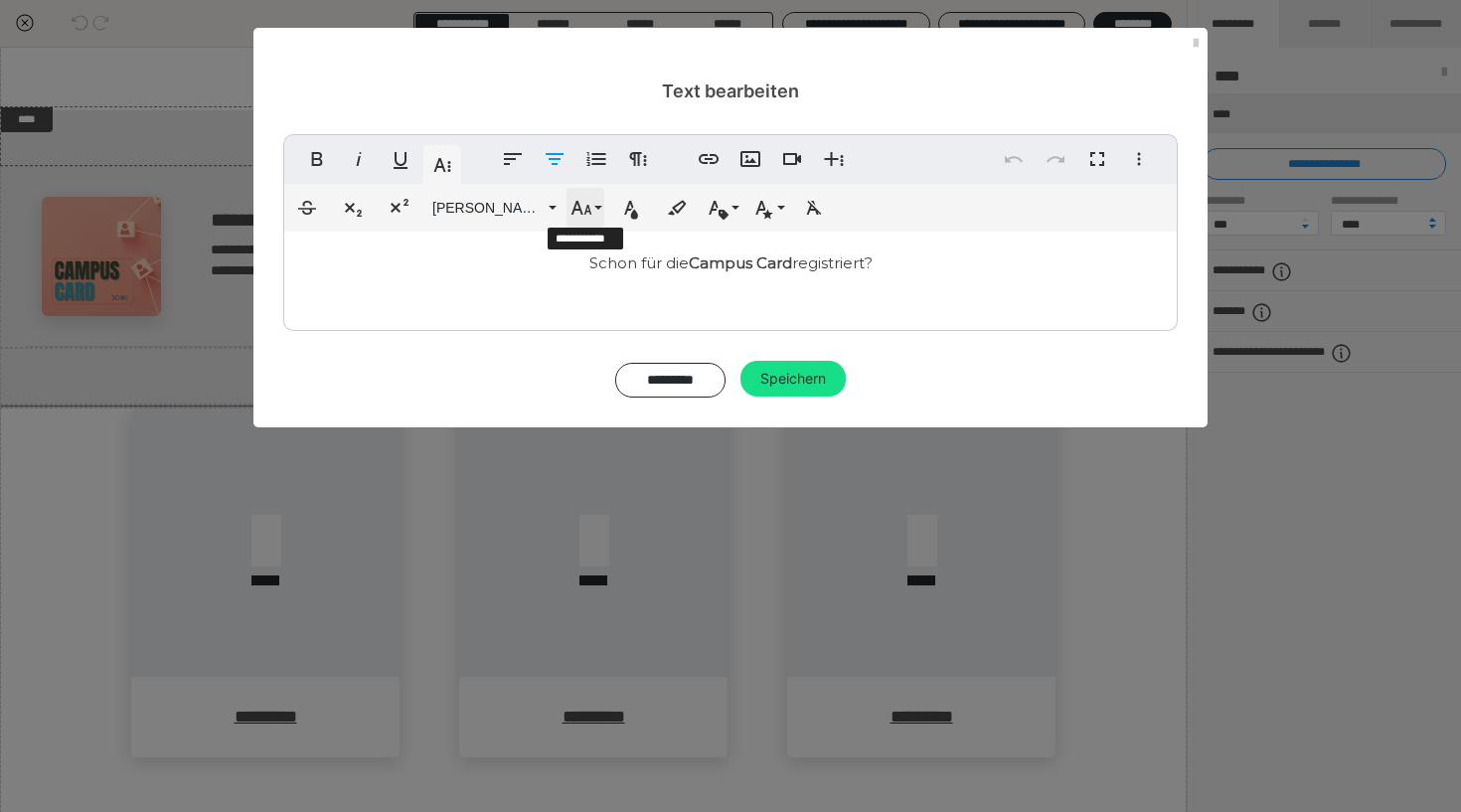 click 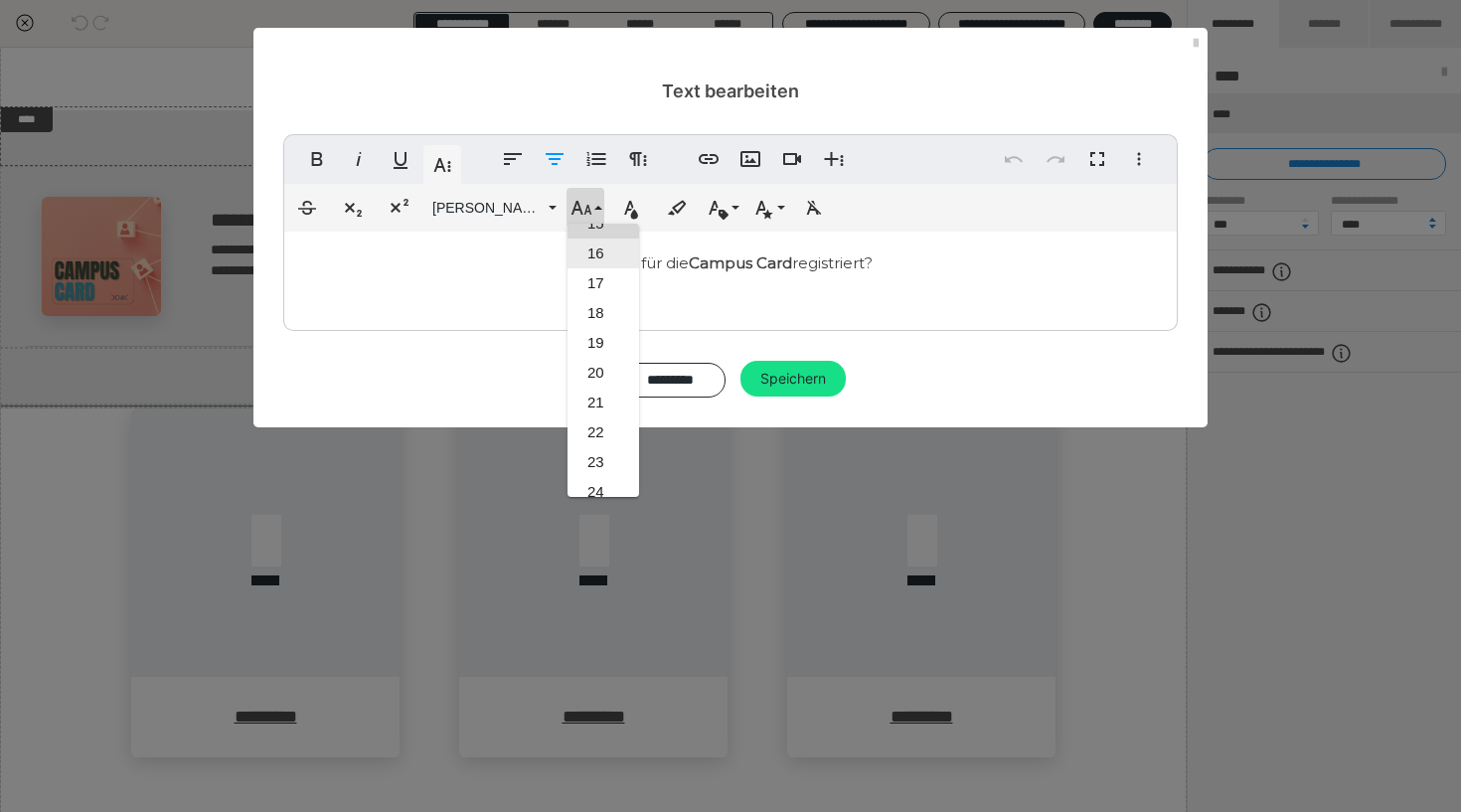 click on "16" at bounding box center (603, 253) 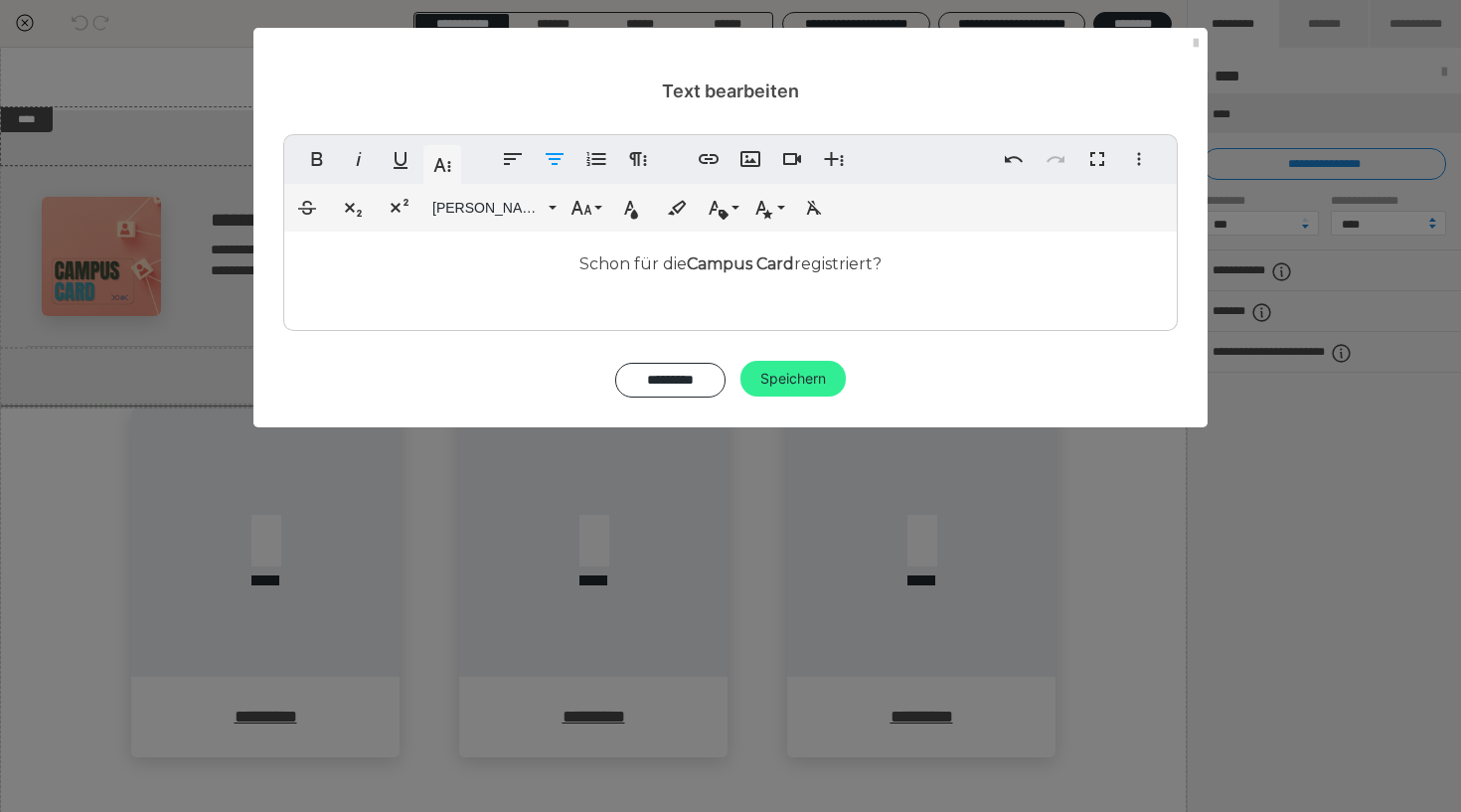 click on "Speichern" at bounding box center (793, 379) 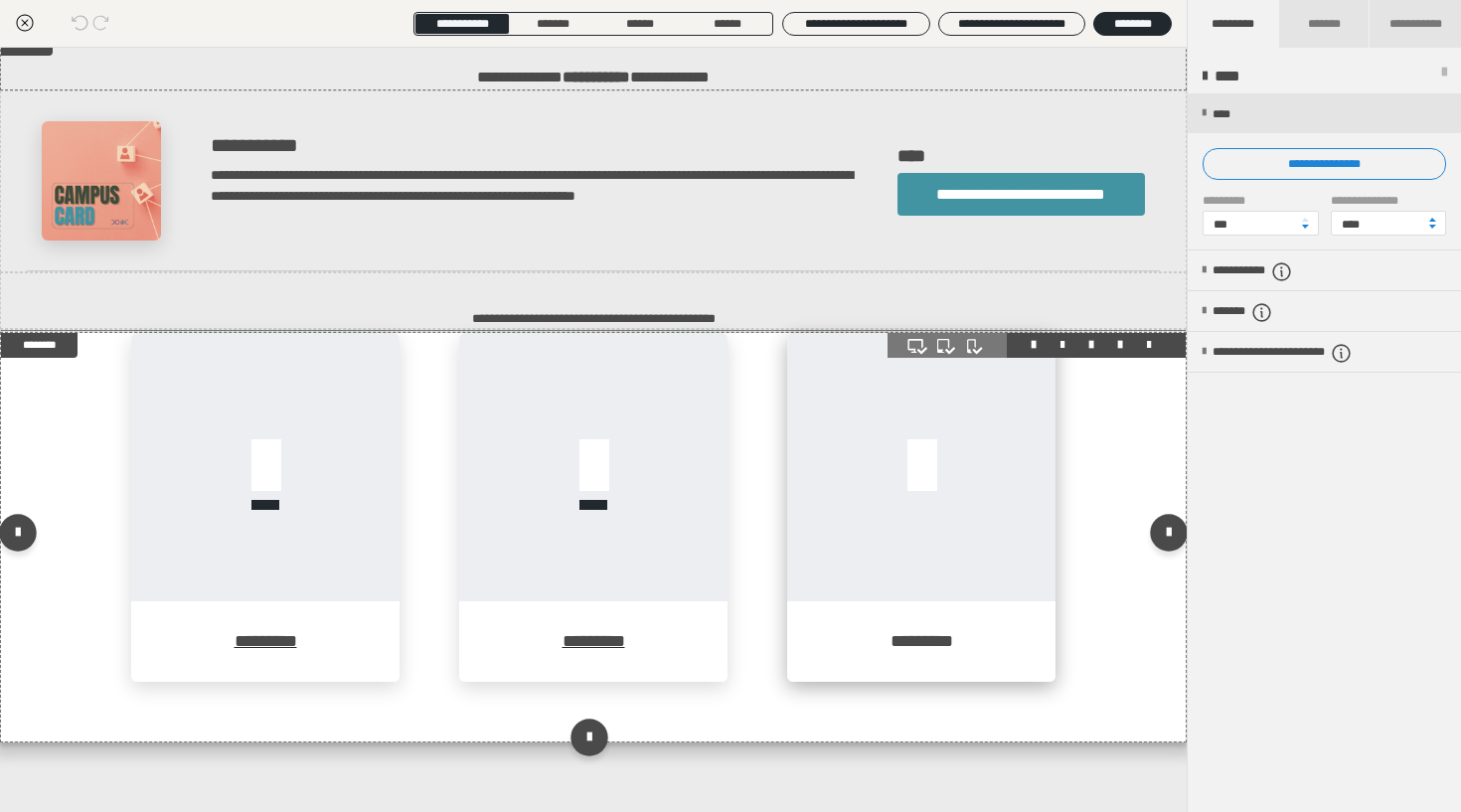 scroll, scrollTop: 2568, scrollLeft: 0, axis: vertical 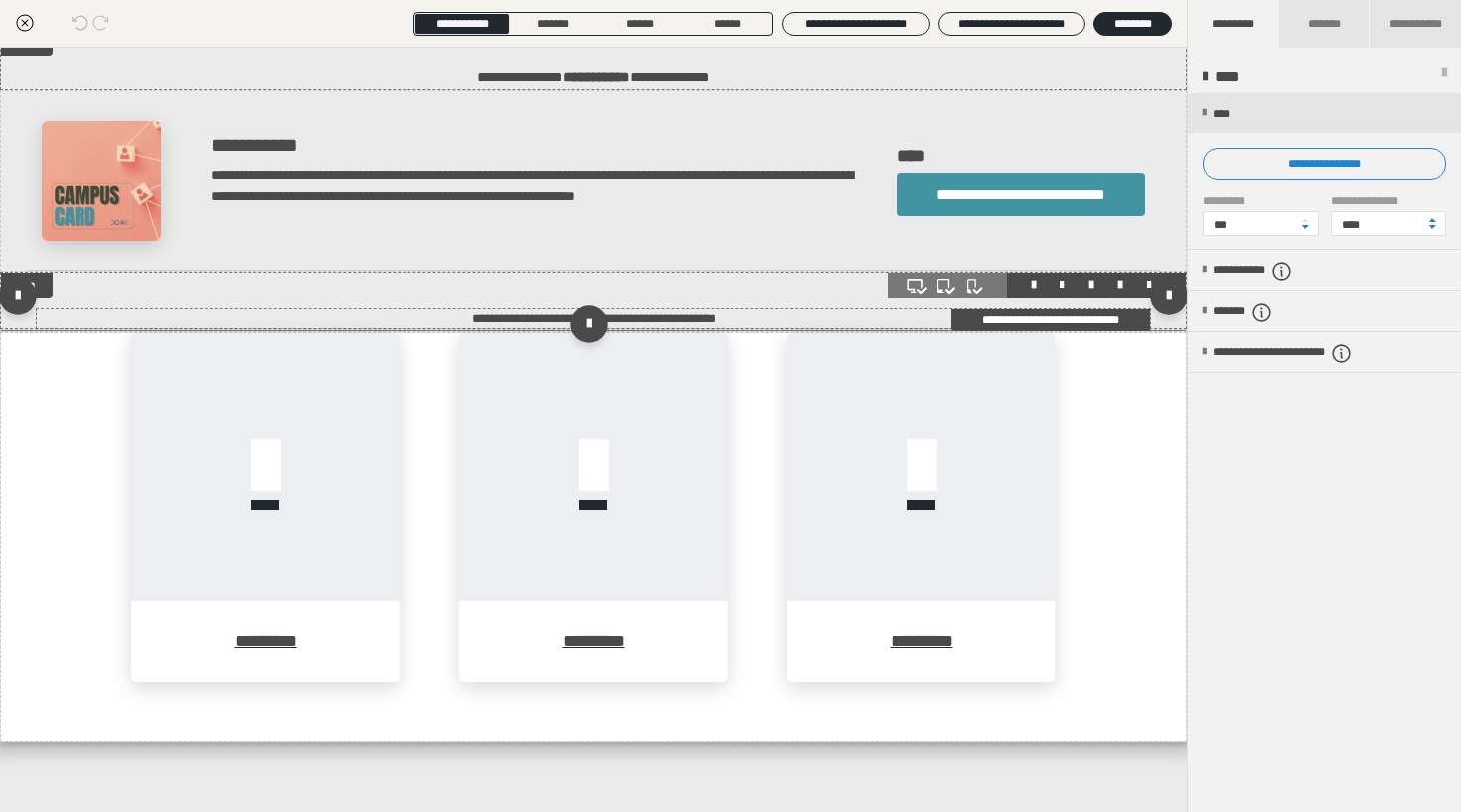 click on "**********" at bounding box center (593, 318) 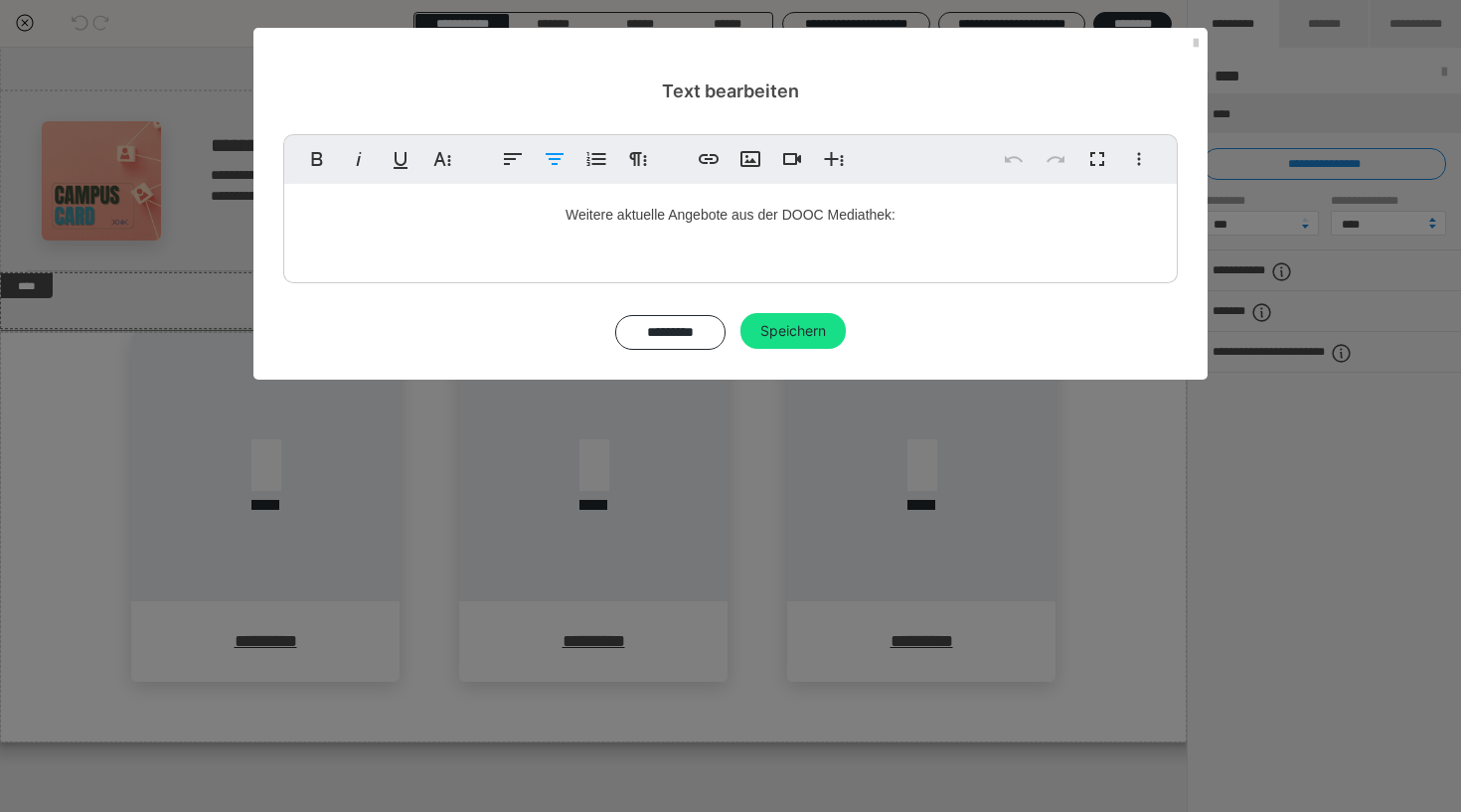 click on "Weitere aktuelle Angebote aus der DOOC Mediathek:" at bounding box center (730, 215) 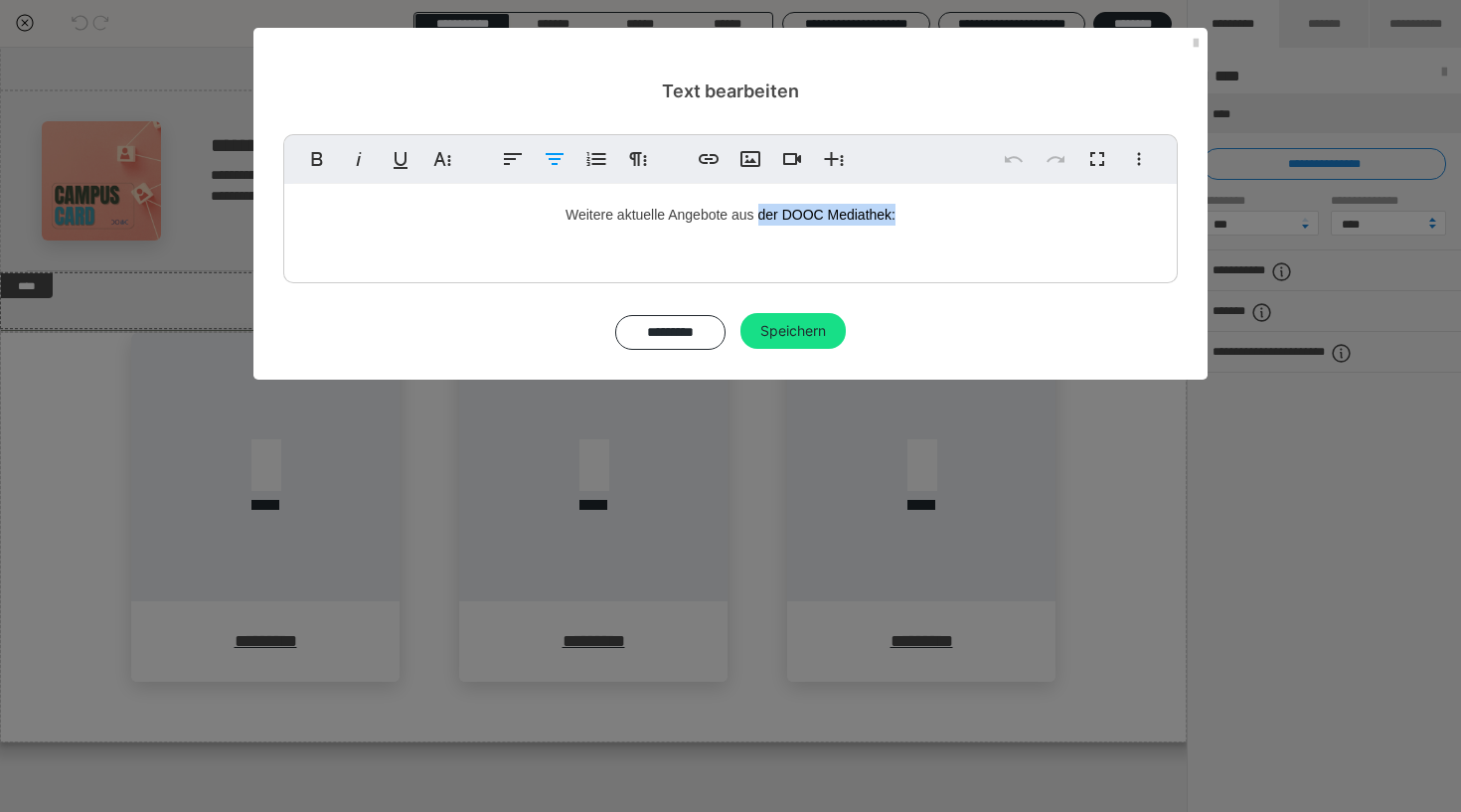 drag, startPoint x: 757, startPoint y: 215, endPoint x: 919, endPoint y: 213, distance: 162.01235 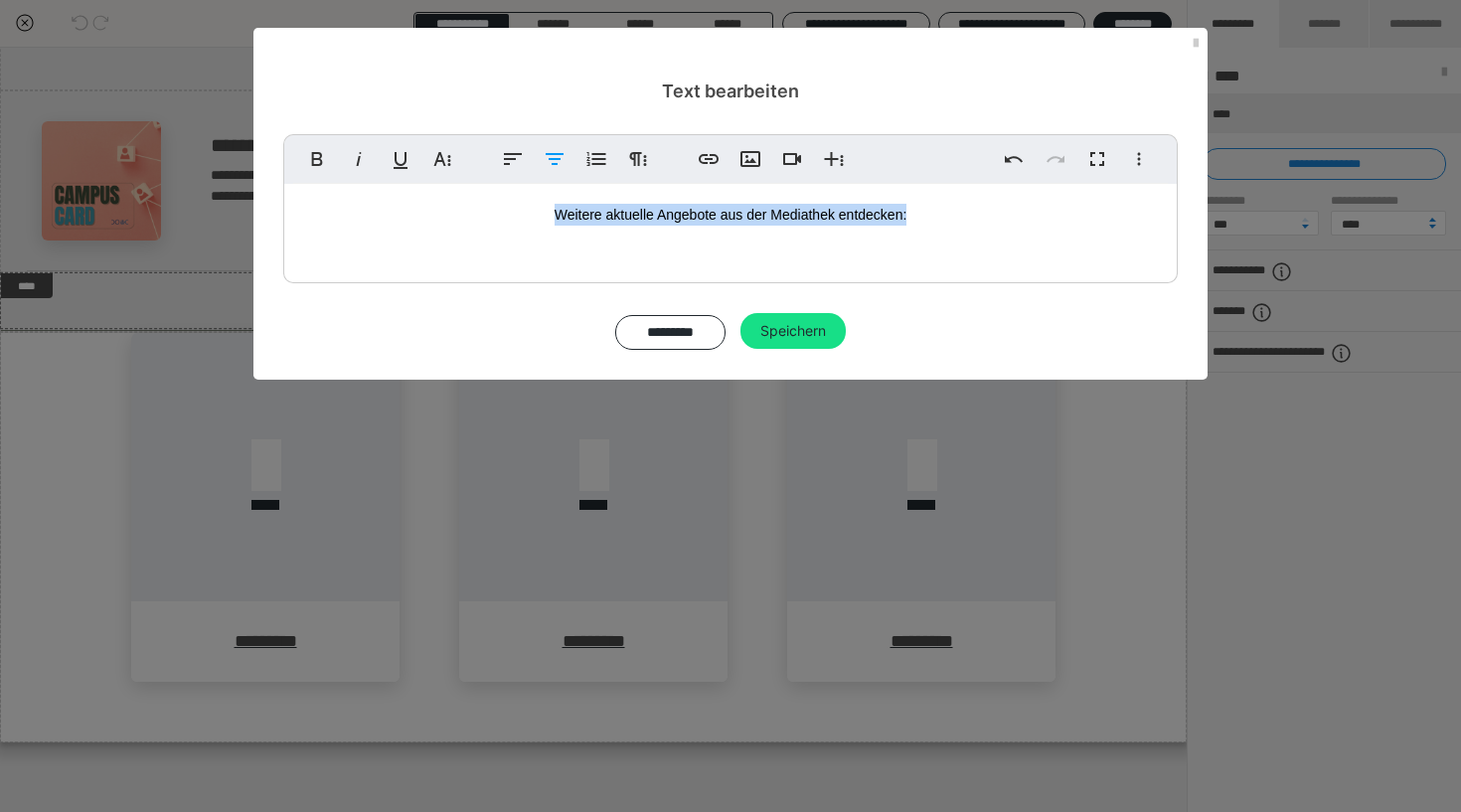 drag, startPoint x: 552, startPoint y: 212, endPoint x: 958, endPoint y: 221, distance: 406.1 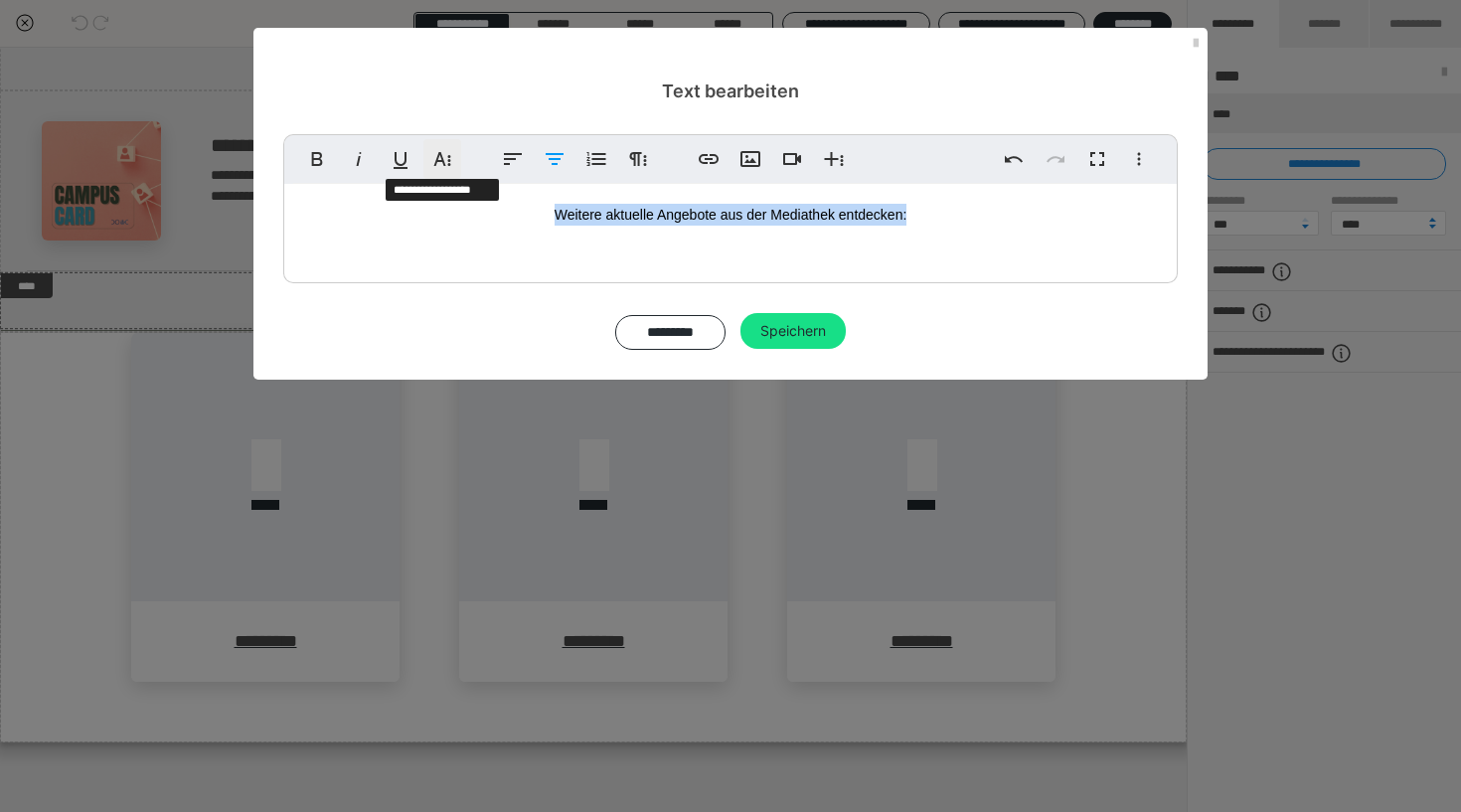 click 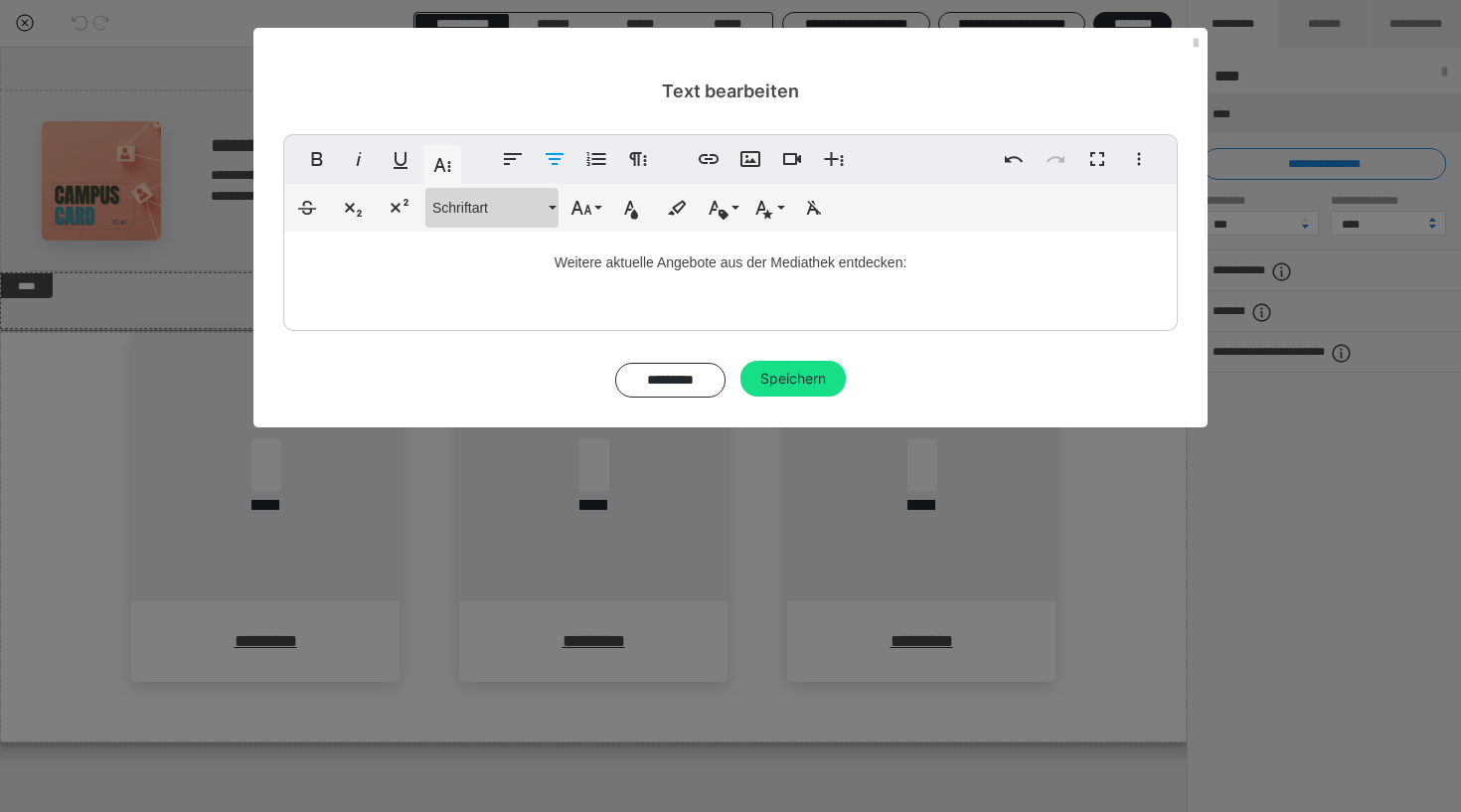 click on "Schriftart" at bounding box center (492, 208) 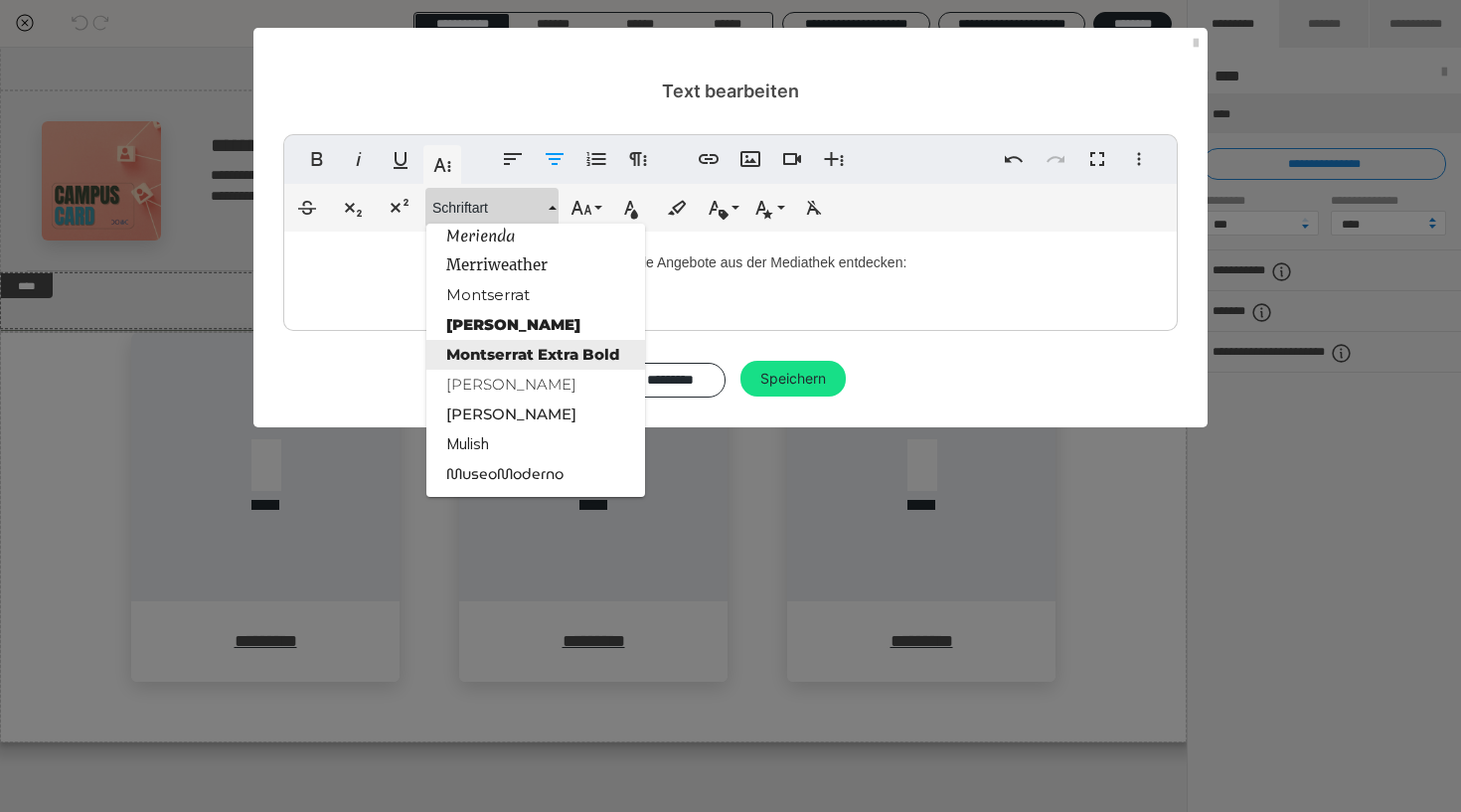scroll, scrollTop: 1834, scrollLeft: 0, axis: vertical 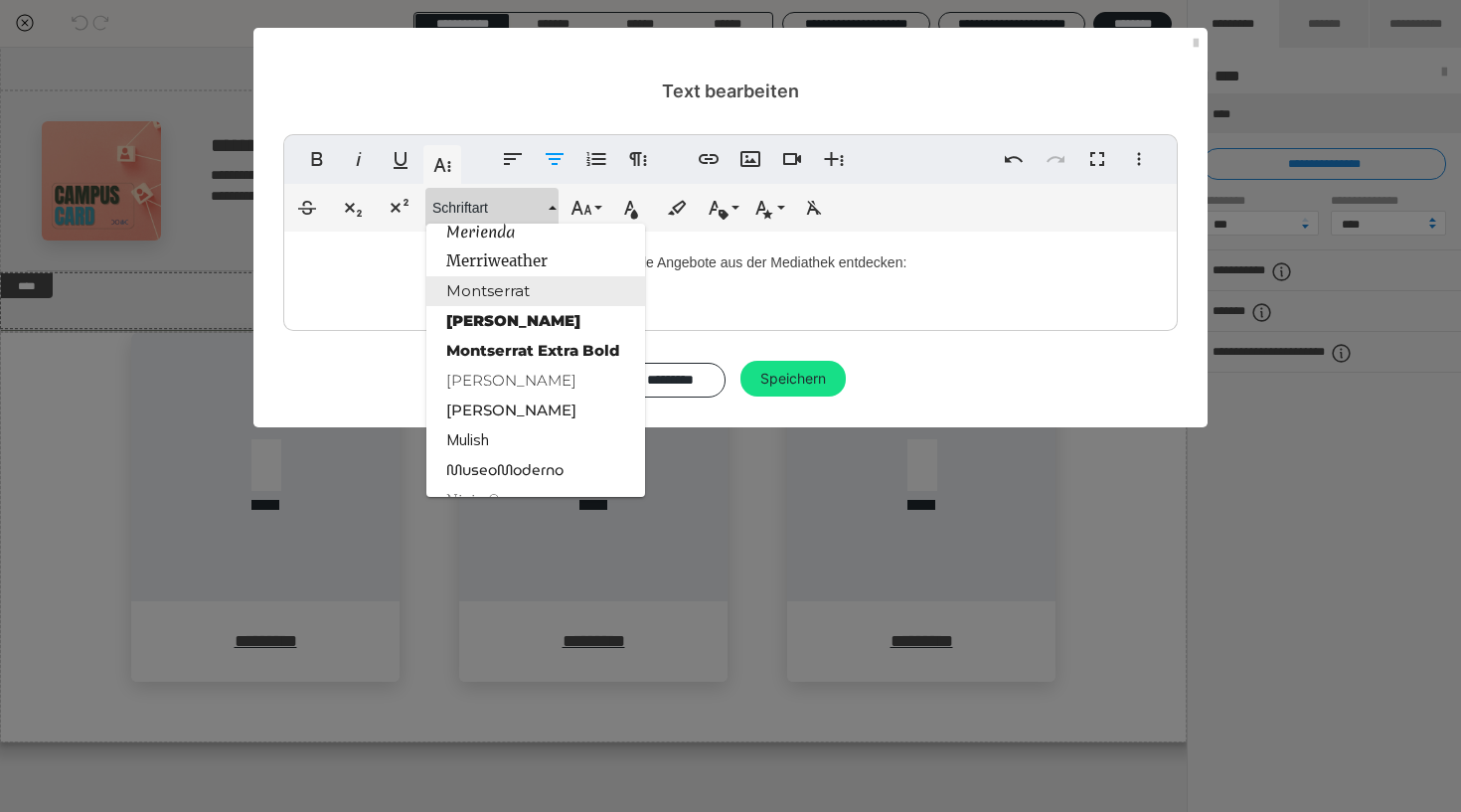 click on "Montserrat" at bounding box center (536, 291) 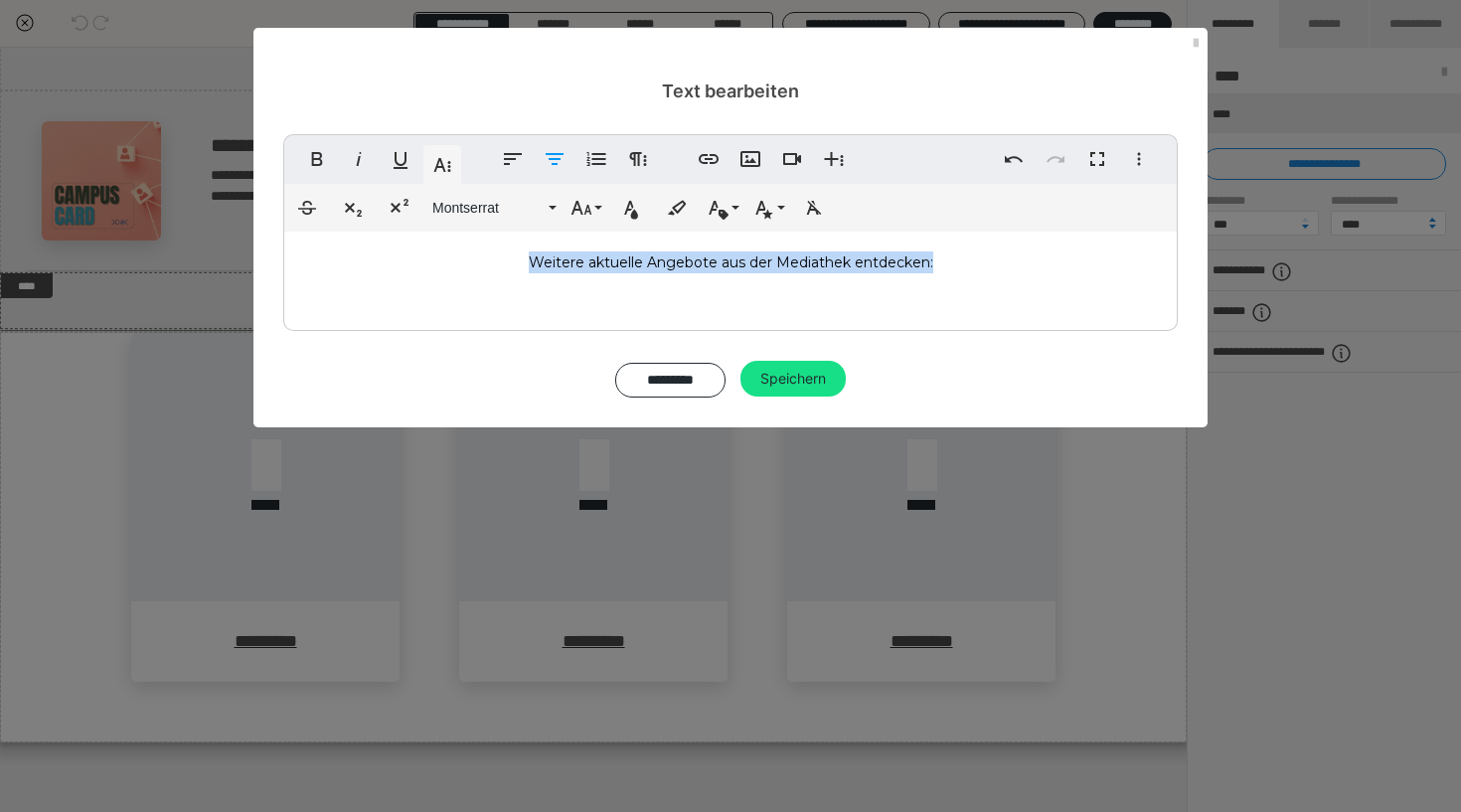 click on "Weitere aktuelle Angebote aus der Mediathek entdecken:" at bounding box center [730, 276] 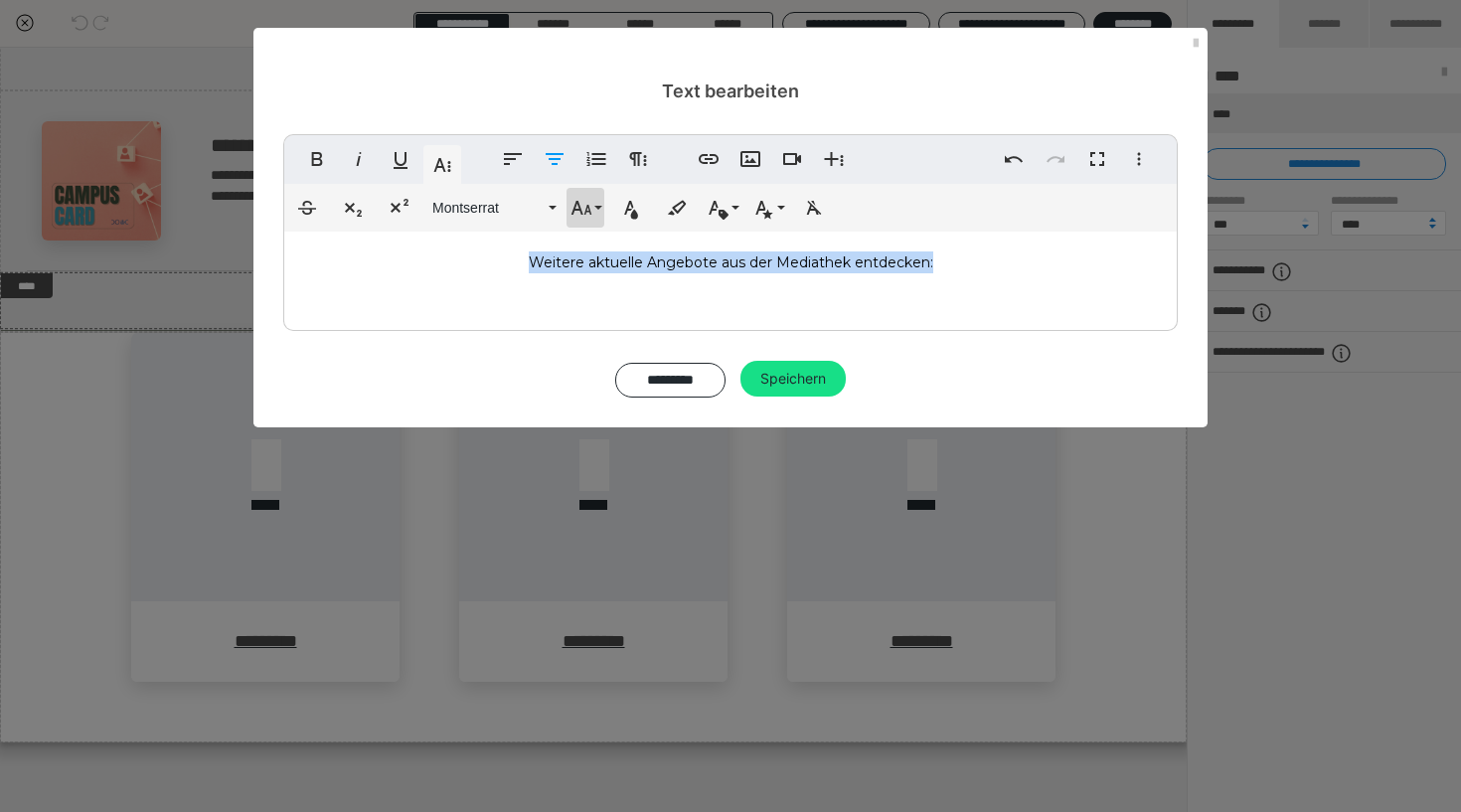 click on "Schriftgröße" at bounding box center (585, 208) 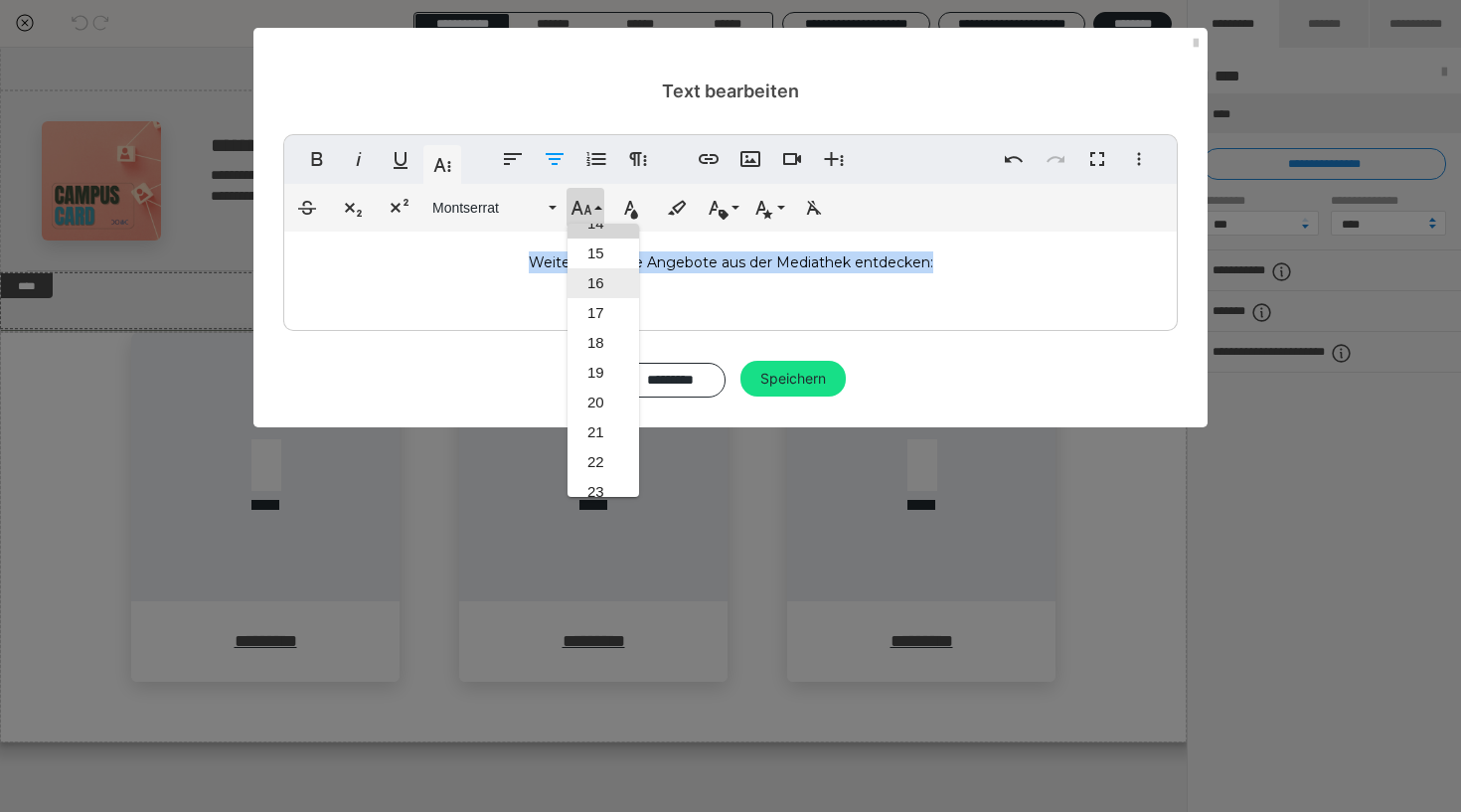 click on "16" at bounding box center [603, 283] 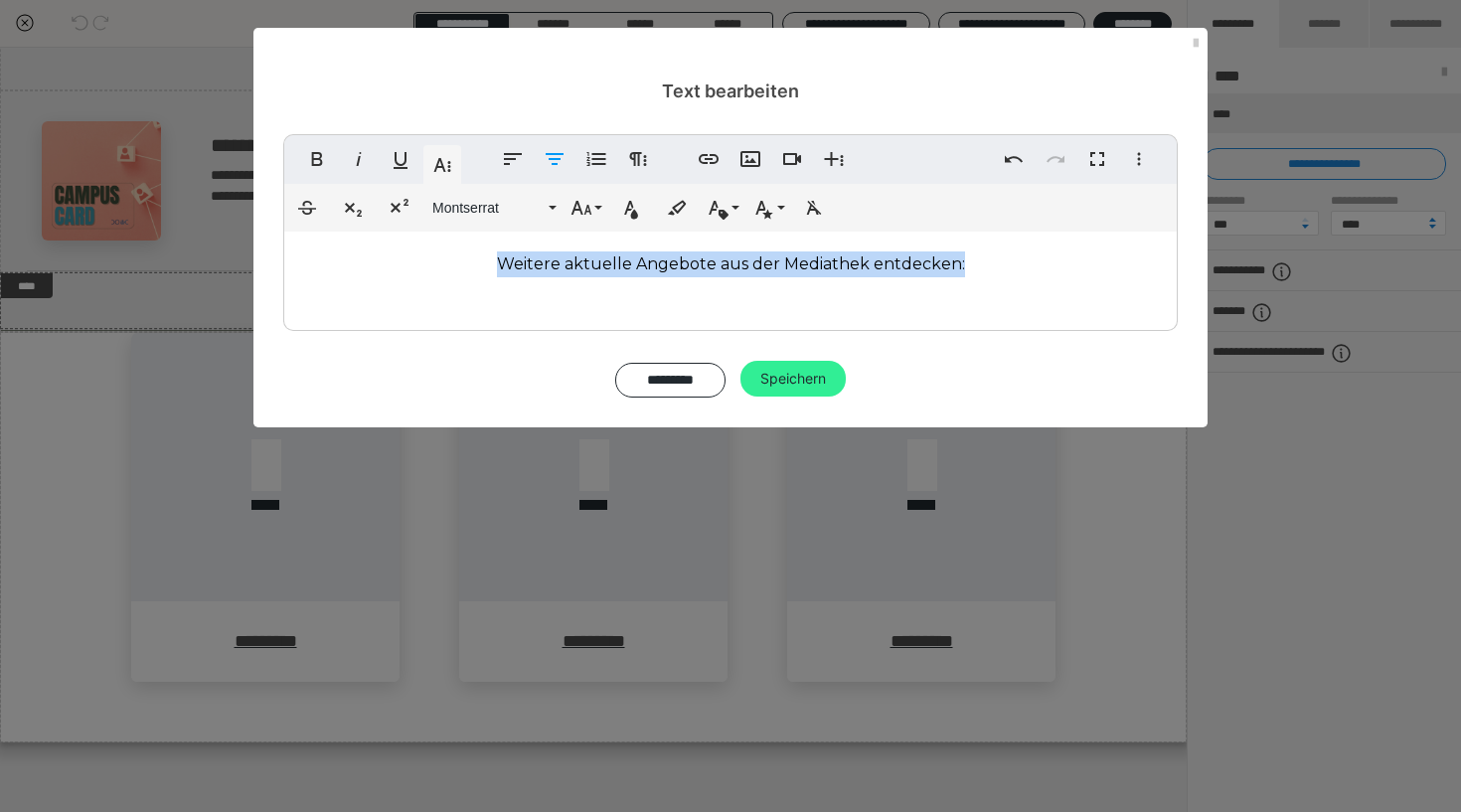 click on "Speichern" at bounding box center (793, 379) 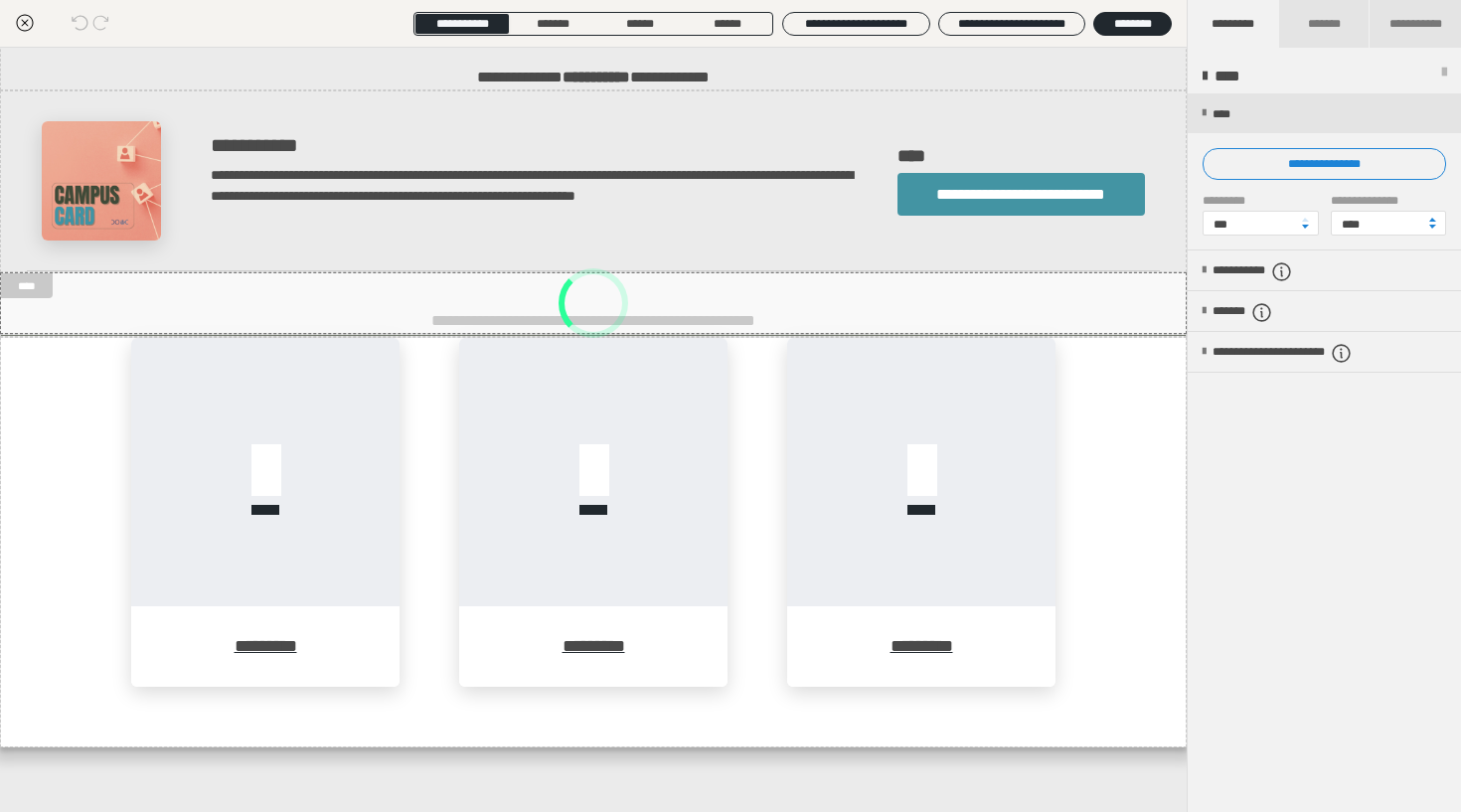 scroll, scrollTop: 2549, scrollLeft: 0, axis: vertical 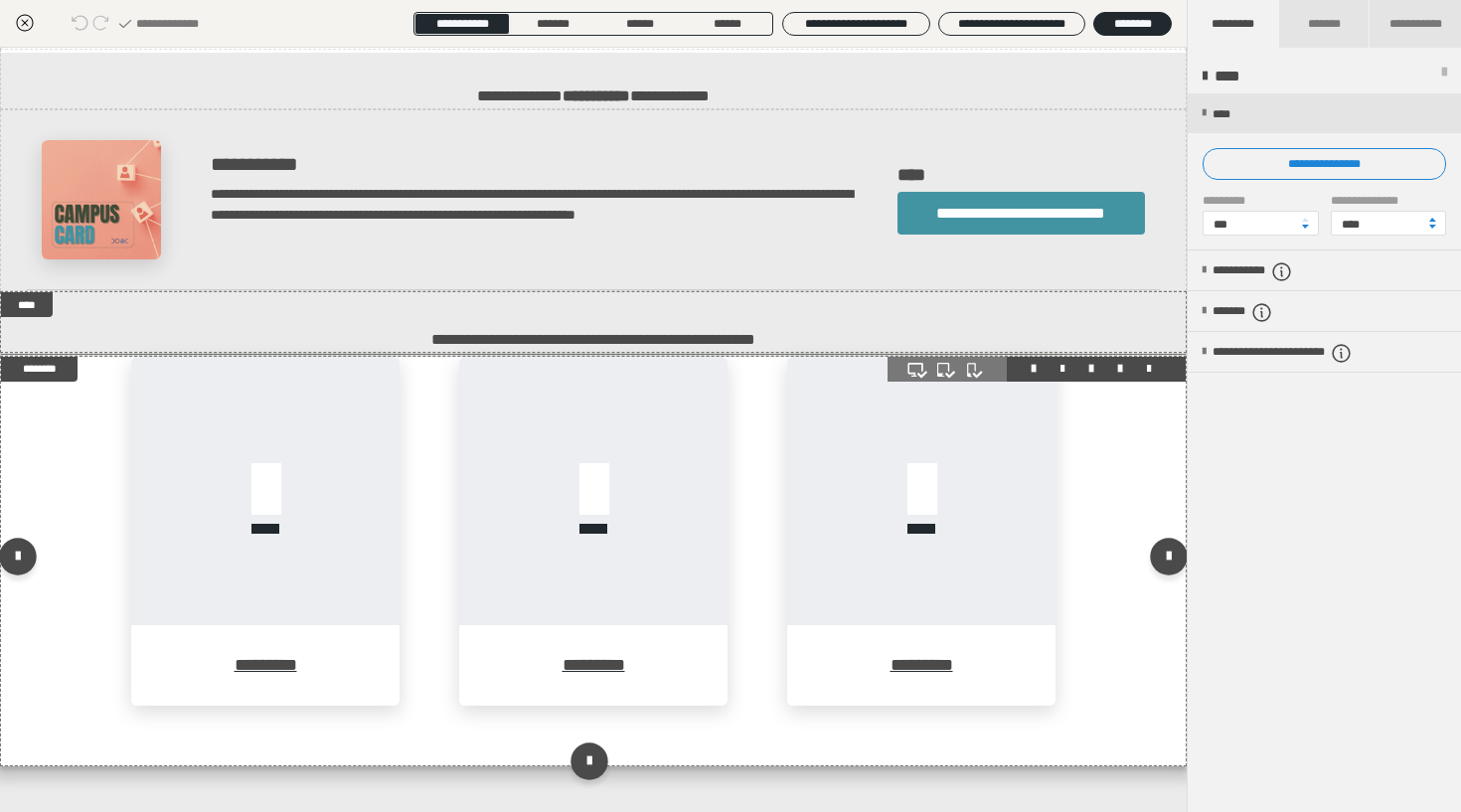 click on "********* ********* *********" at bounding box center (593, 561) 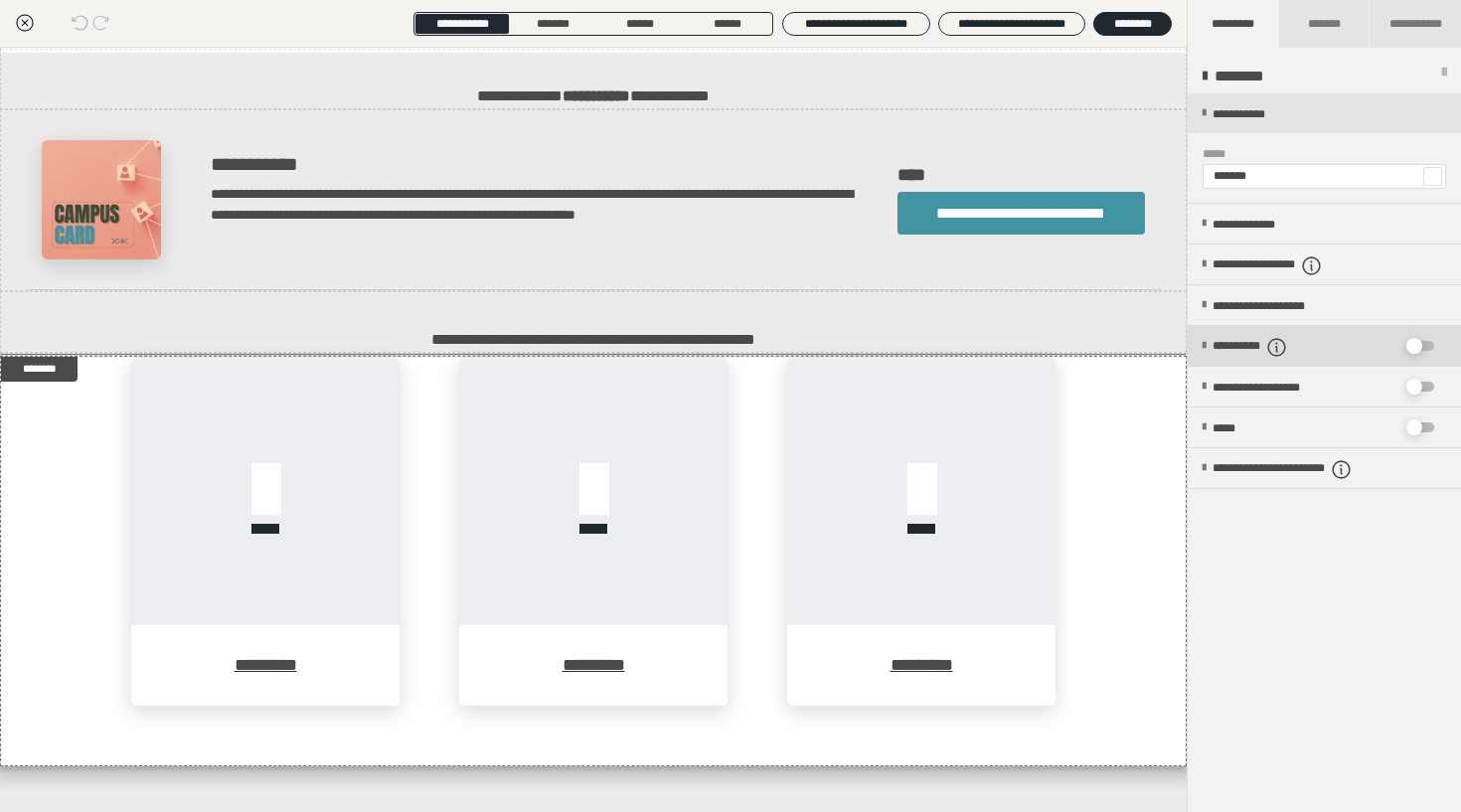 click at bounding box center [1204, 346] 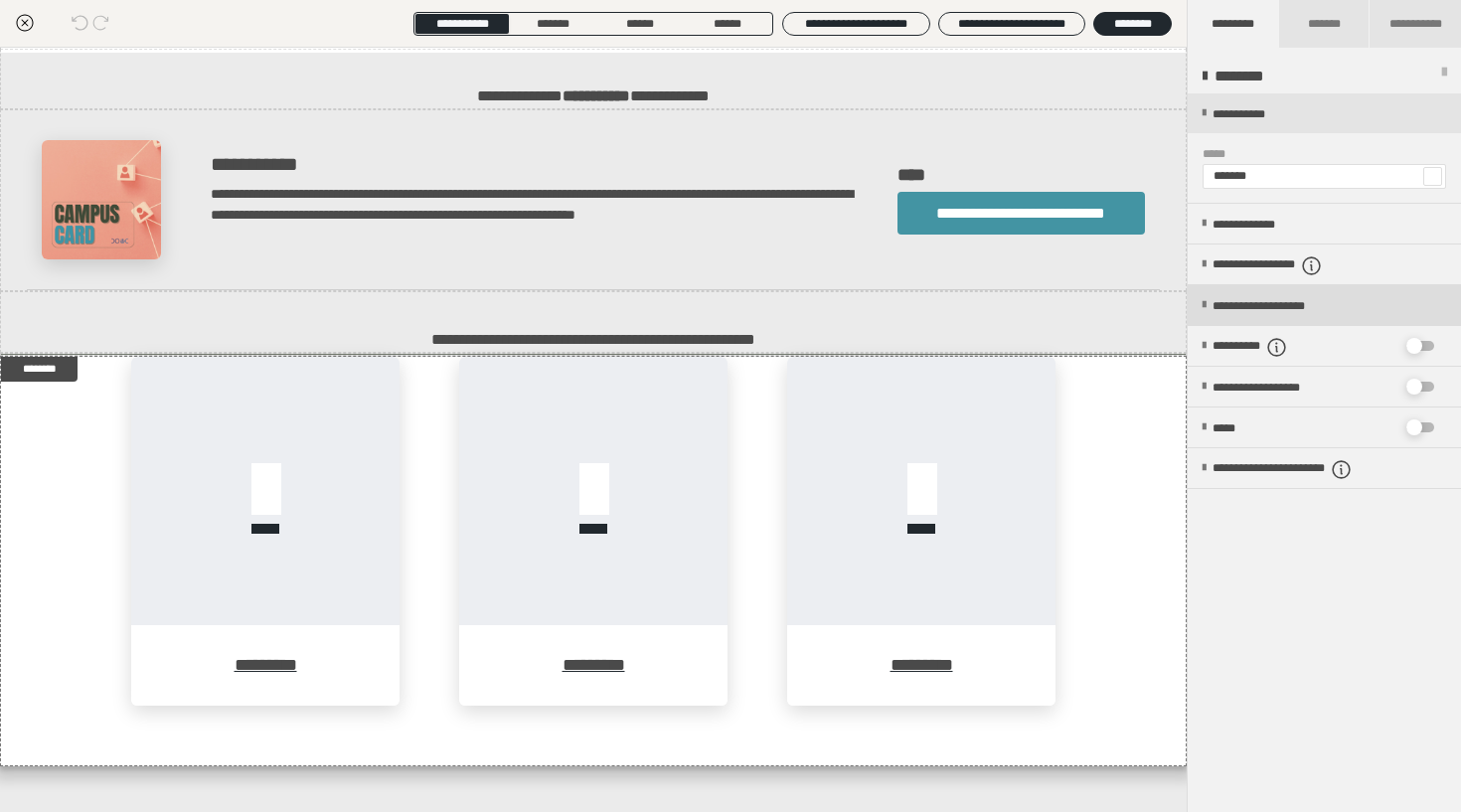 click at bounding box center (1204, 305) 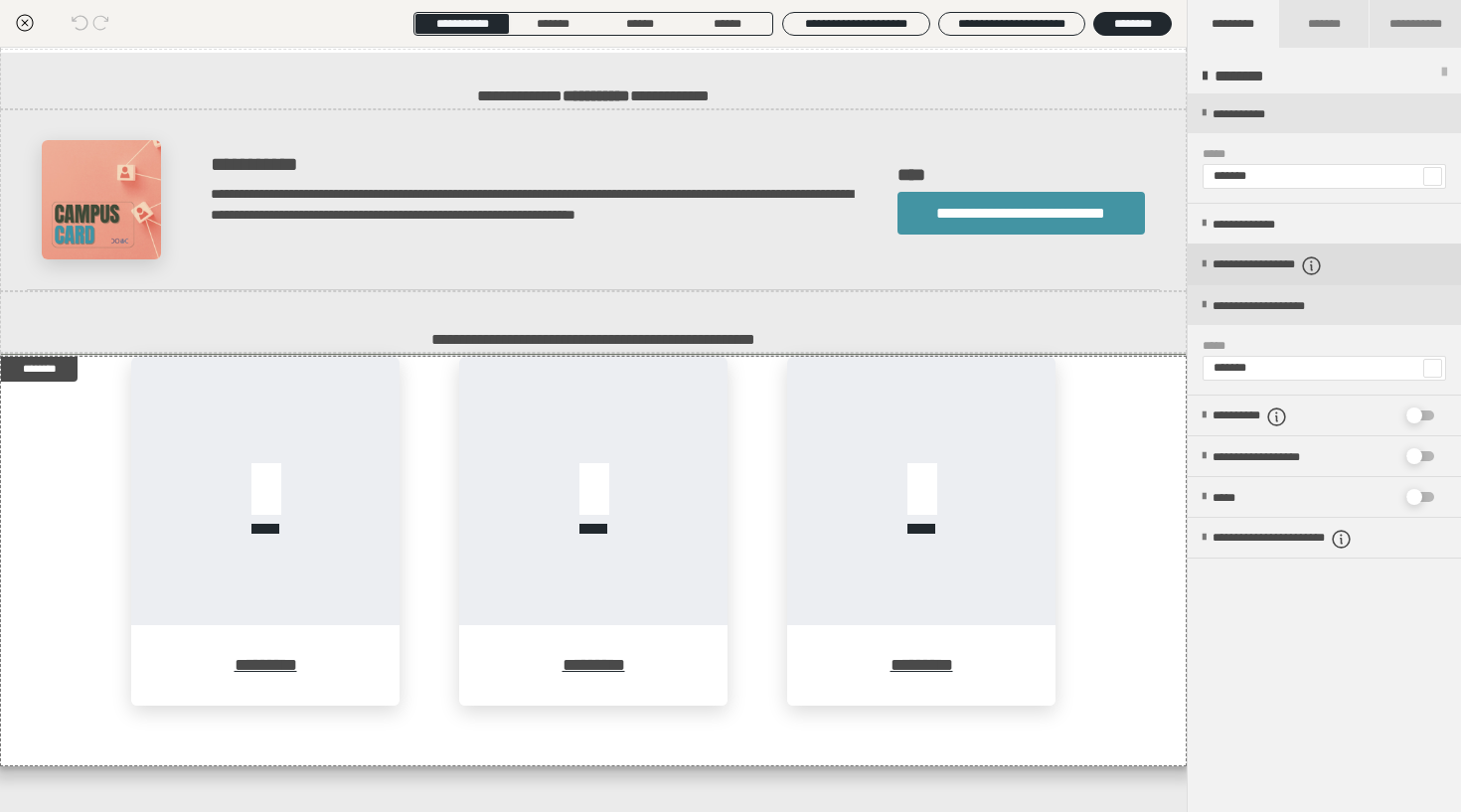 click on "**********" at bounding box center [1324, 264] 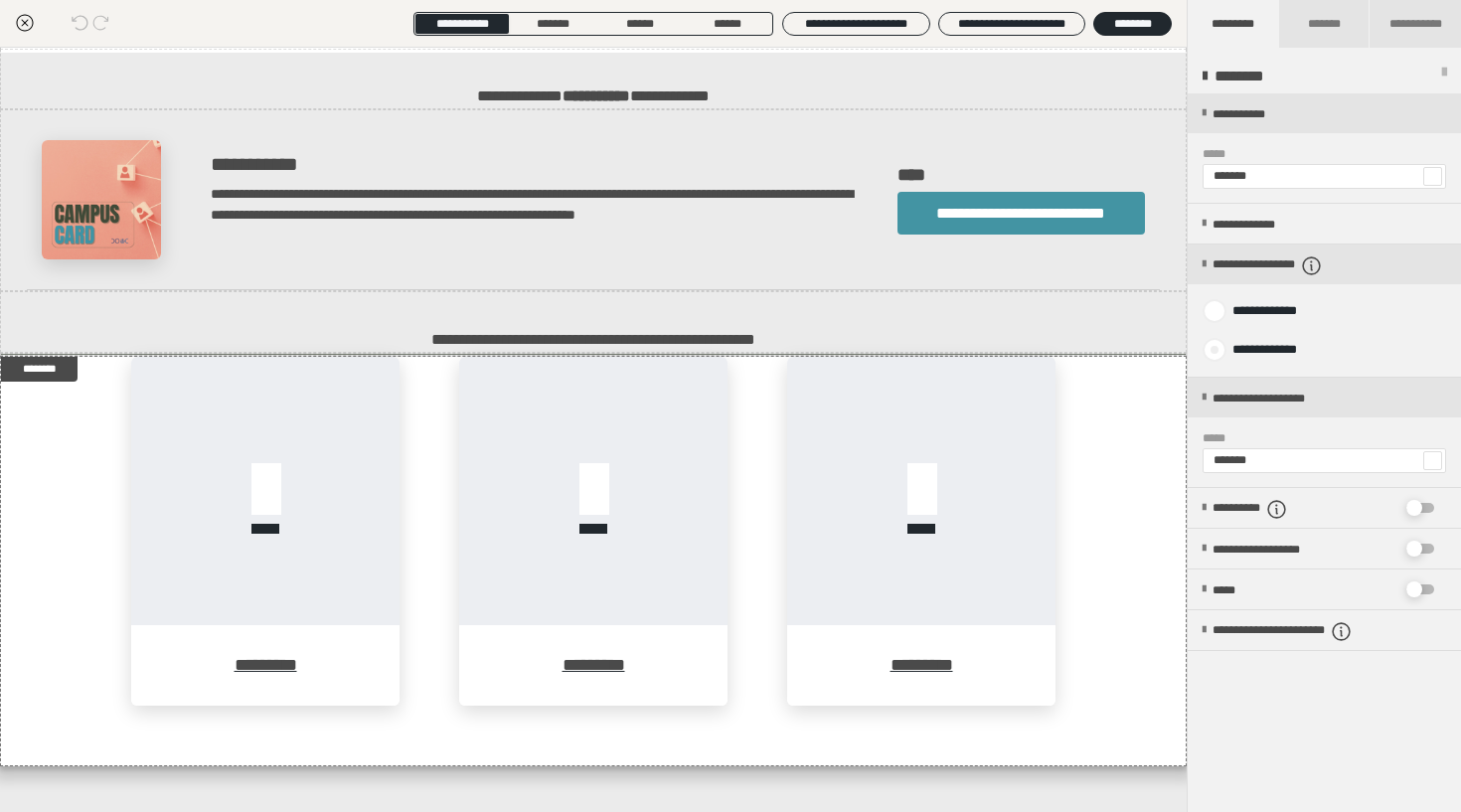 click at bounding box center [1215, 350] 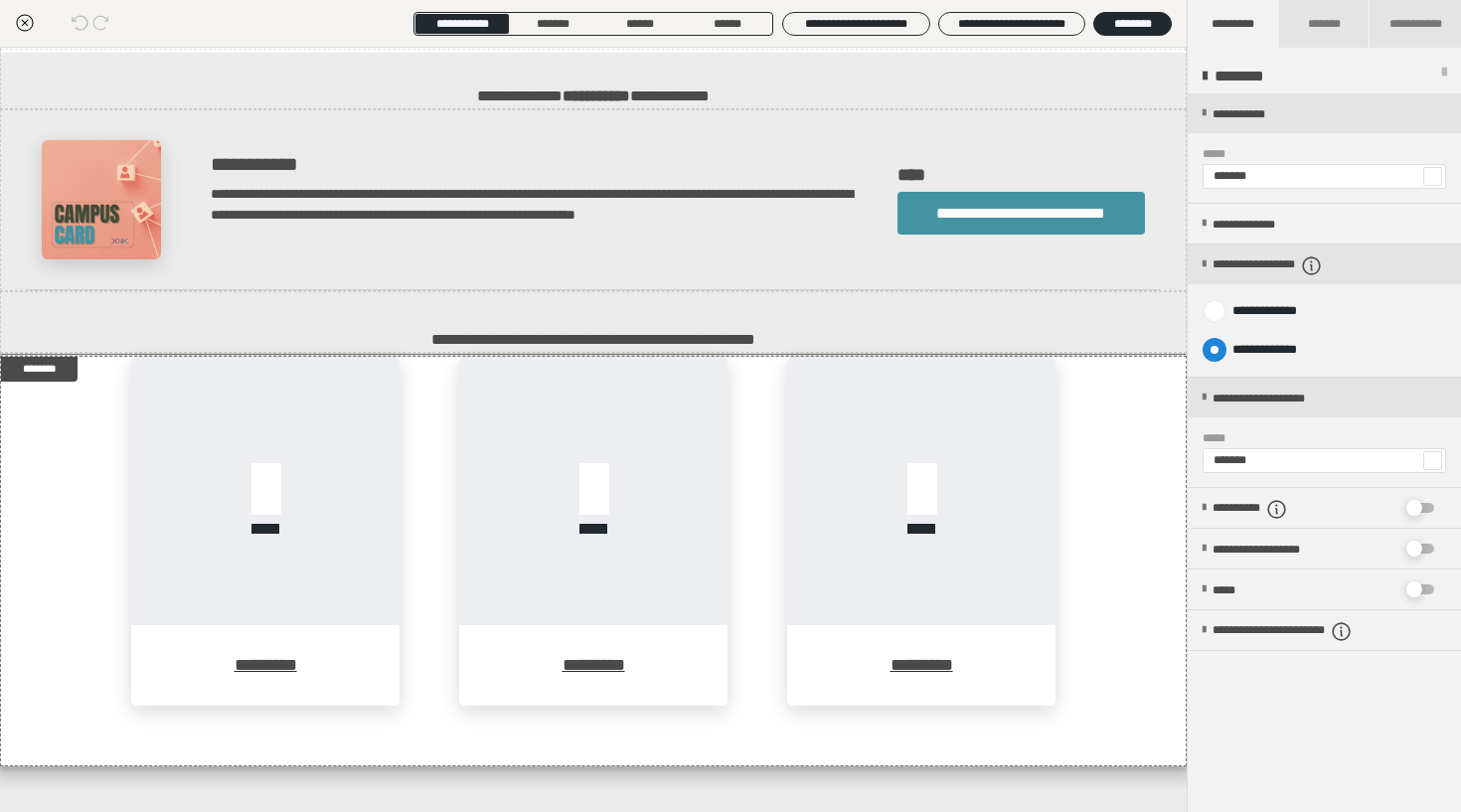 radio on "****" 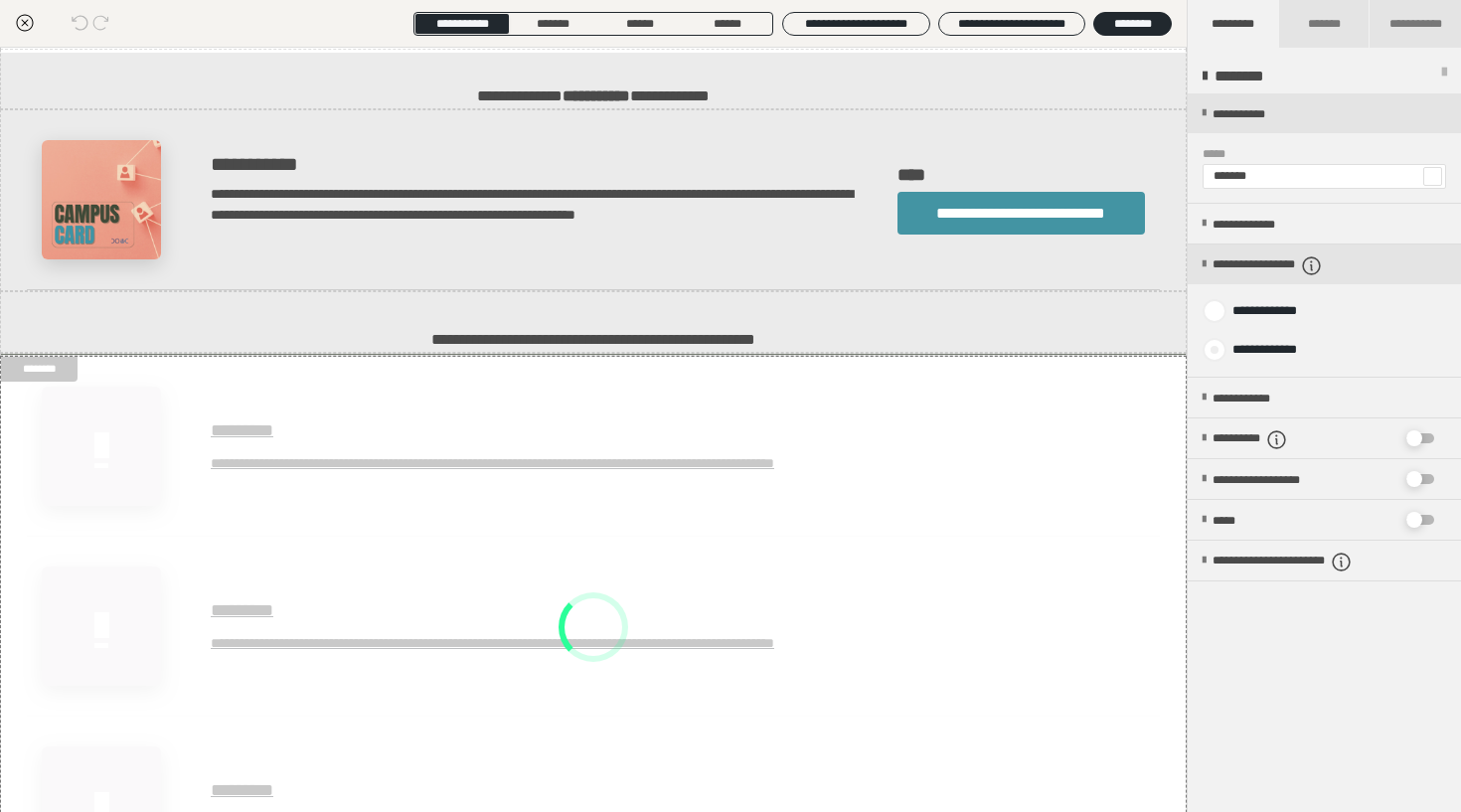 radio on "*****" 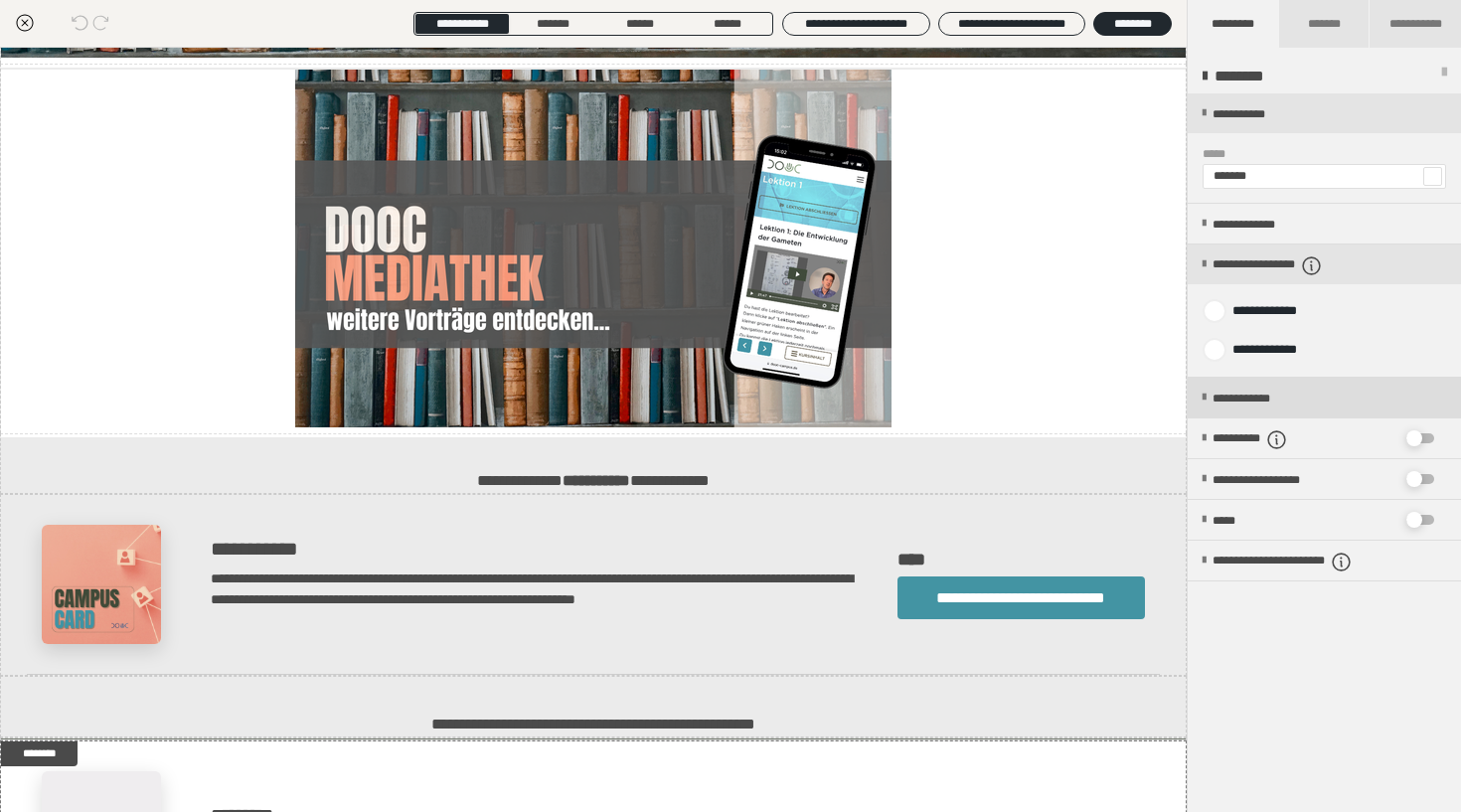 click on "**********" at bounding box center (1324, 398) 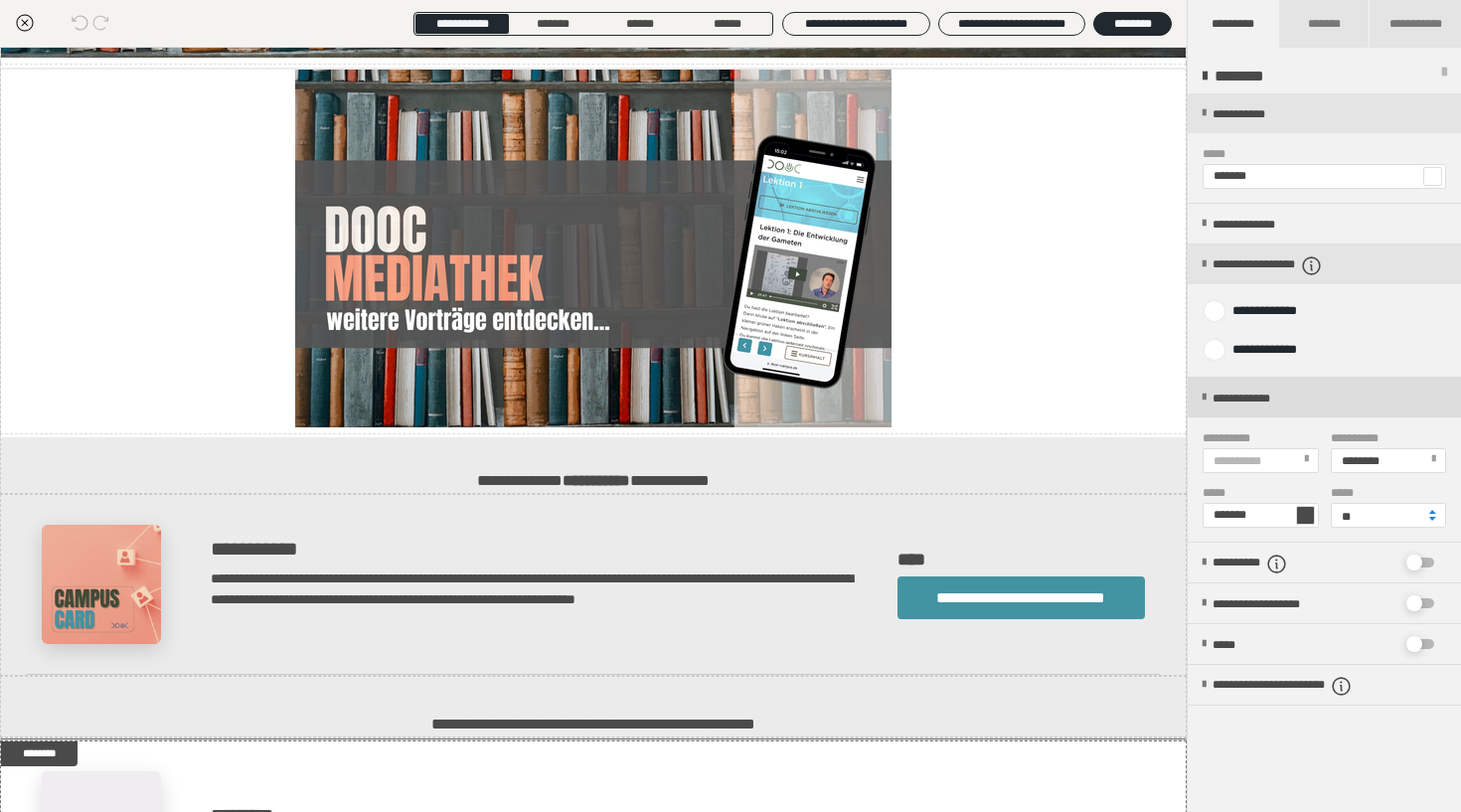 click at bounding box center [1204, 398] 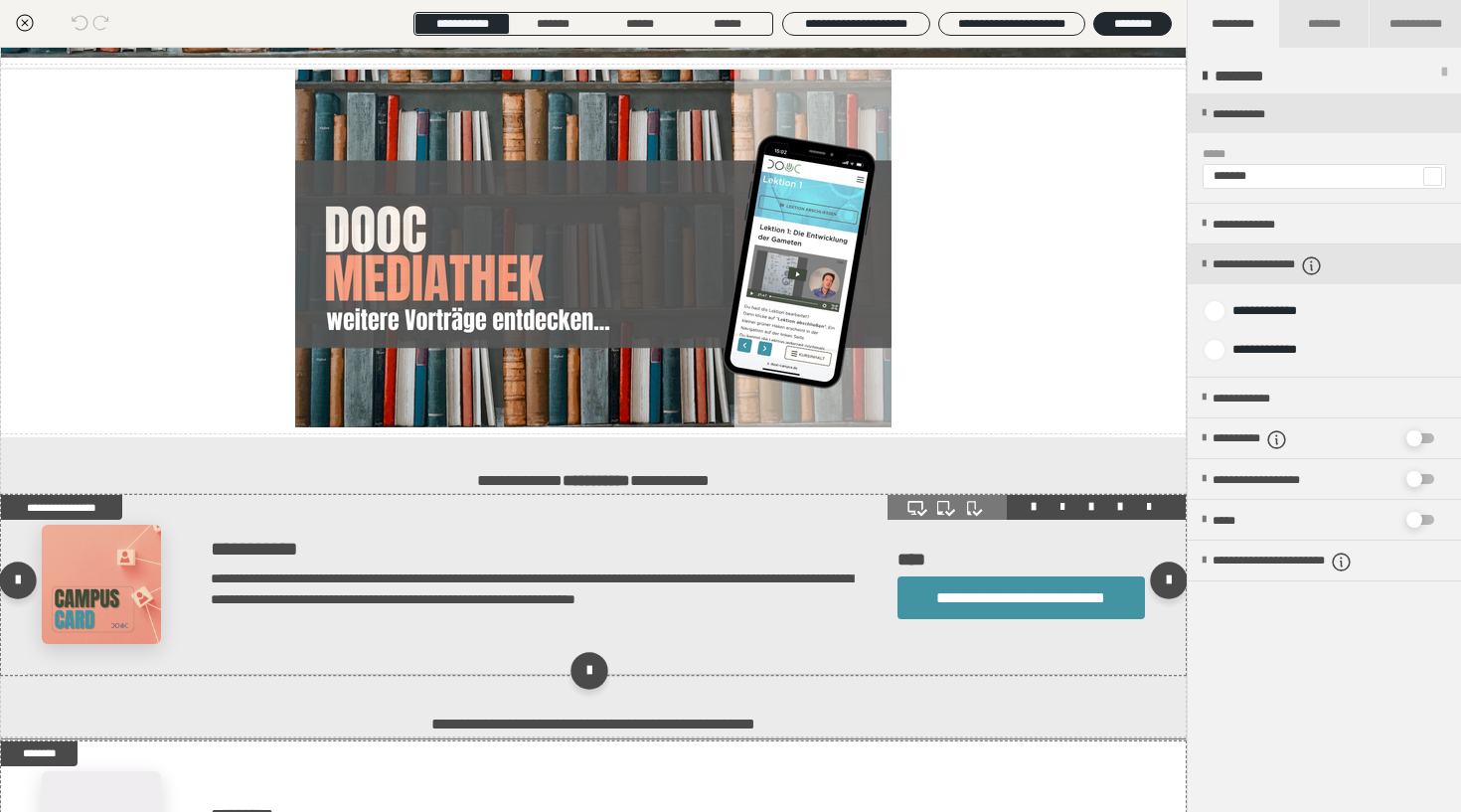 click on "**********" at bounding box center (593, 584) 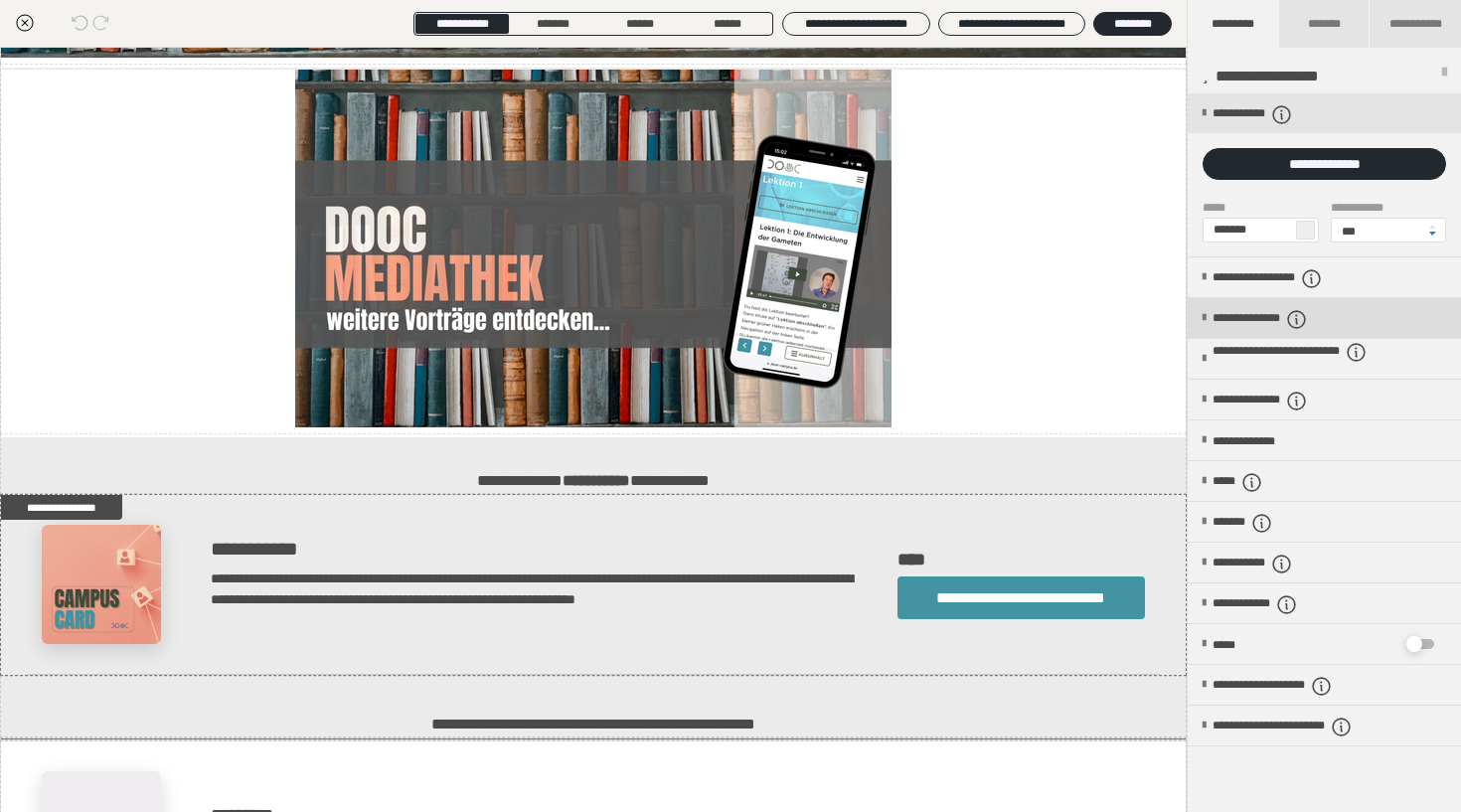 click on "**********" at bounding box center (1324, 318) 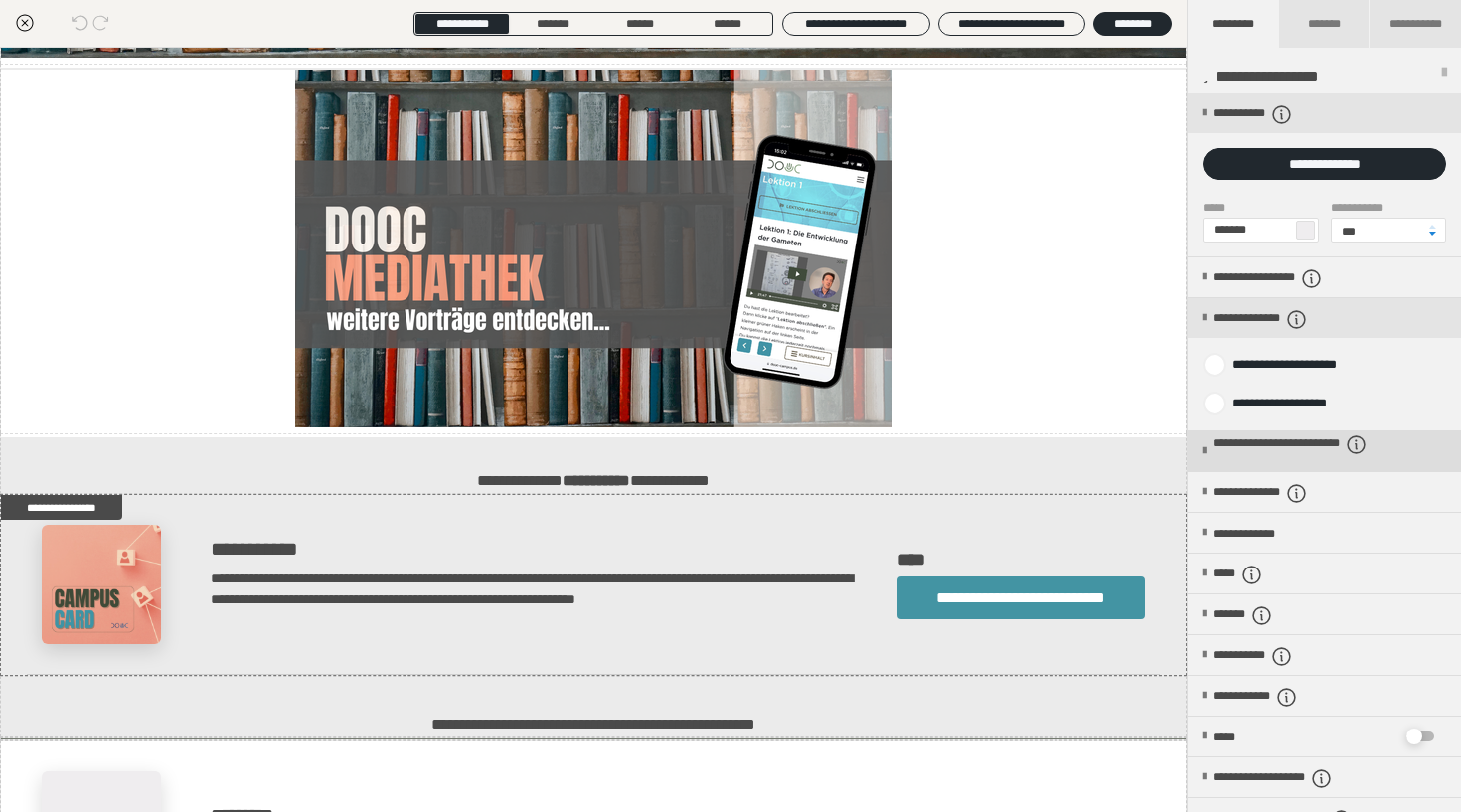 click on "**********" at bounding box center (1324, 451) 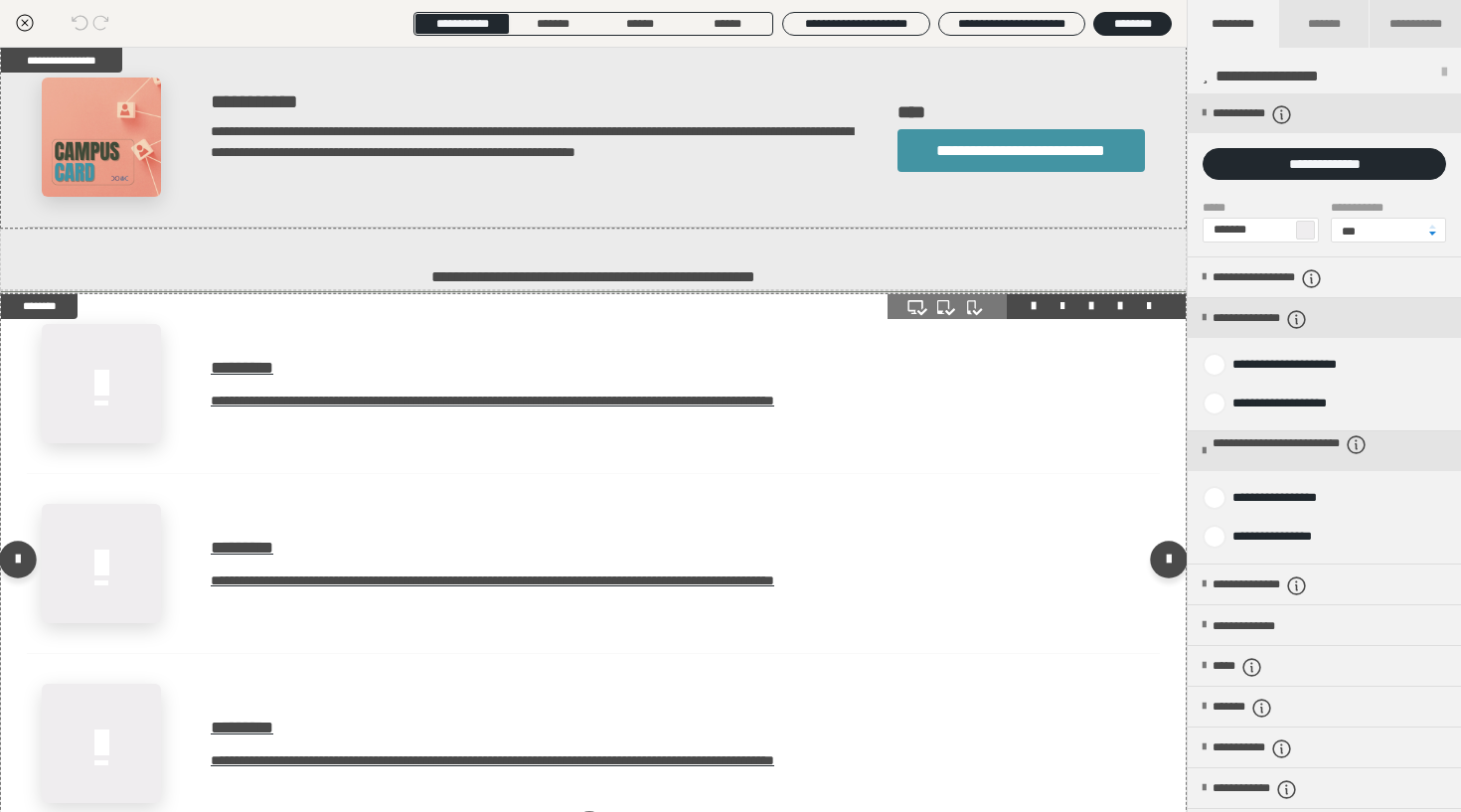 scroll, scrollTop: 2627, scrollLeft: 0, axis: vertical 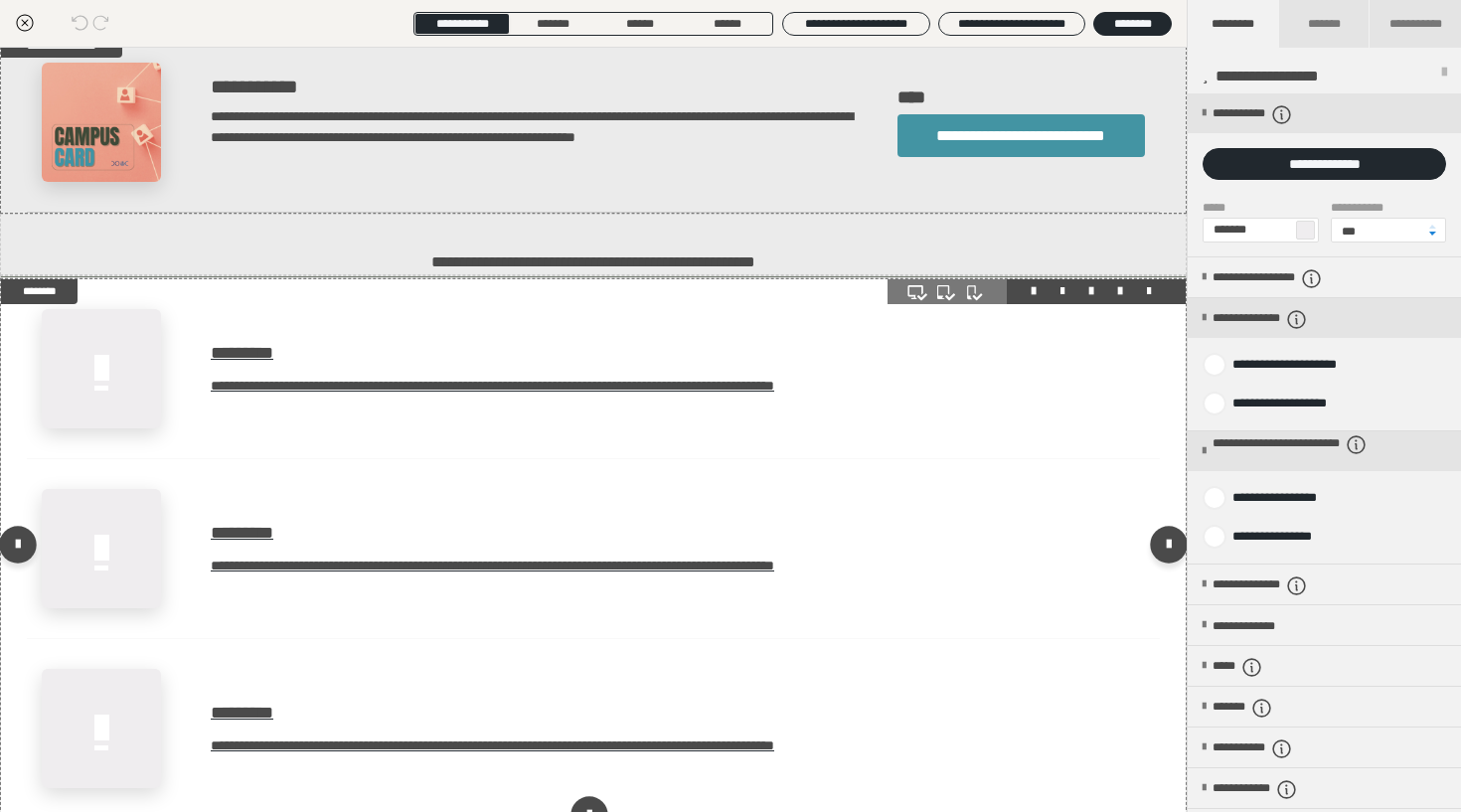 click on "**********" at bounding box center (593, 549) 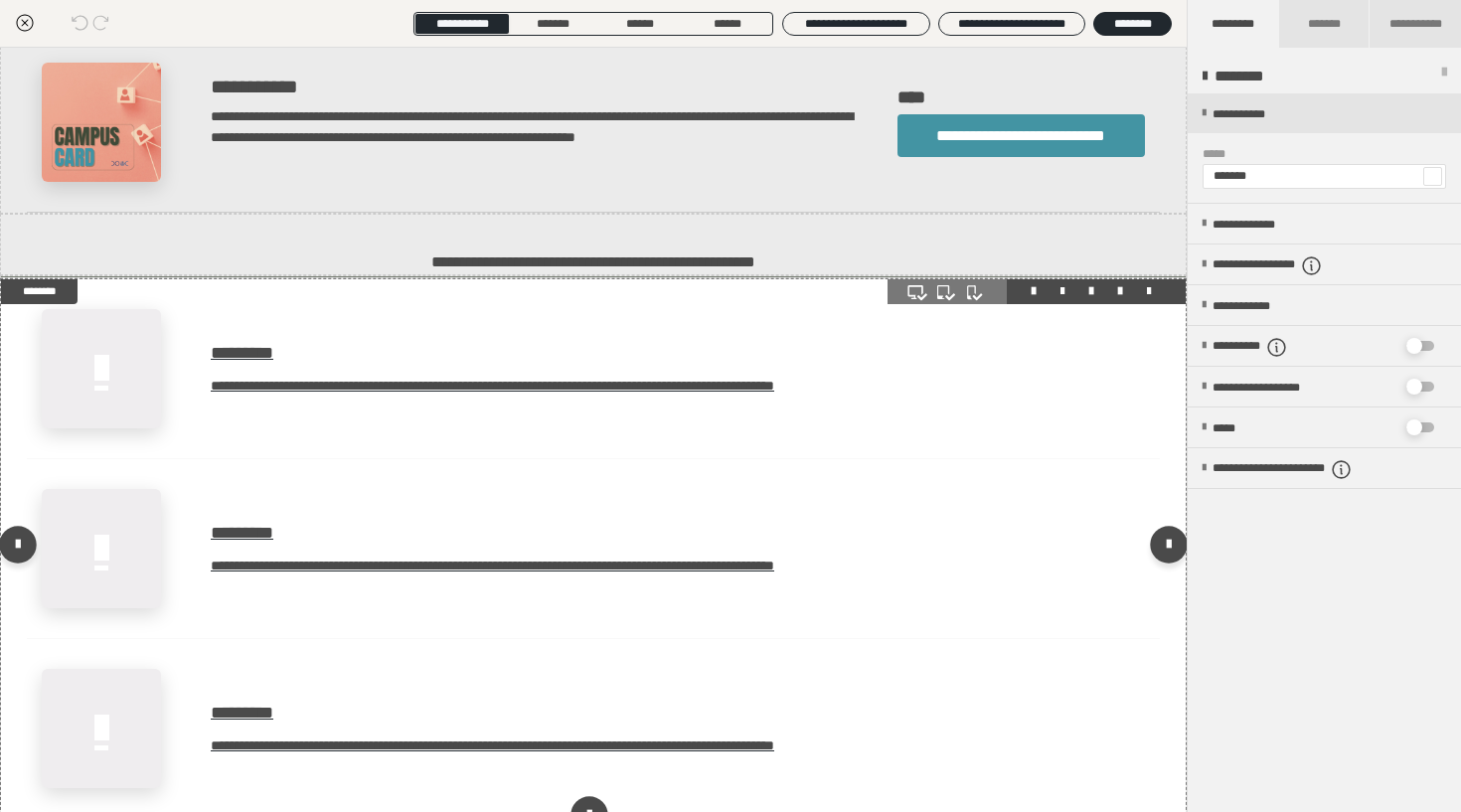 click on "**********" at bounding box center (593, 549) 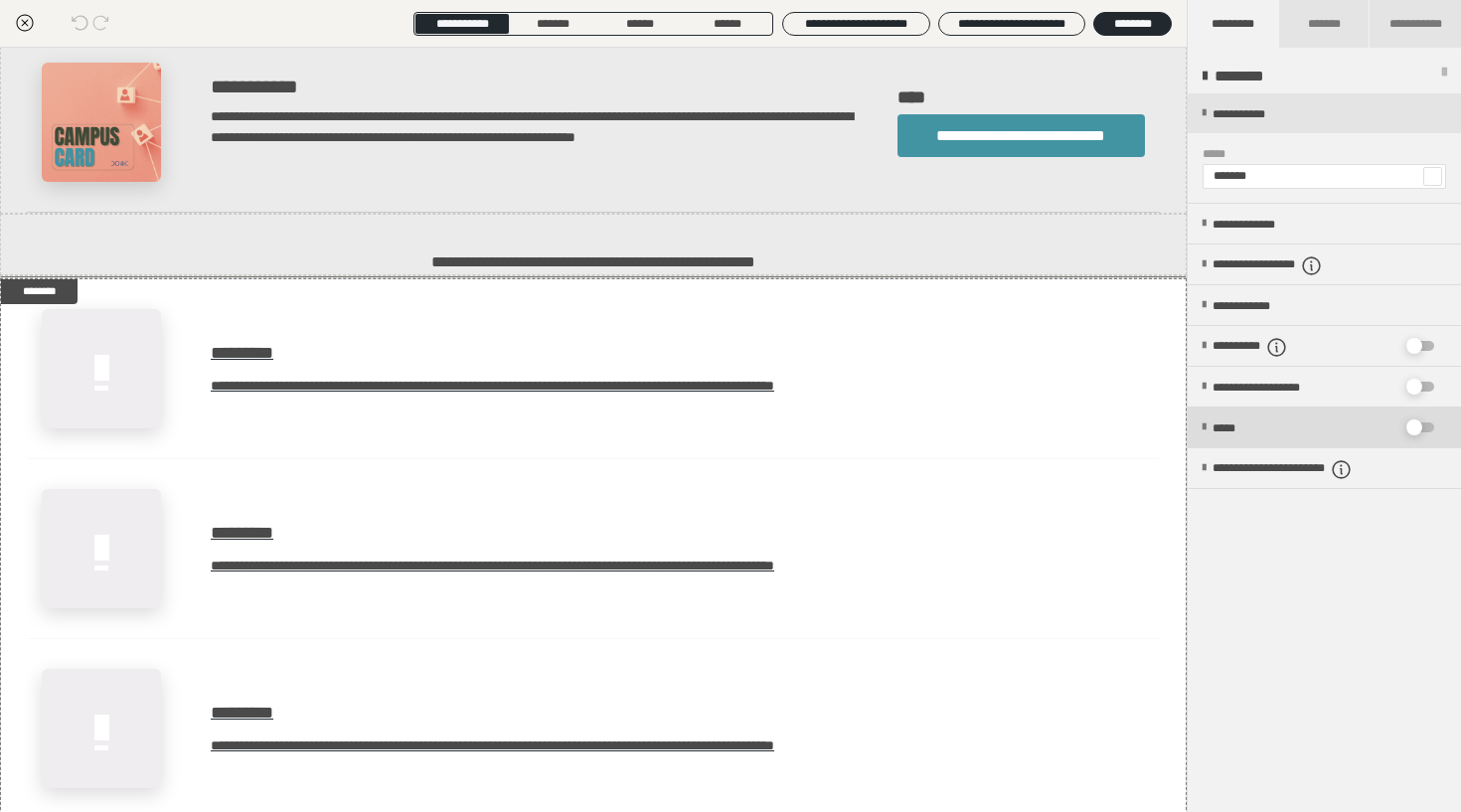 click at bounding box center (1414, 427) 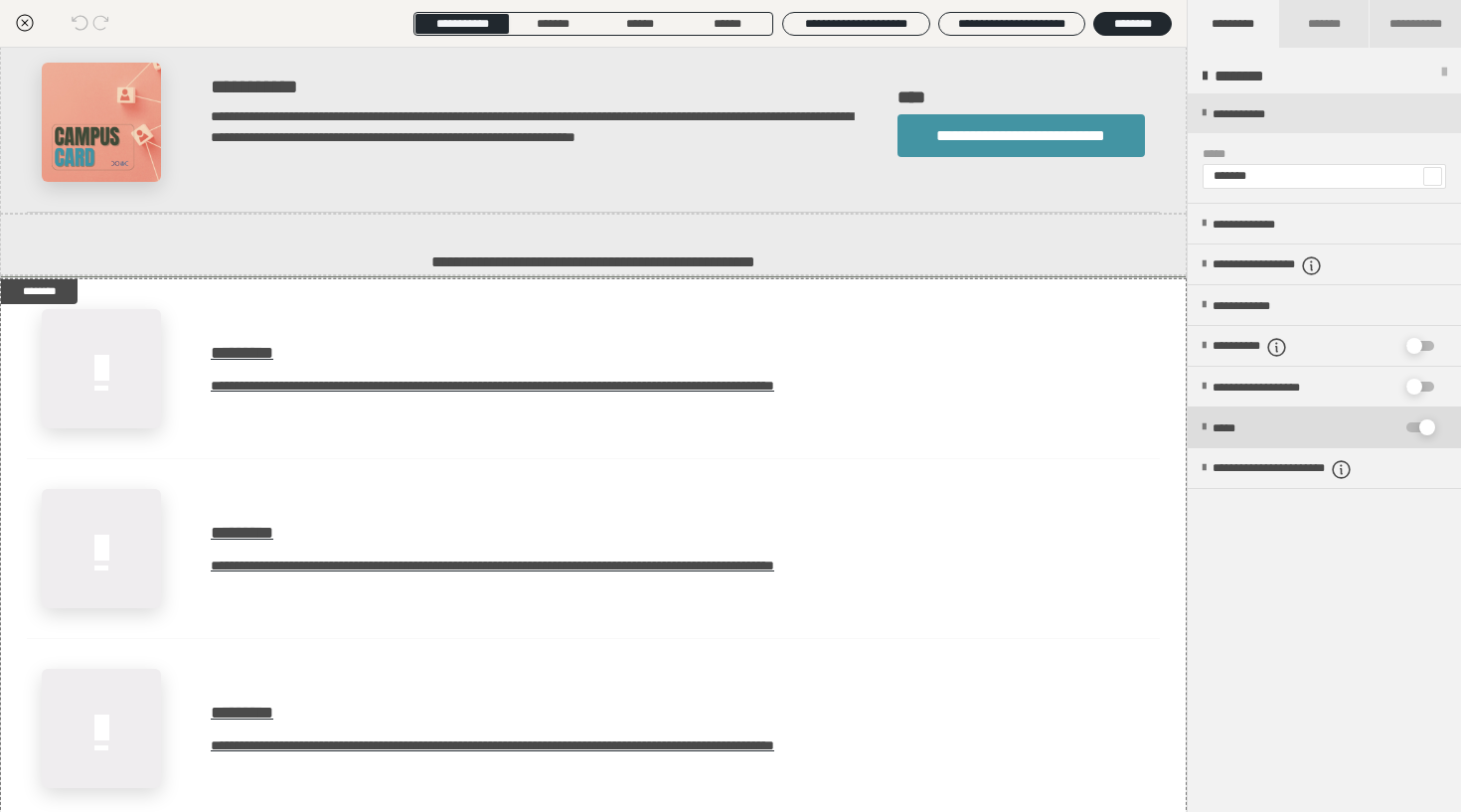 checkbox on "****" 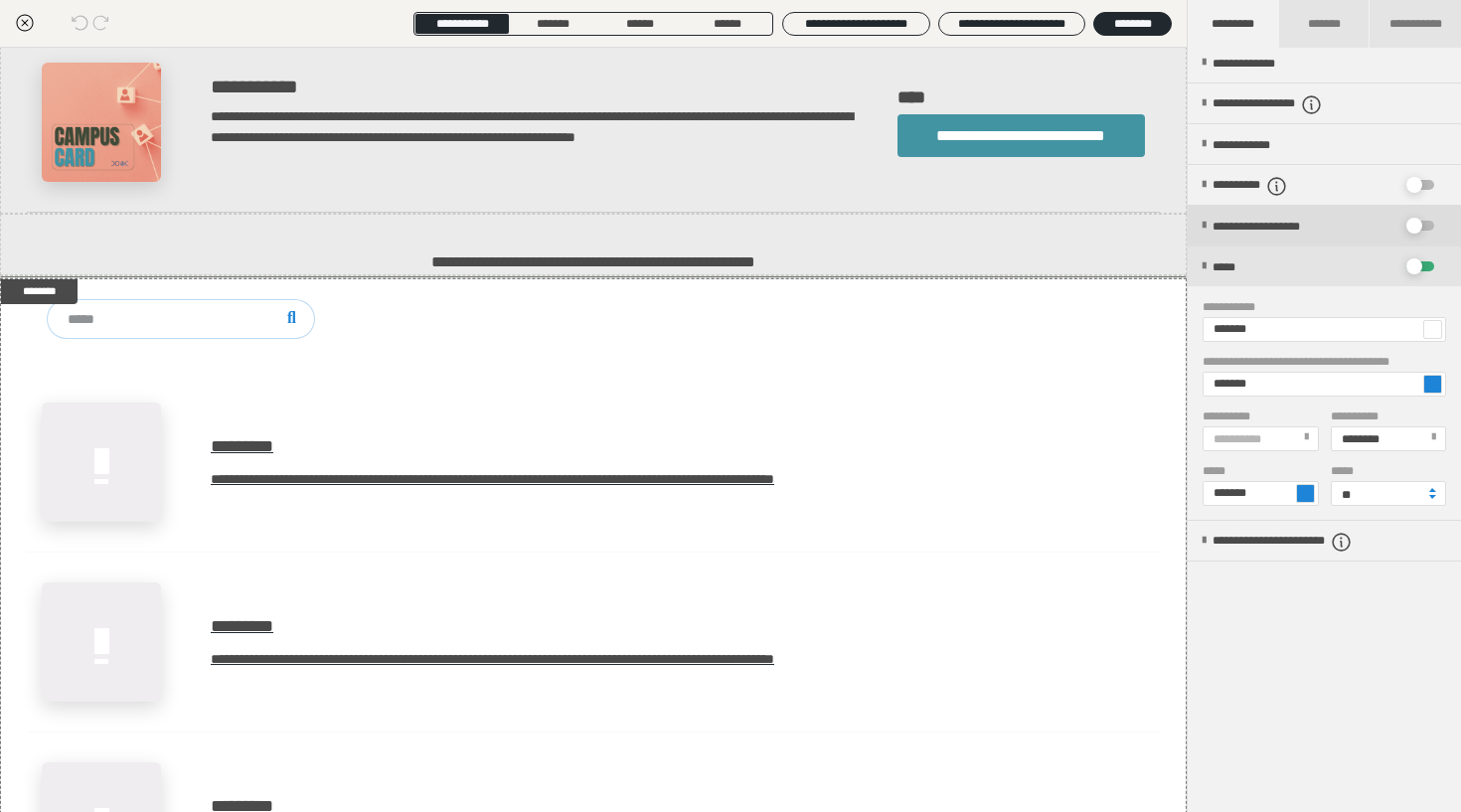 scroll, scrollTop: 161, scrollLeft: 0, axis: vertical 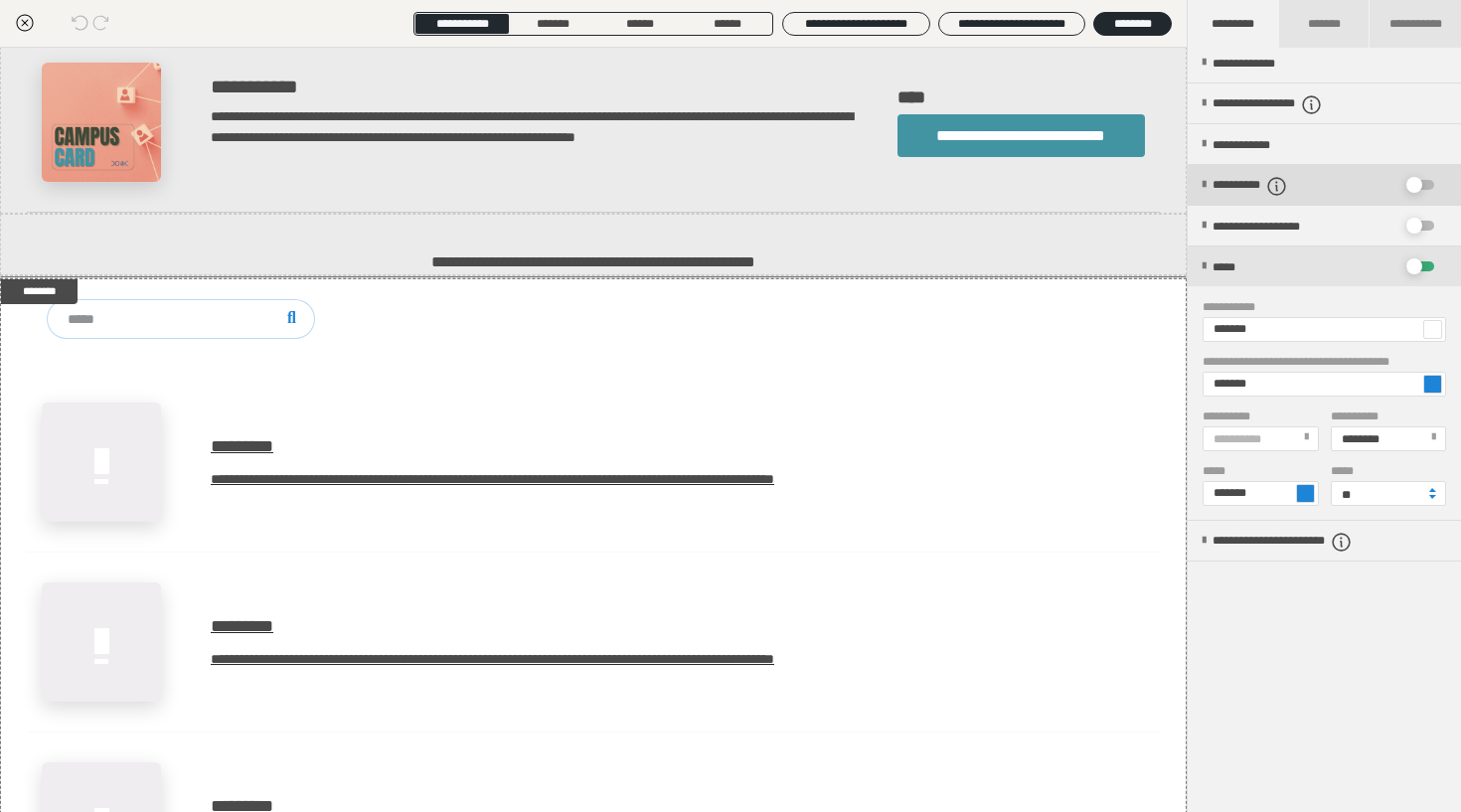 click on "**********" at bounding box center (1304, 185) 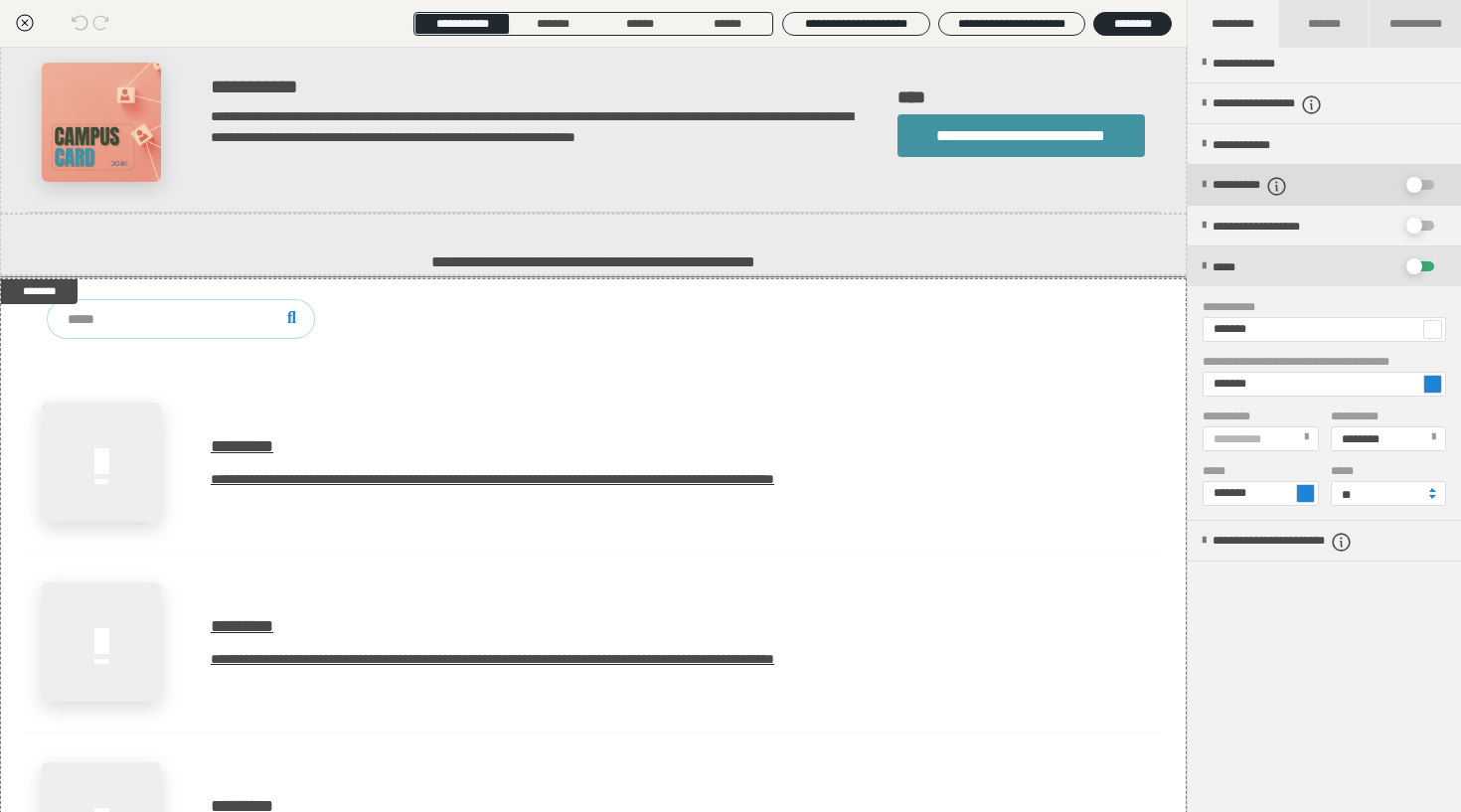 click at bounding box center [1414, 185] 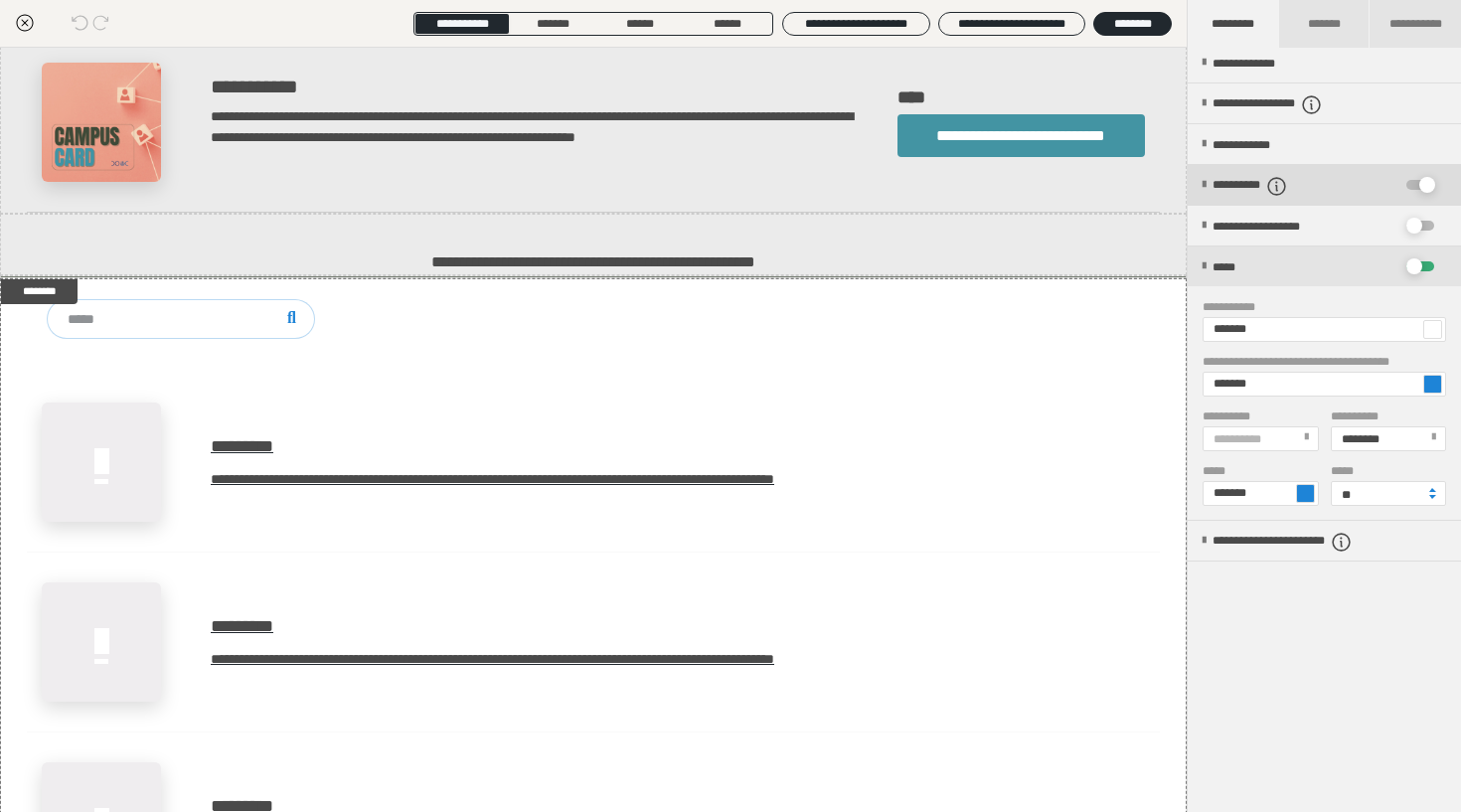 checkbox on "****" 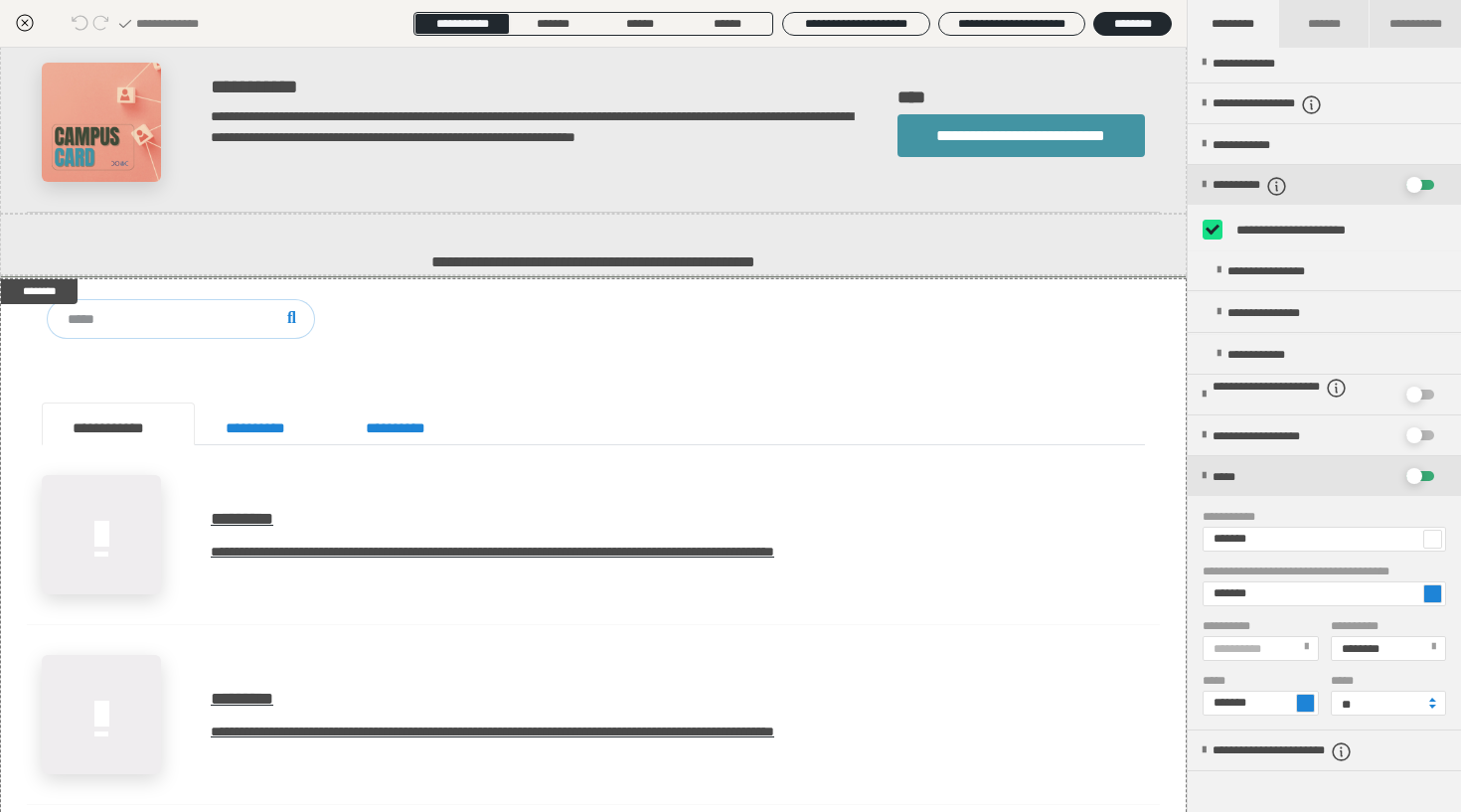 click at bounding box center [1213, 230] 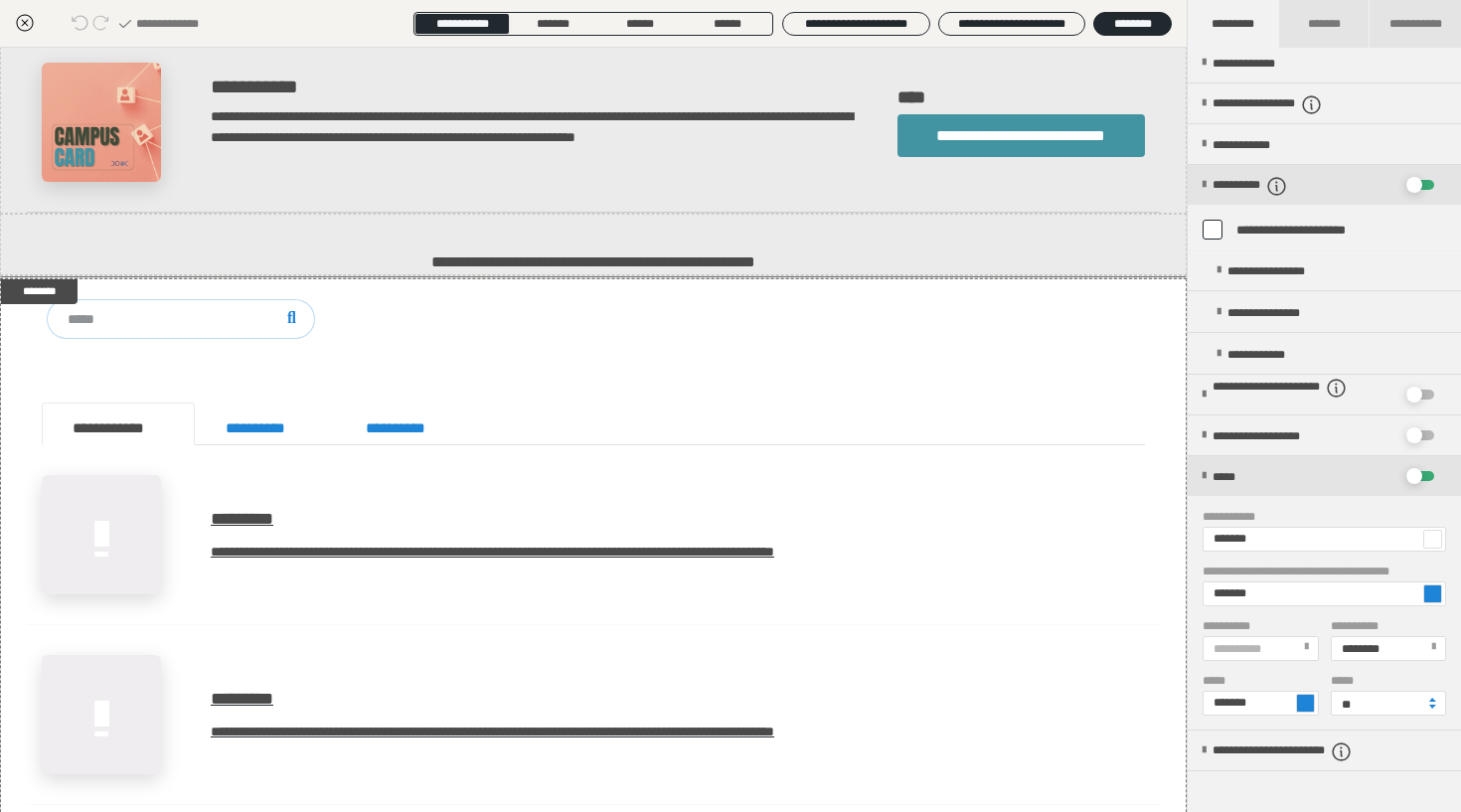 checkbox on "*****" 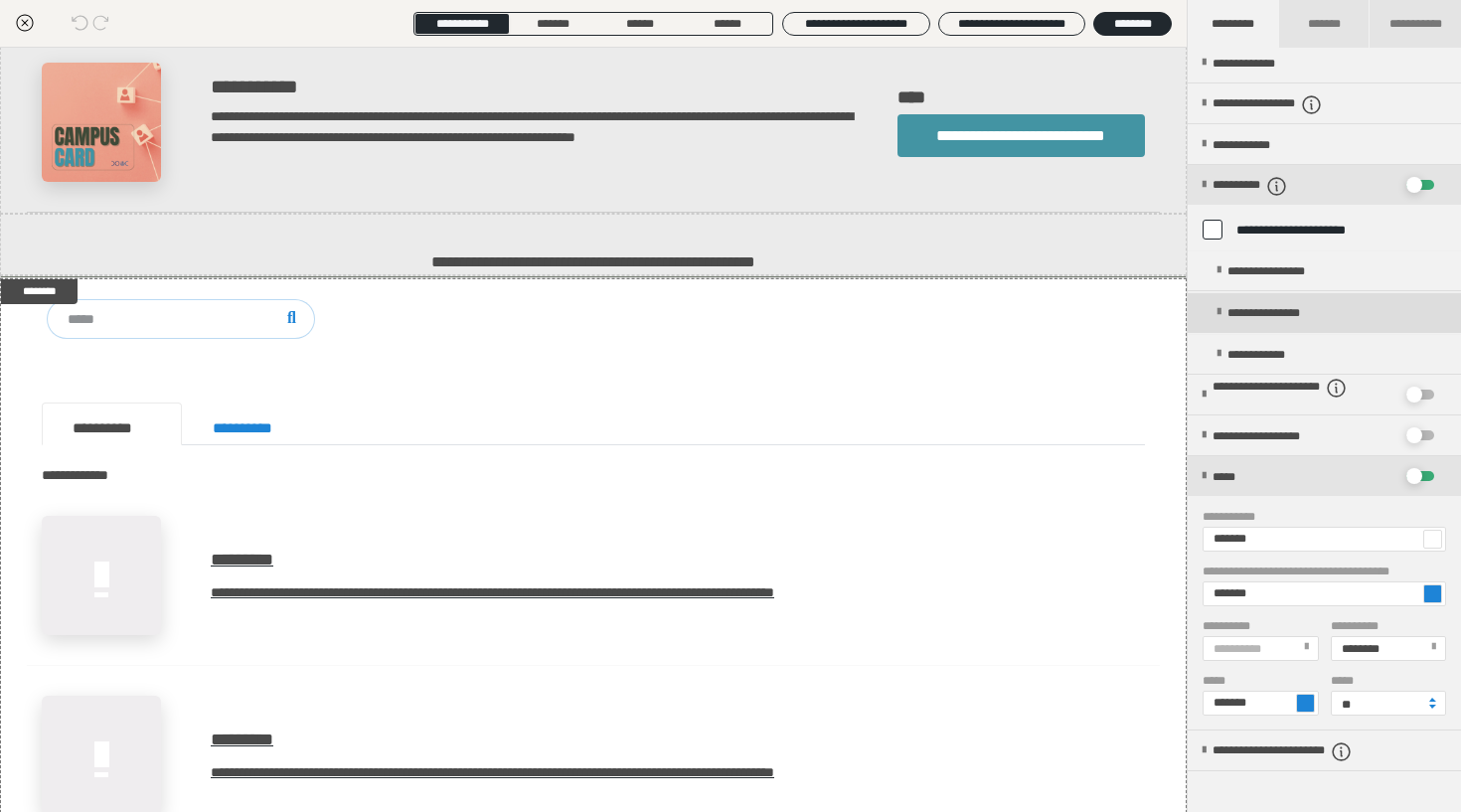 click at bounding box center (1218, 312) 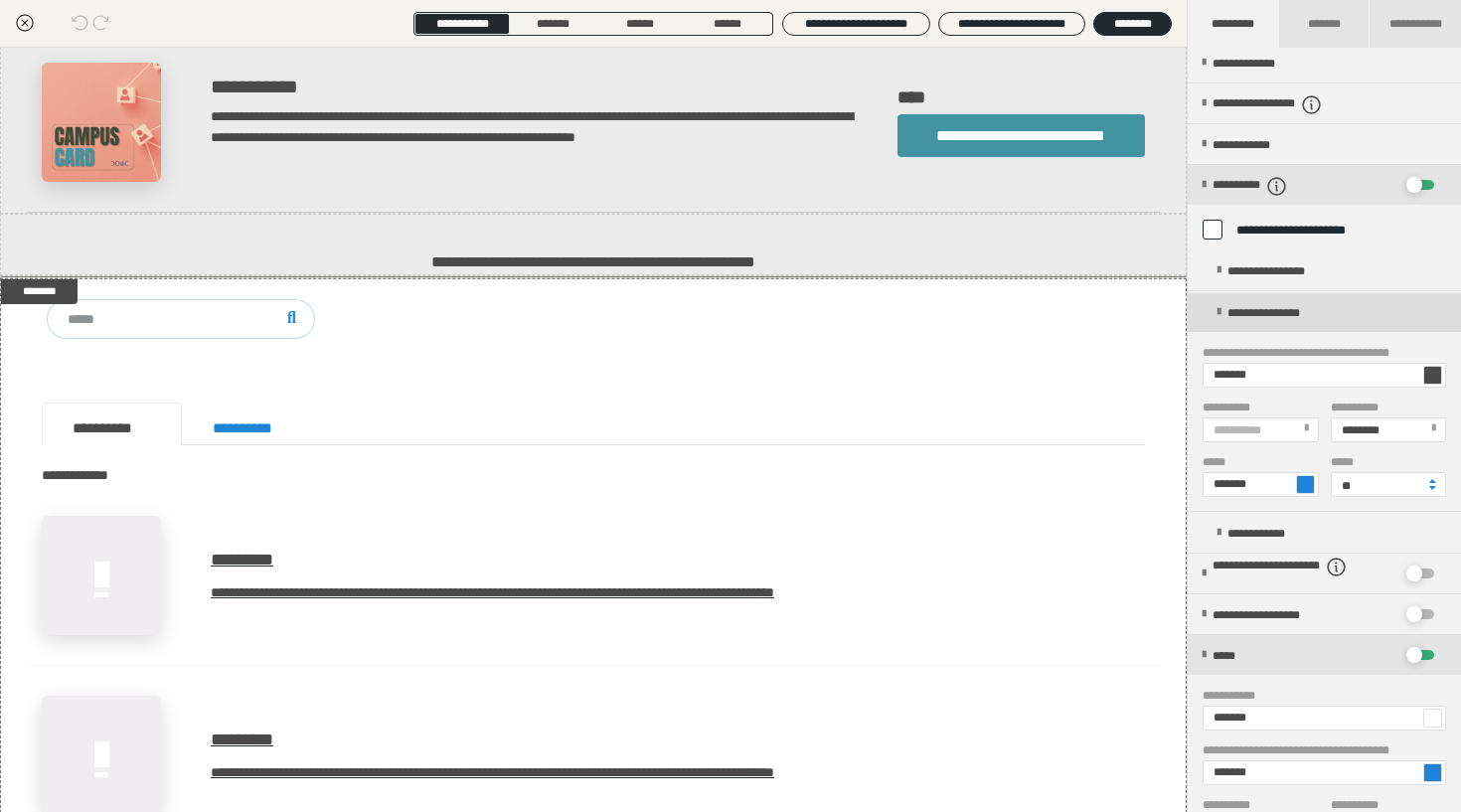 click at bounding box center [1218, 312] 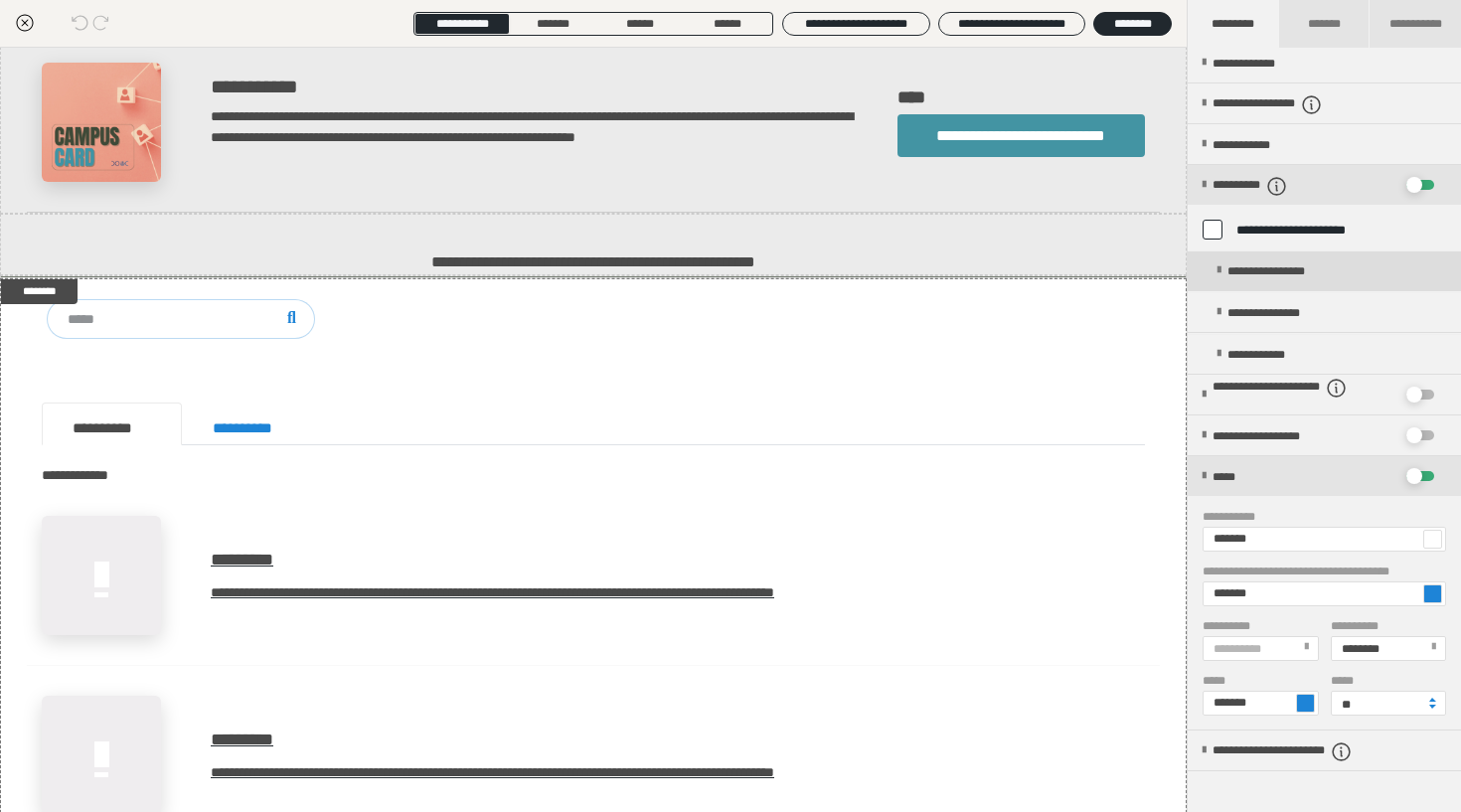 click at bounding box center [1218, 270] 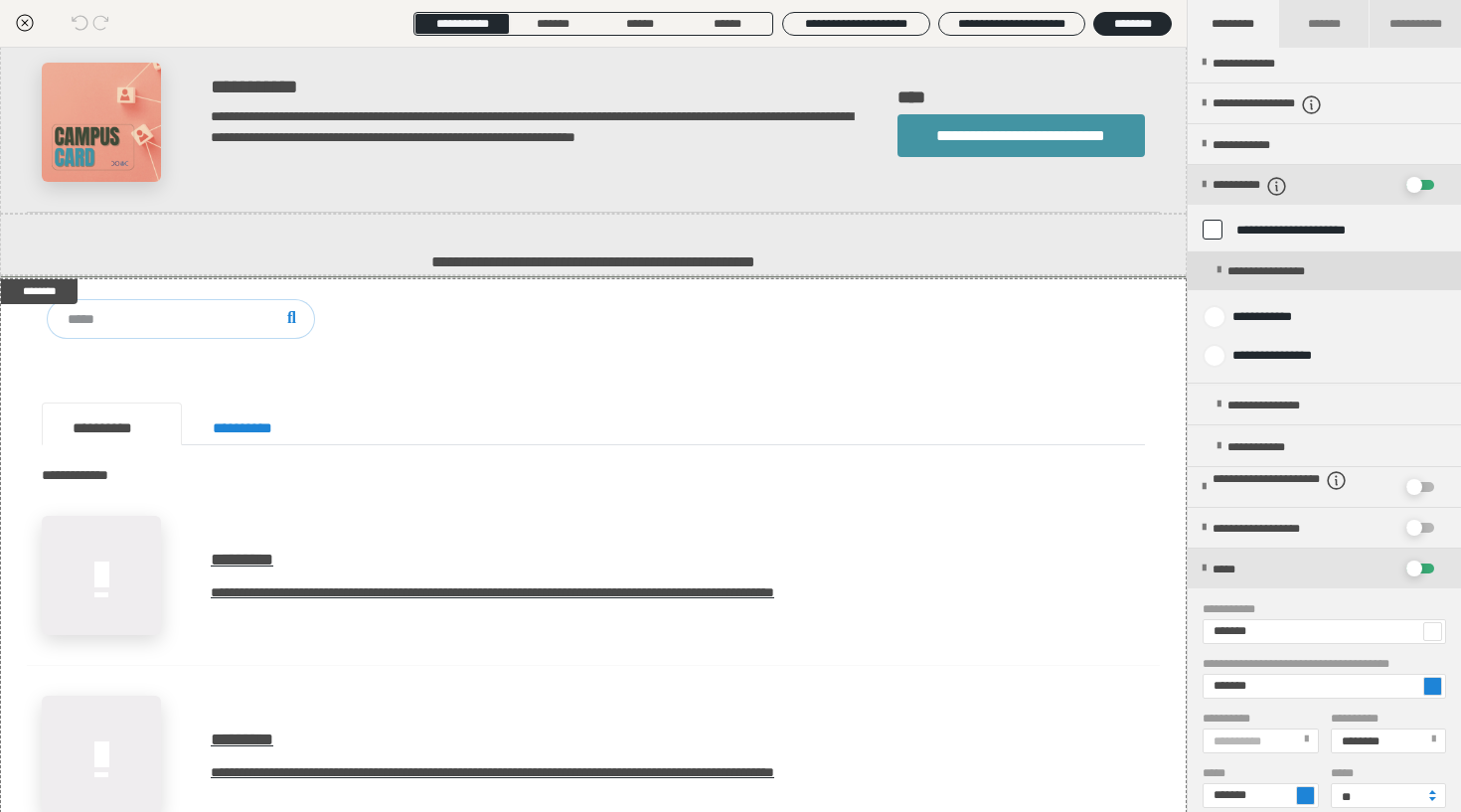 click at bounding box center (1218, 270) 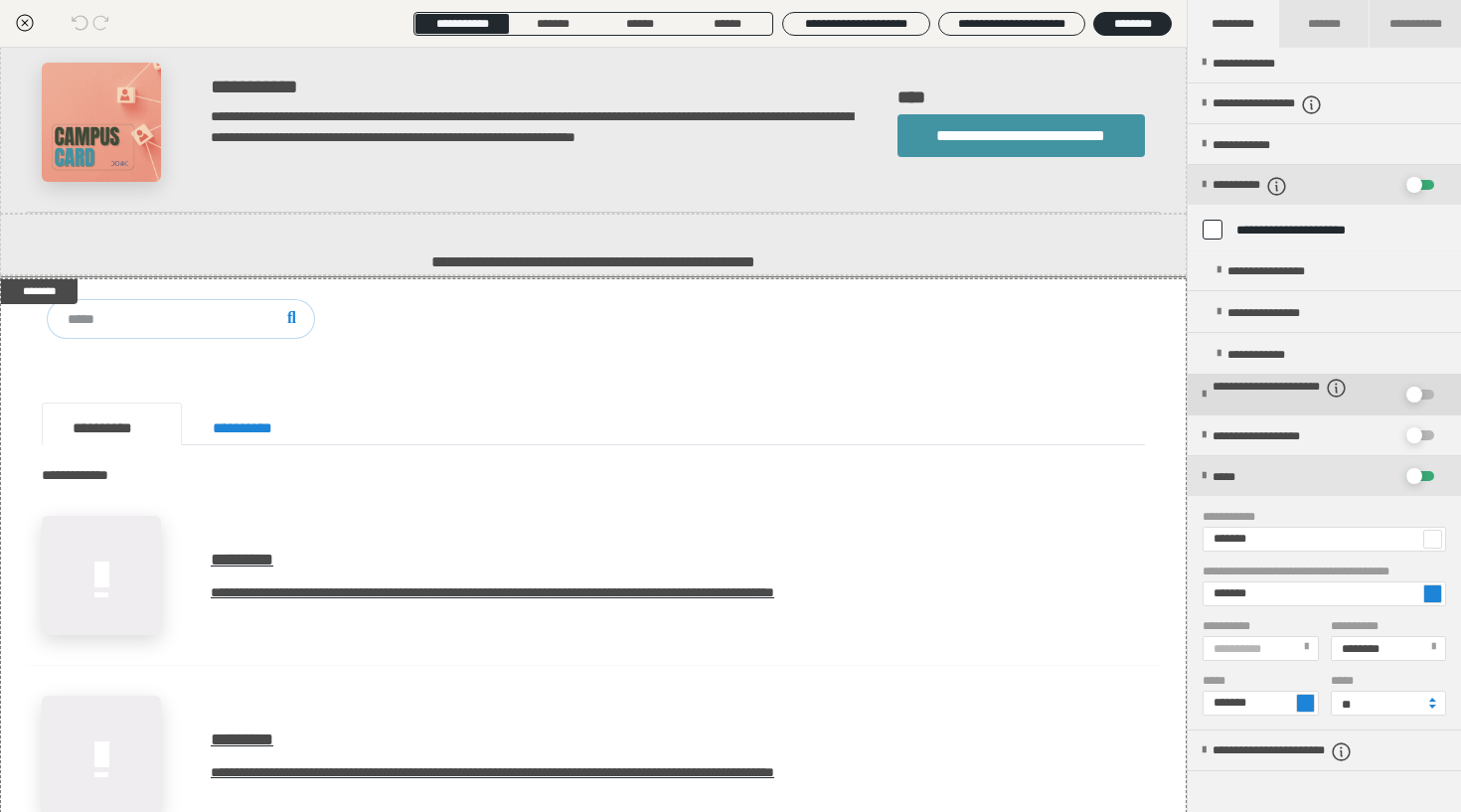 click on "**********" at bounding box center [1304, 395] 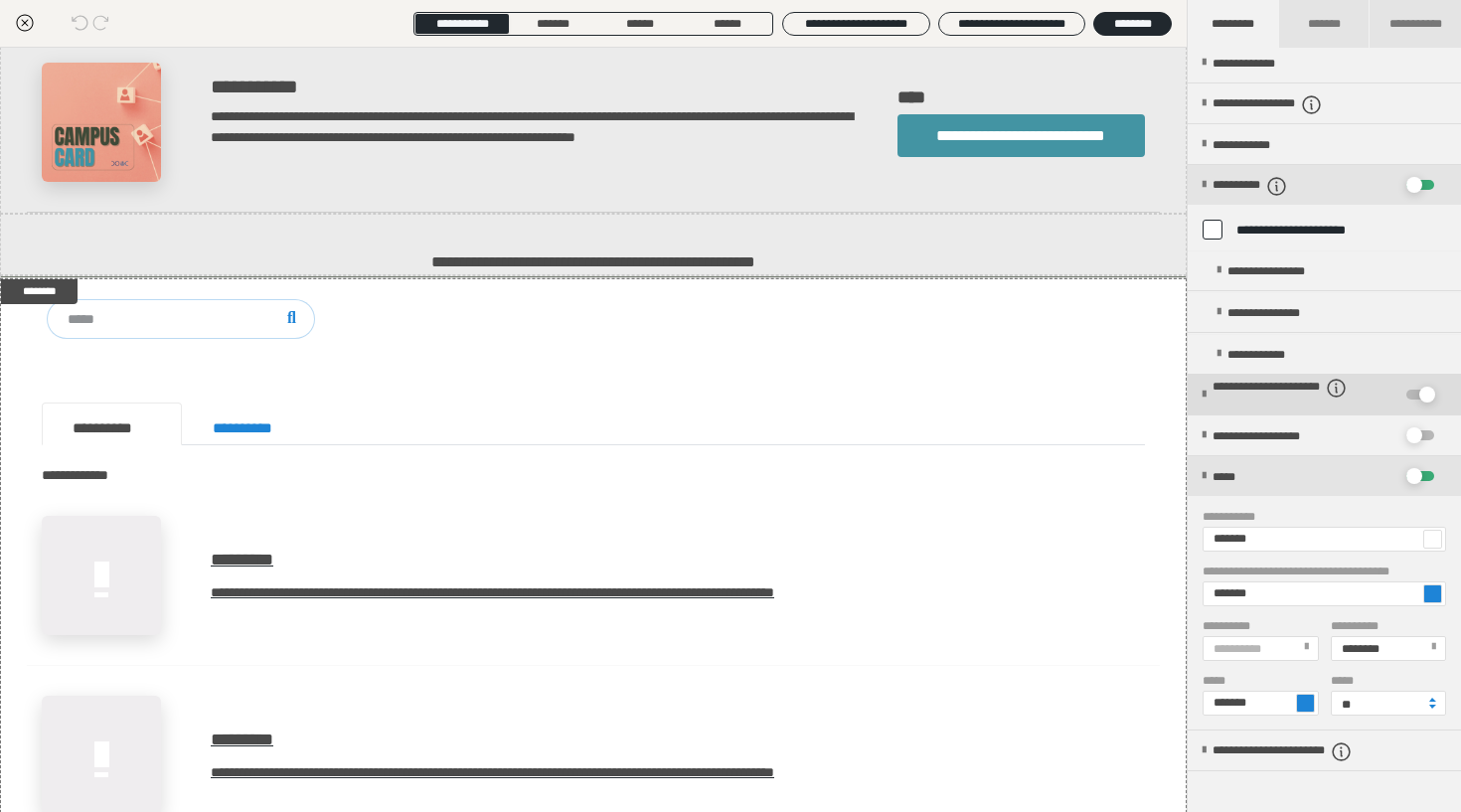 checkbox on "****" 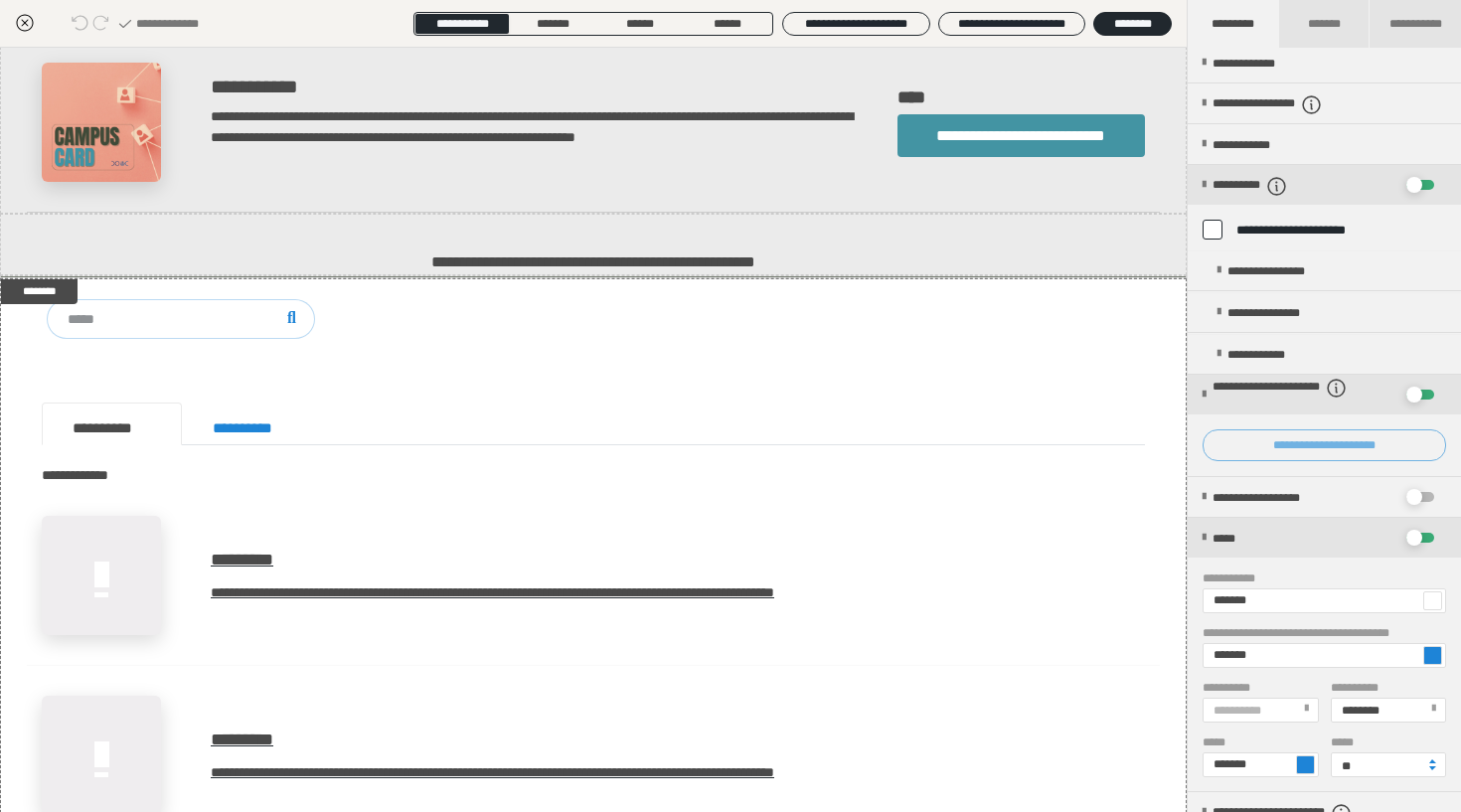 click on "**********" at bounding box center (1324, 445) 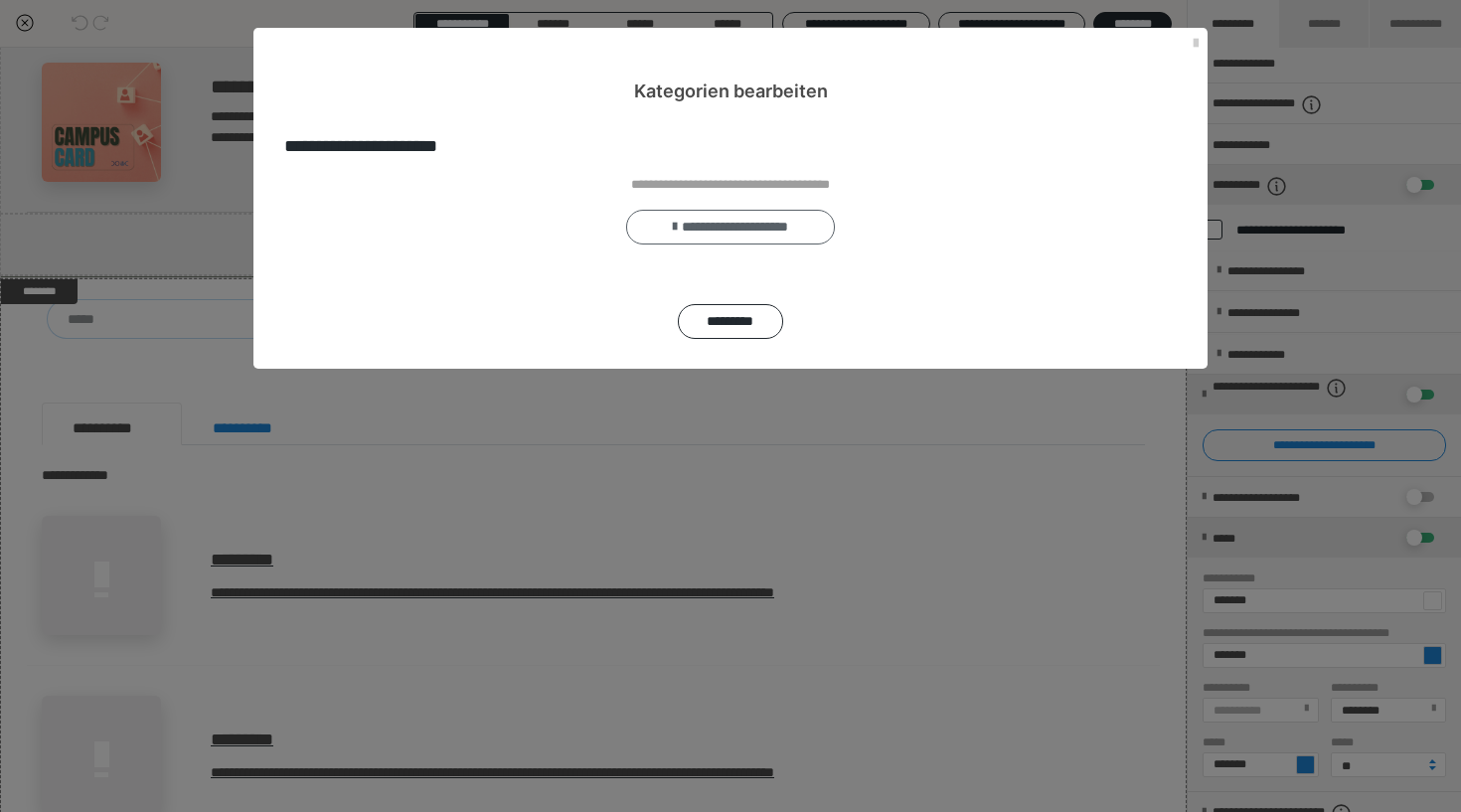 click on "**********" at bounding box center (730, 227) 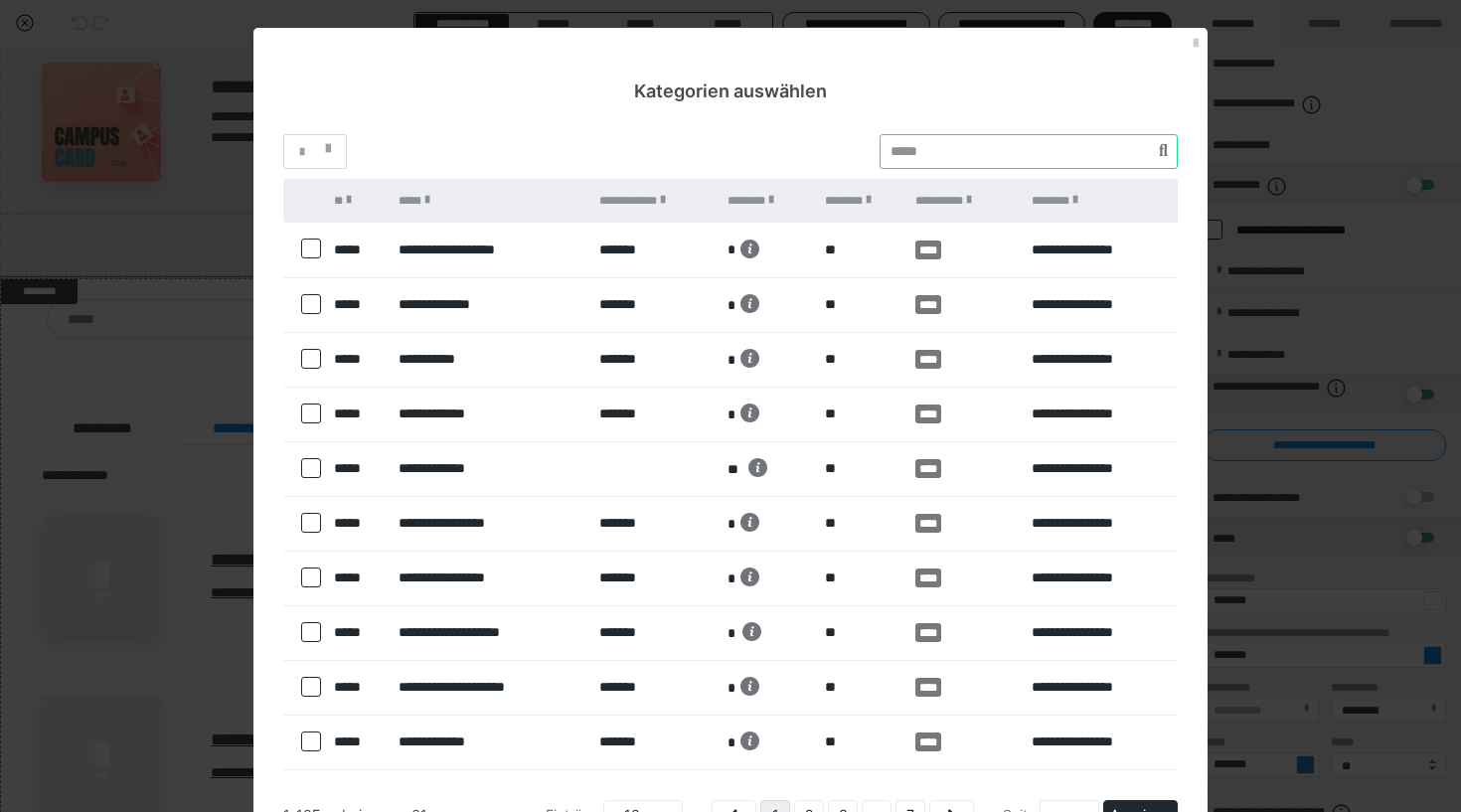 click at bounding box center (1029, 151) 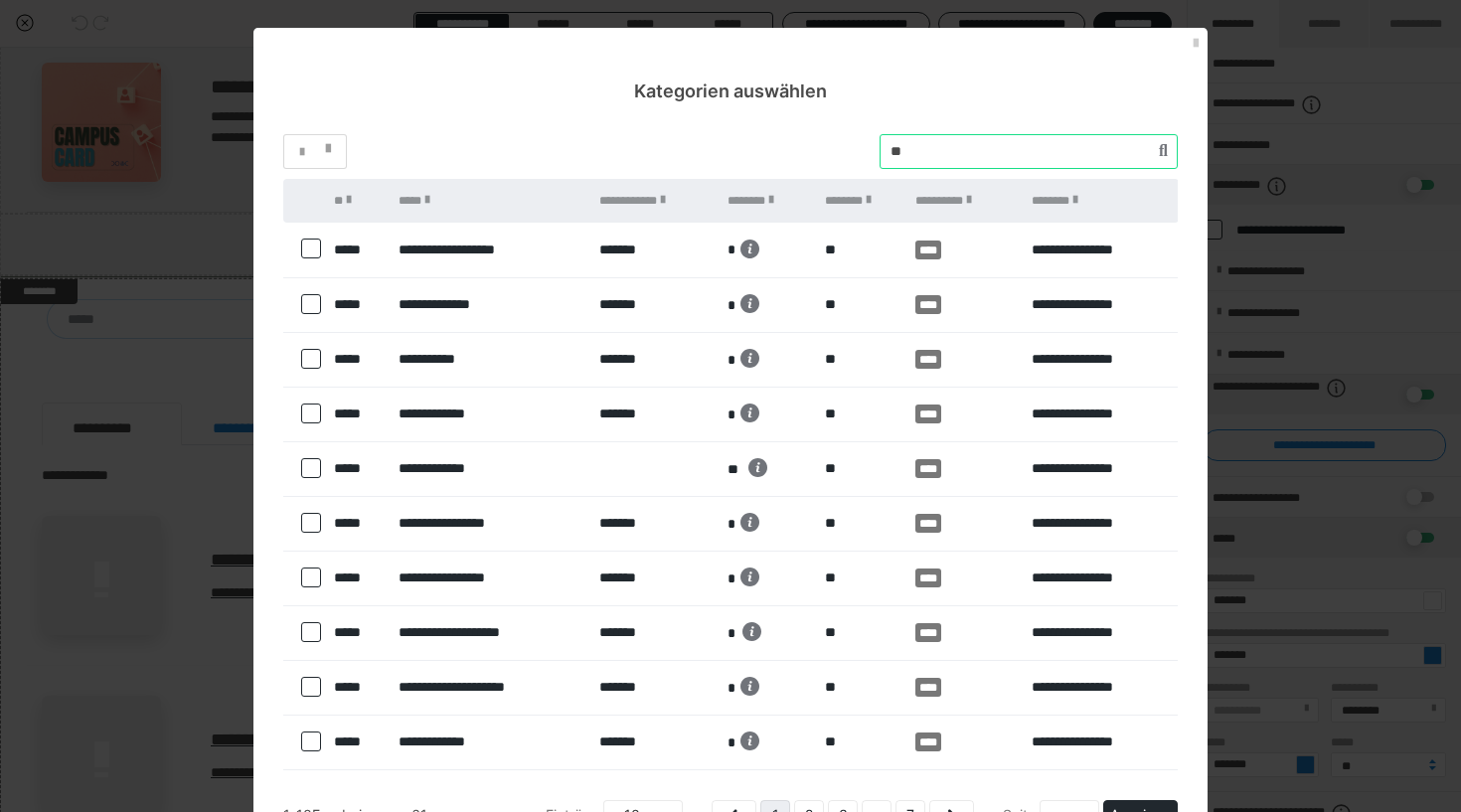 type on "*" 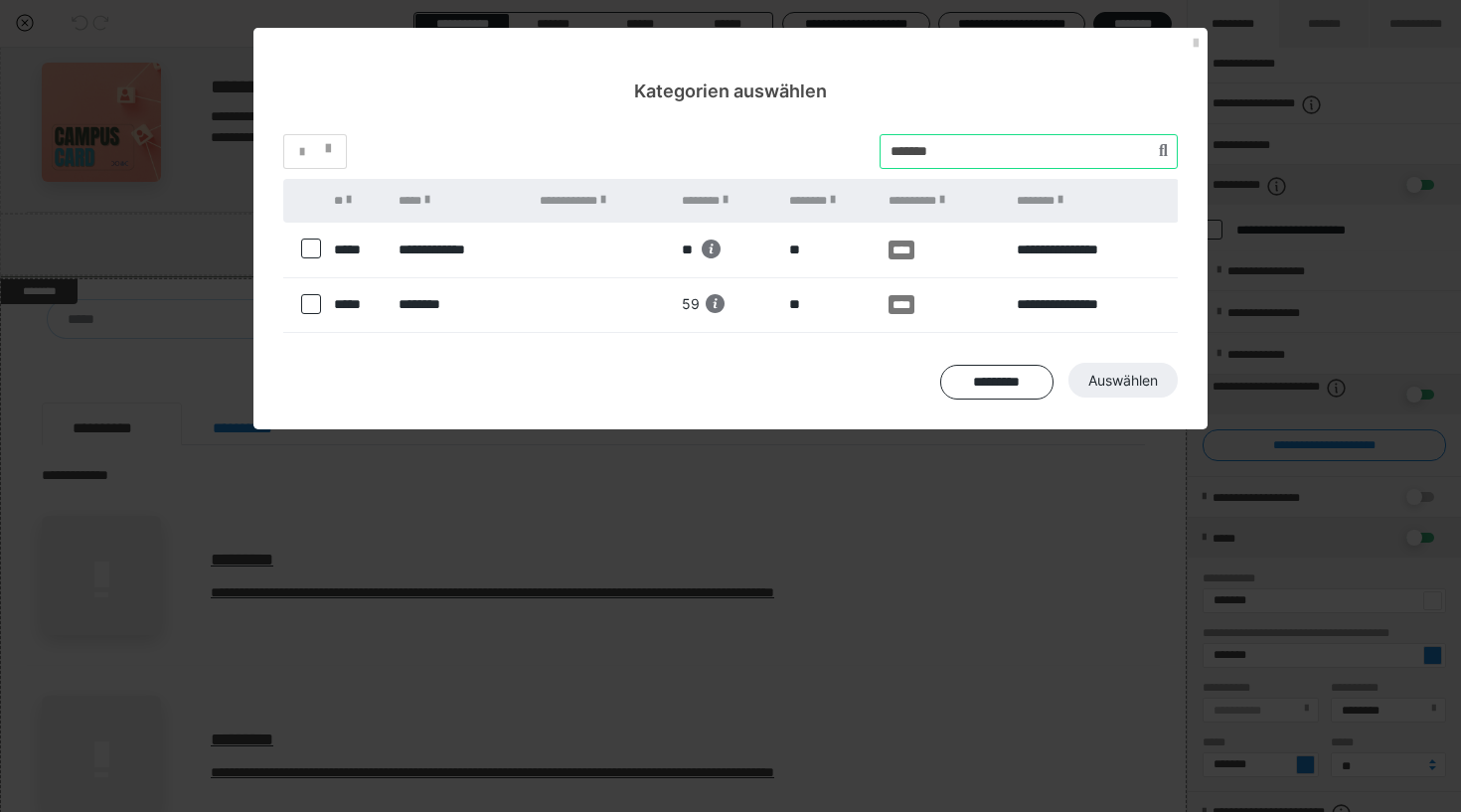type on "*******" 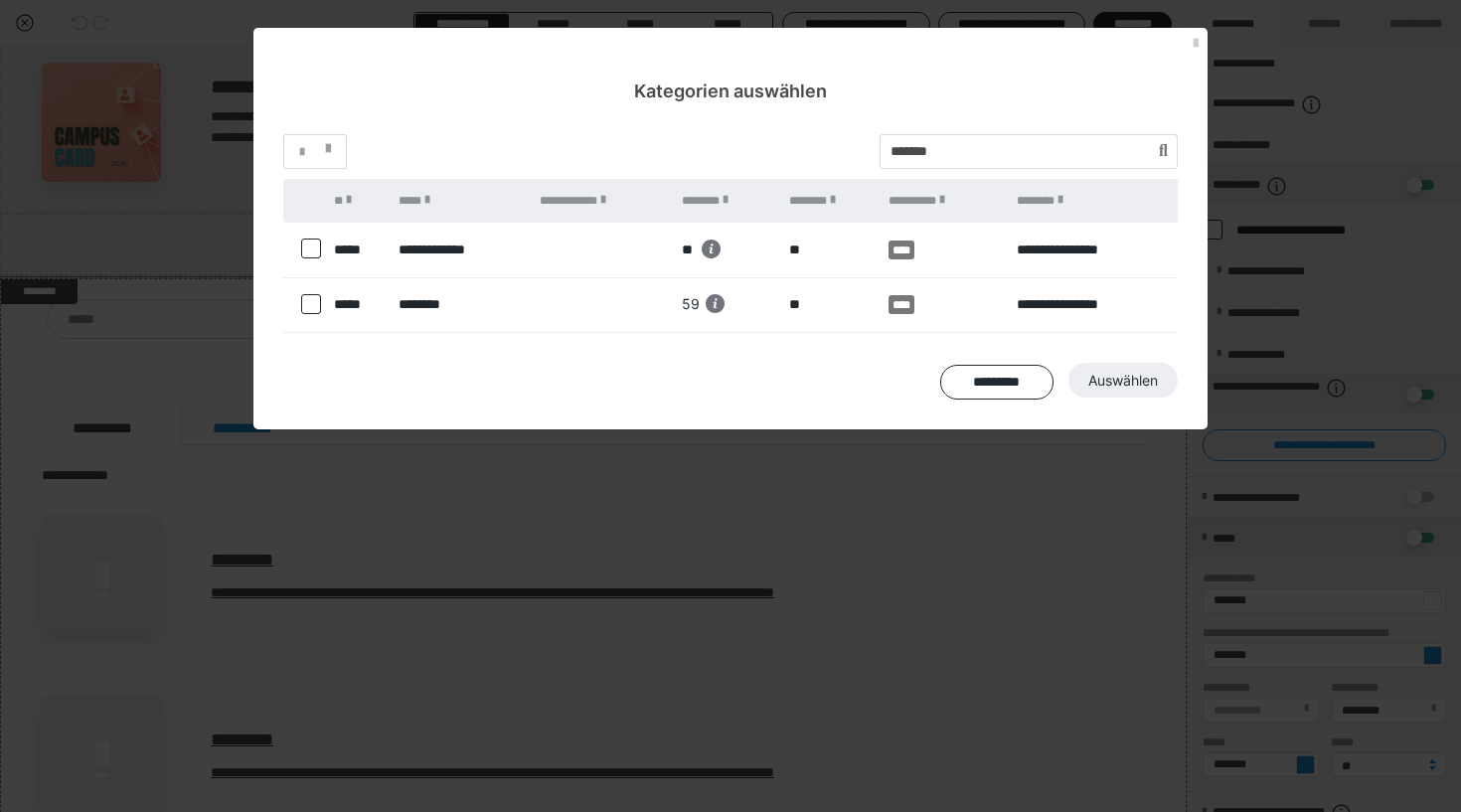 click at bounding box center (311, 304) 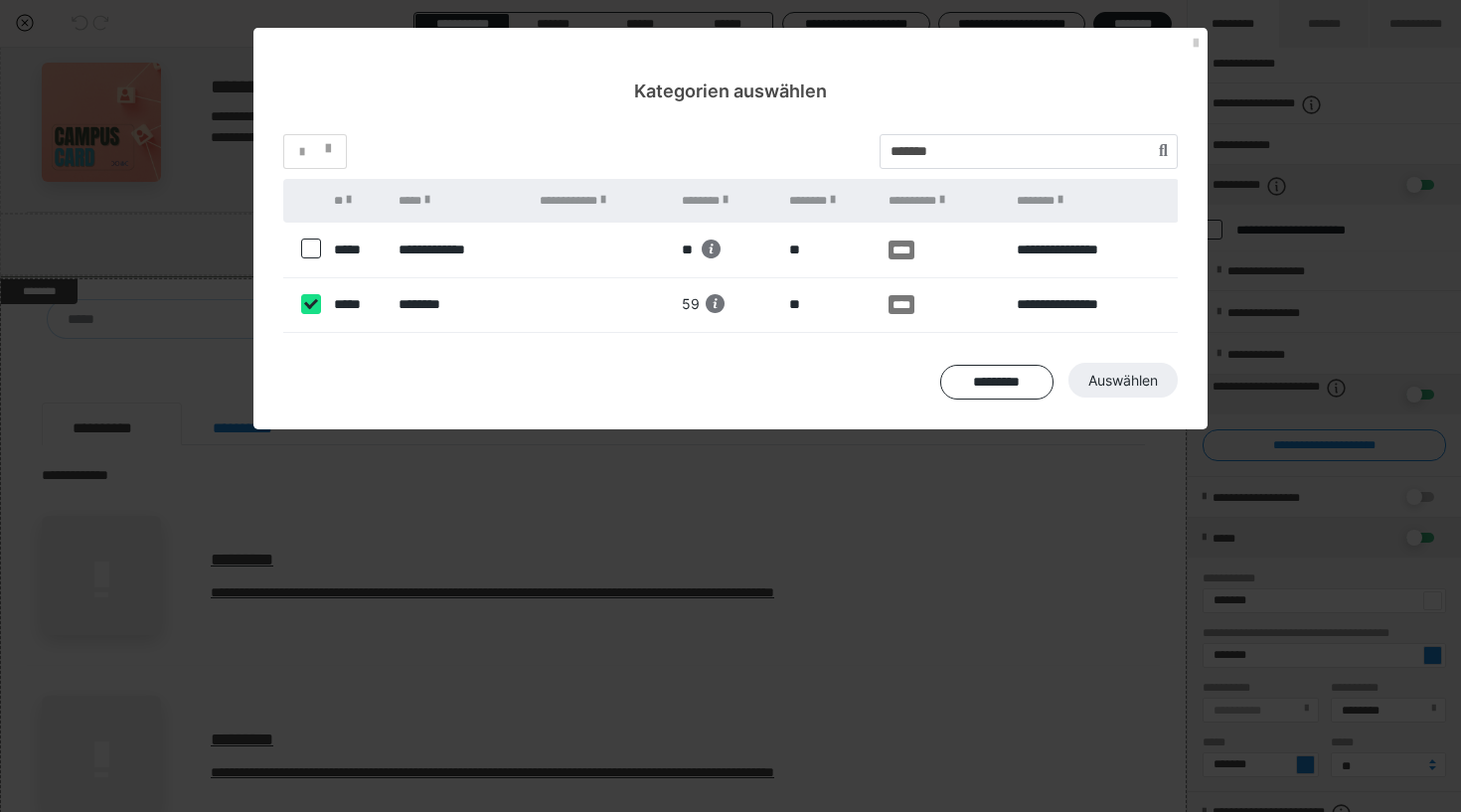 checkbox on "true" 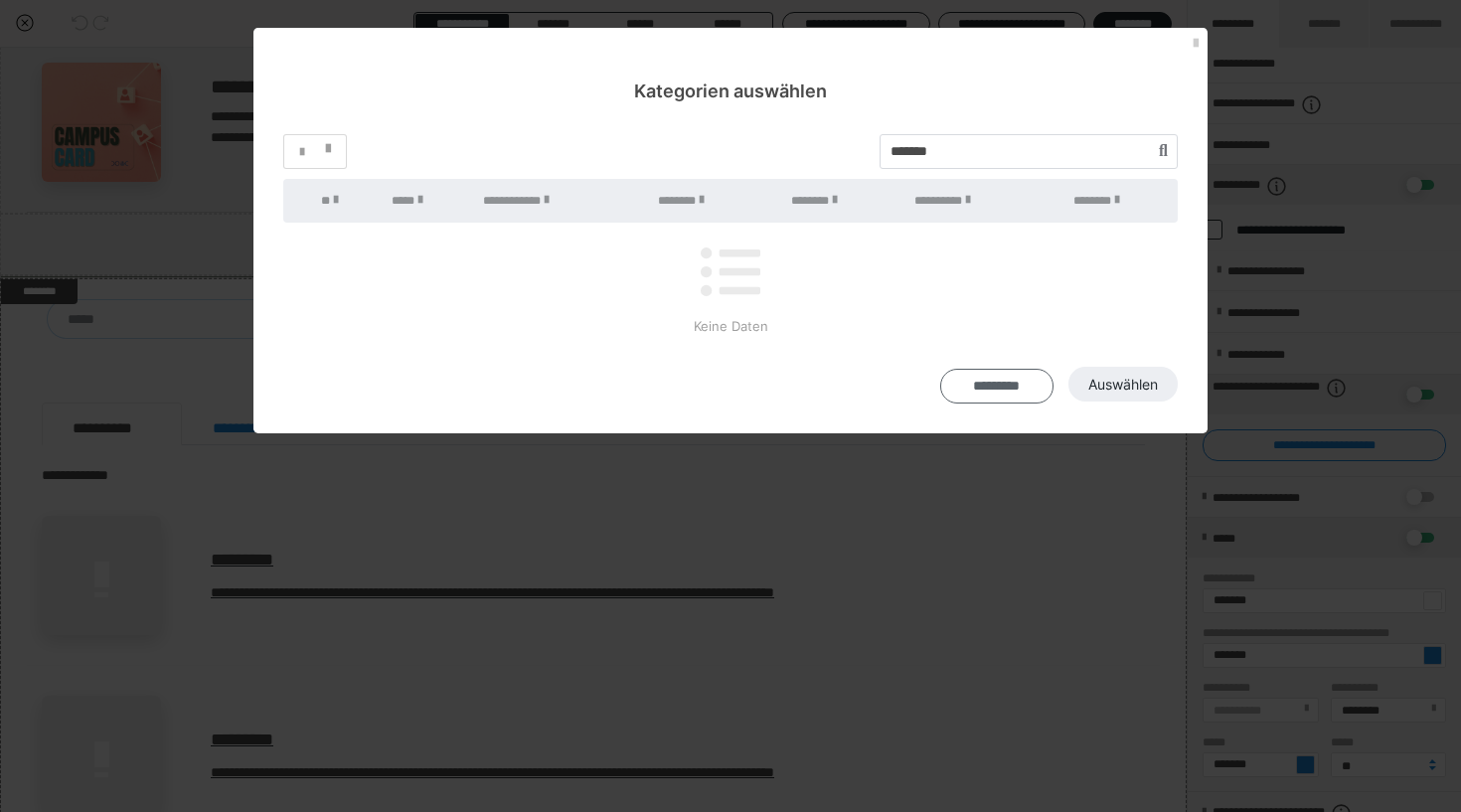 click on "*********" at bounding box center [997, 386] 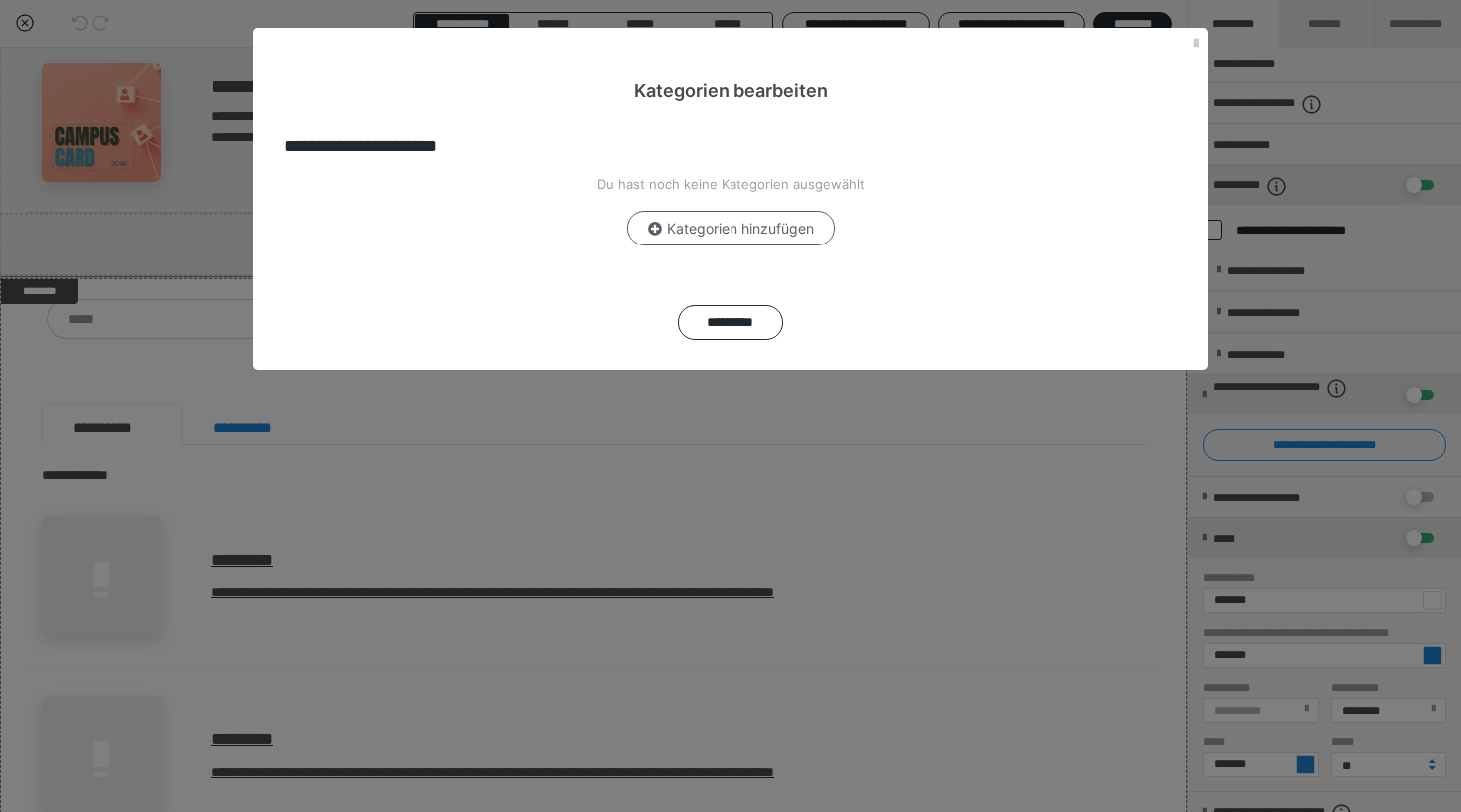 click on "Kategorien hinzufügen" at bounding box center (730, 229) 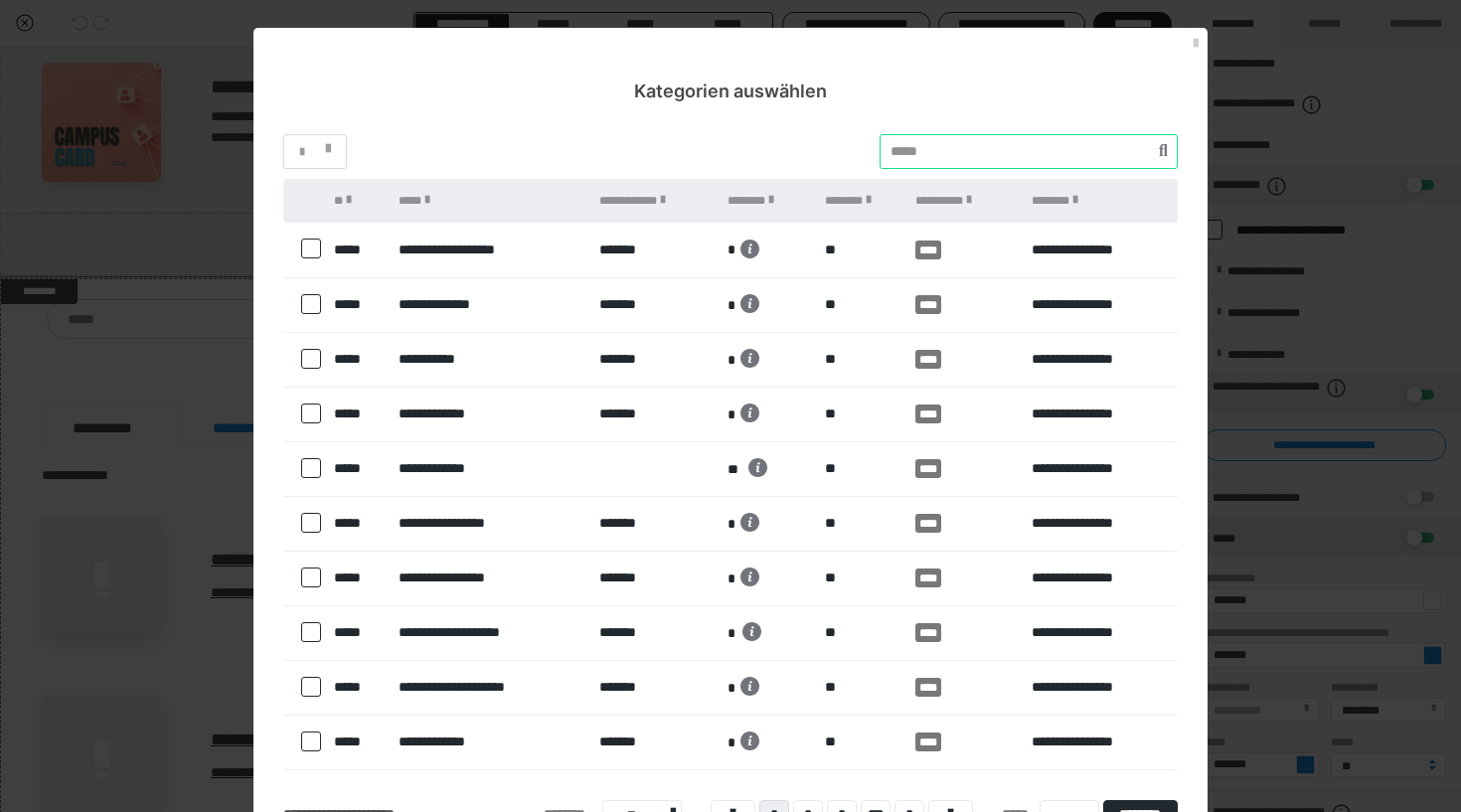 click at bounding box center [1029, 151] 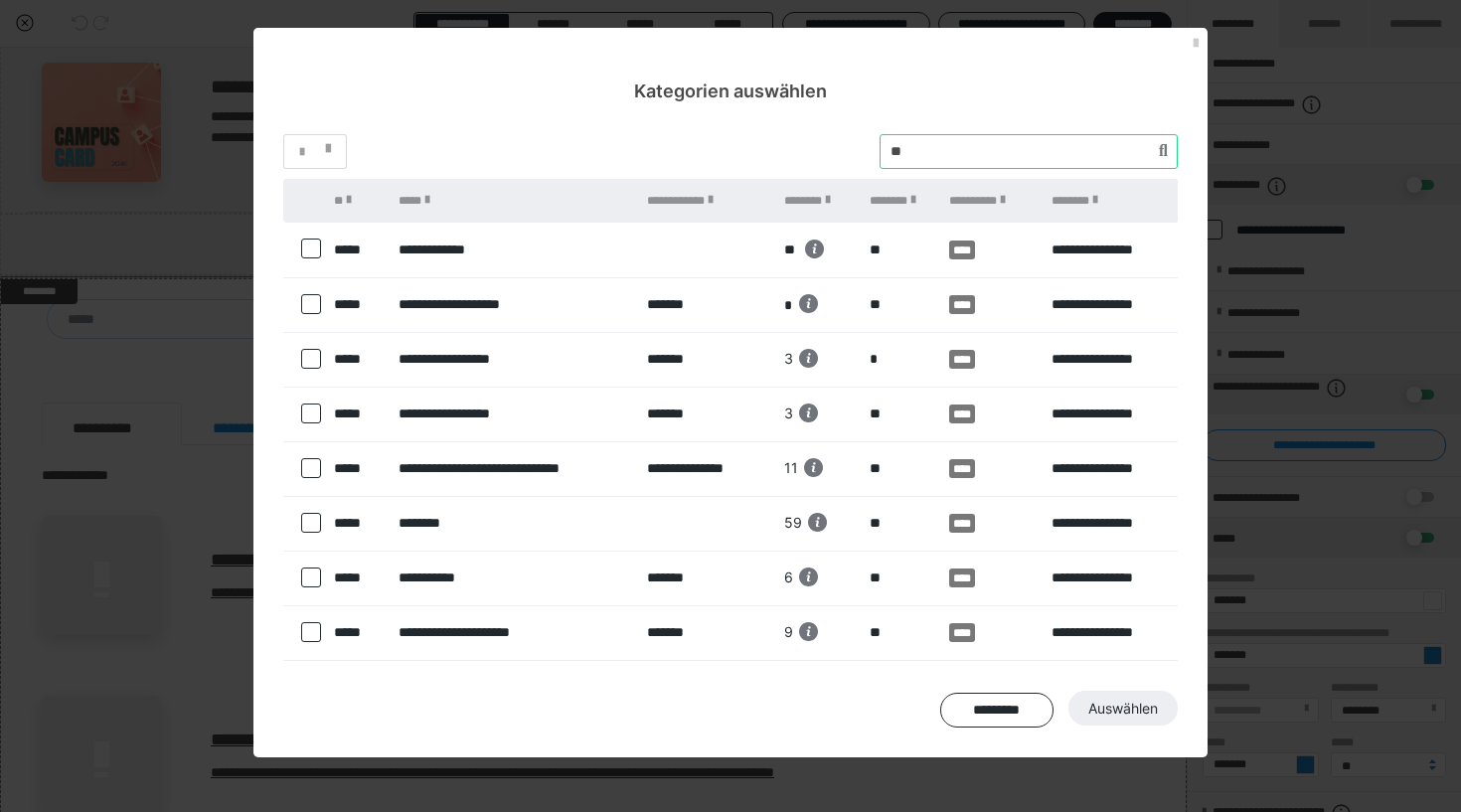 click at bounding box center (1029, 151) 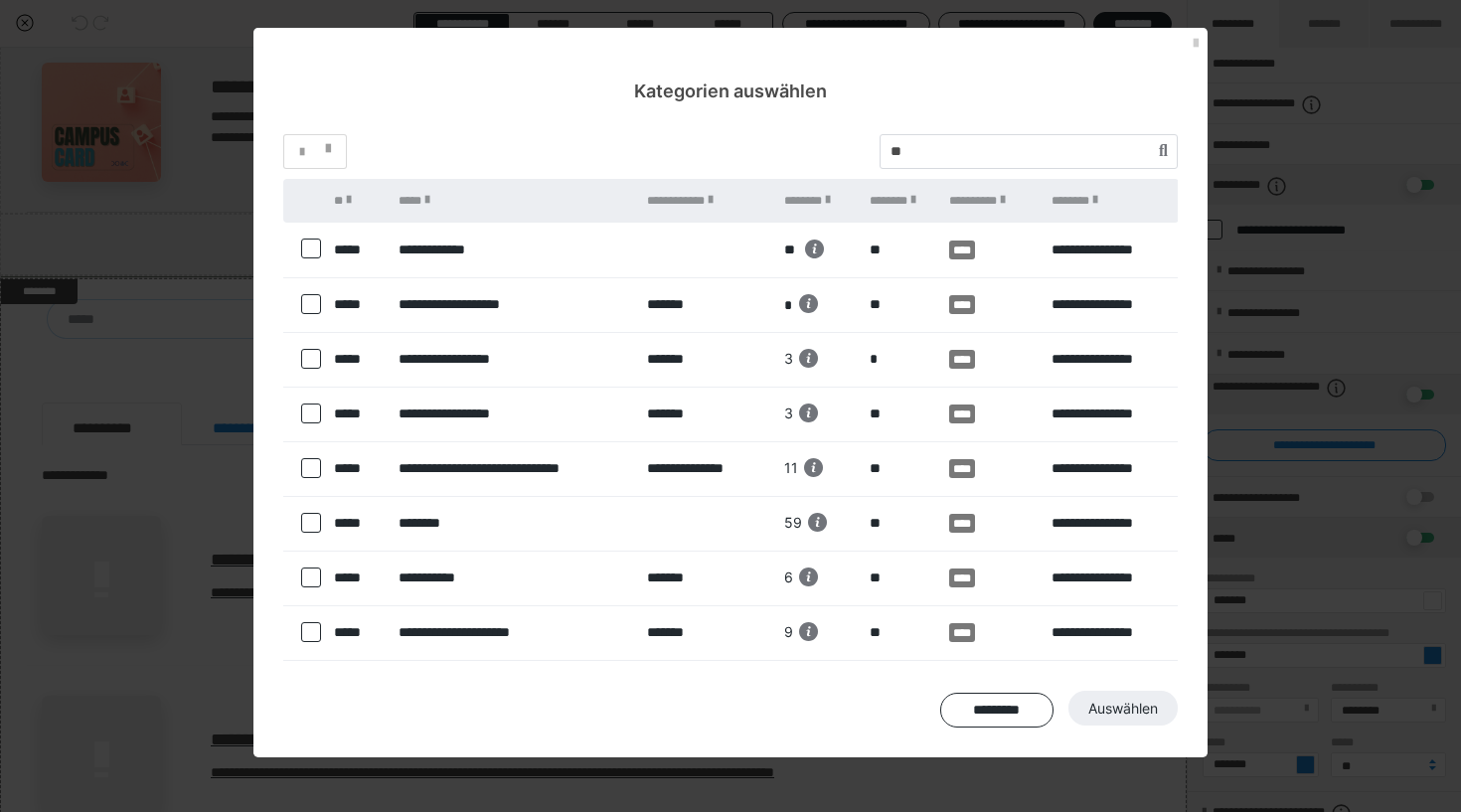 click at bounding box center (311, 523) 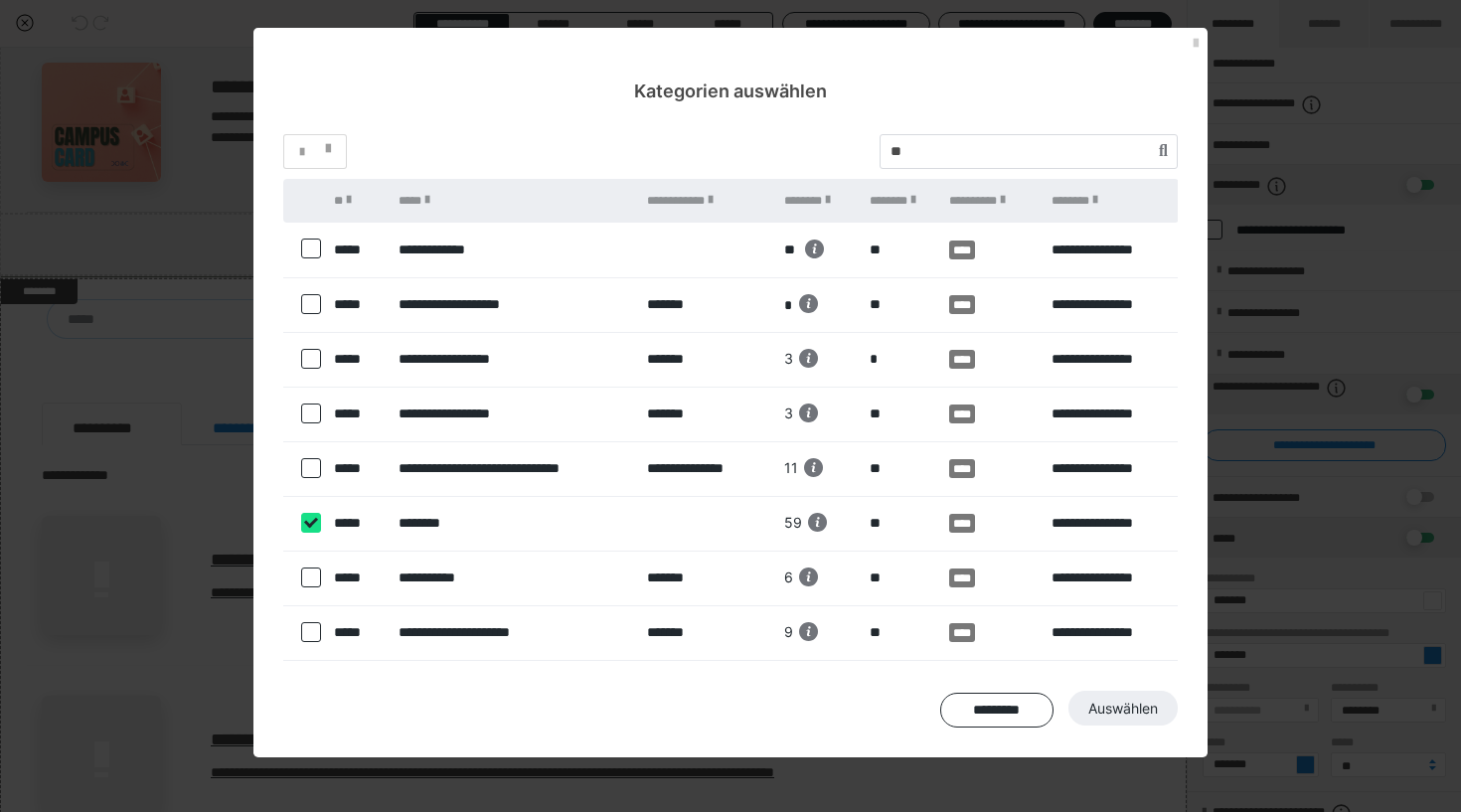 checkbox on "true" 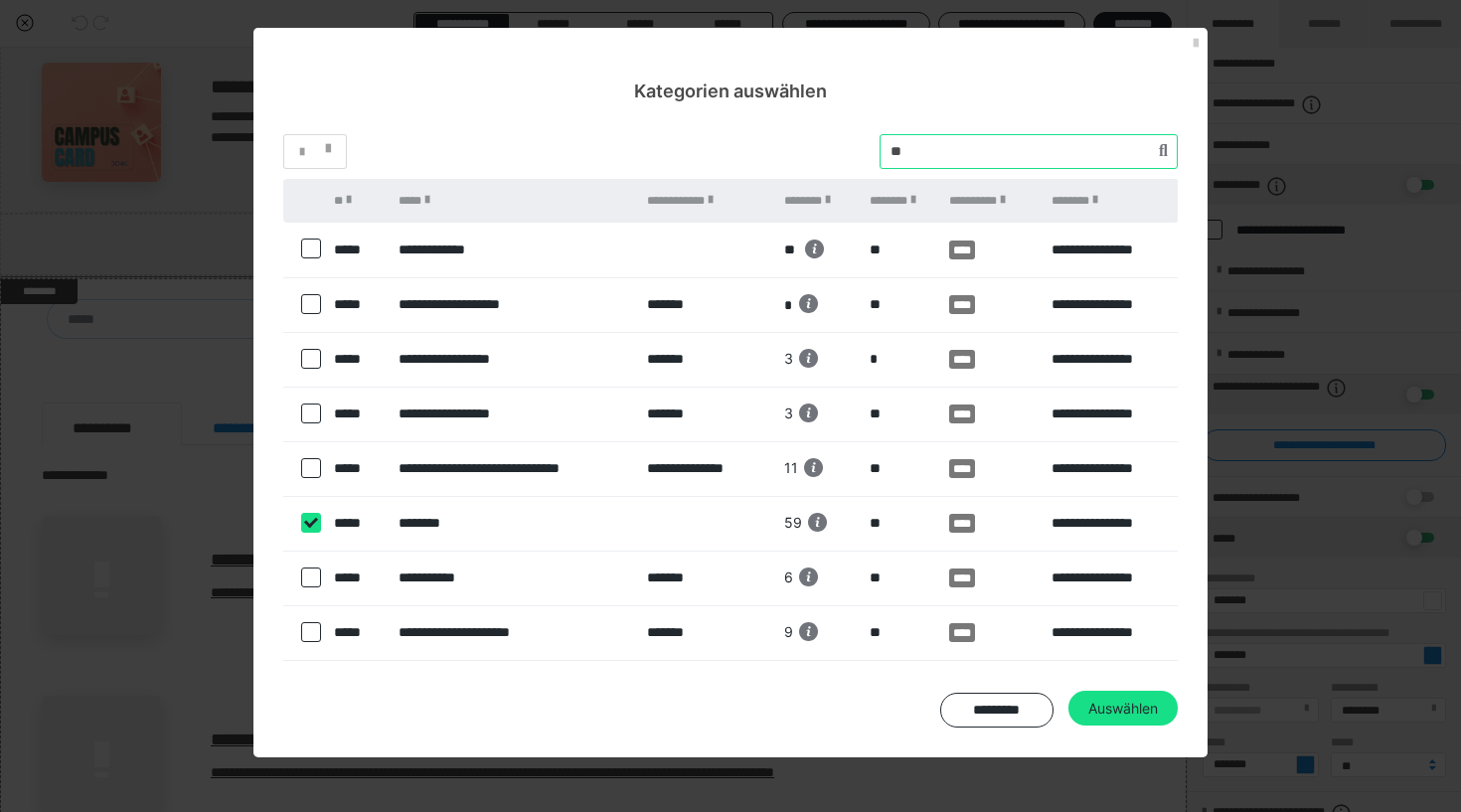 click at bounding box center [1029, 151] 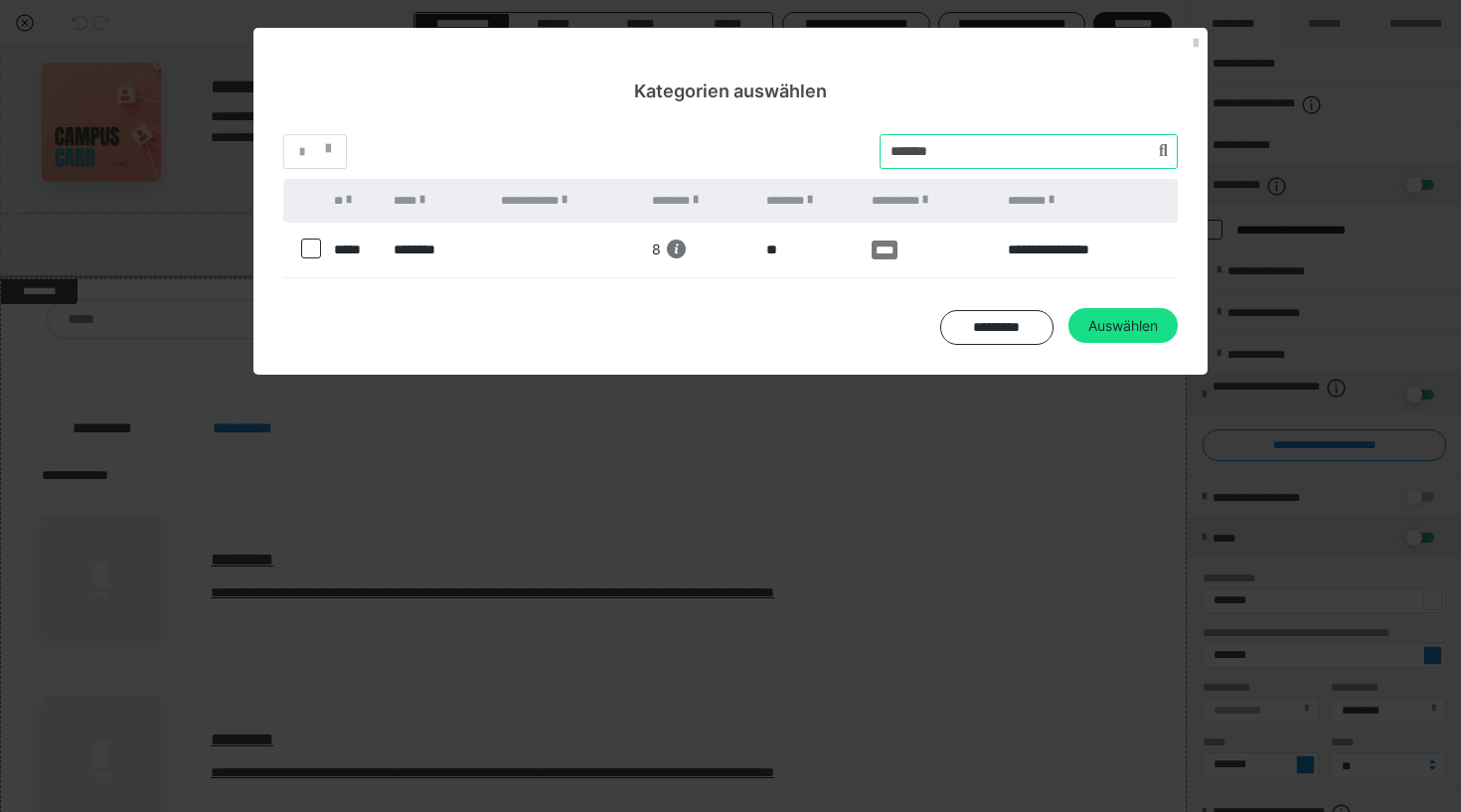 type on "*******" 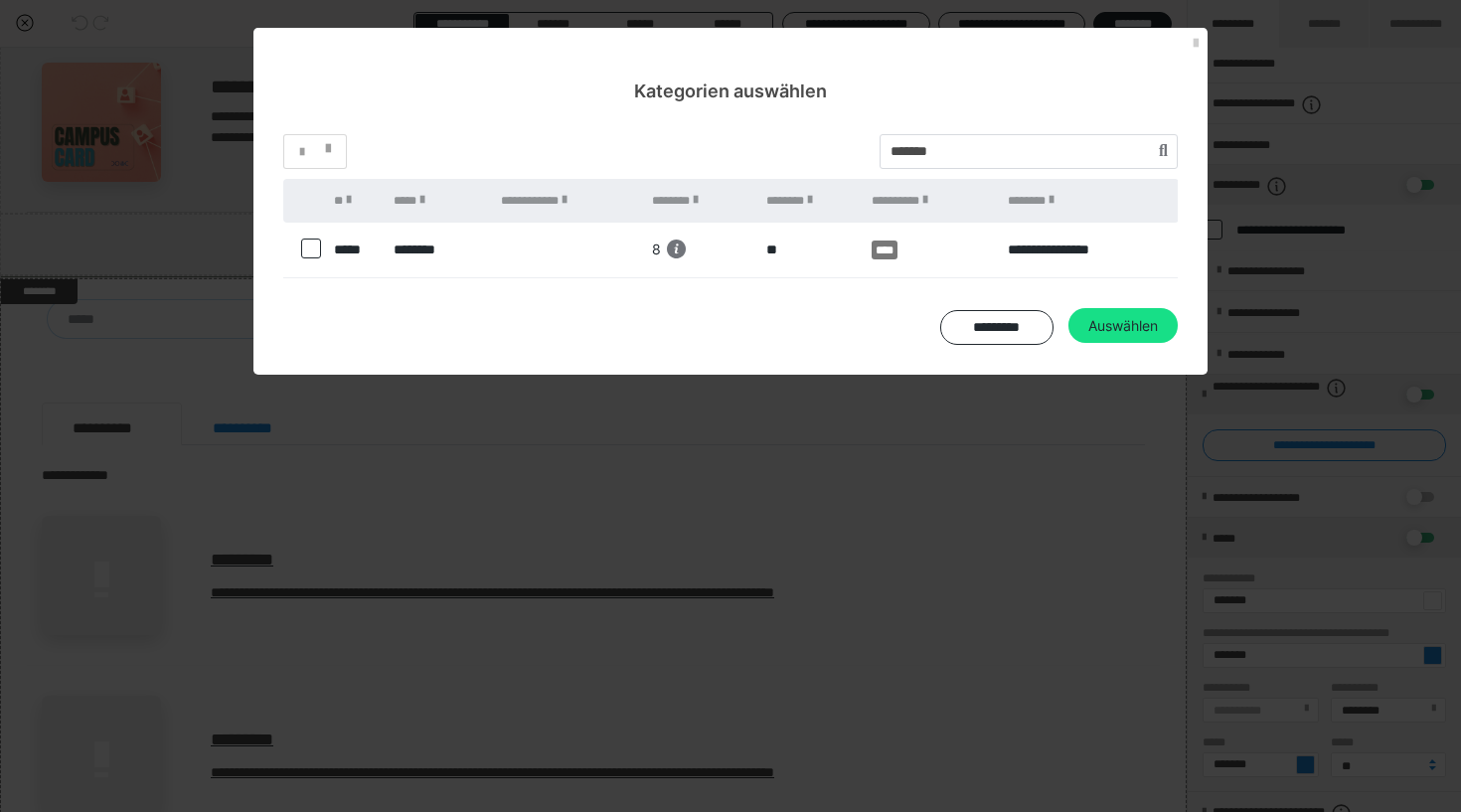 click at bounding box center (311, 248) 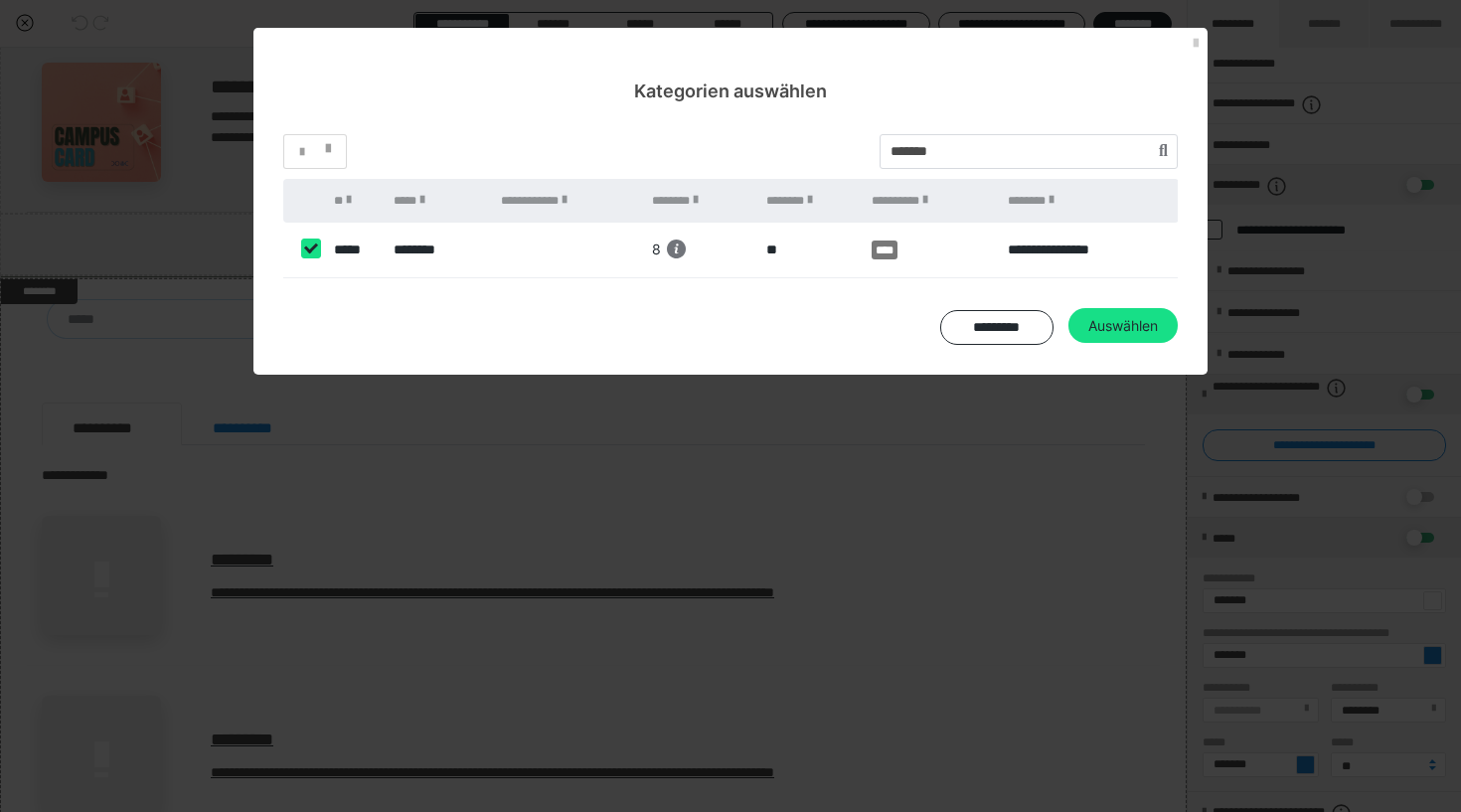 checkbox on "true" 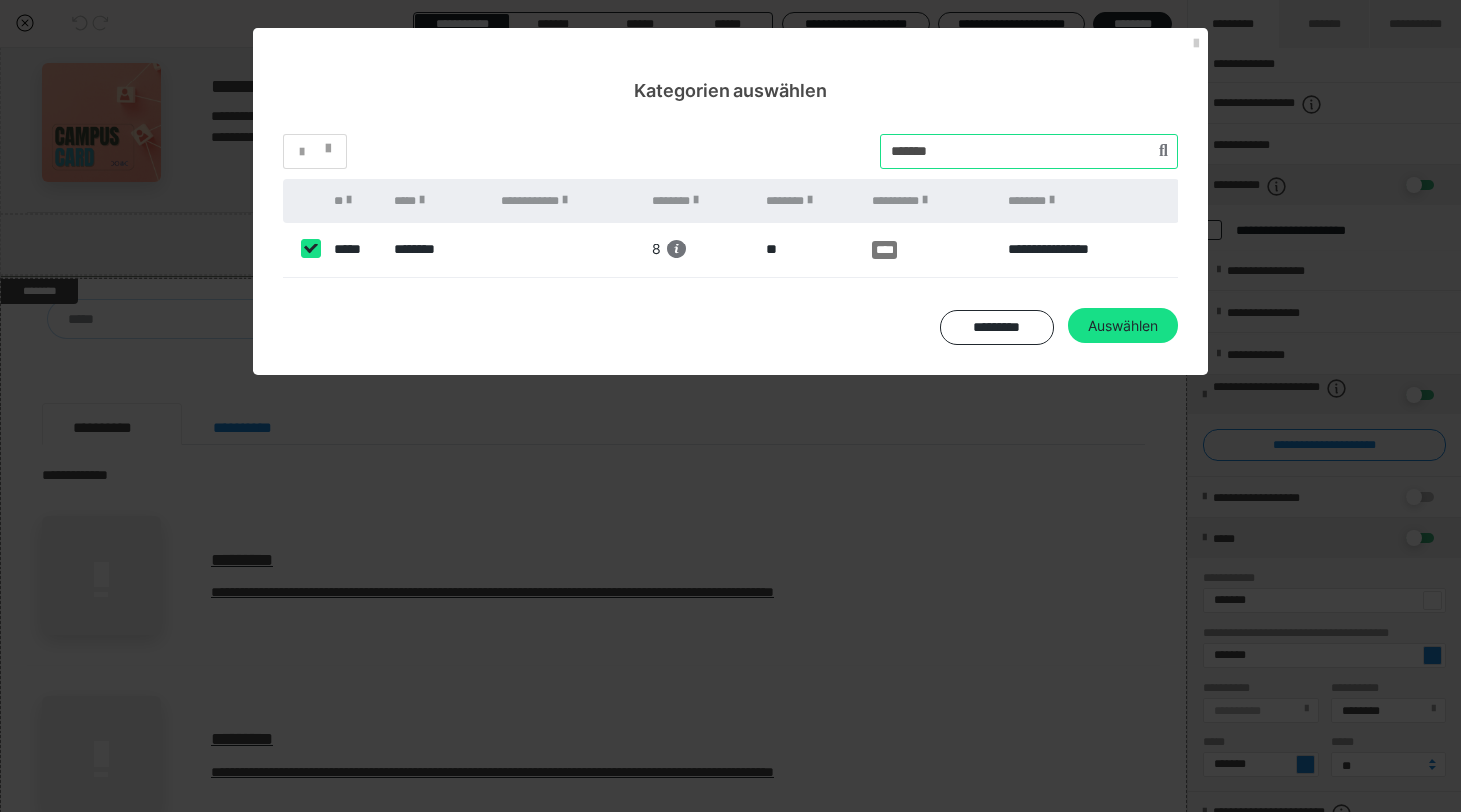 click at bounding box center [1029, 151] 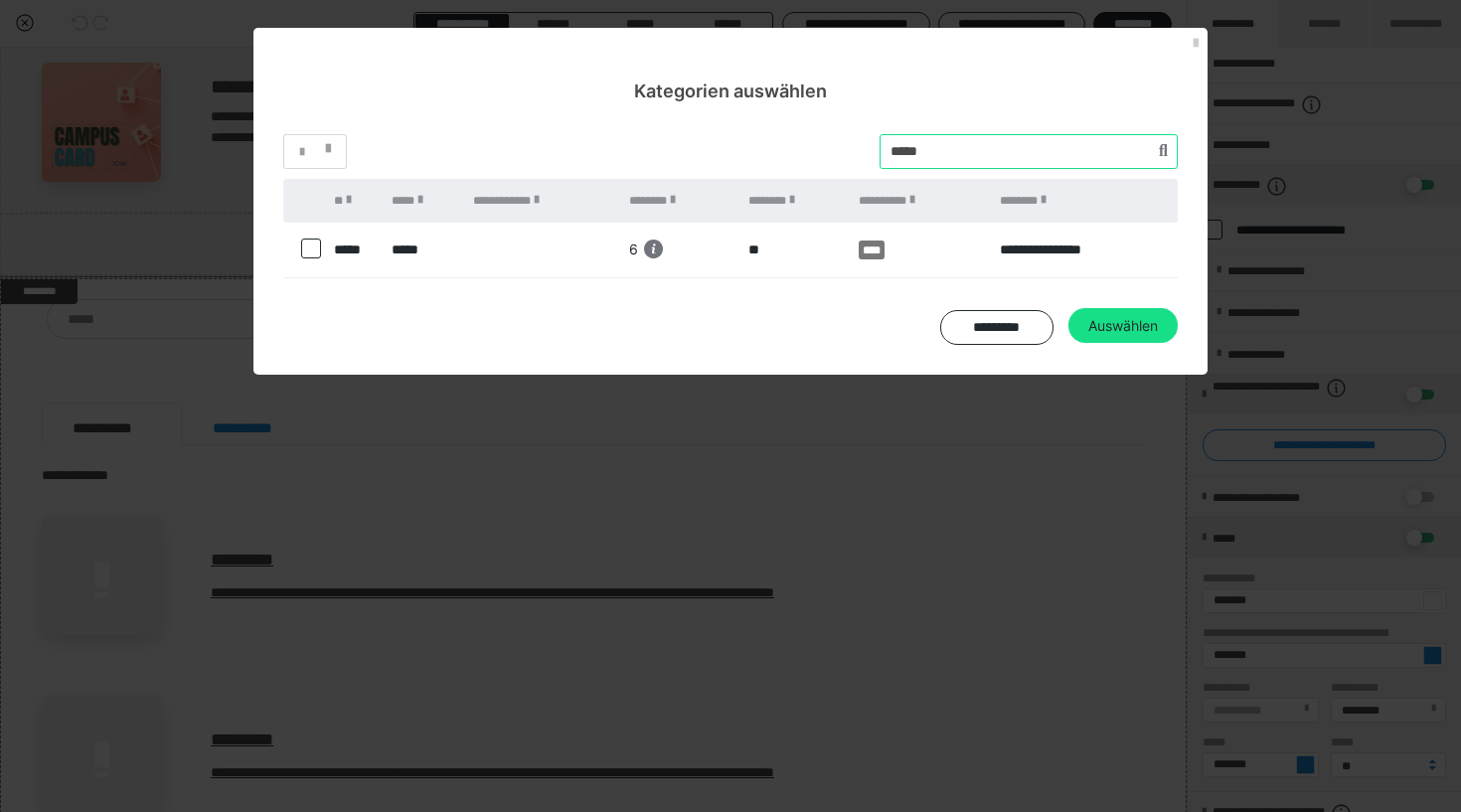 type on "*****" 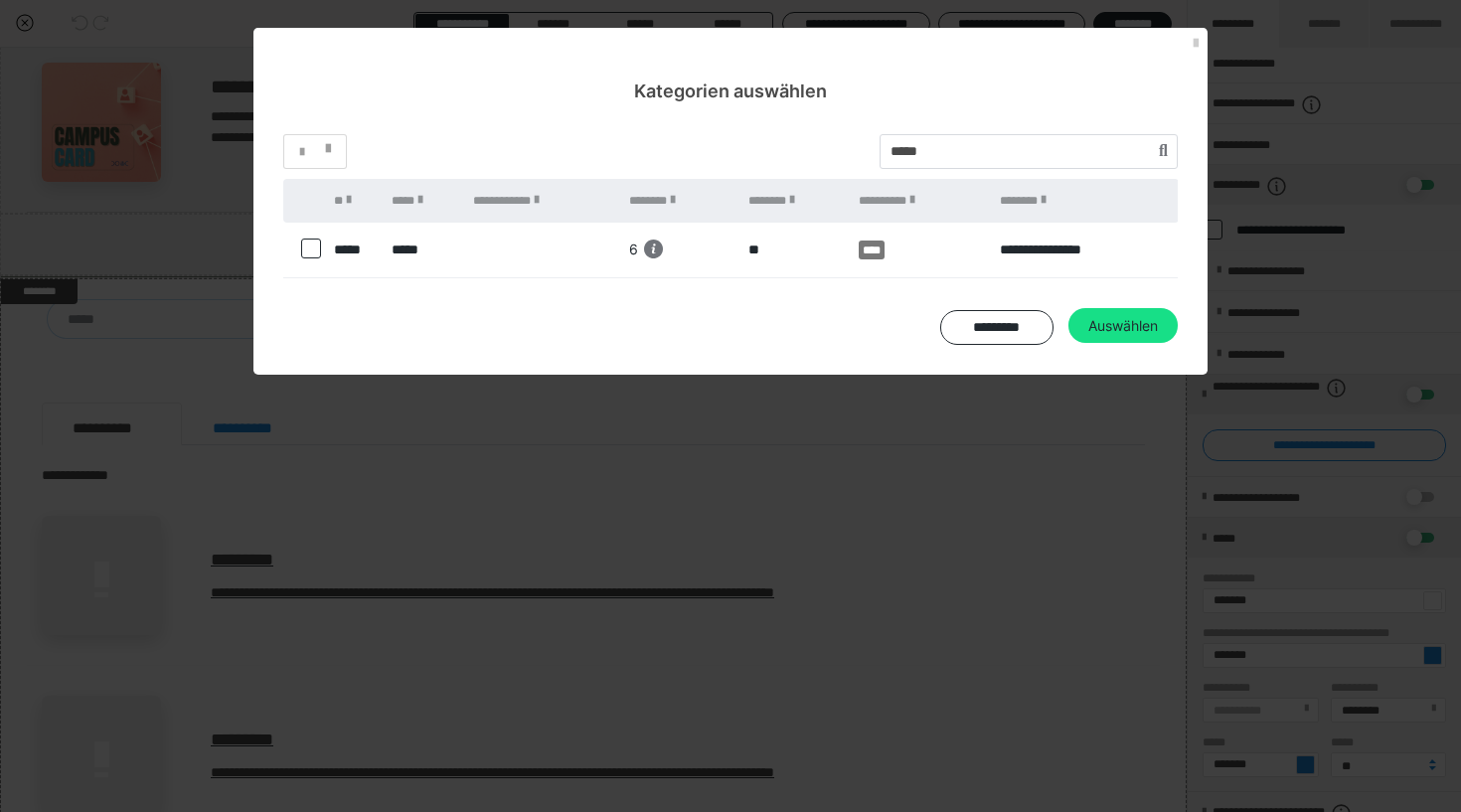 click at bounding box center [311, 248] 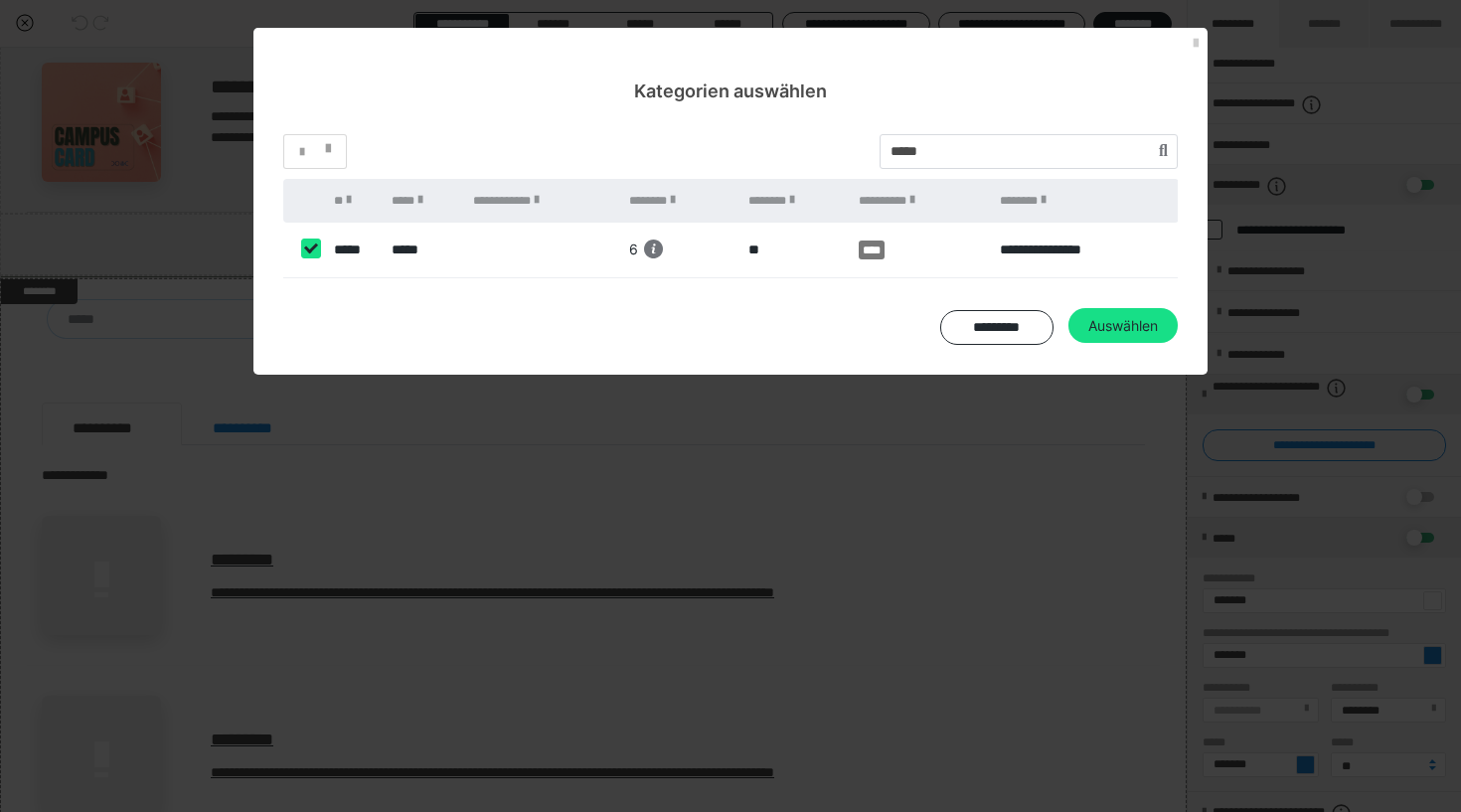 checkbox on "true" 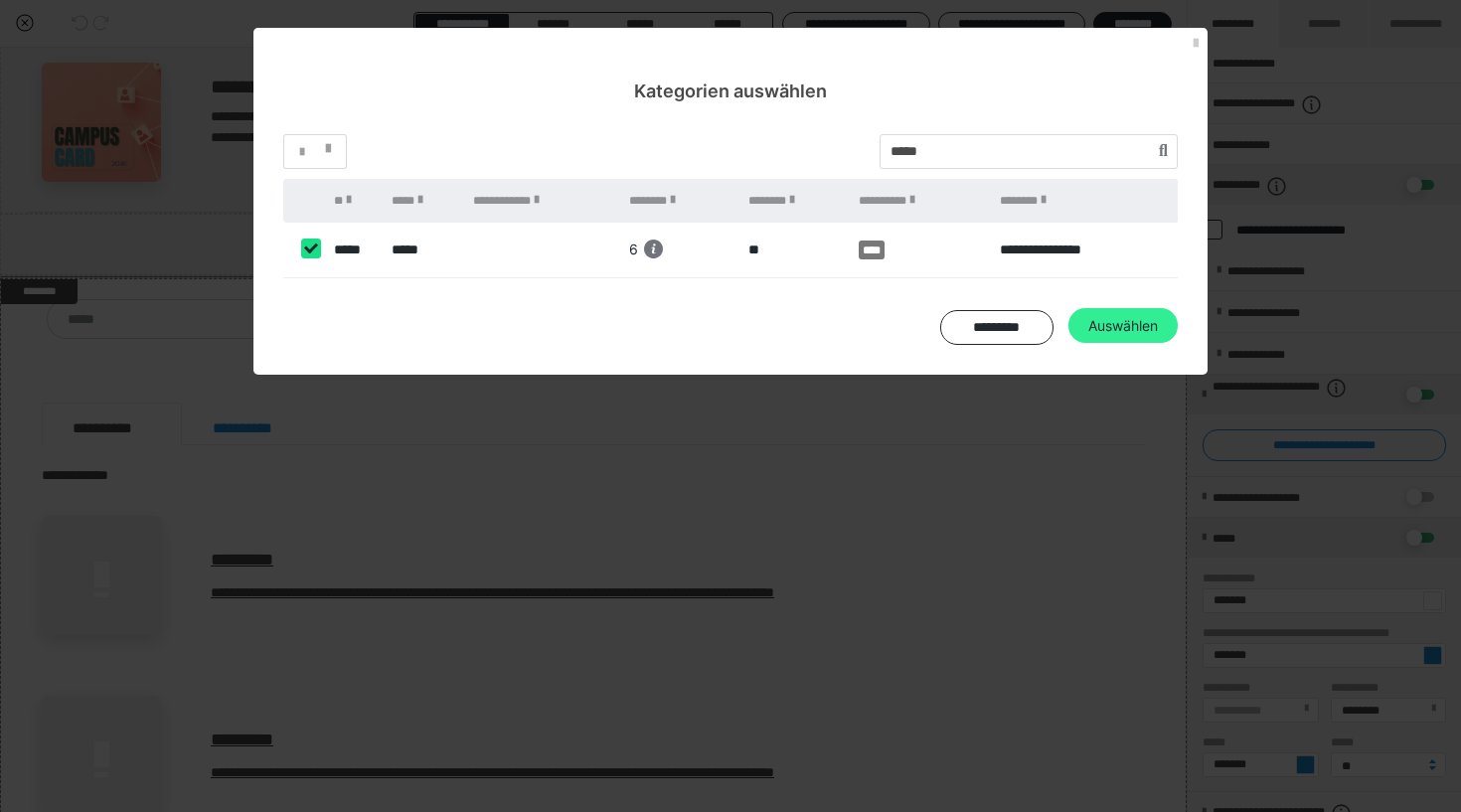 click on "Auswählen" at bounding box center (1123, 326) 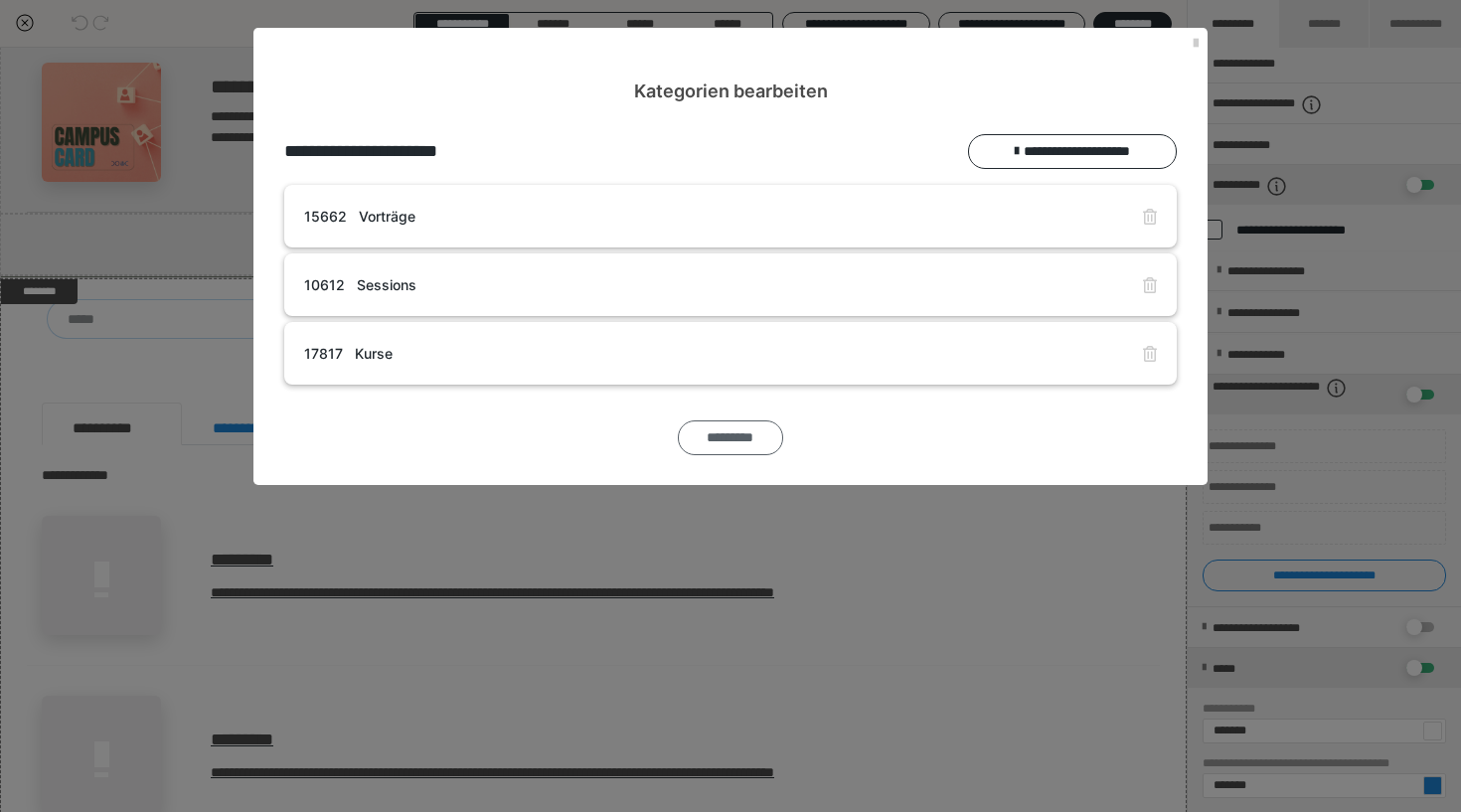 click on "*********" at bounding box center [730, 437] 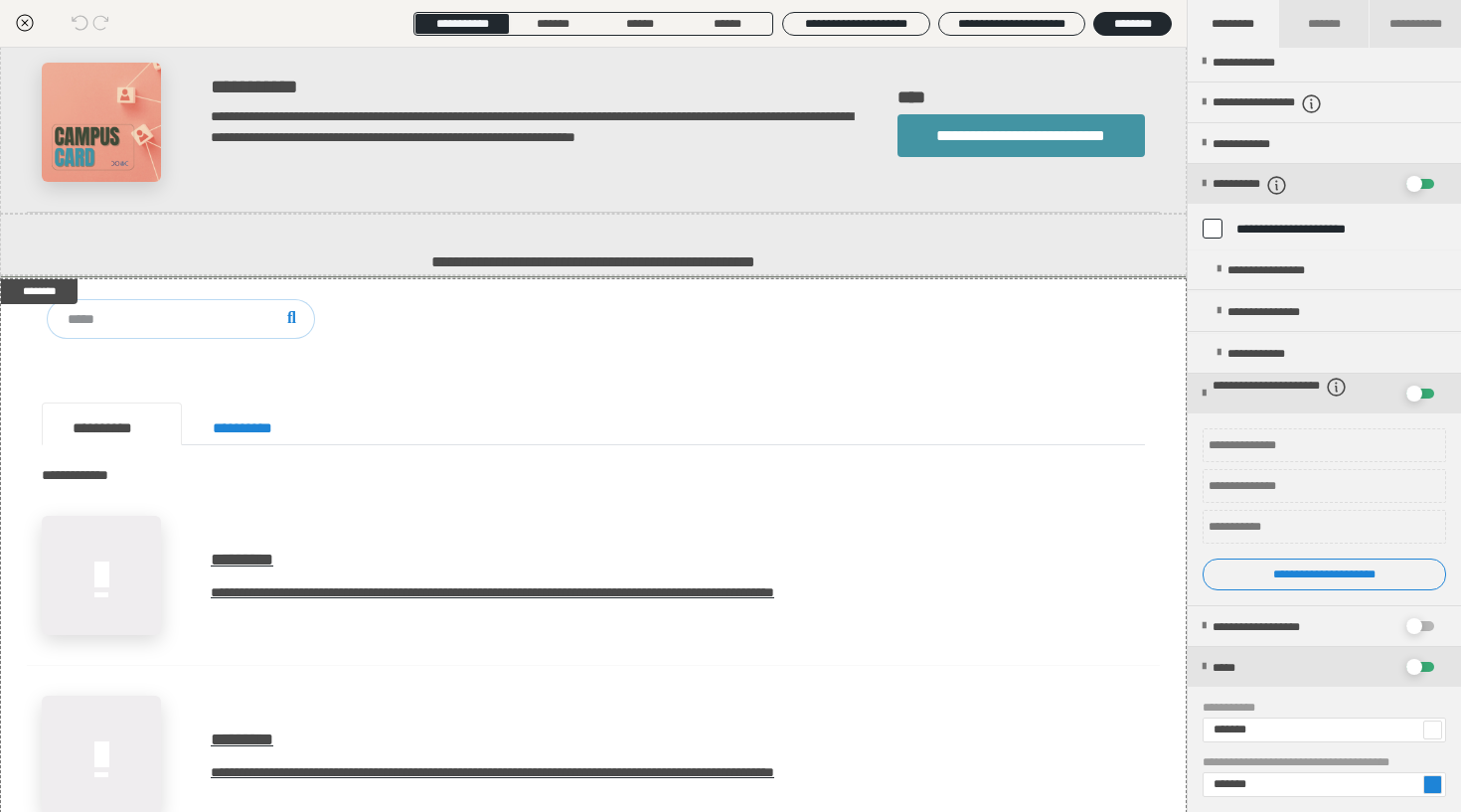 scroll, scrollTop: 157, scrollLeft: 0, axis: vertical 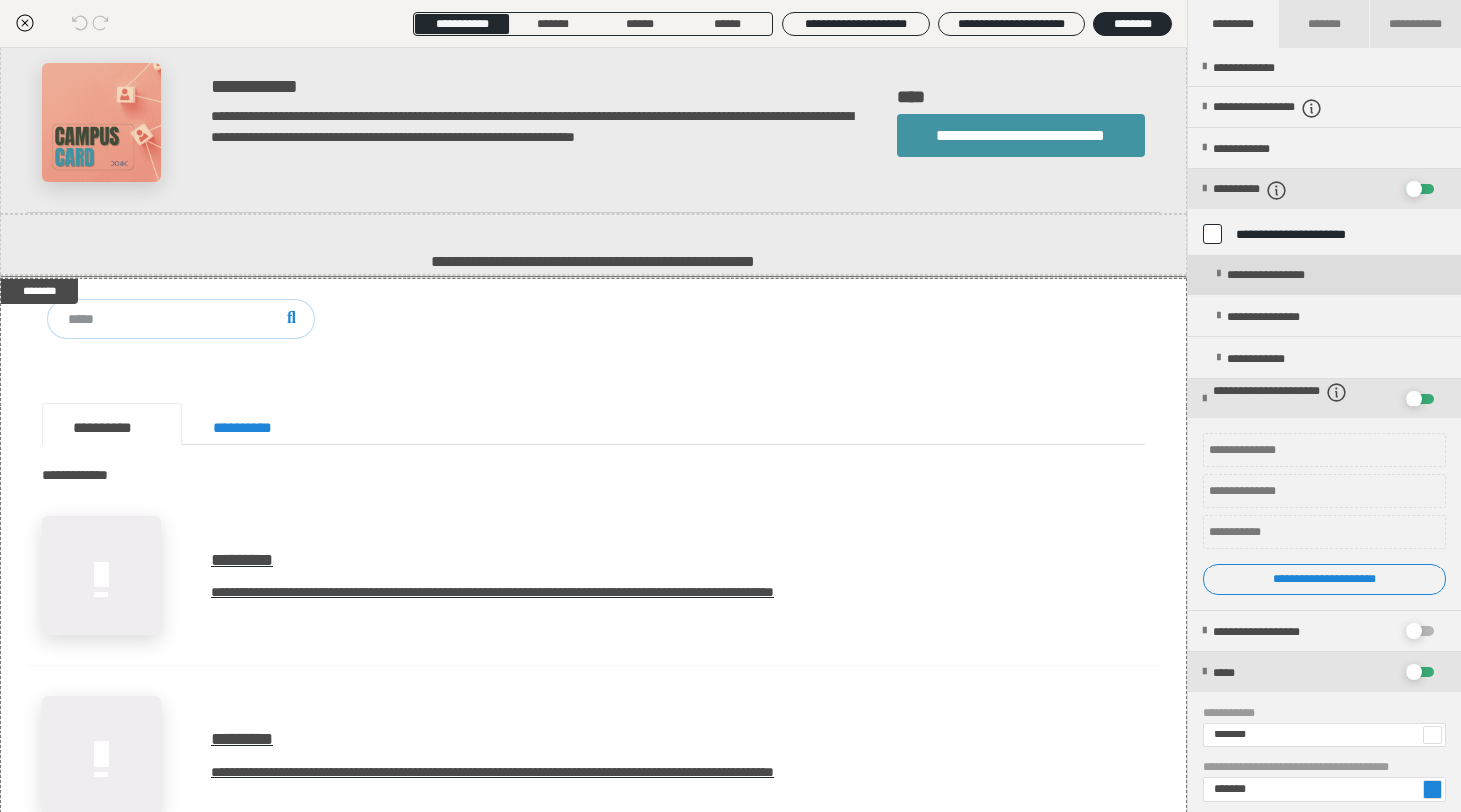 click at bounding box center (1218, 274) 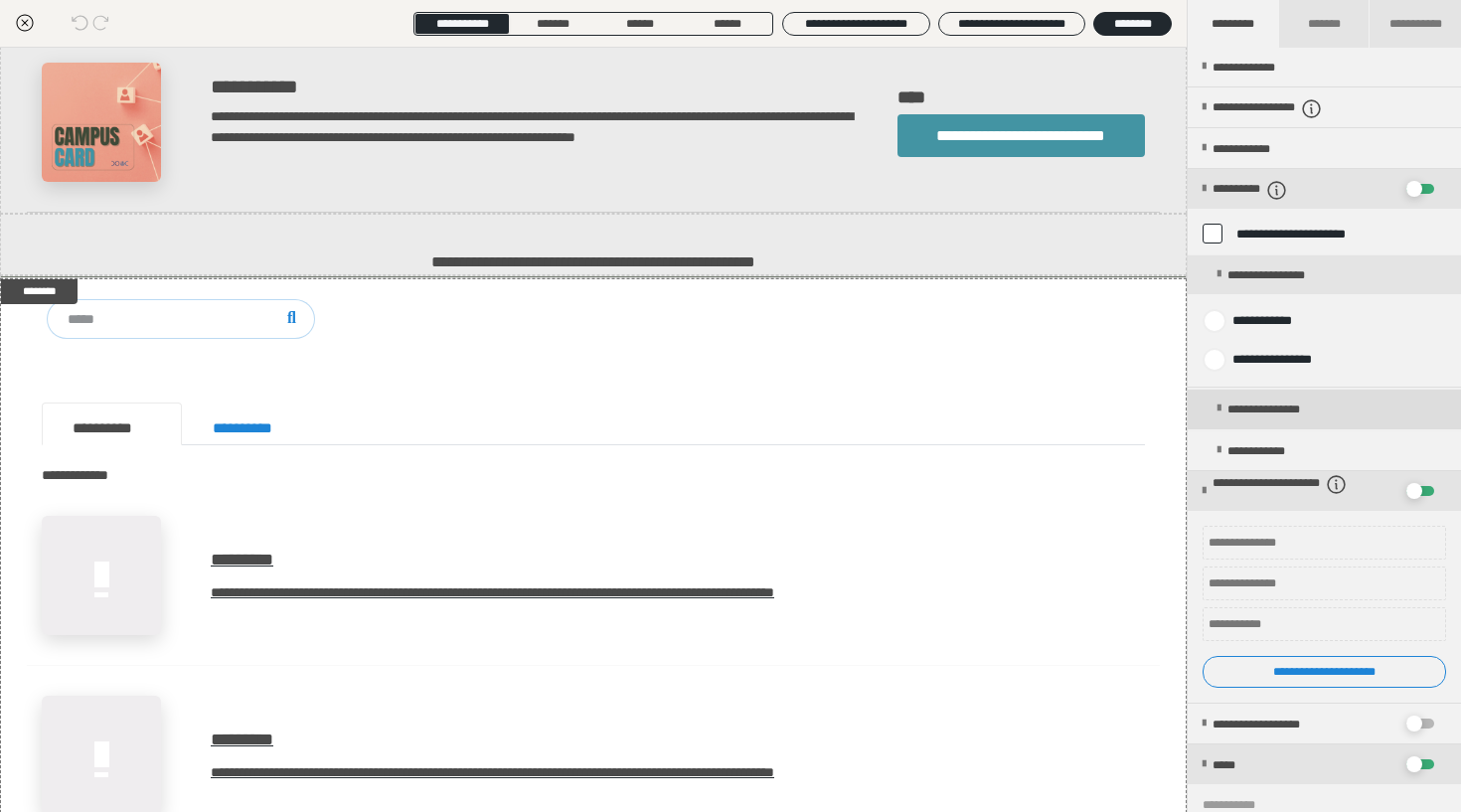 click at bounding box center (1218, 408) 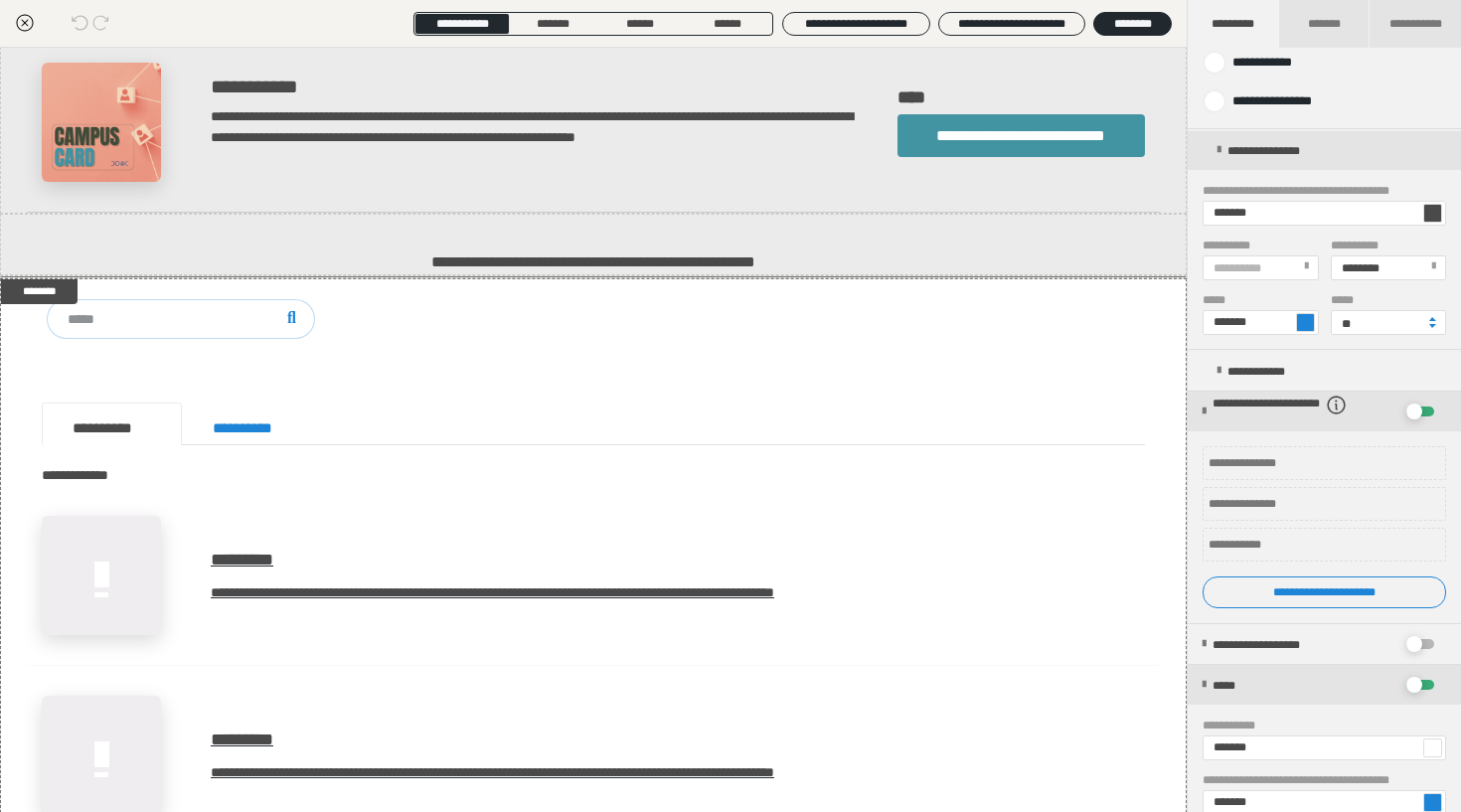 scroll, scrollTop: 416, scrollLeft: 0, axis: vertical 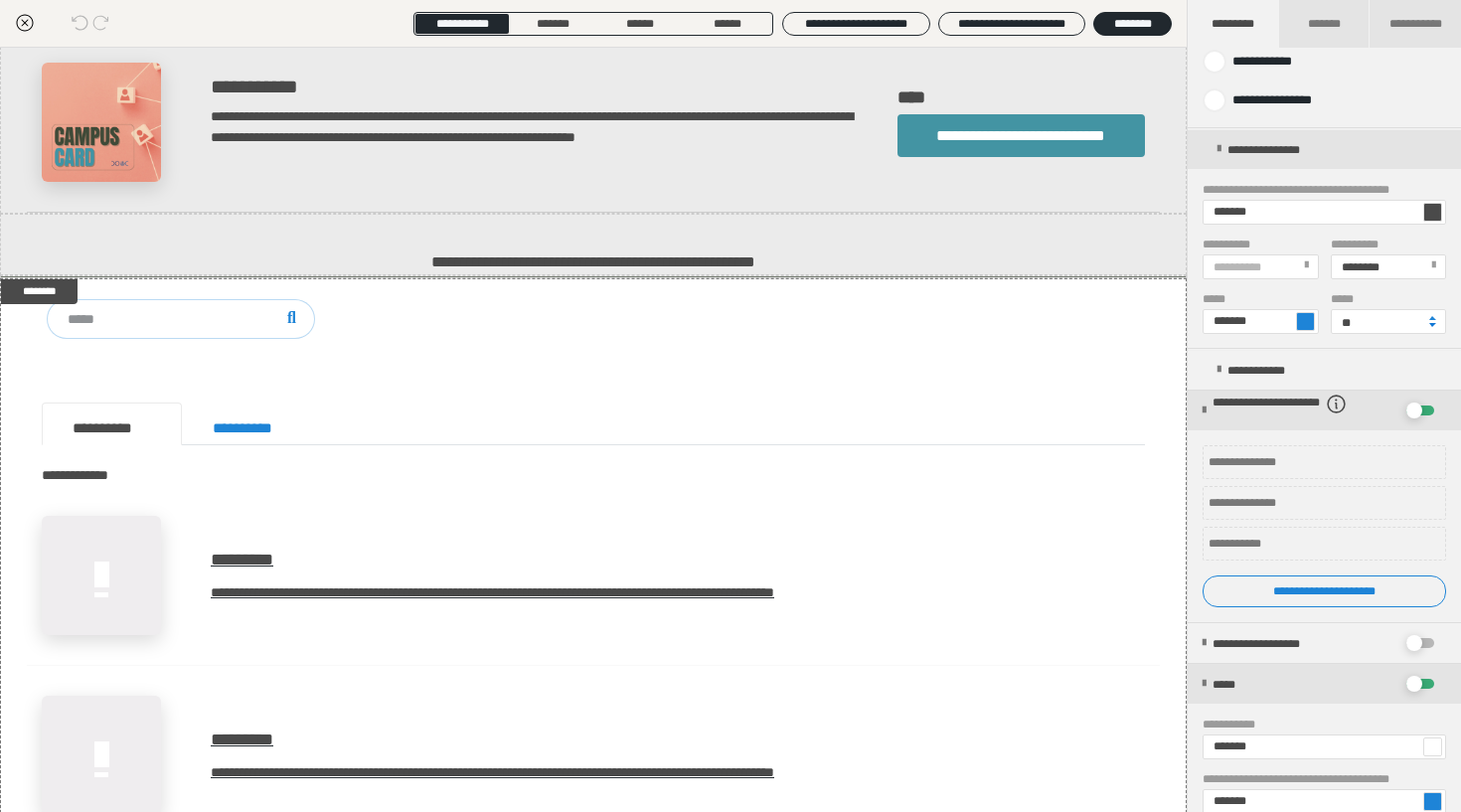 click at bounding box center [1432, 325] 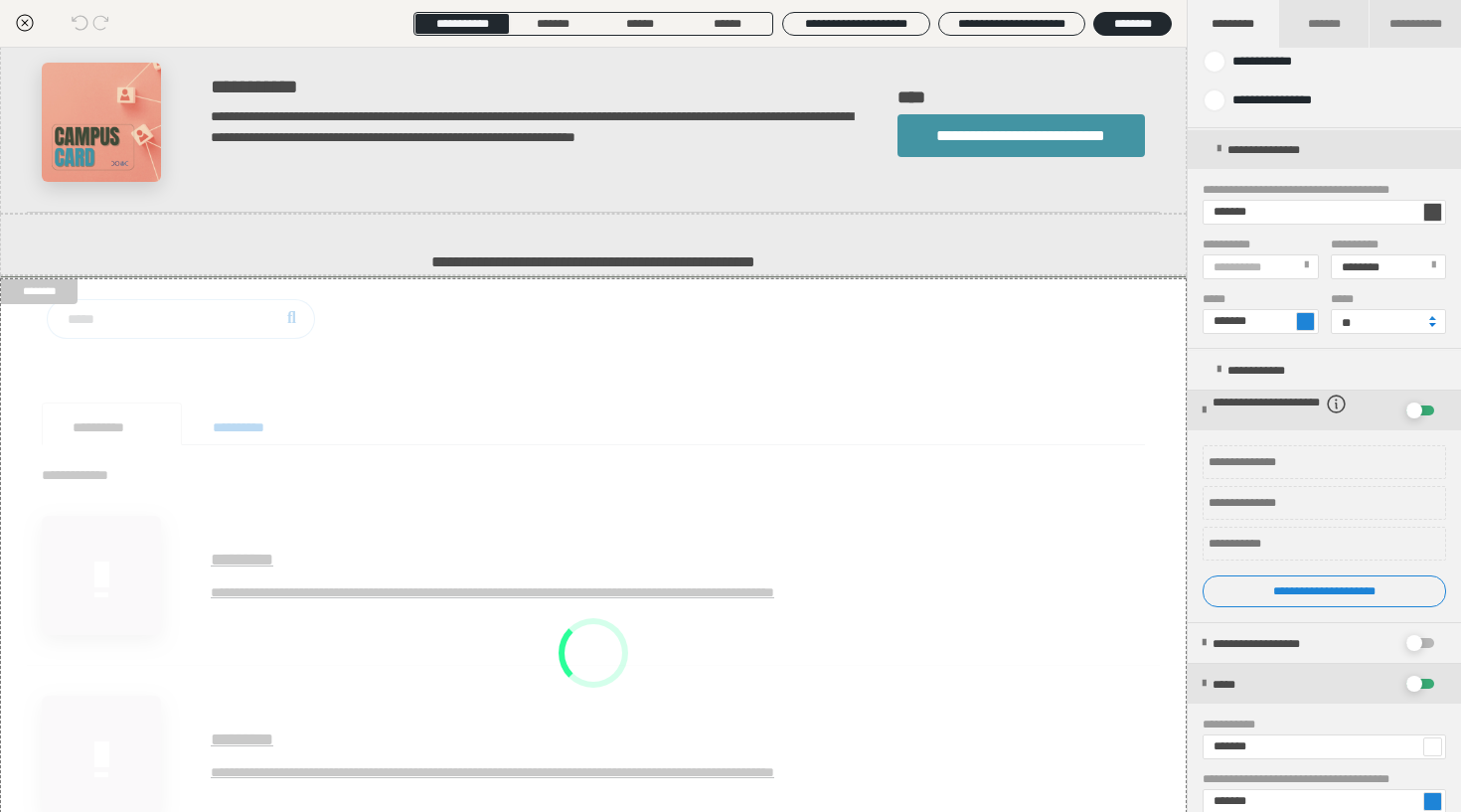 click at bounding box center [1432, 325] 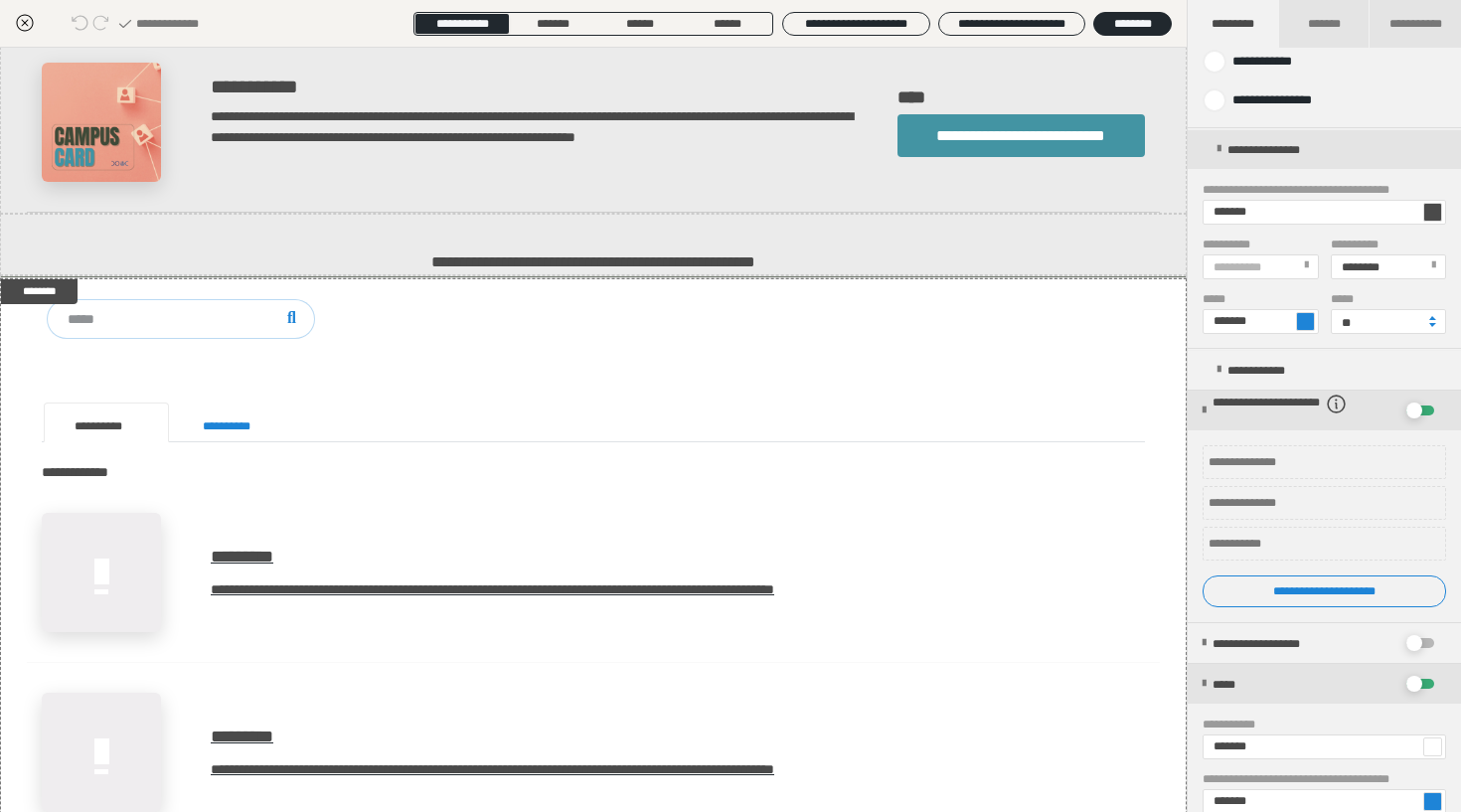click at bounding box center [1432, 318] 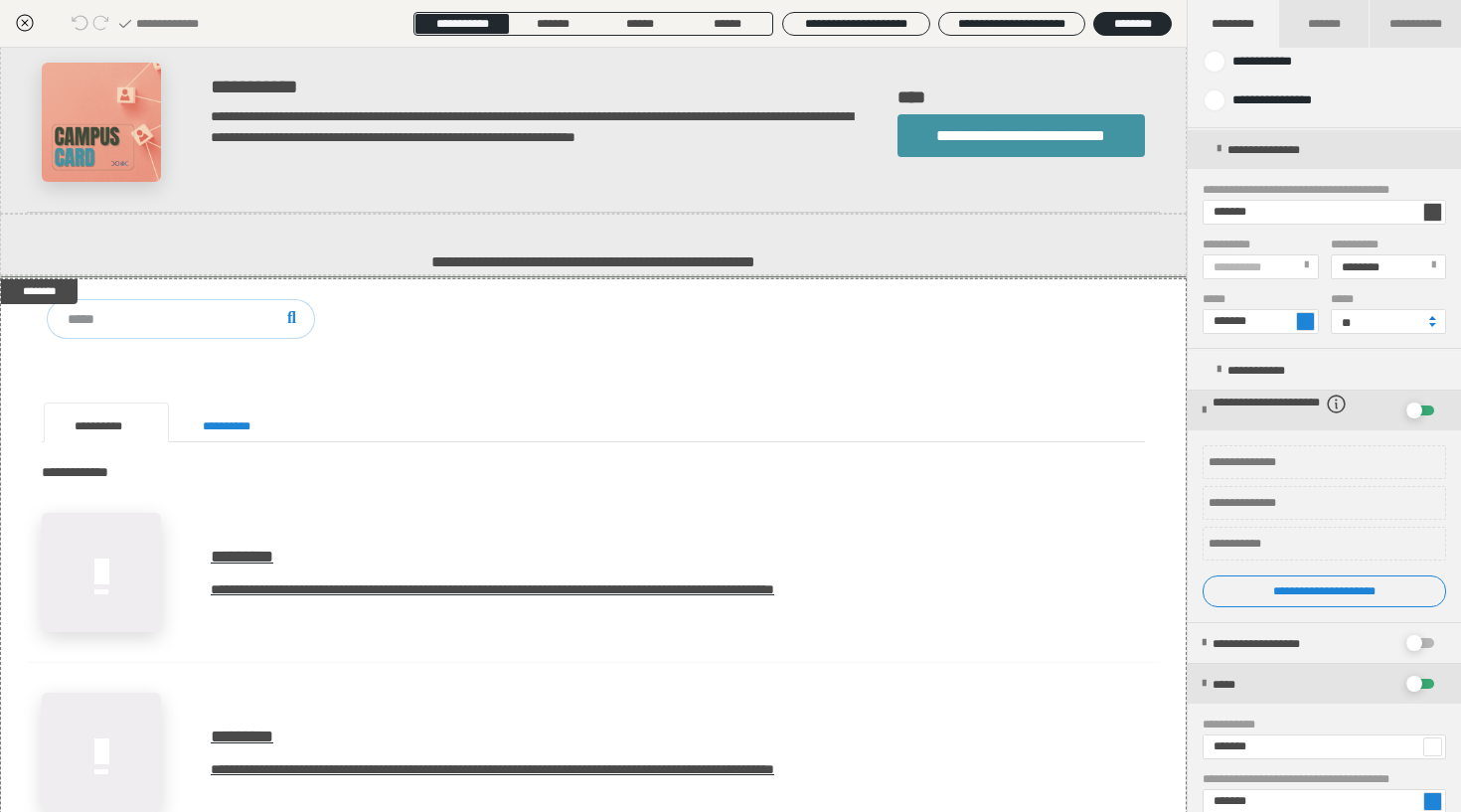 click at bounding box center [1432, 318] 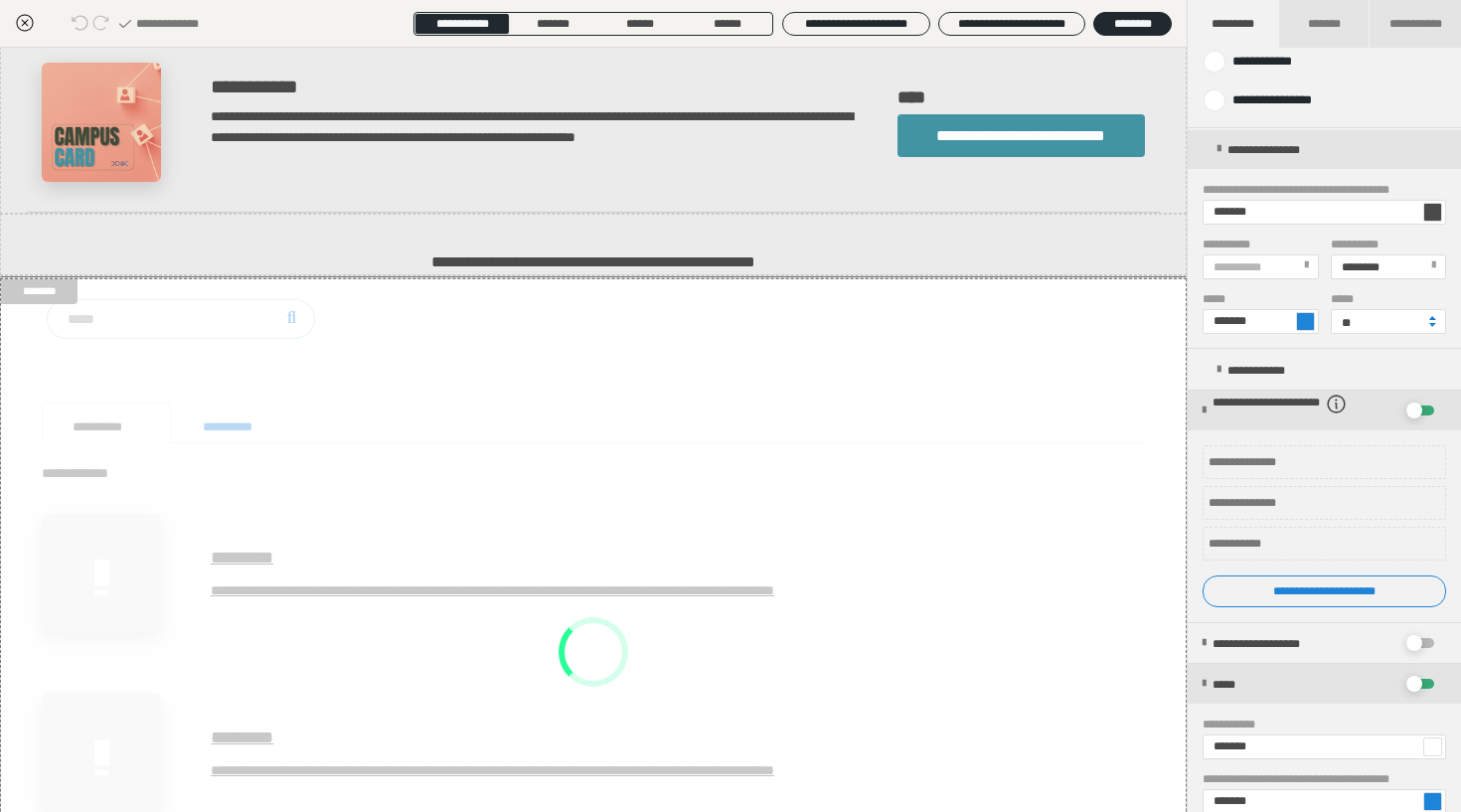 click at bounding box center (1432, 318) 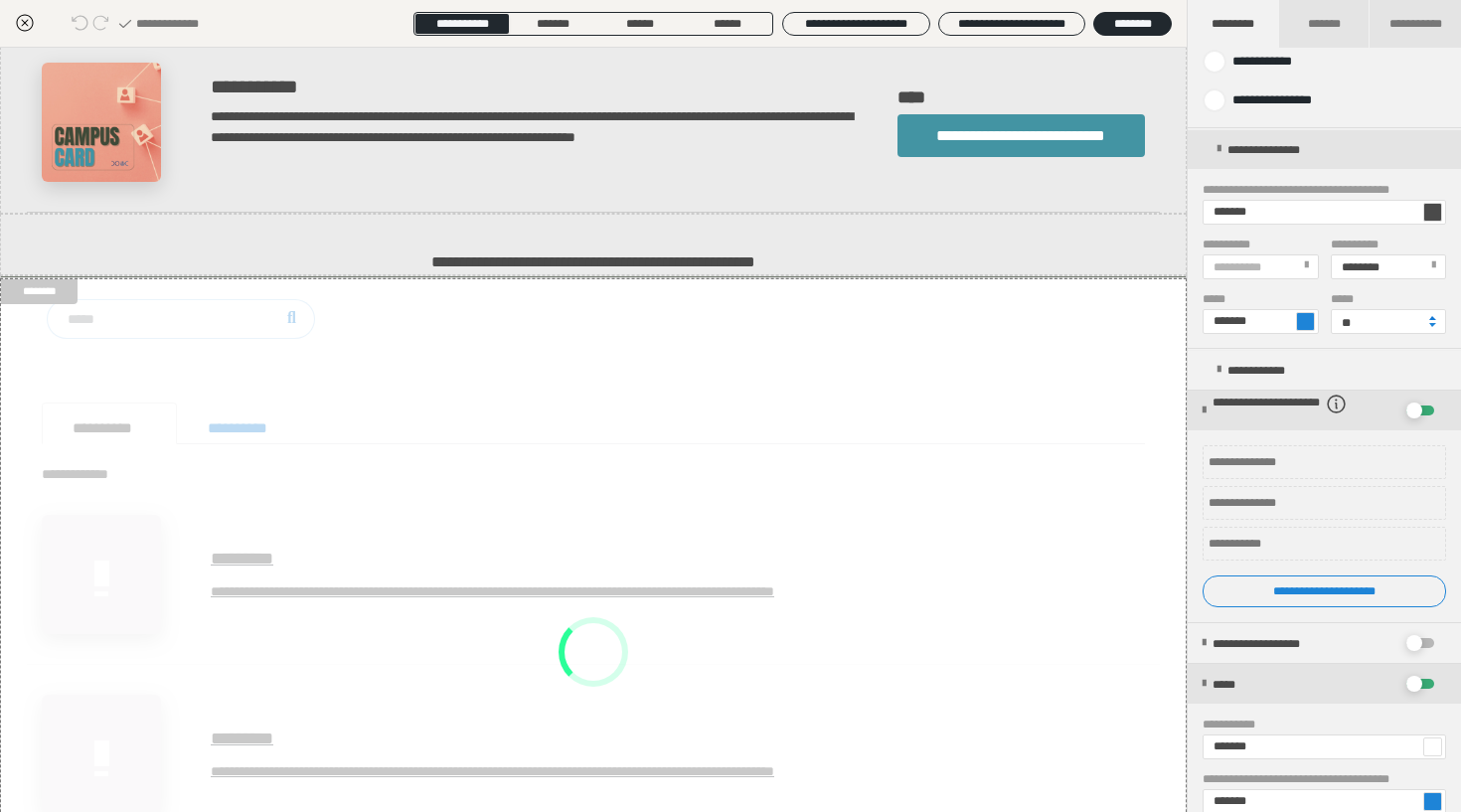 type on "**" 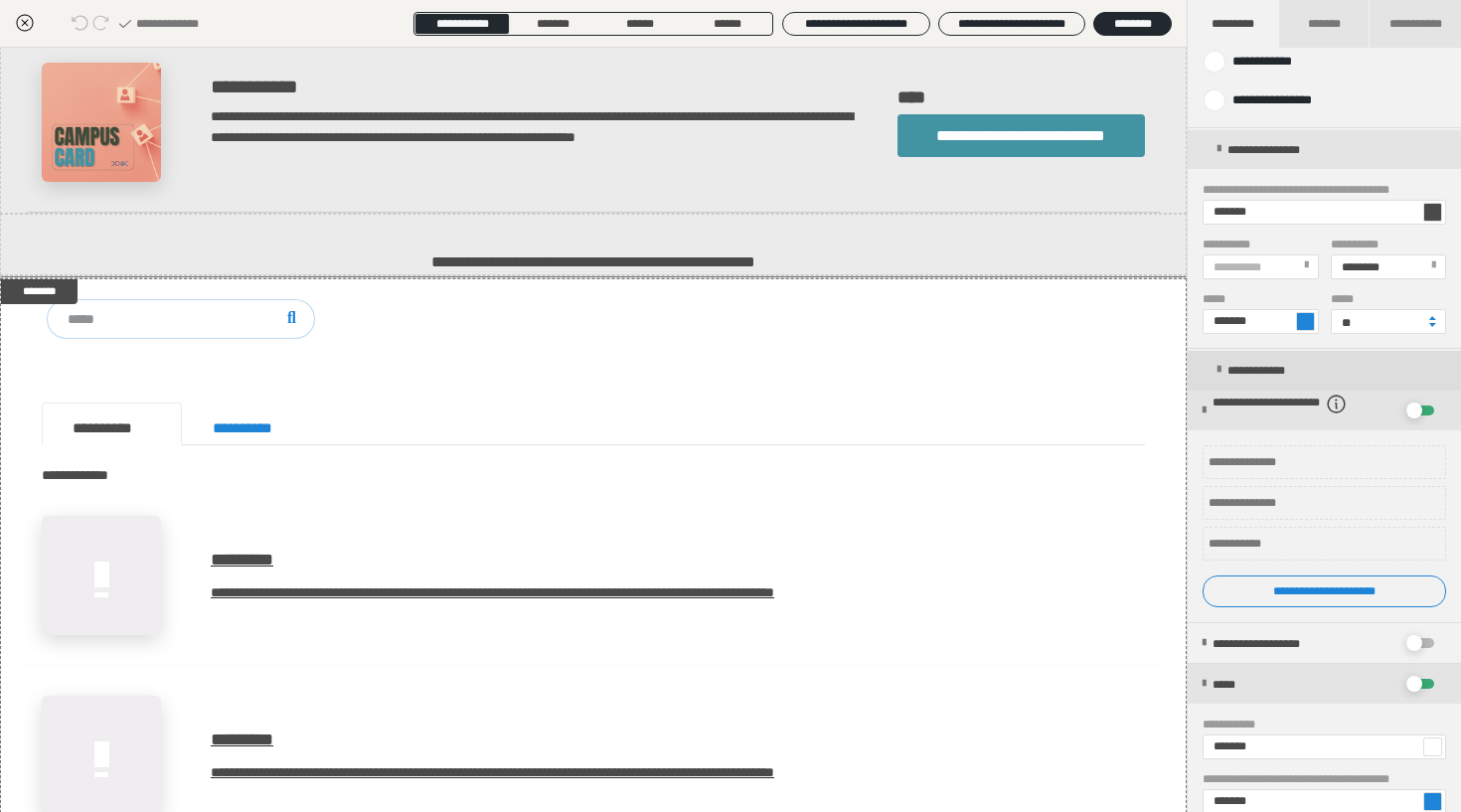 click at bounding box center [1218, 370] 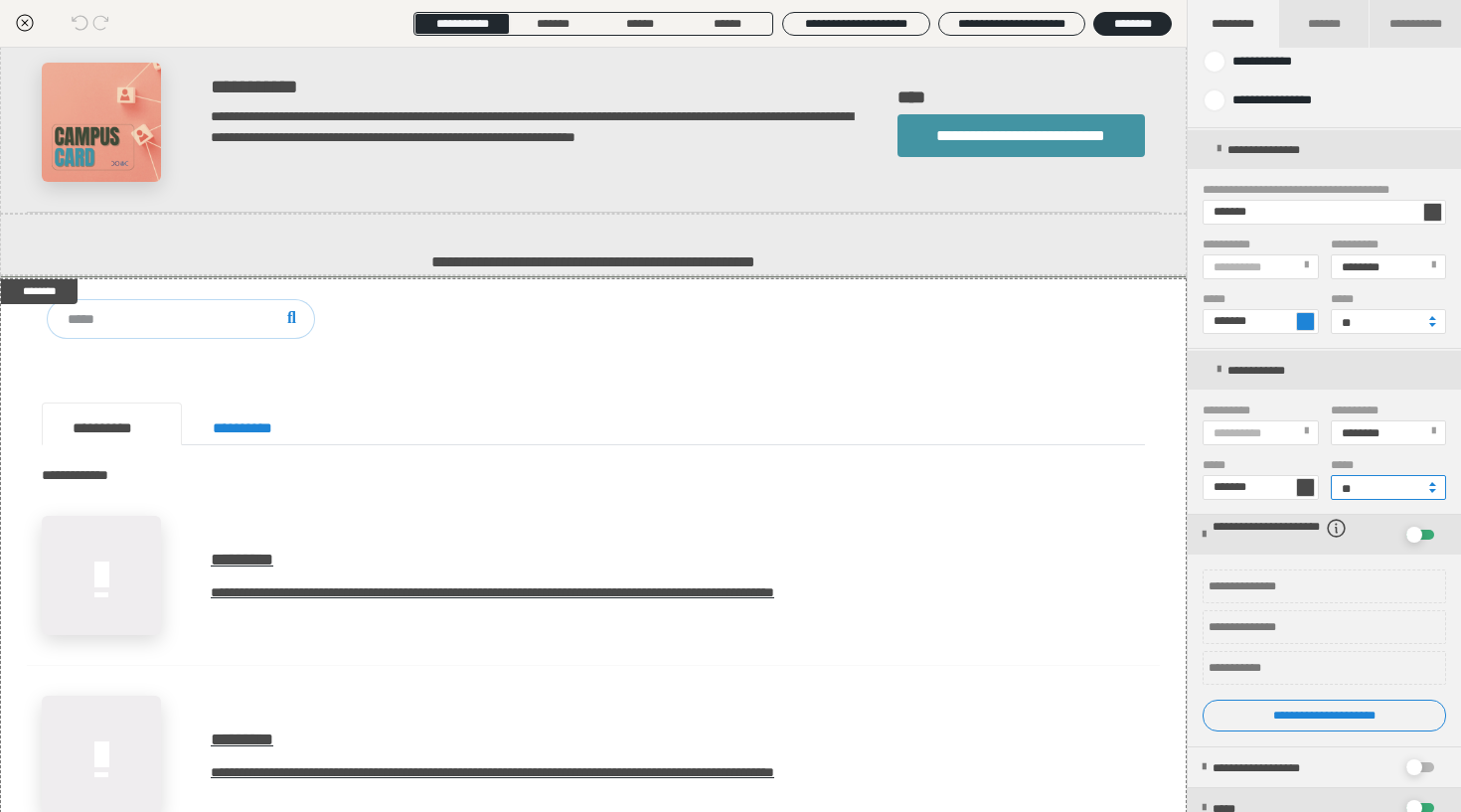 click on "**" at bounding box center (1388, 487) 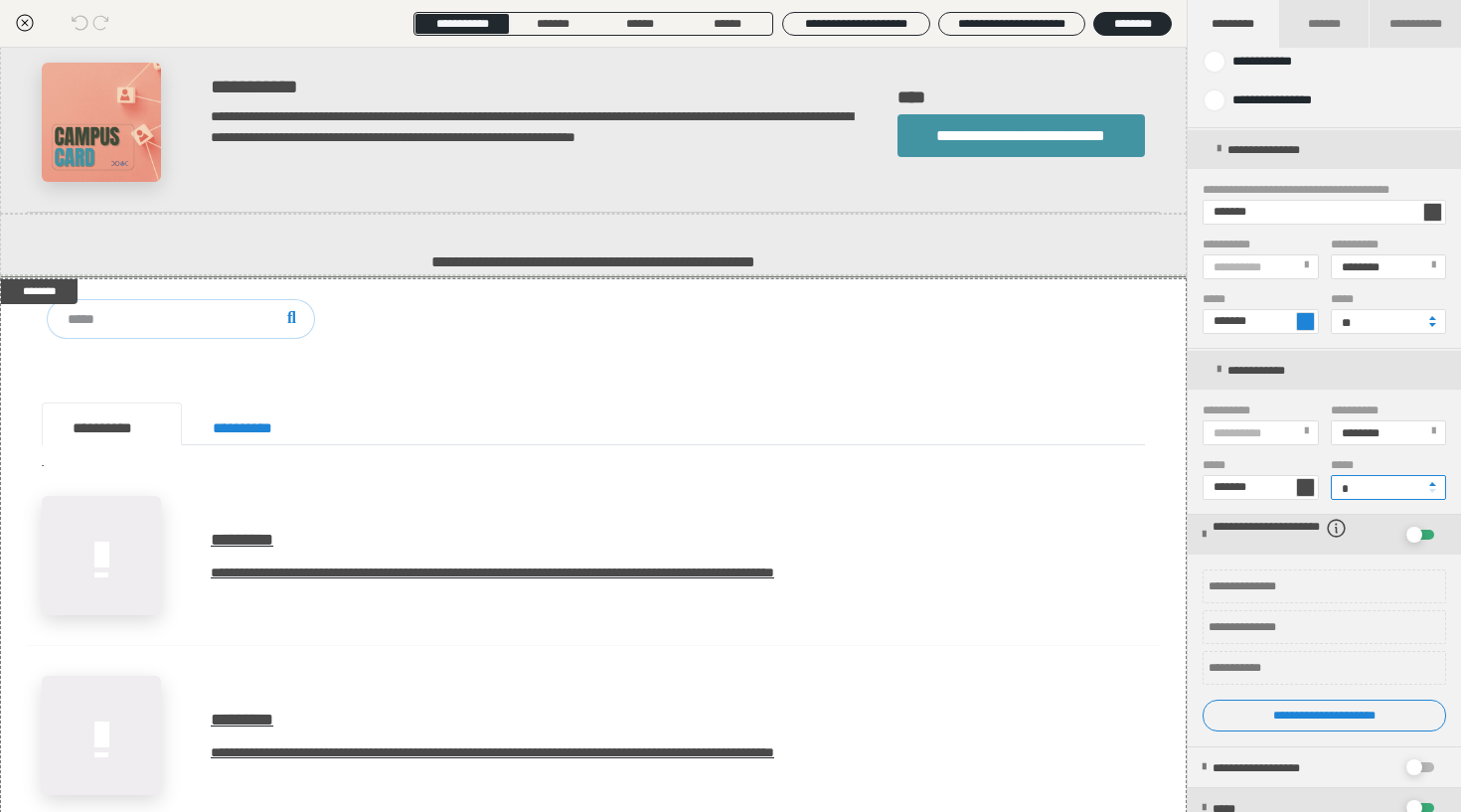 type on "**" 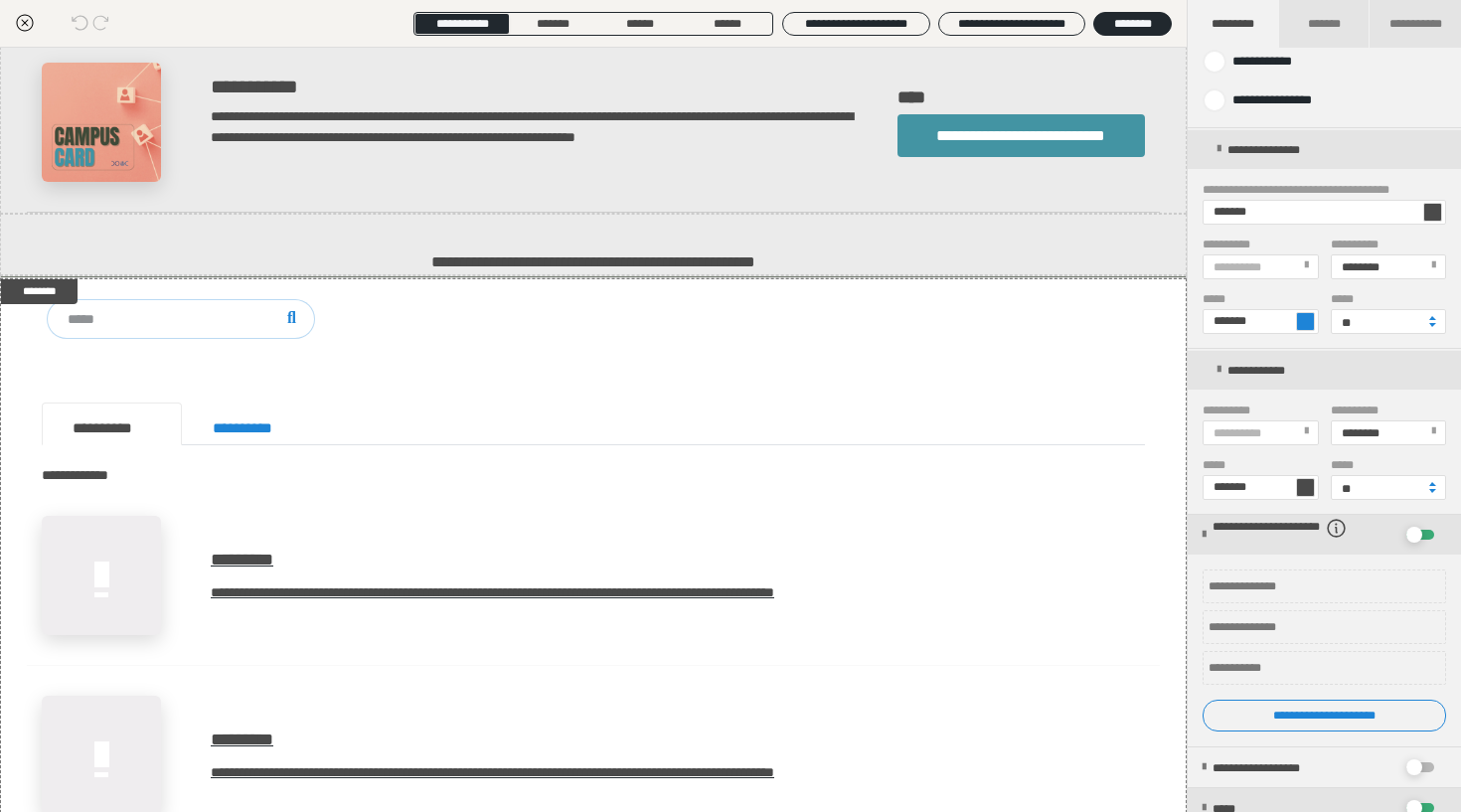 click 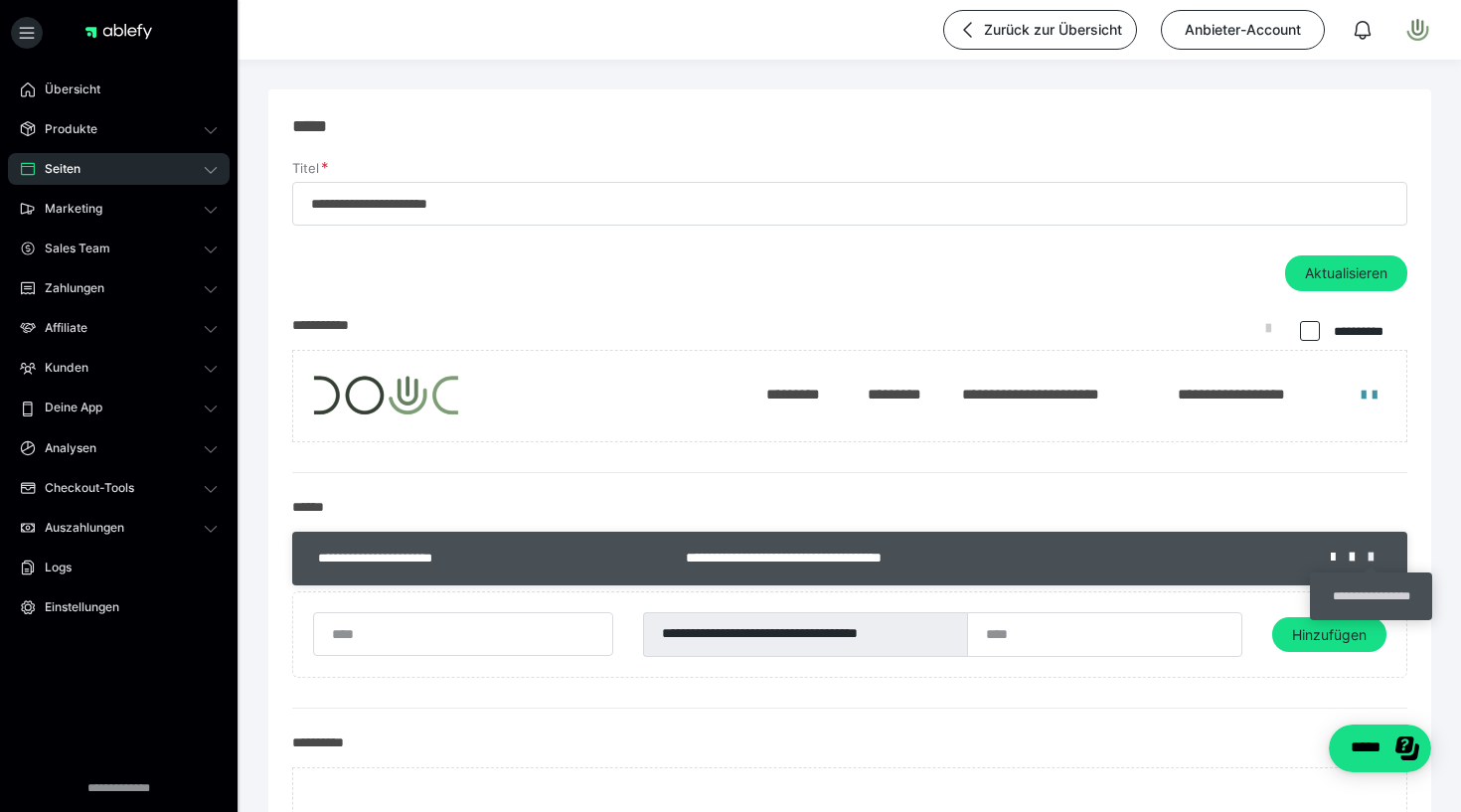 click at bounding box center [1378, 558] 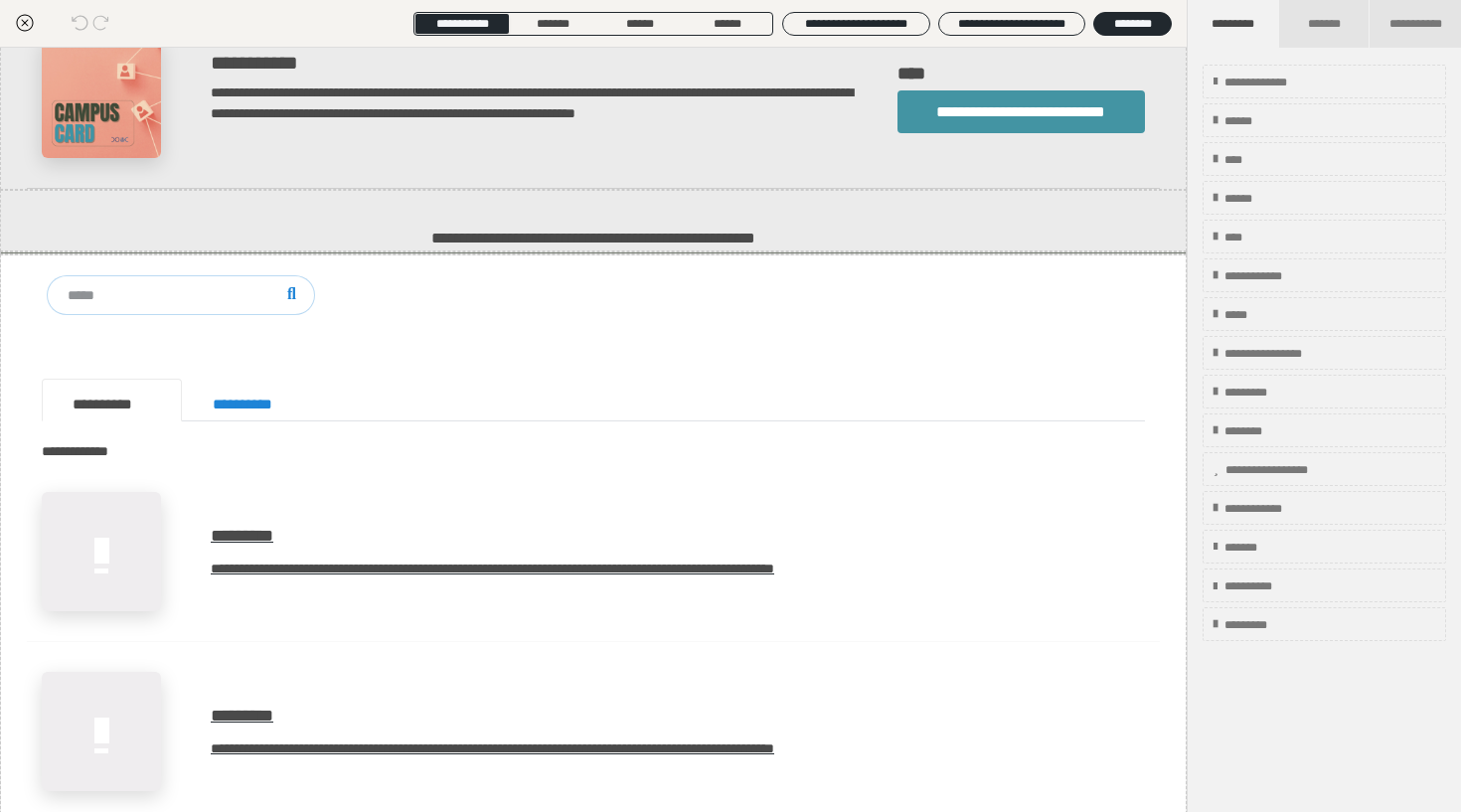 scroll, scrollTop: 2636, scrollLeft: 0, axis: vertical 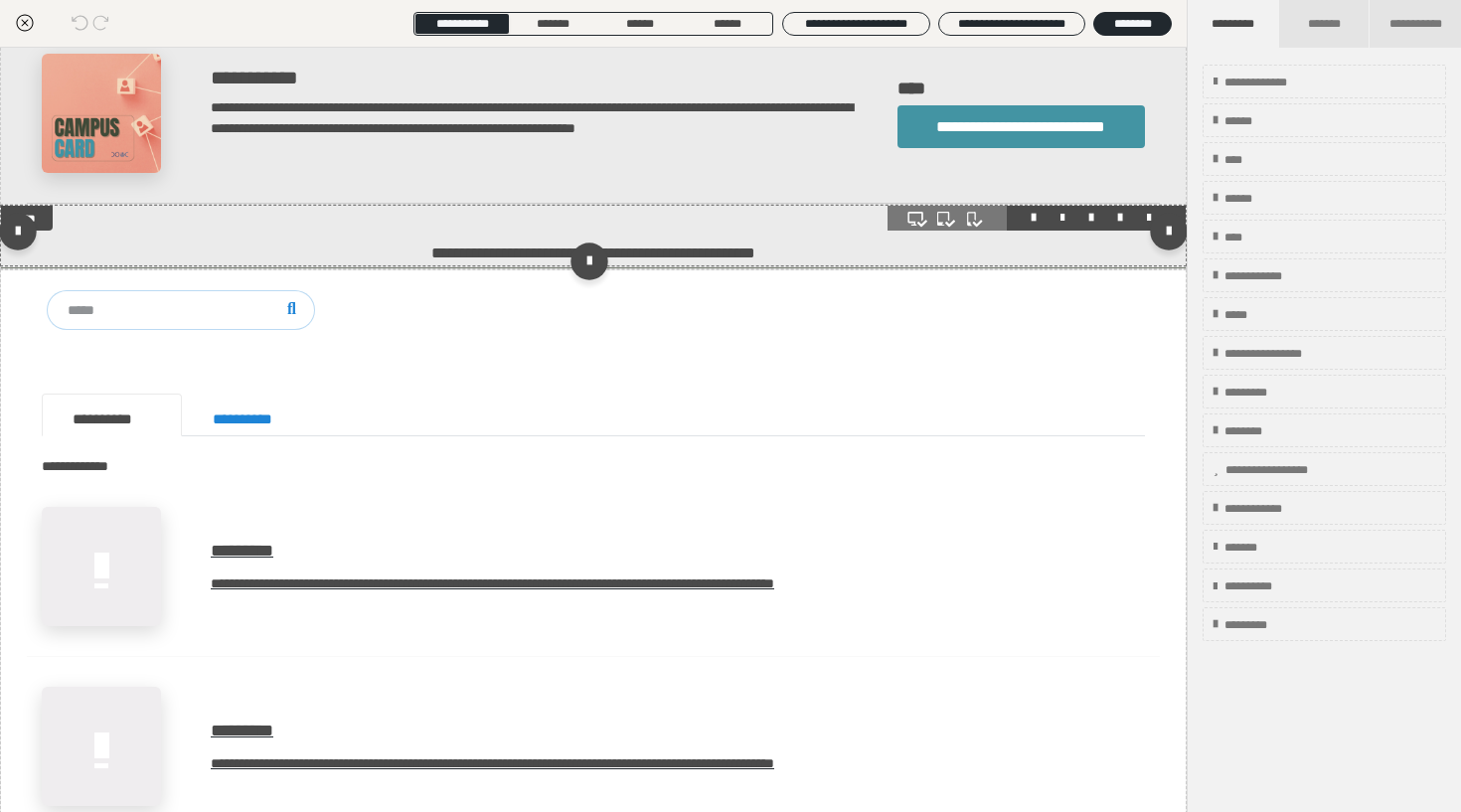 click on "**********" at bounding box center [593, 236] 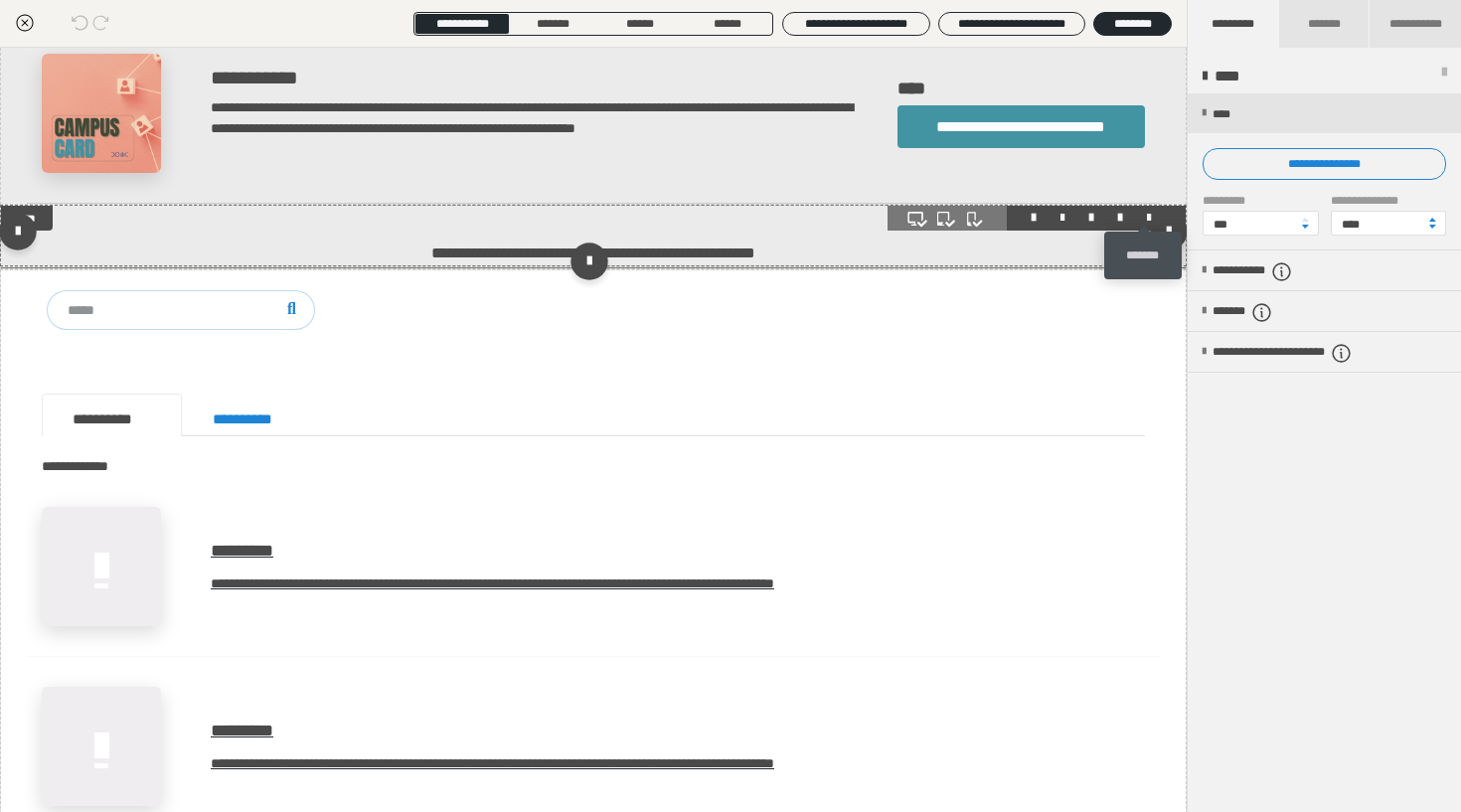 click at bounding box center (1149, 218) 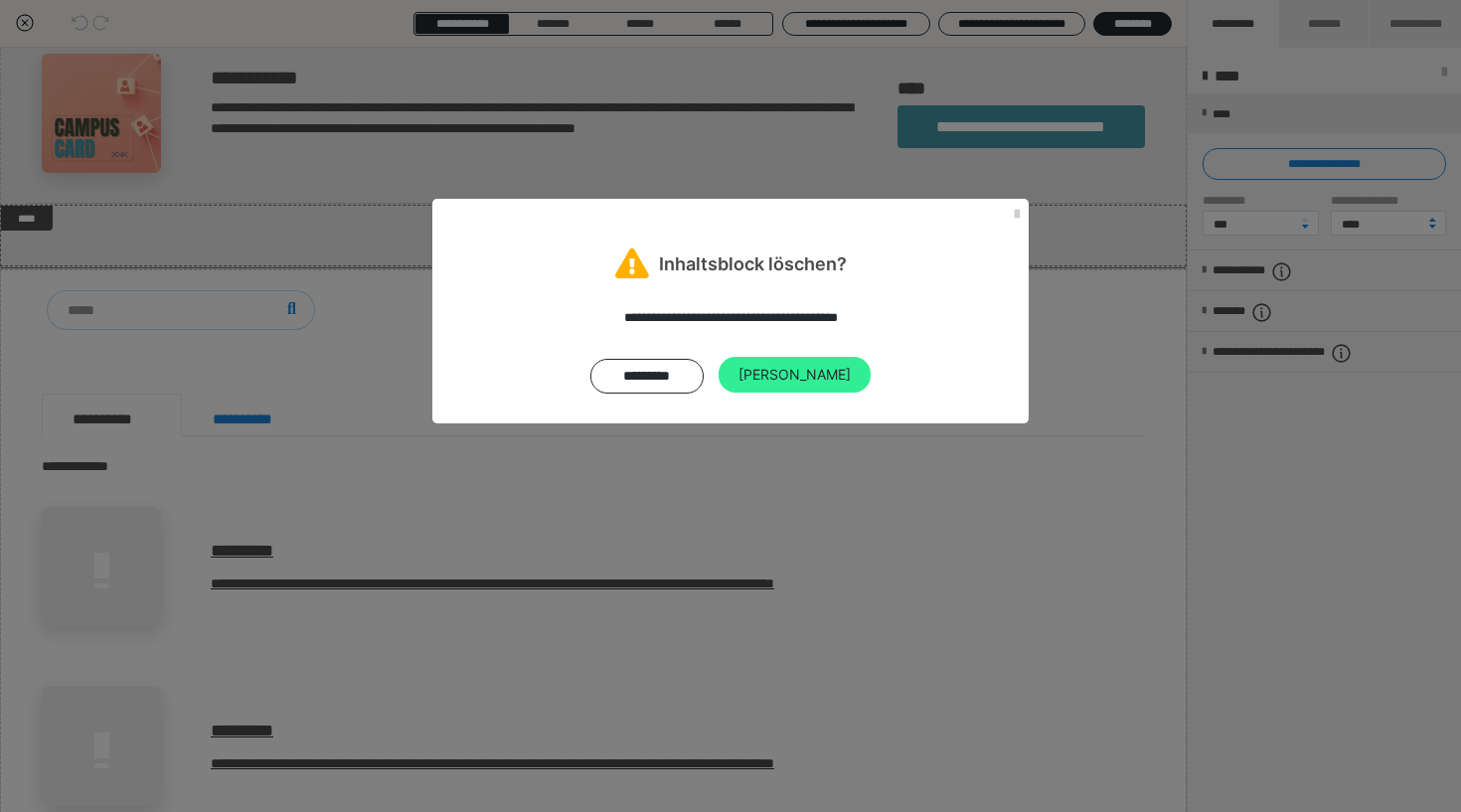 click on "[PERSON_NAME]" at bounding box center [794, 375] 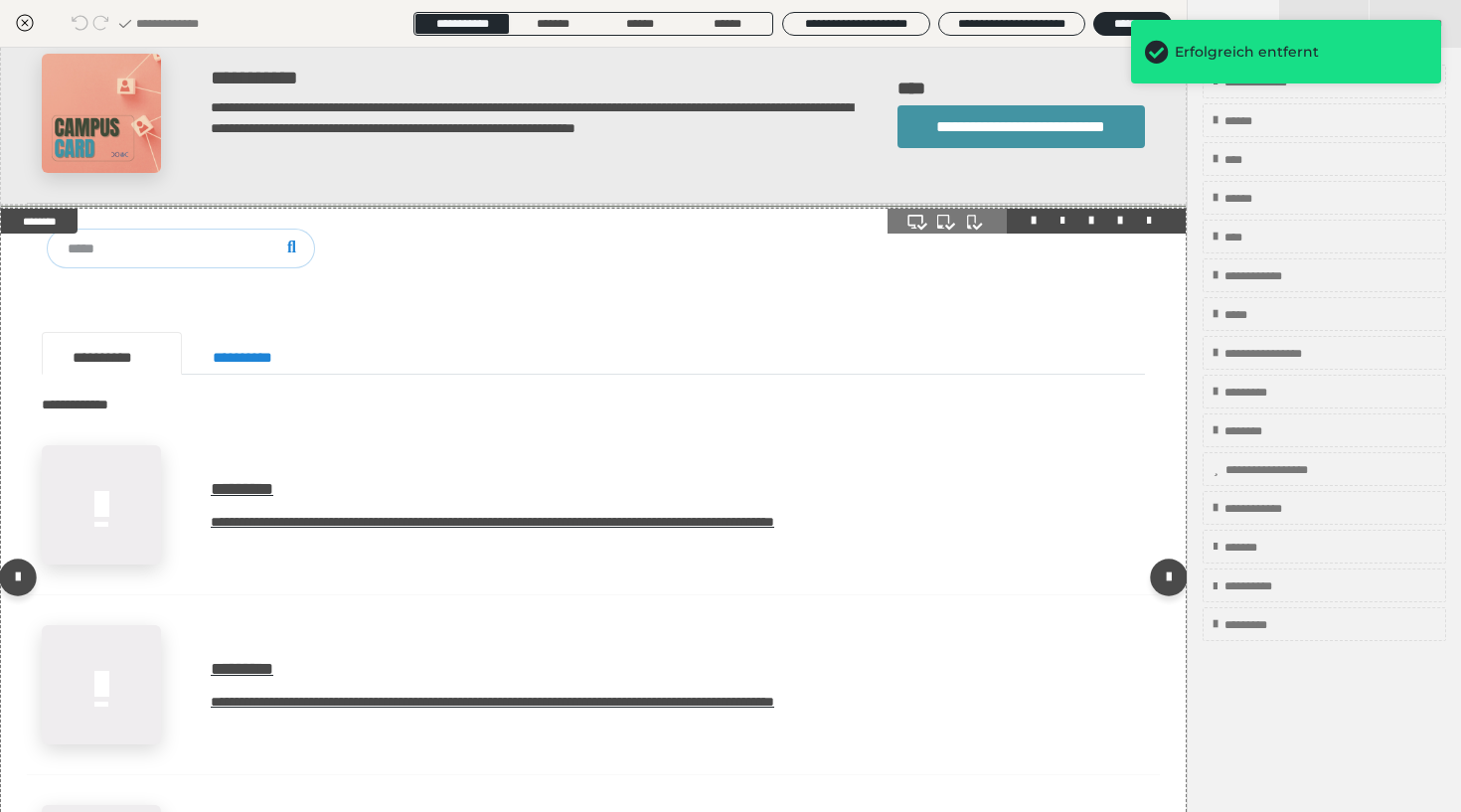 click on "**********" at bounding box center [593, 505] 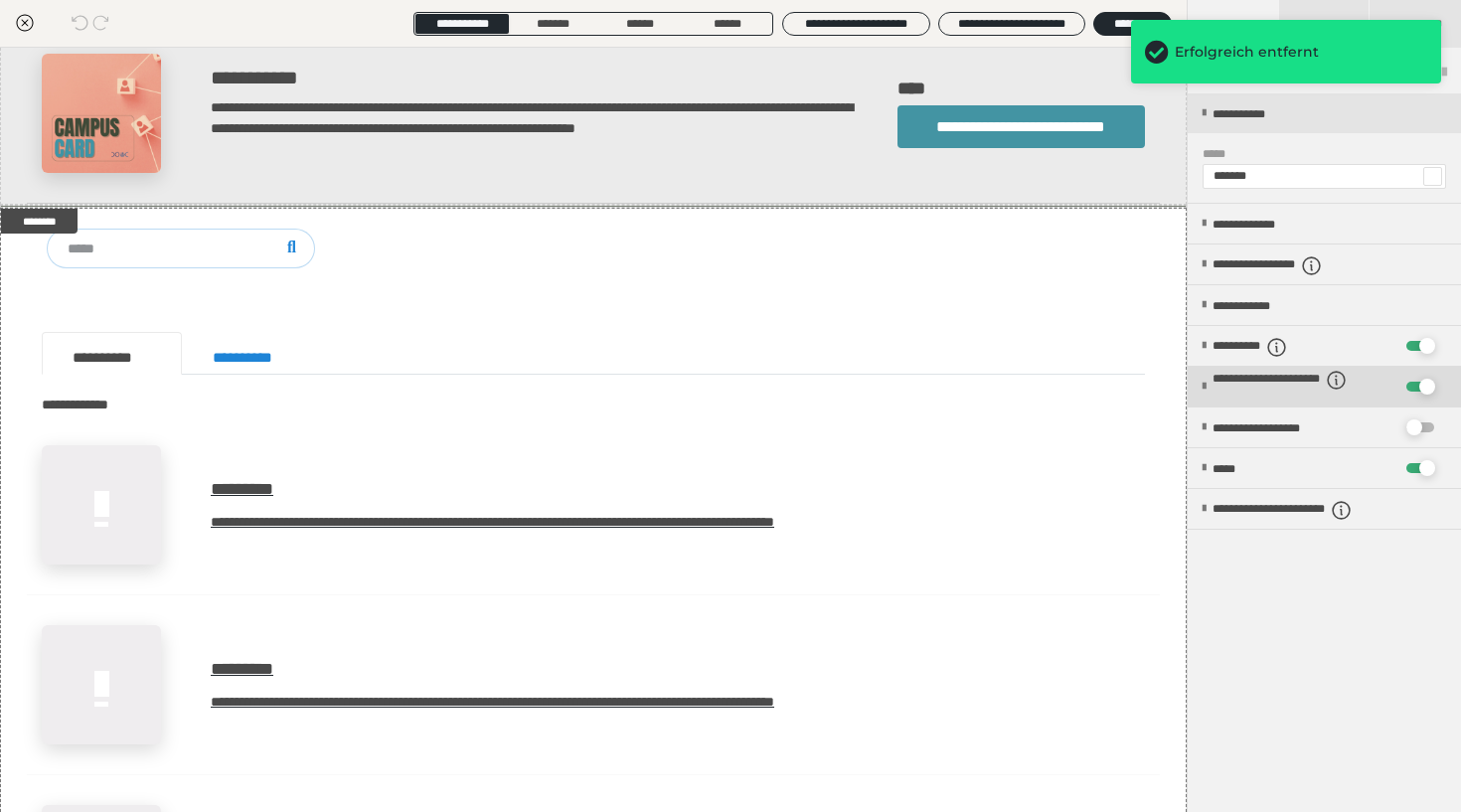 click on "**********" at bounding box center [1304, 387] 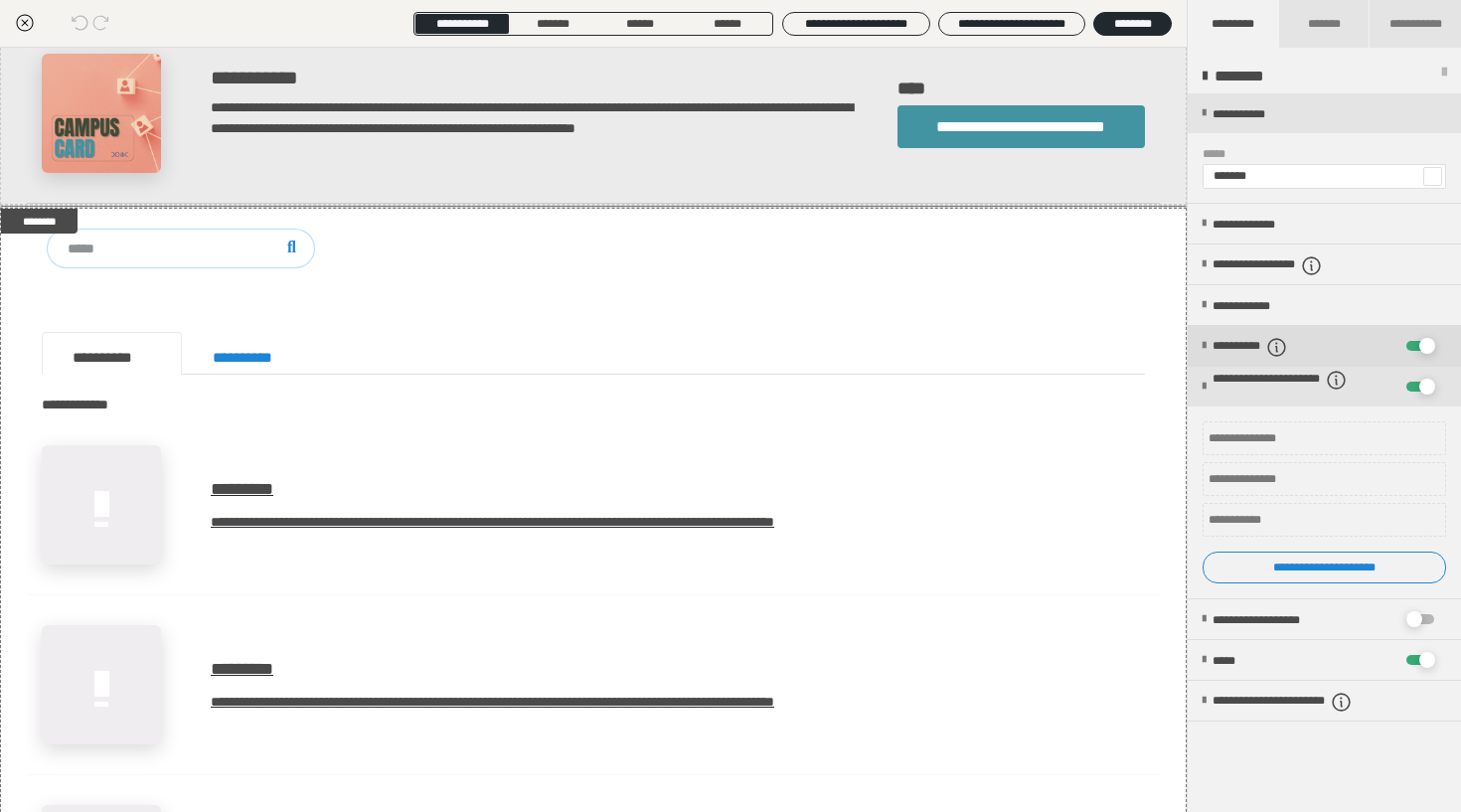 click on "**********" at bounding box center (1304, 346) 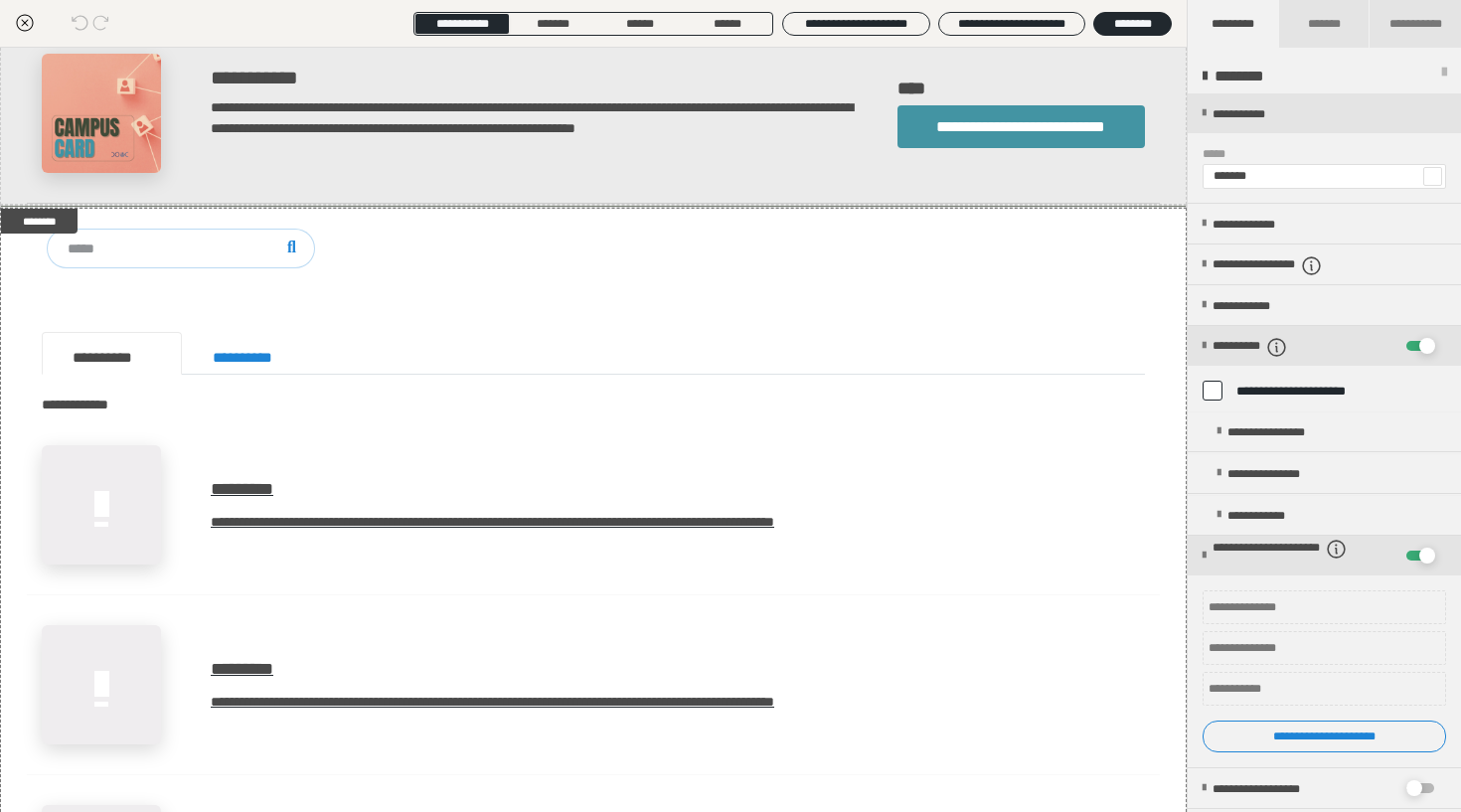 click at bounding box center [1213, 391] 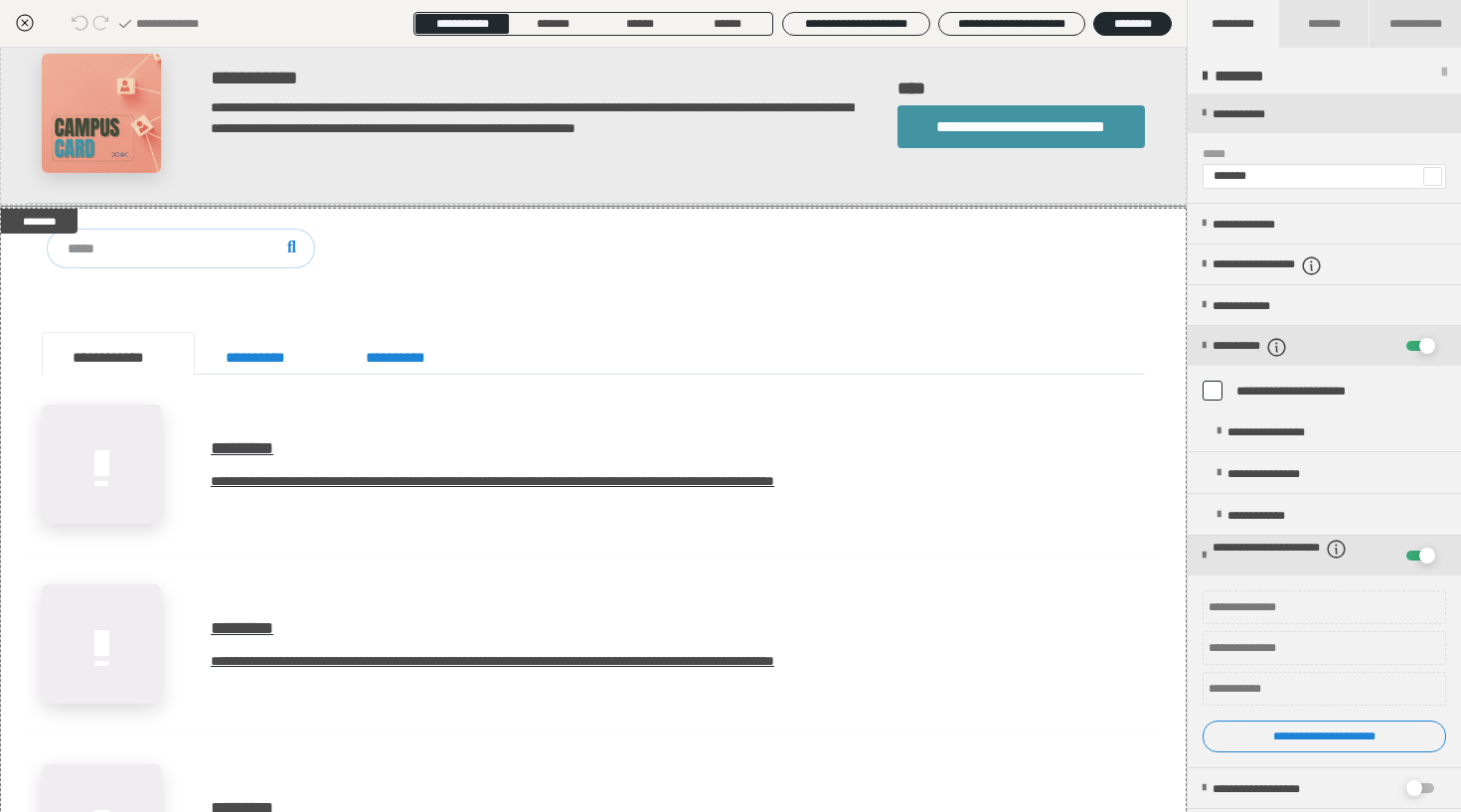 click at bounding box center [1213, 391] 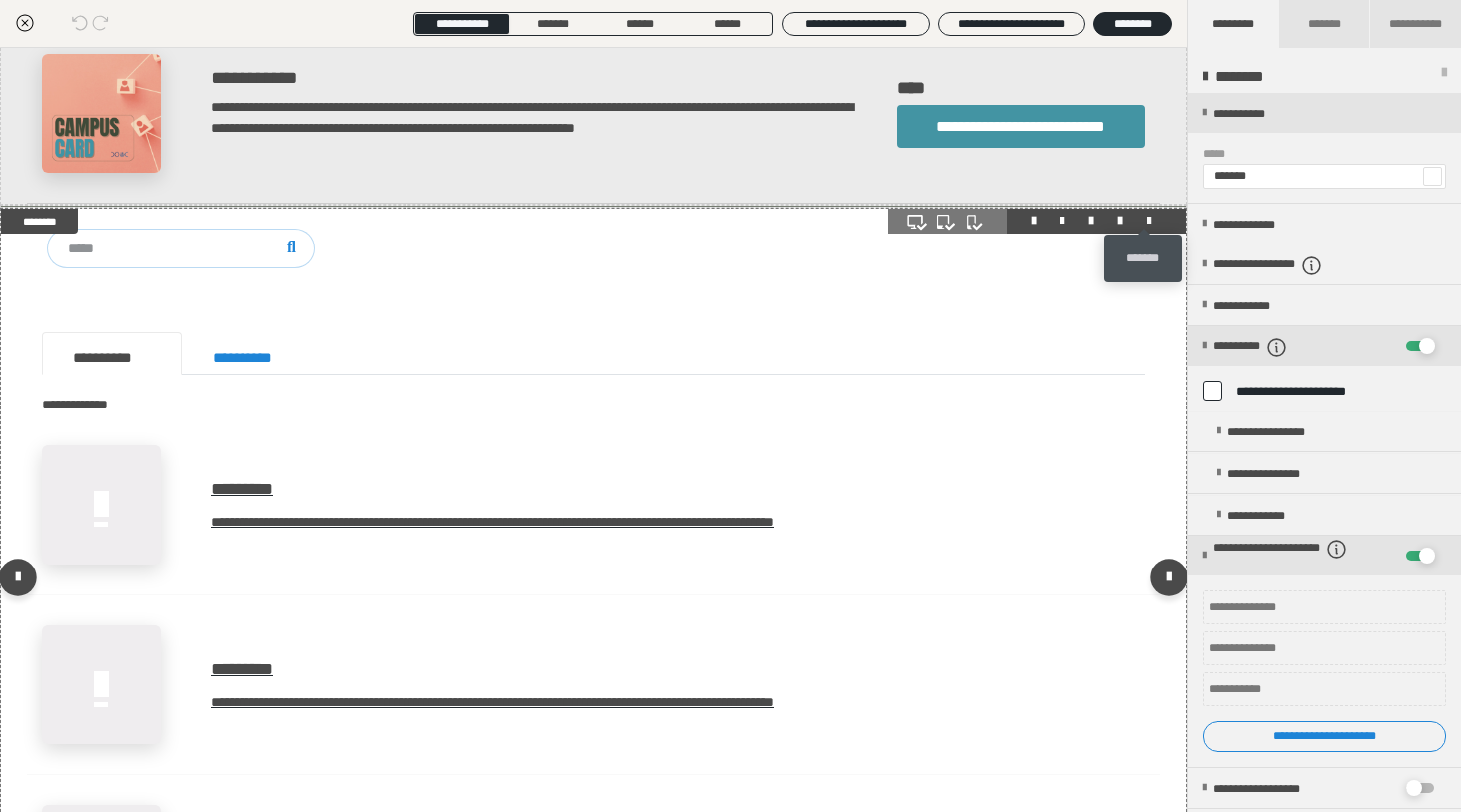 click at bounding box center [1149, 221] 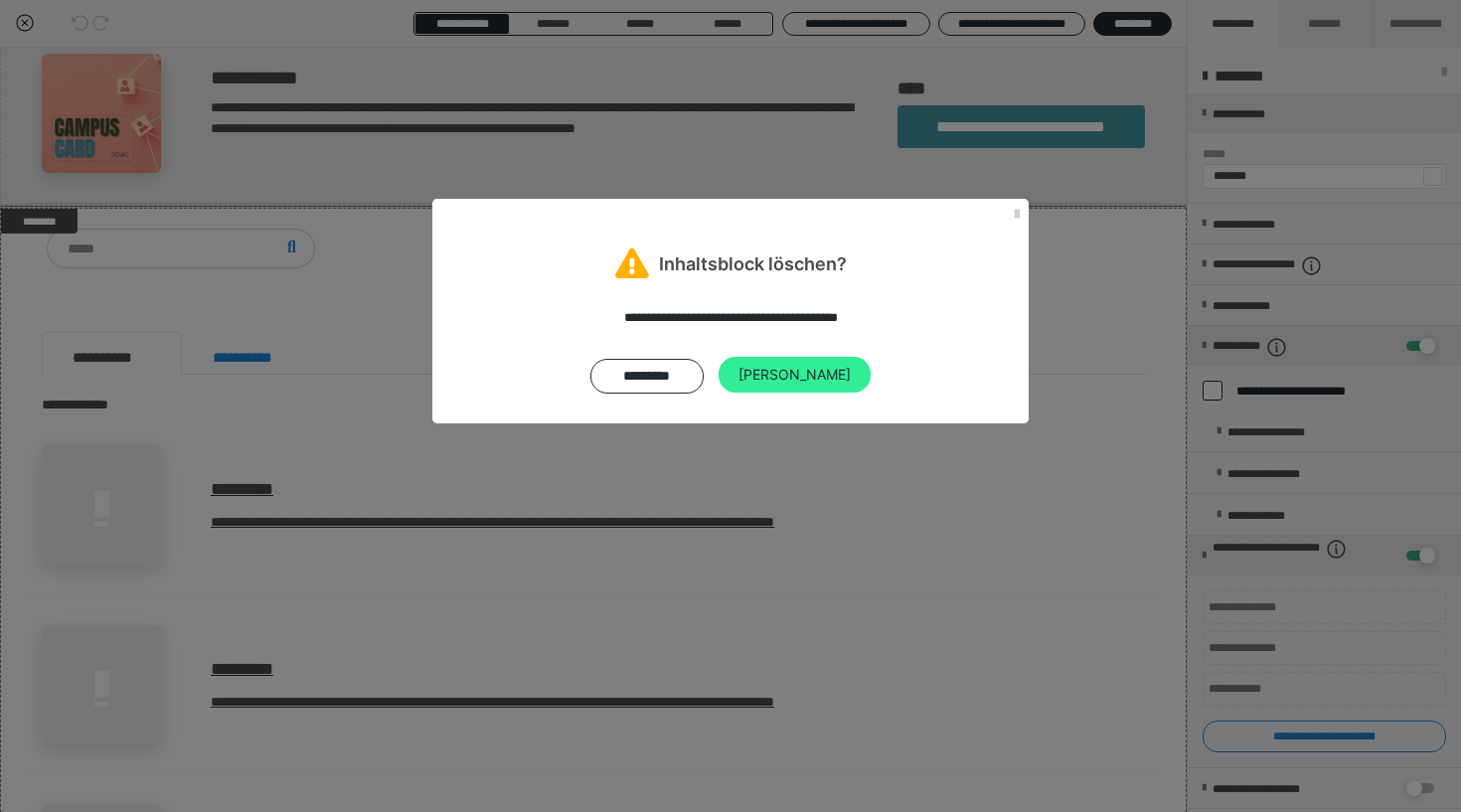 click on "[PERSON_NAME]" at bounding box center [794, 375] 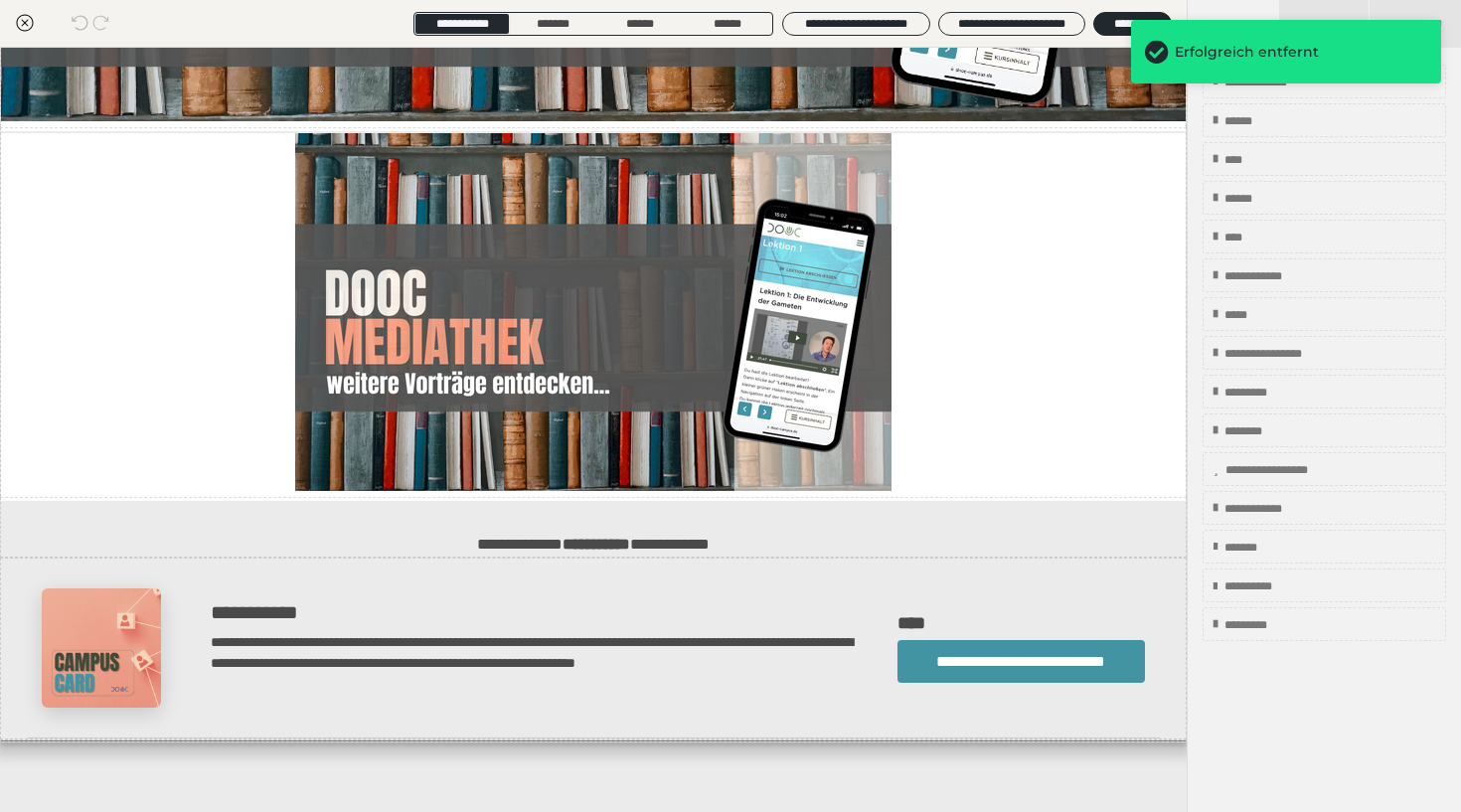 scroll, scrollTop: 2101, scrollLeft: 0, axis: vertical 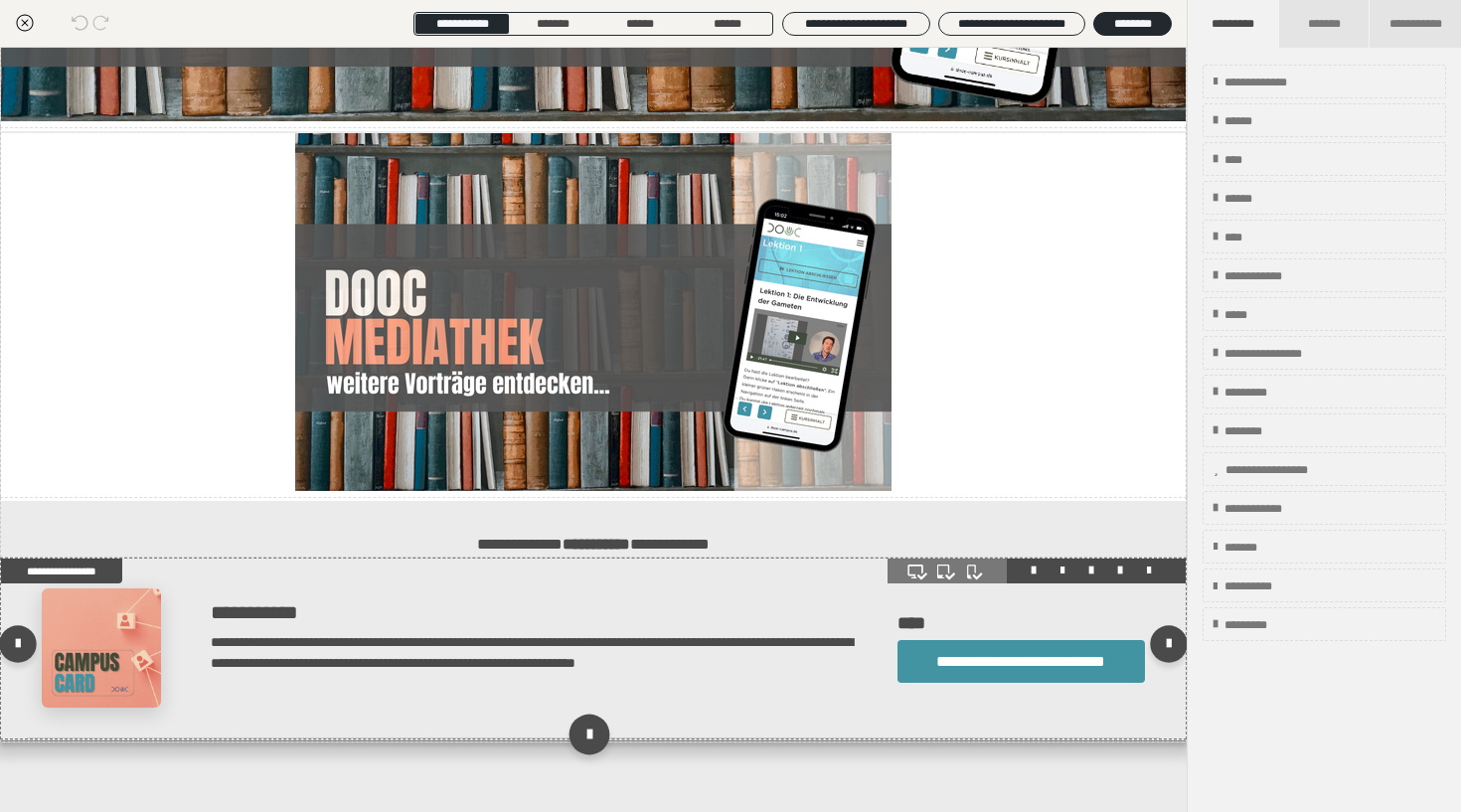 click at bounding box center (588, 733) 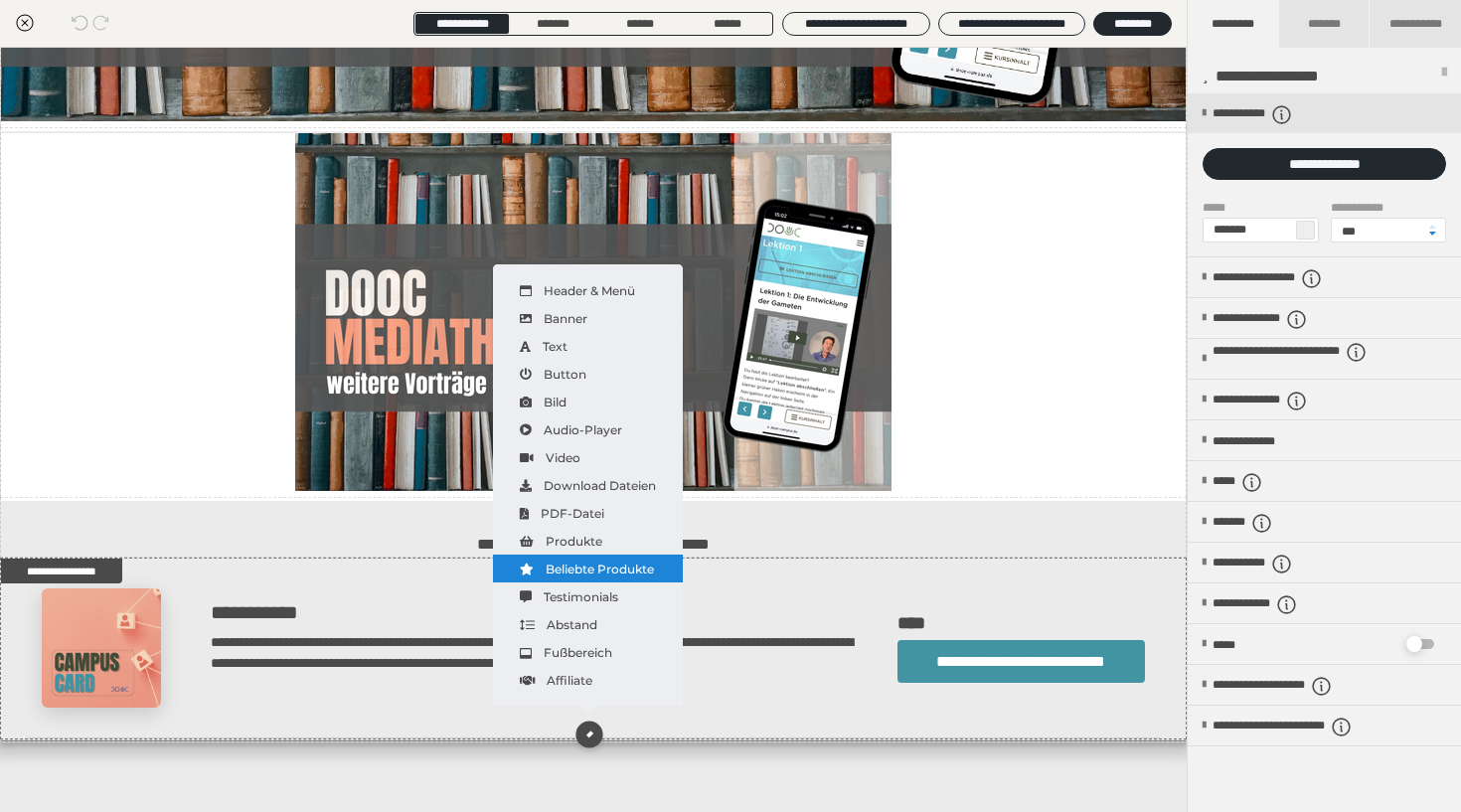 click on "Beliebte Produkte" at bounding box center [587, 568] 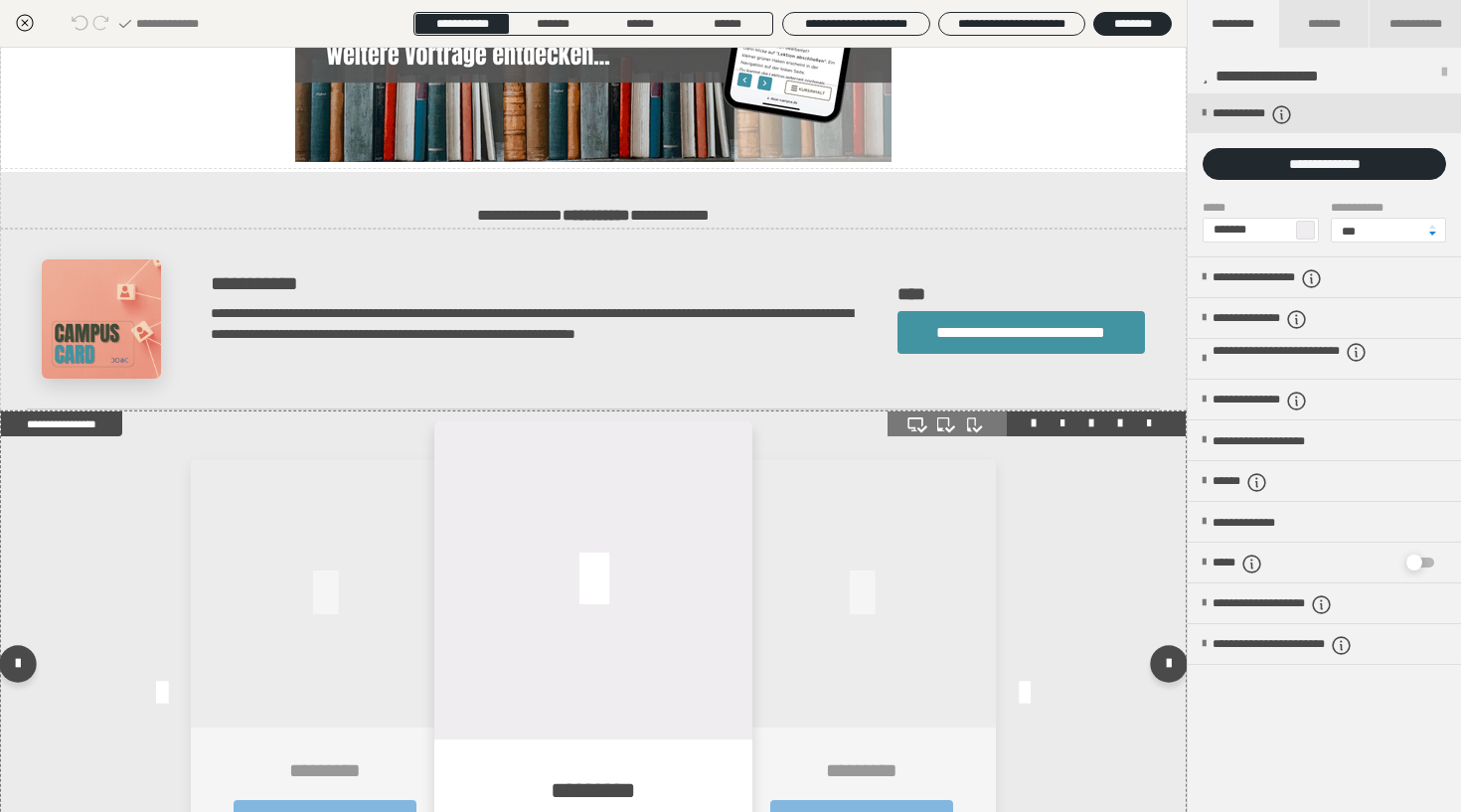 scroll, scrollTop: 2456, scrollLeft: 0, axis: vertical 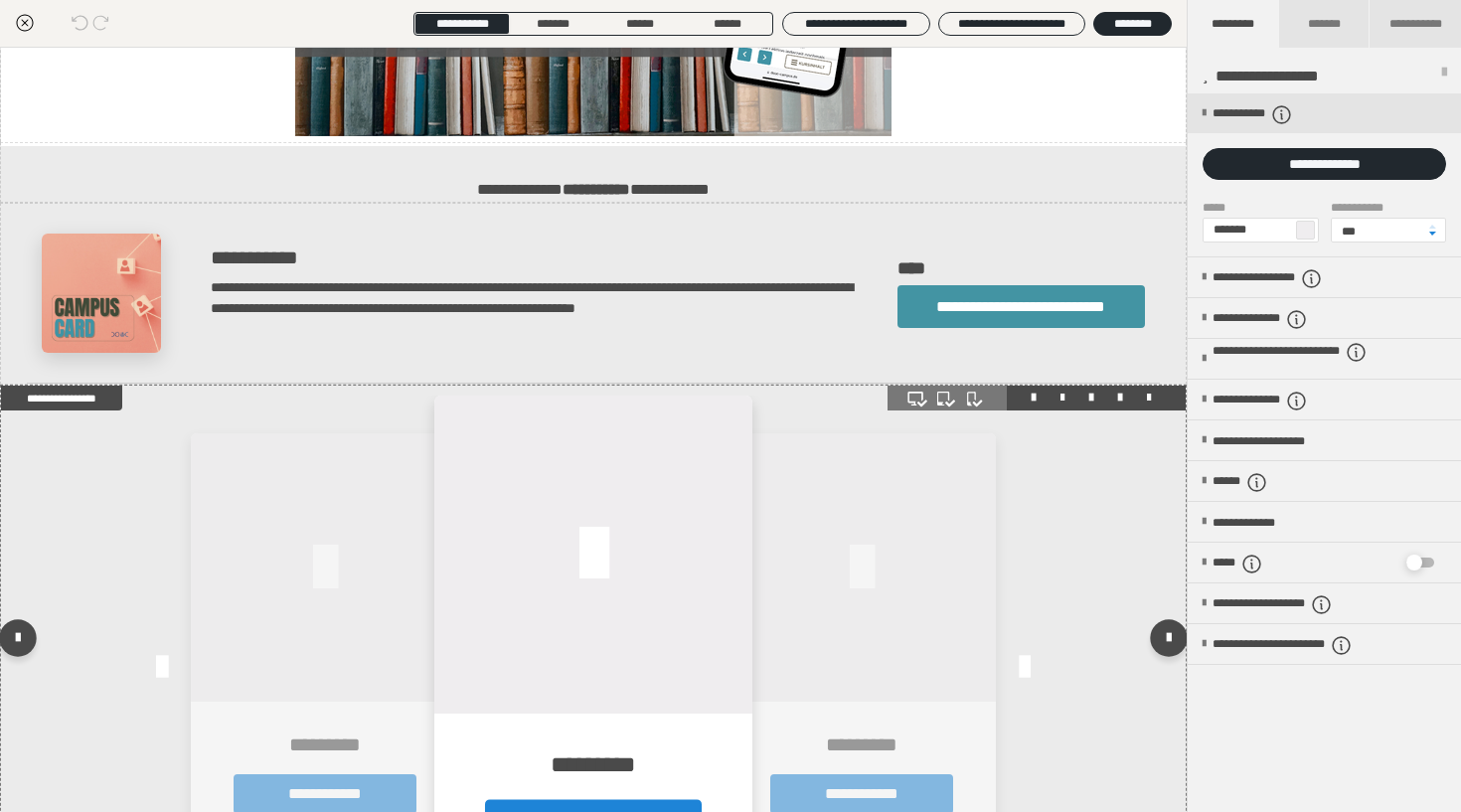 click at bounding box center [593, 642] 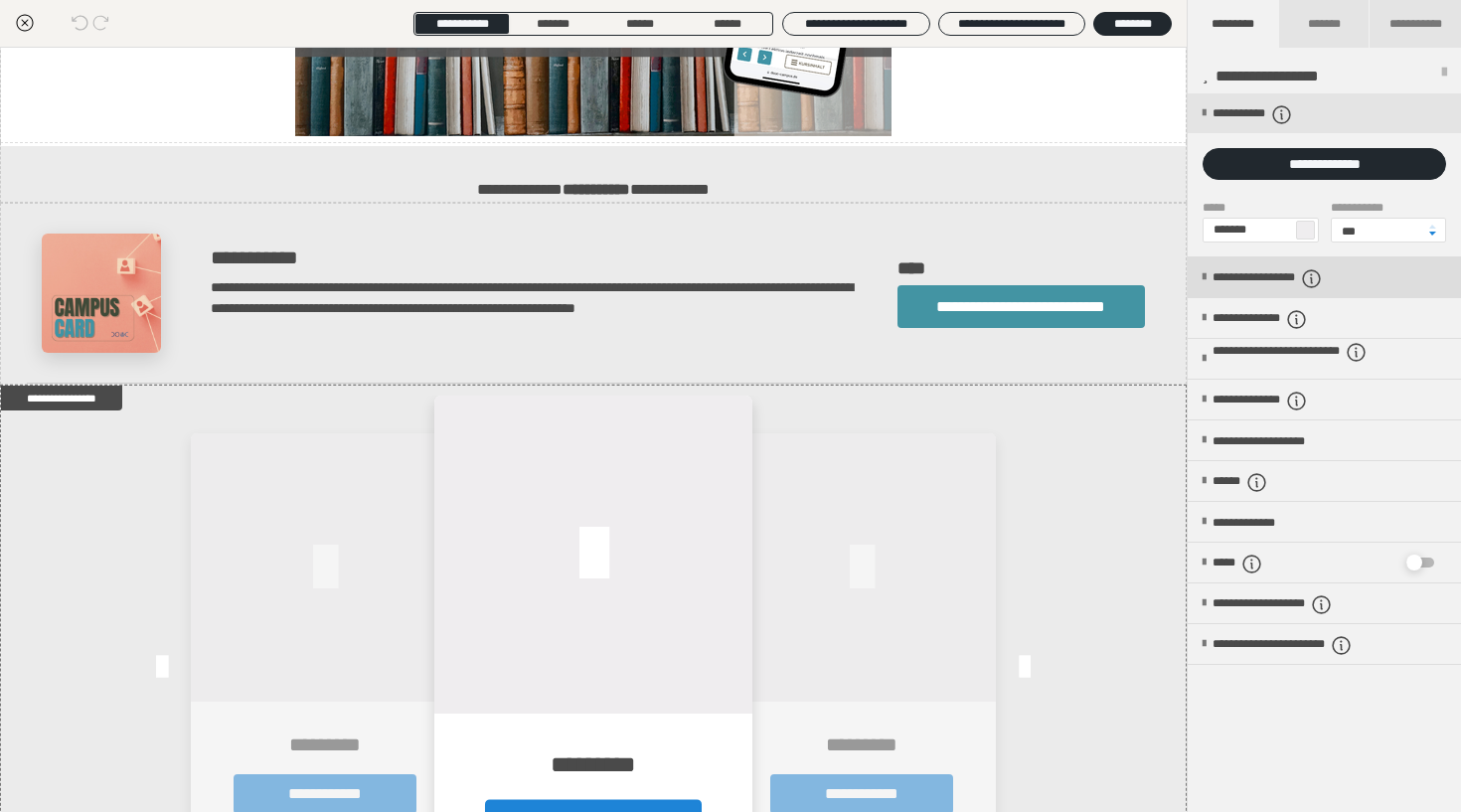 click on "**********" at bounding box center (1324, 277) 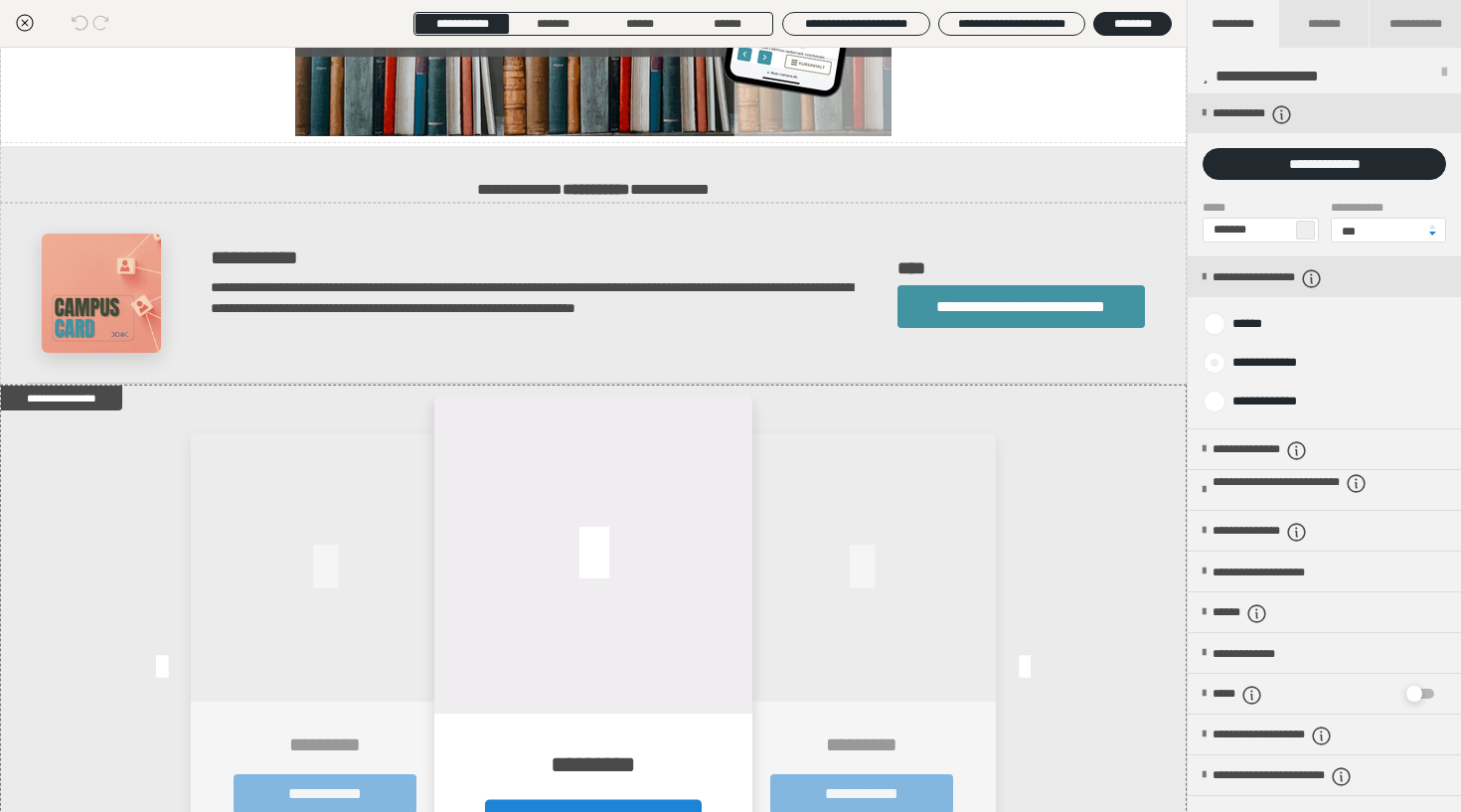 click at bounding box center (1215, 363) 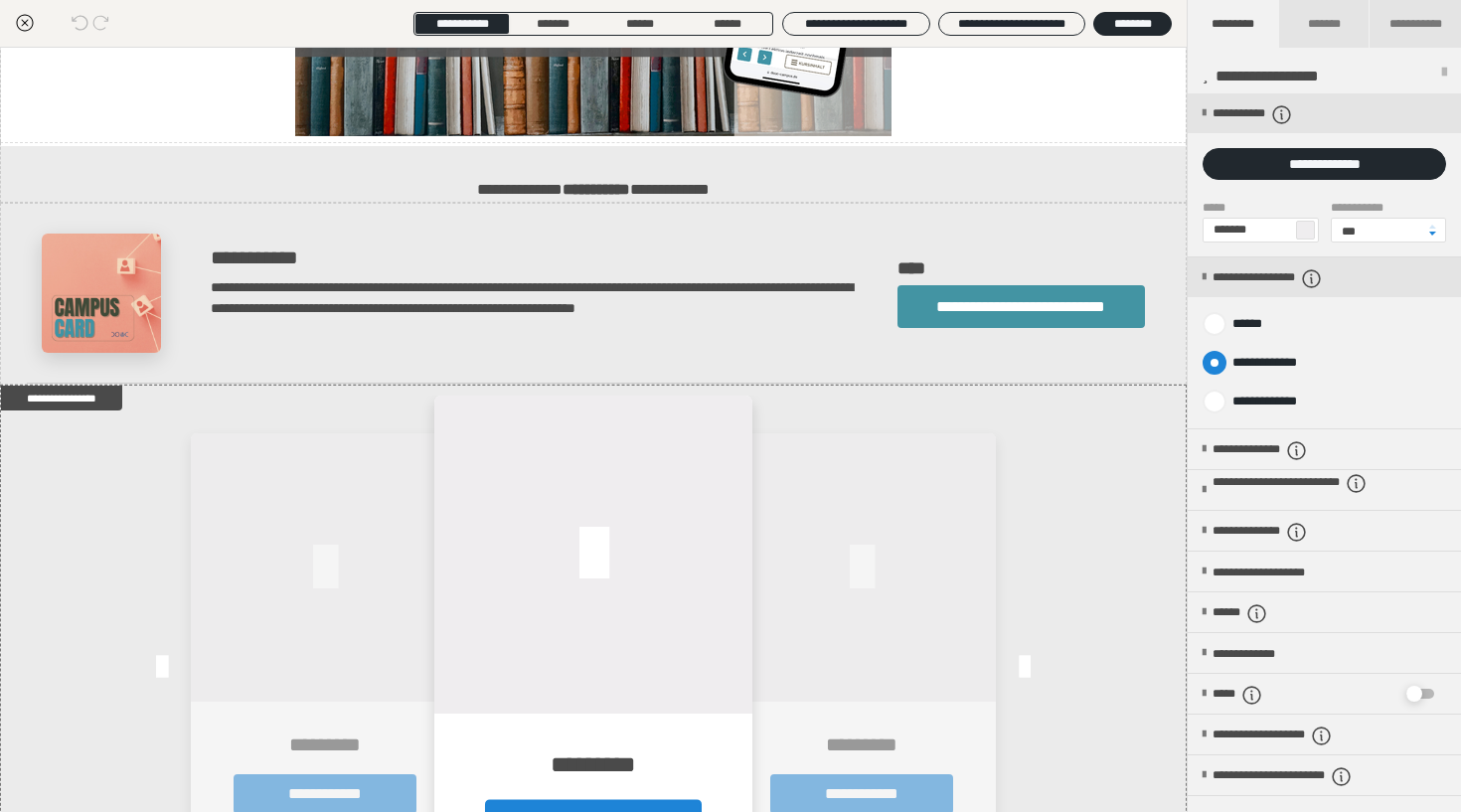radio on "****" 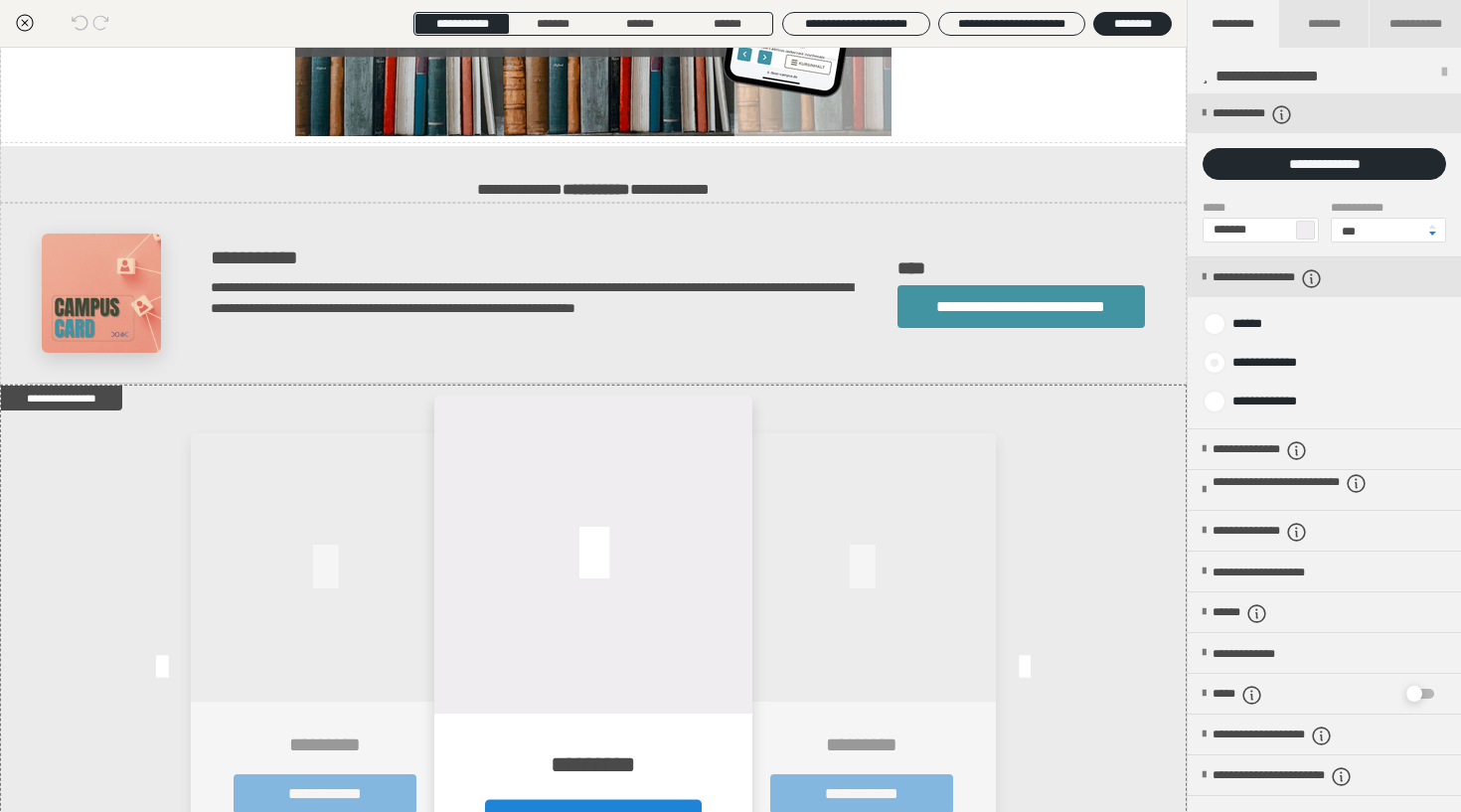 radio on "*****" 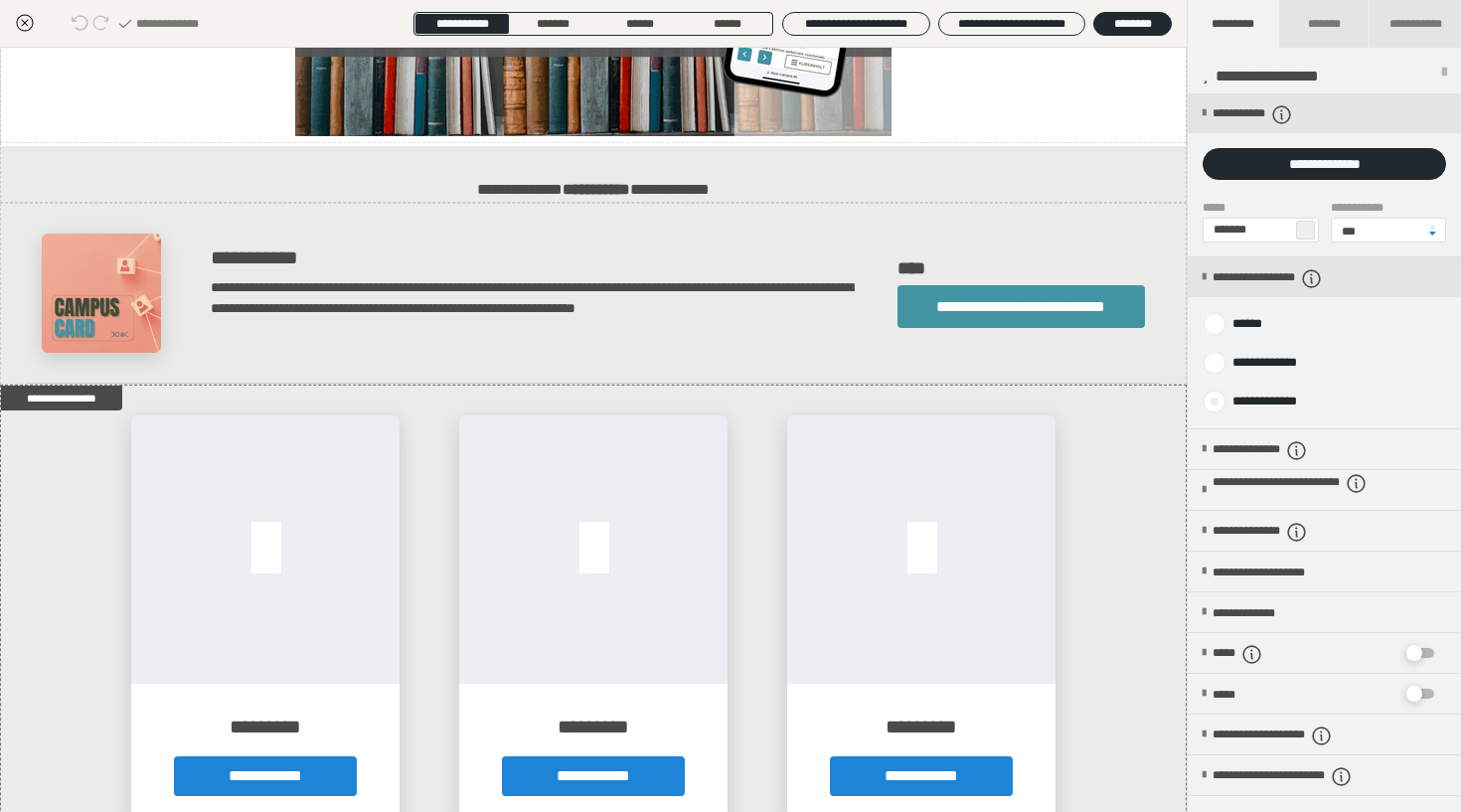 click at bounding box center [1215, 402] 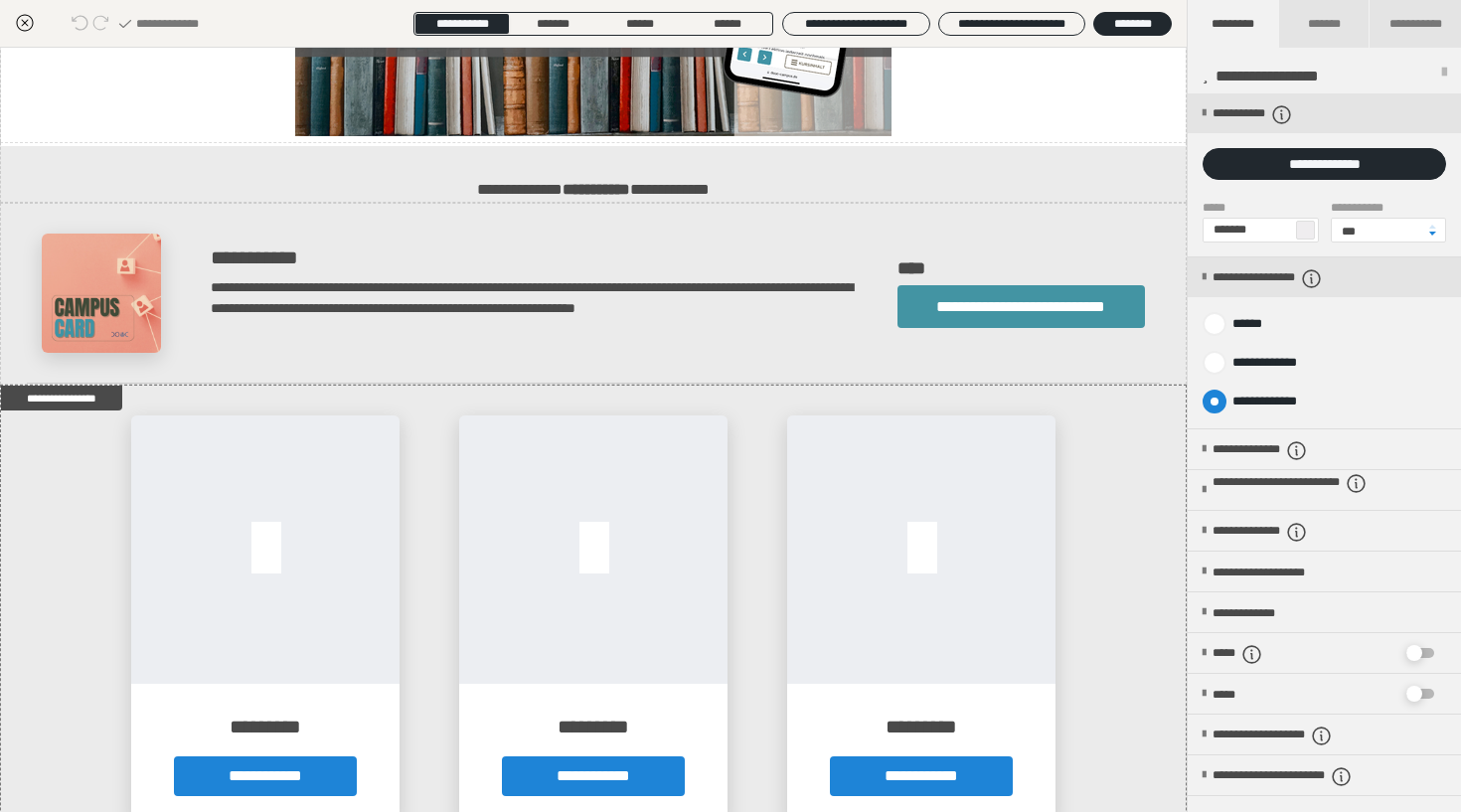 radio on "****" 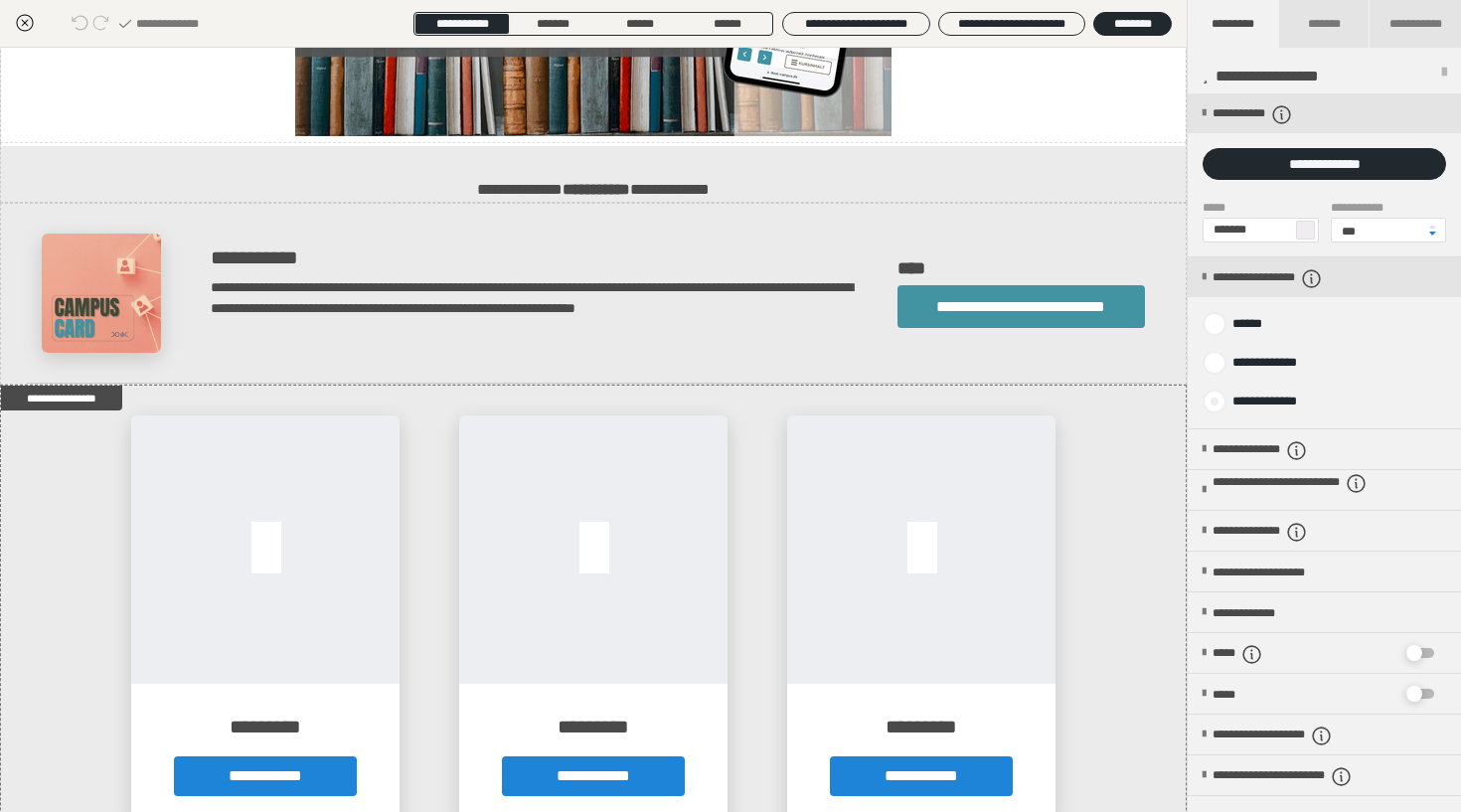 radio on "*****" 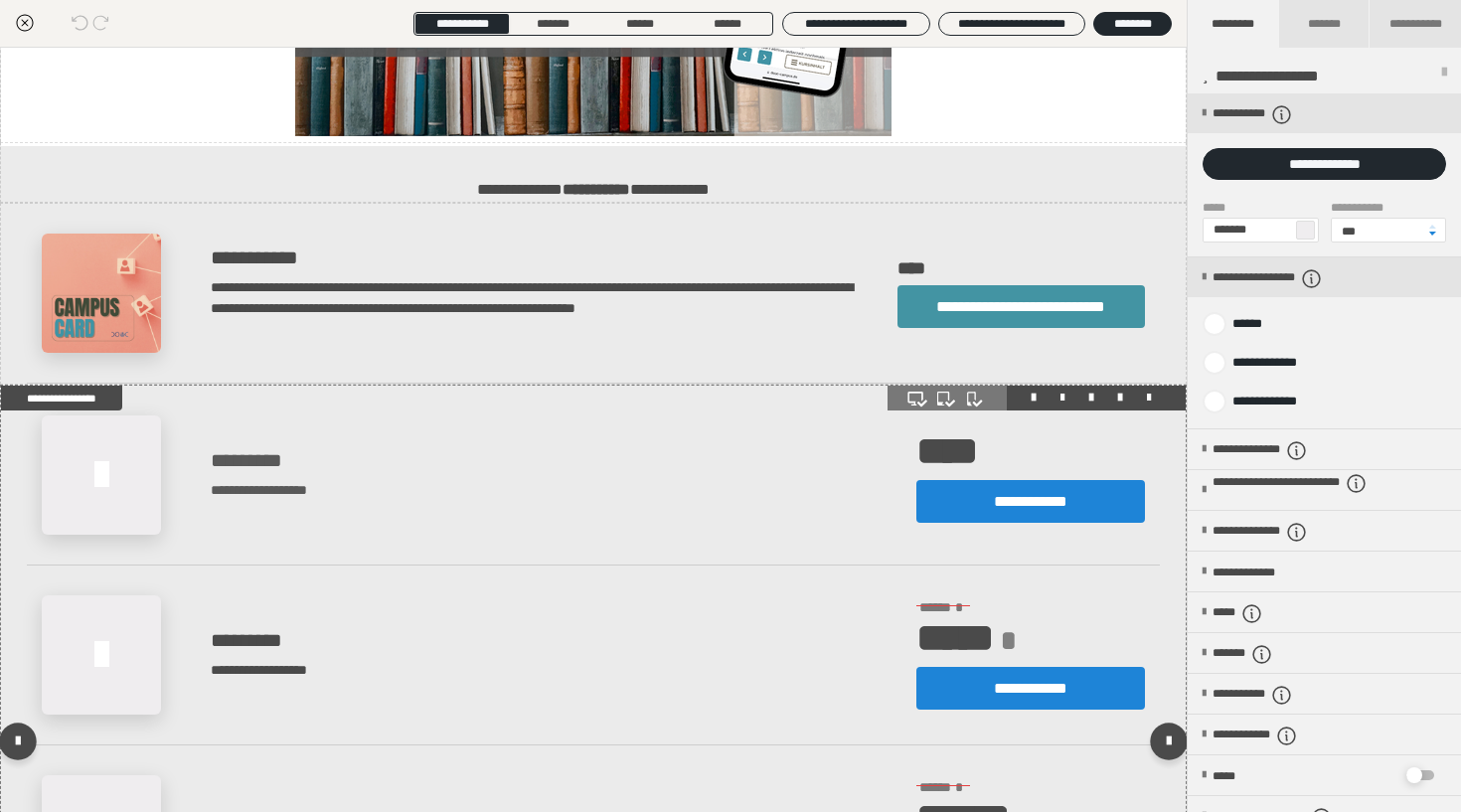 click on "**********" at bounding box center [544, 475] 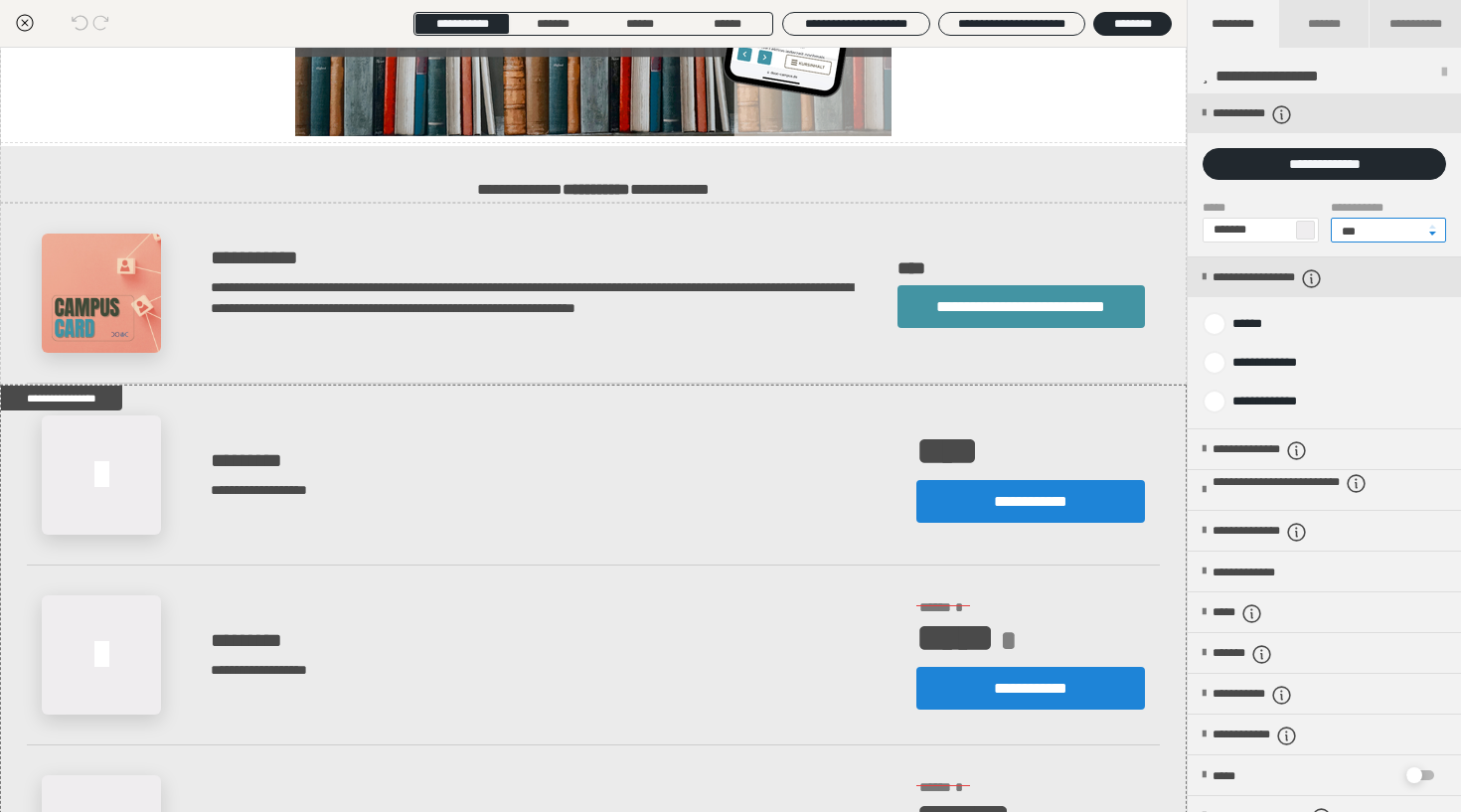 click on "***" at bounding box center (1388, 230) 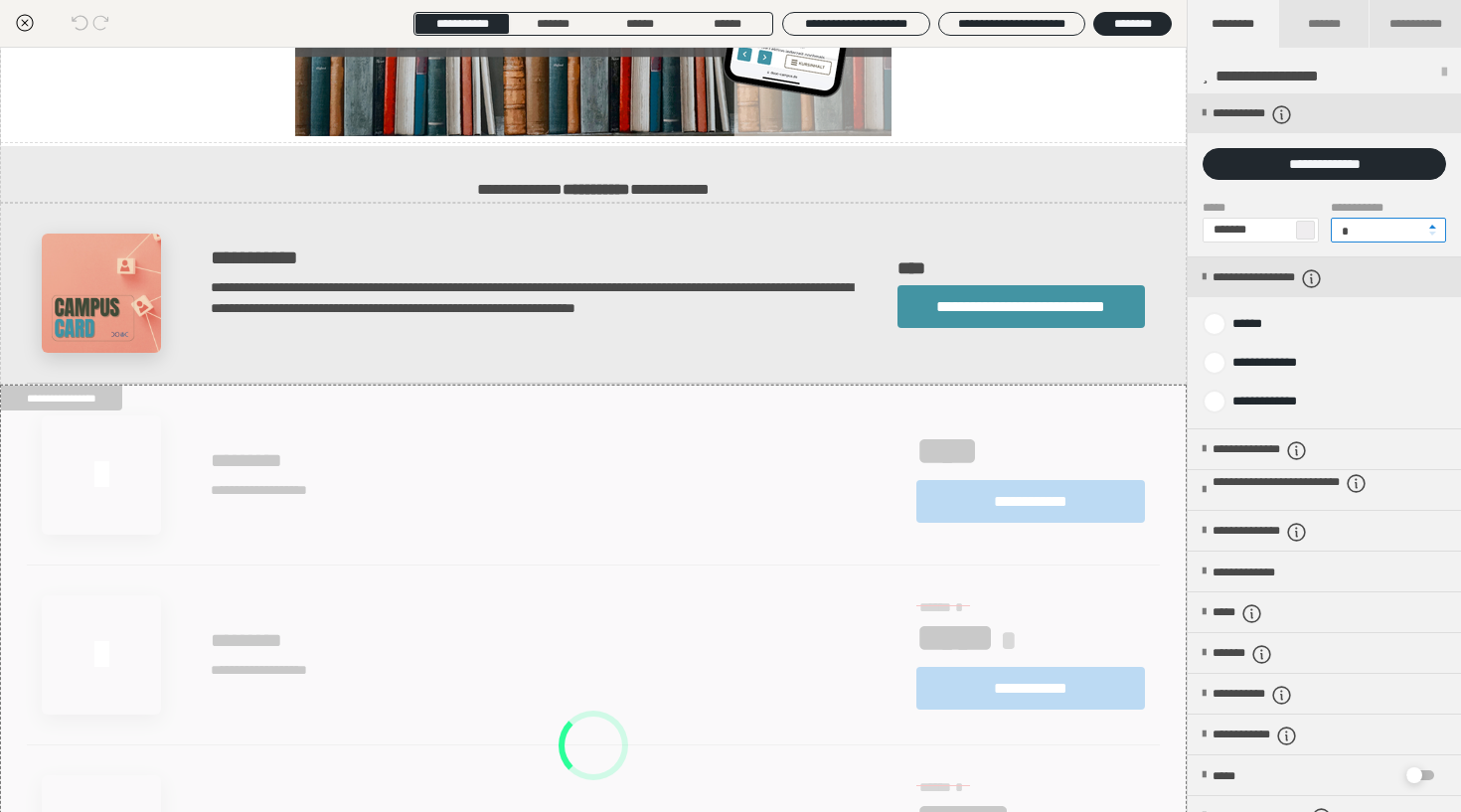 type on "*" 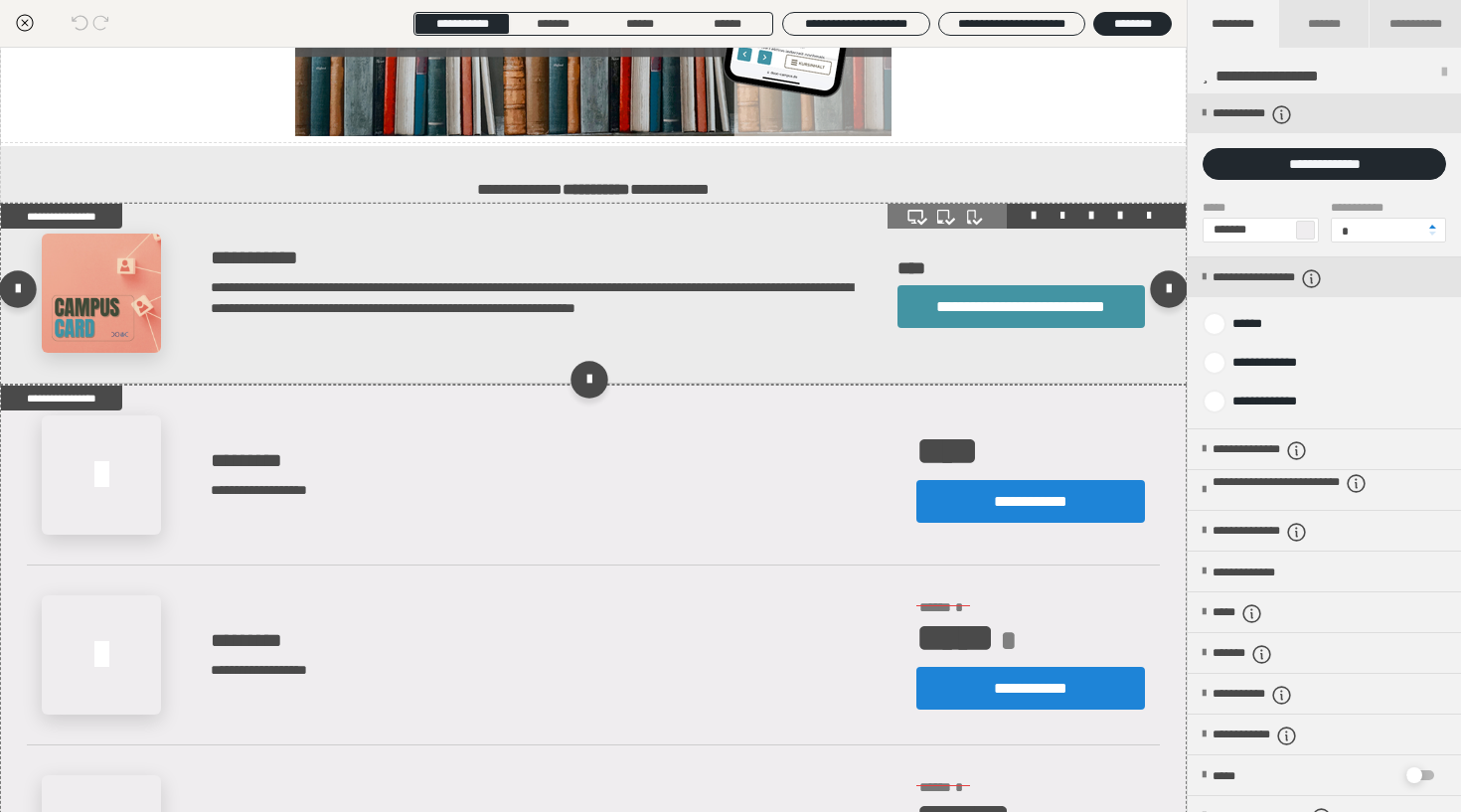 click on "**********" at bounding box center (469, 293) 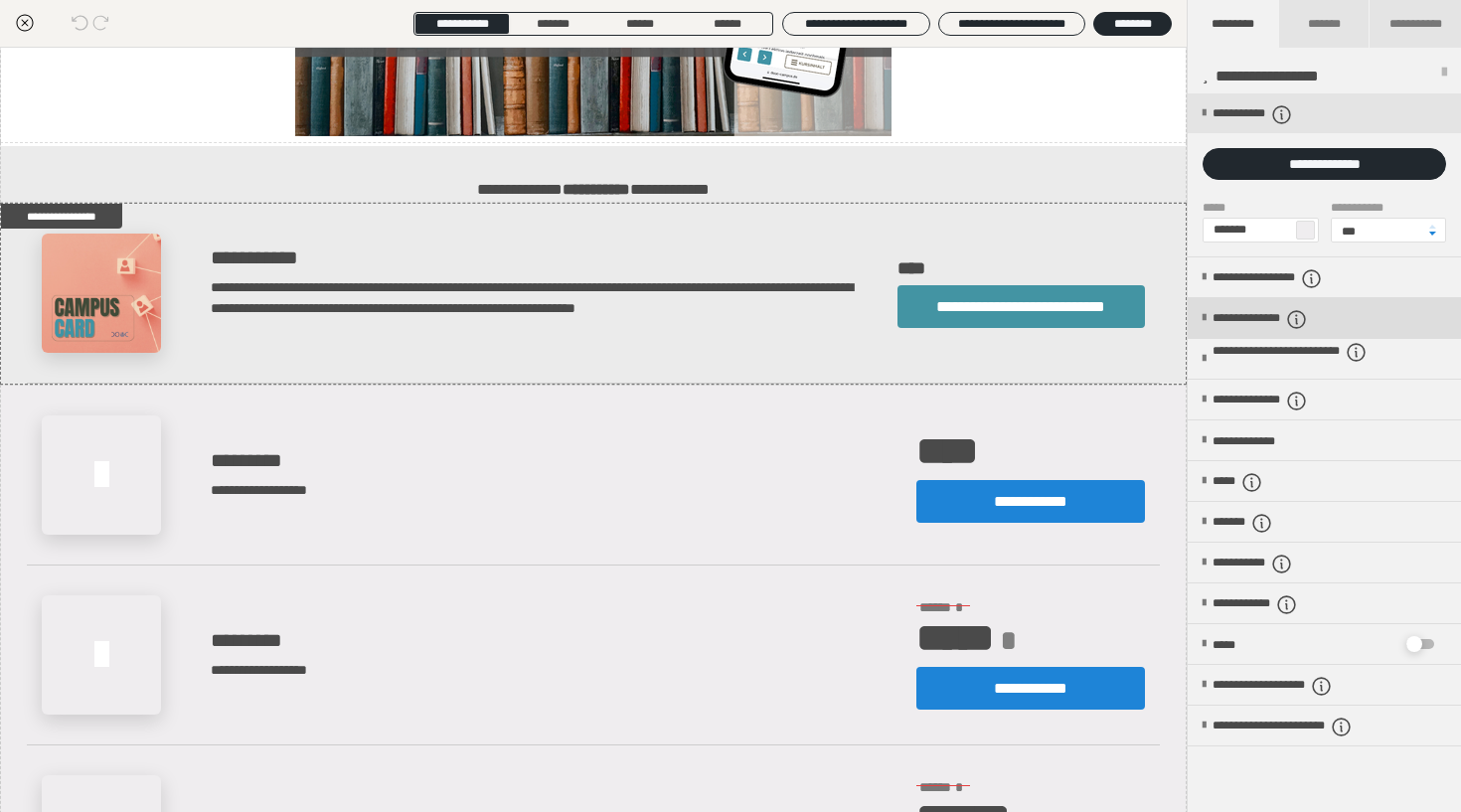 click on "**********" at bounding box center (1324, 318) 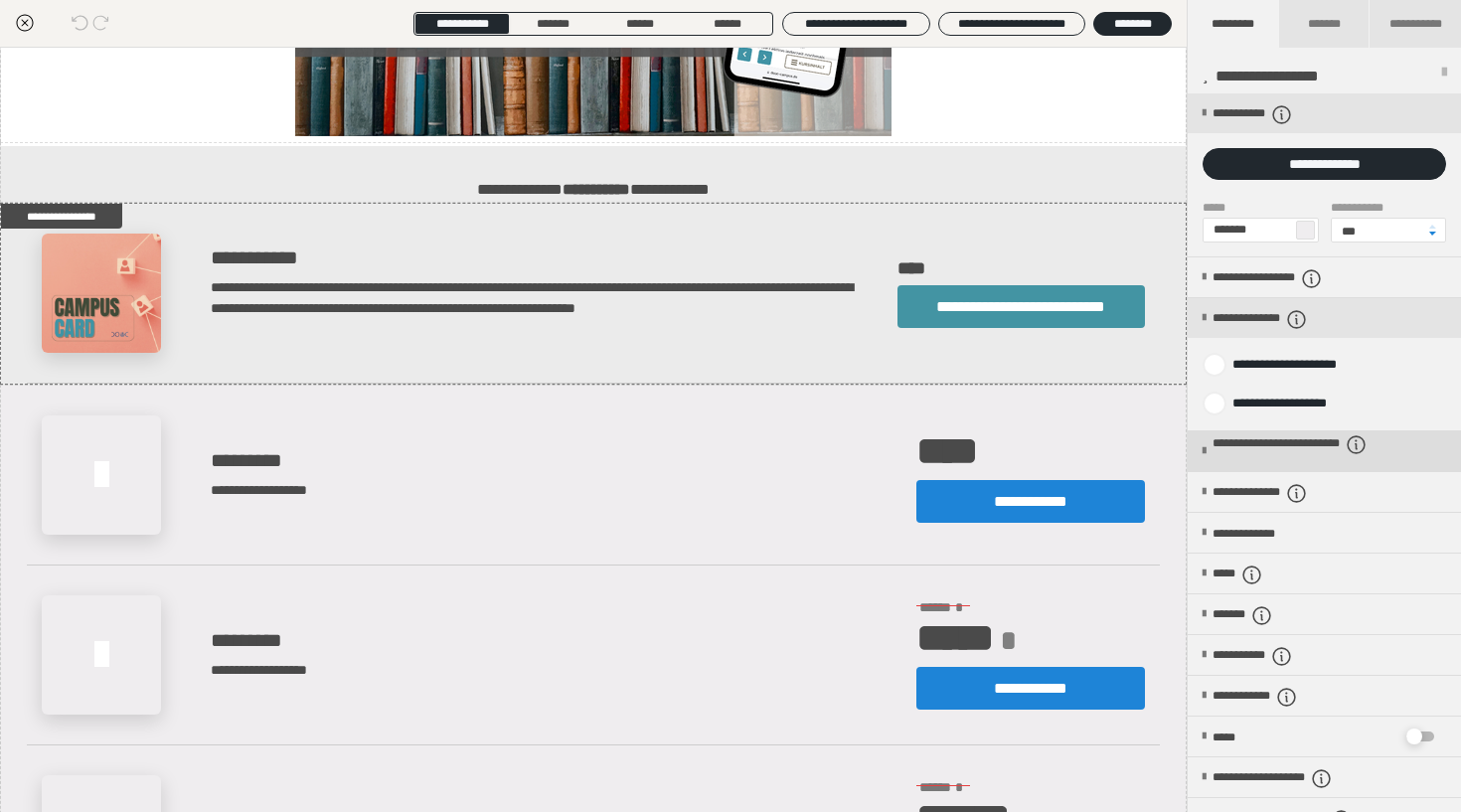 click on "**********" at bounding box center (1324, 451) 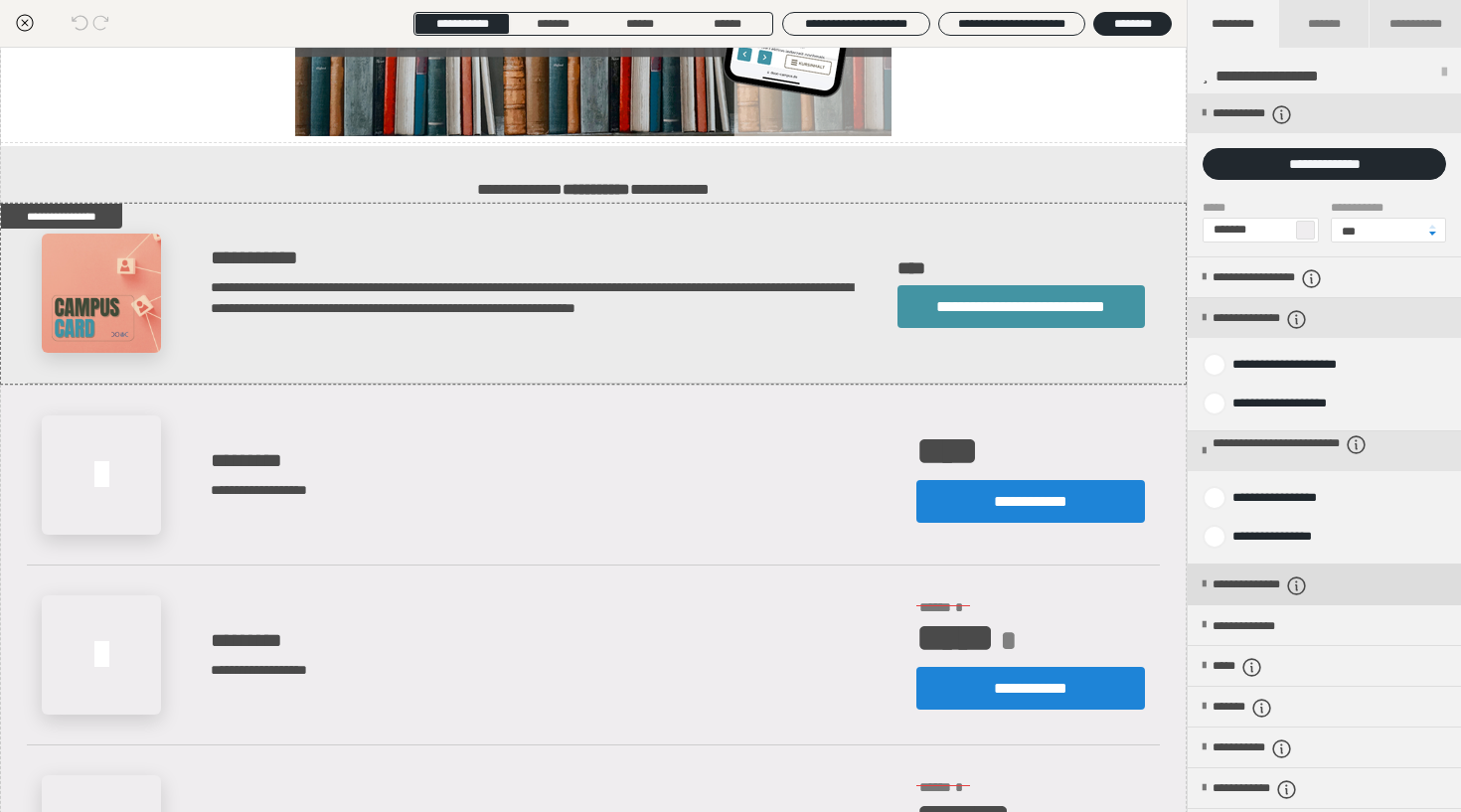 click on "**********" at bounding box center [1324, 584] 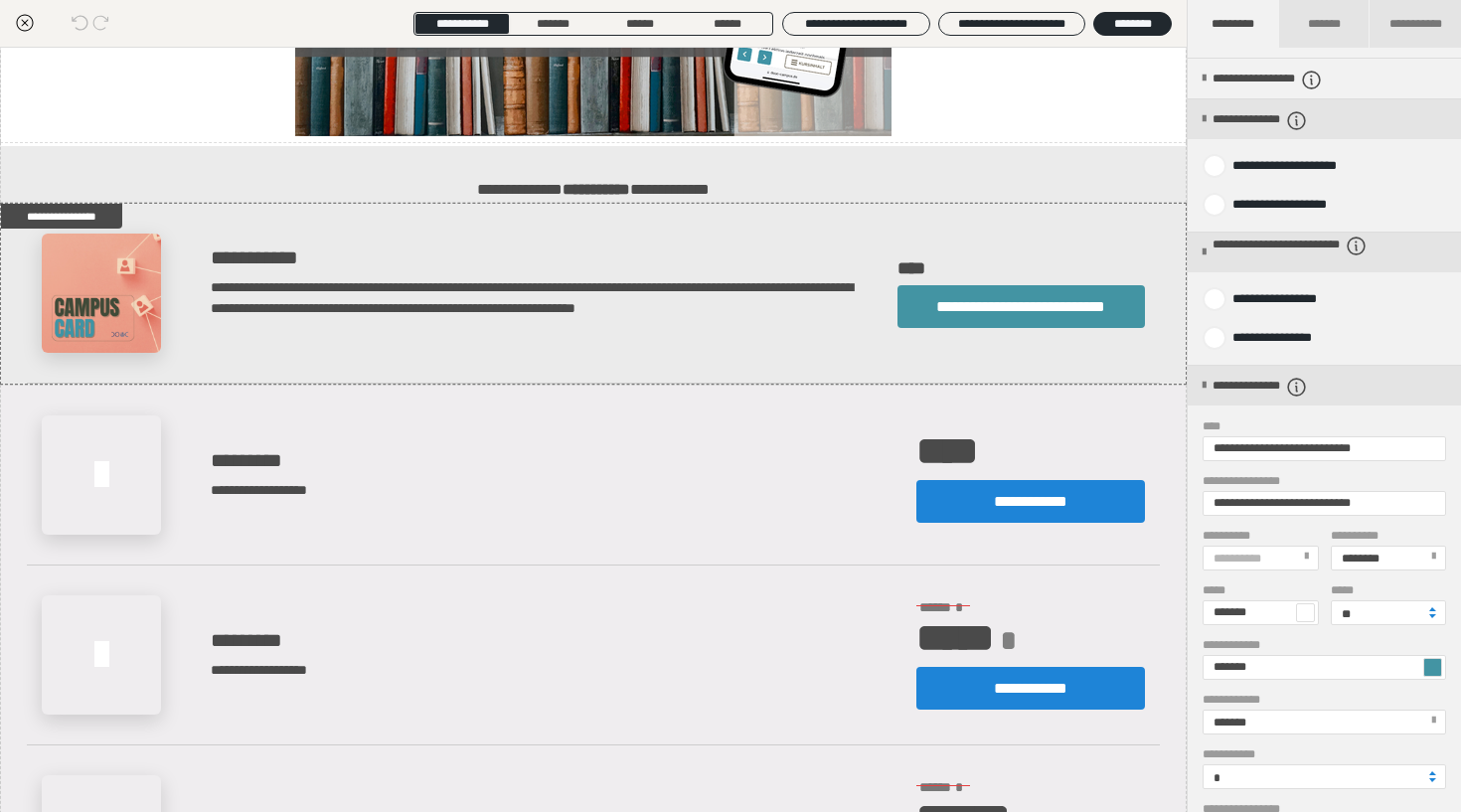 scroll, scrollTop: 319, scrollLeft: 0, axis: vertical 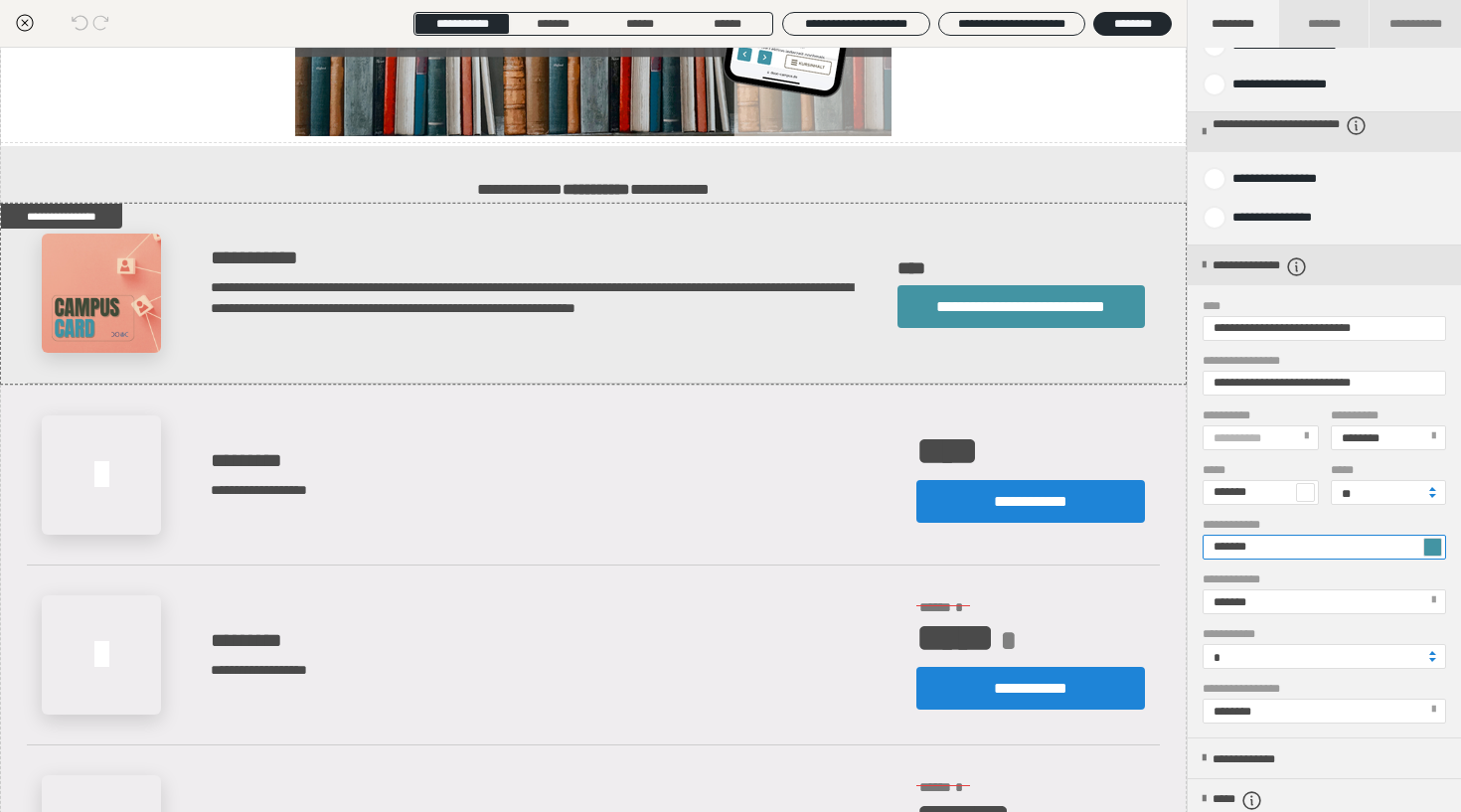 click on "*******" at bounding box center (1324, 547) 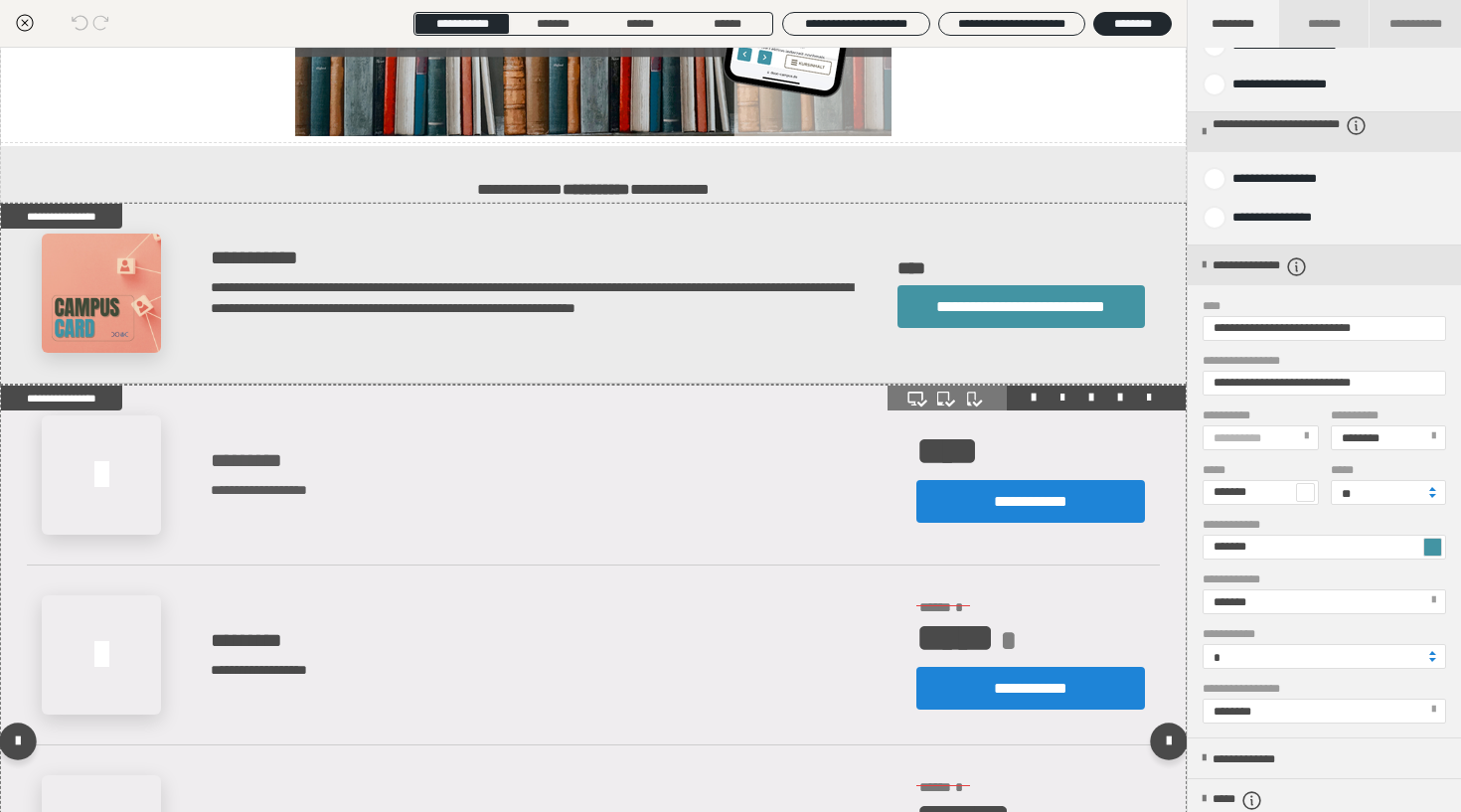 click on "**********" at bounding box center [544, 475] 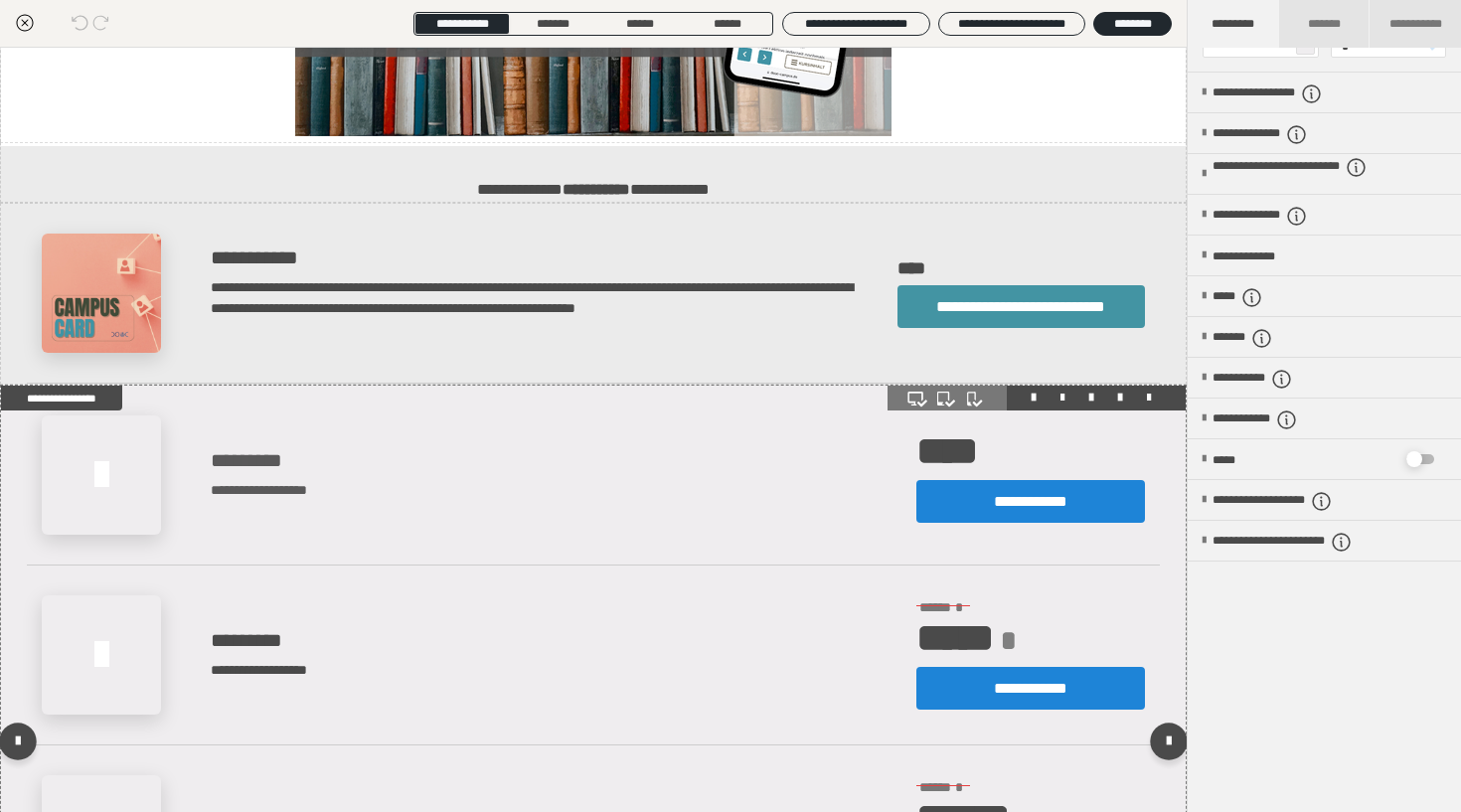 scroll, scrollTop: 62, scrollLeft: 0, axis: vertical 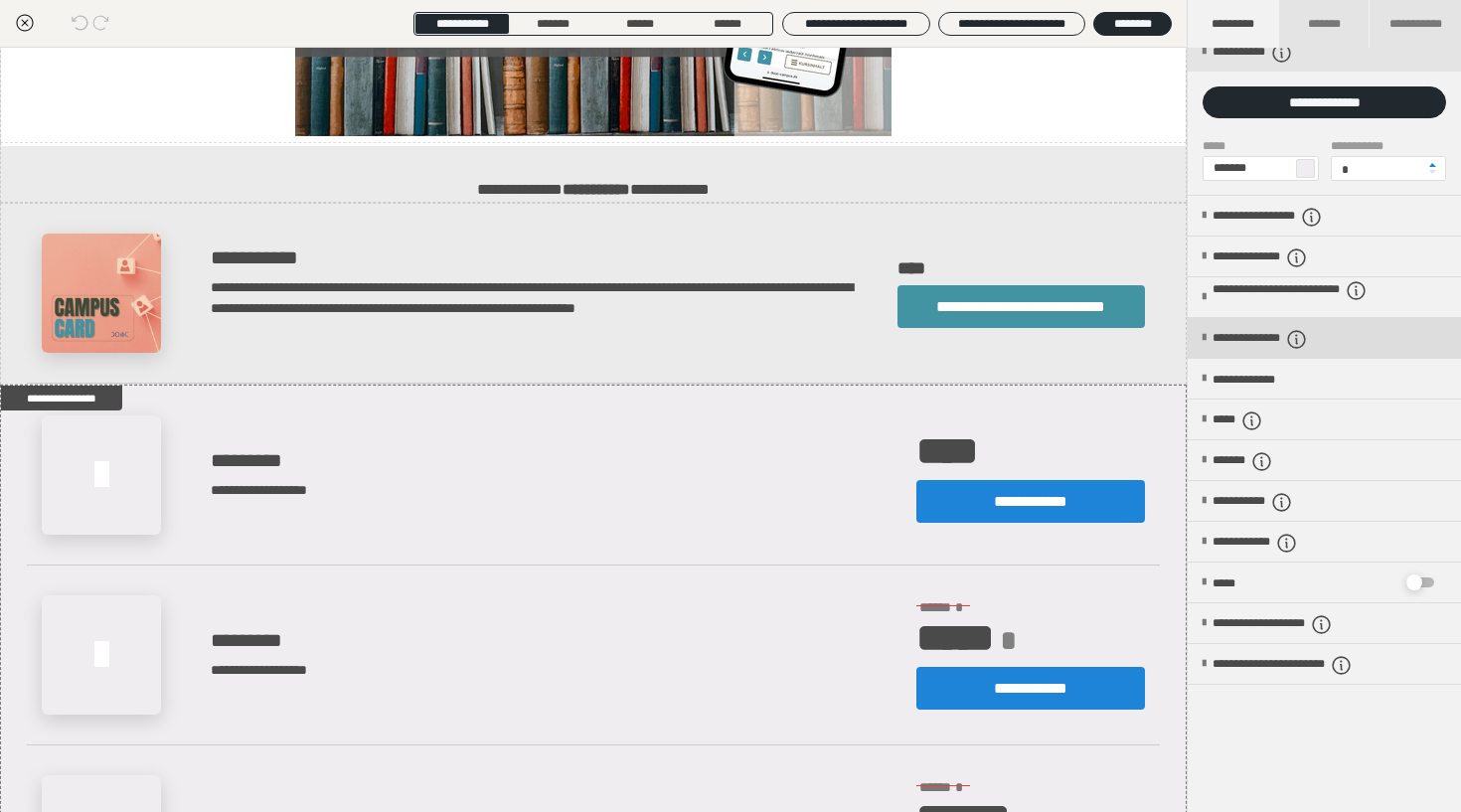 click on "**********" at bounding box center (1324, 338) 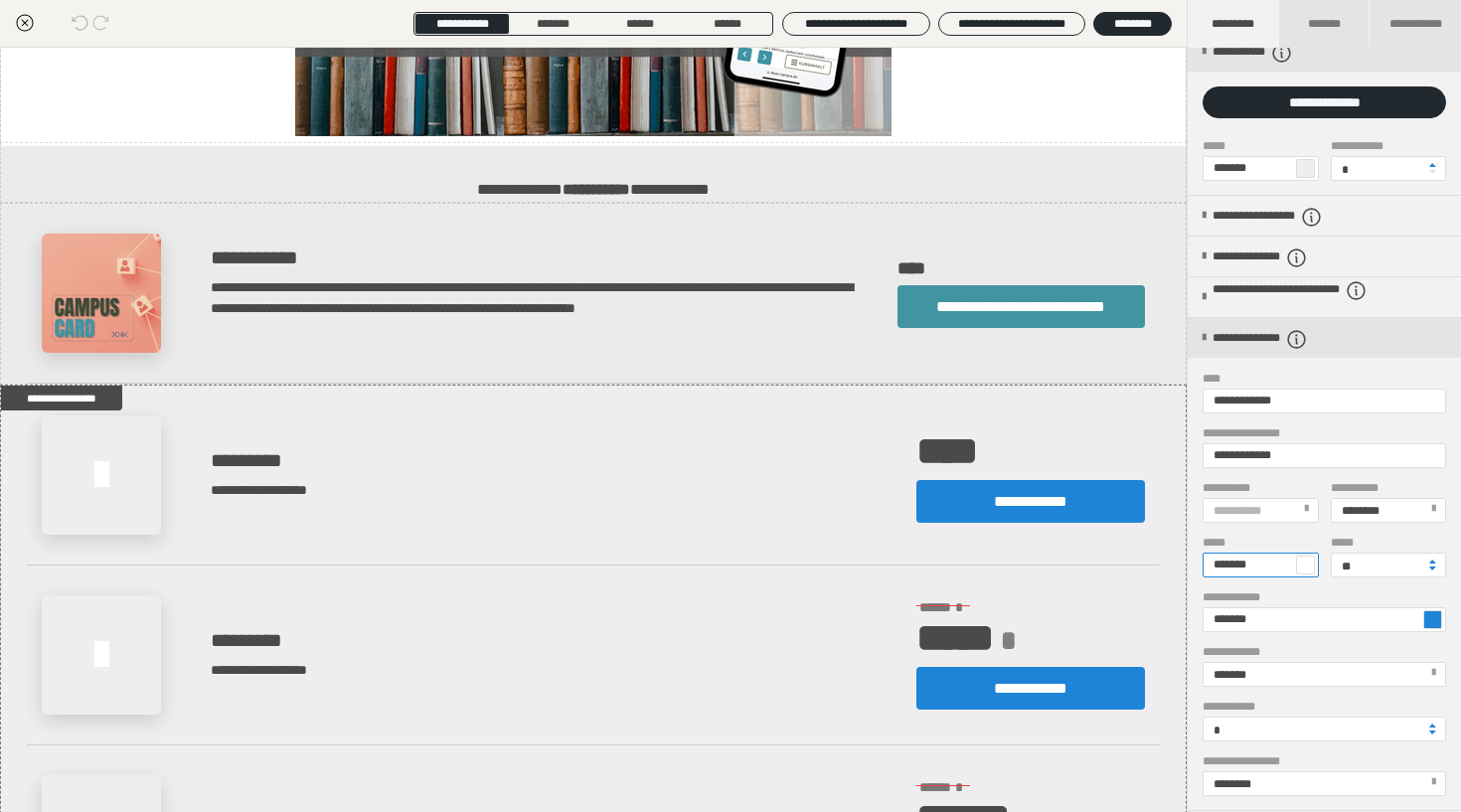 click on "*******" at bounding box center (1260, 565) 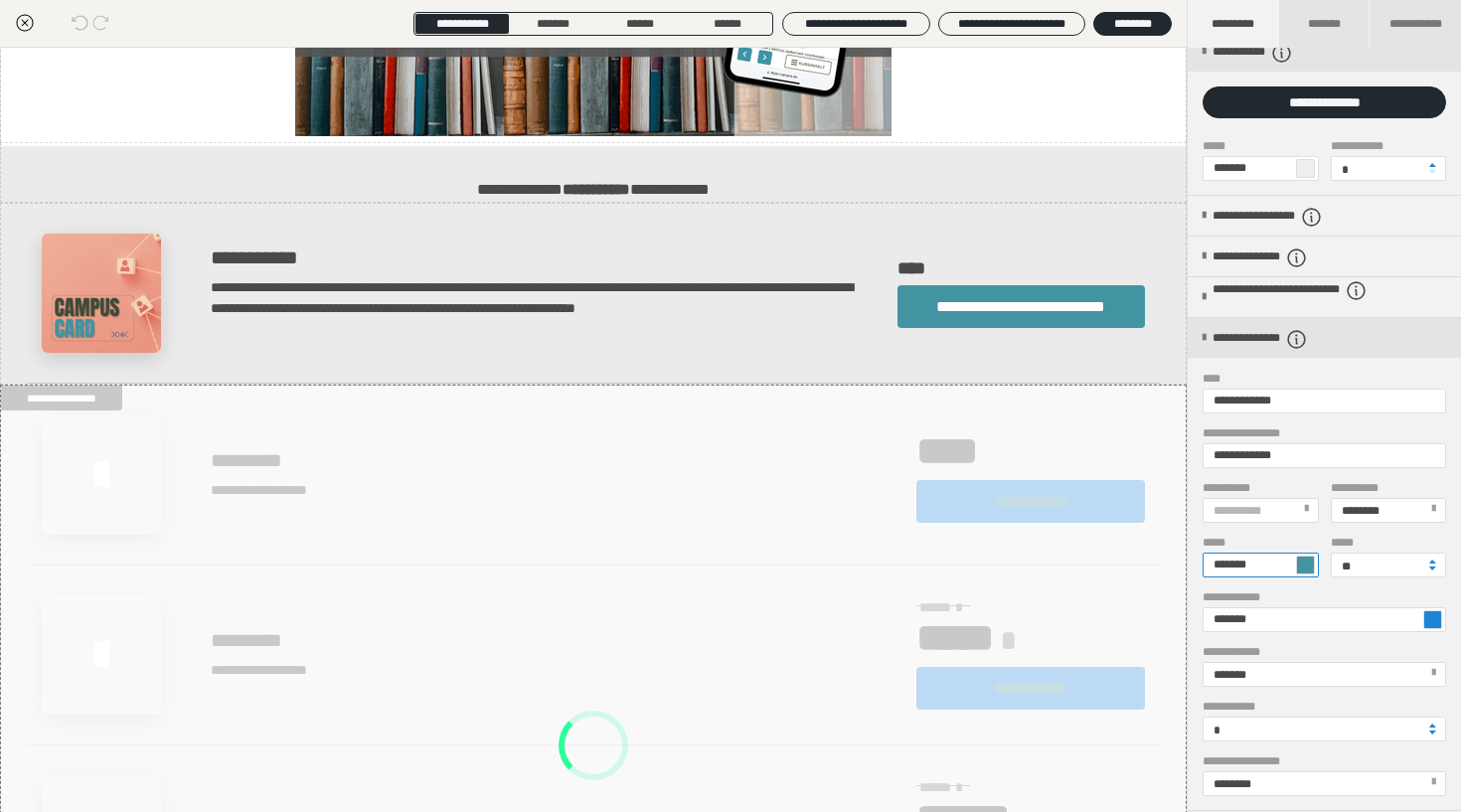 type on "*******" 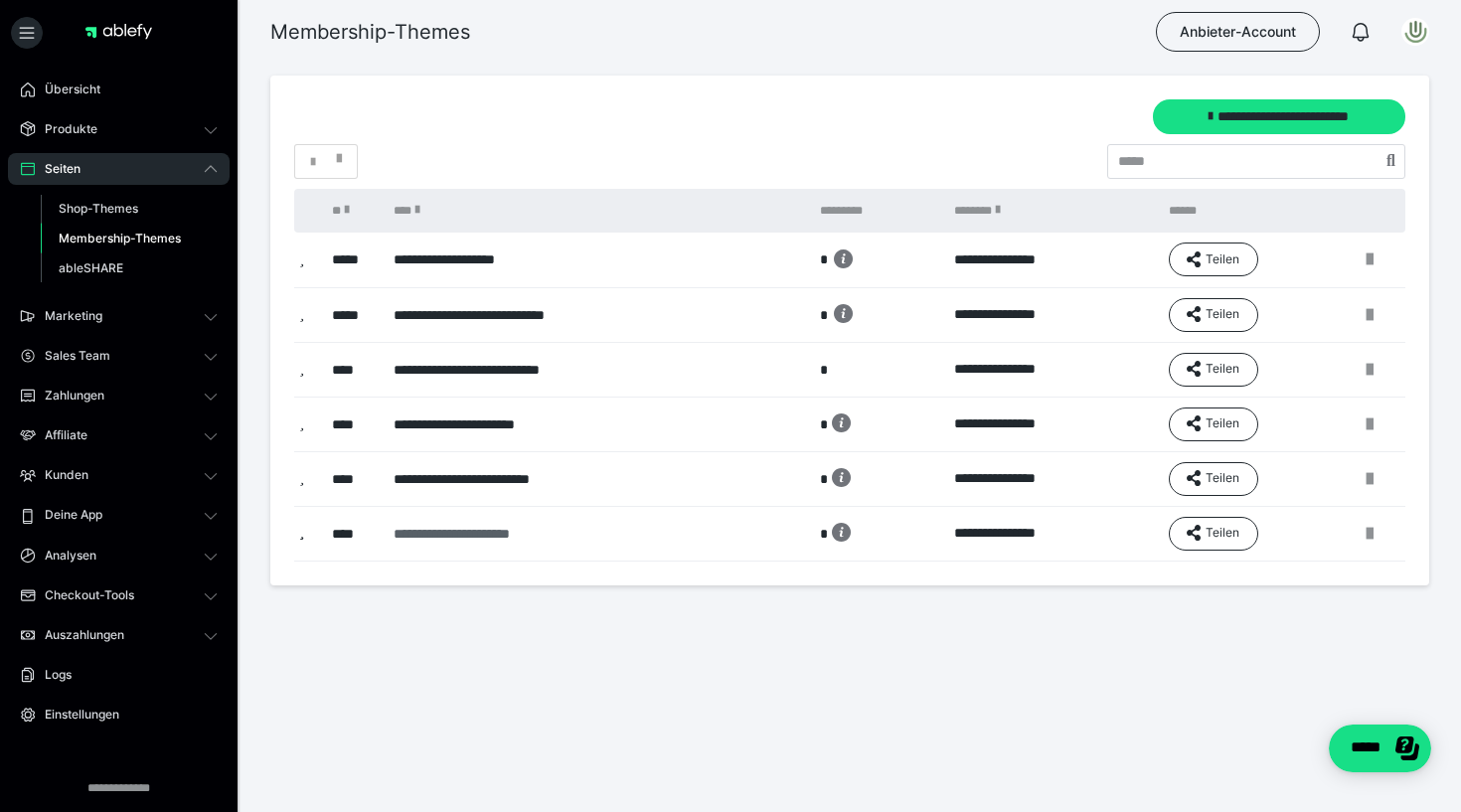 click on "**********" at bounding box center (588, 534) 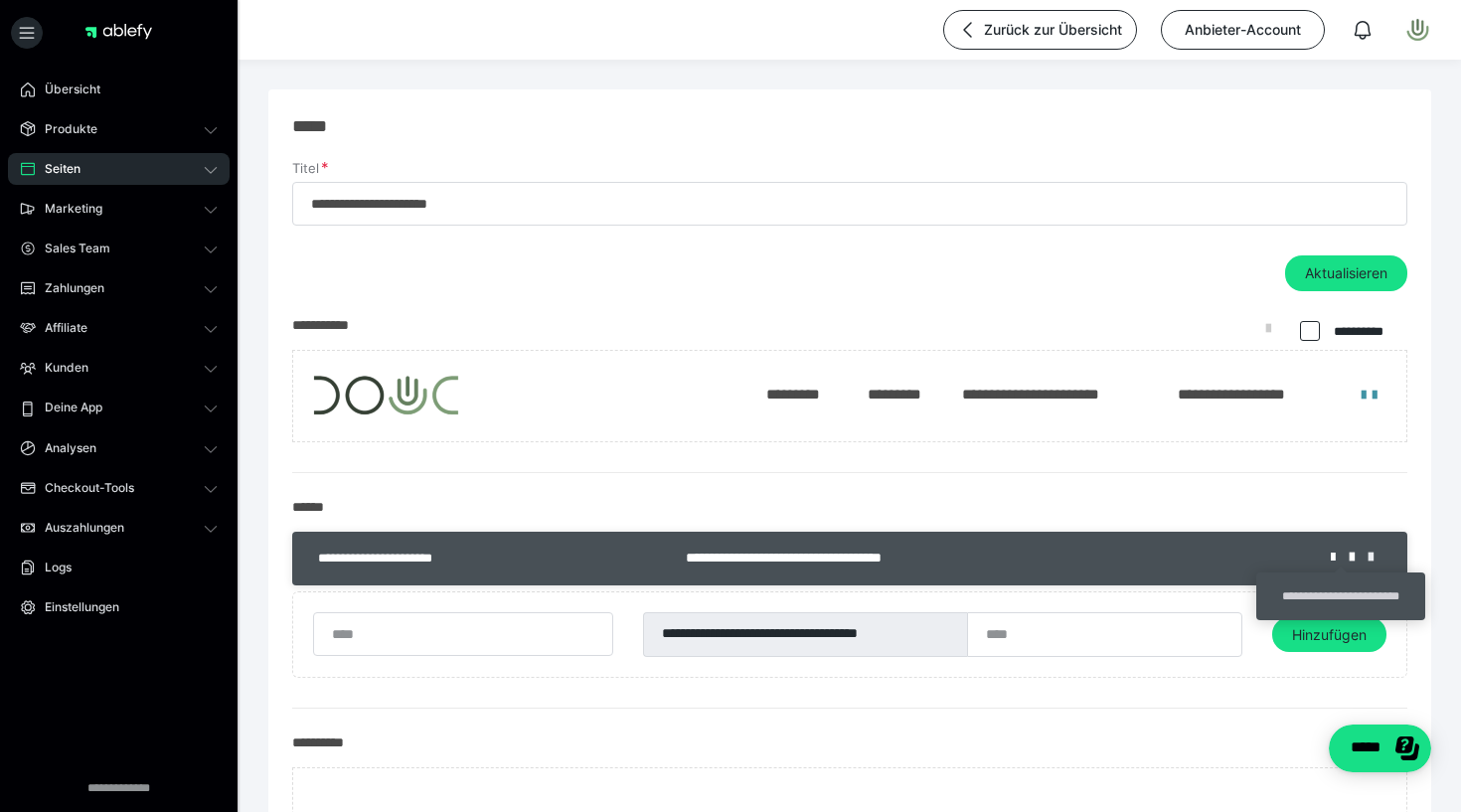click at bounding box center (1378, 558) 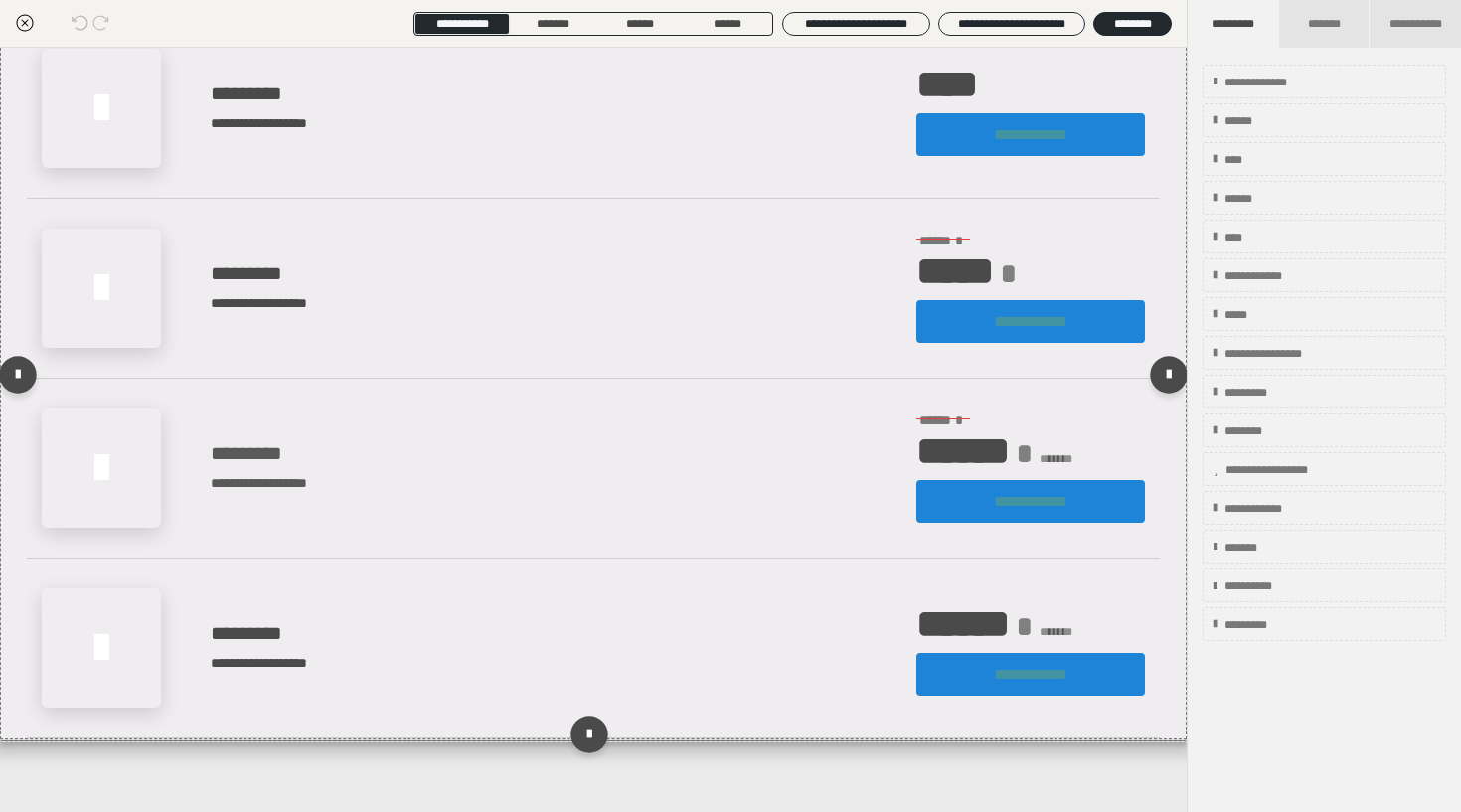 scroll, scrollTop: 2823, scrollLeft: 0, axis: vertical 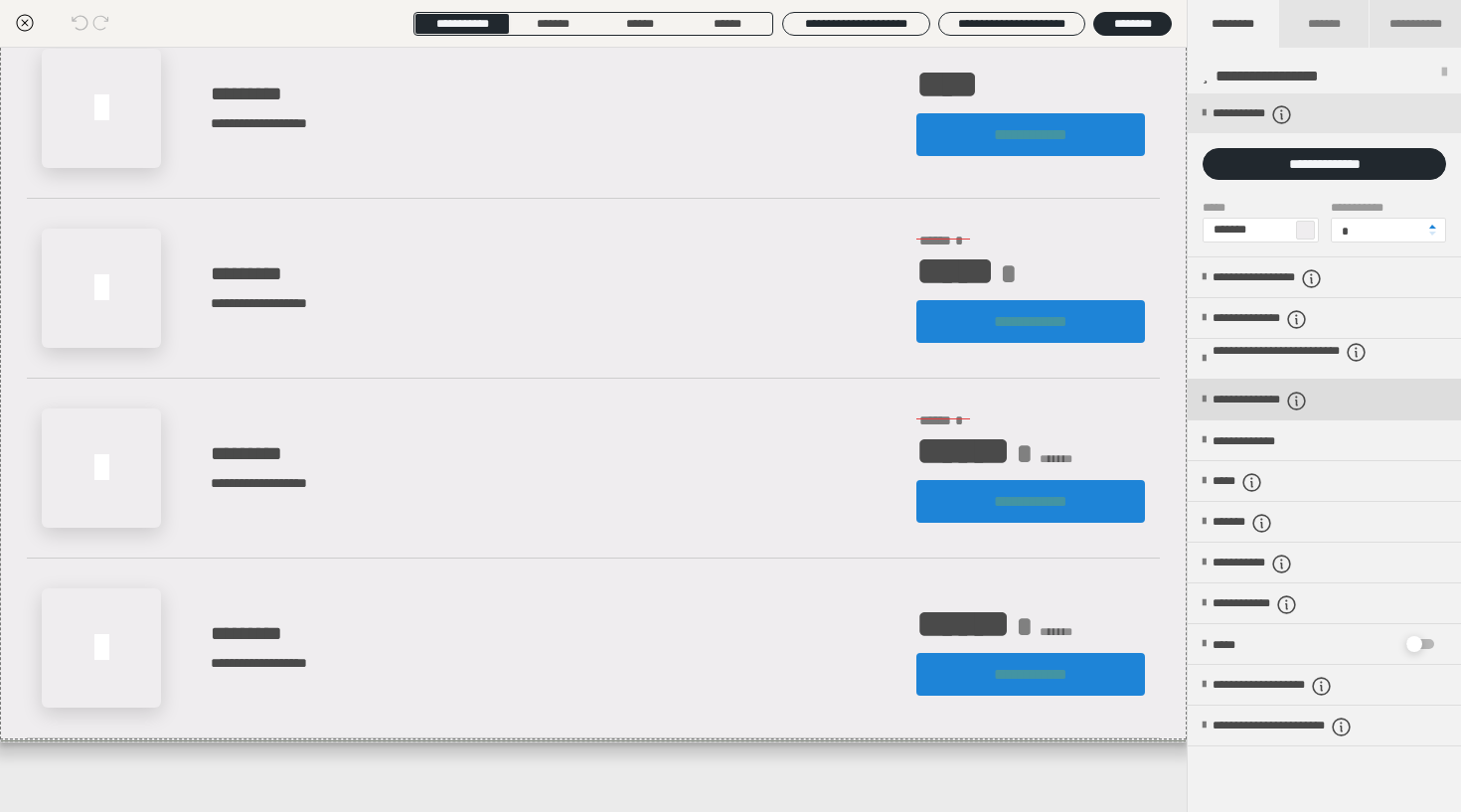 click on "**********" at bounding box center (1324, 400) 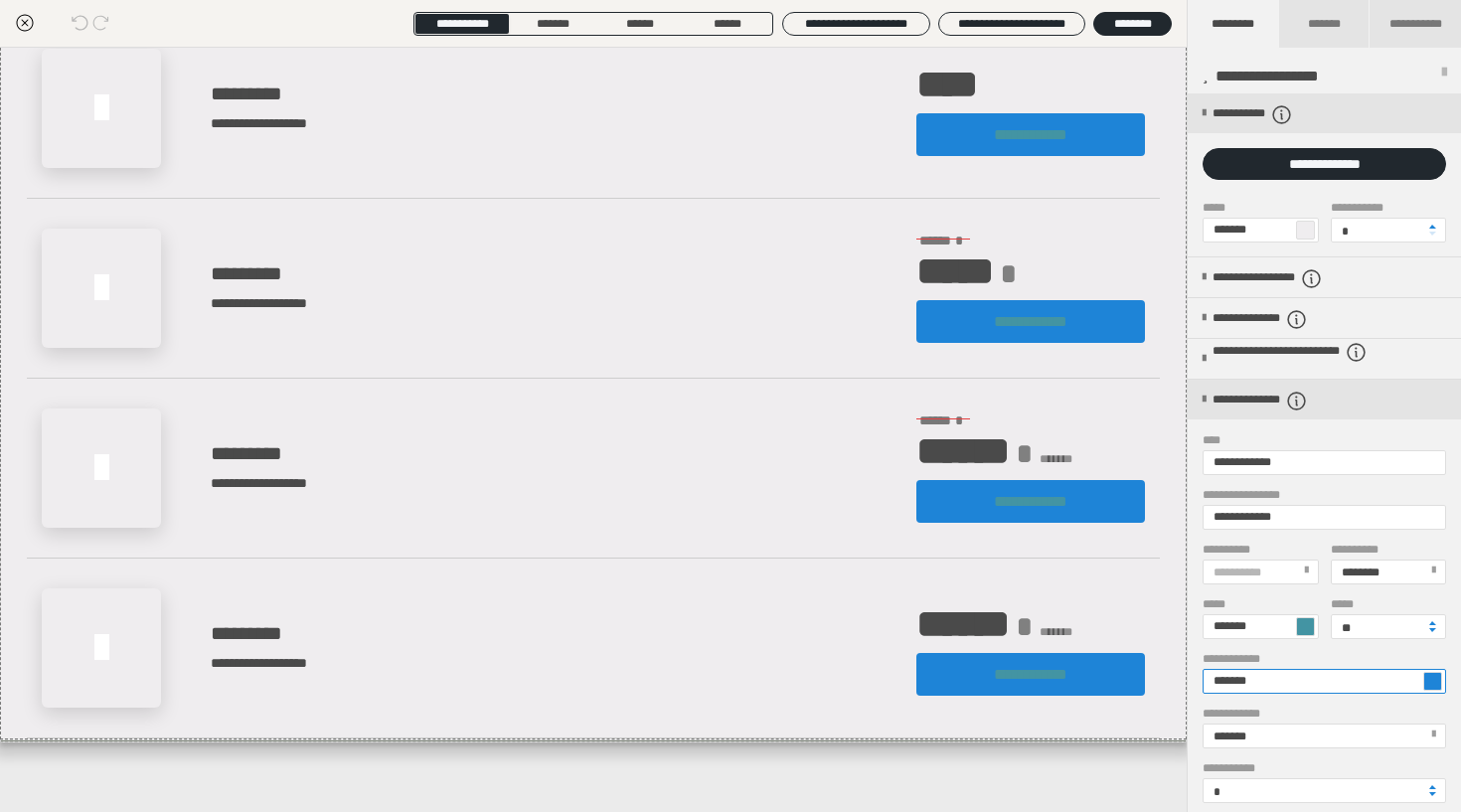 click on "*******" at bounding box center [1324, 681] 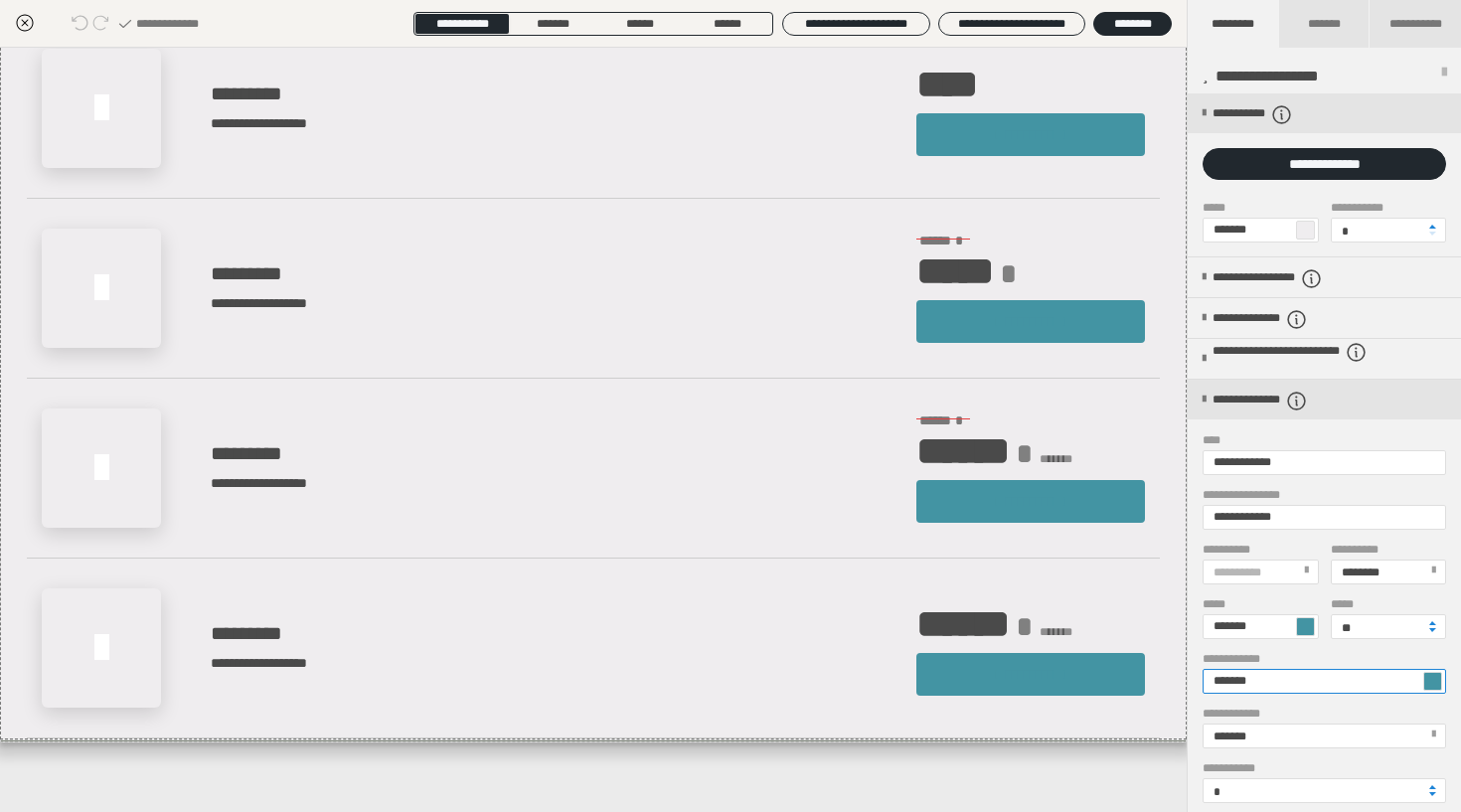 type on "*******" 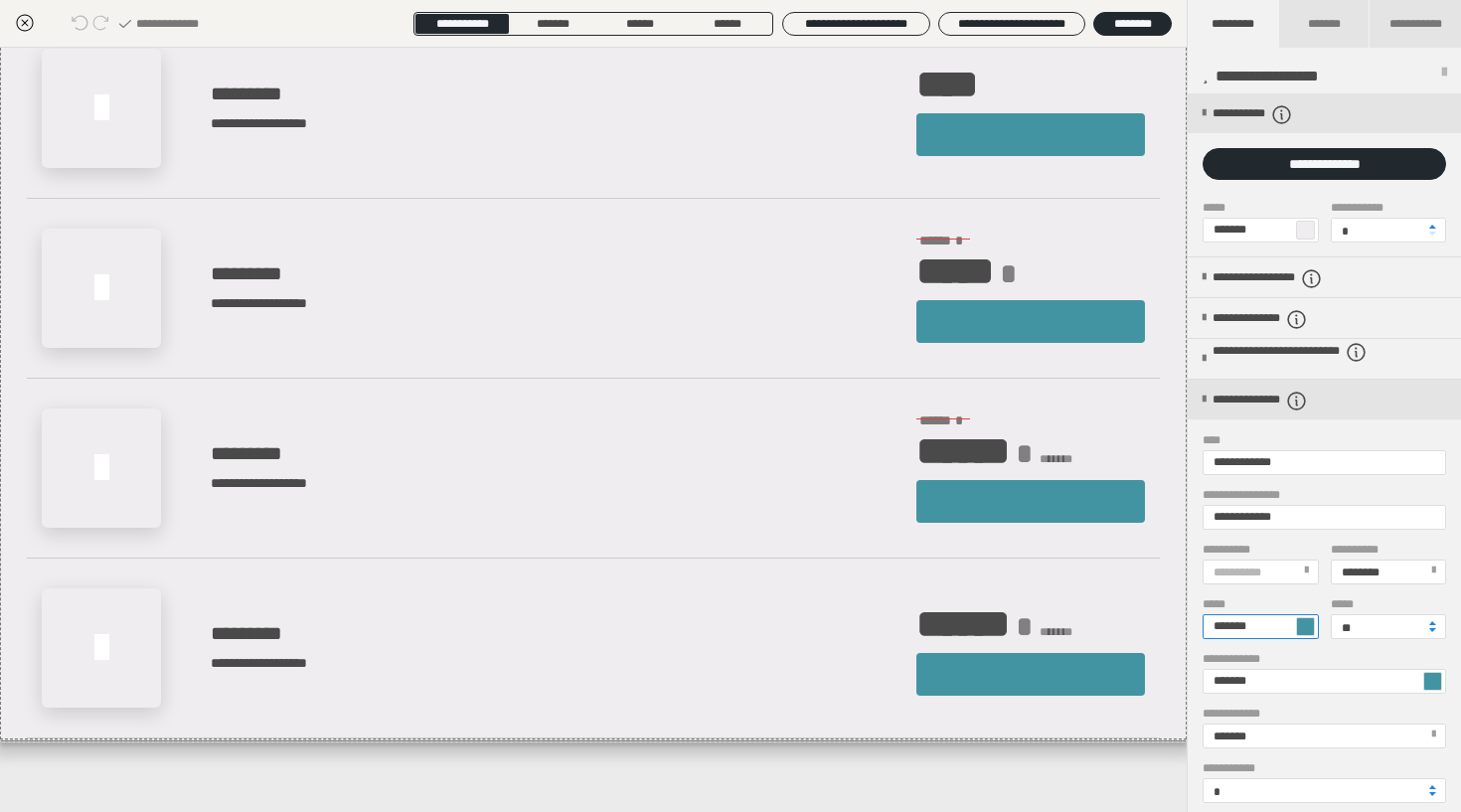 click on "*******" at bounding box center (1260, 626) 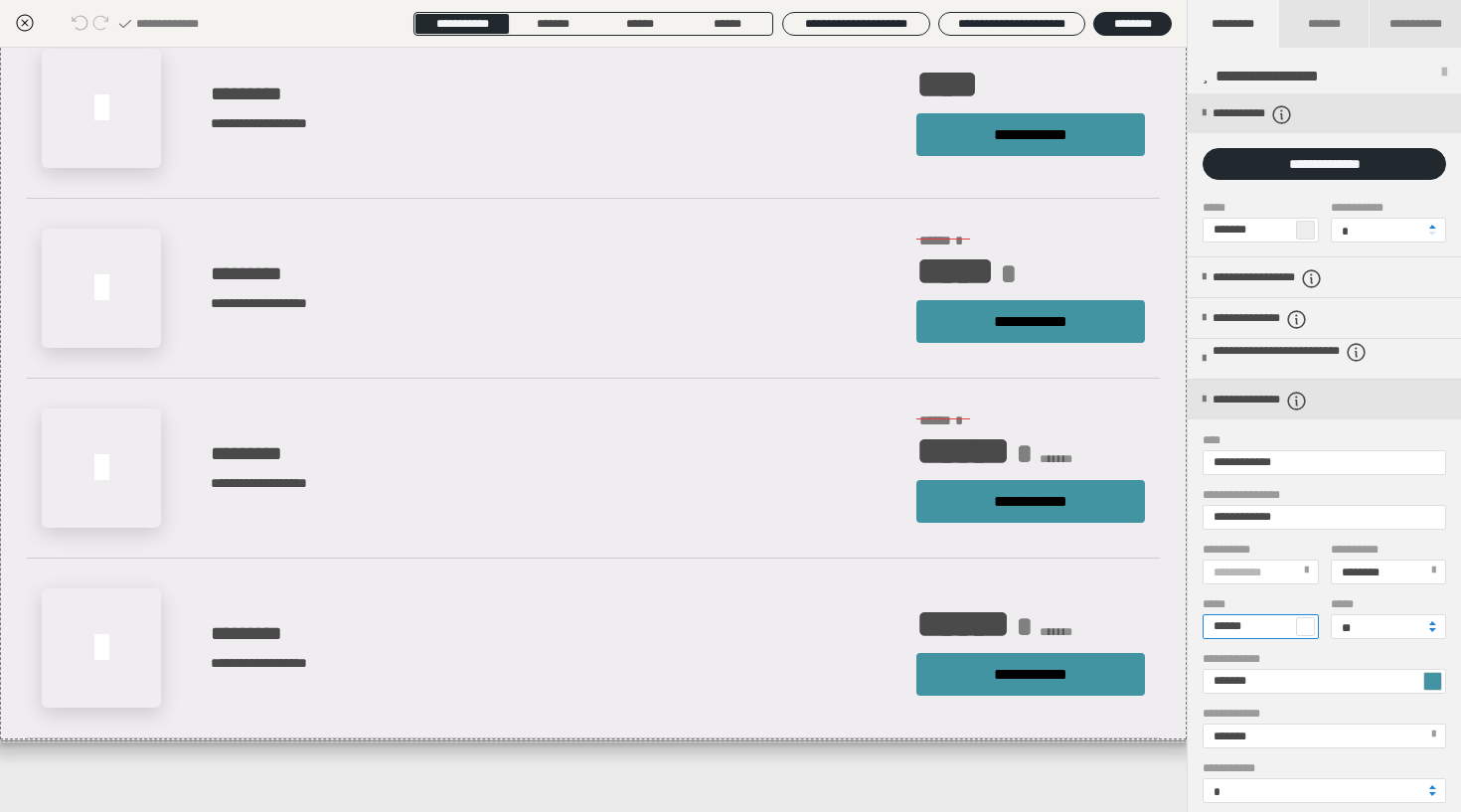 type on "*******" 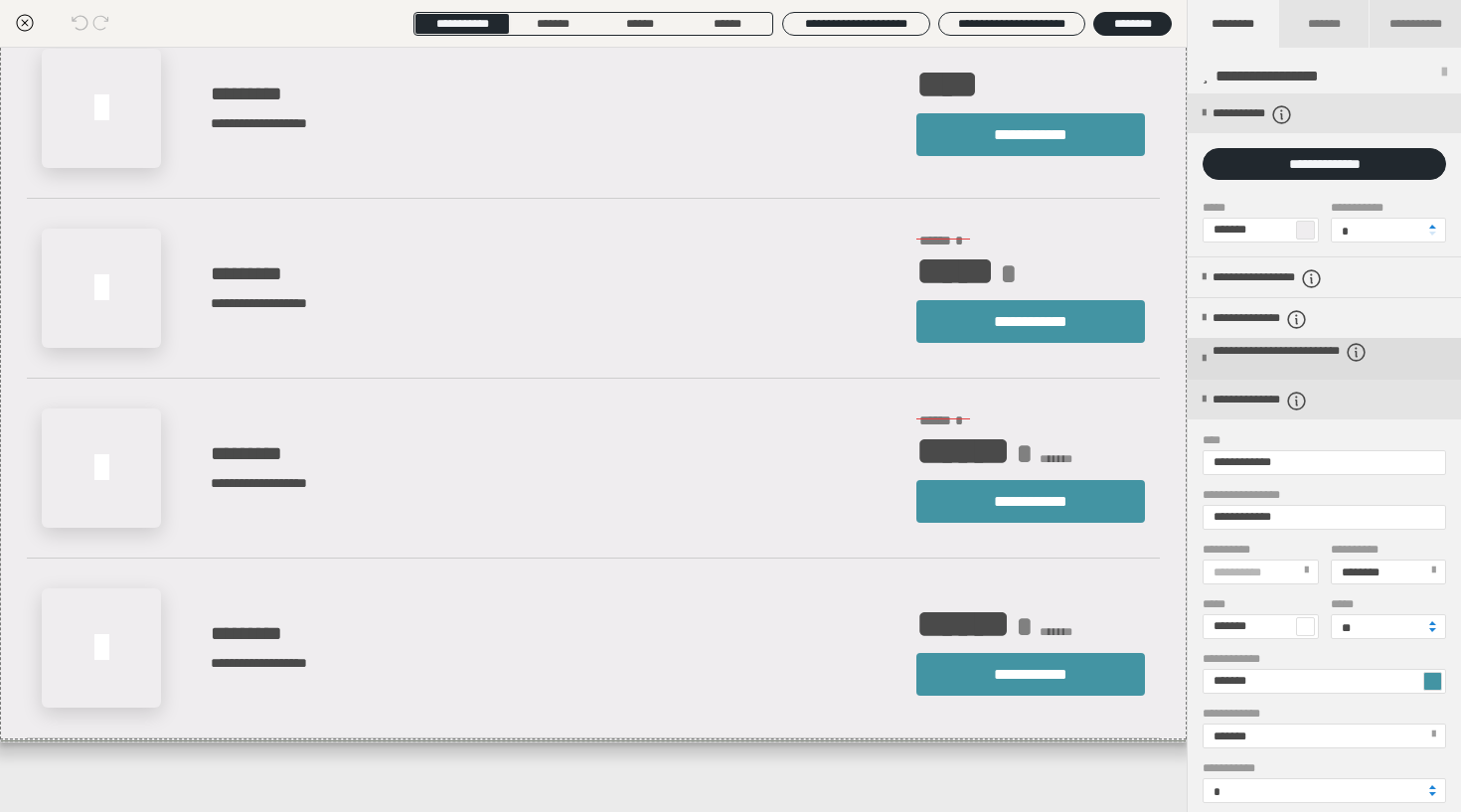 click at bounding box center [1204, 359] 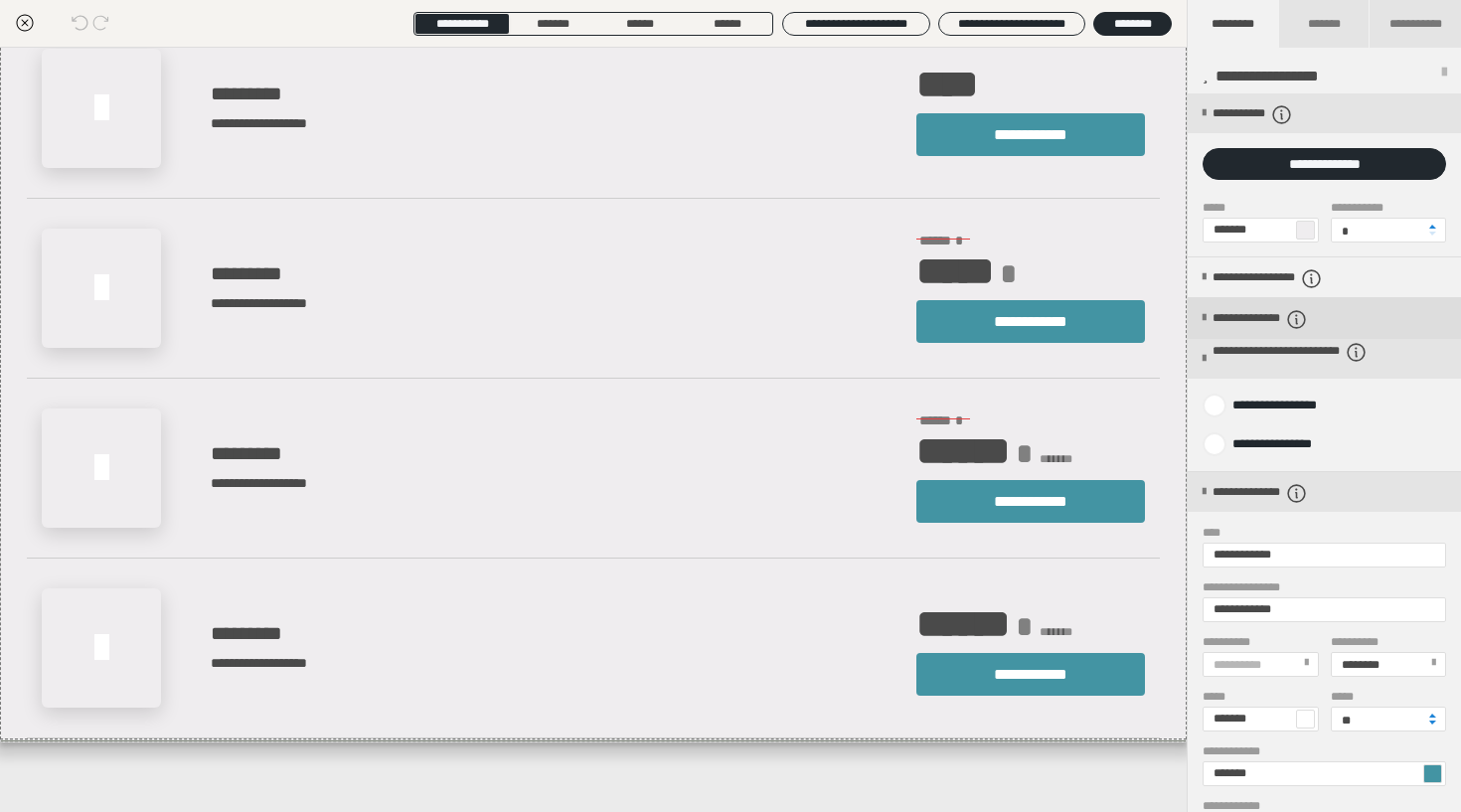 click on "**********" at bounding box center (1324, 318) 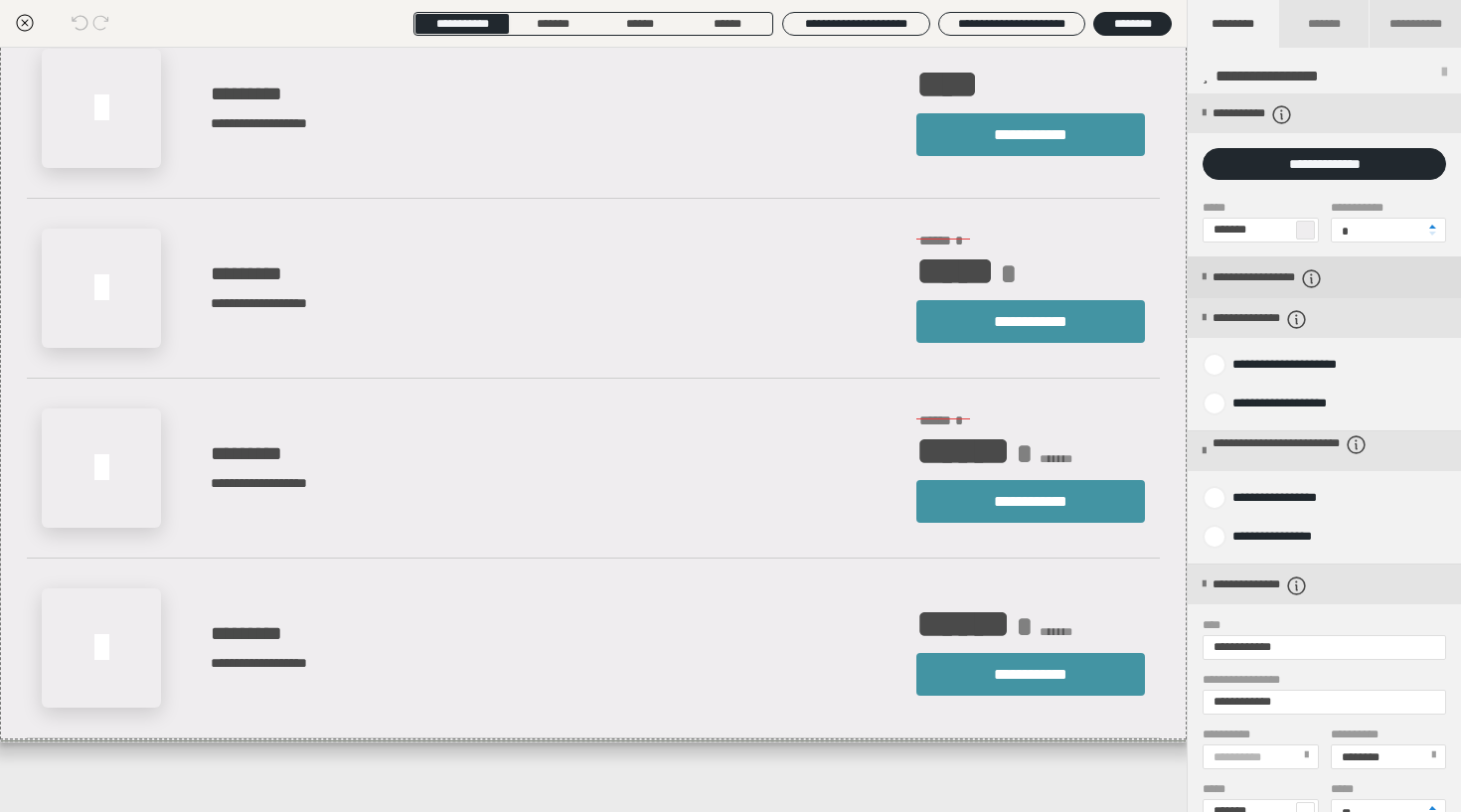 click on "**********" at bounding box center (1324, 277) 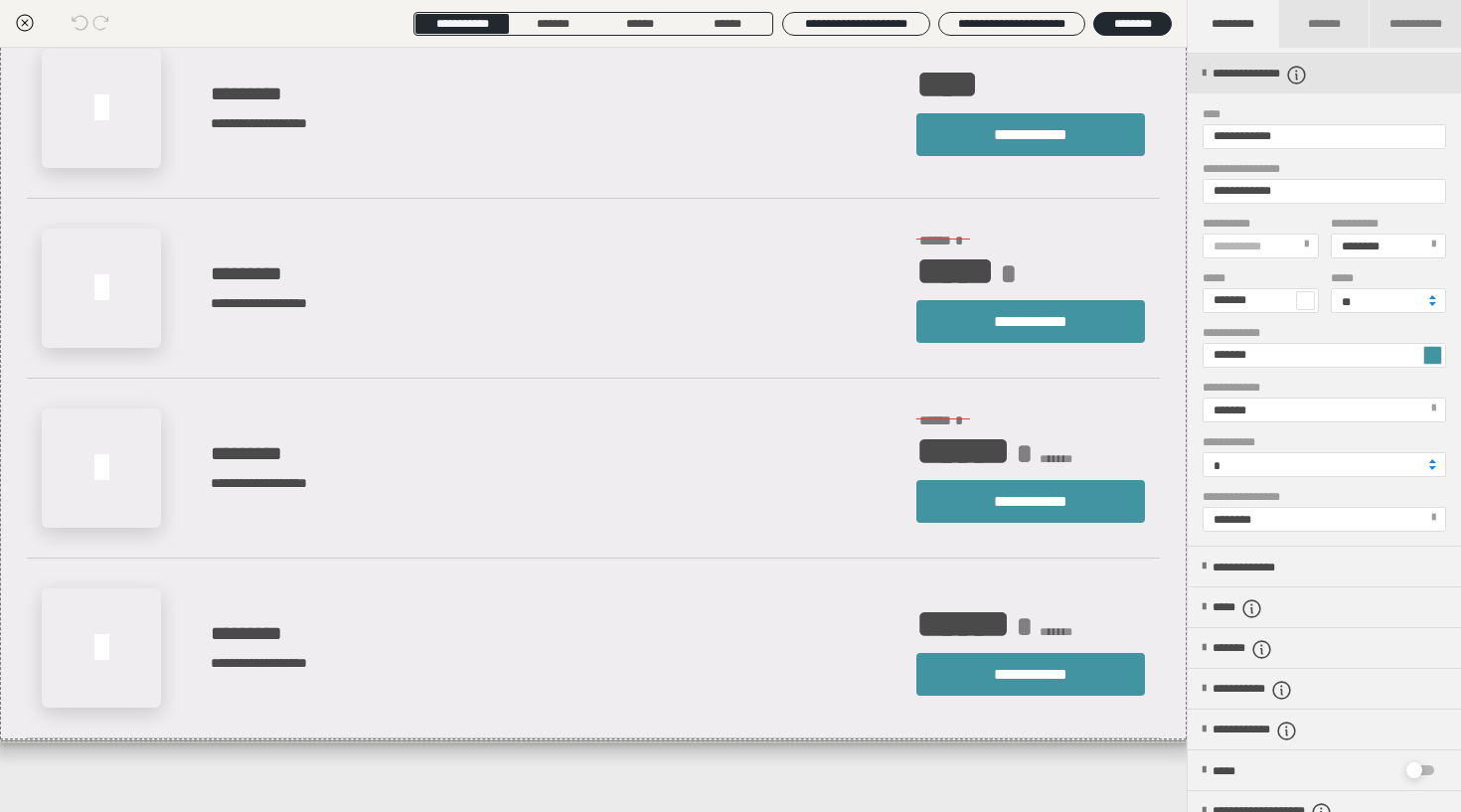 scroll, scrollTop: 663, scrollLeft: 0, axis: vertical 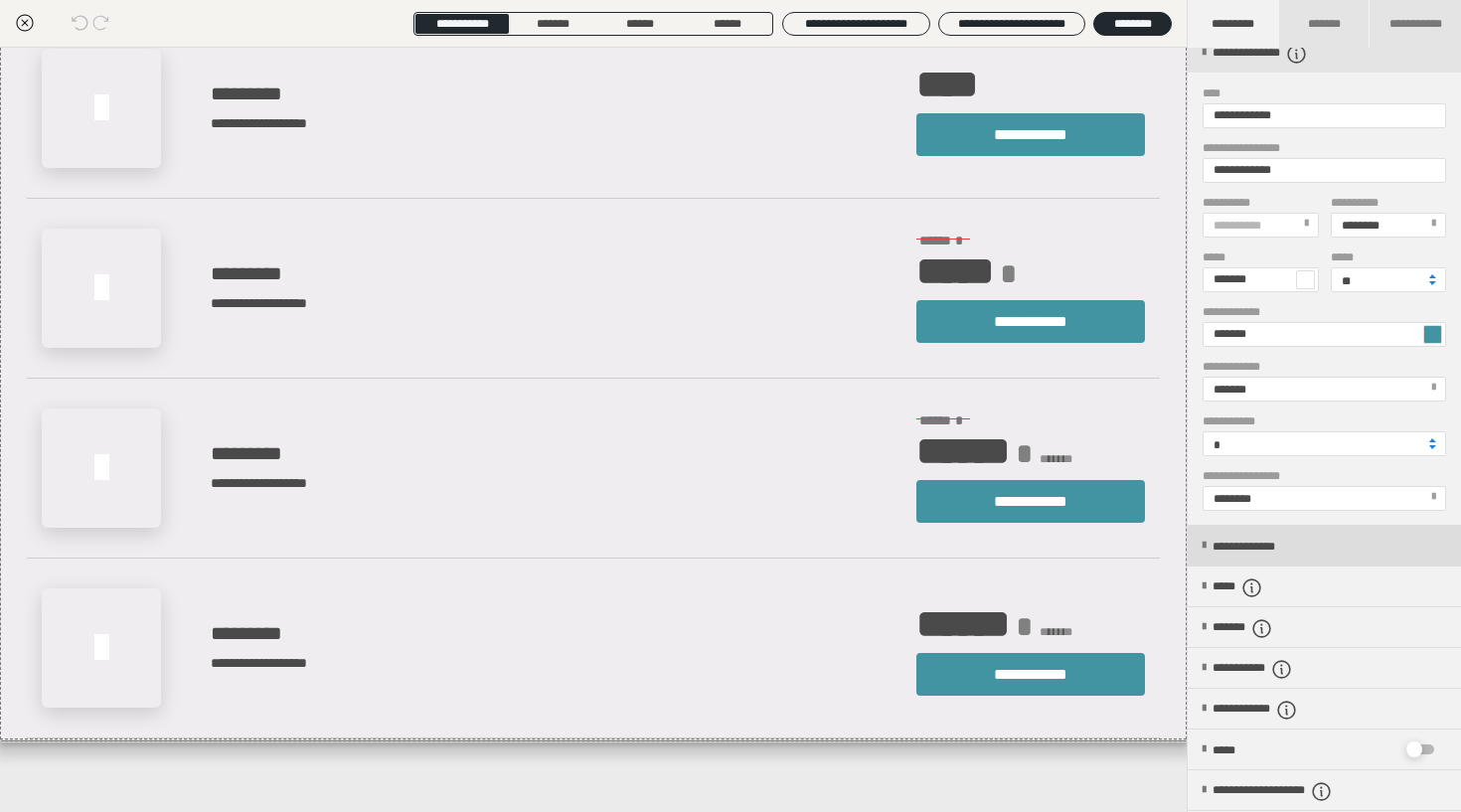 click on "**********" at bounding box center (1324, 546) 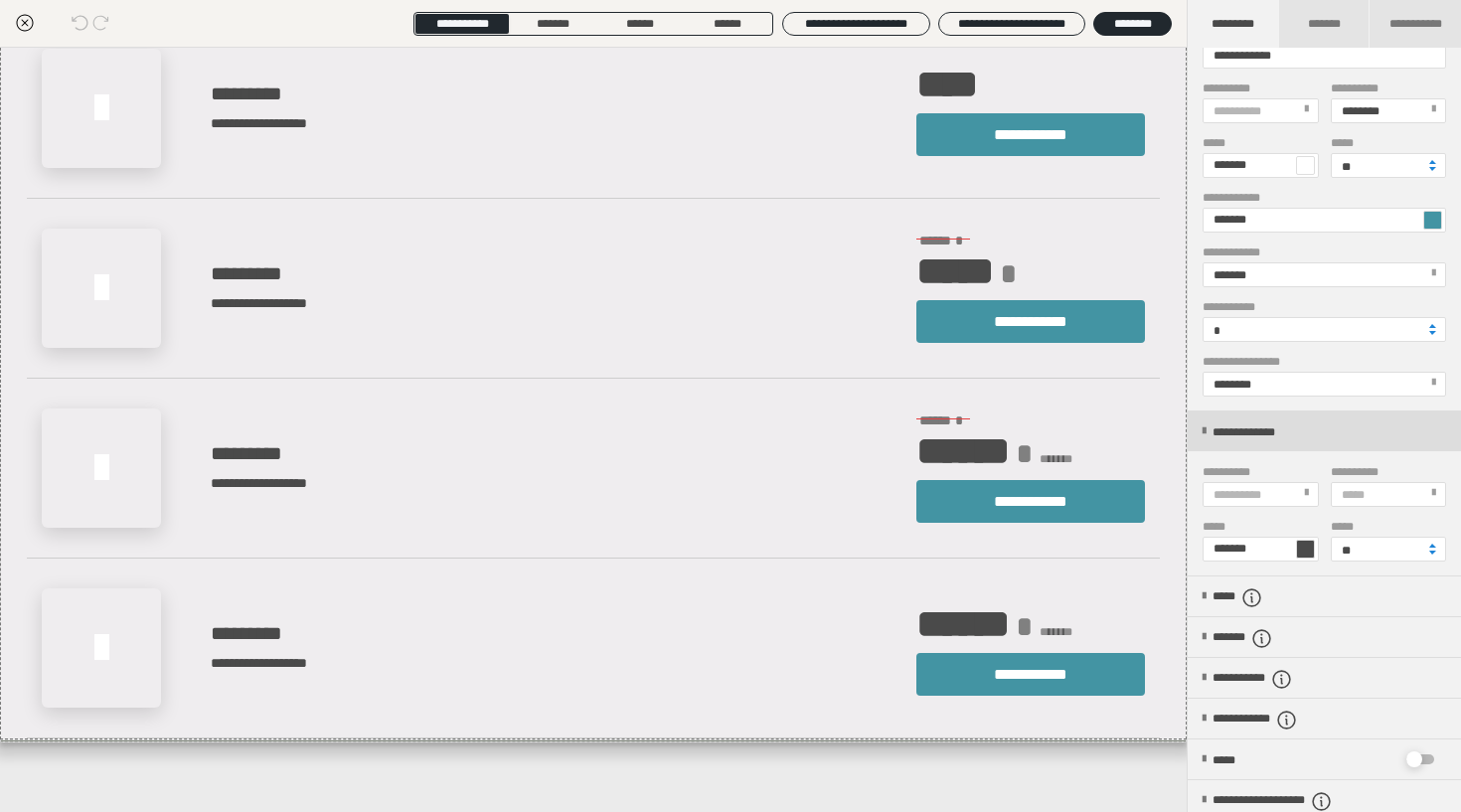 scroll, scrollTop: 913, scrollLeft: 0, axis: vertical 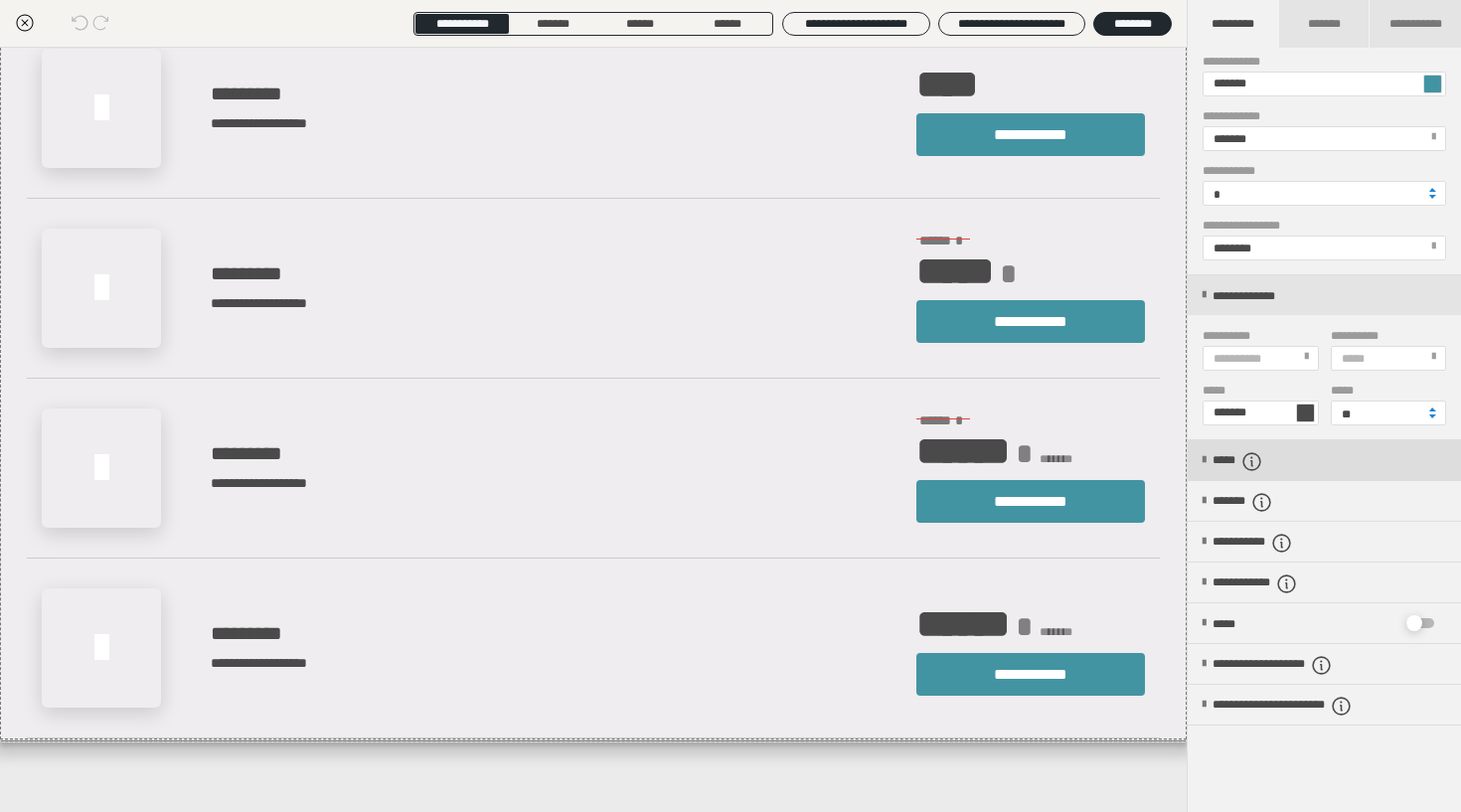 click on "*****" at bounding box center [1324, 460] 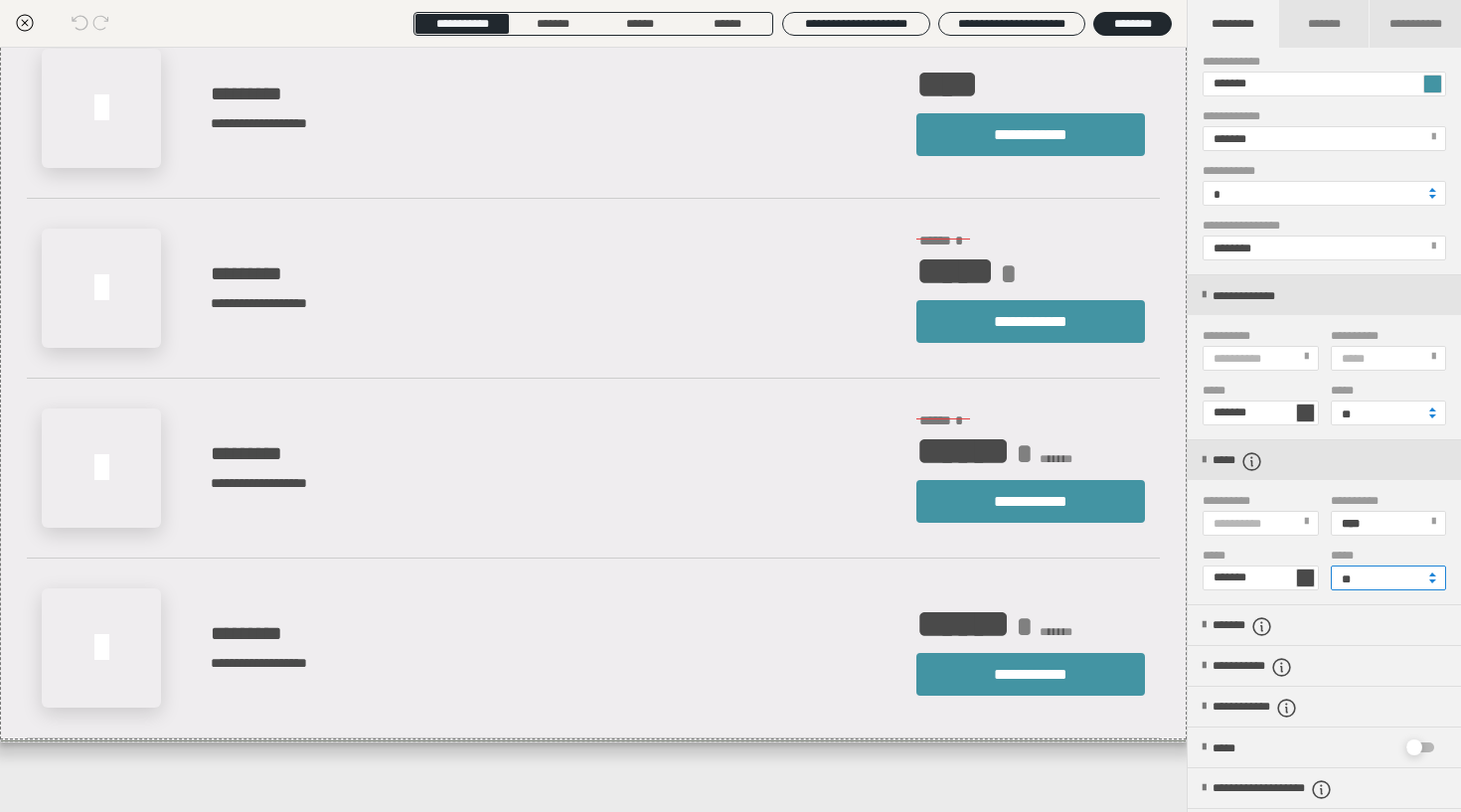 click on "**" at bounding box center (1388, 577) 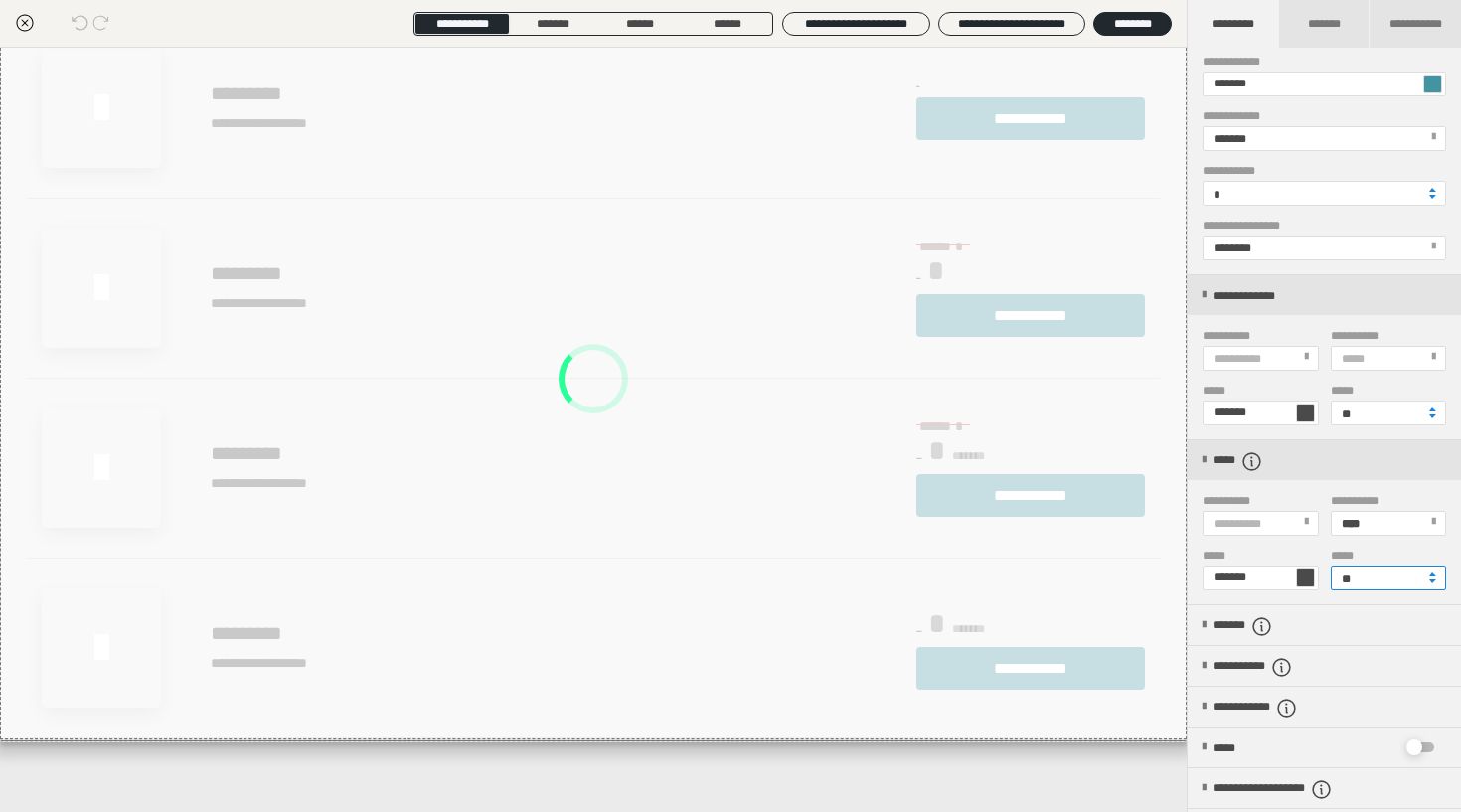 type on "**" 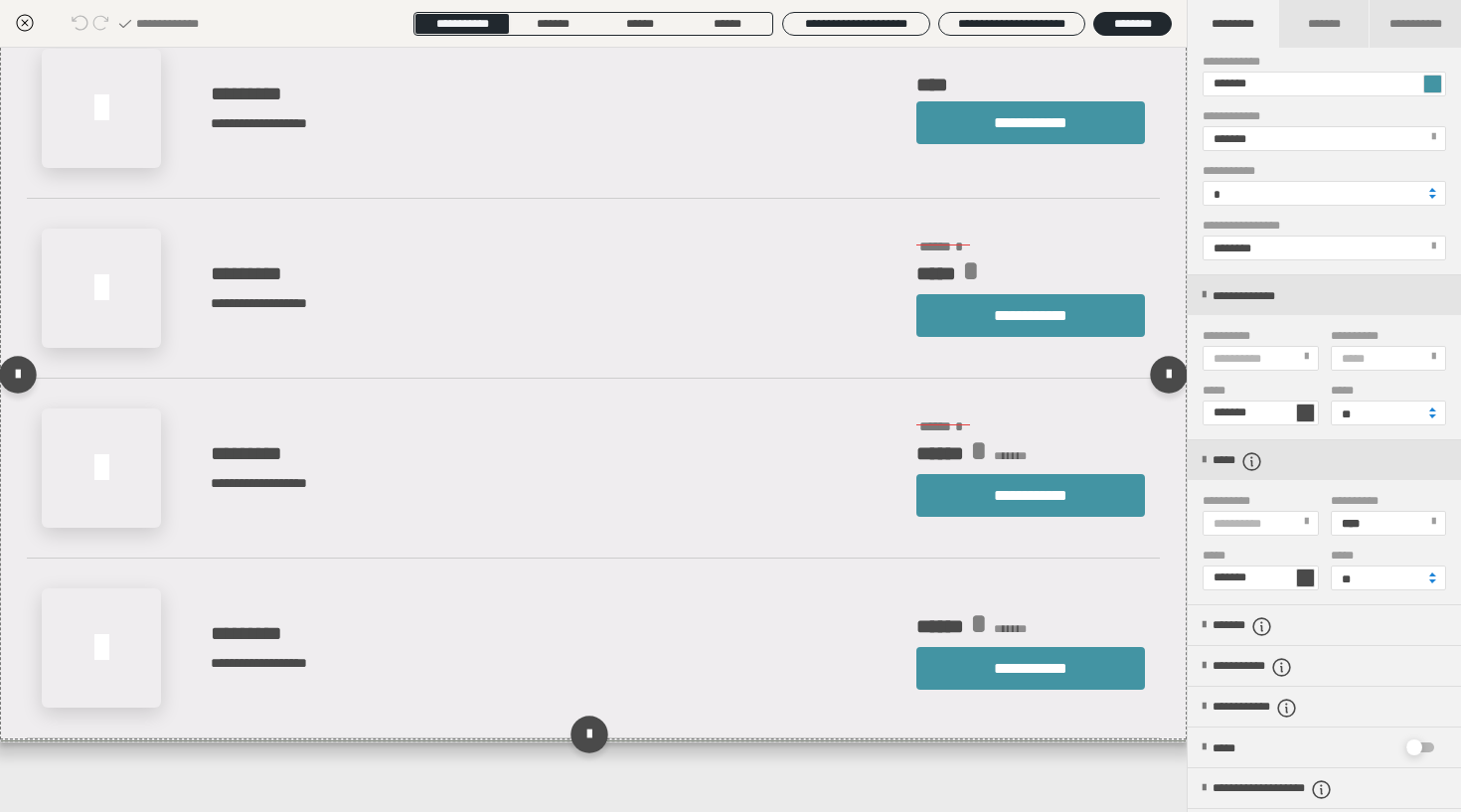 click on "****" at bounding box center (1031, 84) 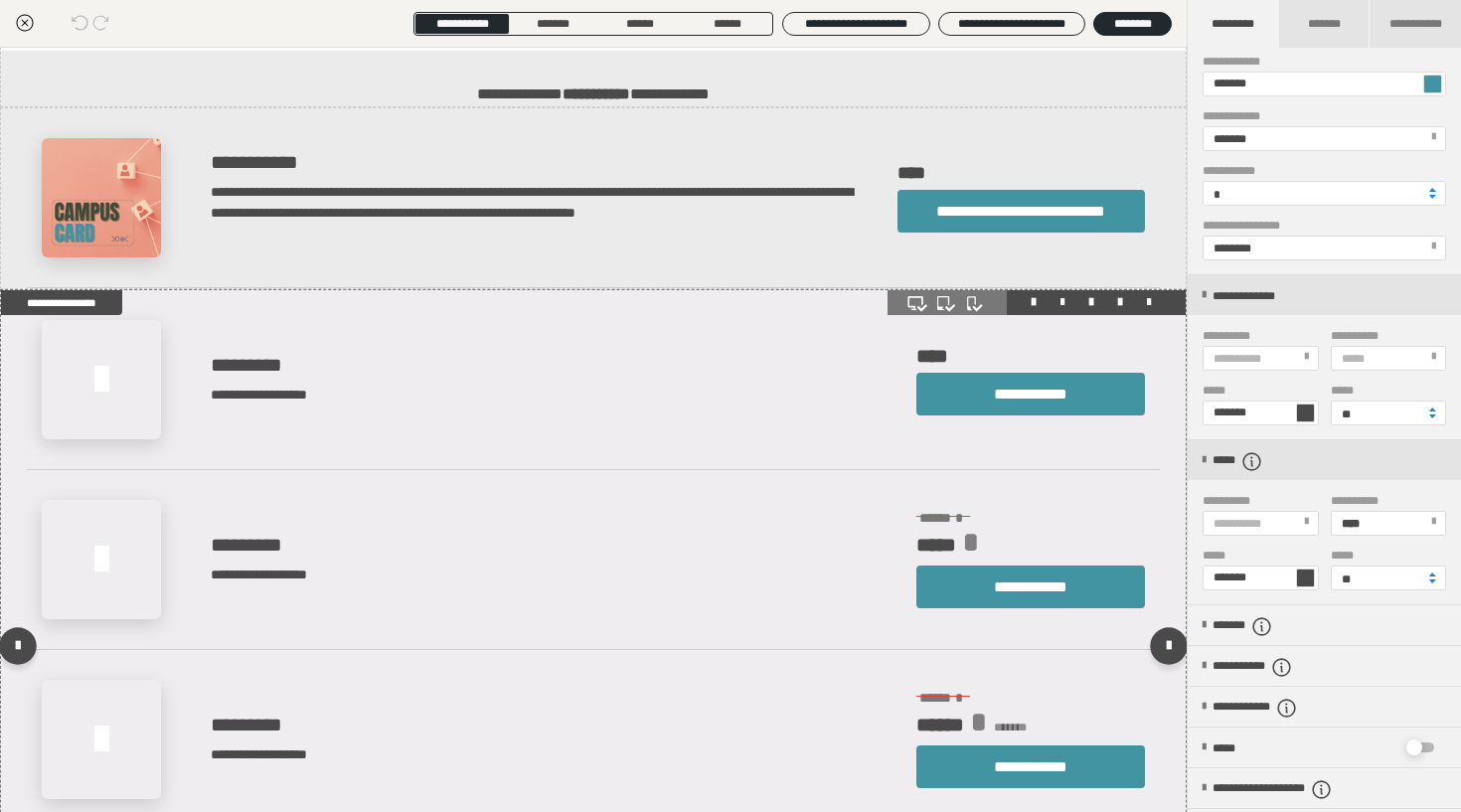 scroll, scrollTop: 2539, scrollLeft: 0, axis: vertical 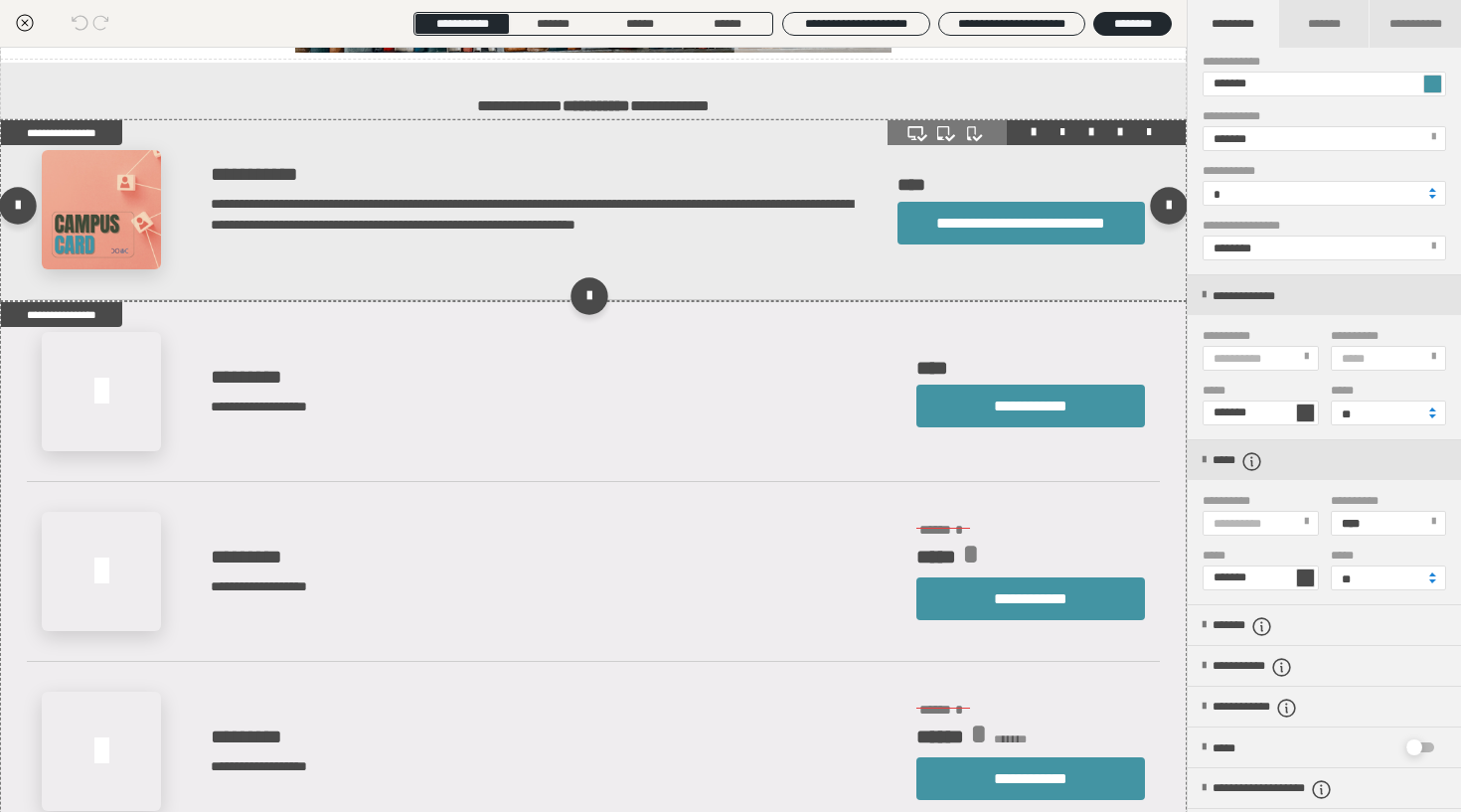 click on "**********" at bounding box center (593, 210) 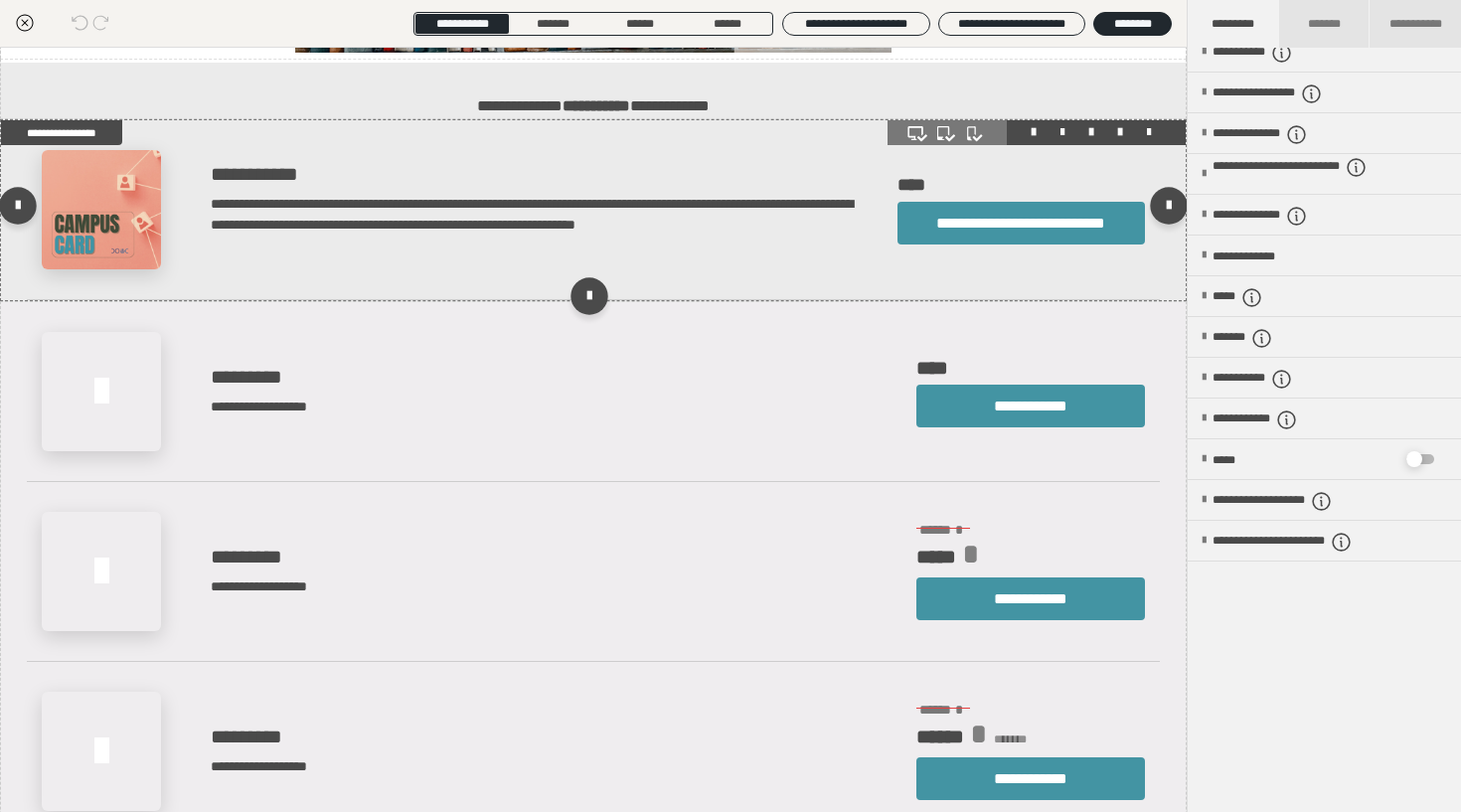 scroll, scrollTop: 62, scrollLeft: 0, axis: vertical 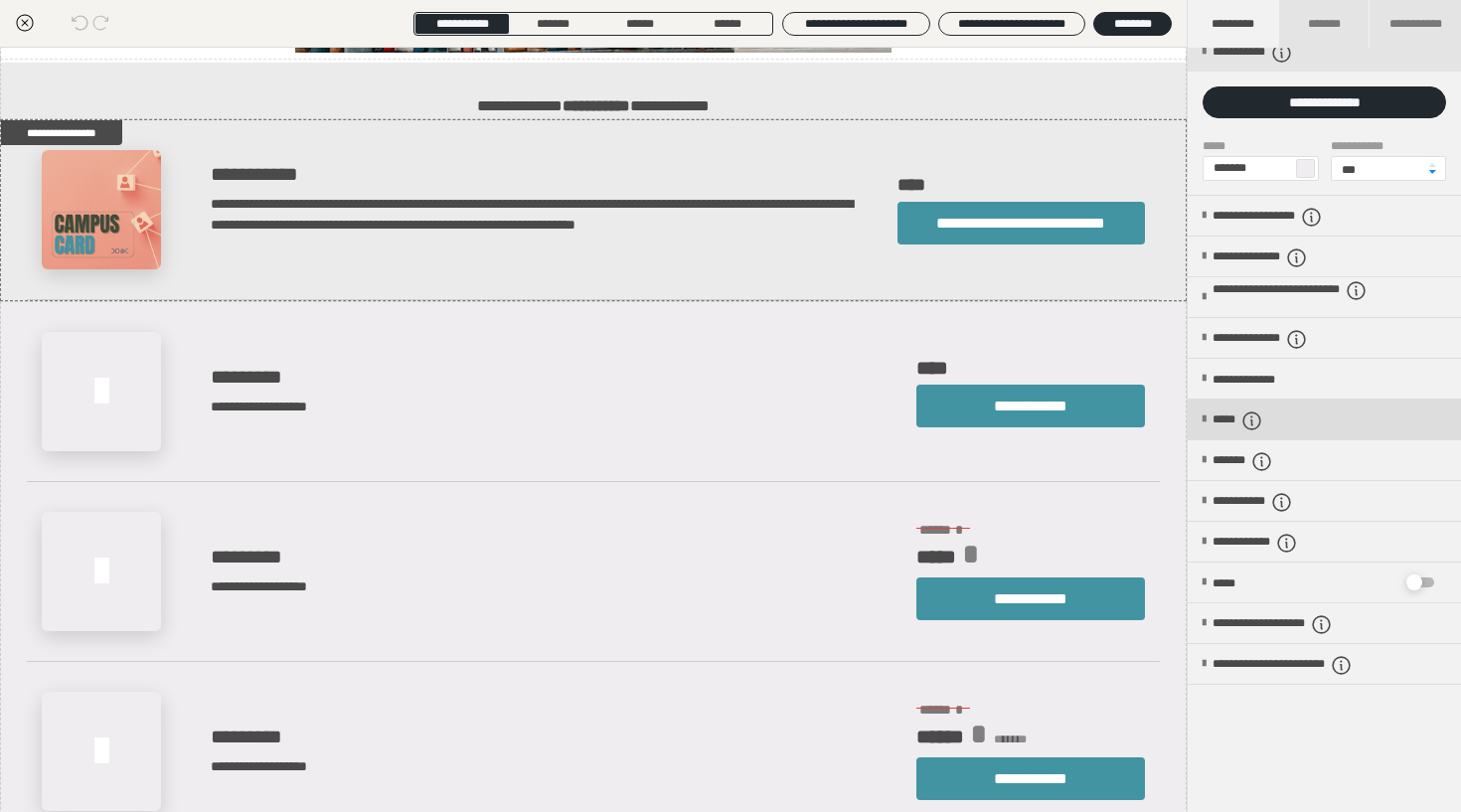 click at bounding box center [1204, 419] 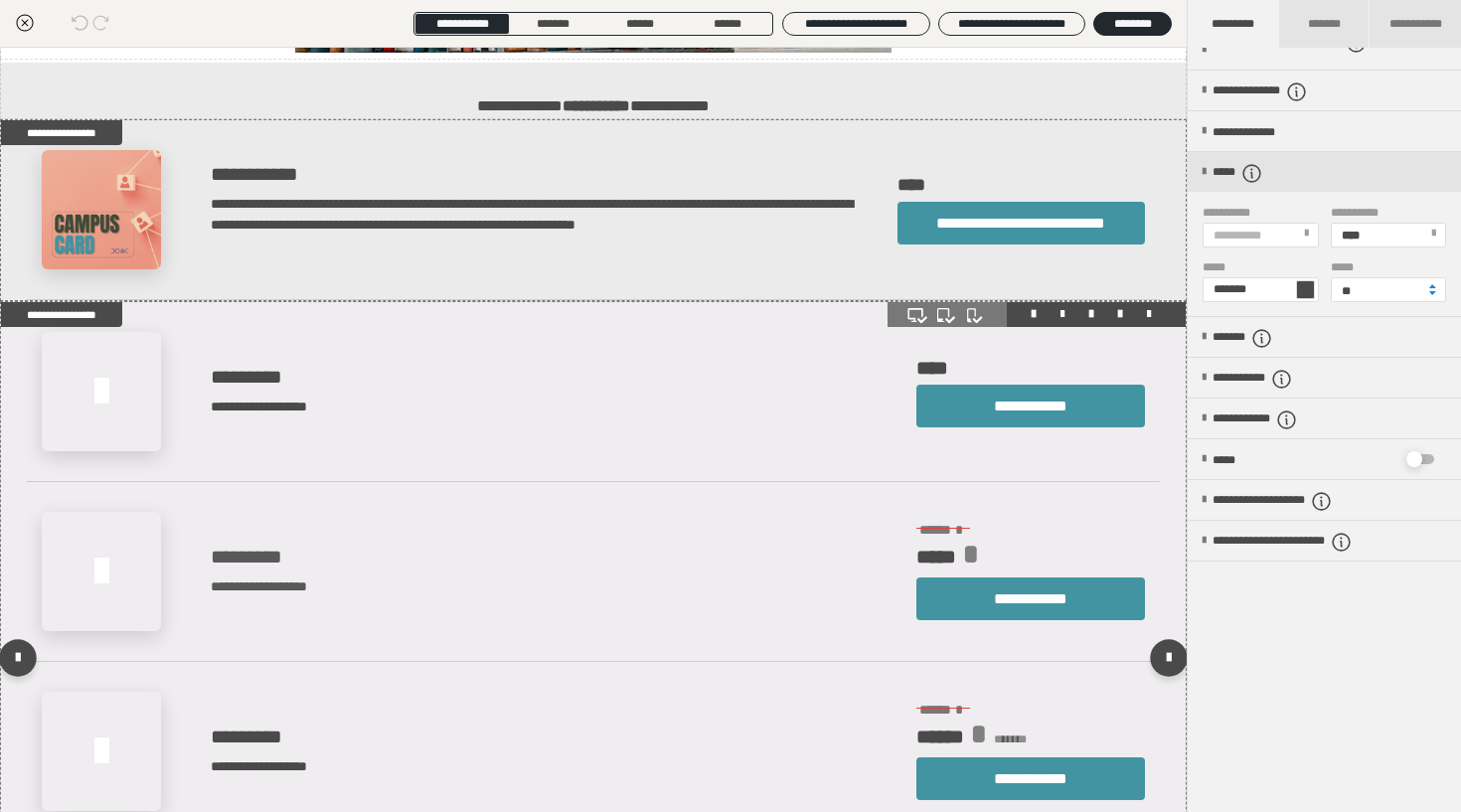 click on "**********" at bounding box center [544, 571] 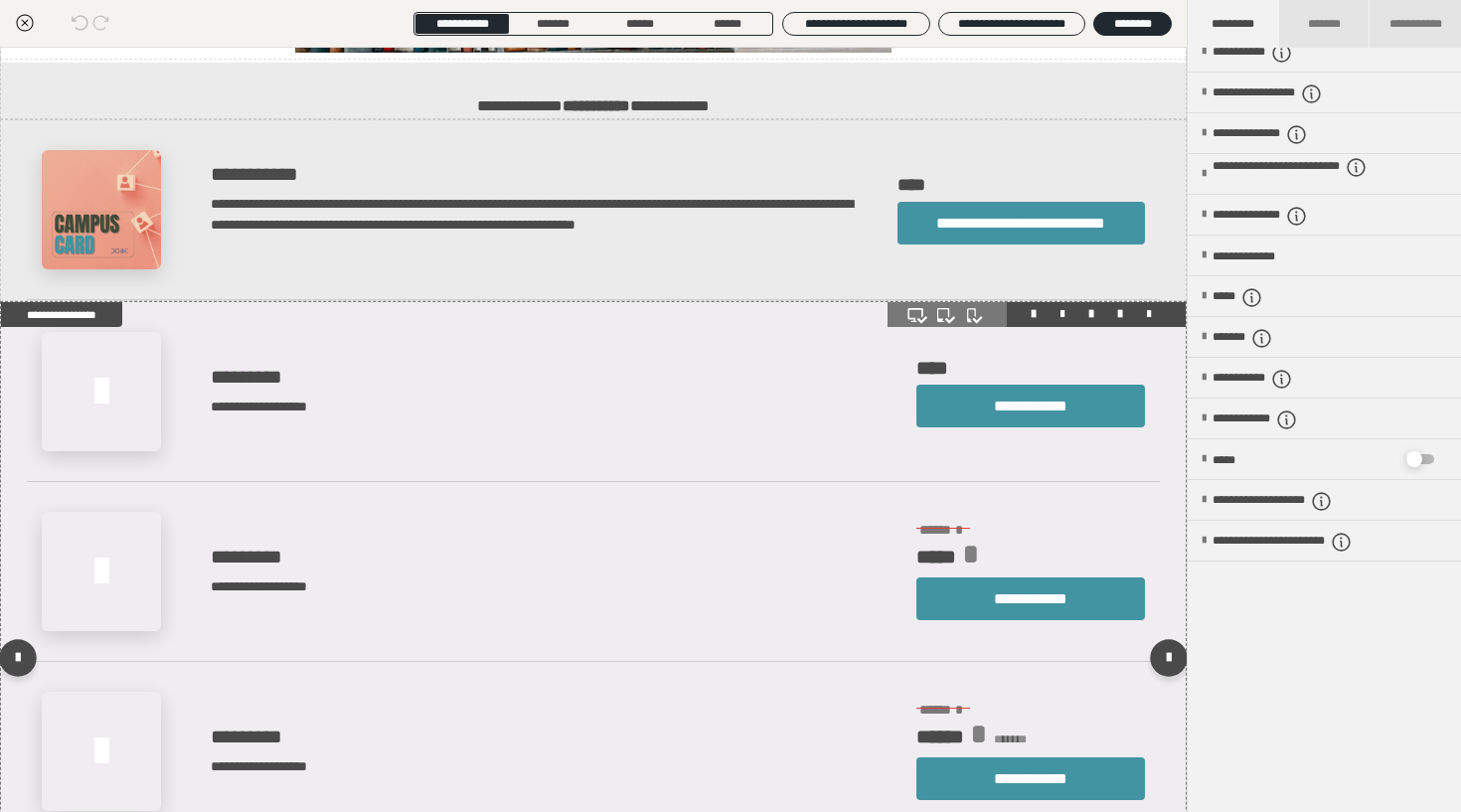 scroll, scrollTop: 62, scrollLeft: 0, axis: vertical 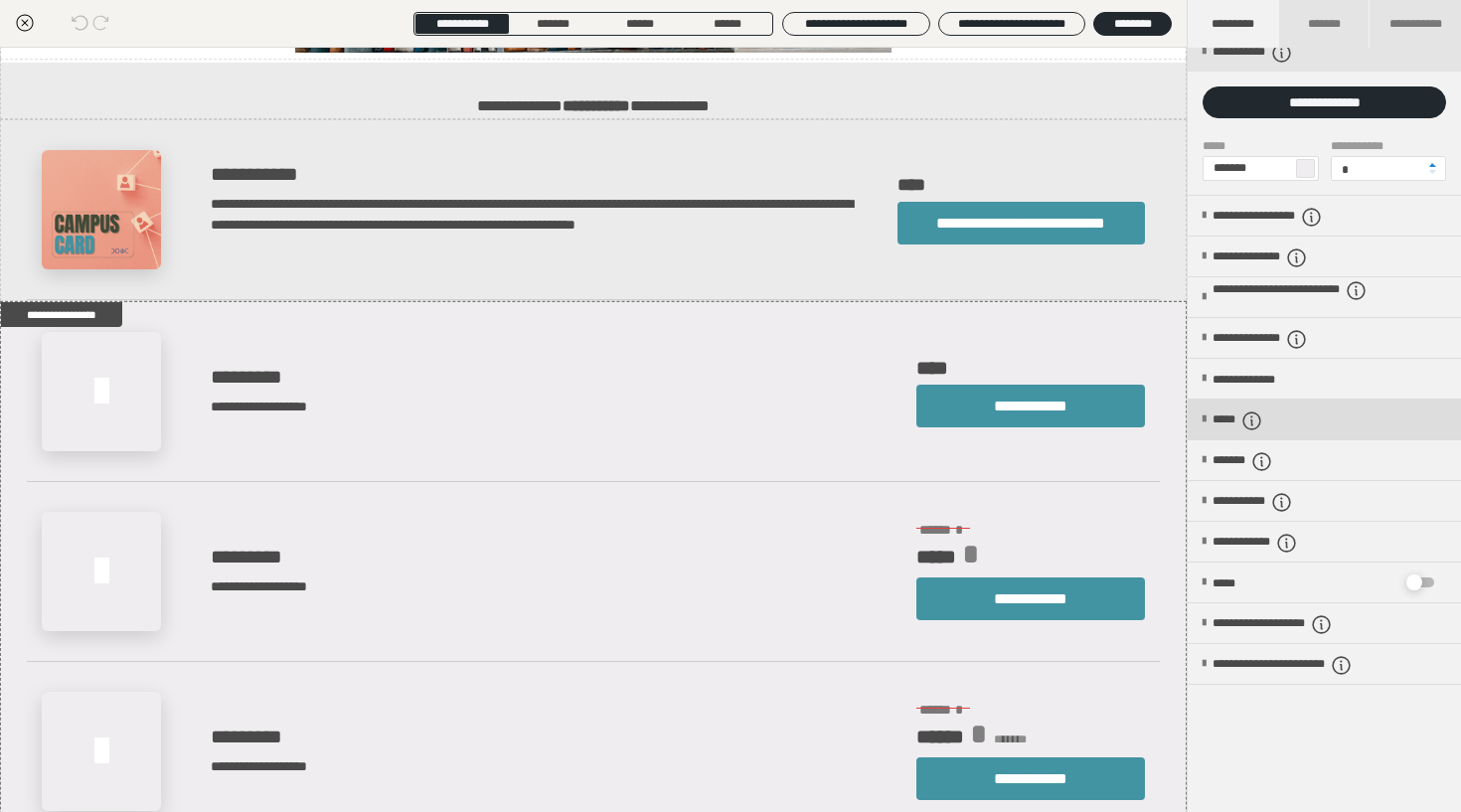 click at bounding box center (1204, 419) 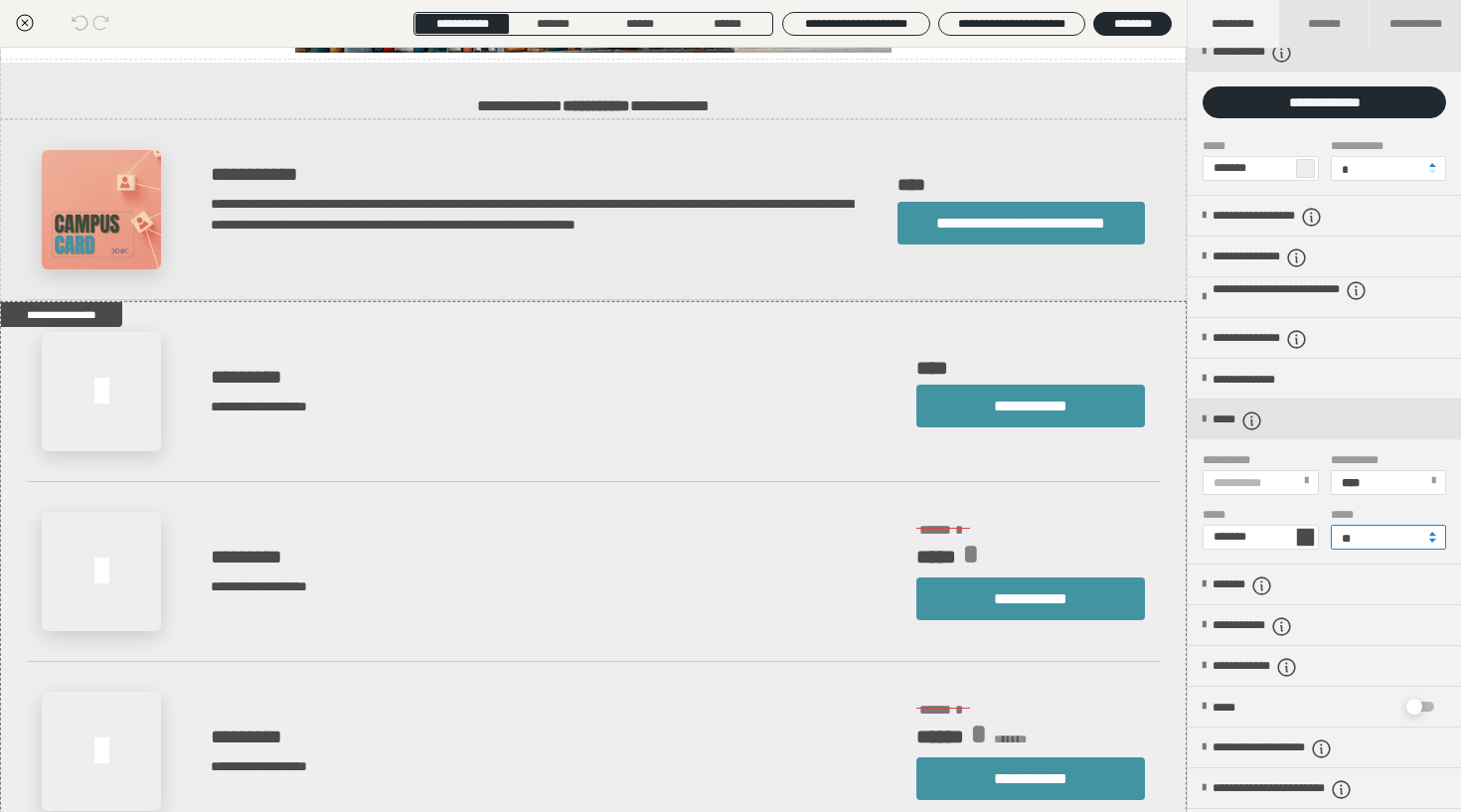 click on "**" at bounding box center [1388, 537] 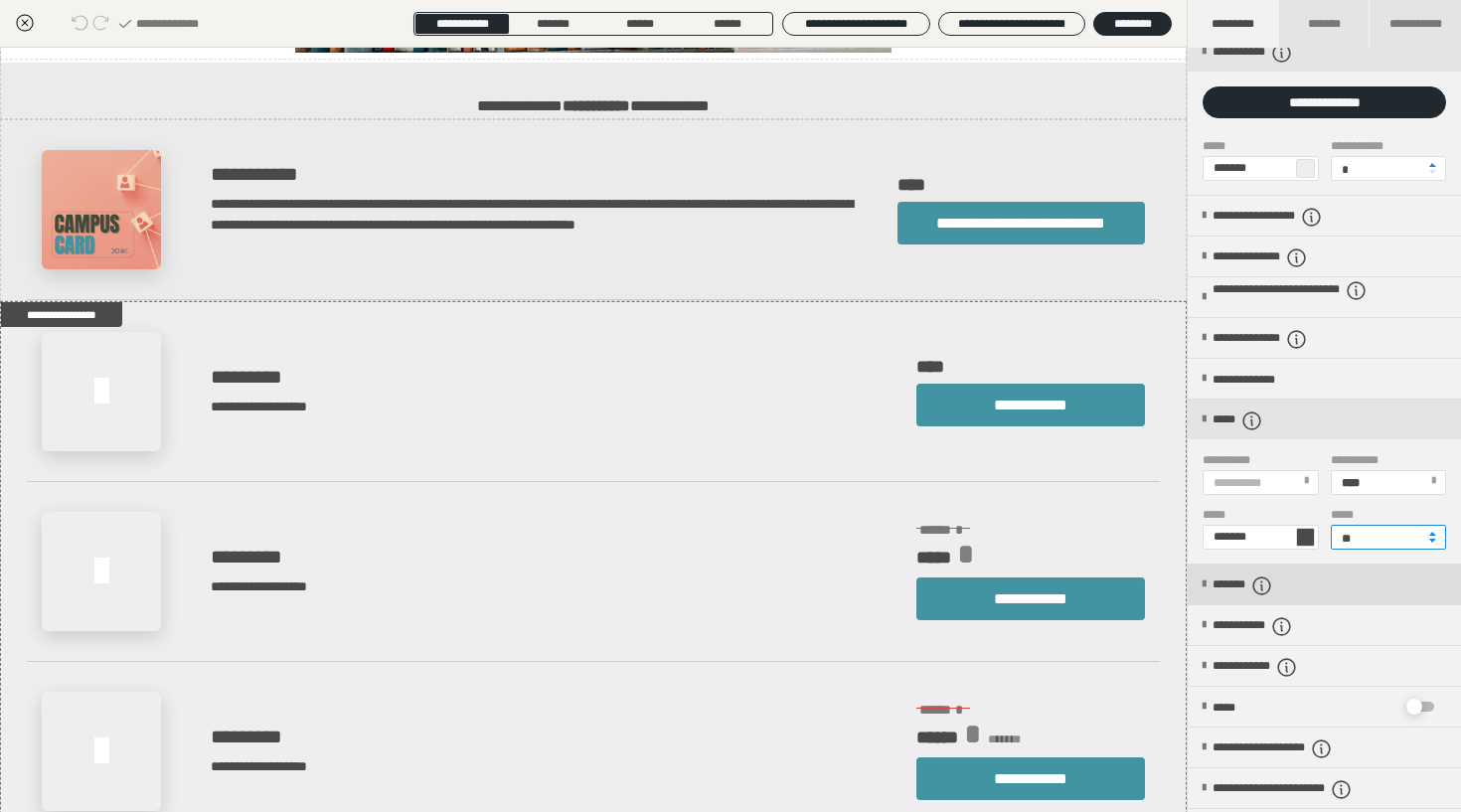 type on "**" 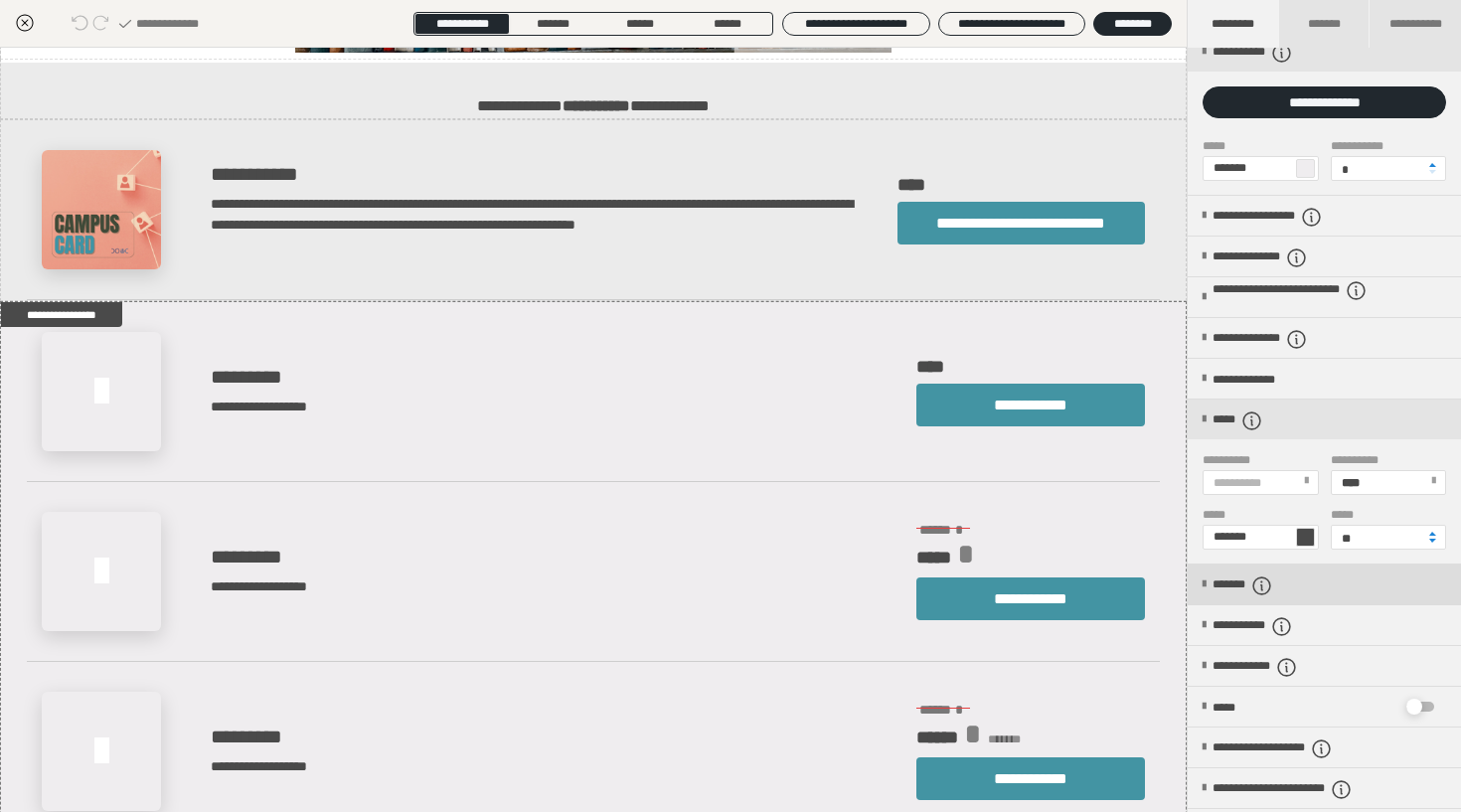 click on "*******" at bounding box center (1324, 584) 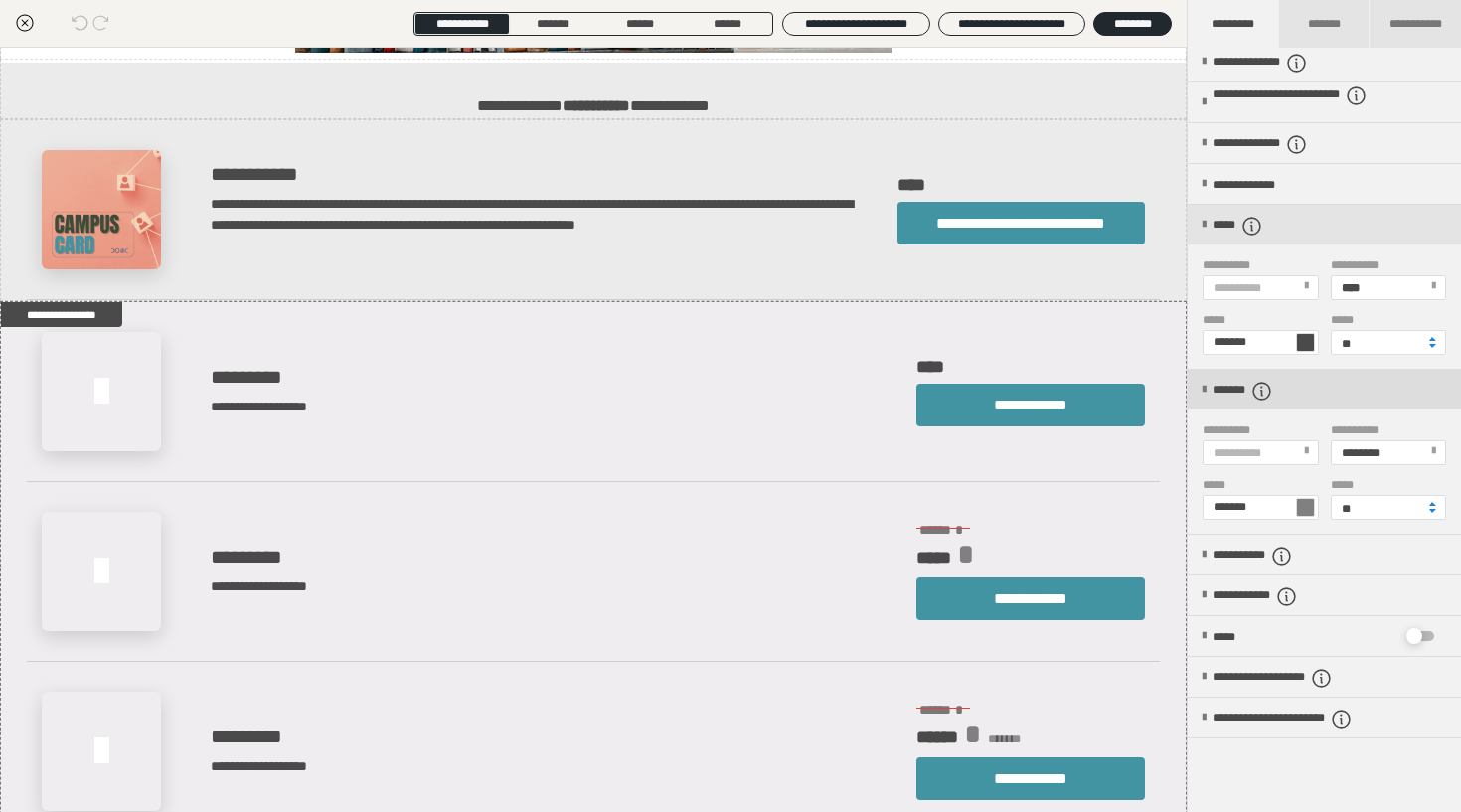 scroll, scrollTop: 304, scrollLeft: 0, axis: vertical 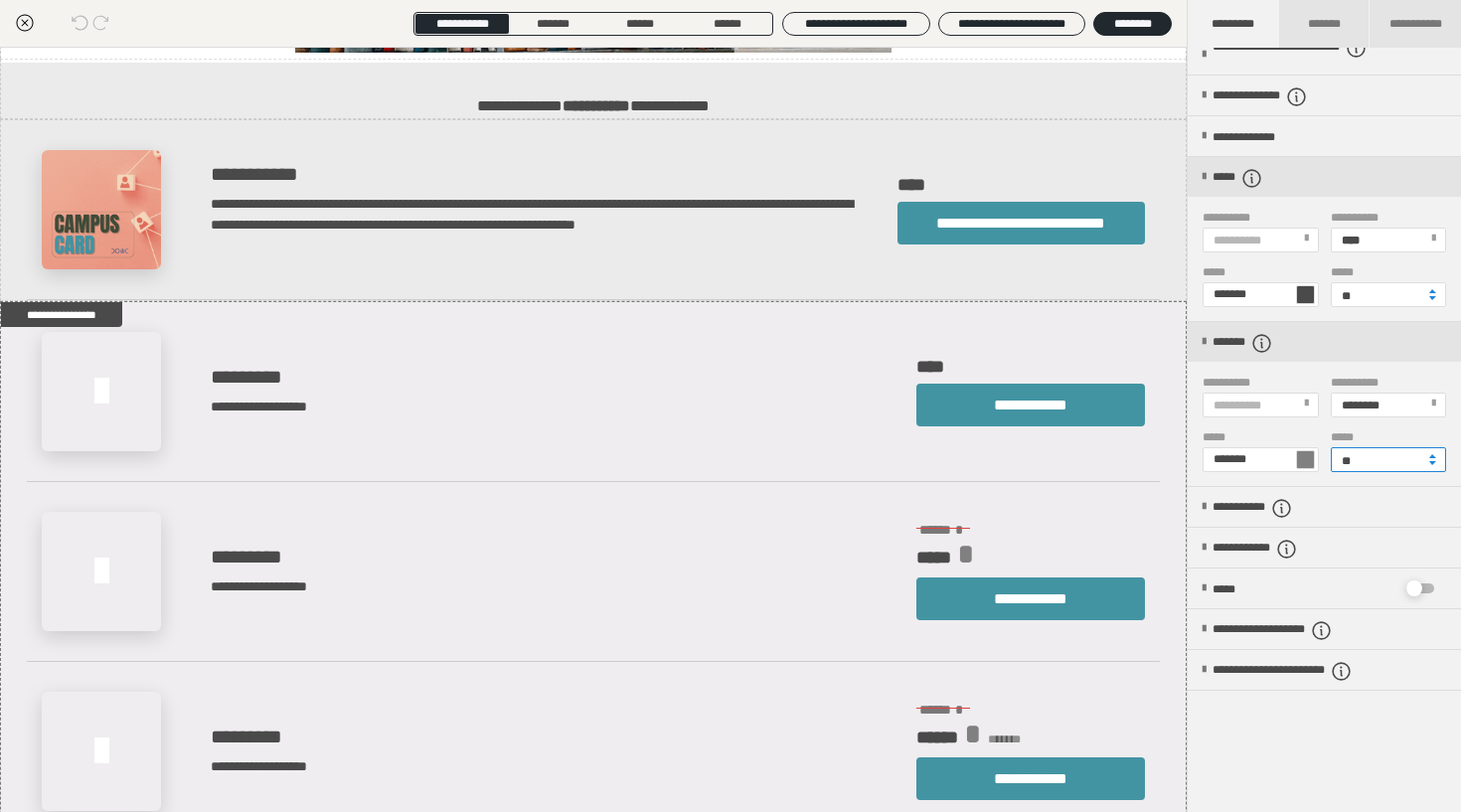 click on "**" at bounding box center [1388, 459] 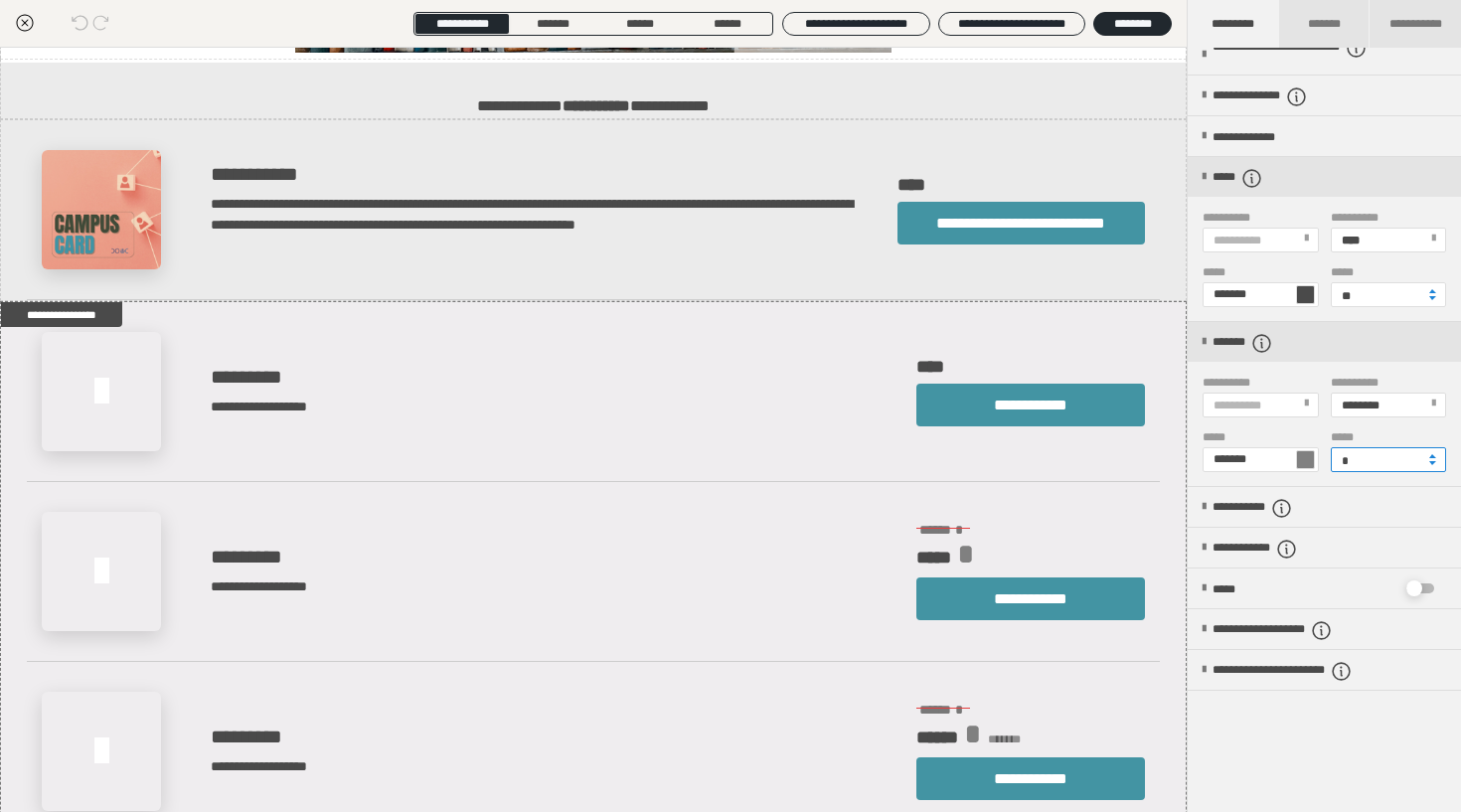 type on "**" 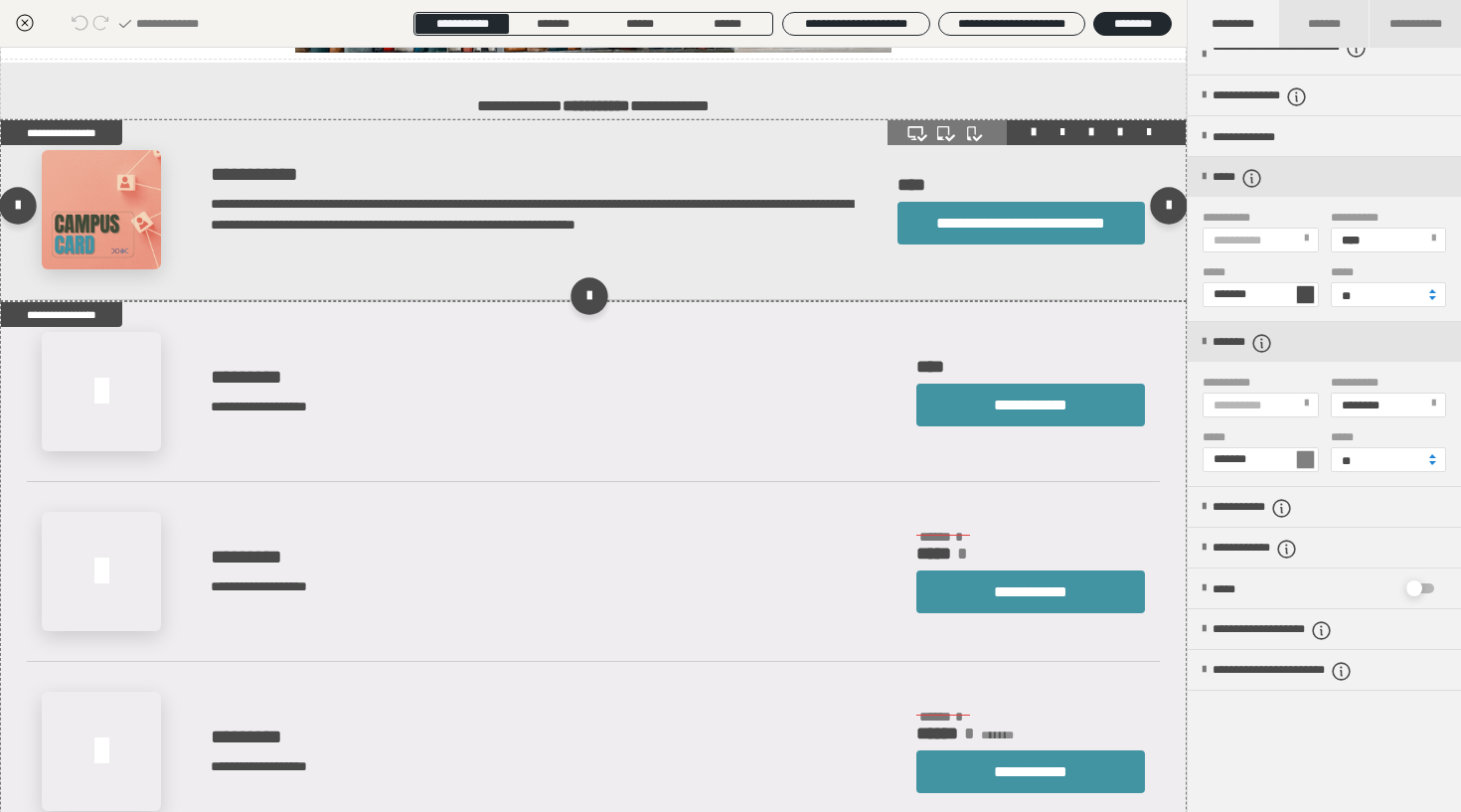 click on "**********" at bounding box center [593, 210] 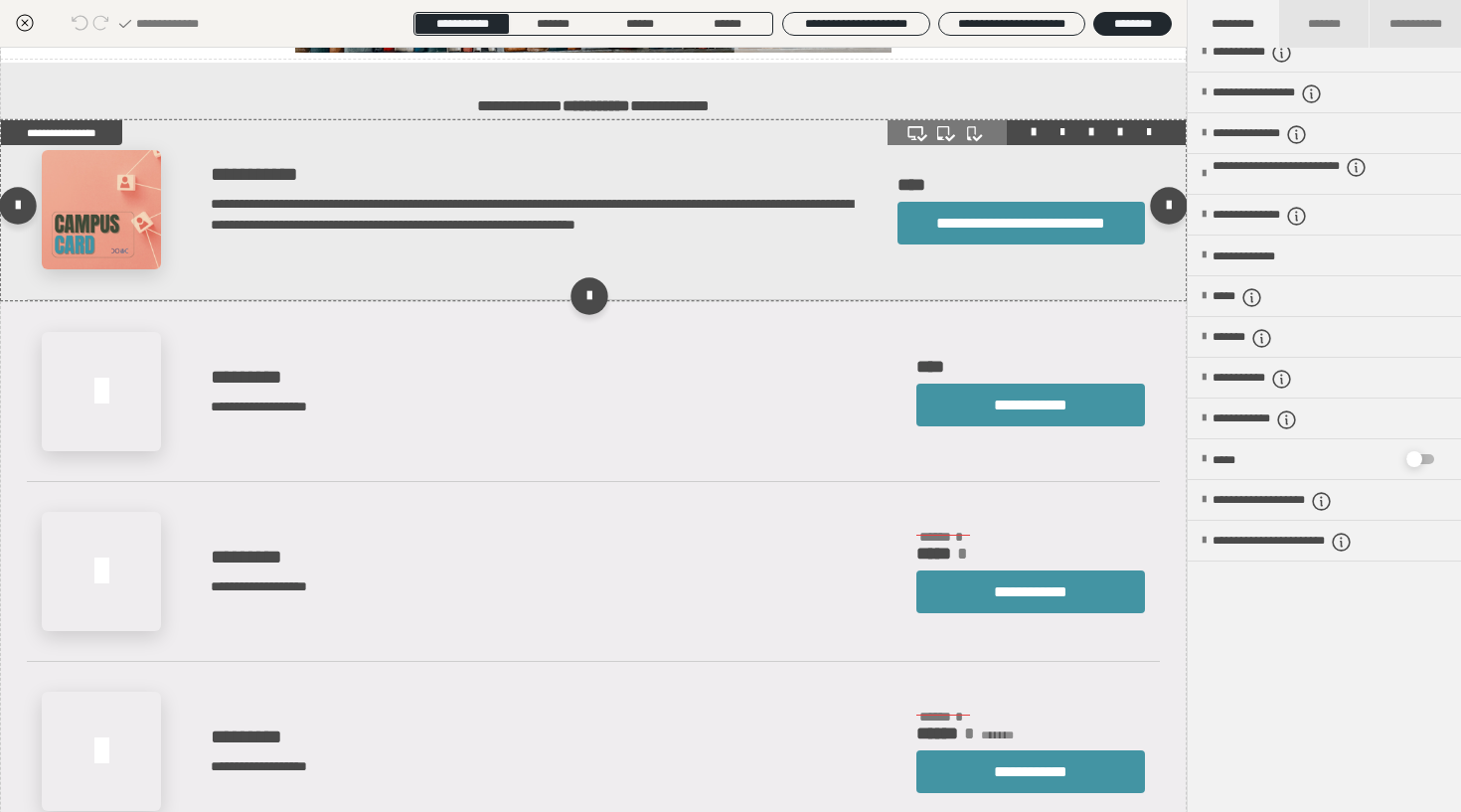 scroll, scrollTop: 62, scrollLeft: 0, axis: vertical 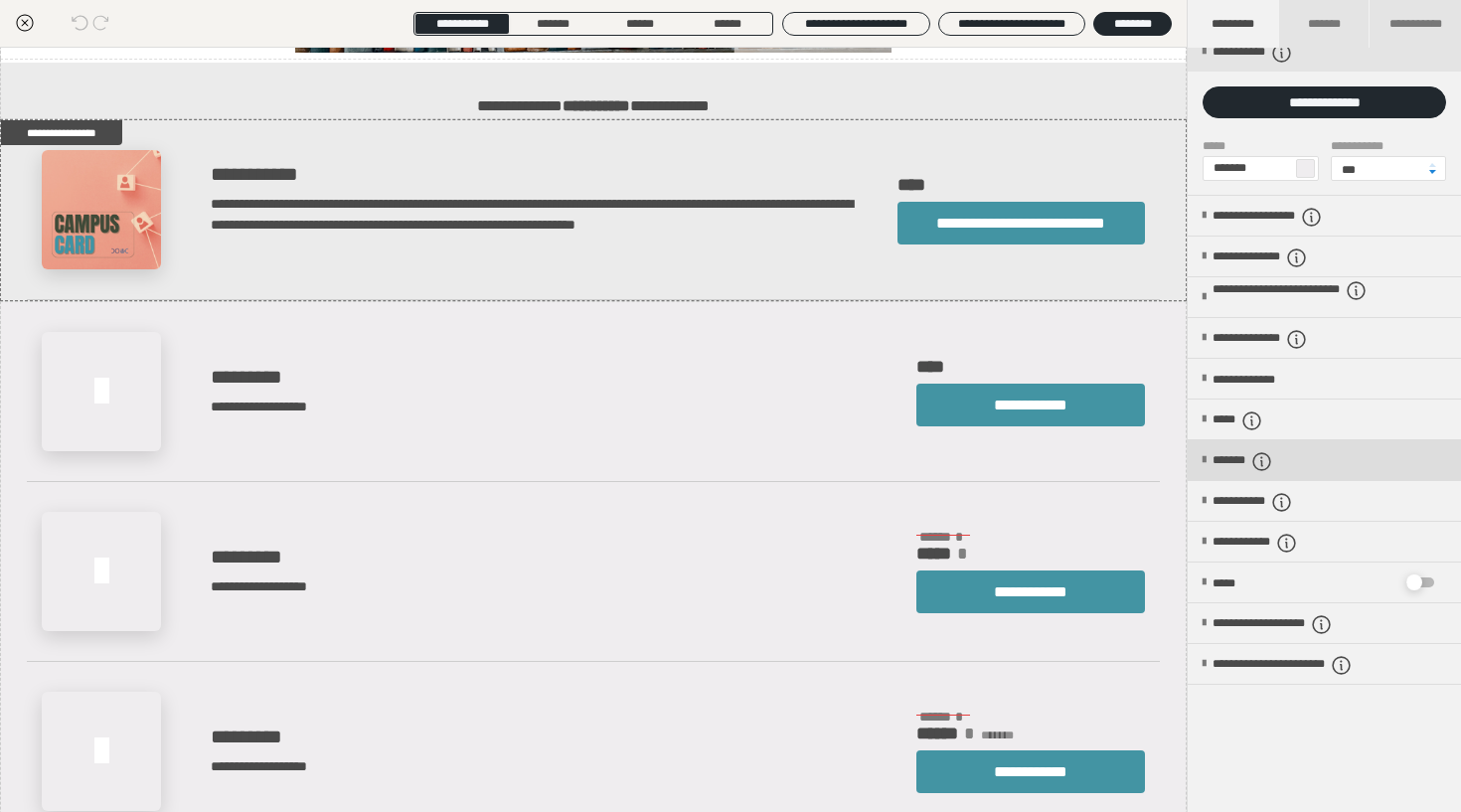 click at bounding box center (1204, 460) 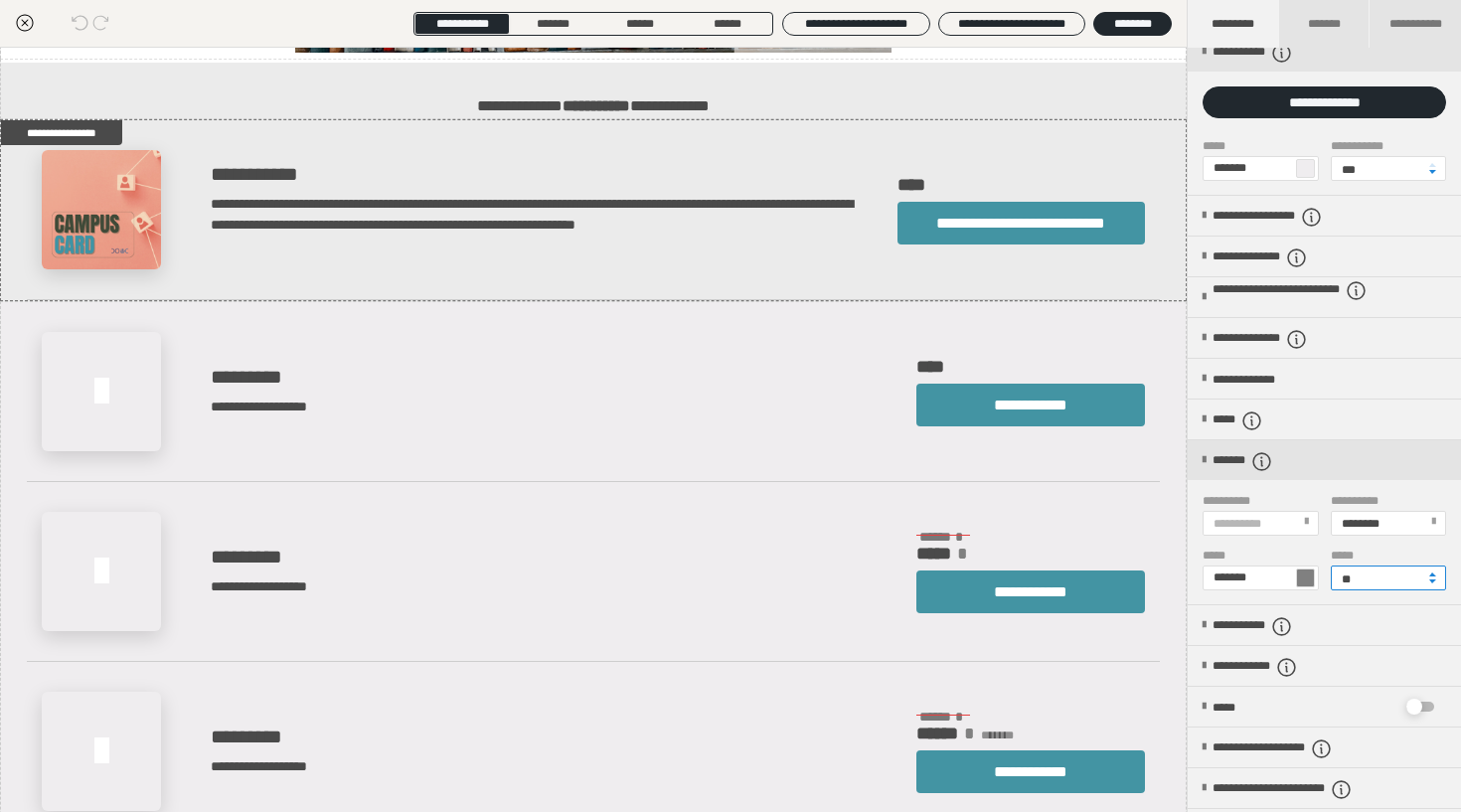 click on "**" at bounding box center [1388, 577] 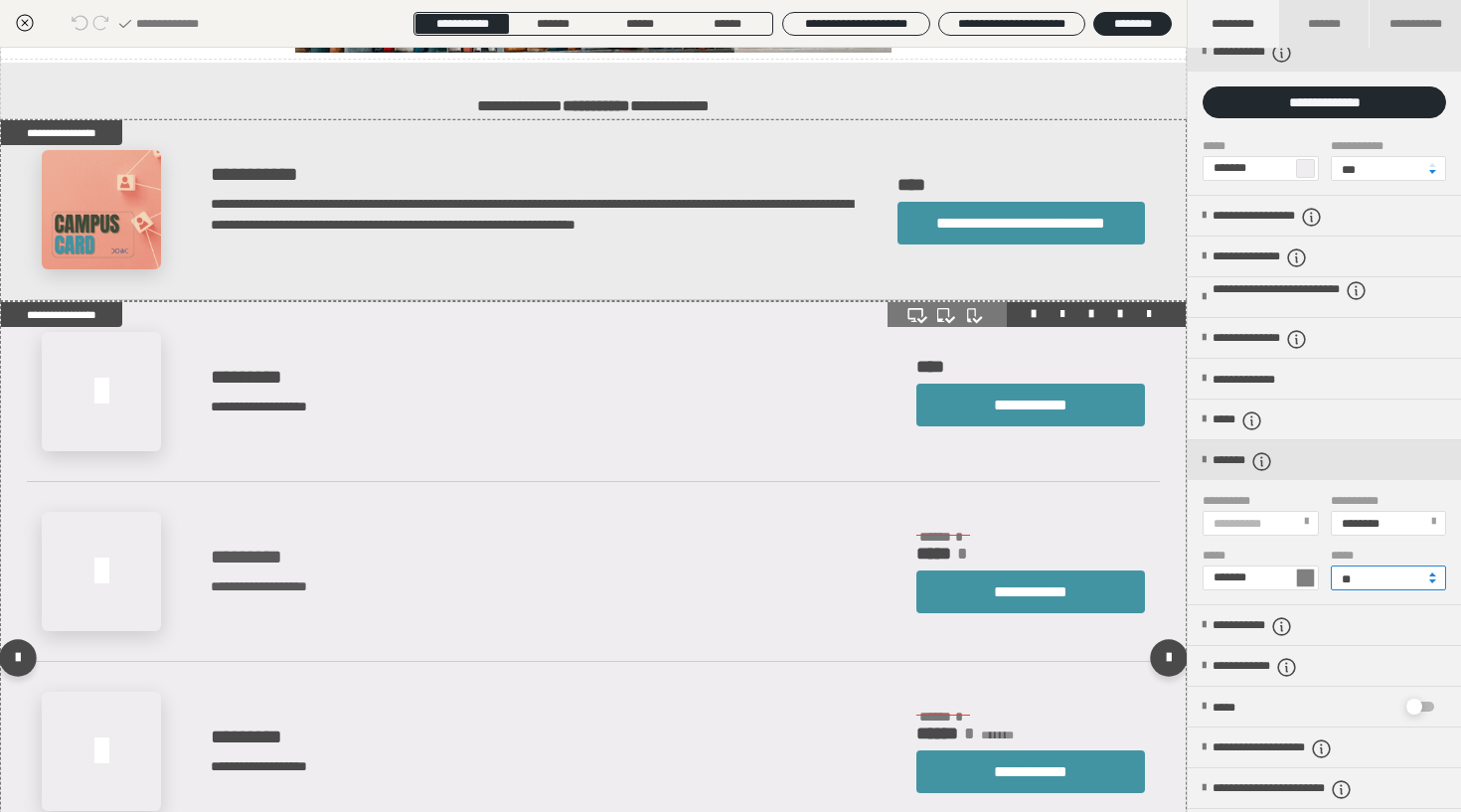 scroll, scrollTop: 2549, scrollLeft: 0, axis: vertical 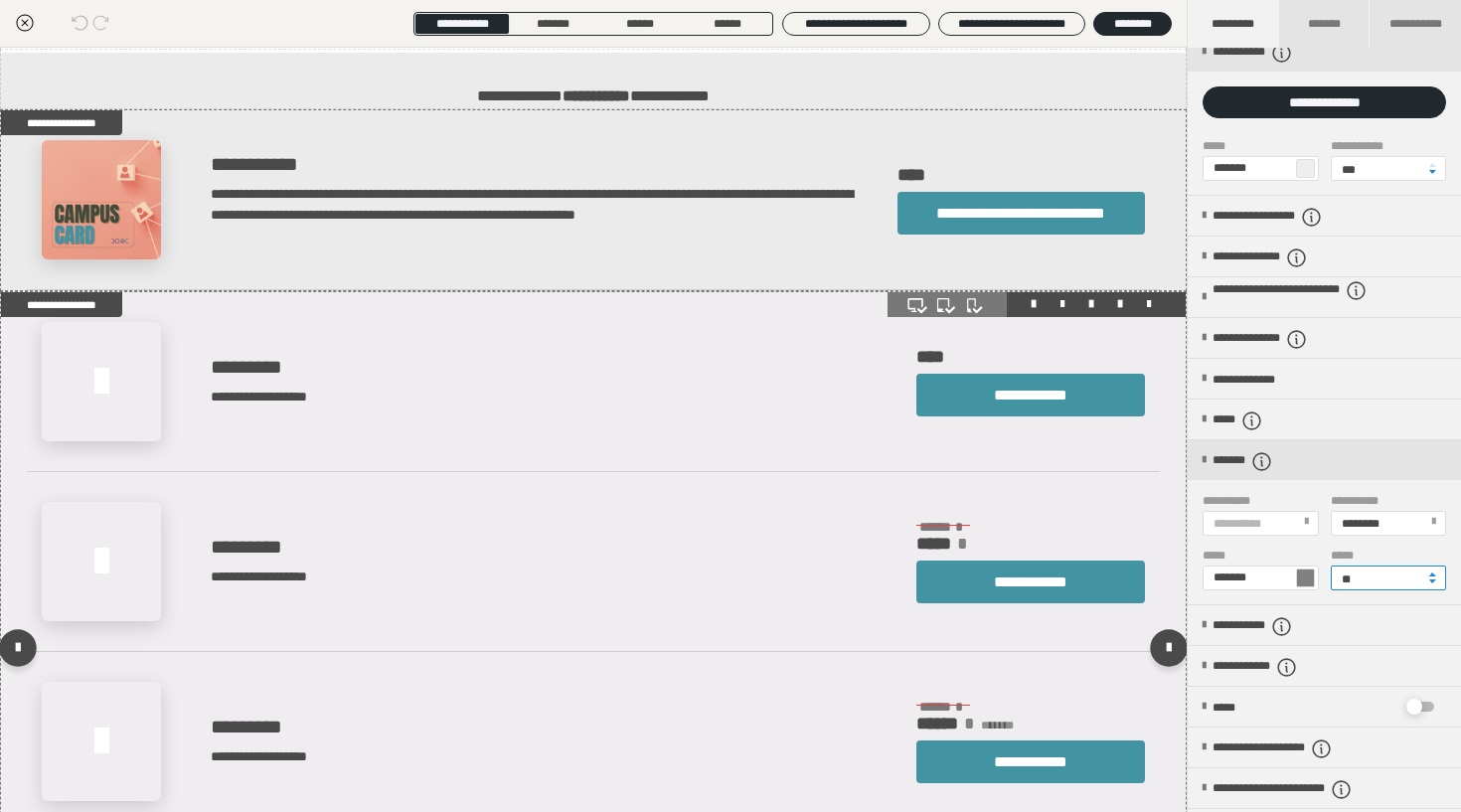 type on "**" 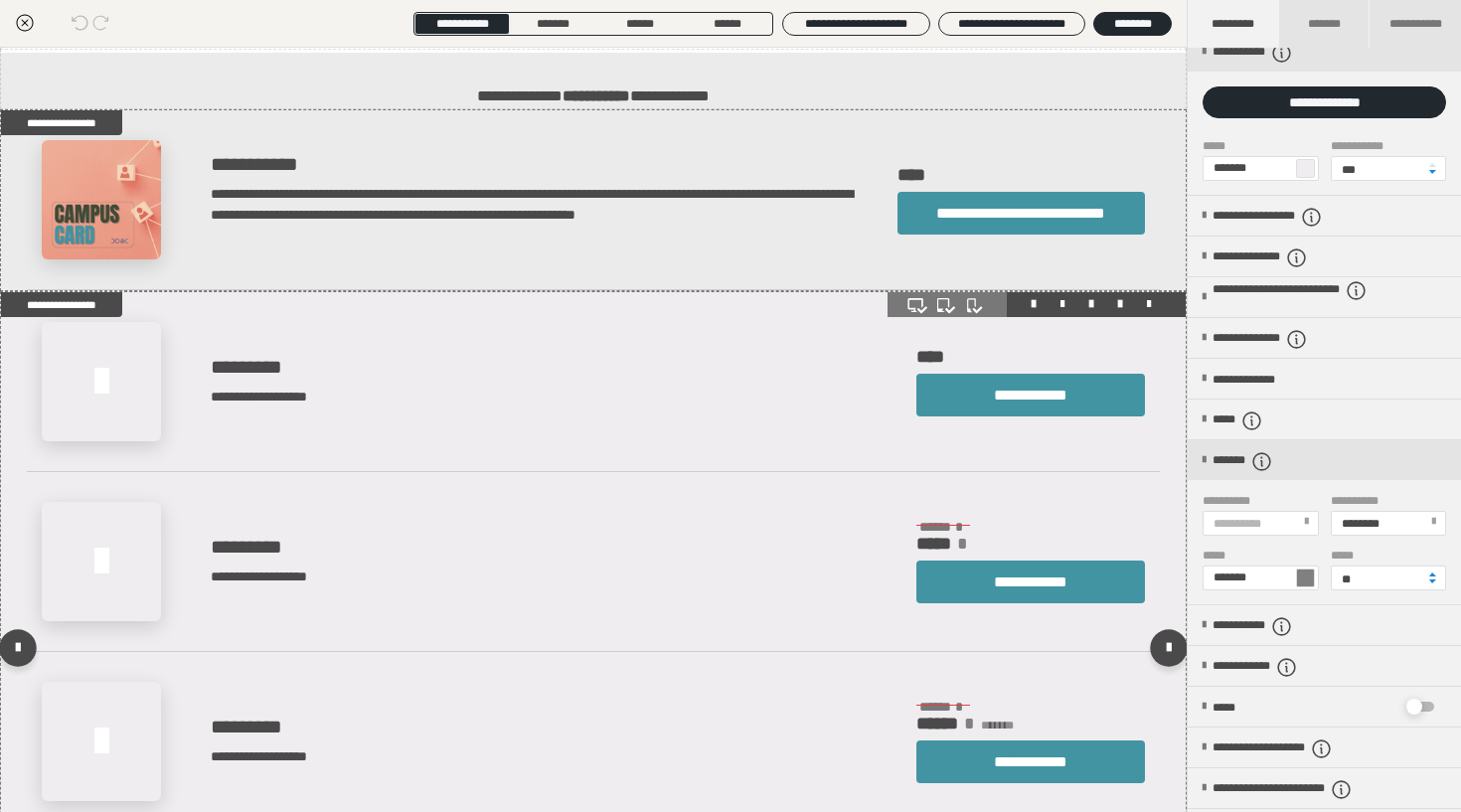 click on "****** * ***** *" at bounding box center (1031, 538) 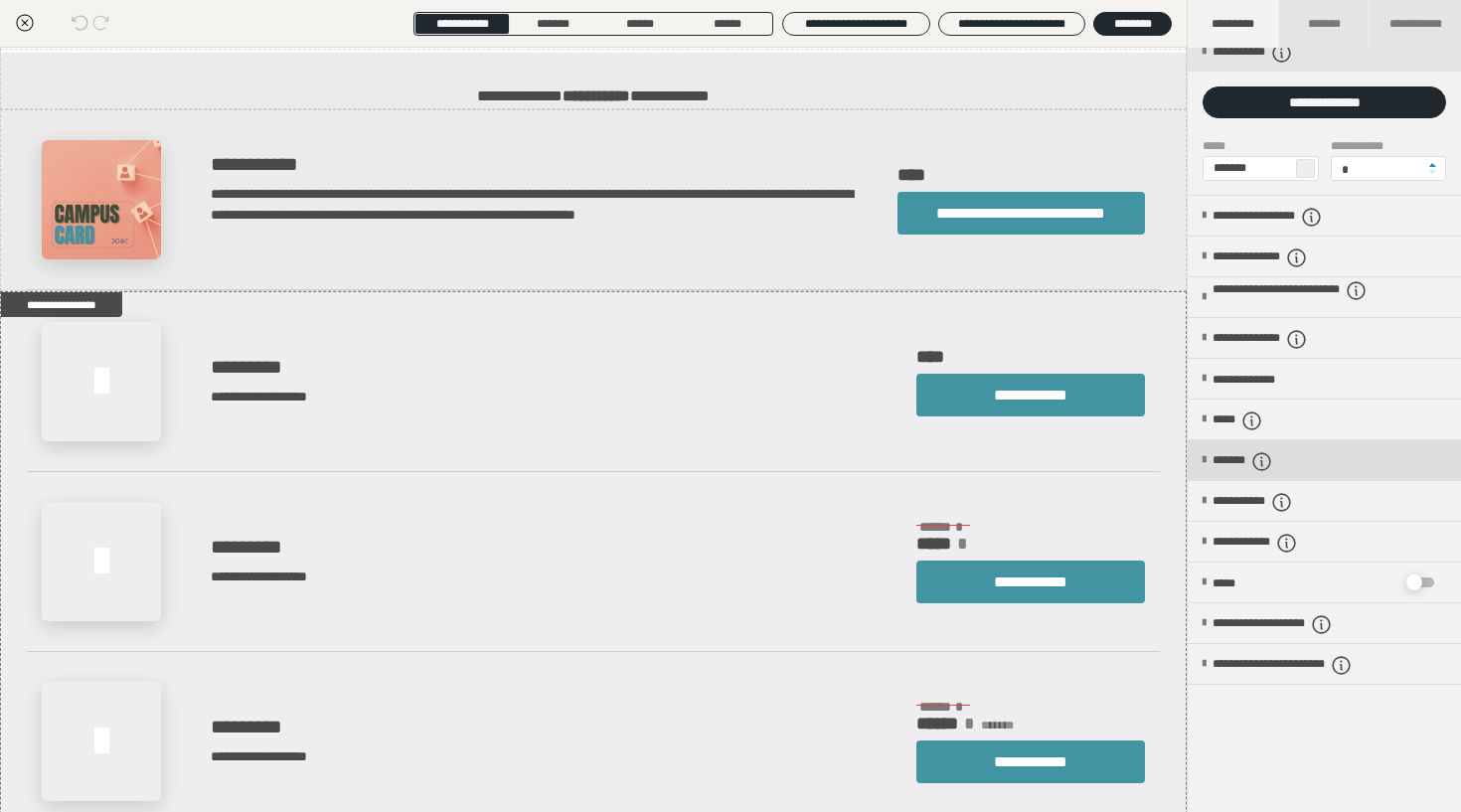 click at bounding box center [1204, 460] 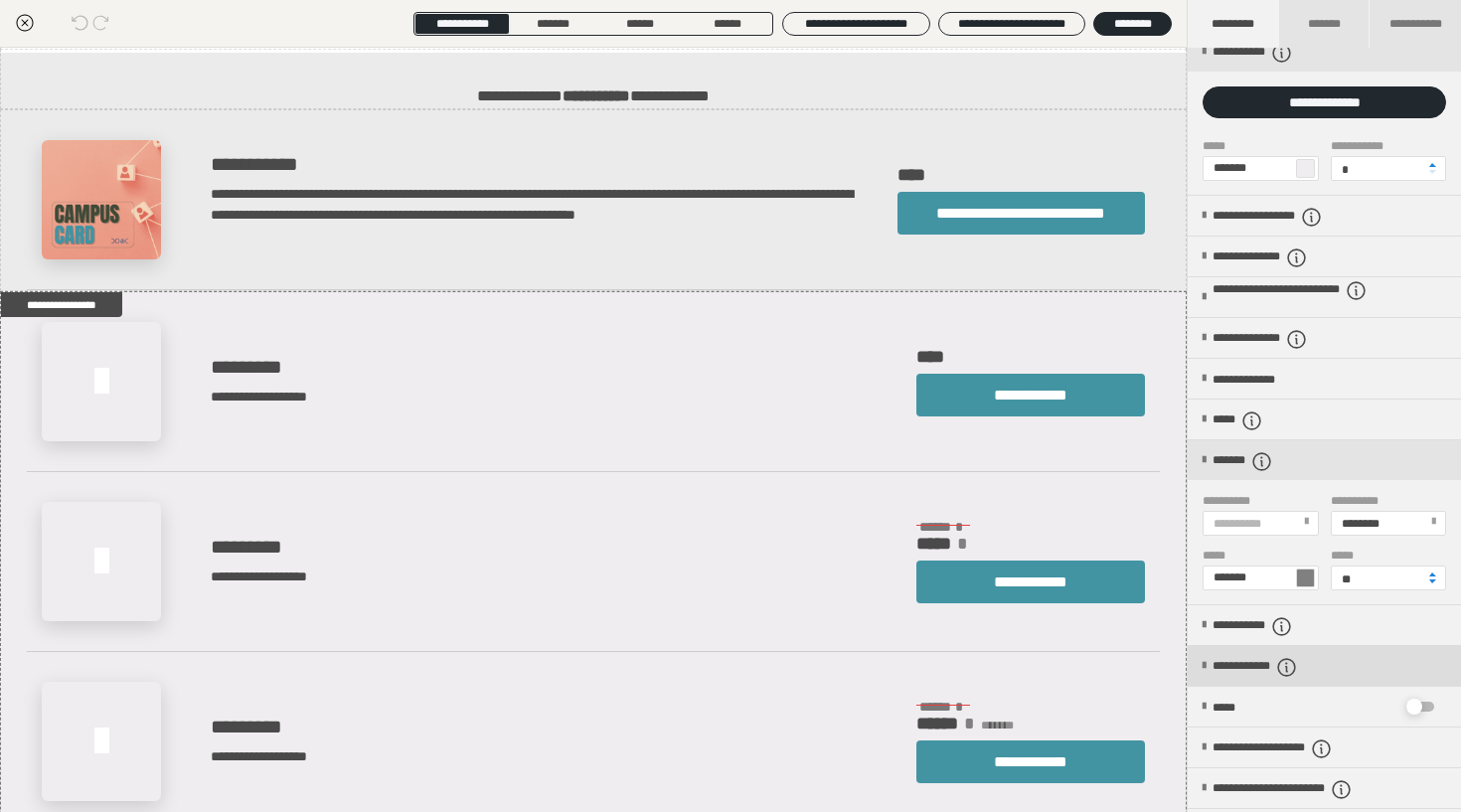 click on "**********" at bounding box center (1324, 666) 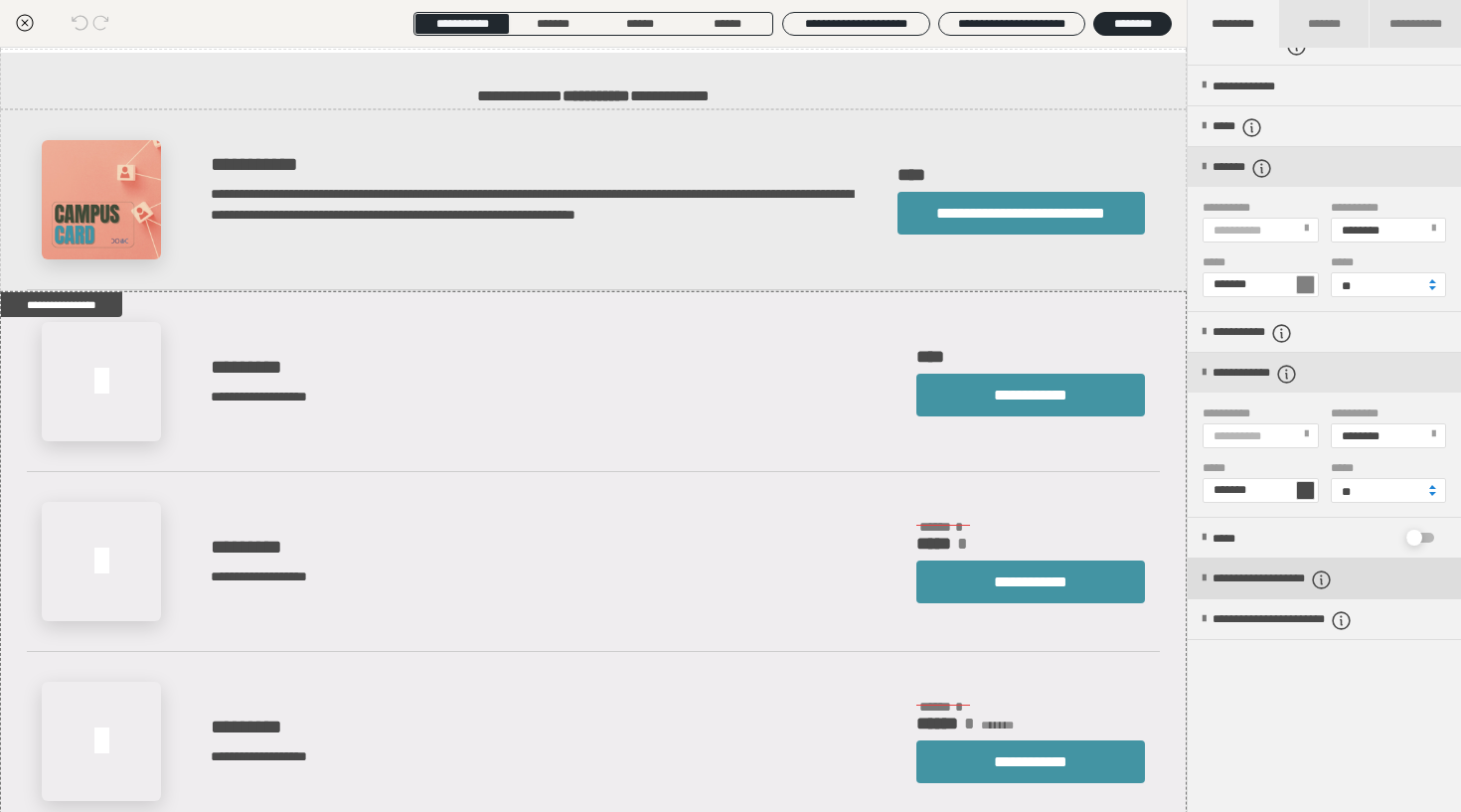 scroll, scrollTop: 359, scrollLeft: 0, axis: vertical 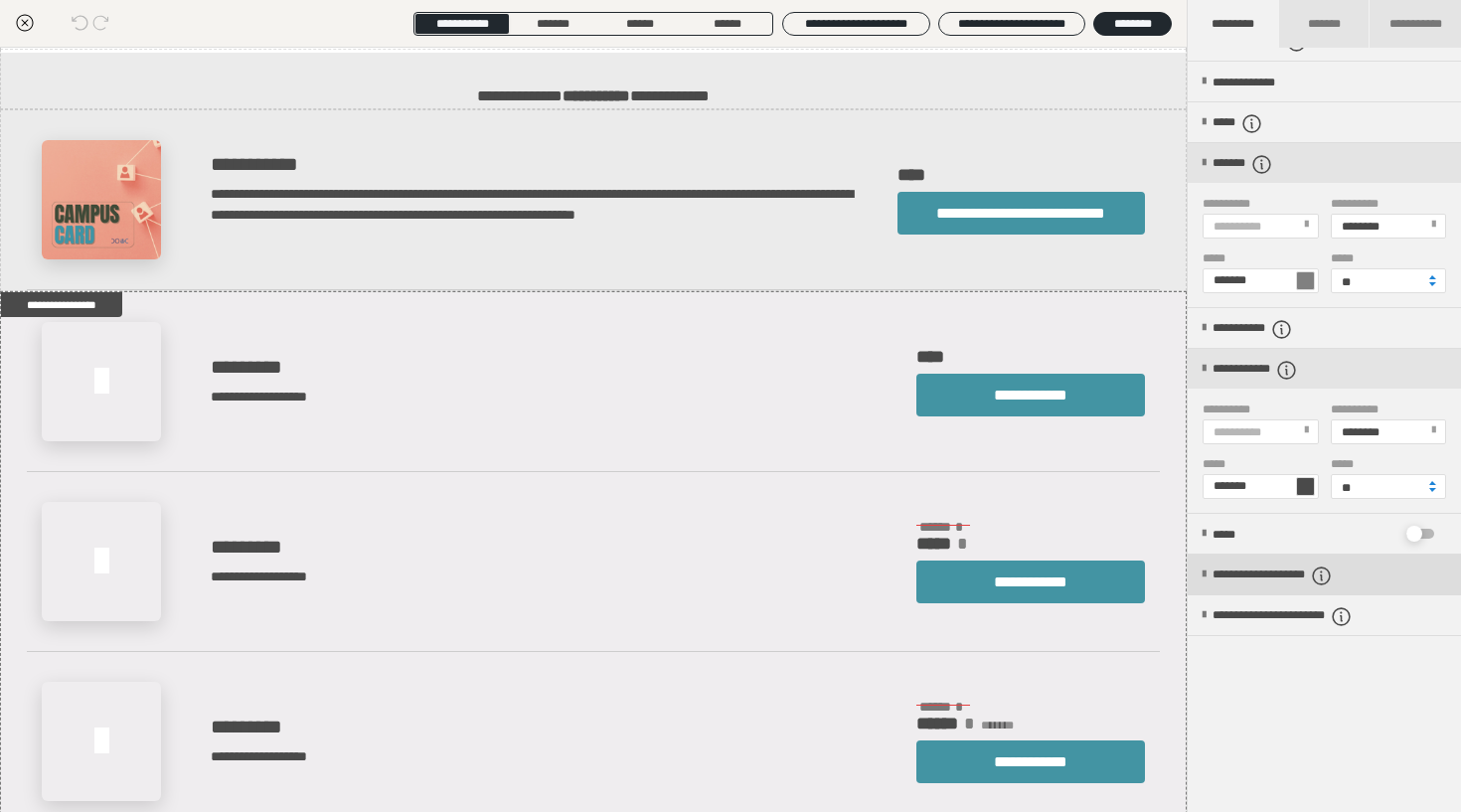click at bounding box center (1204, 574) 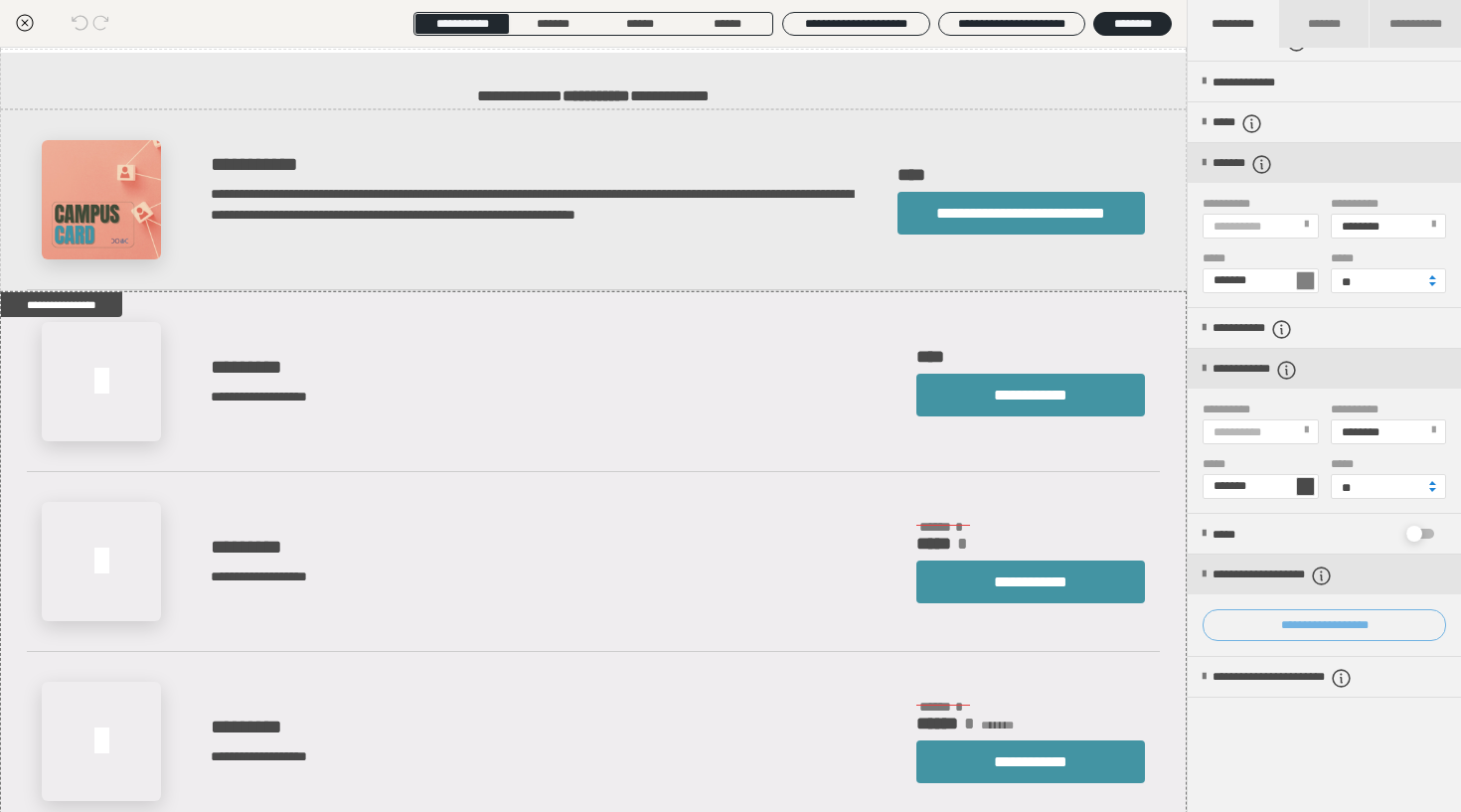 click on "**********" at bounding box center (1324, 625) 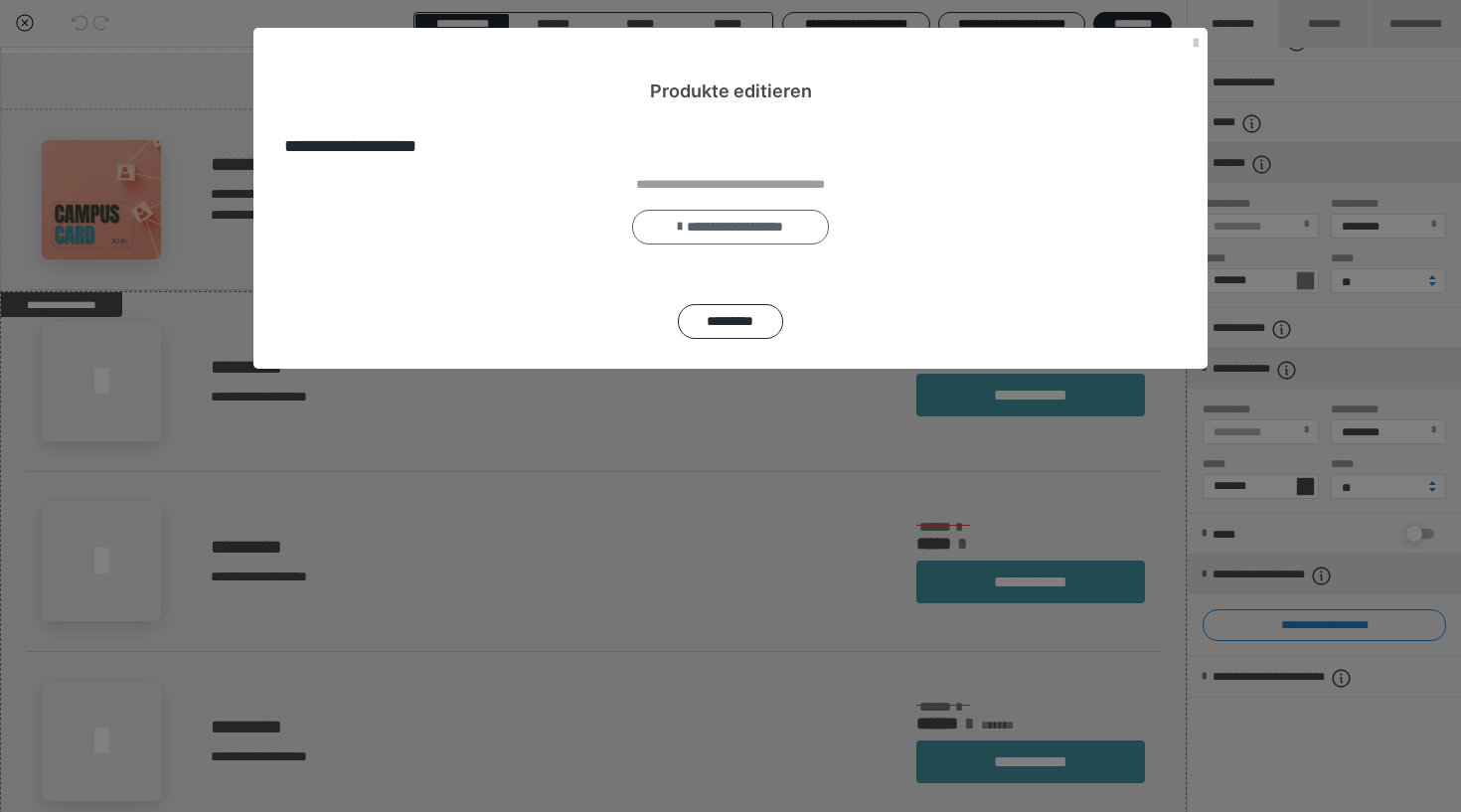 click at bounding box center [680, 227] 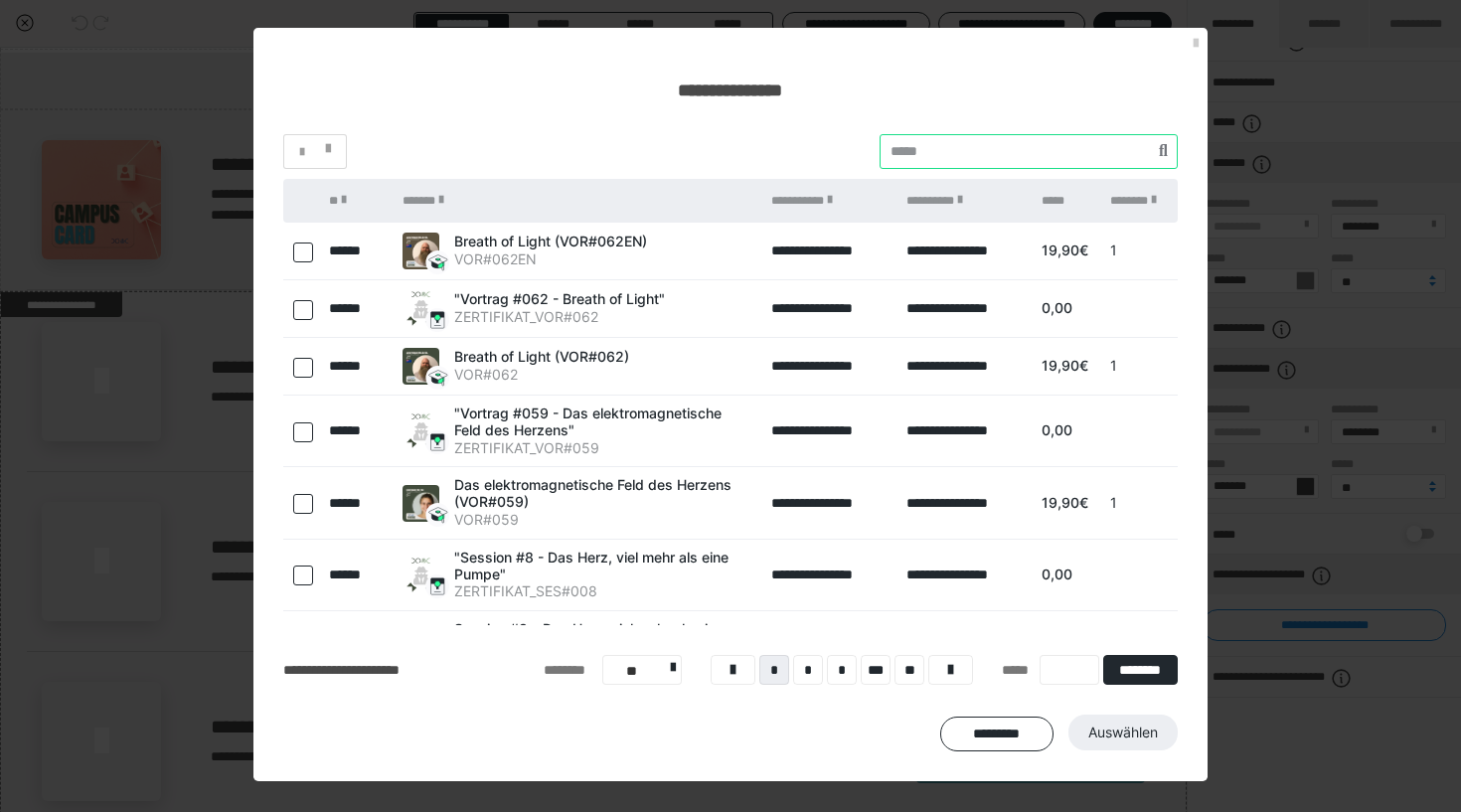 click at bounding box center [1029, 151] 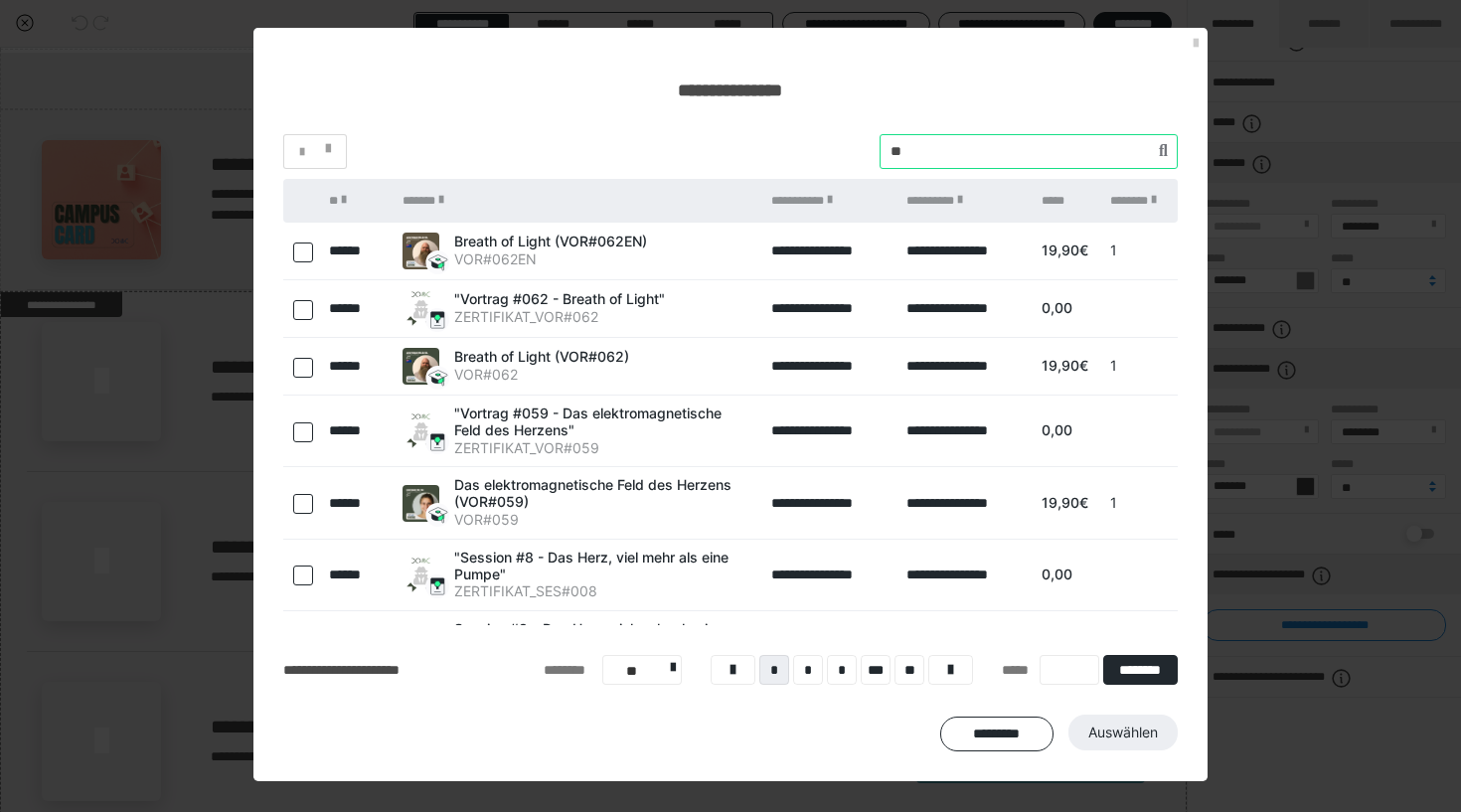 type on "*" 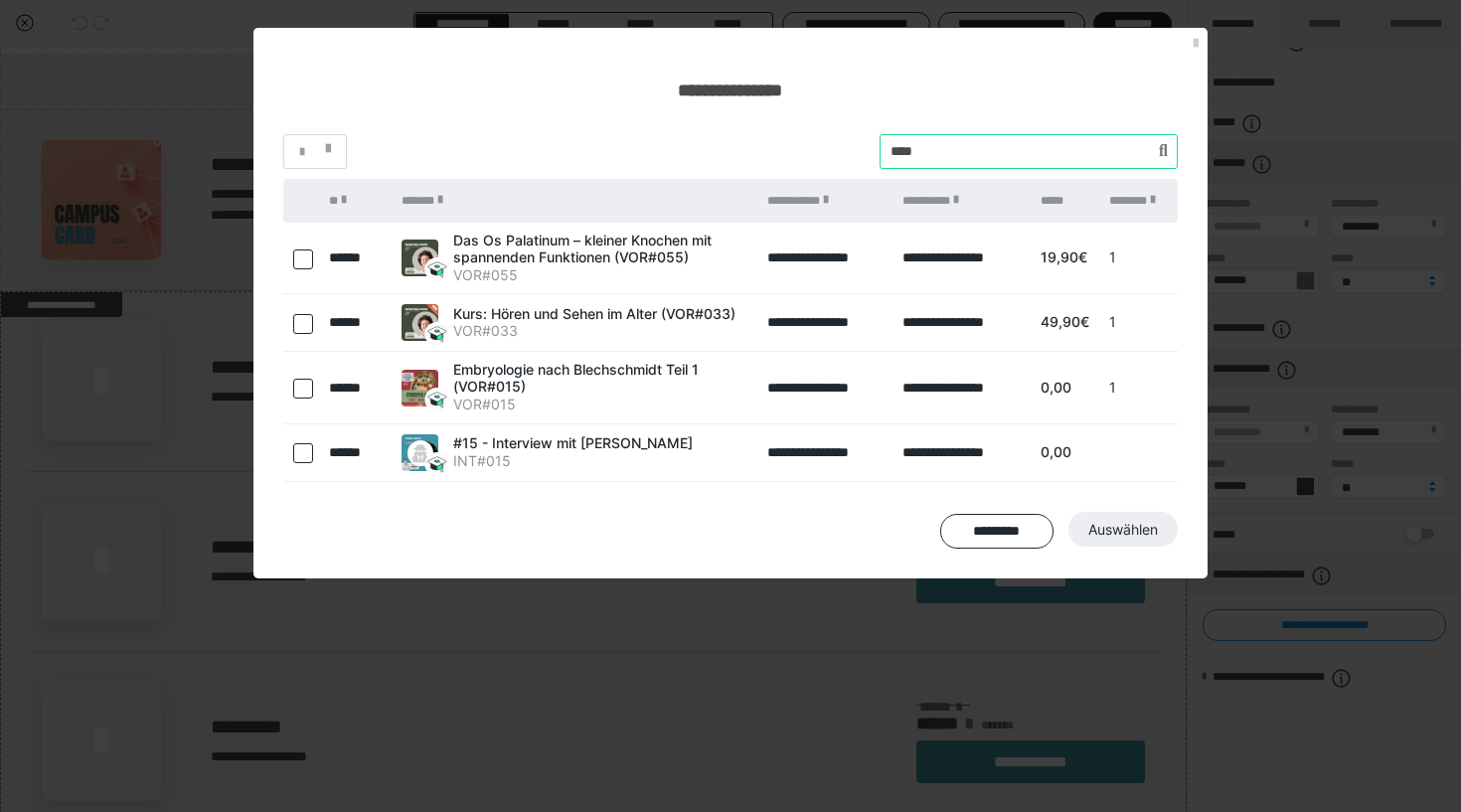 type on "****" 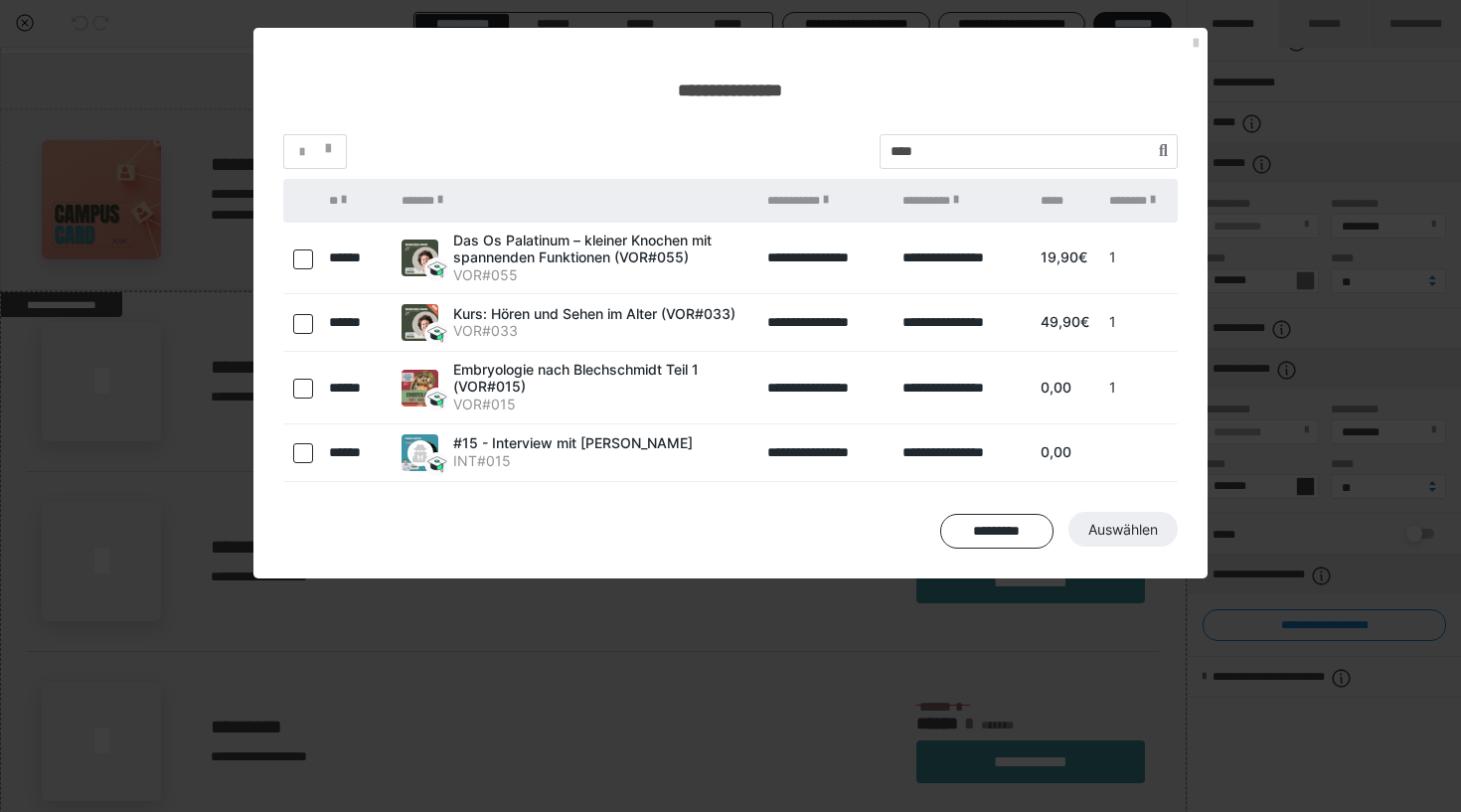 click at bounding box center (303, 389) 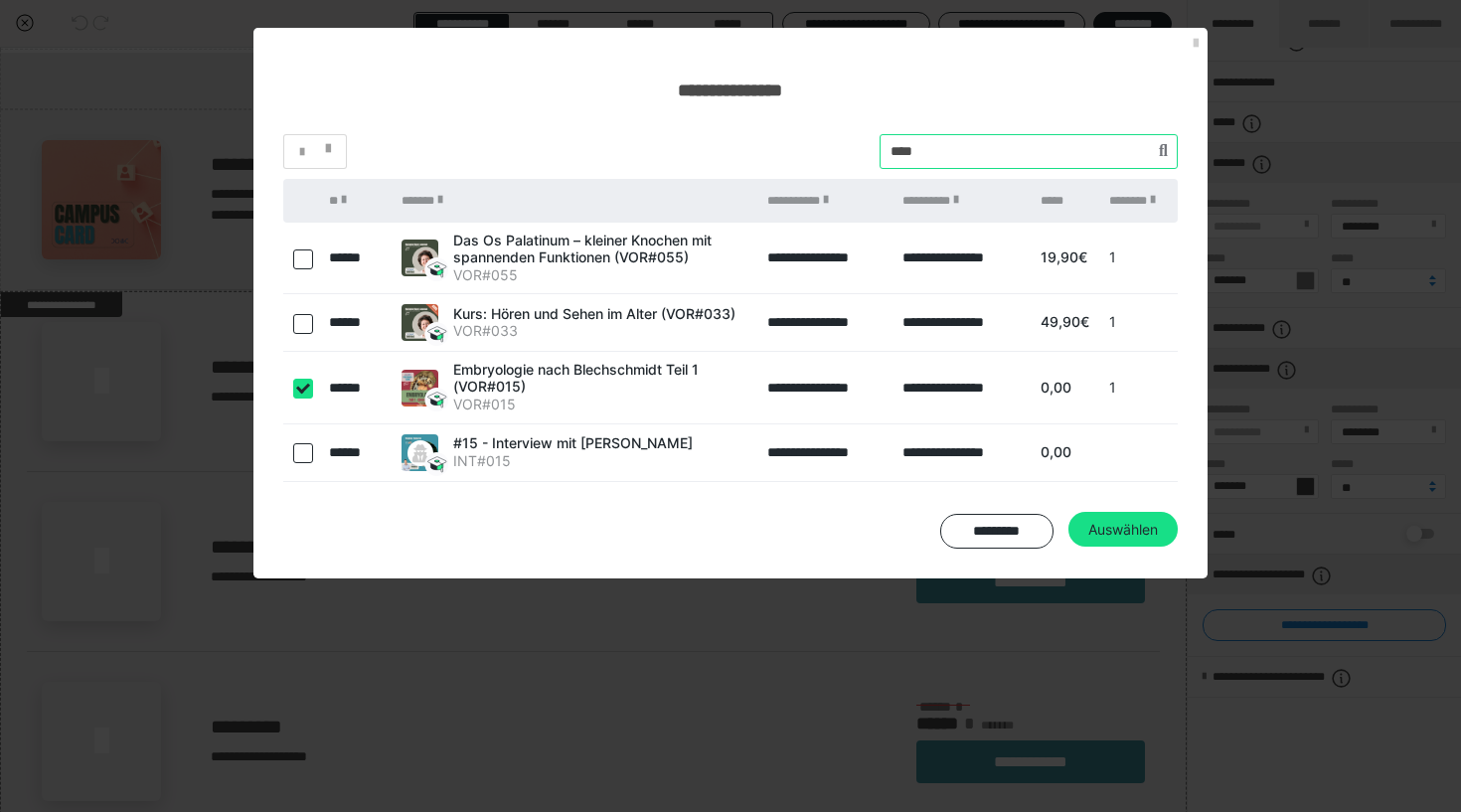 click at bounding box center (1029, 151) 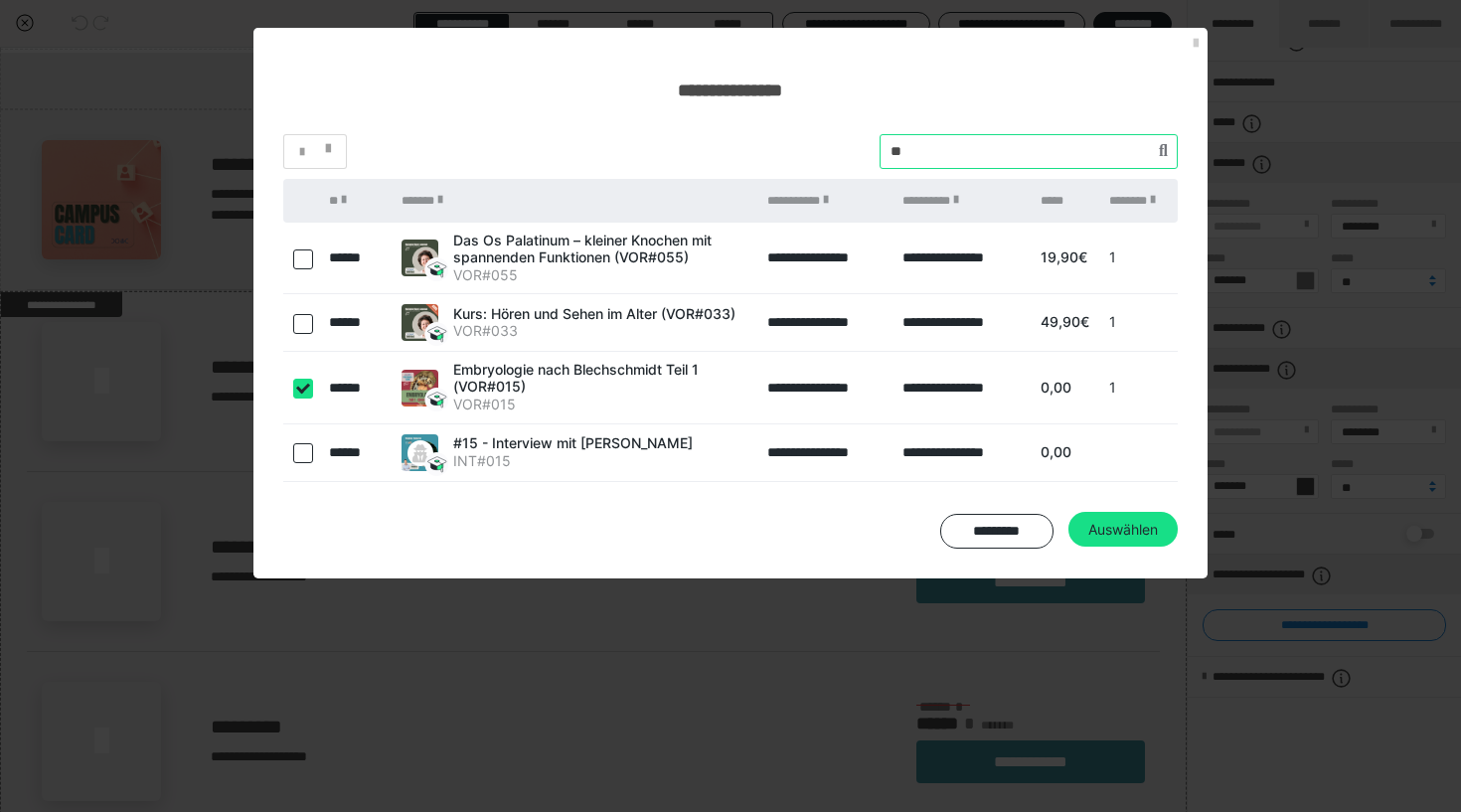 type on "*" 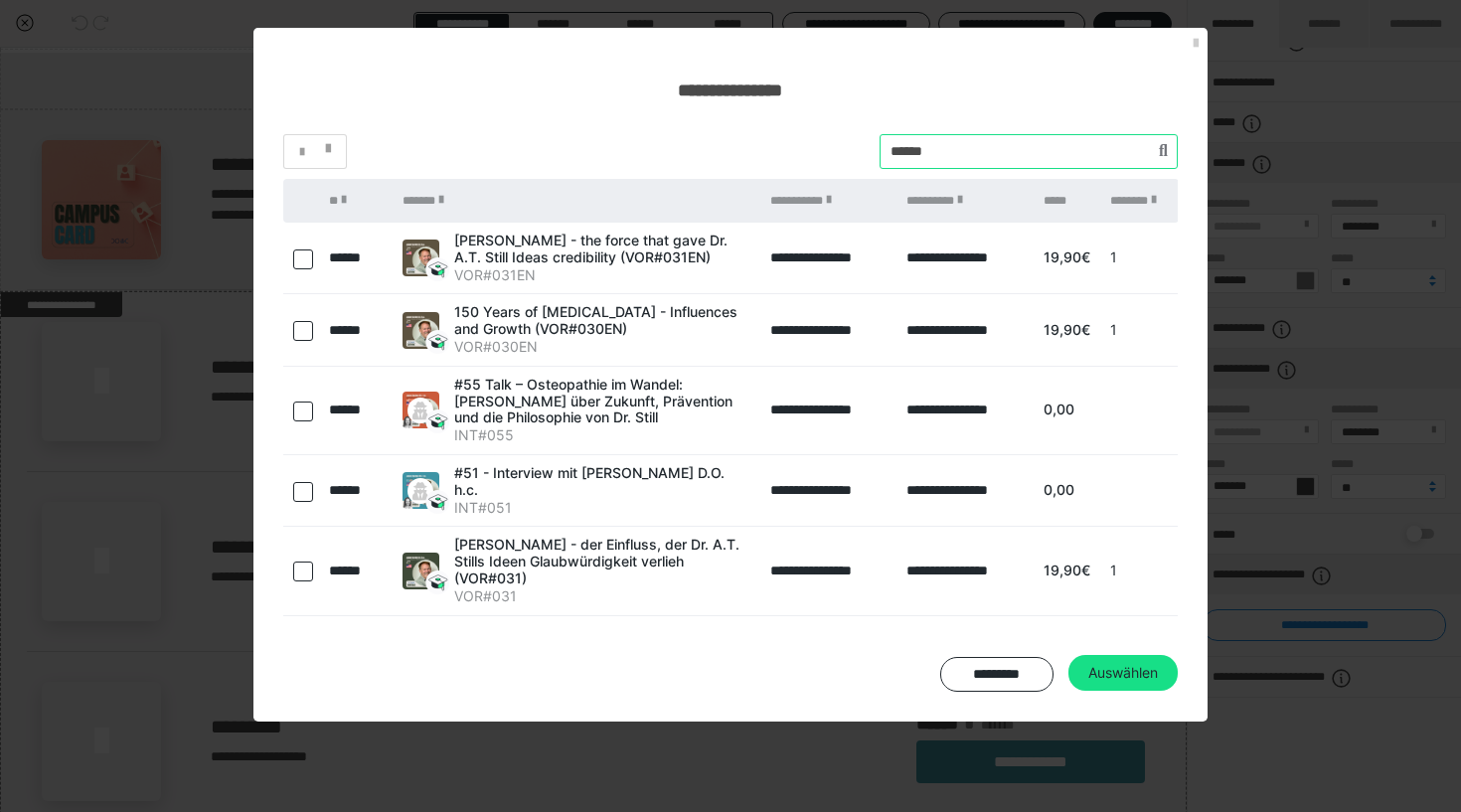 type on "******" 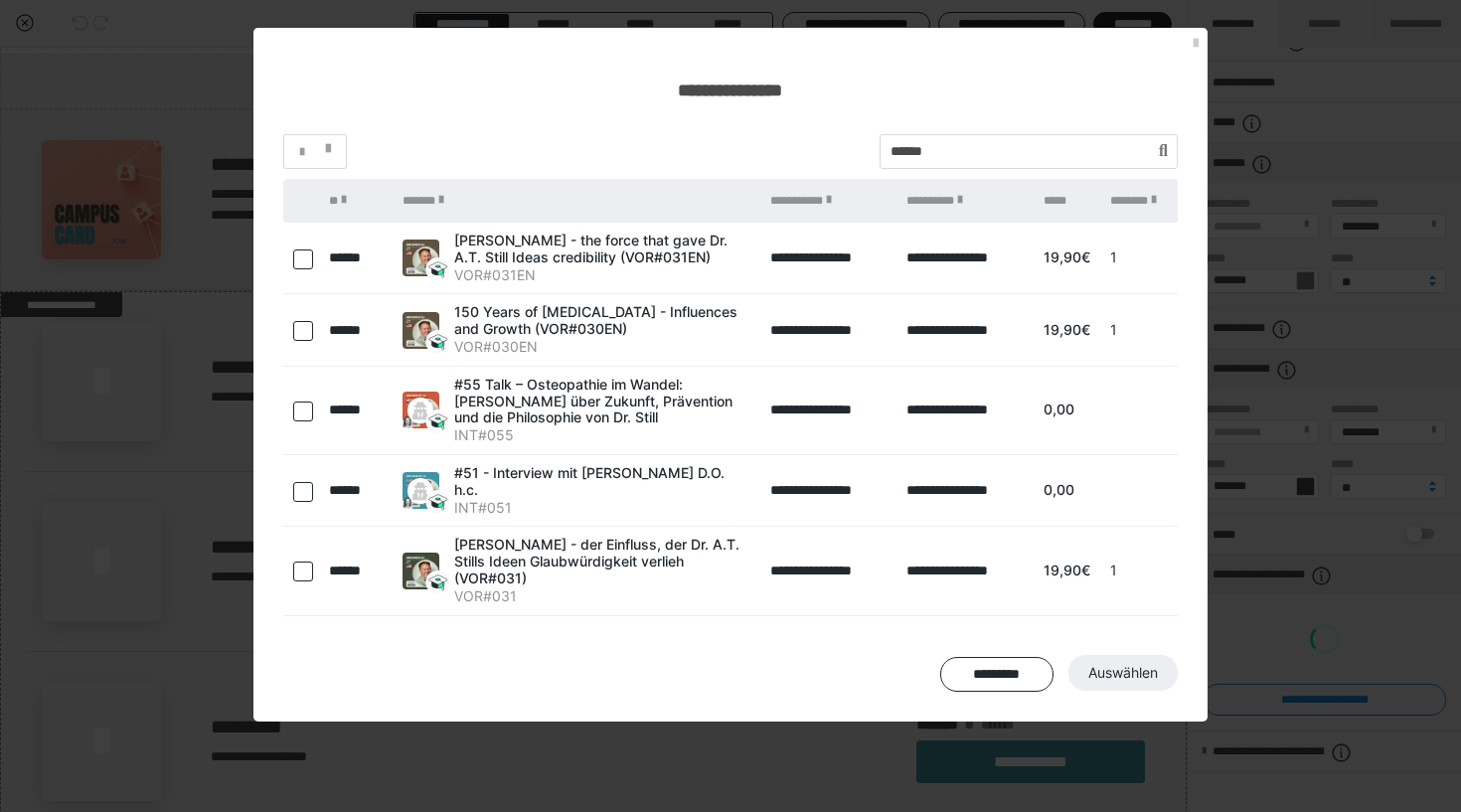click at bounding box center (303, 331) 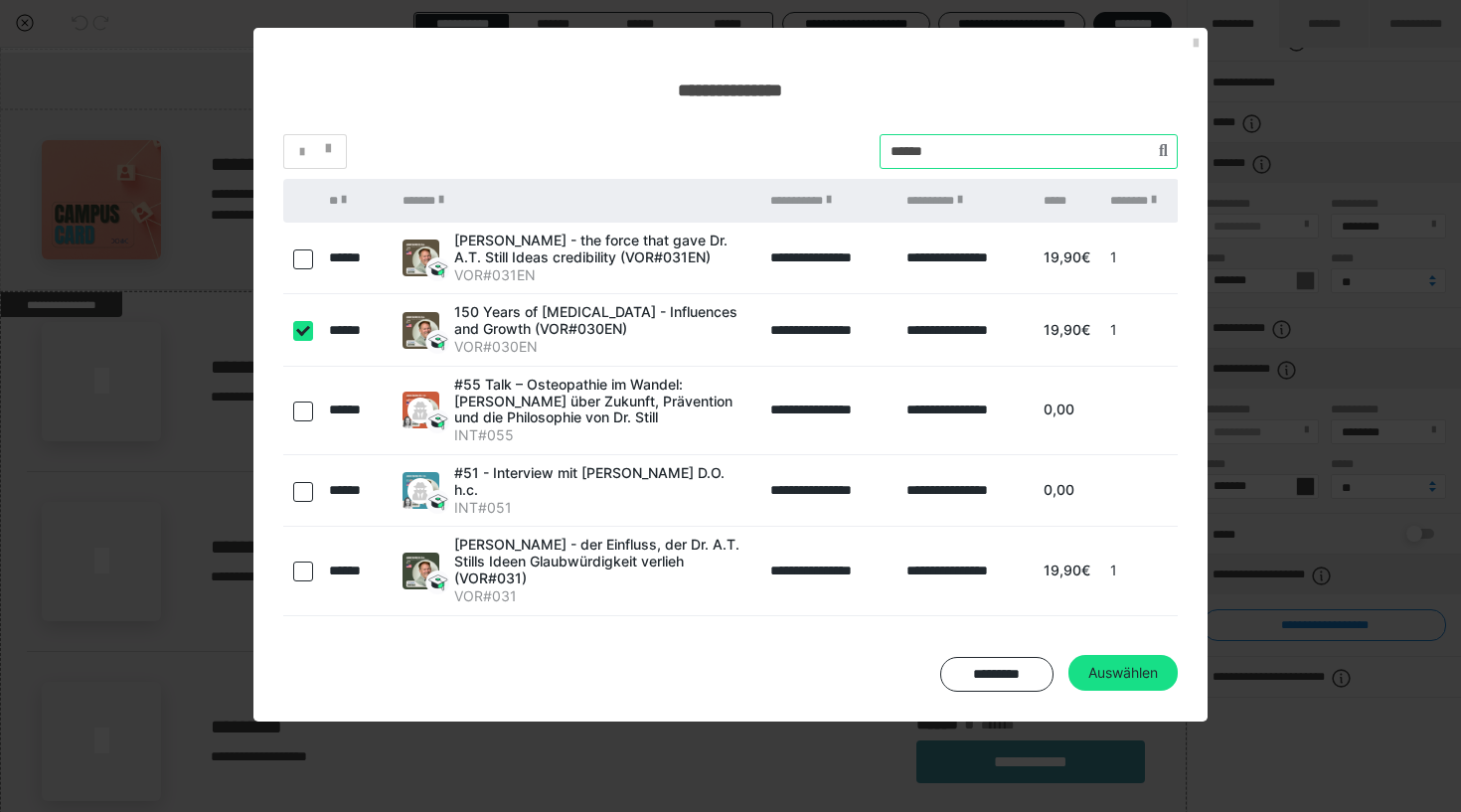 click at bounding box center [1029, 151] 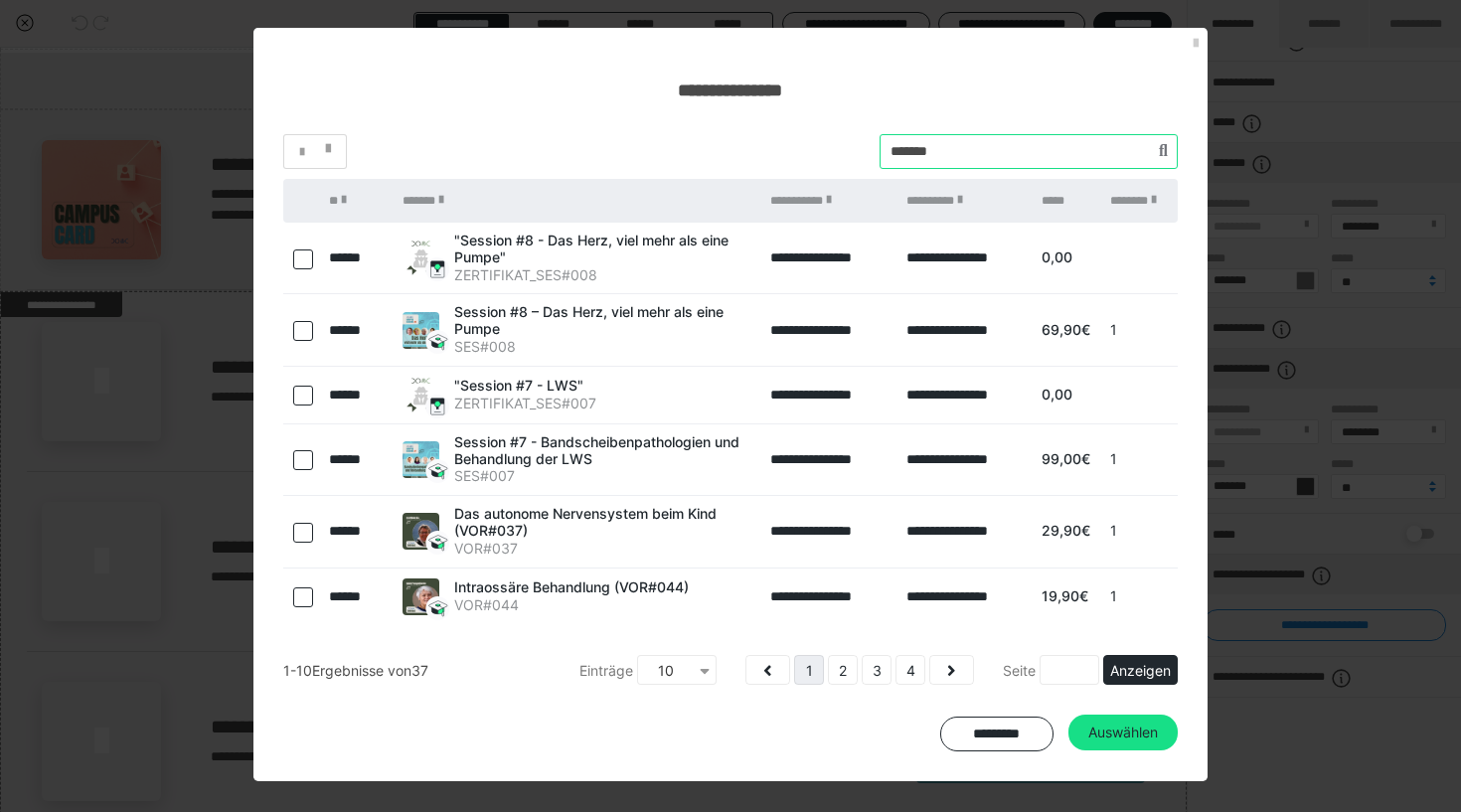 type on "*******" 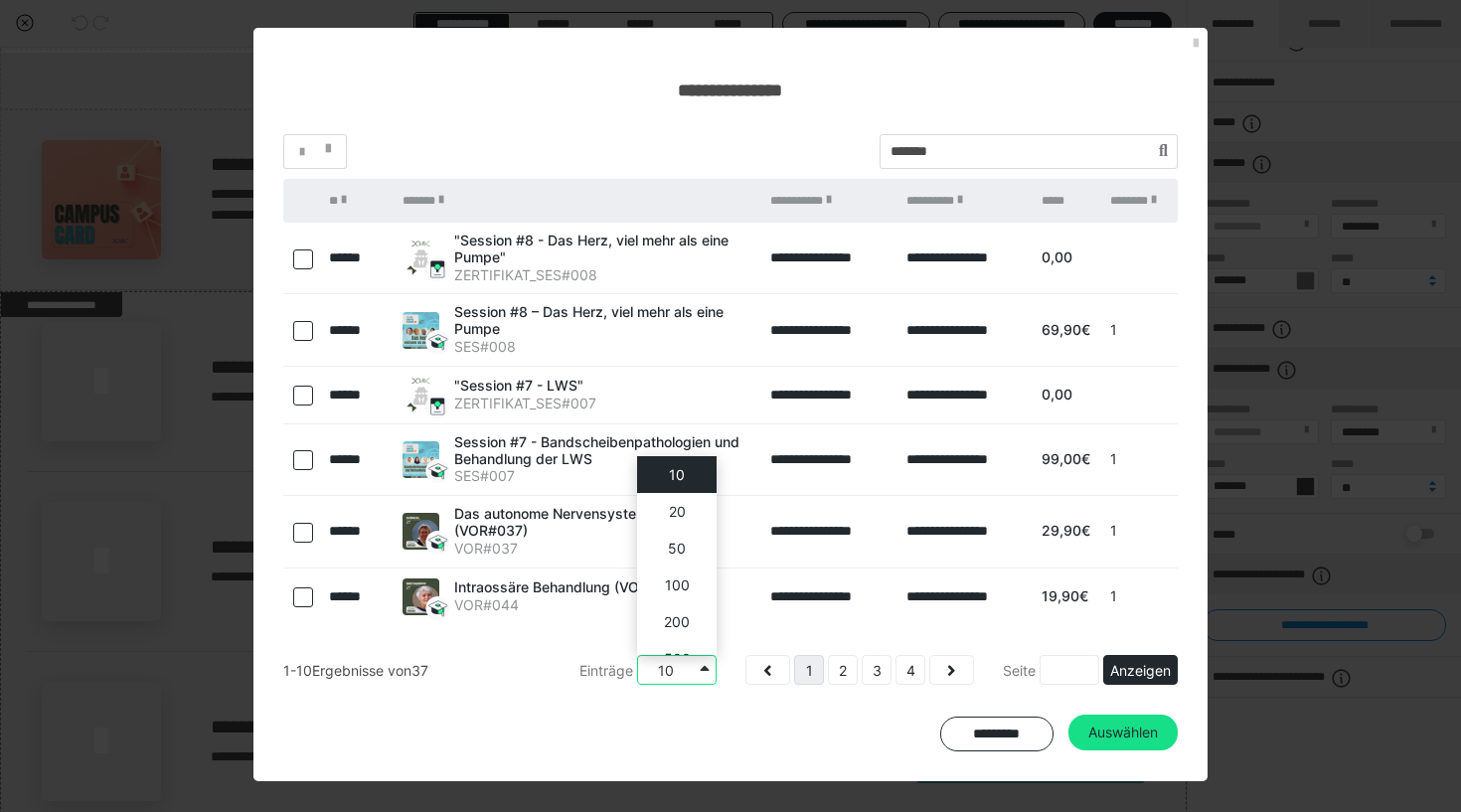 click at bounding box center [705, 670] 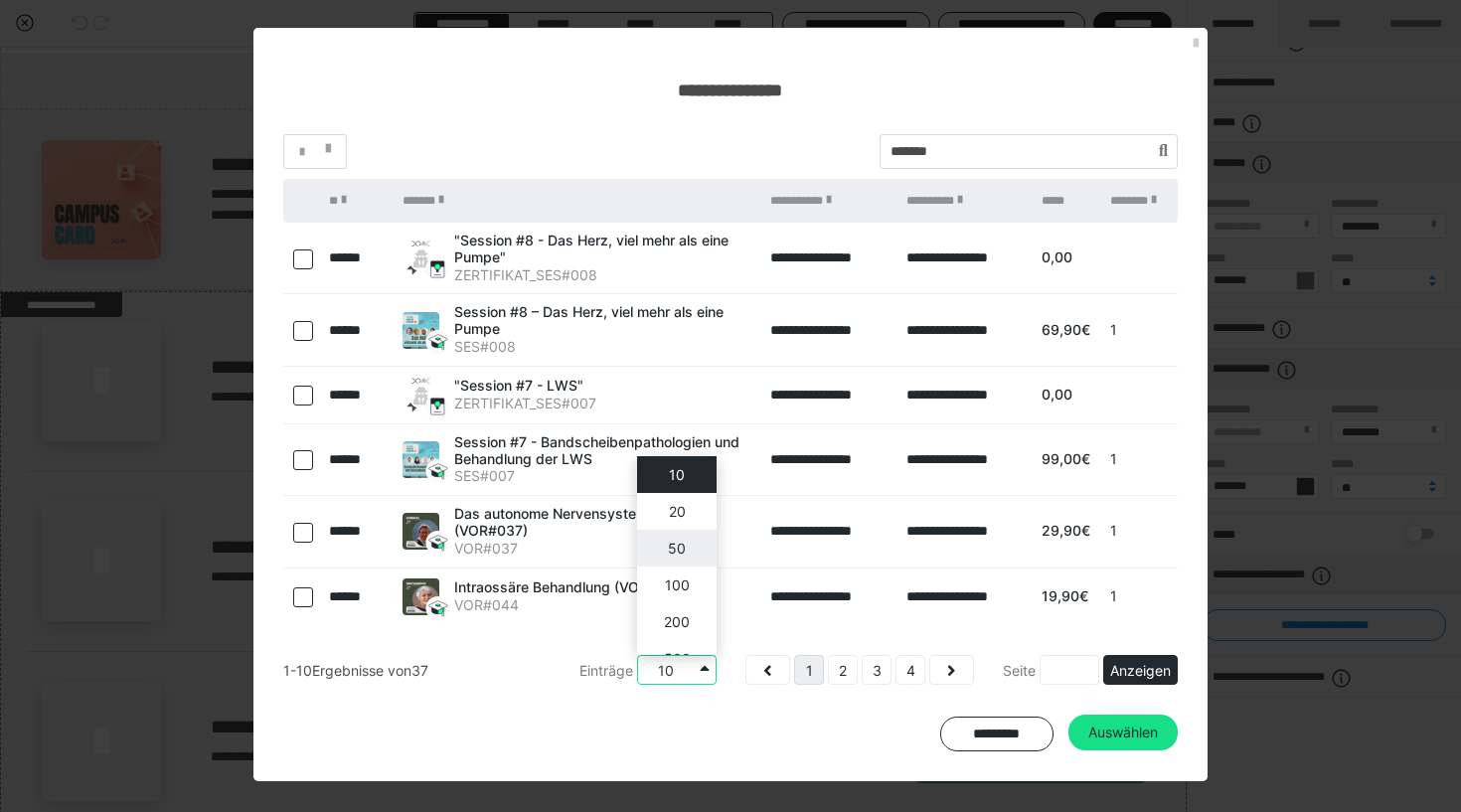 click on "50" at bounding box center (677, 548) 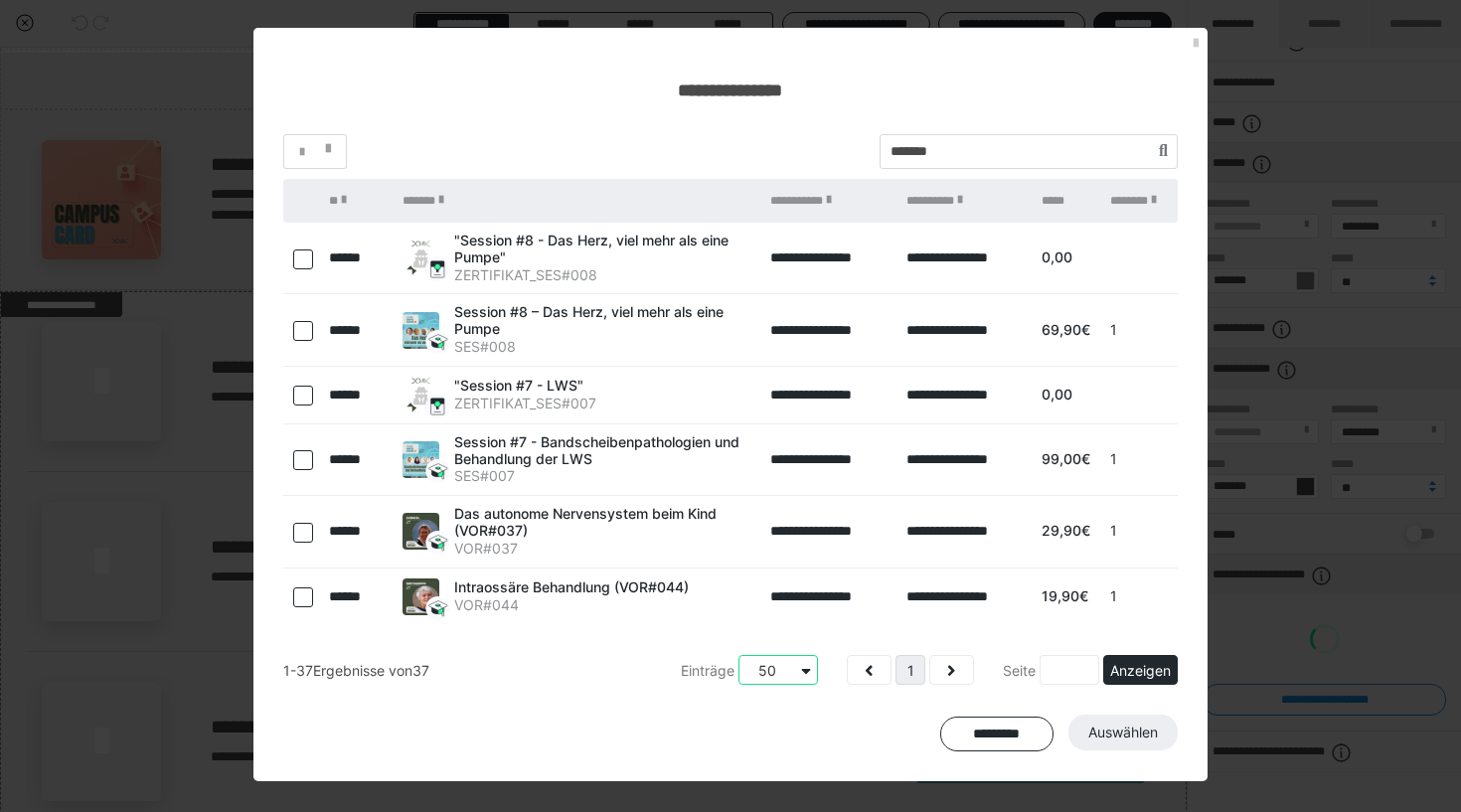 scroll, scrollTop: 77, scrollLeft: 0, axis: vertical 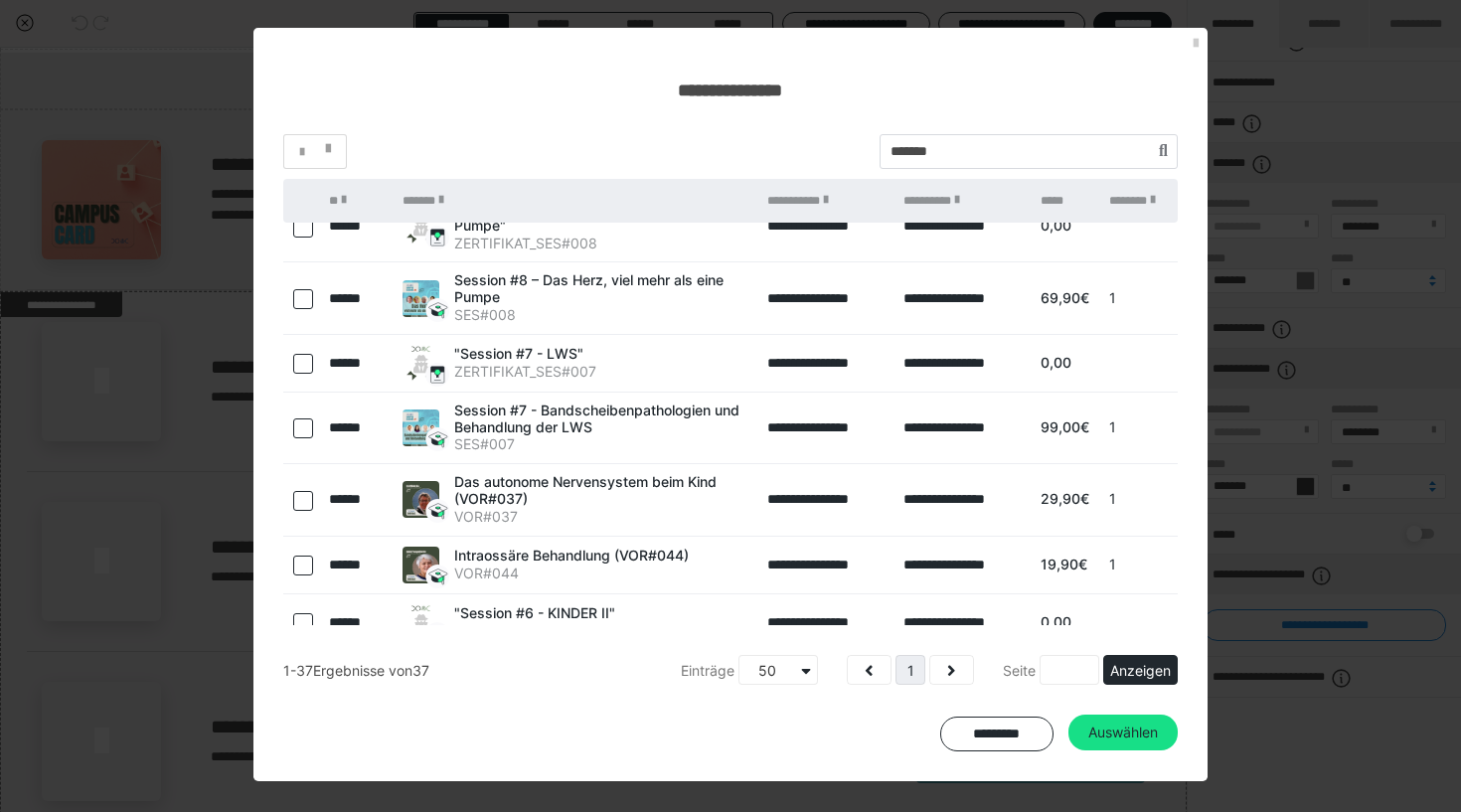 click at bounding box center (303, 299) 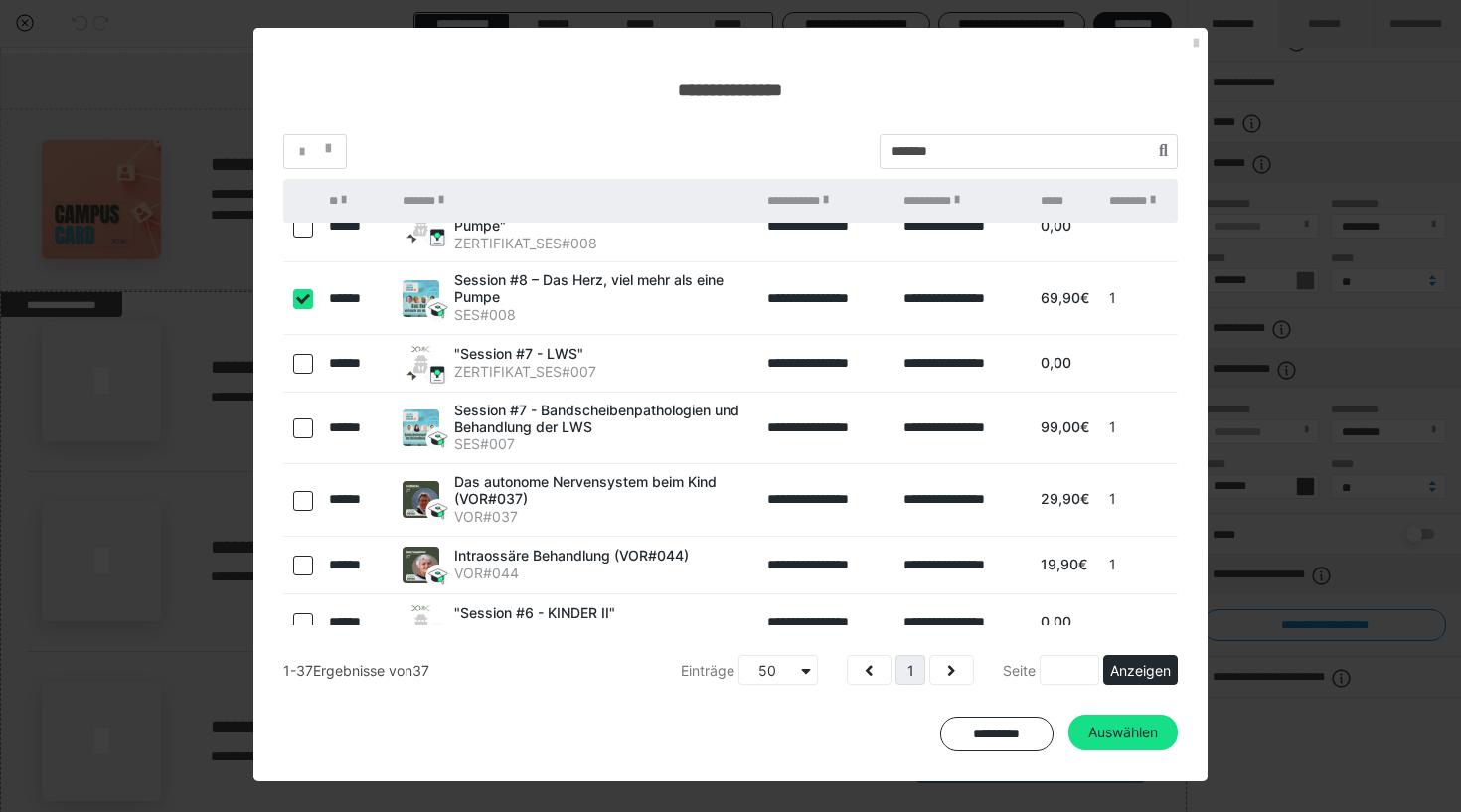 click at bounding box center (303, 428) 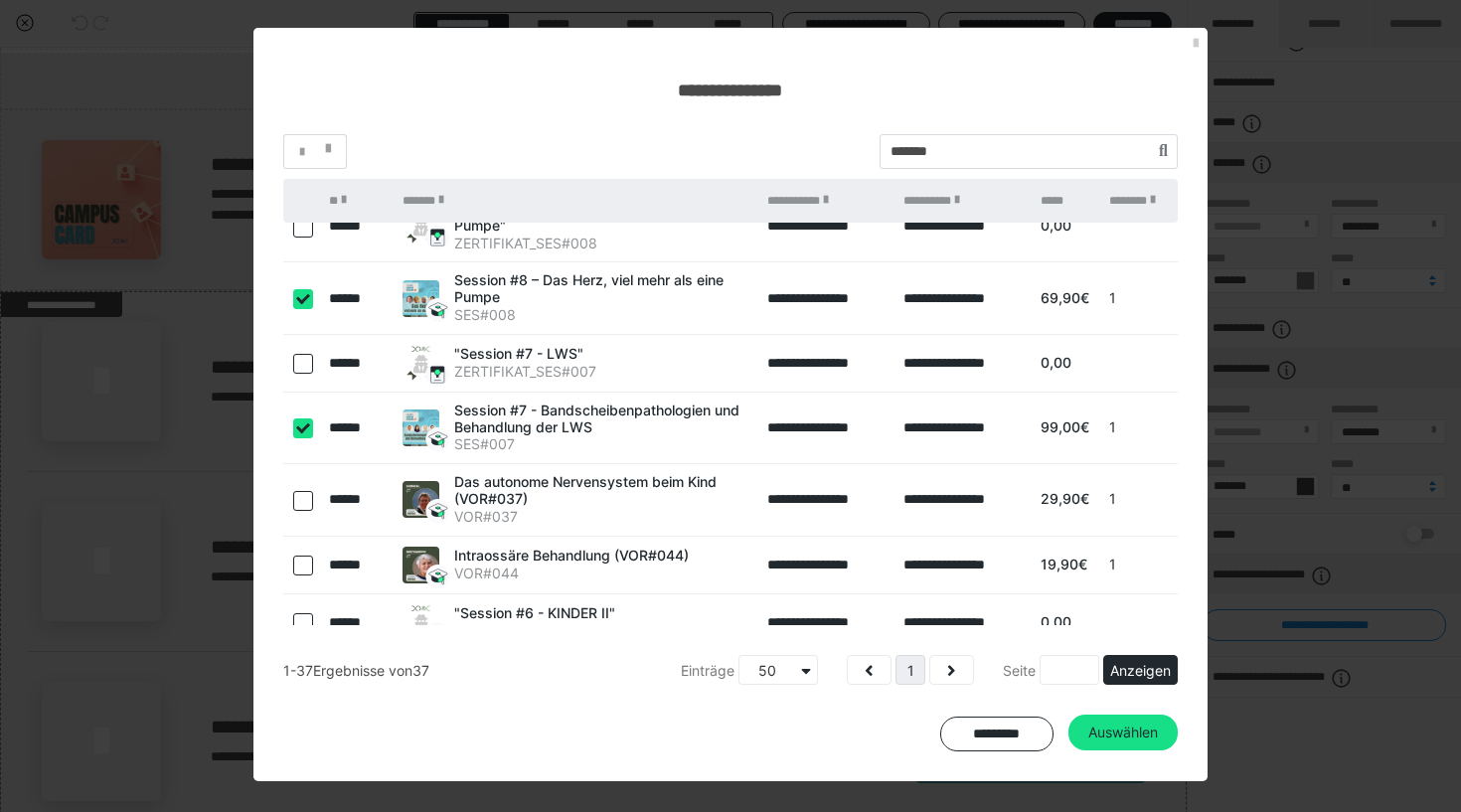 checkbox on "true" 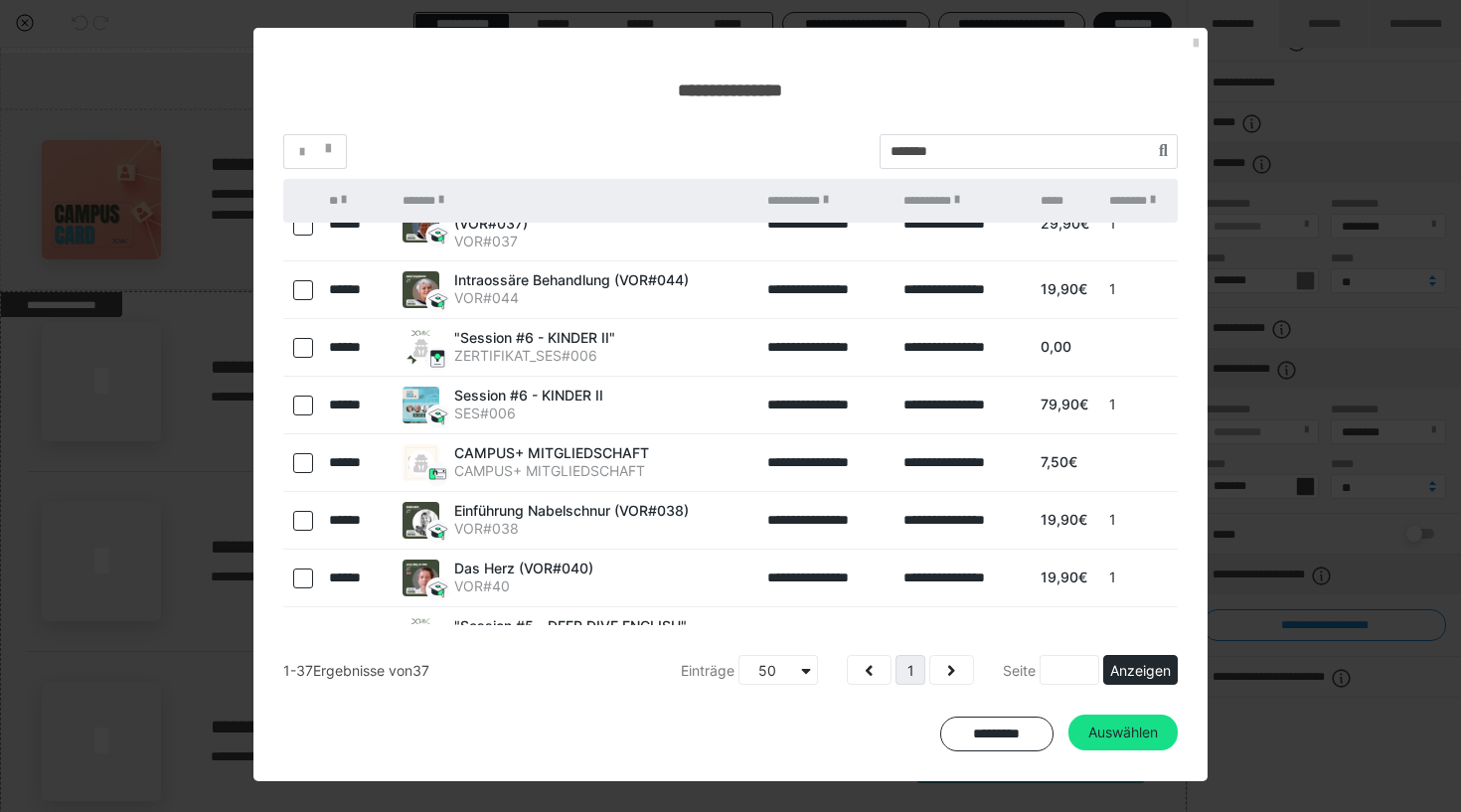 scroll, scrollTop: 332, scrollLeft: 0, axis: vertical 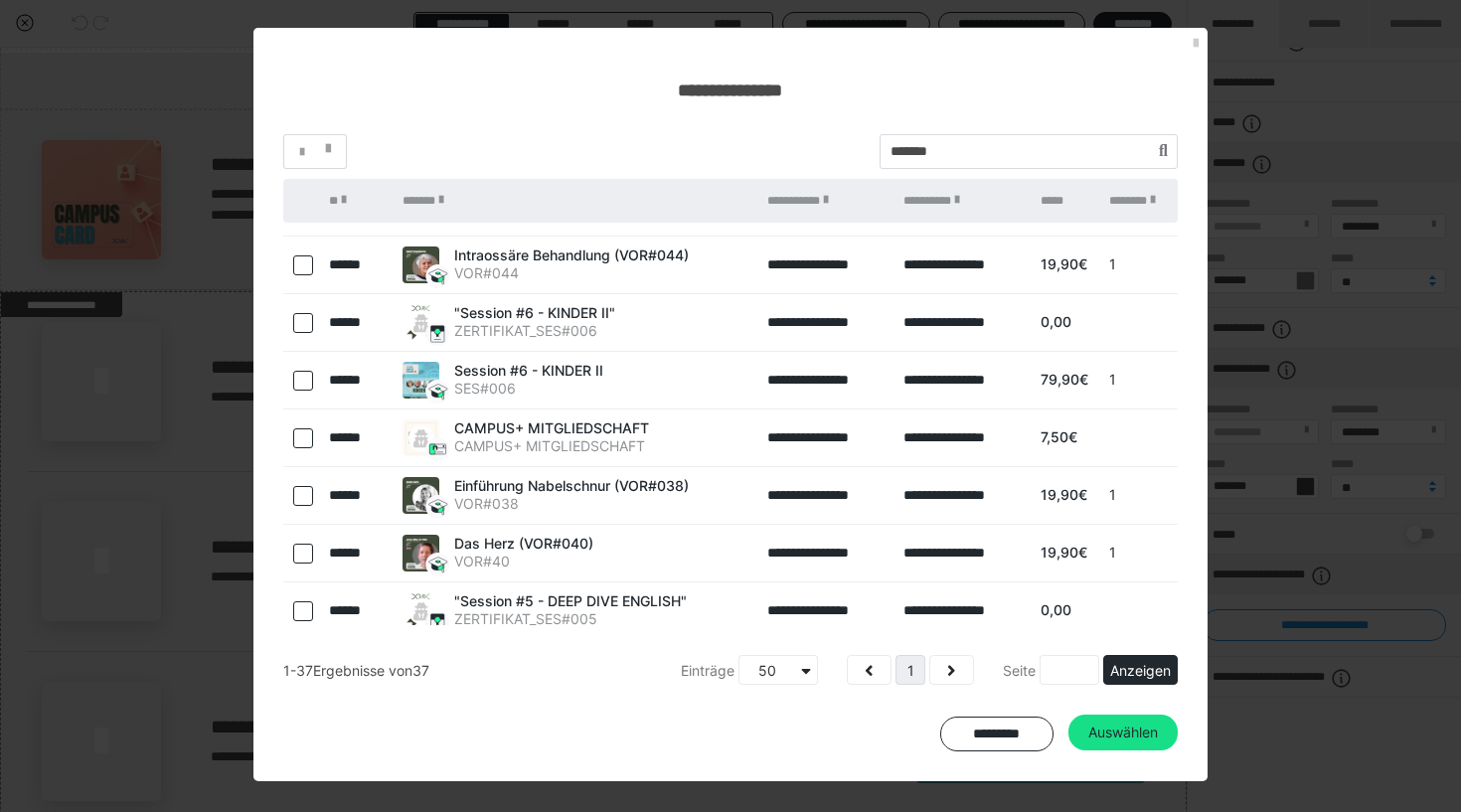 click at bounding box center (303, 381) 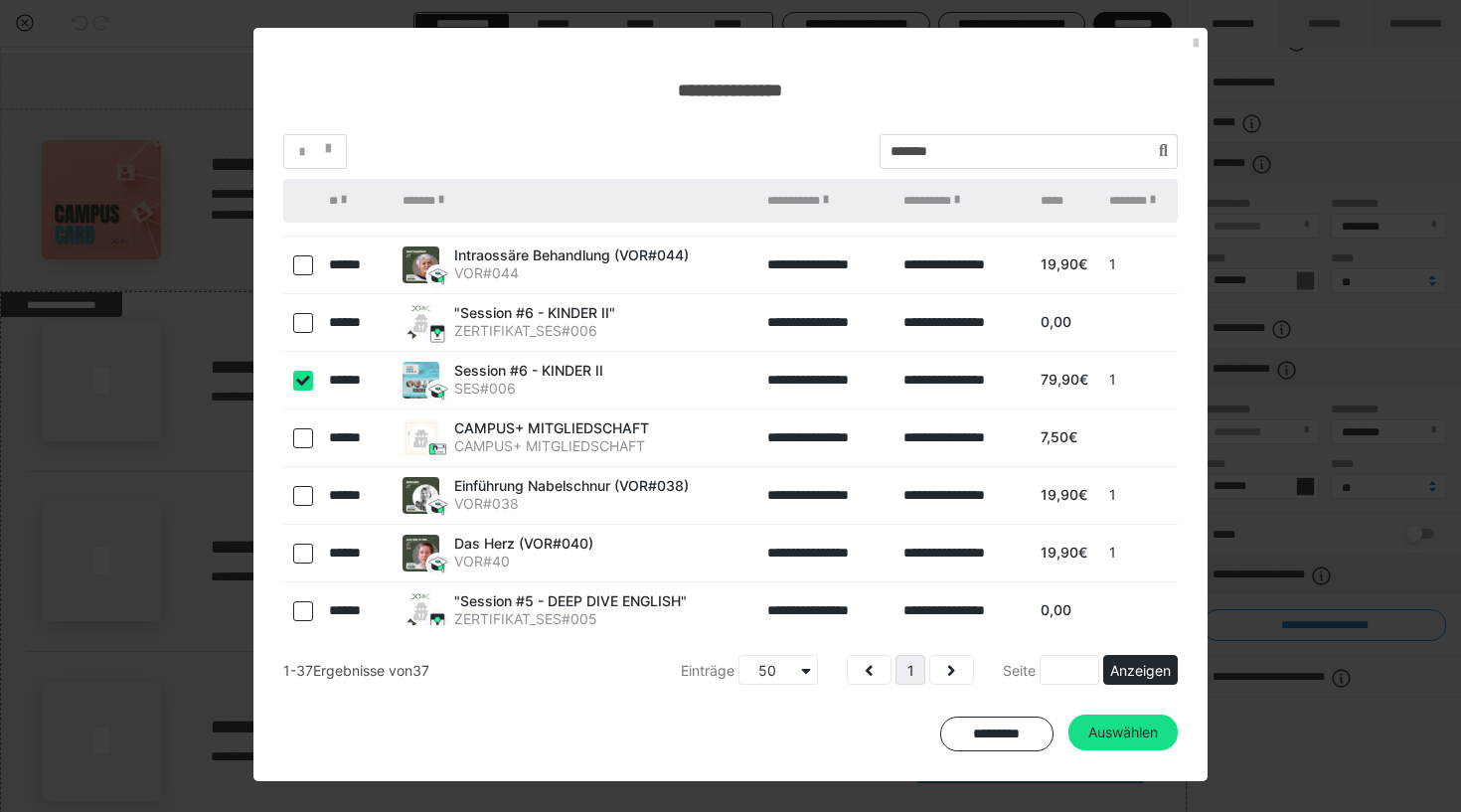 checkbox on "true" 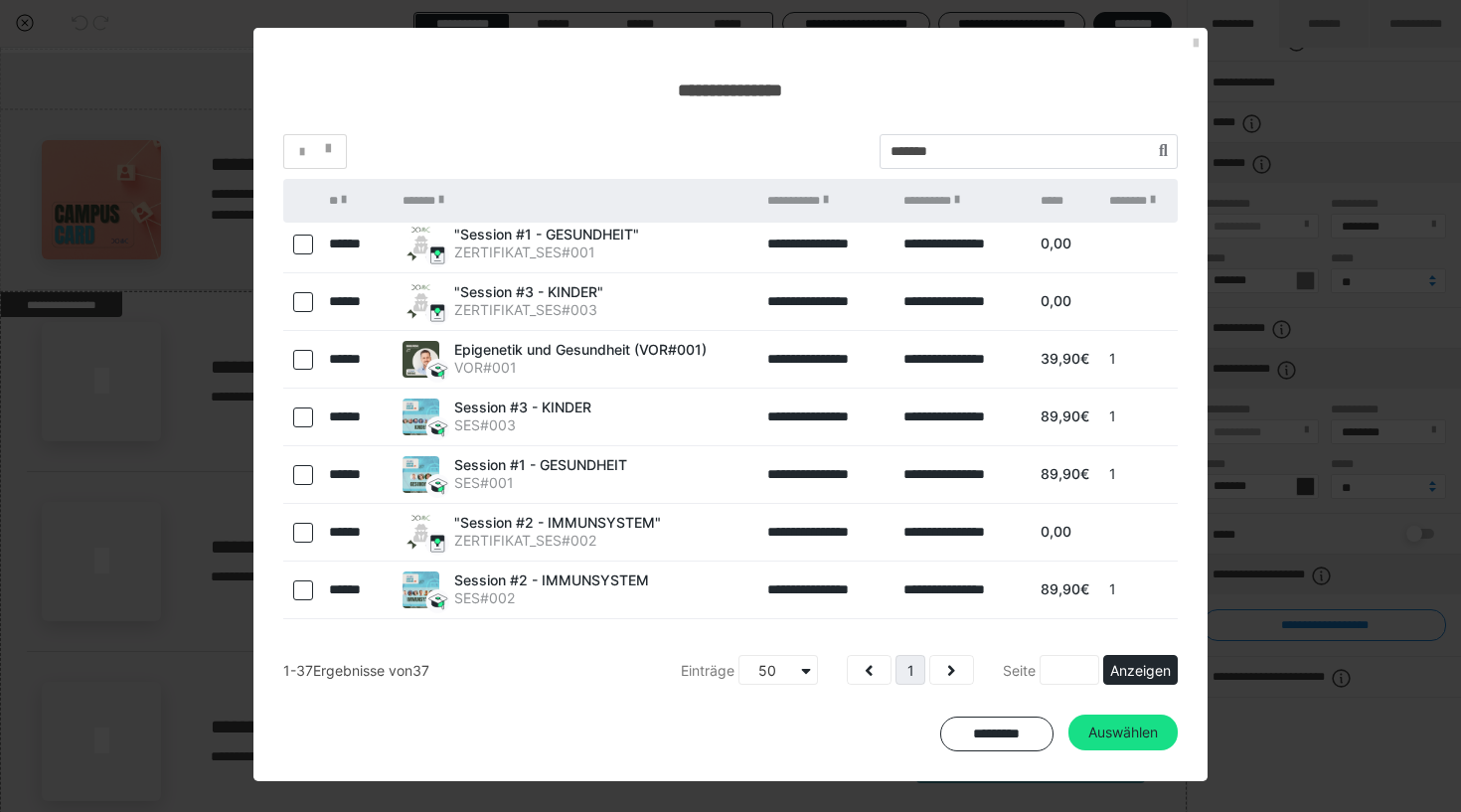 scroll, scrollTop: 1913, scrollLeft: 0, axis: vertical 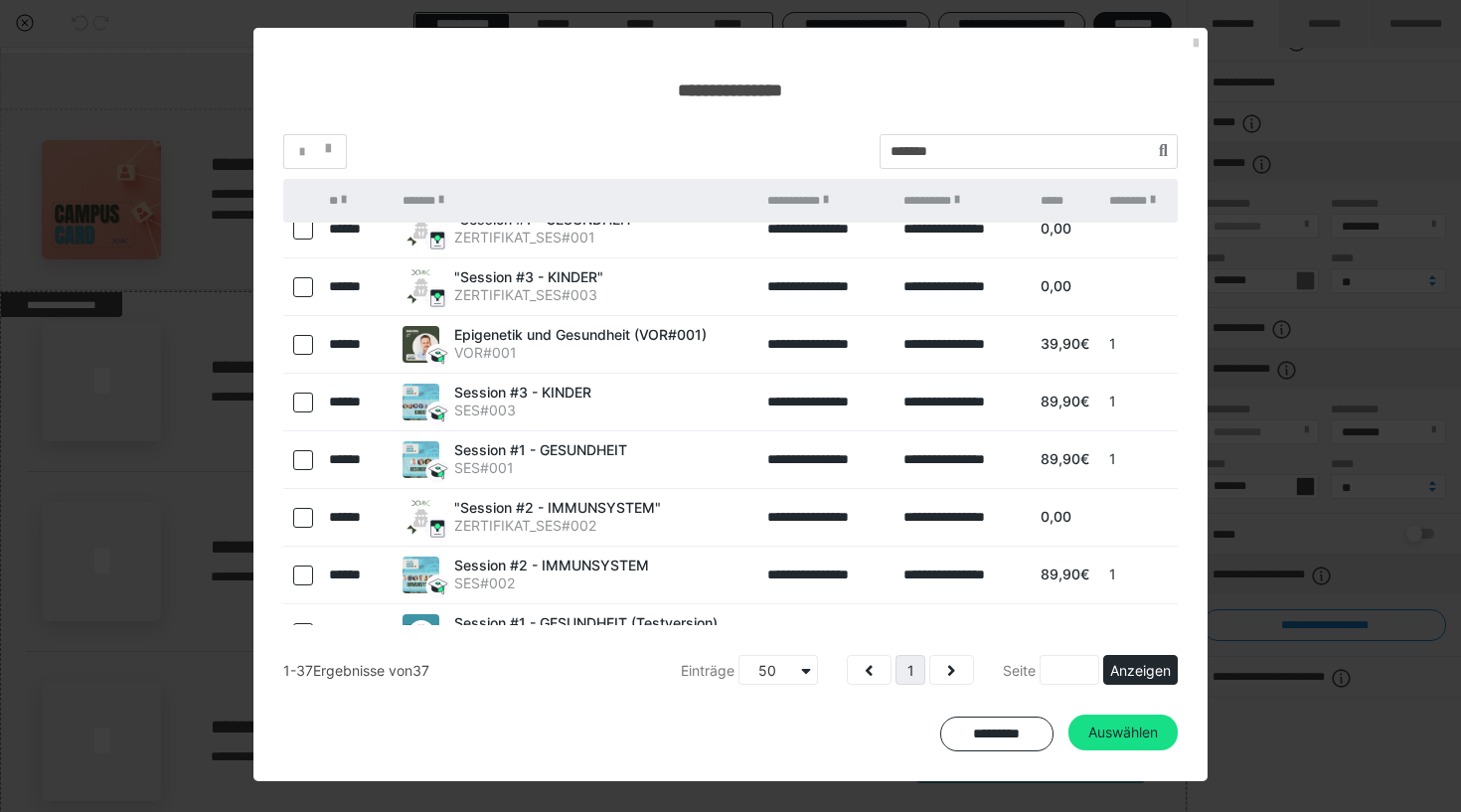 click at bounding box center [303, 403] 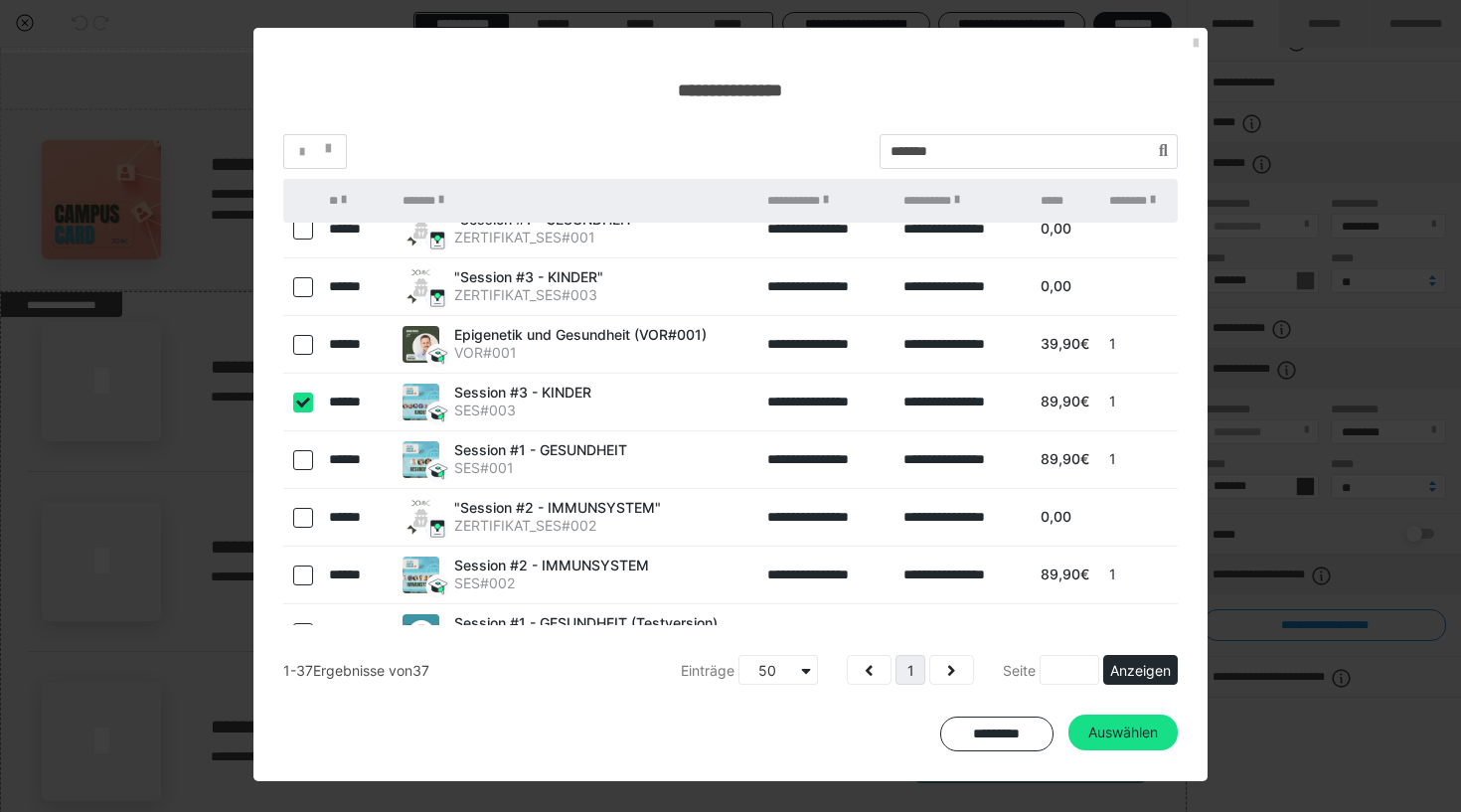 click at bounding box center [303, 460] 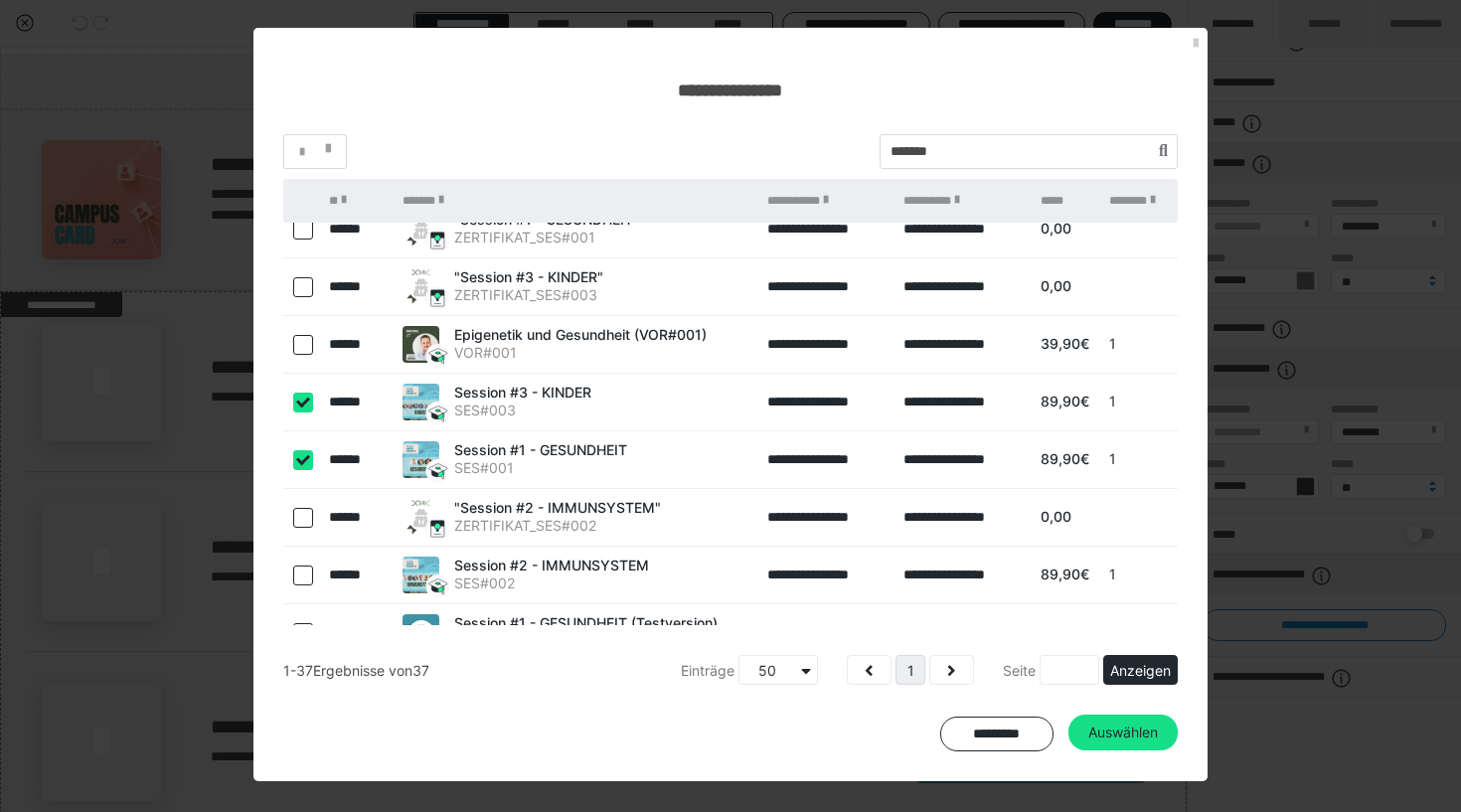 checkbox on "true" 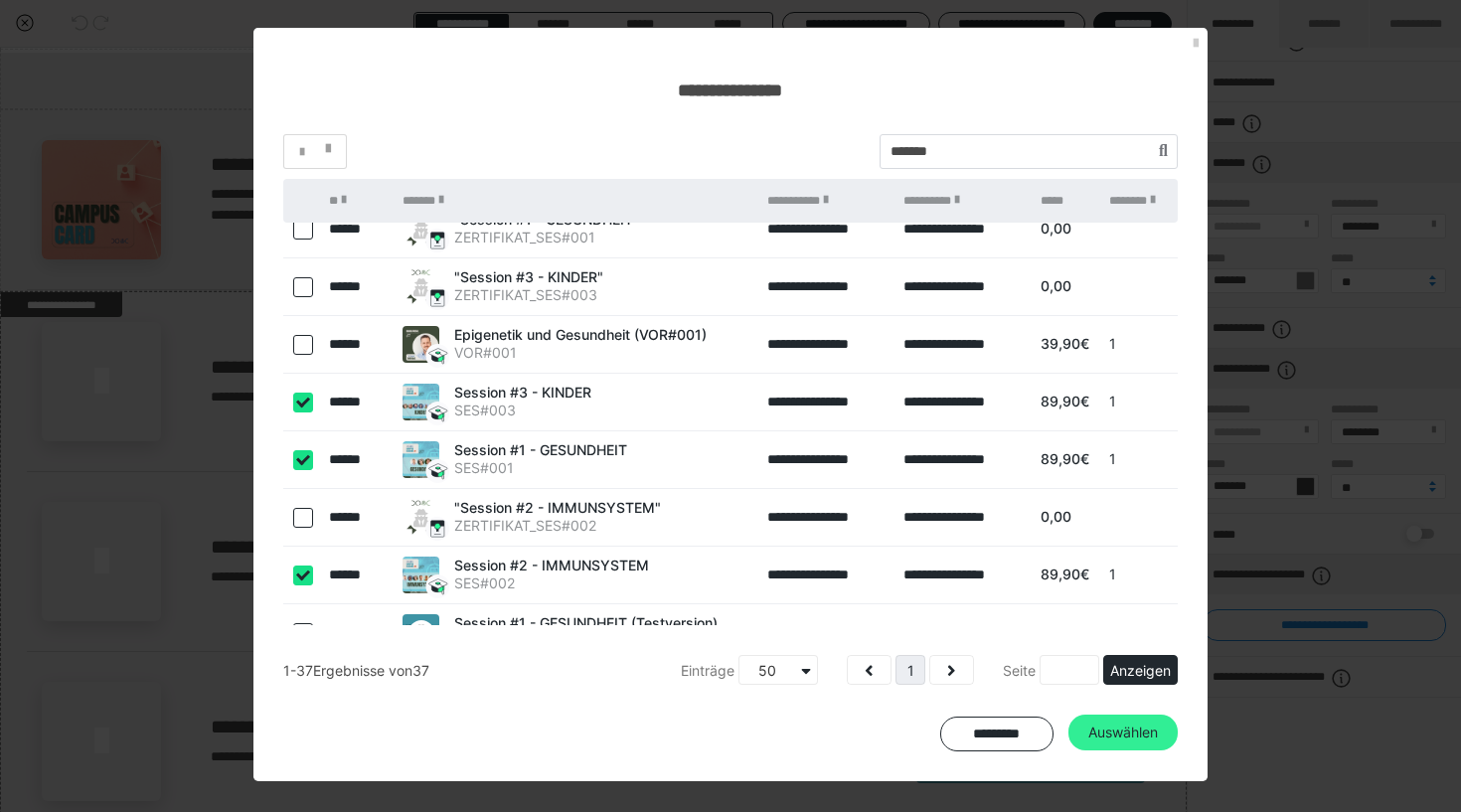 click on "Auswählen" at bounding box center (1123, 732) 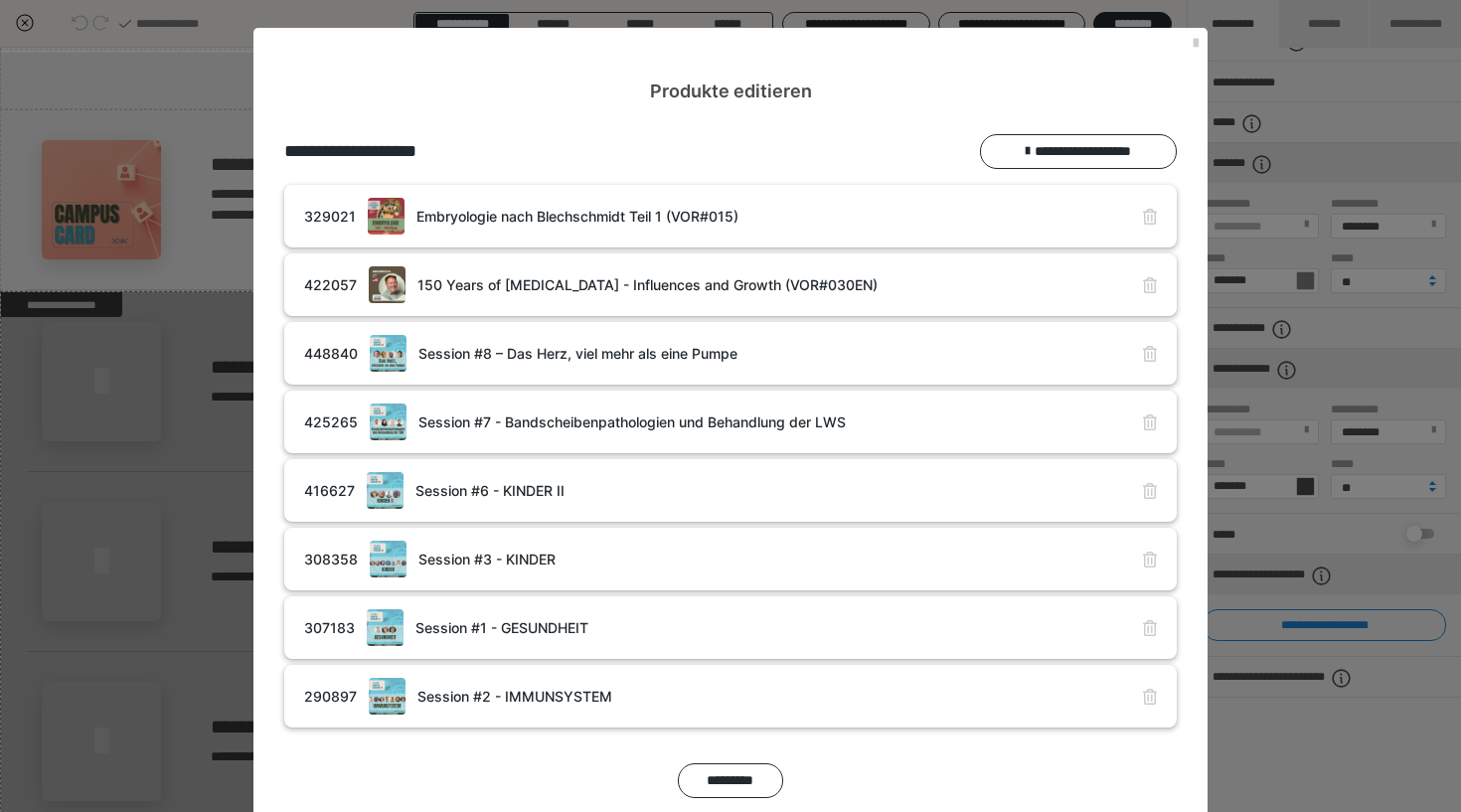 scroll, scrollTop: 2103, scrollLeft: 0, axis: vertical 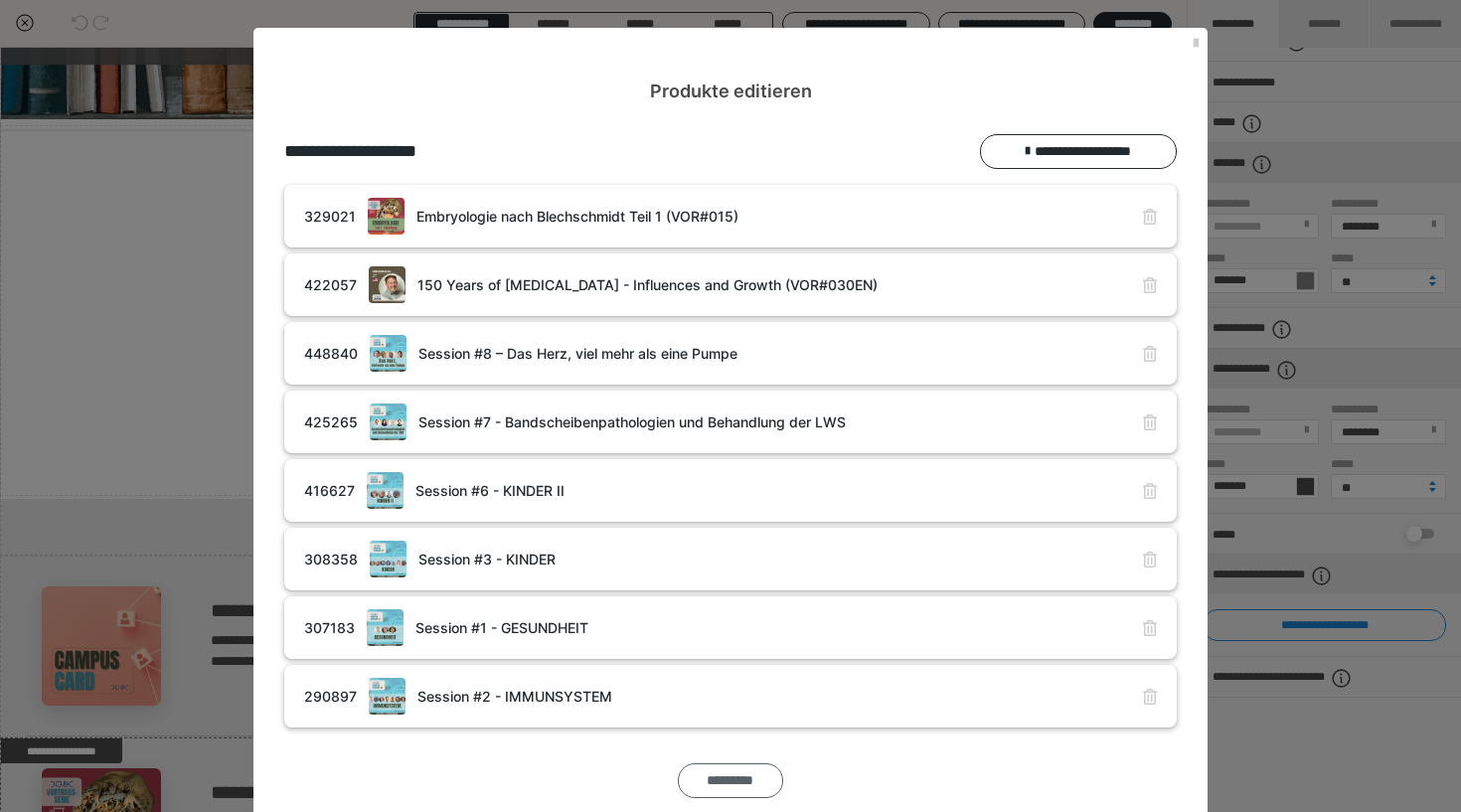 click on "*********" at bounding box center [730, 780] 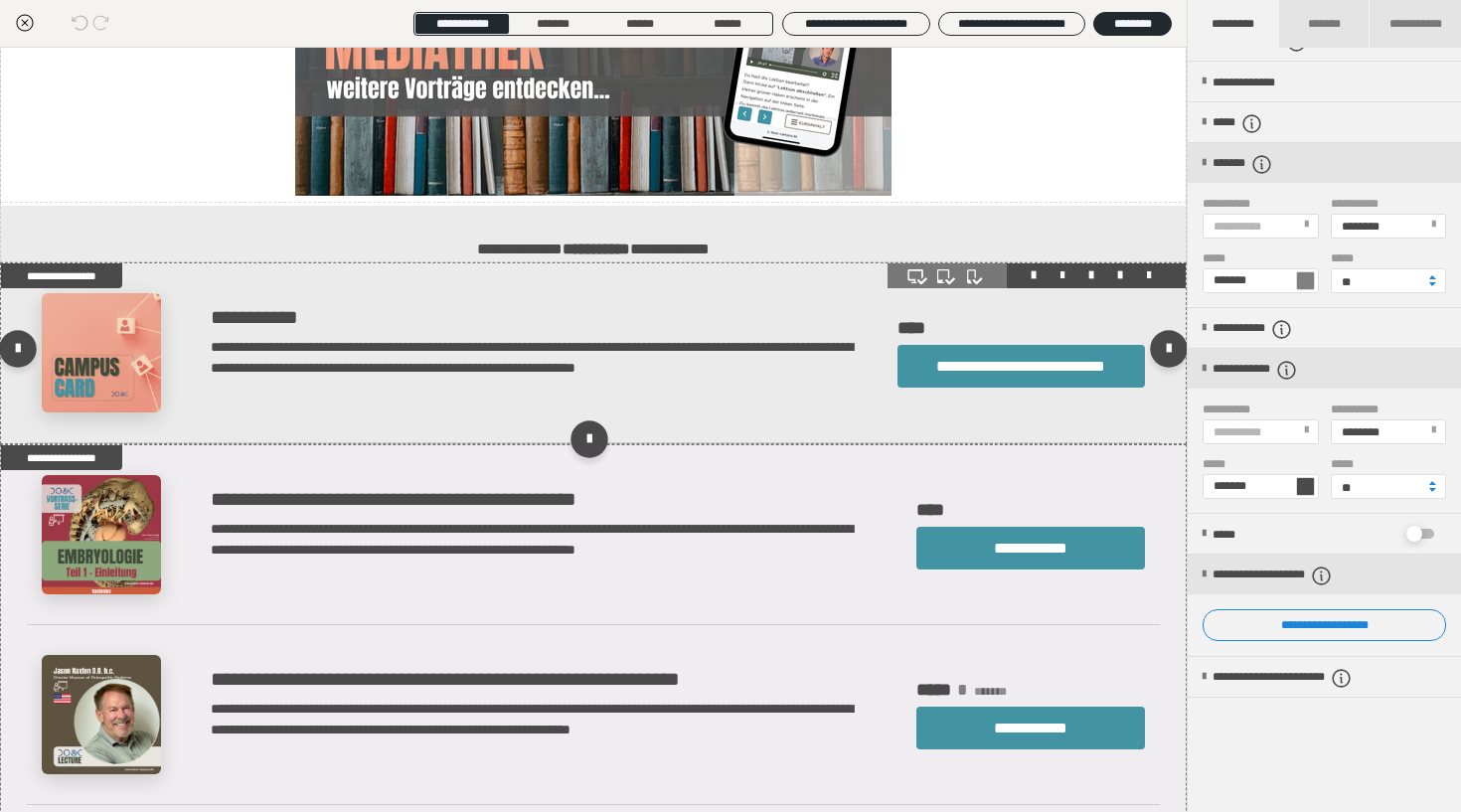 scroll, scrollTop: 2400, scrollLeft: 0, axis: vertical 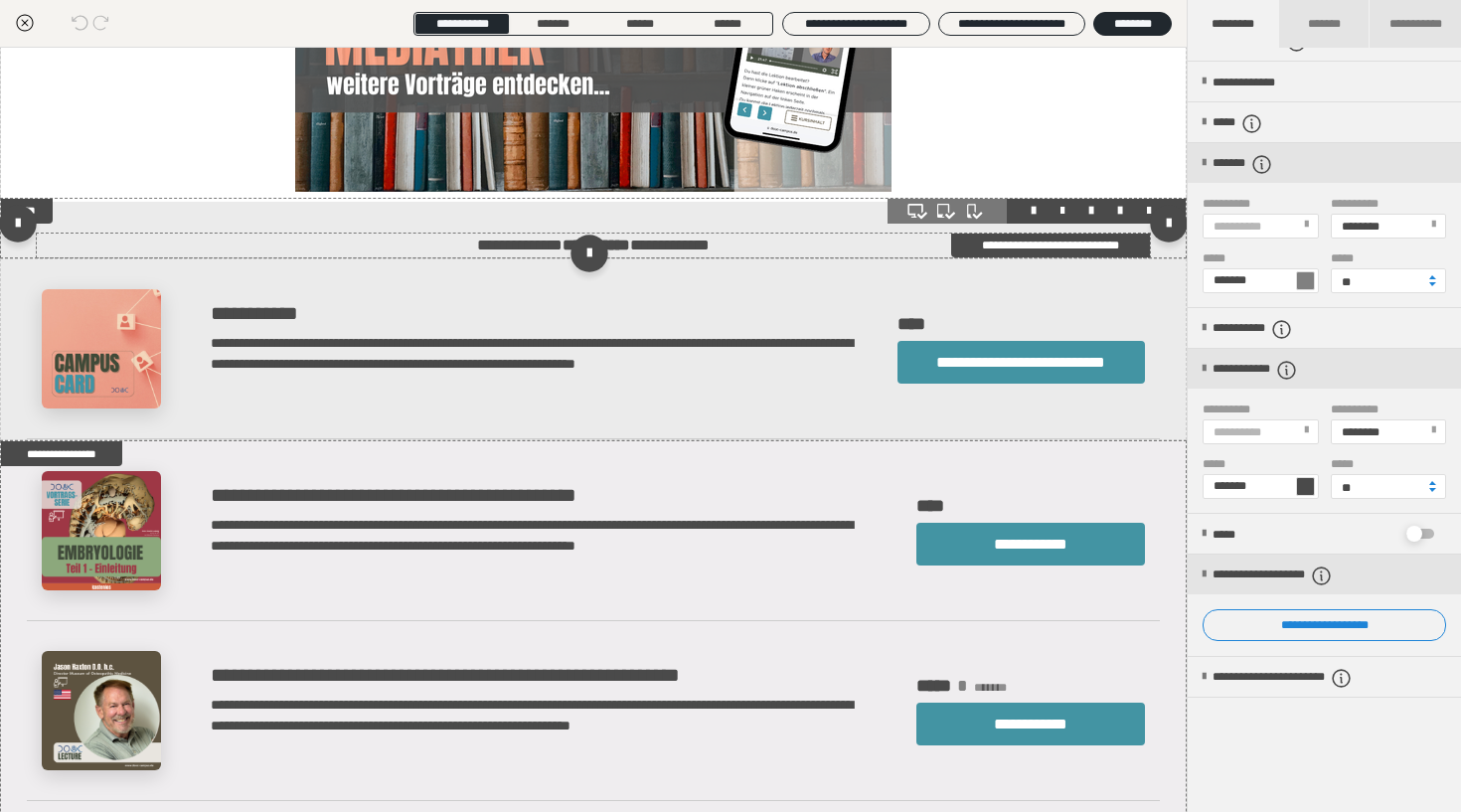 click on "**********" at bounding box center [593, 245] 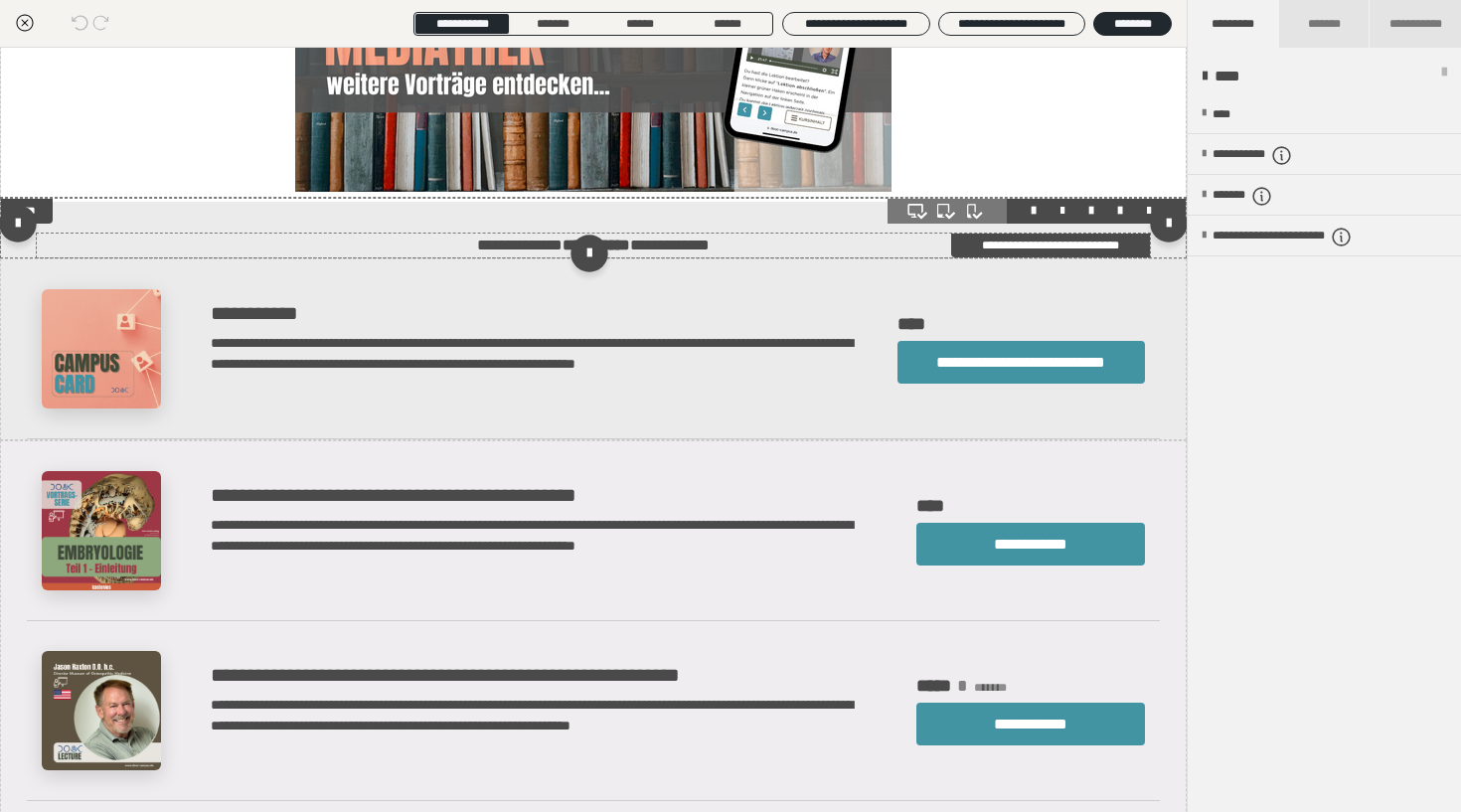 scroll, scrollTop: 0, scrollLeft: 0, axis: both 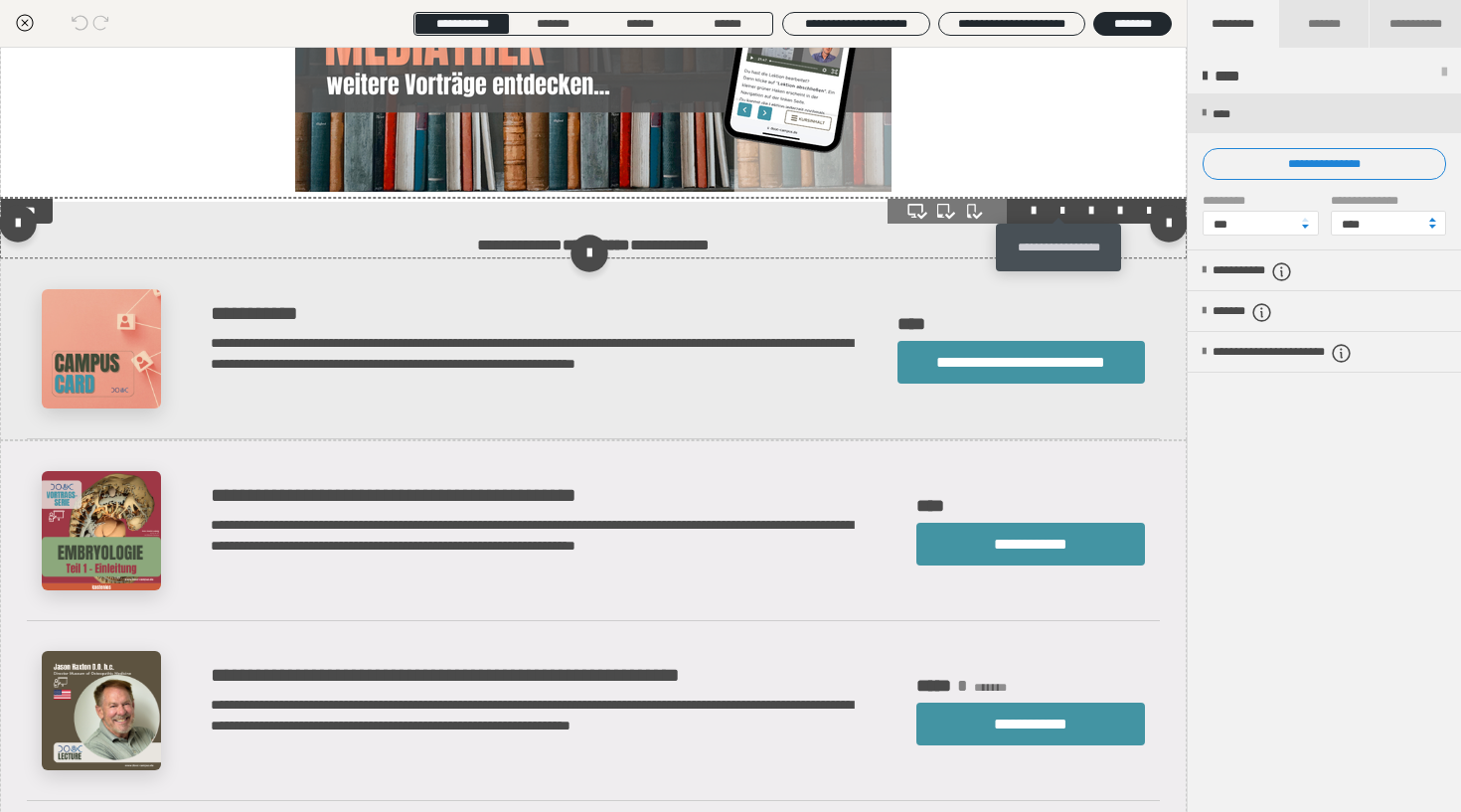 click at bounding box center [1062, 211] 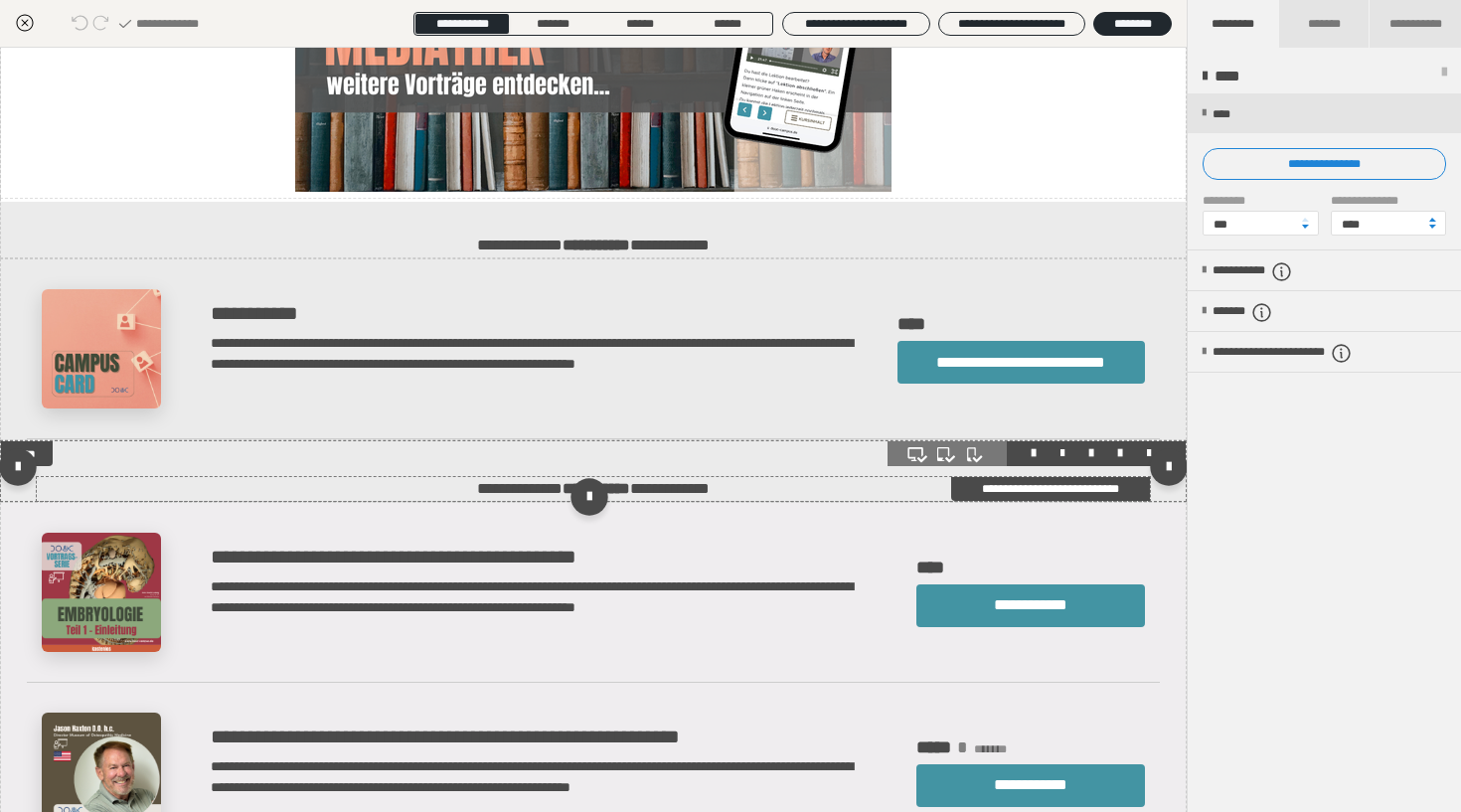 click on "**********" at bounding box center (593, 489) 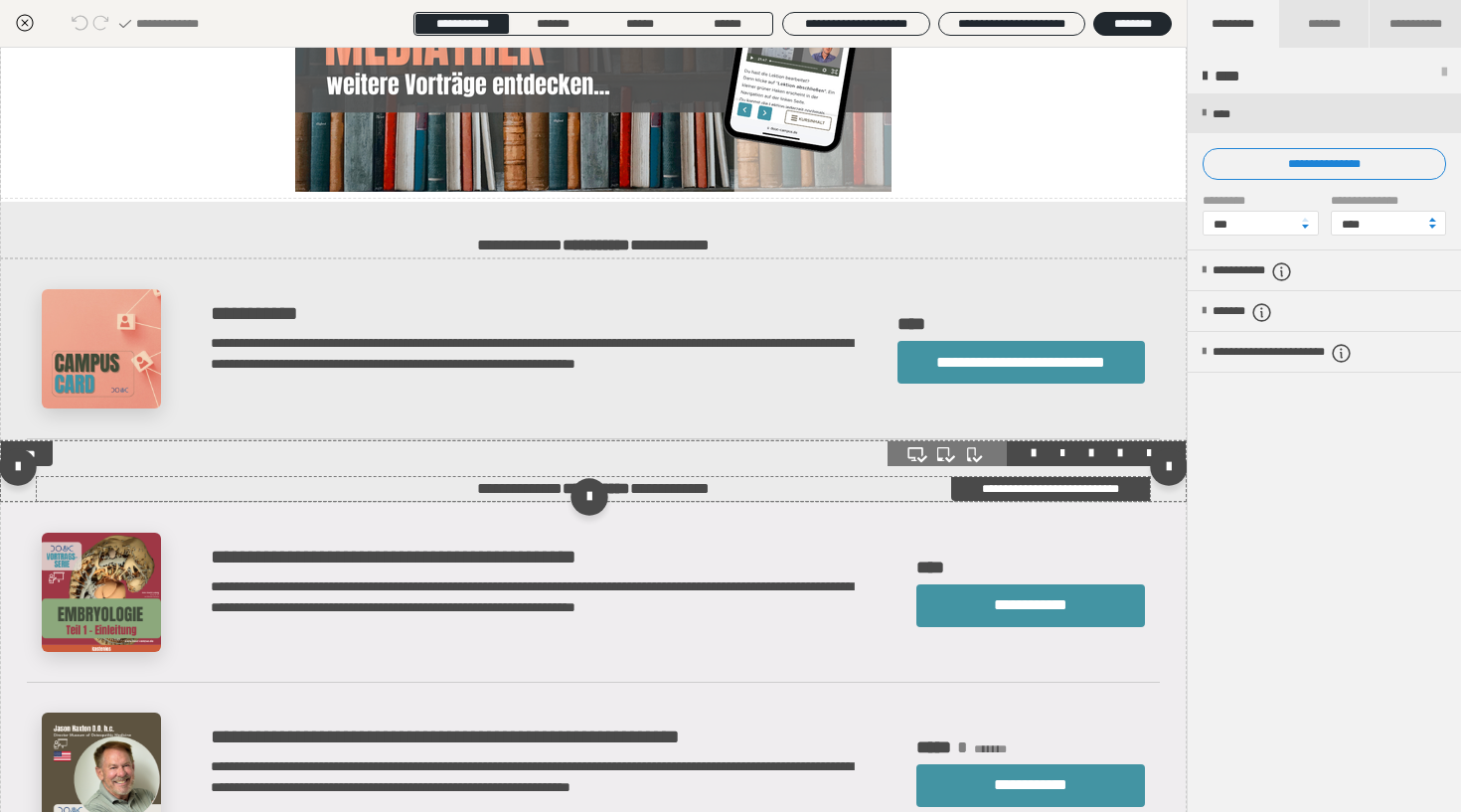 click on "**********" at bounding box center (593, 489) 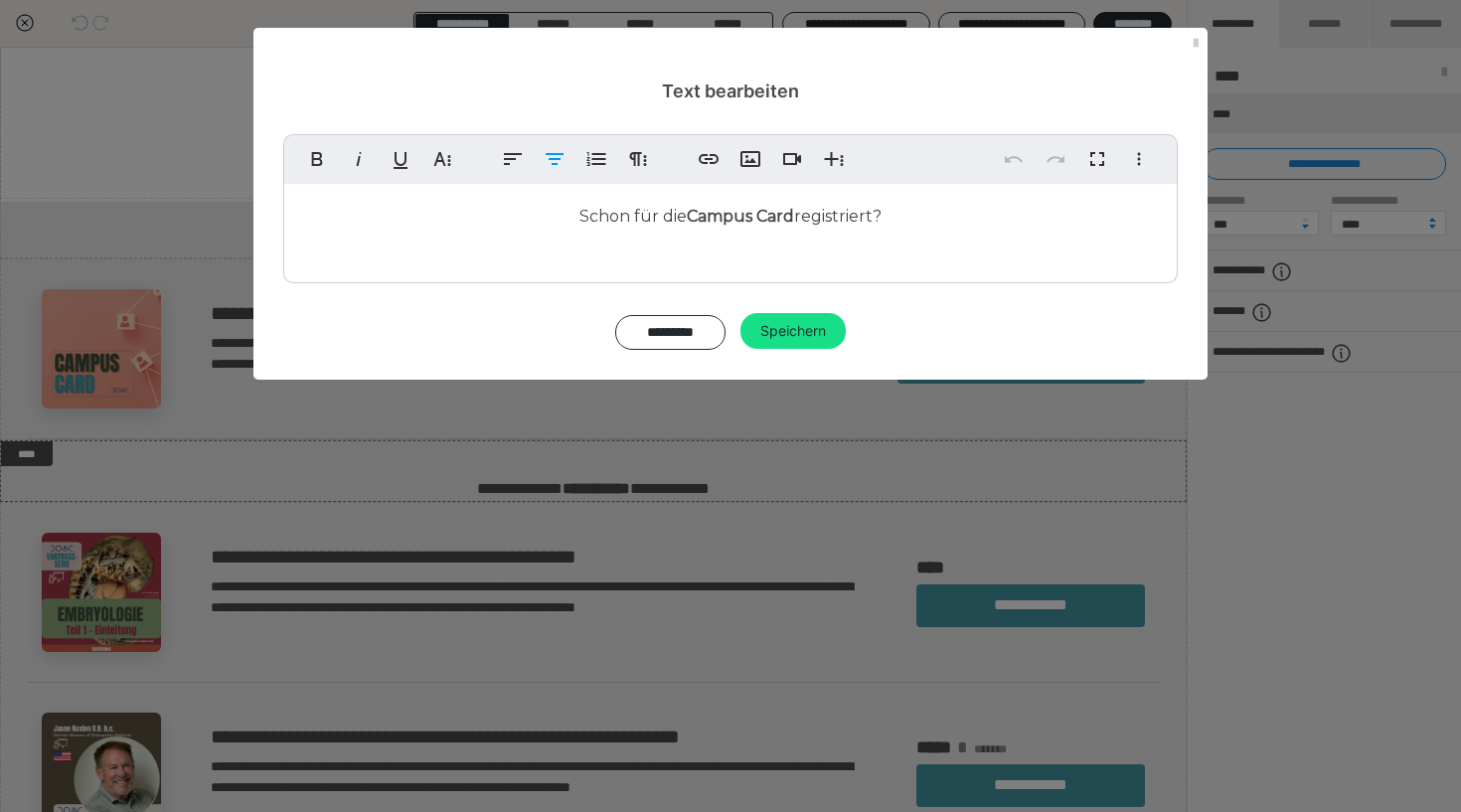 drag, startPoint x: 925, startPoint y: 210, endPoint x: 548, endPoint y: 224, distance: 377.2599 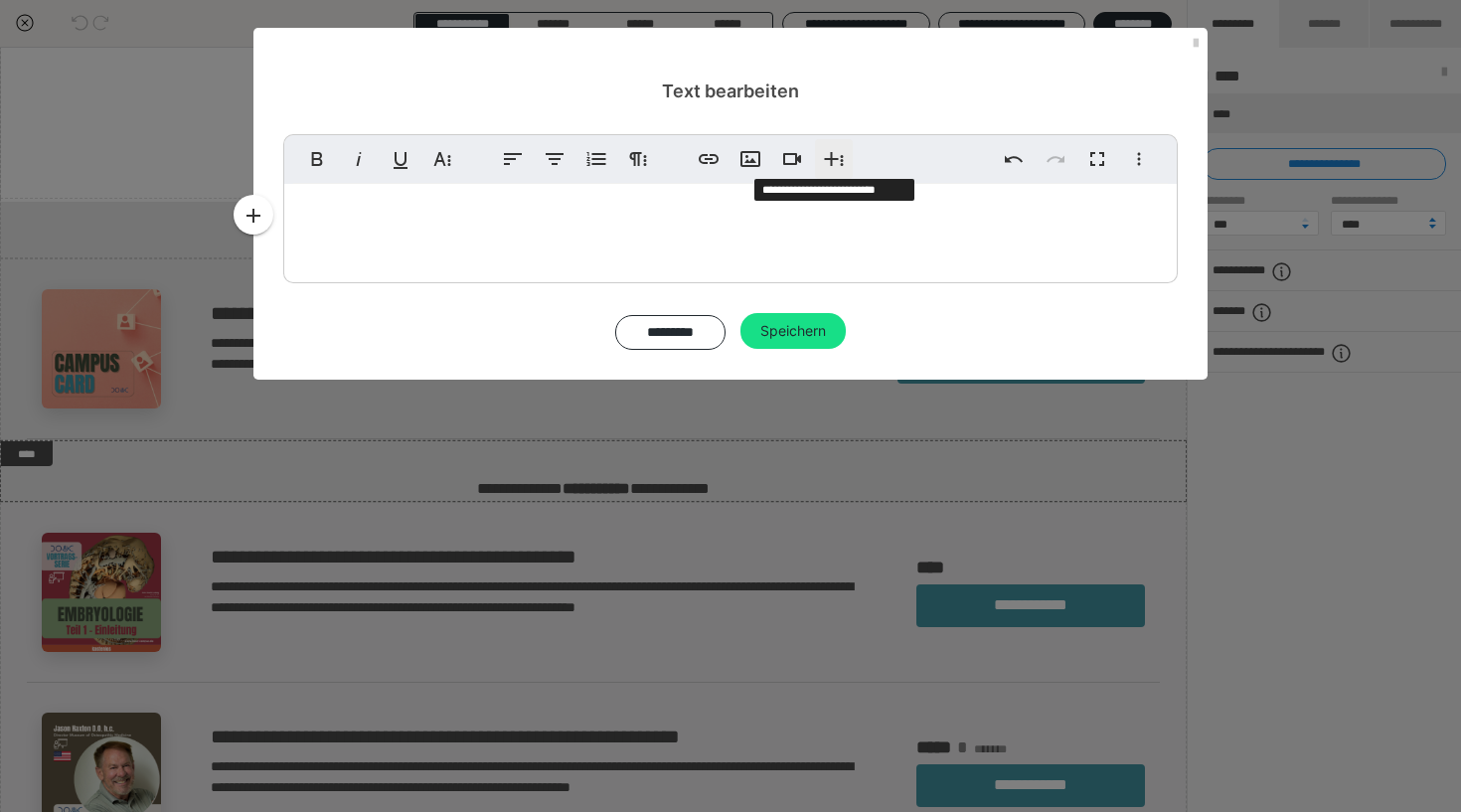 click 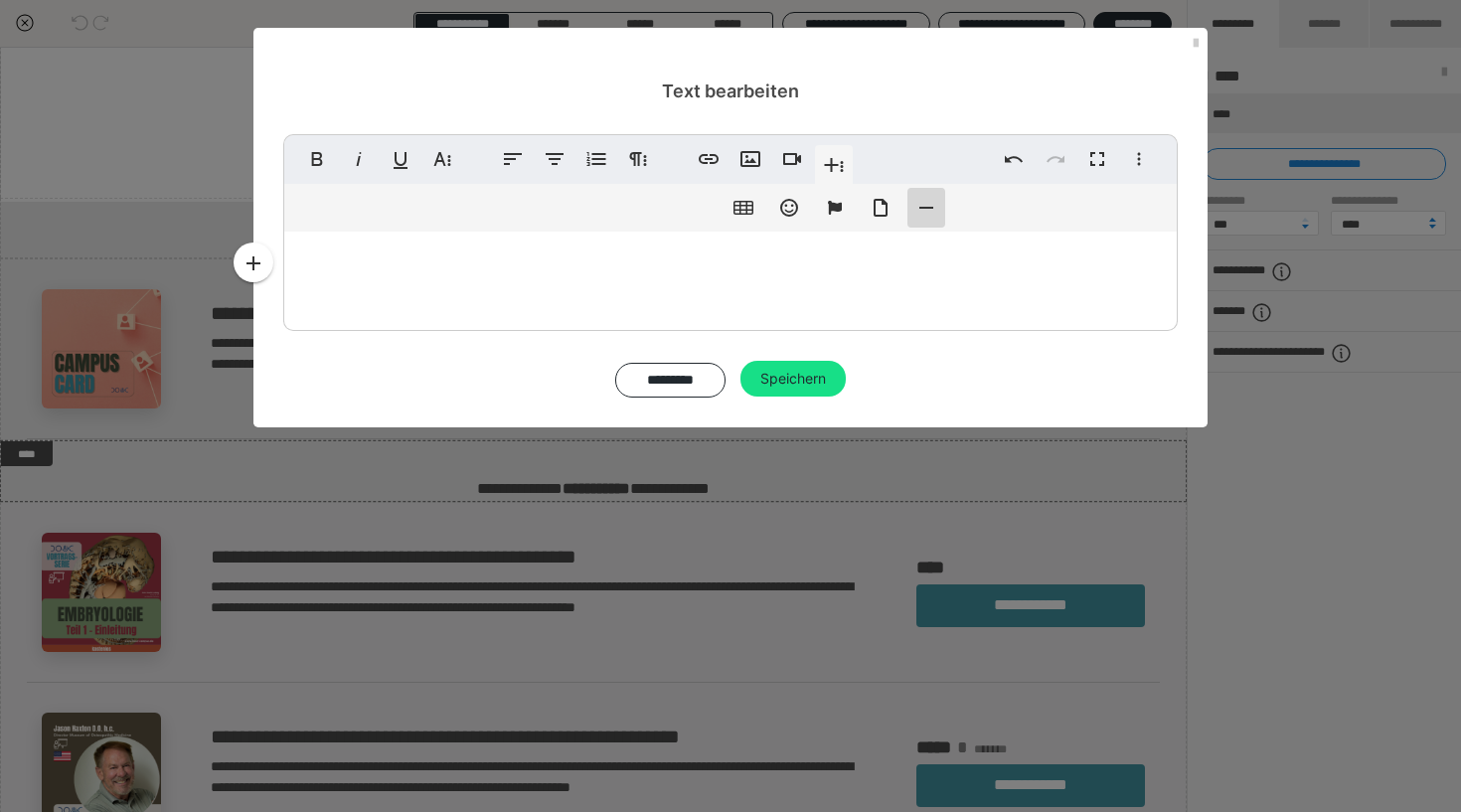 click 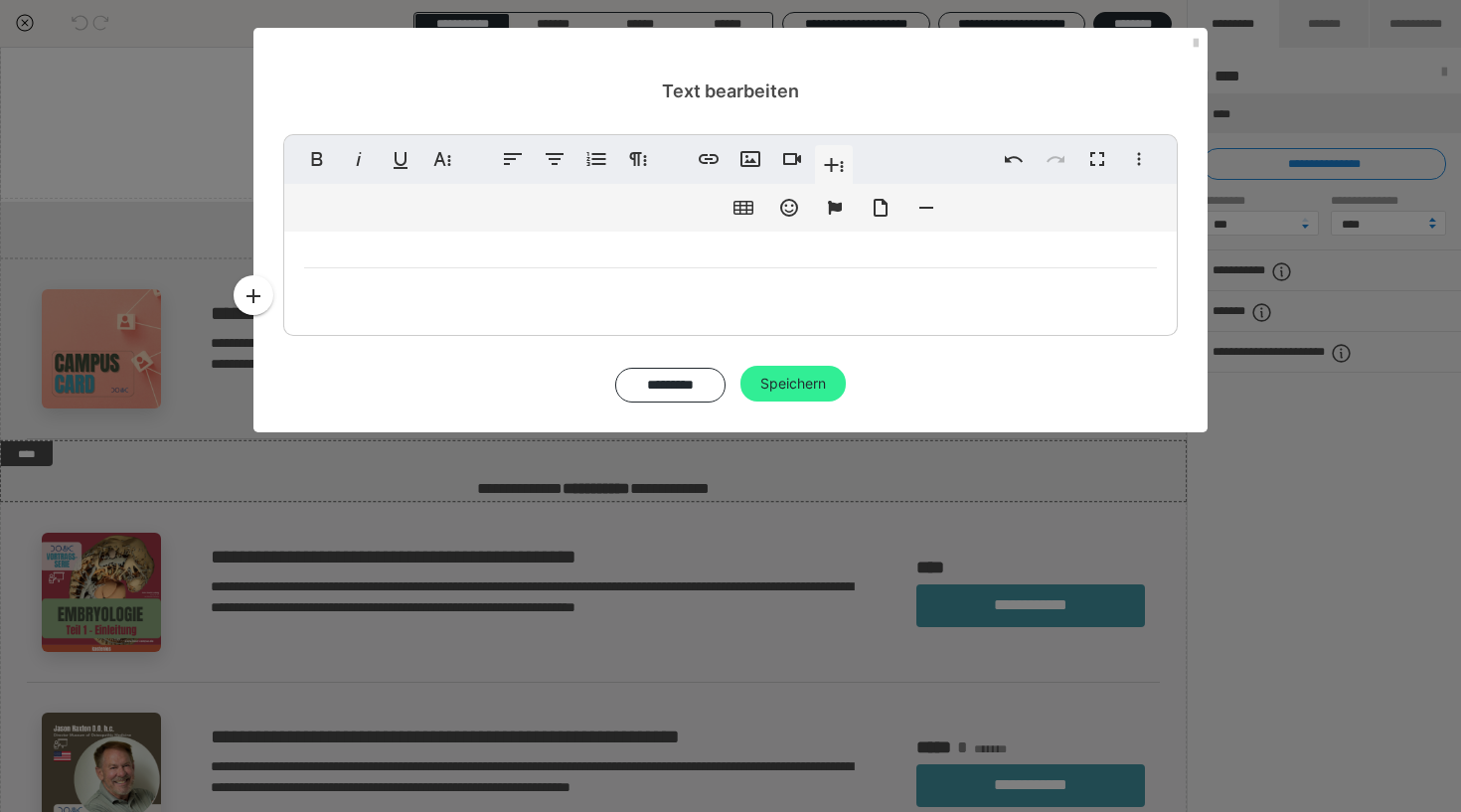 click on "Speichern" at bounding box center (793, 384) 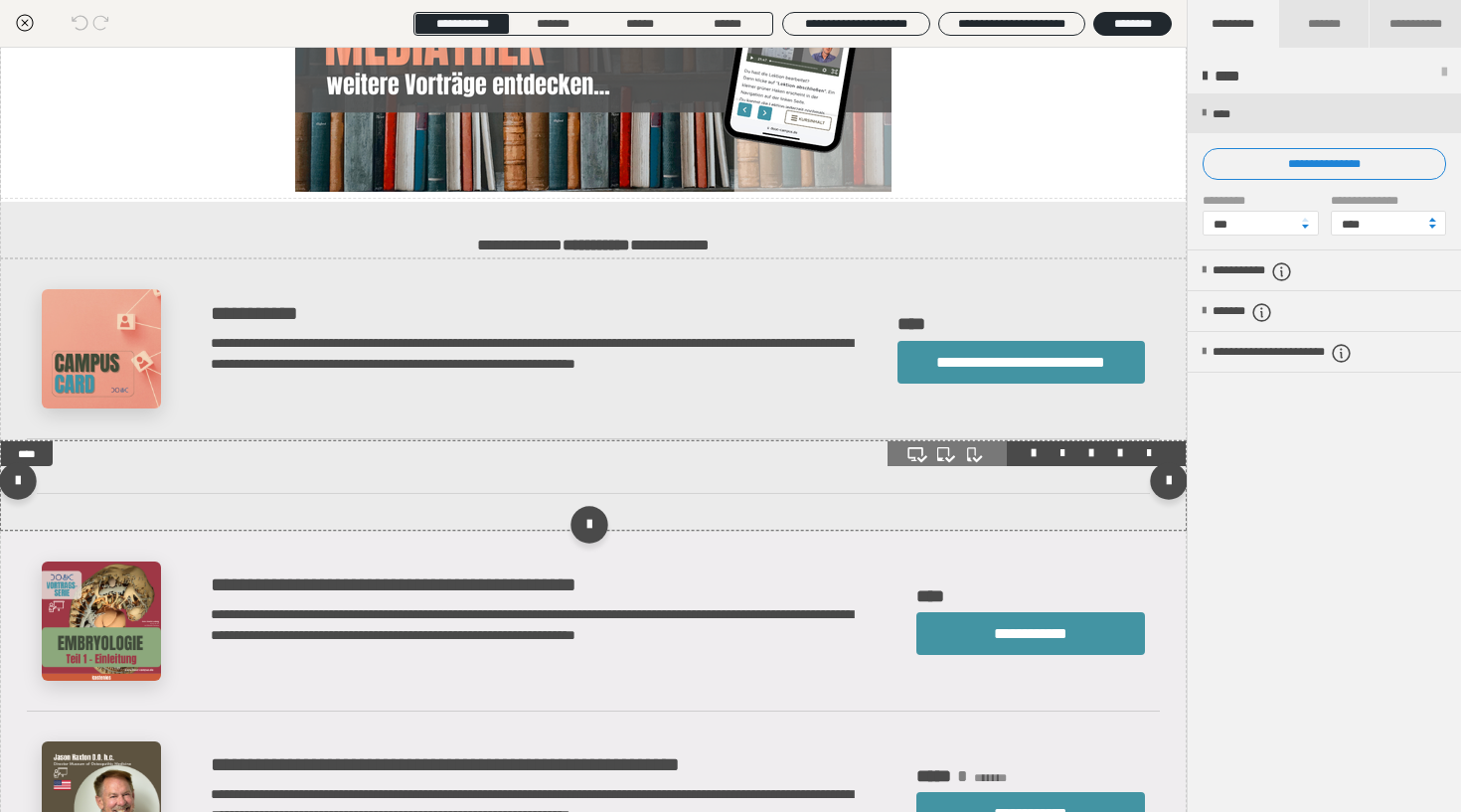 click on "**********" at bounding box center [593, 485] 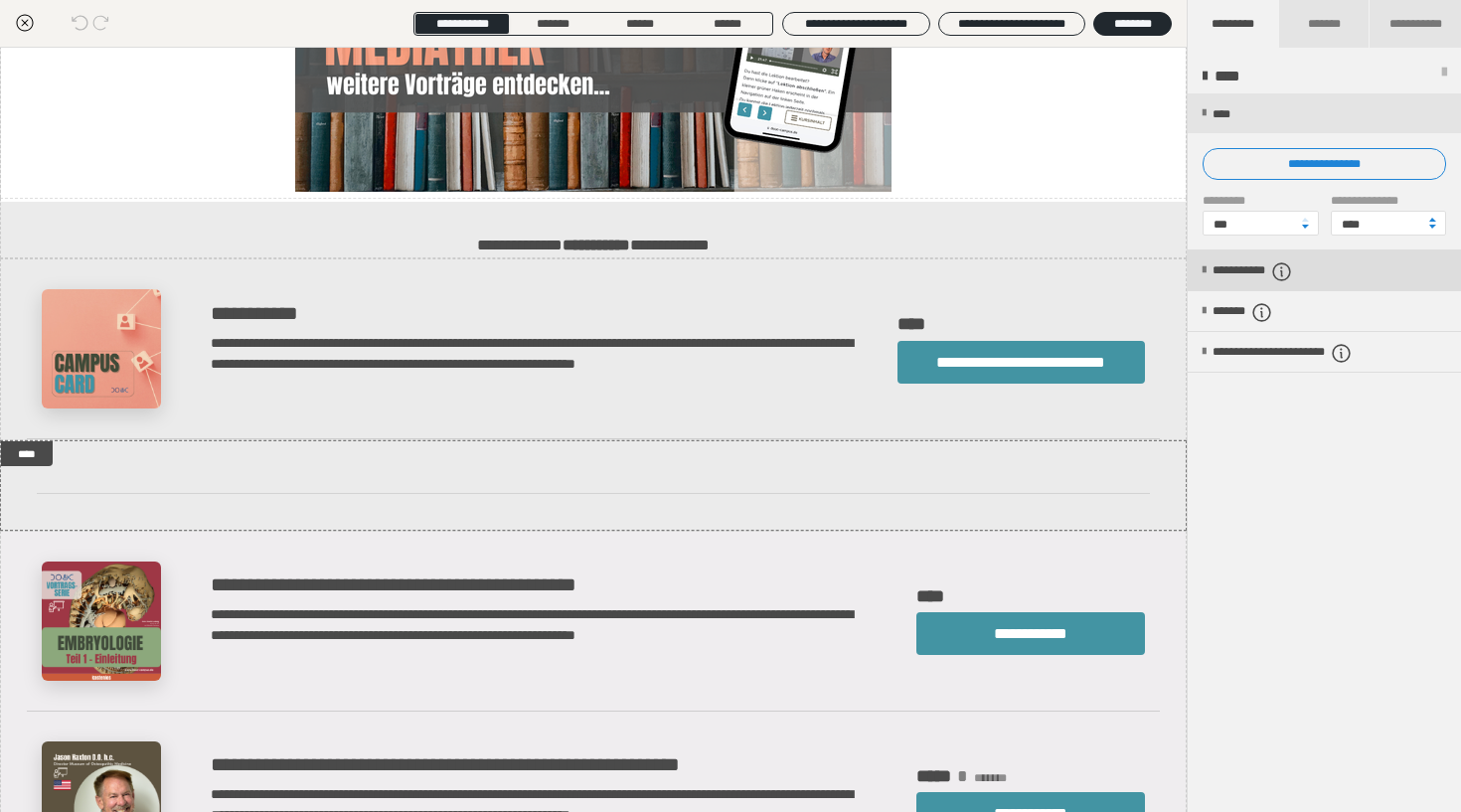 click on "**********" at bounding box center [1324, 270] 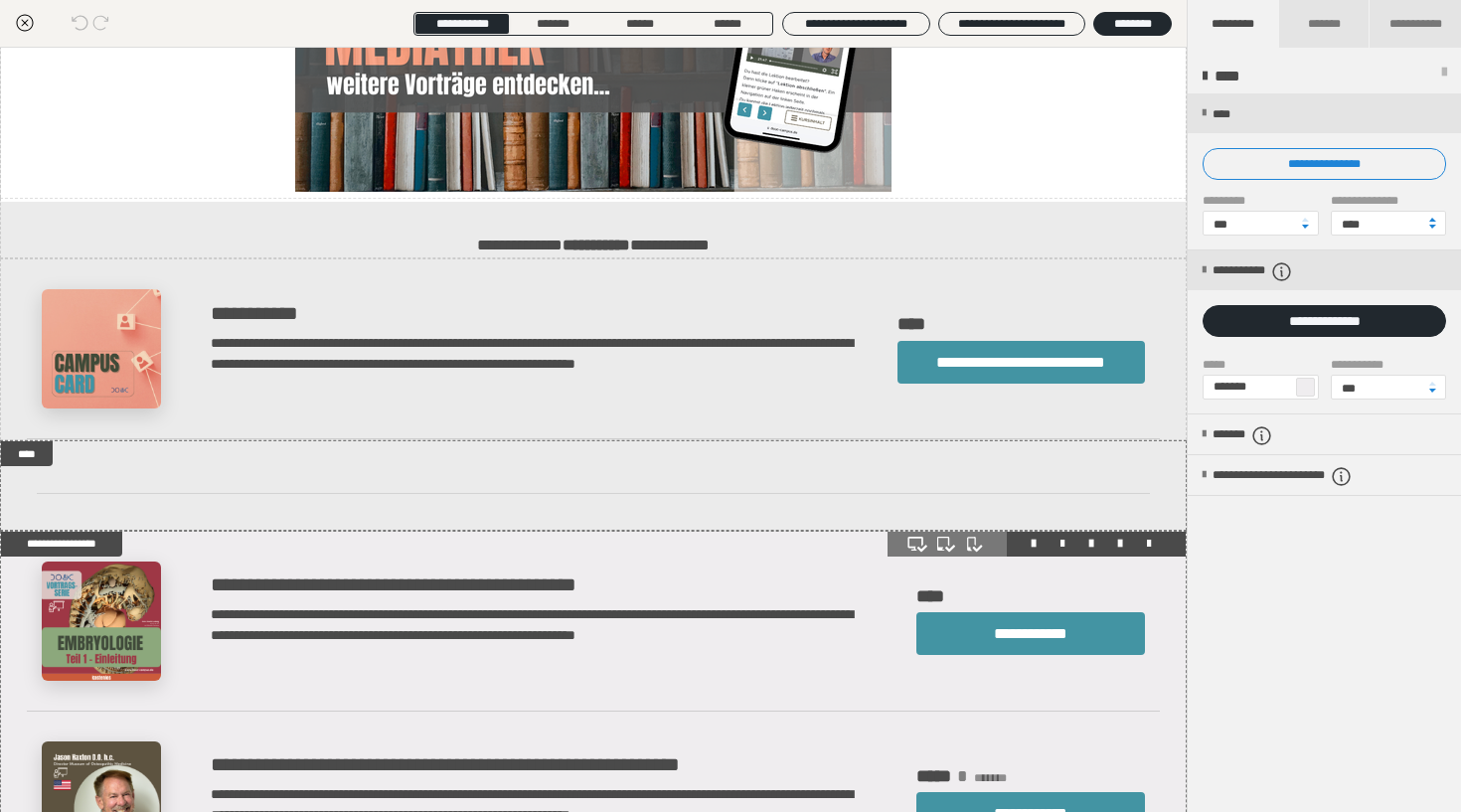 click on "**********" at bounding box center [593, 621] 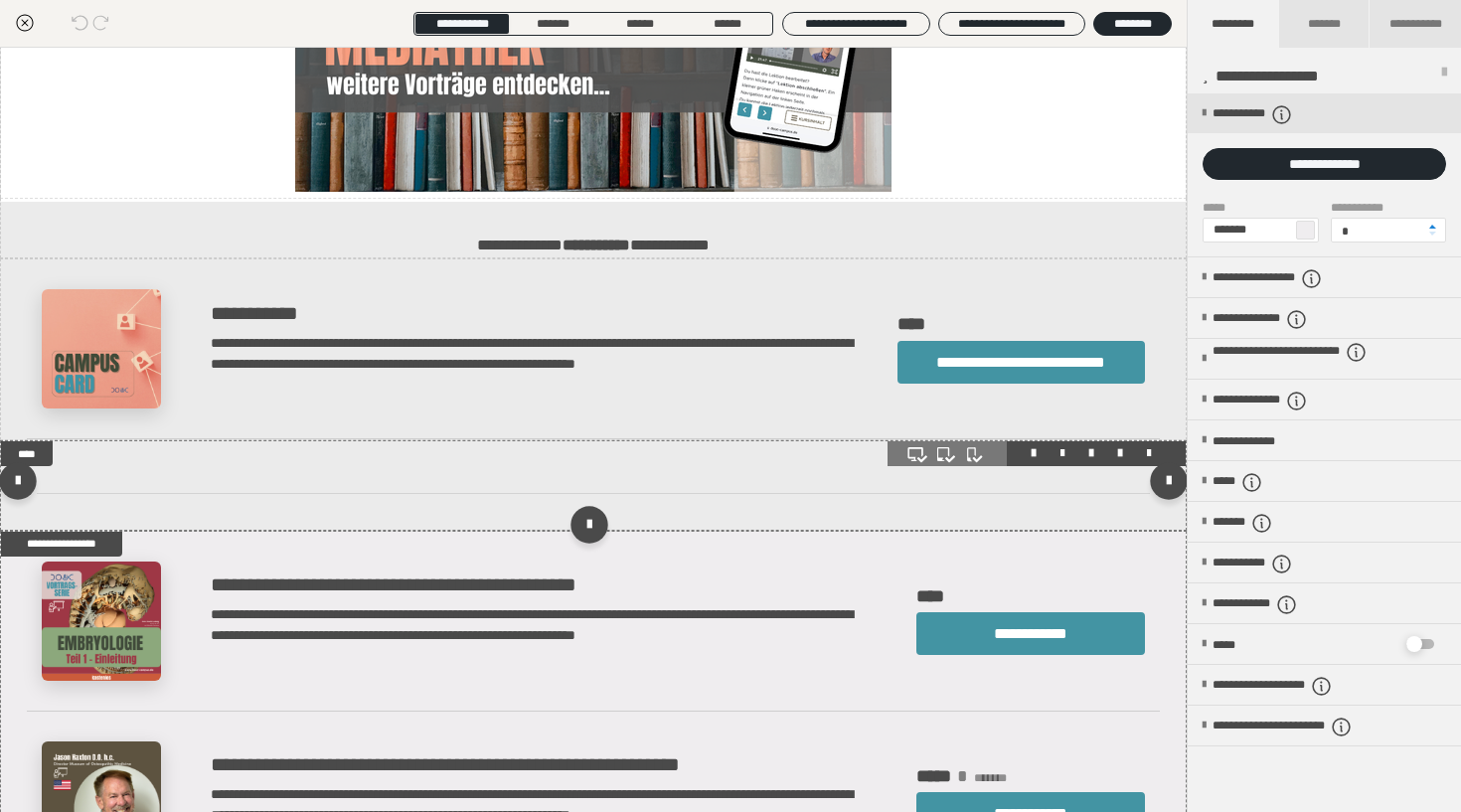 click on "**********" at bounding box center (593, 485) 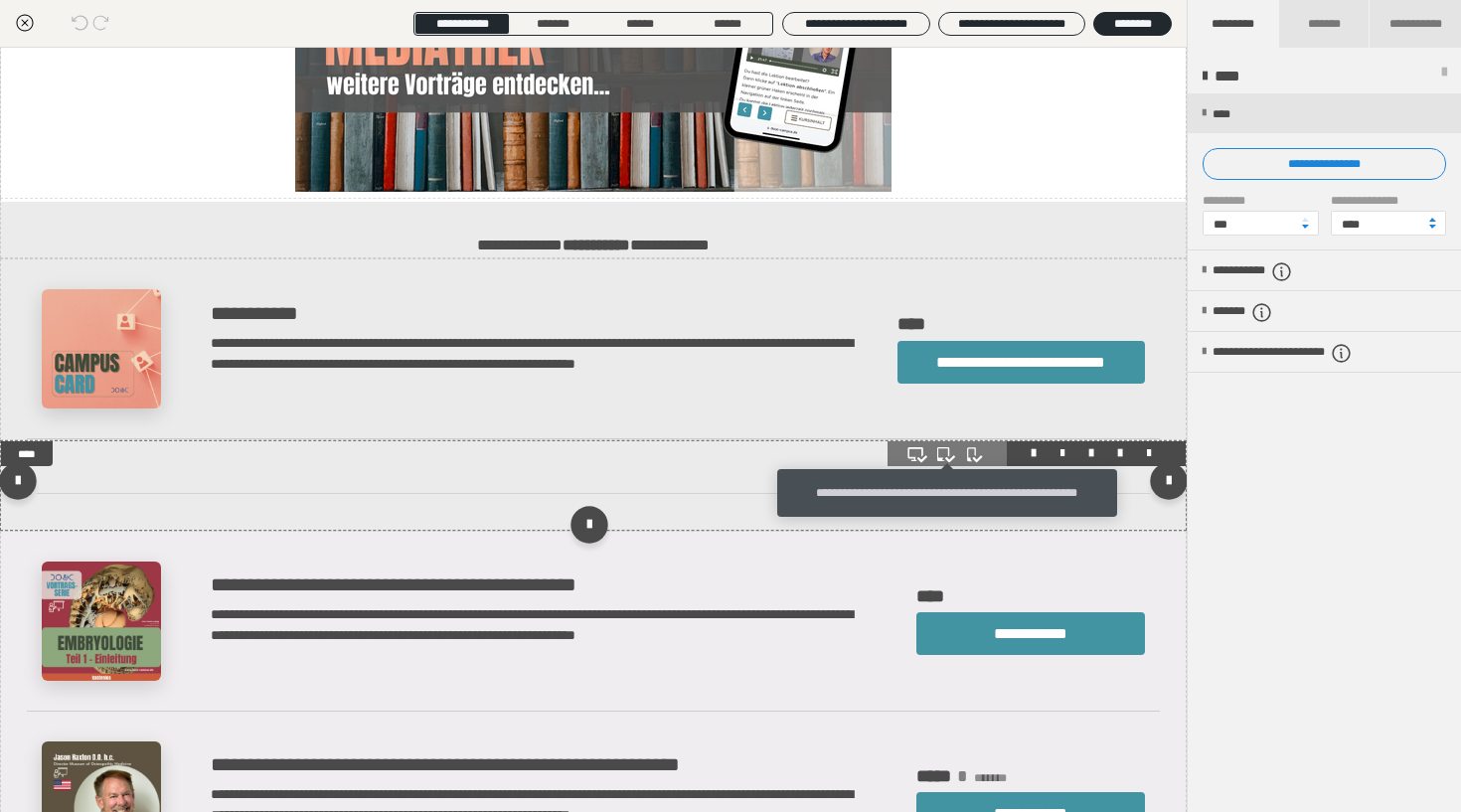 click 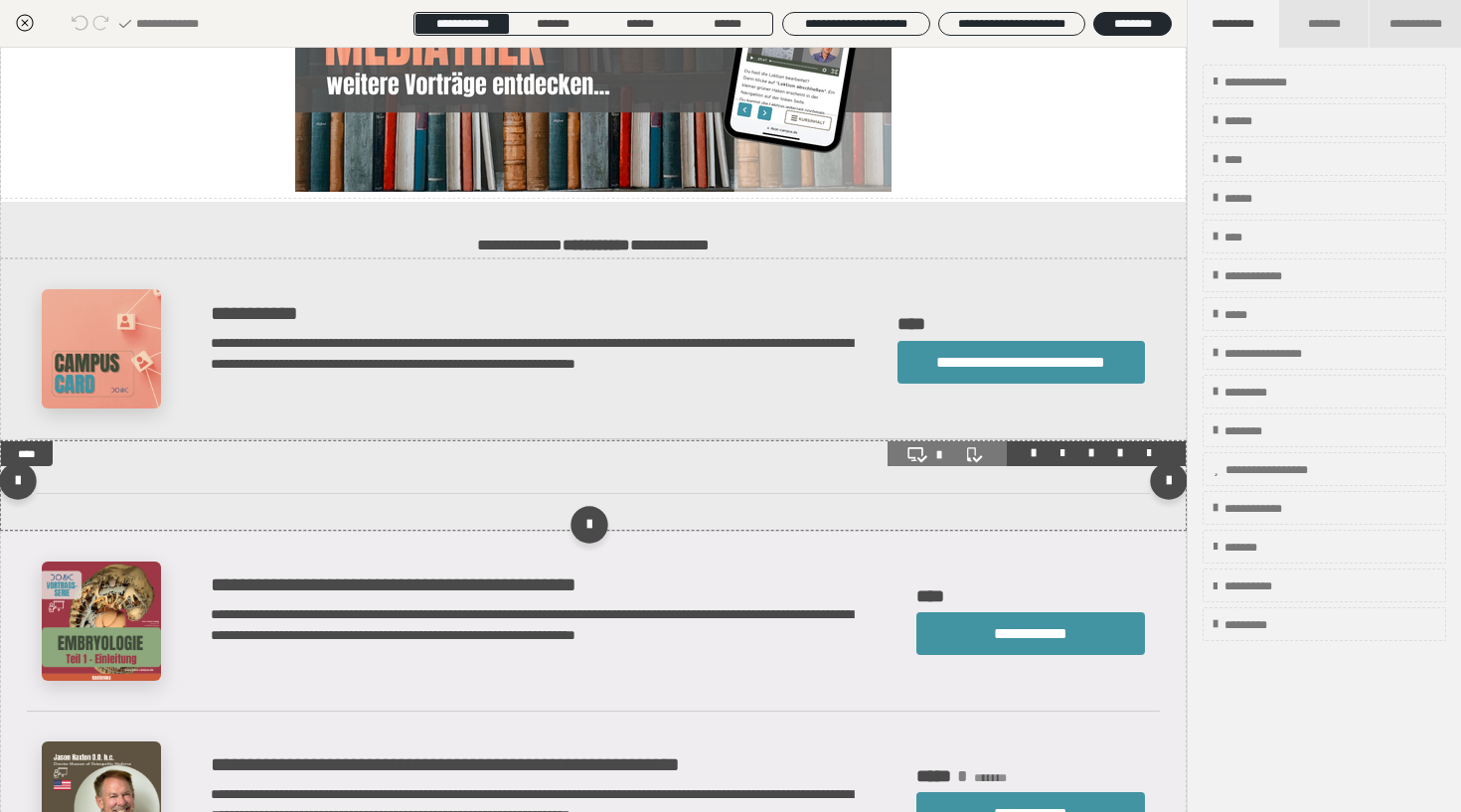 click 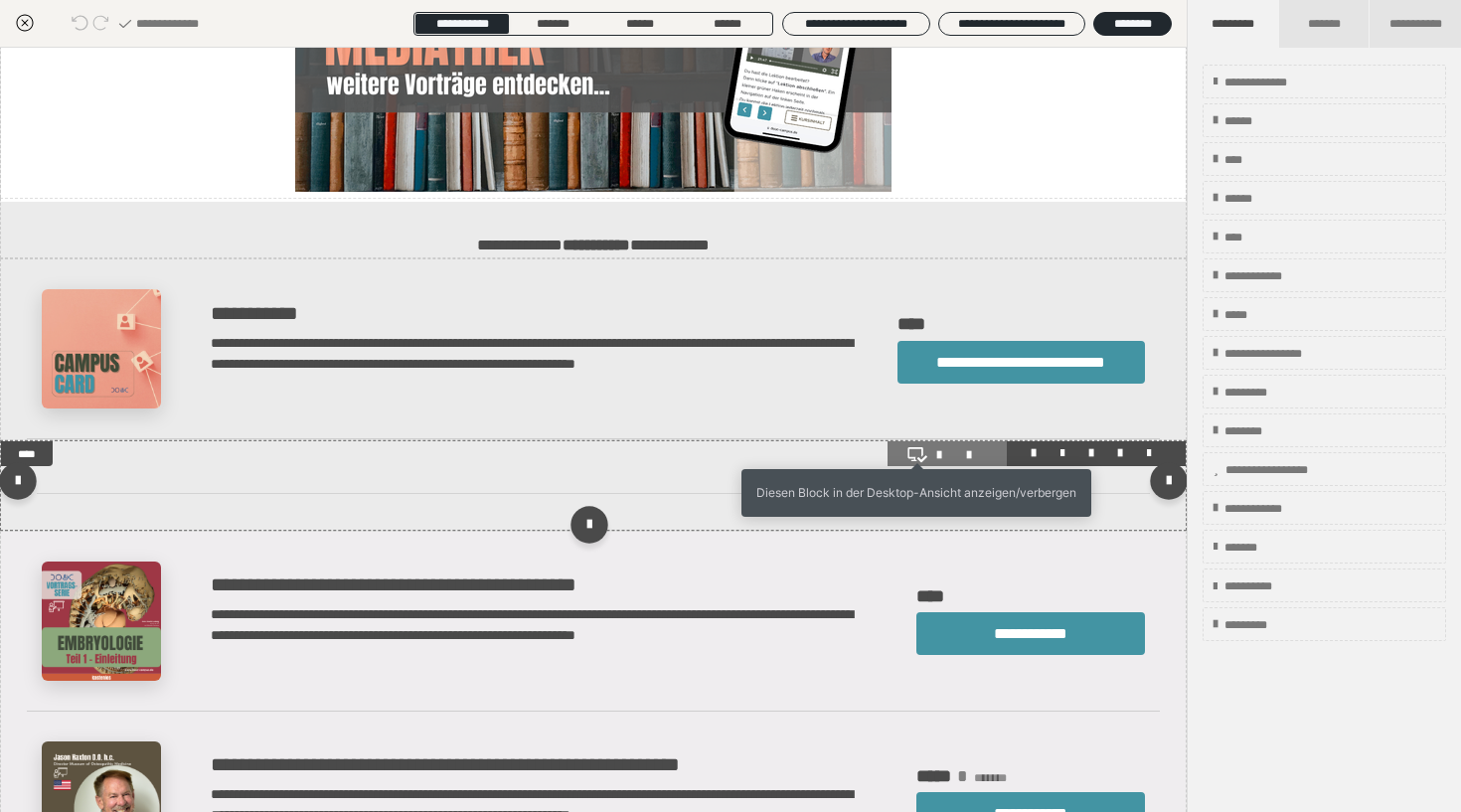 click 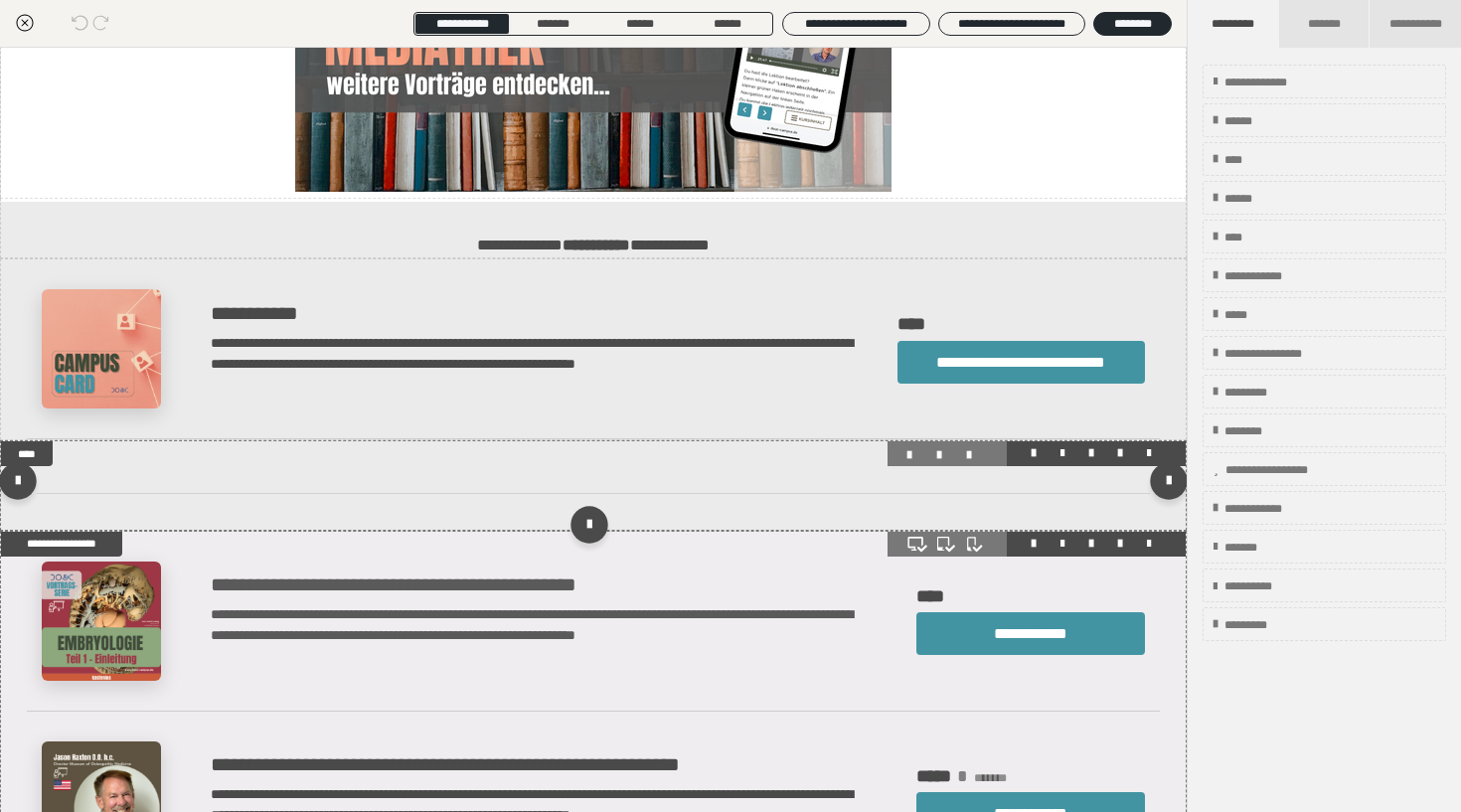 click on "**********" at bounding box center [544, 621] 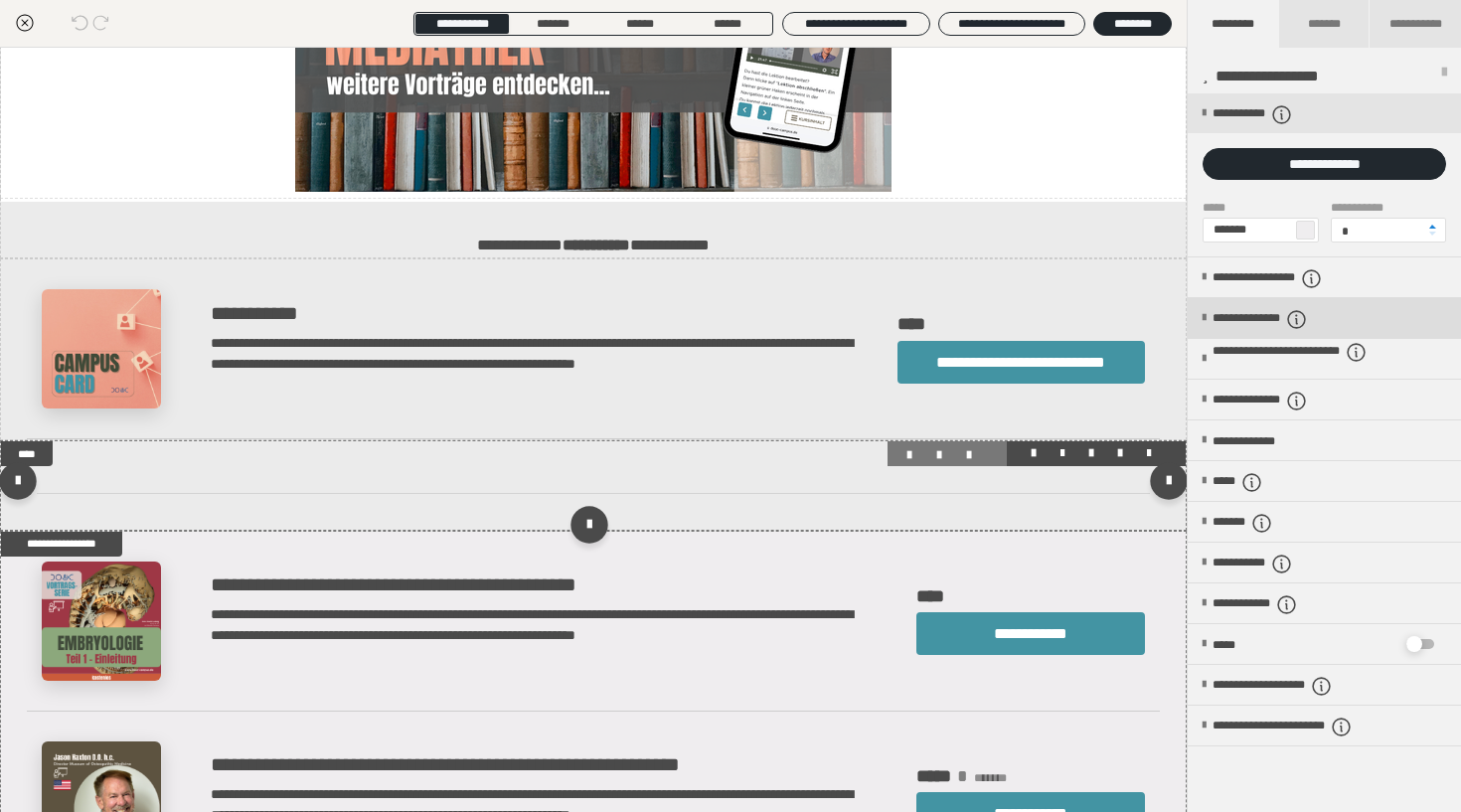 click at bounding box center [1204, 318] 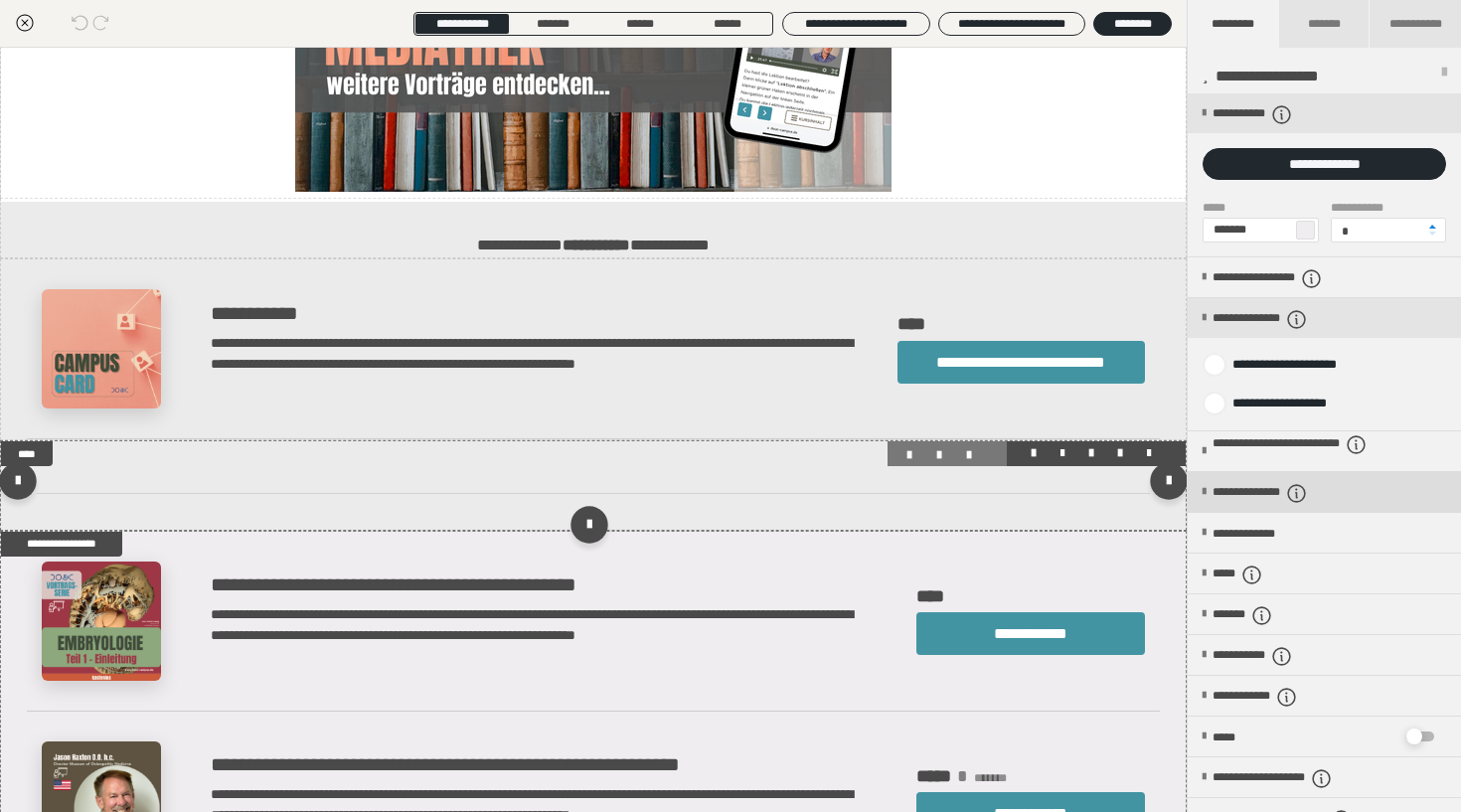 click at bounding box center (1204, 492) 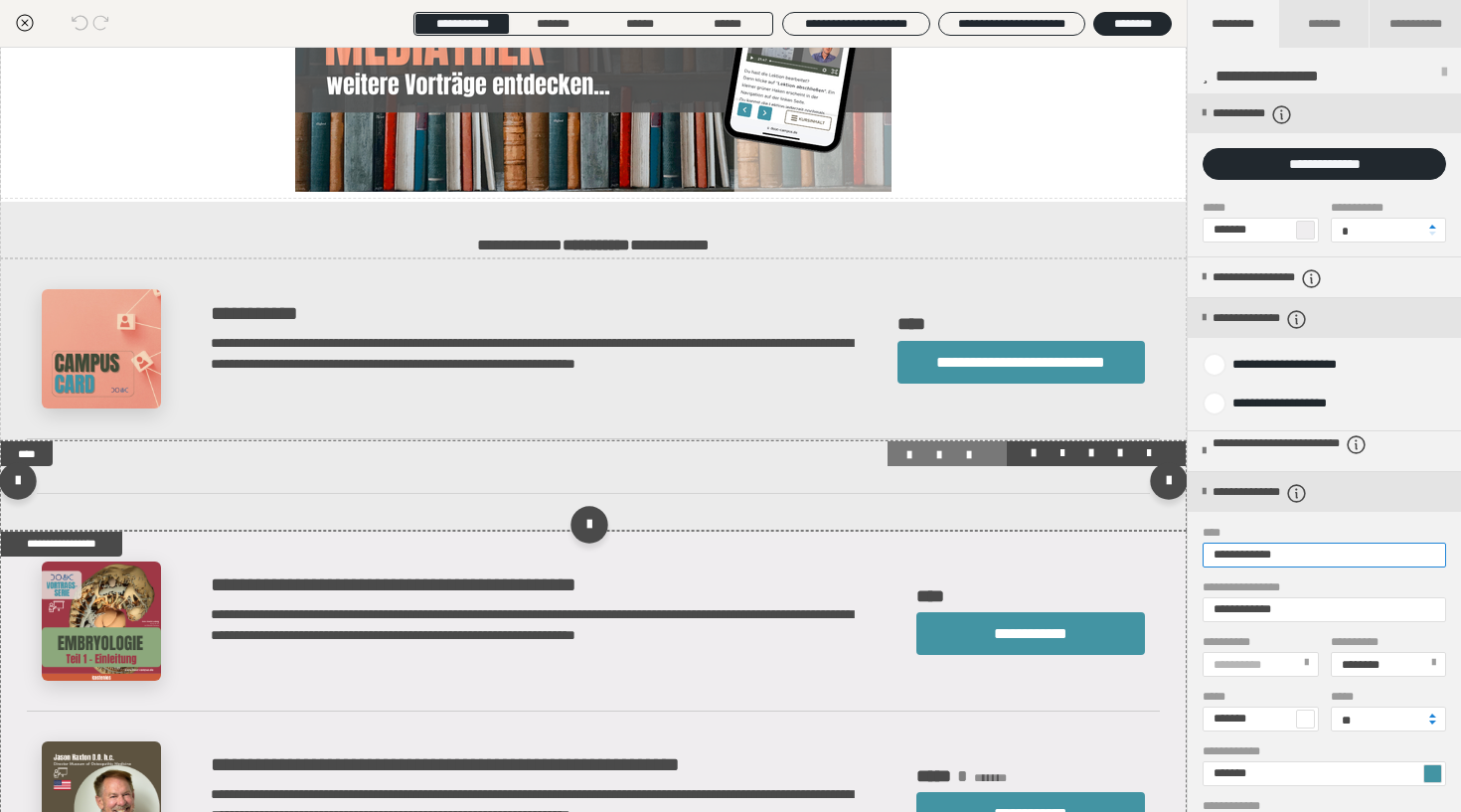 click on "**********" at bounding box center (1324, 555) 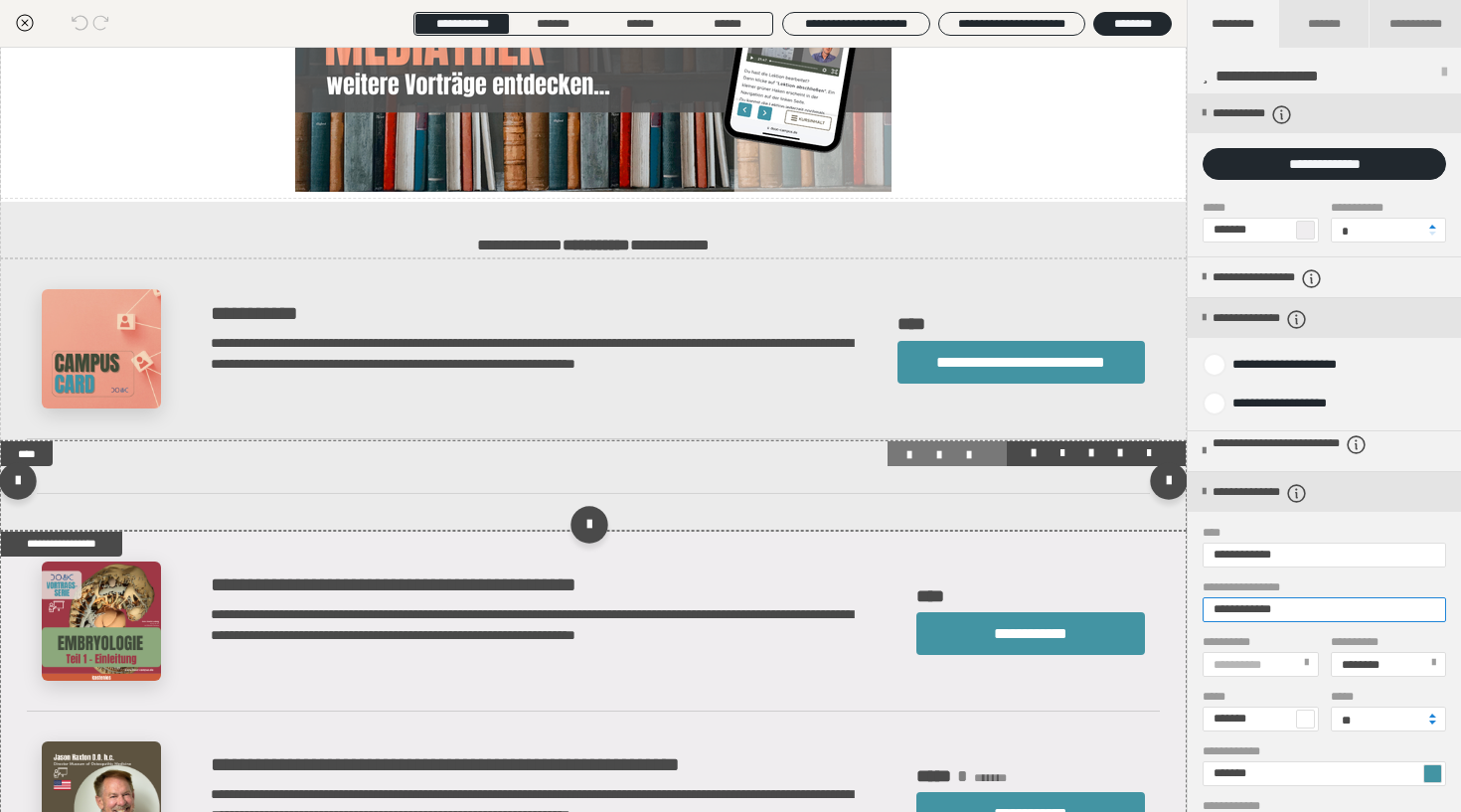 click on "**********" at bounding box center [1324, 609] 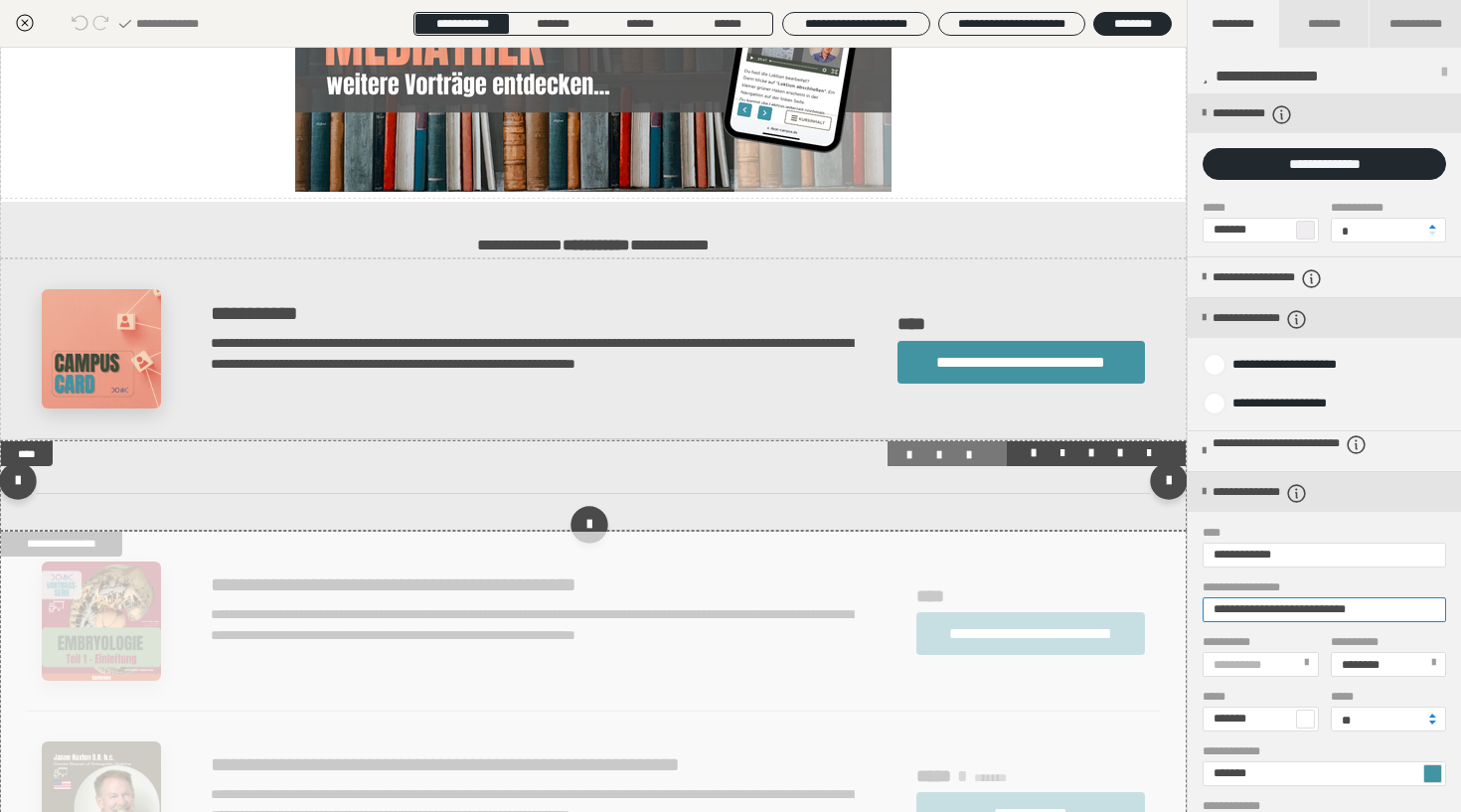 type on "**********" 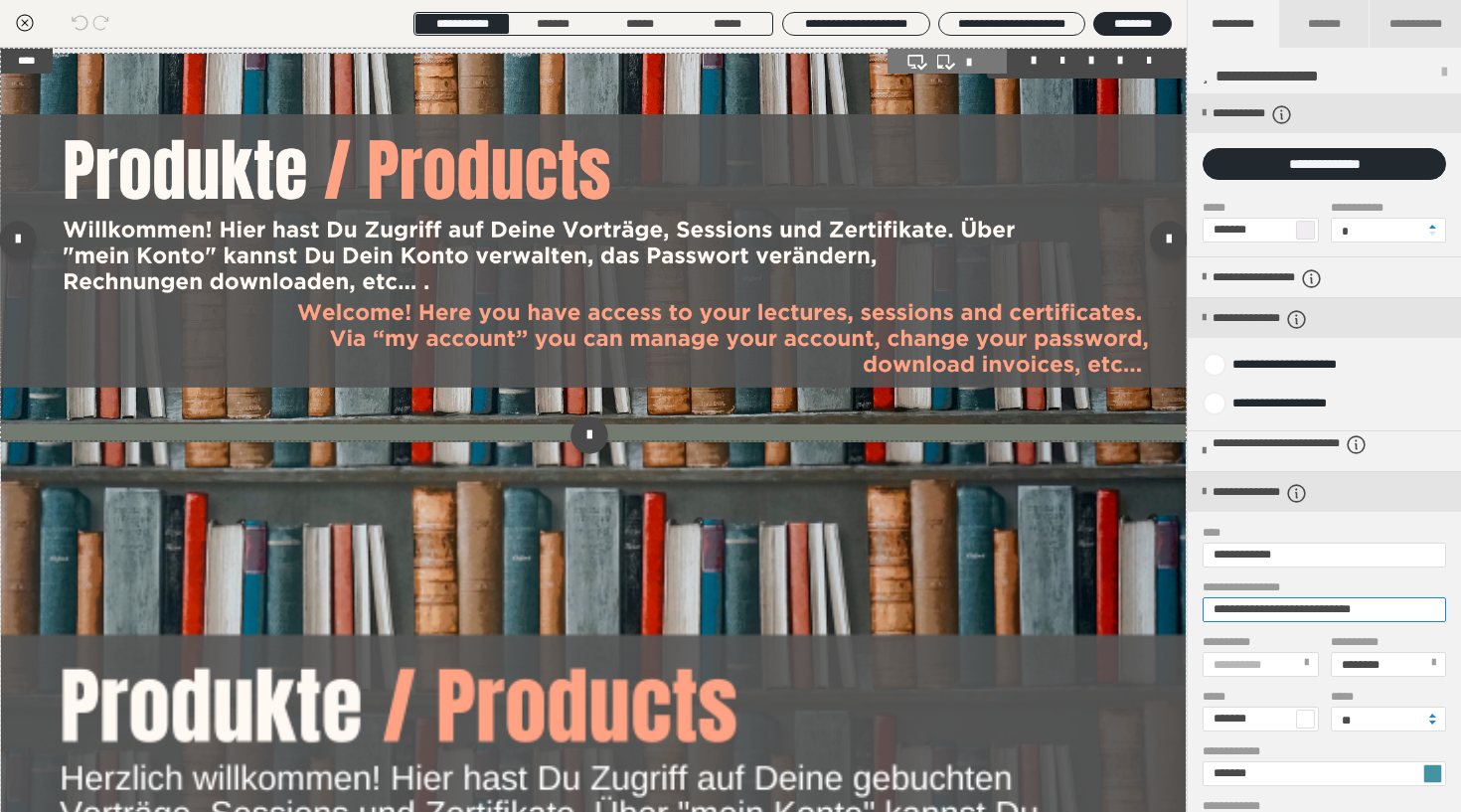 scroll, scrollTop: 0, scrollLeft: 0, axis: both 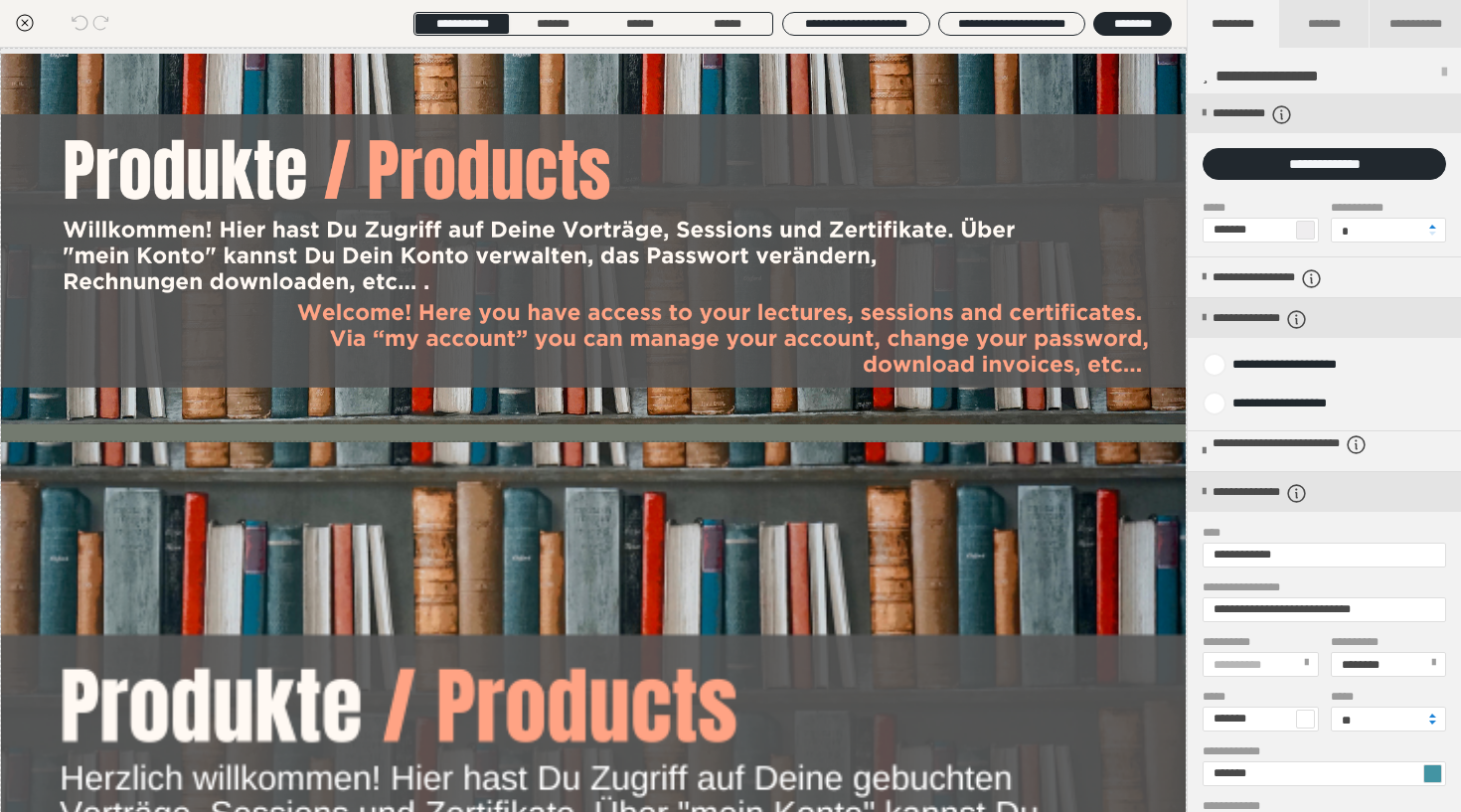 click 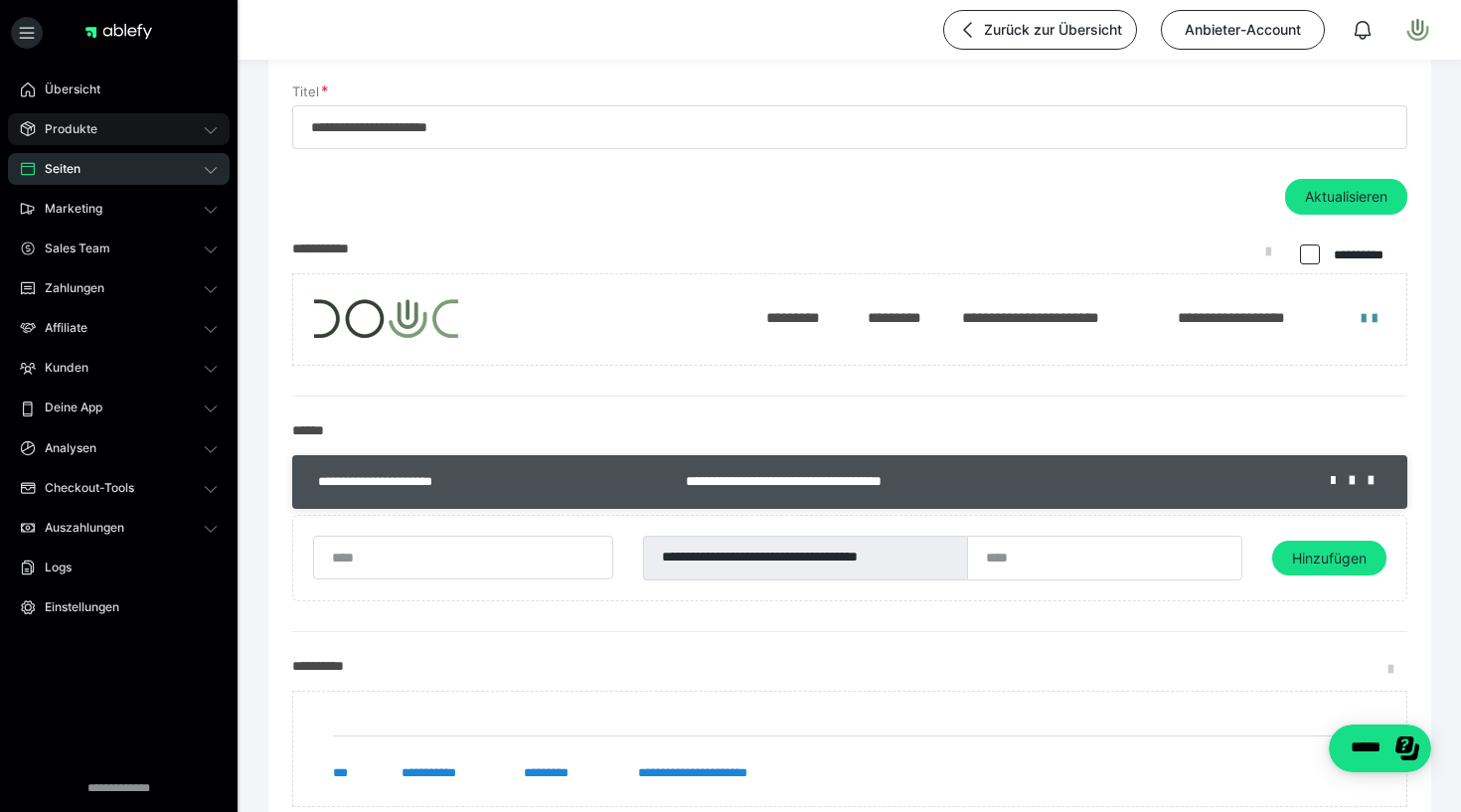 click on "Produkte" at bounding box center [64, 129] 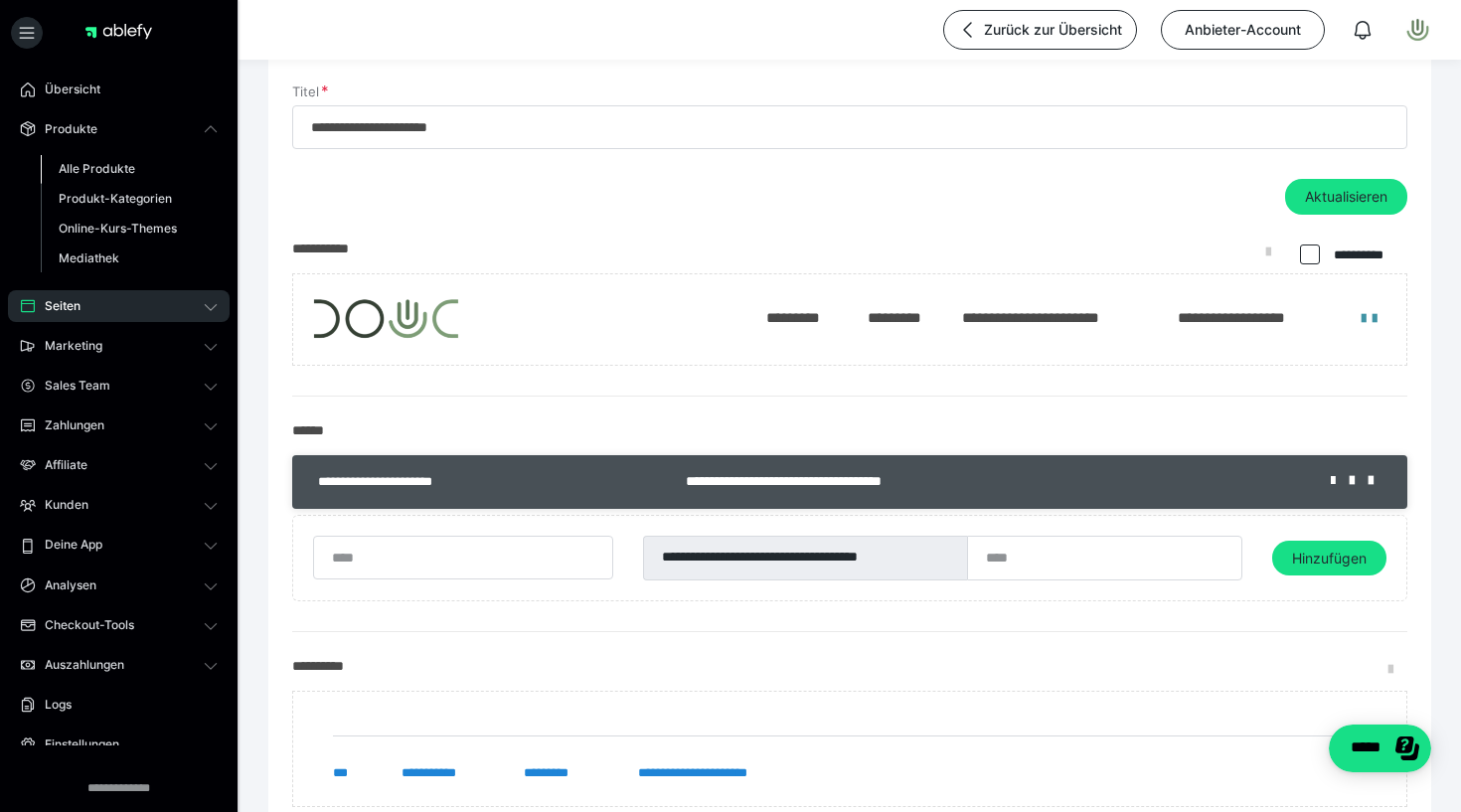 click on "Alle Produkte" at bounding box center [96, 168] 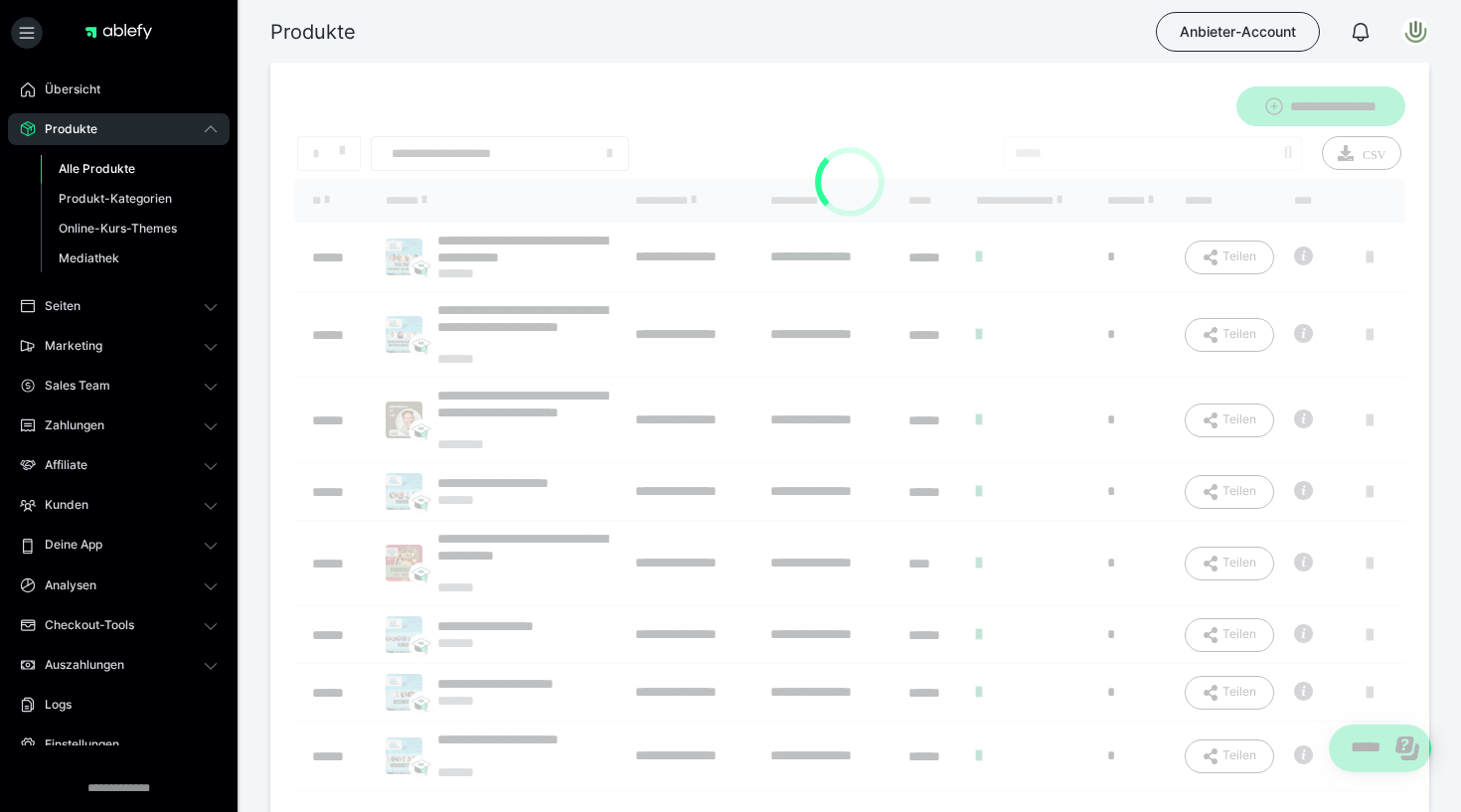 scroll, scrollTop: 0, scrollLeft: 0, axis: both 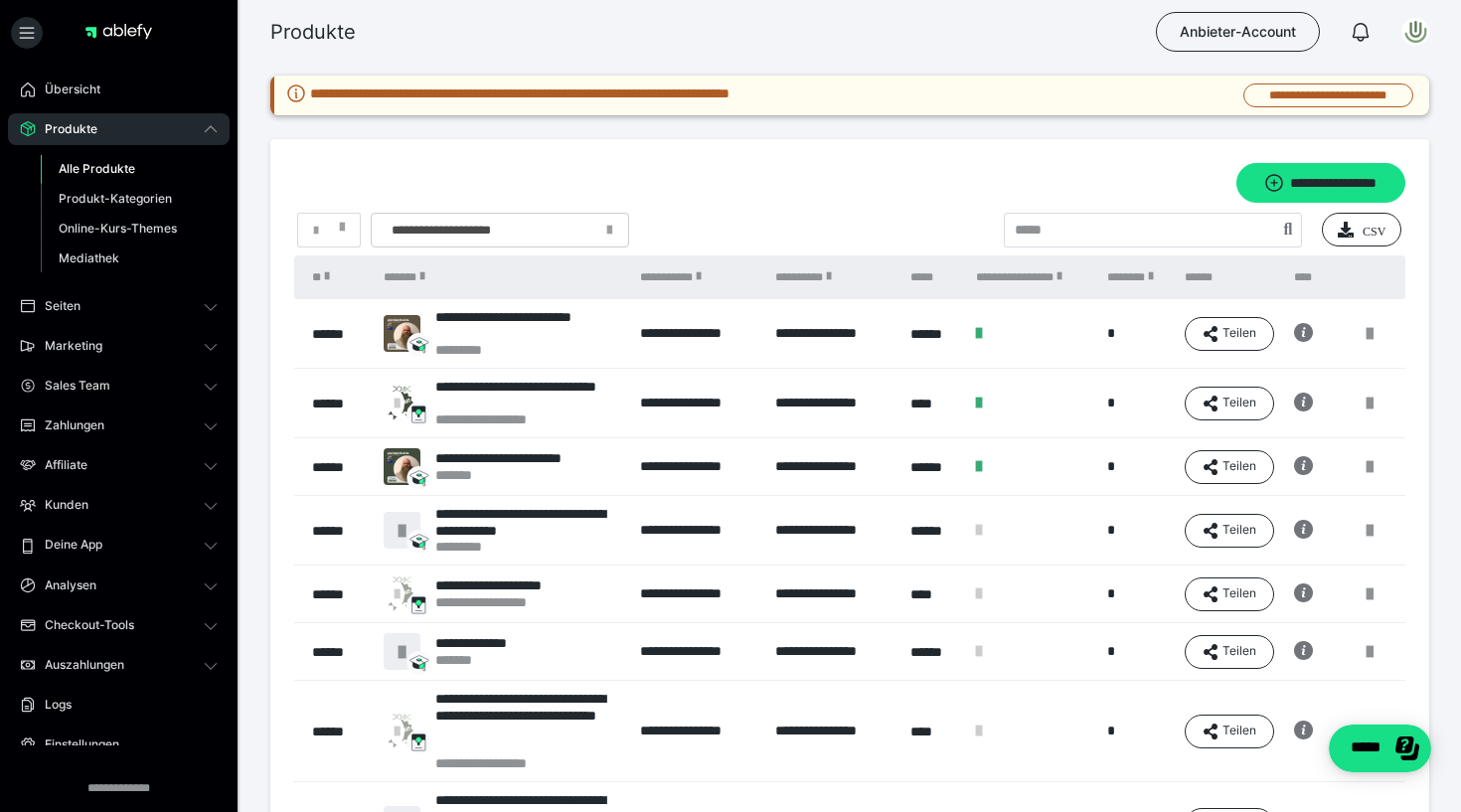 click at bounding box center [609, 231] 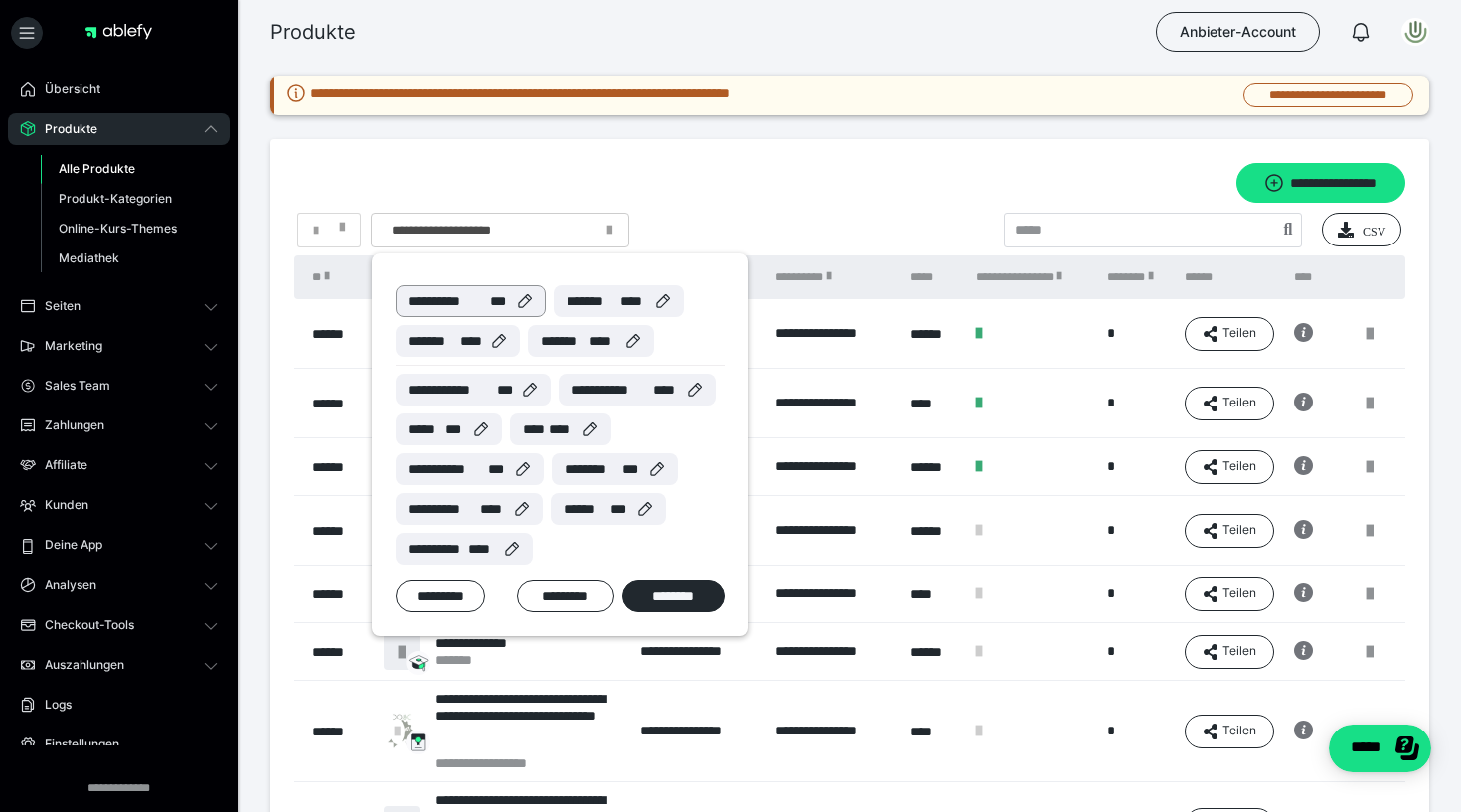 click on "**********" at bounding box center [449, 301] 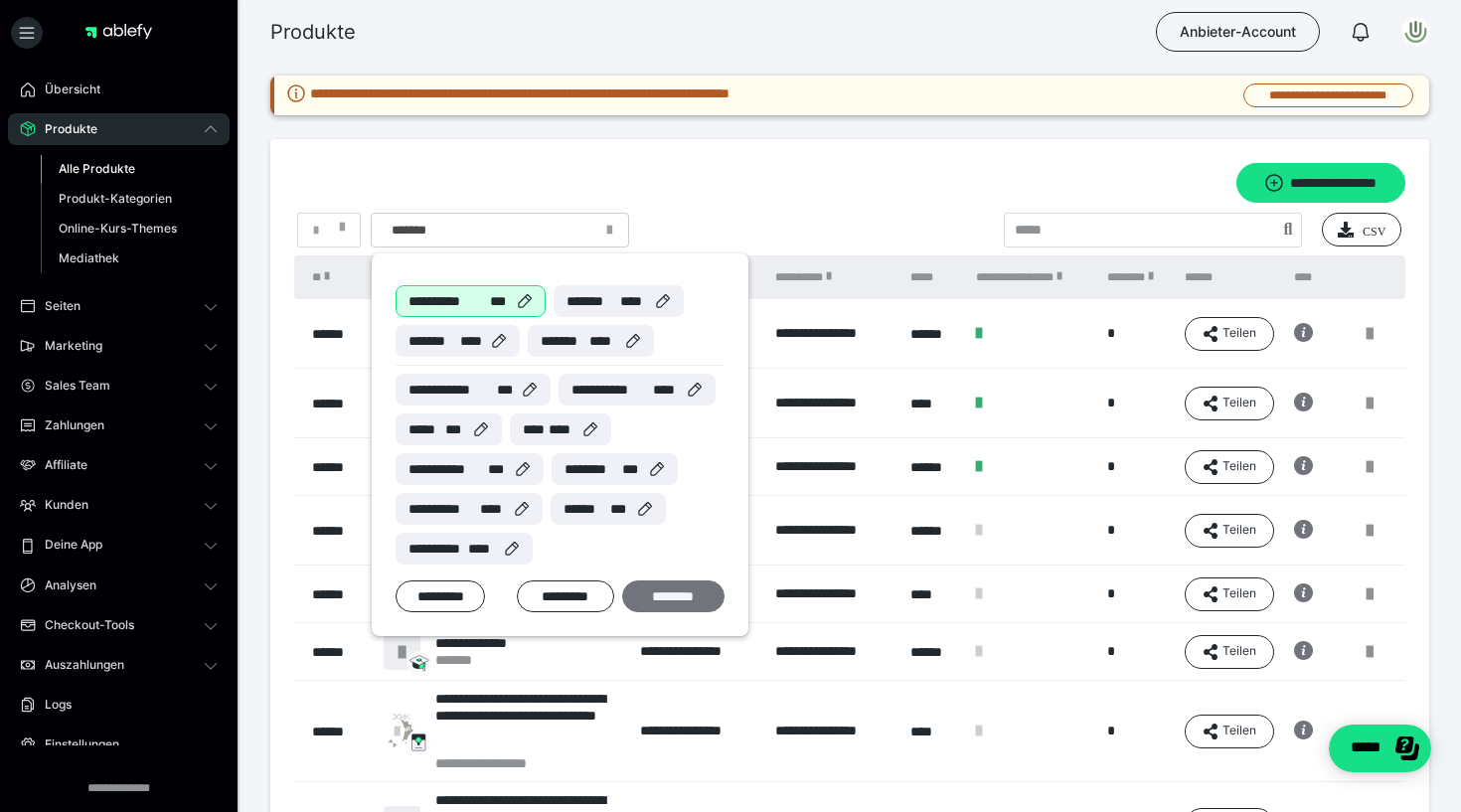 click on "********" at bounding box center [673, 596] 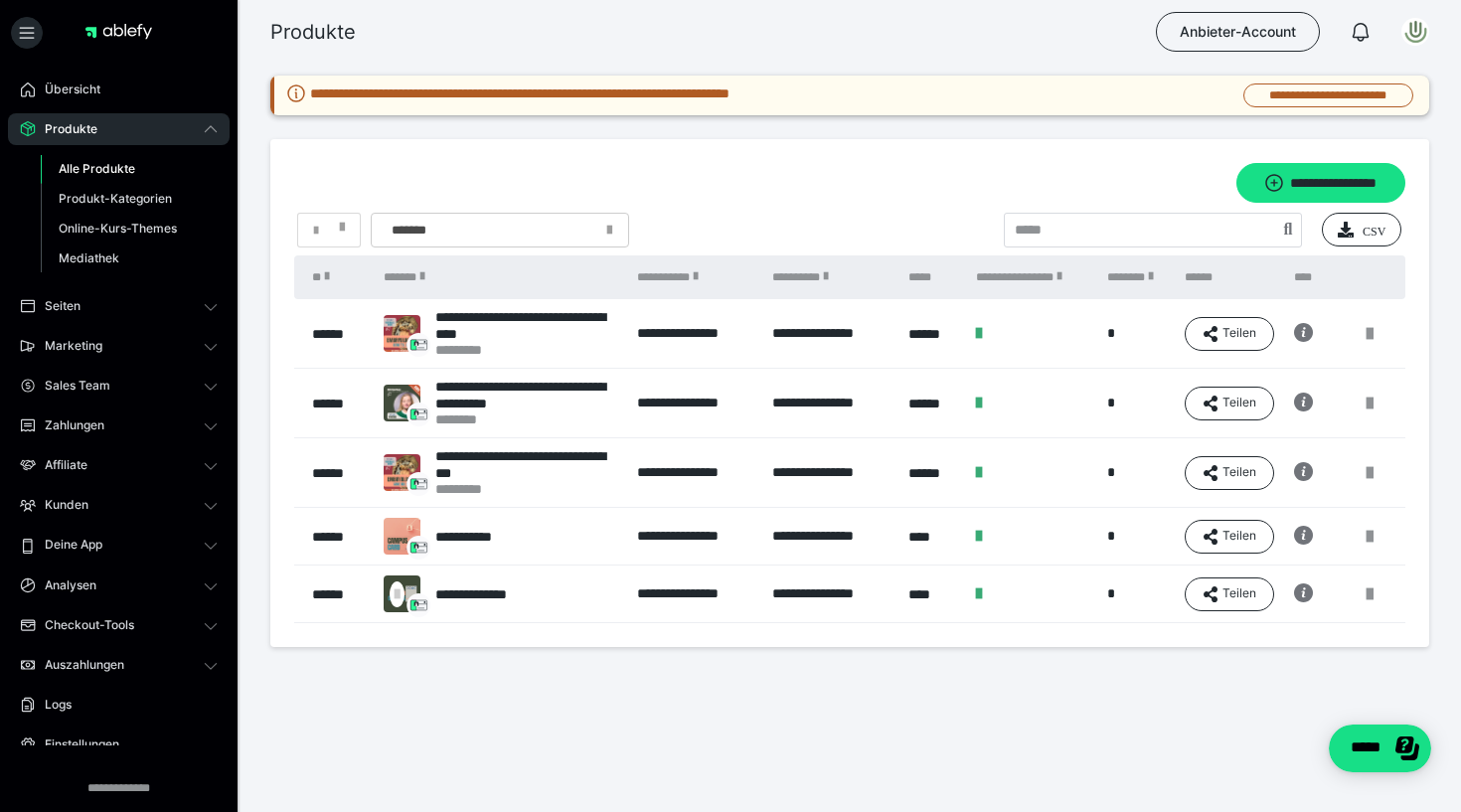 click on "*******" at bounding box center (403, 230) 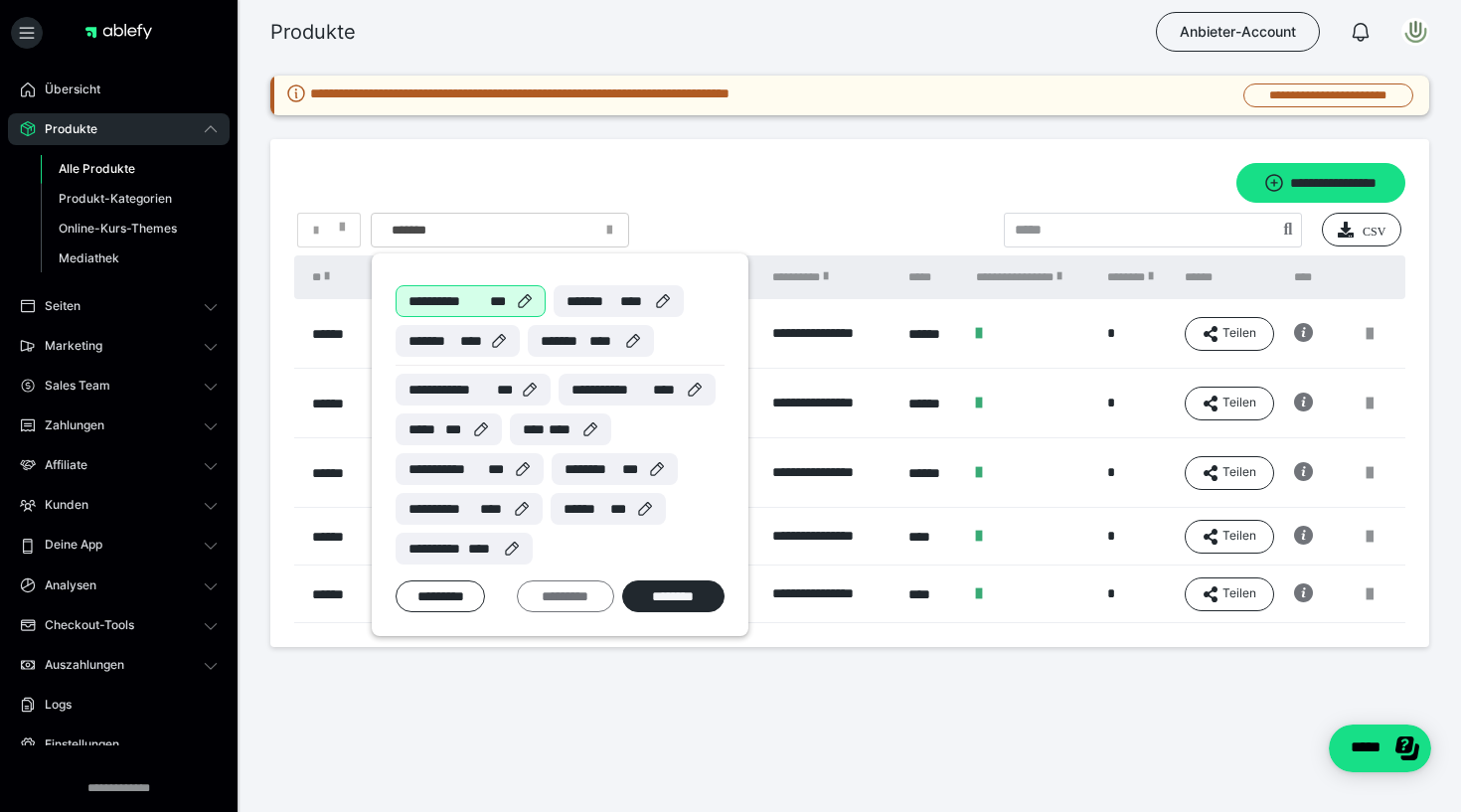 click on "*********" at bounding box center [566, 596] 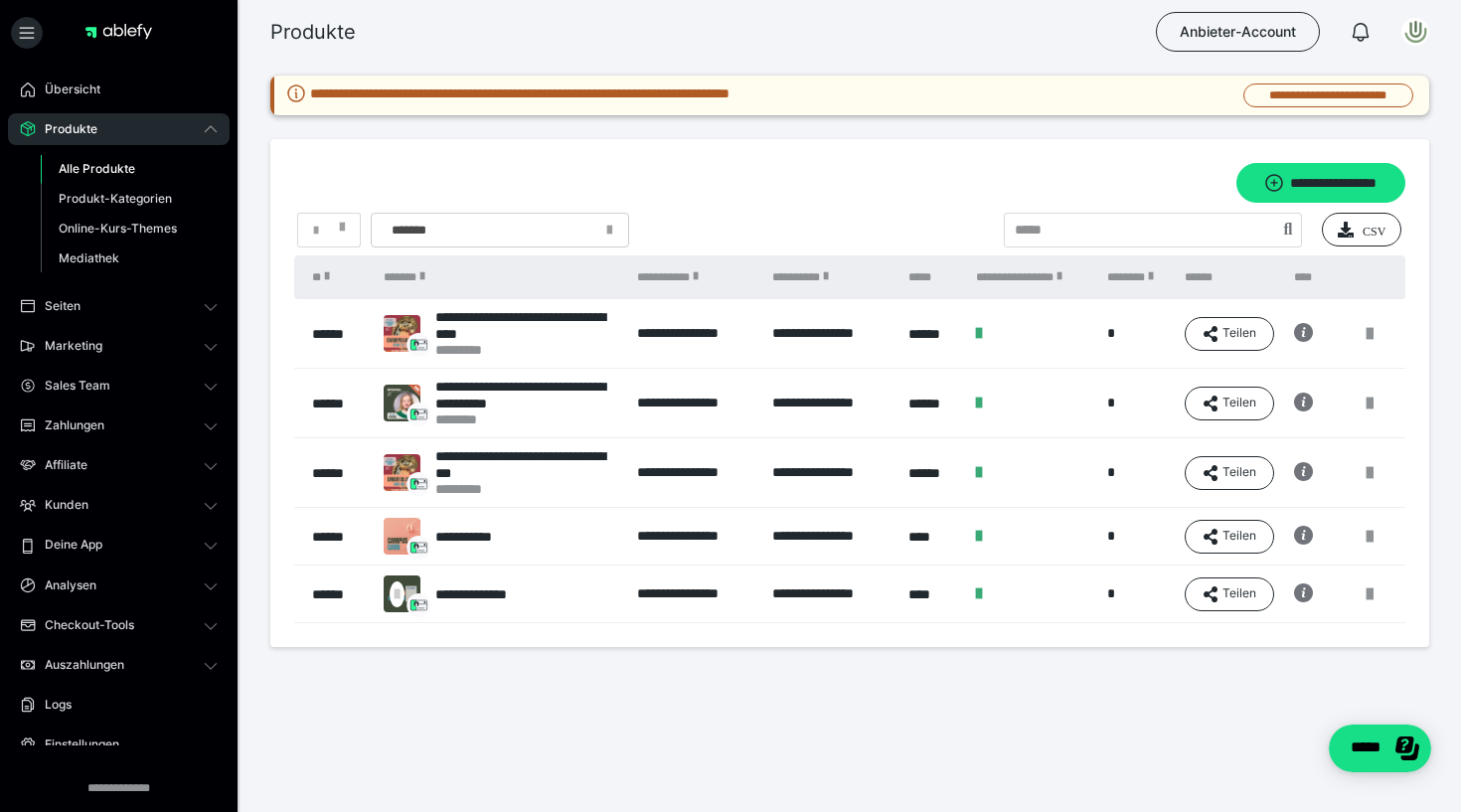 click at bounding box center [609, 231] 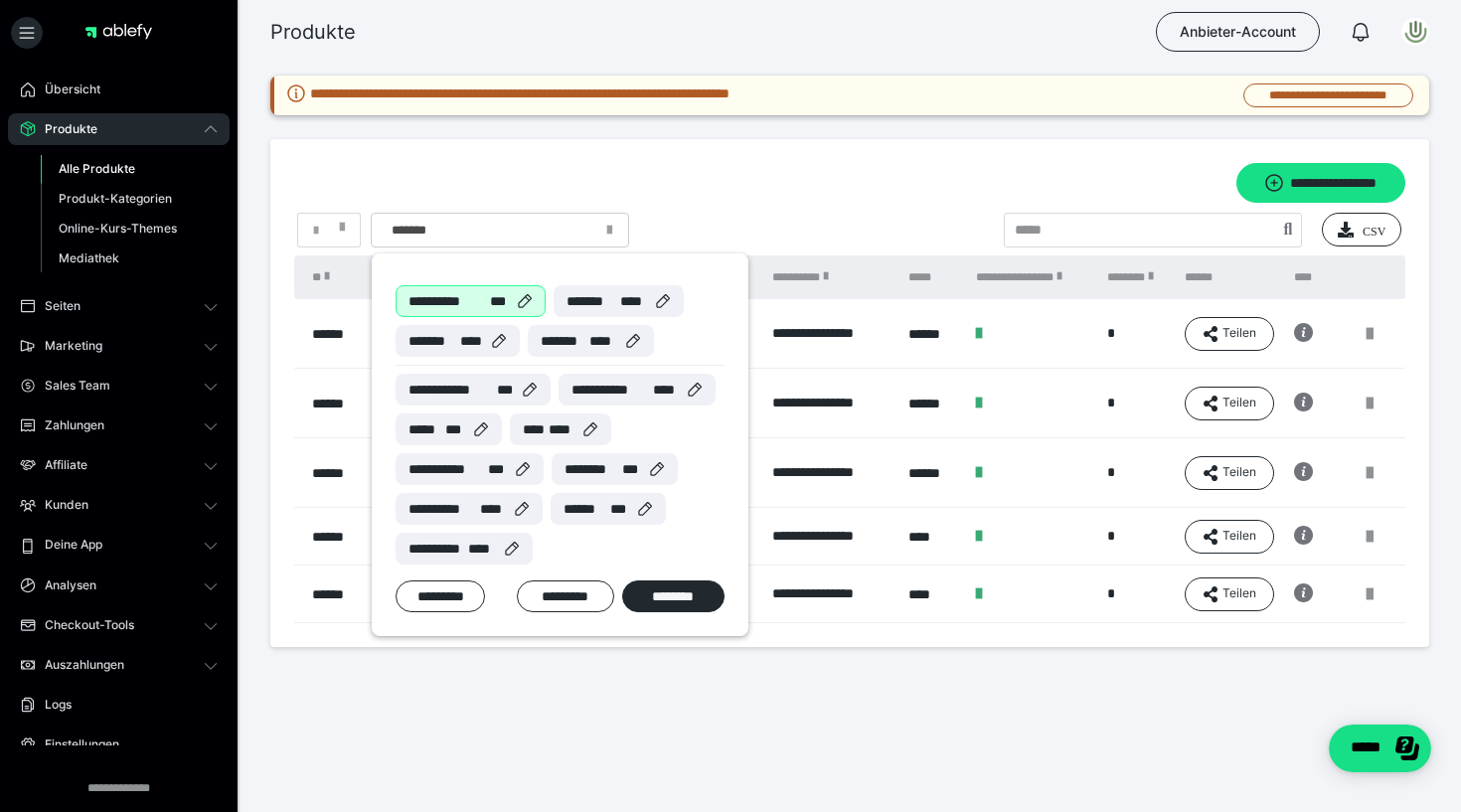 click on "***" at bounding box center (499, 301) 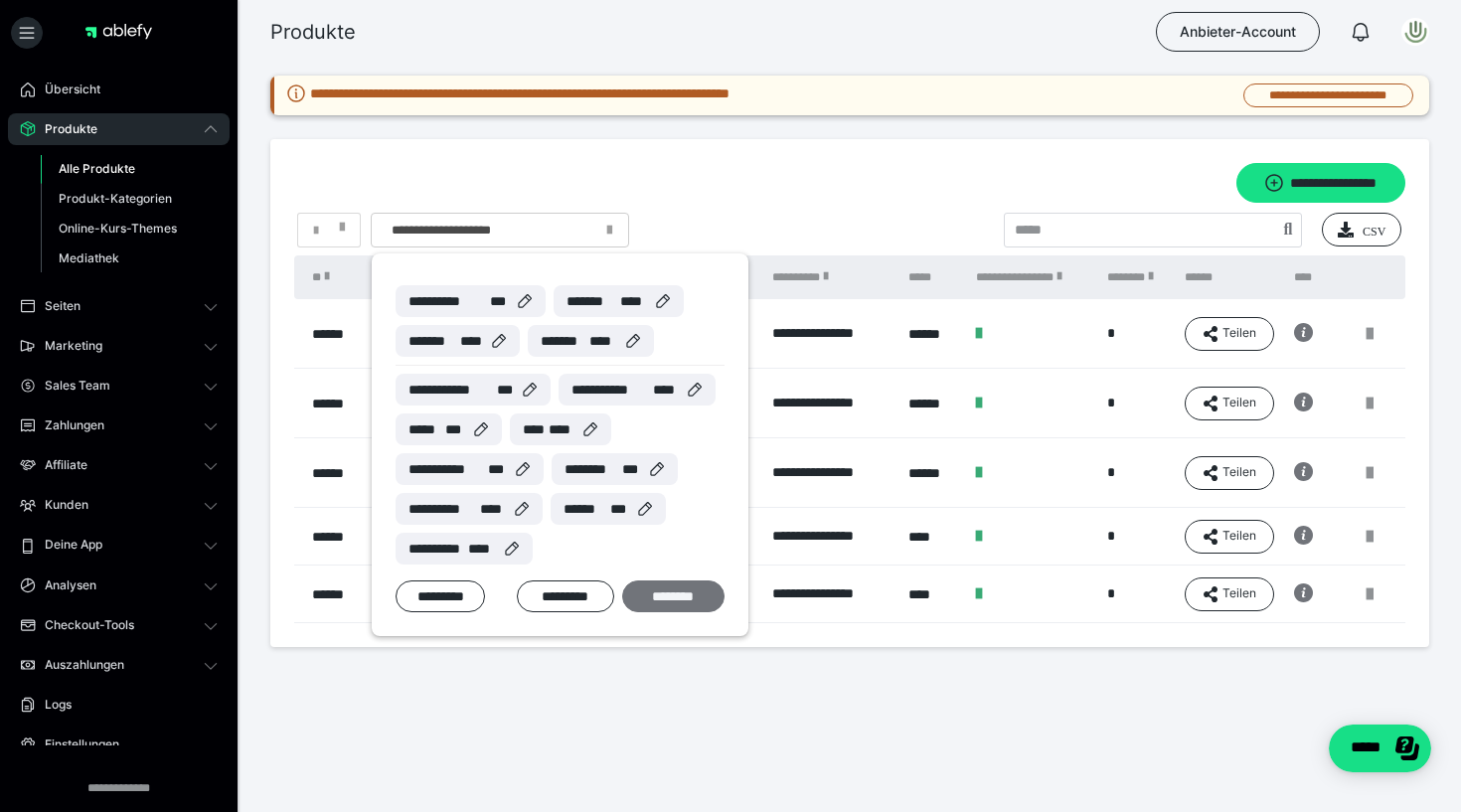 click on "********" at bounding box center (673, 596) 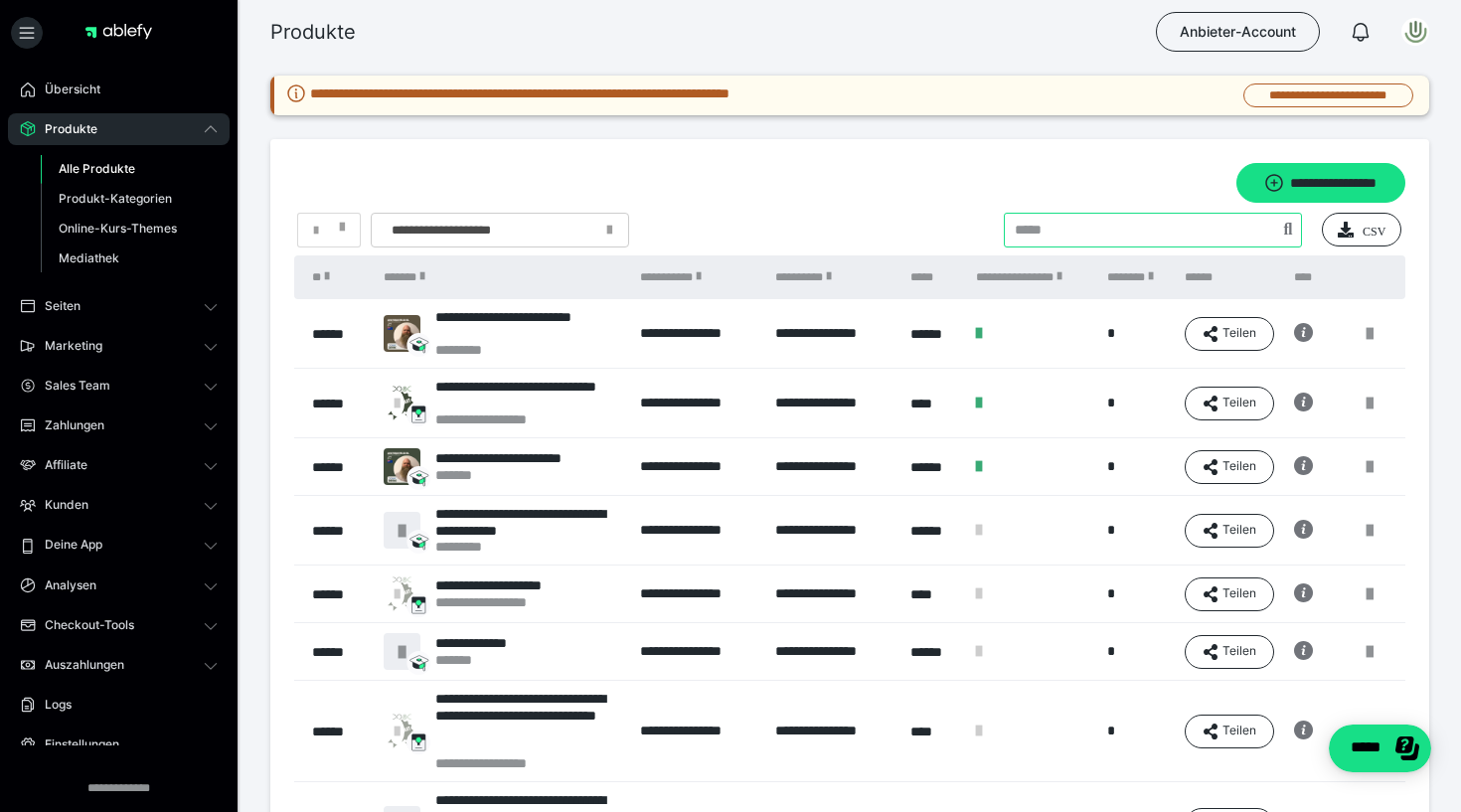 click at bounding box center [1153, 230] 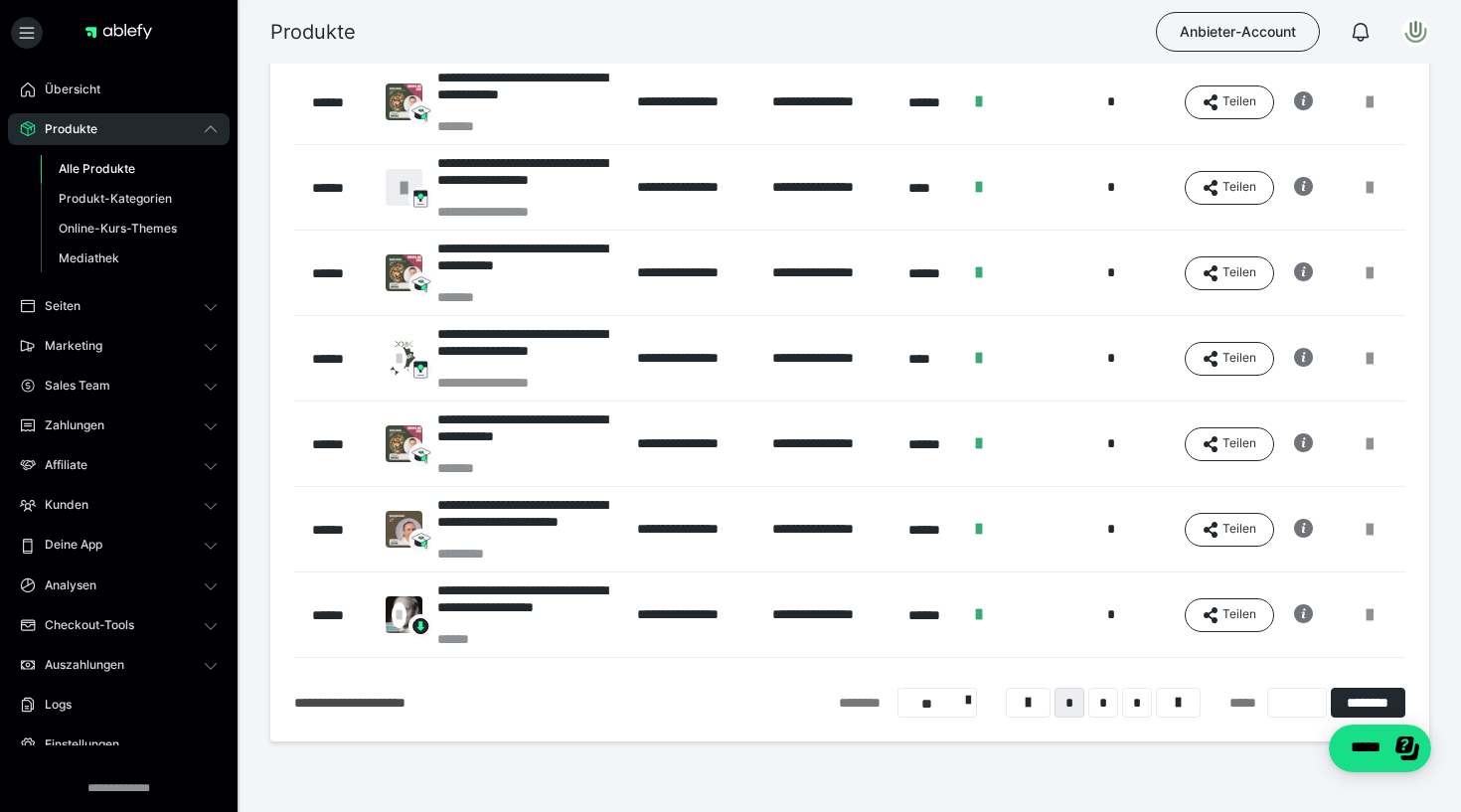 scroll, scrollTop: 478, scrollLeft: 0, axis: vertical 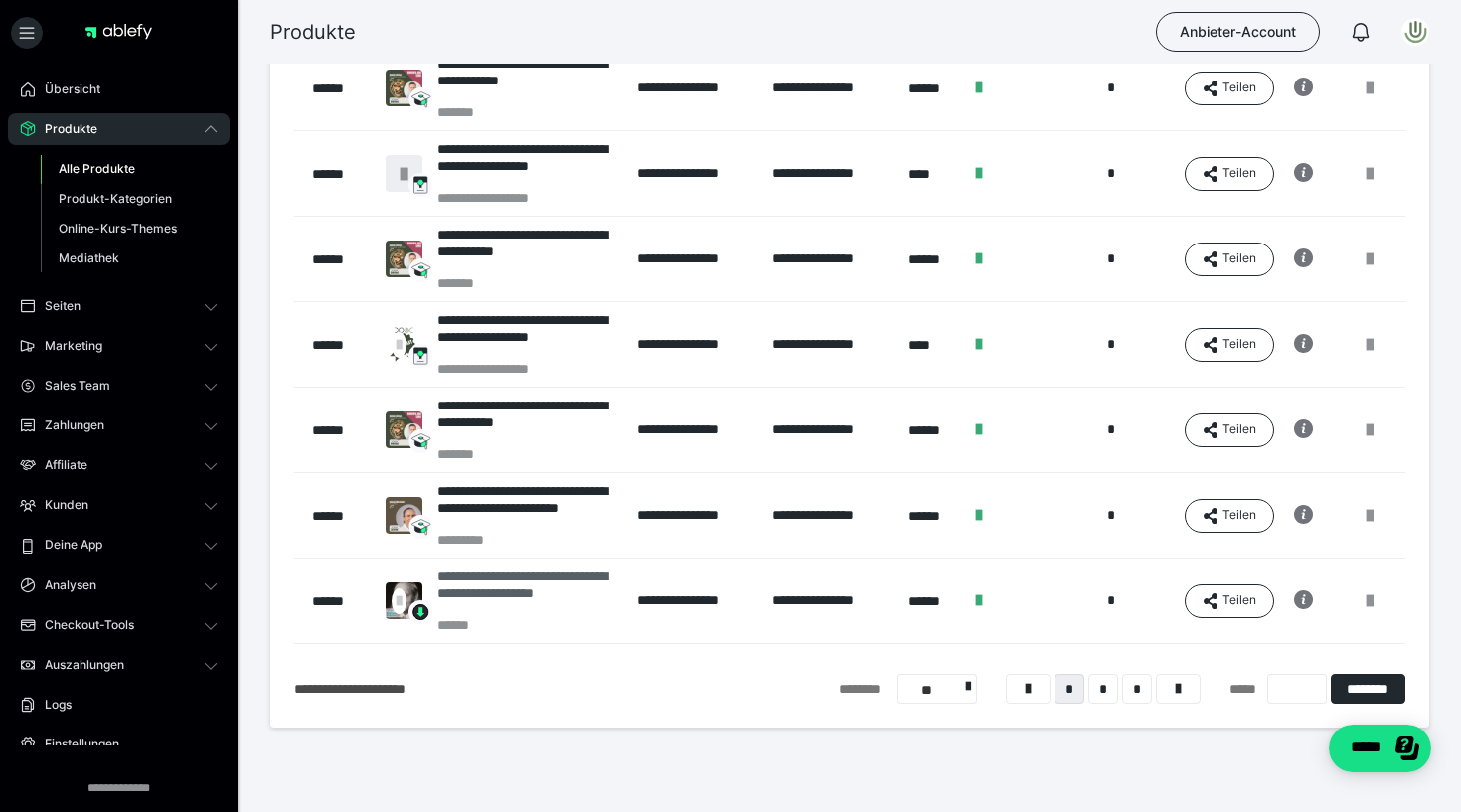 type on "*****" 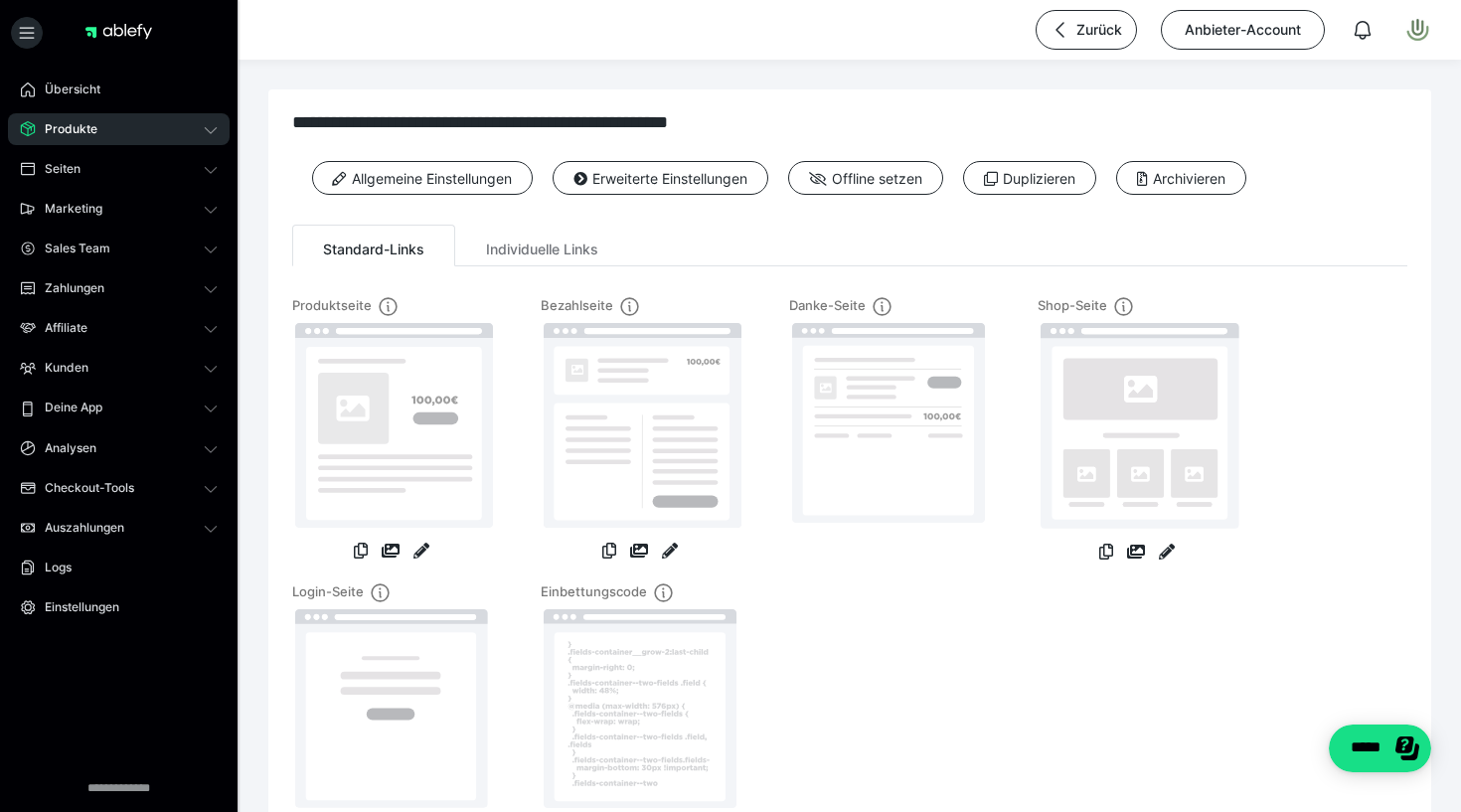 click on "Produkte" at bounding box center (64, 129) 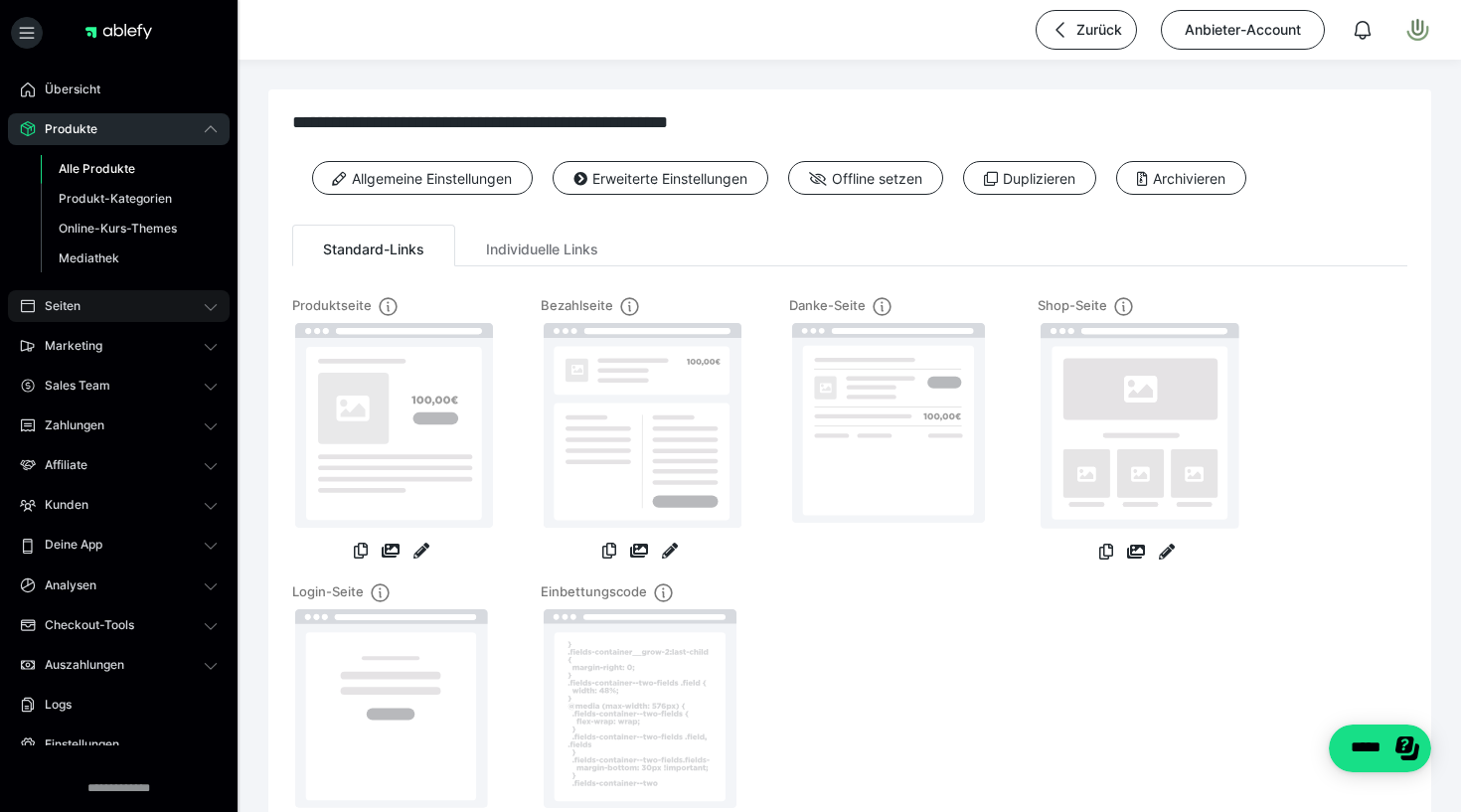 click on "Seiten" at bounding box center [118, 306] 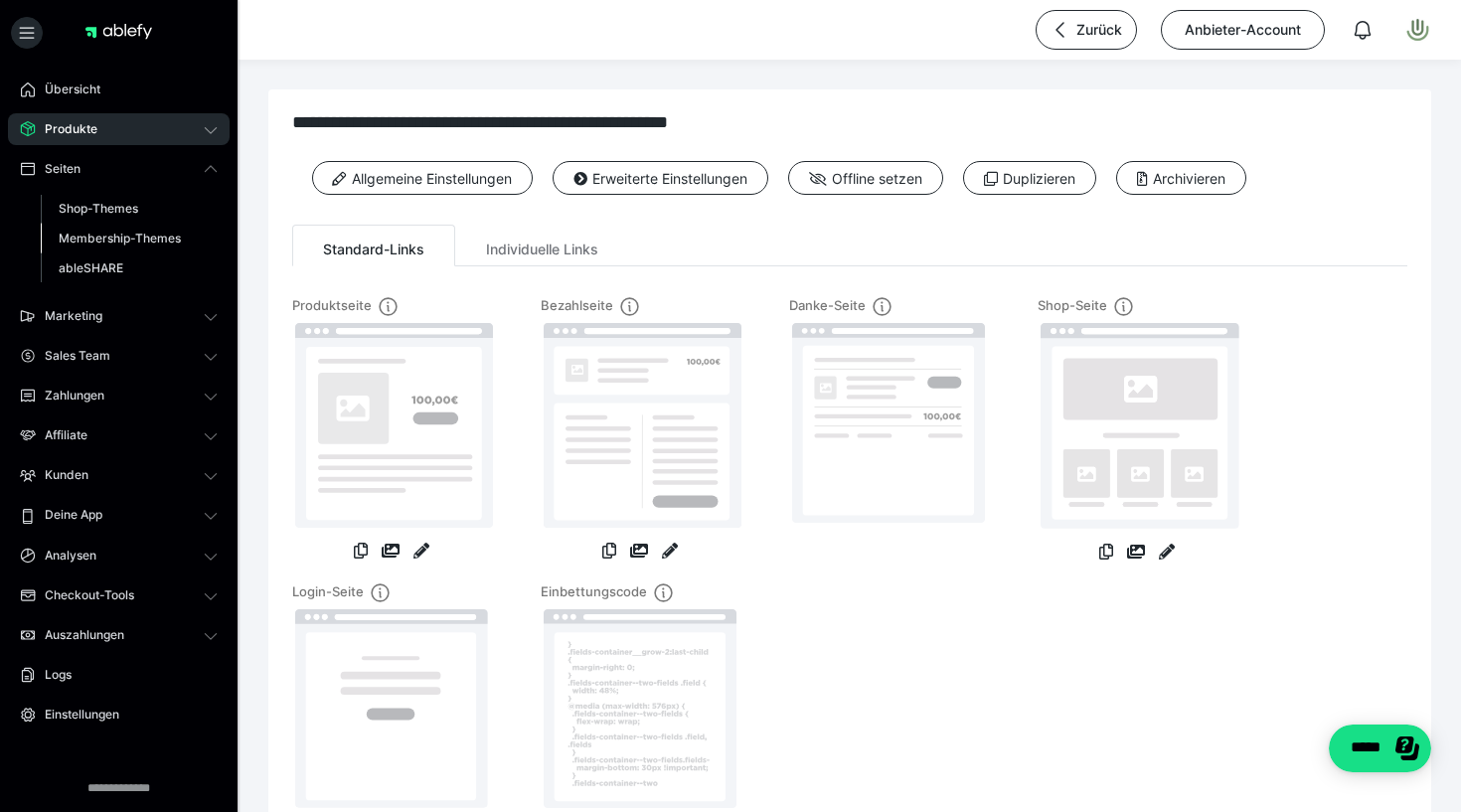 click on "Membership-Themes" at bounding box center [119, 238] 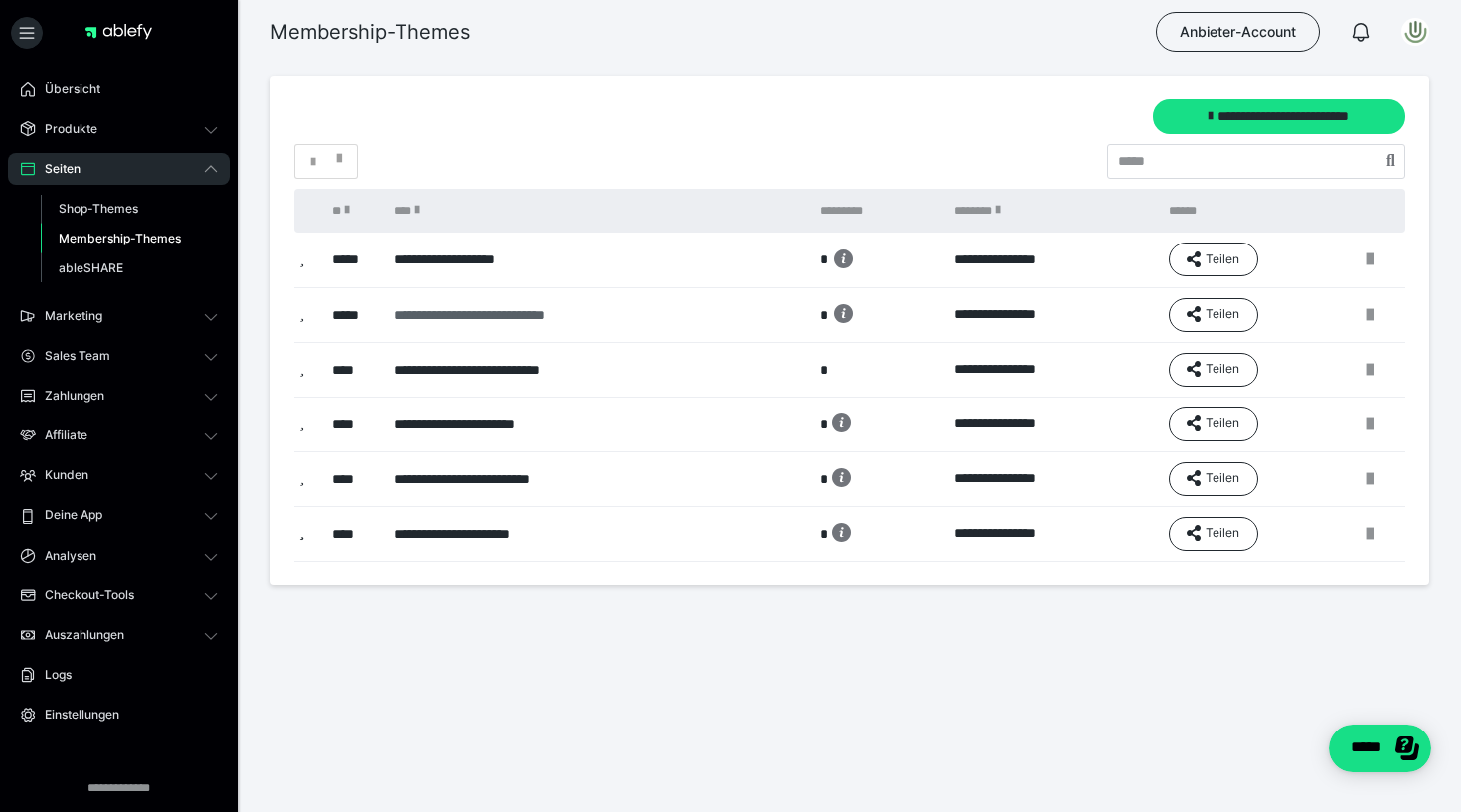 click on "**********" at bounding box center [588, 315] 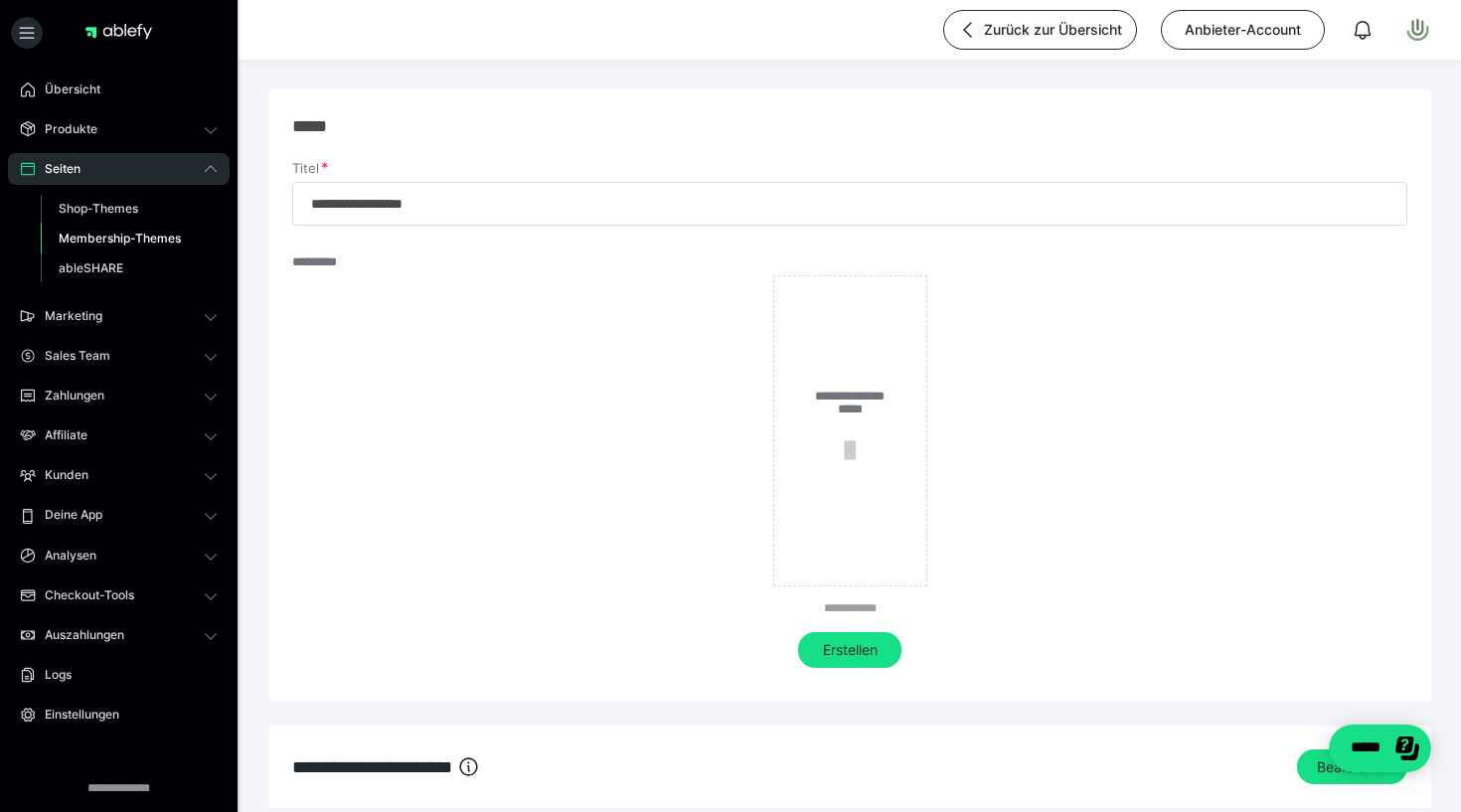 type on "**********" 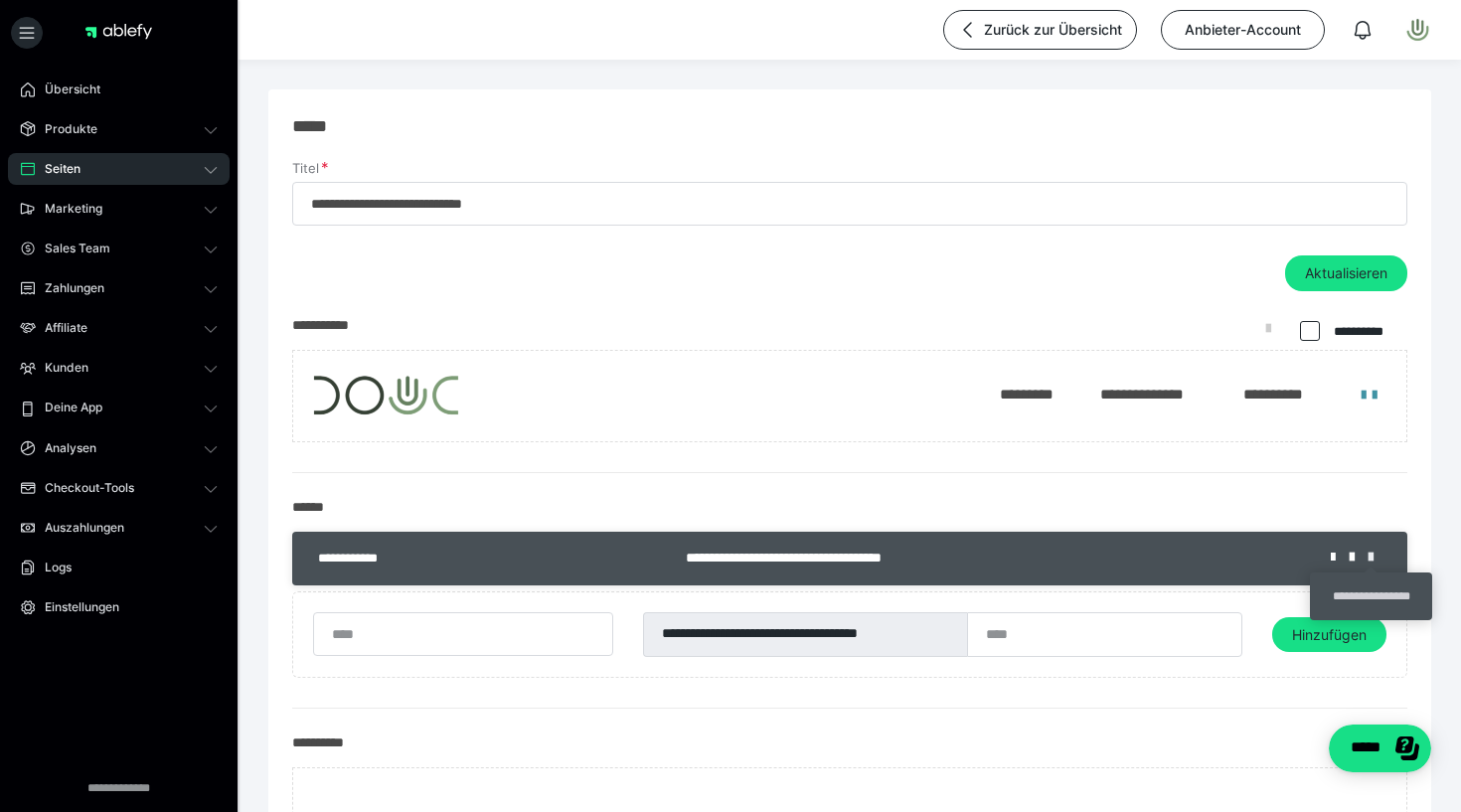 click at bounding box center [1378, 558] 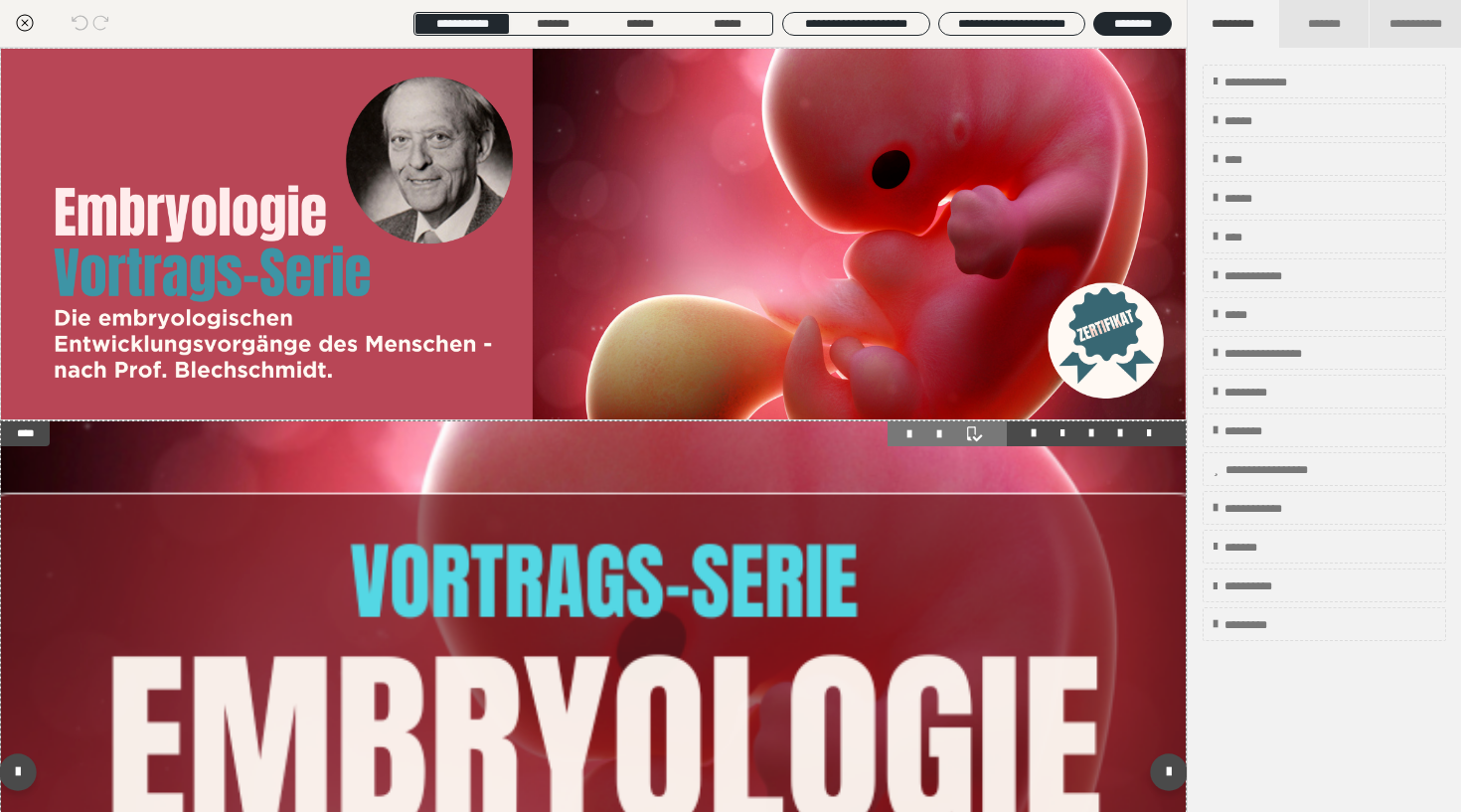 scroll, scrollTop: 0, scrollLeft: 0, axis: both 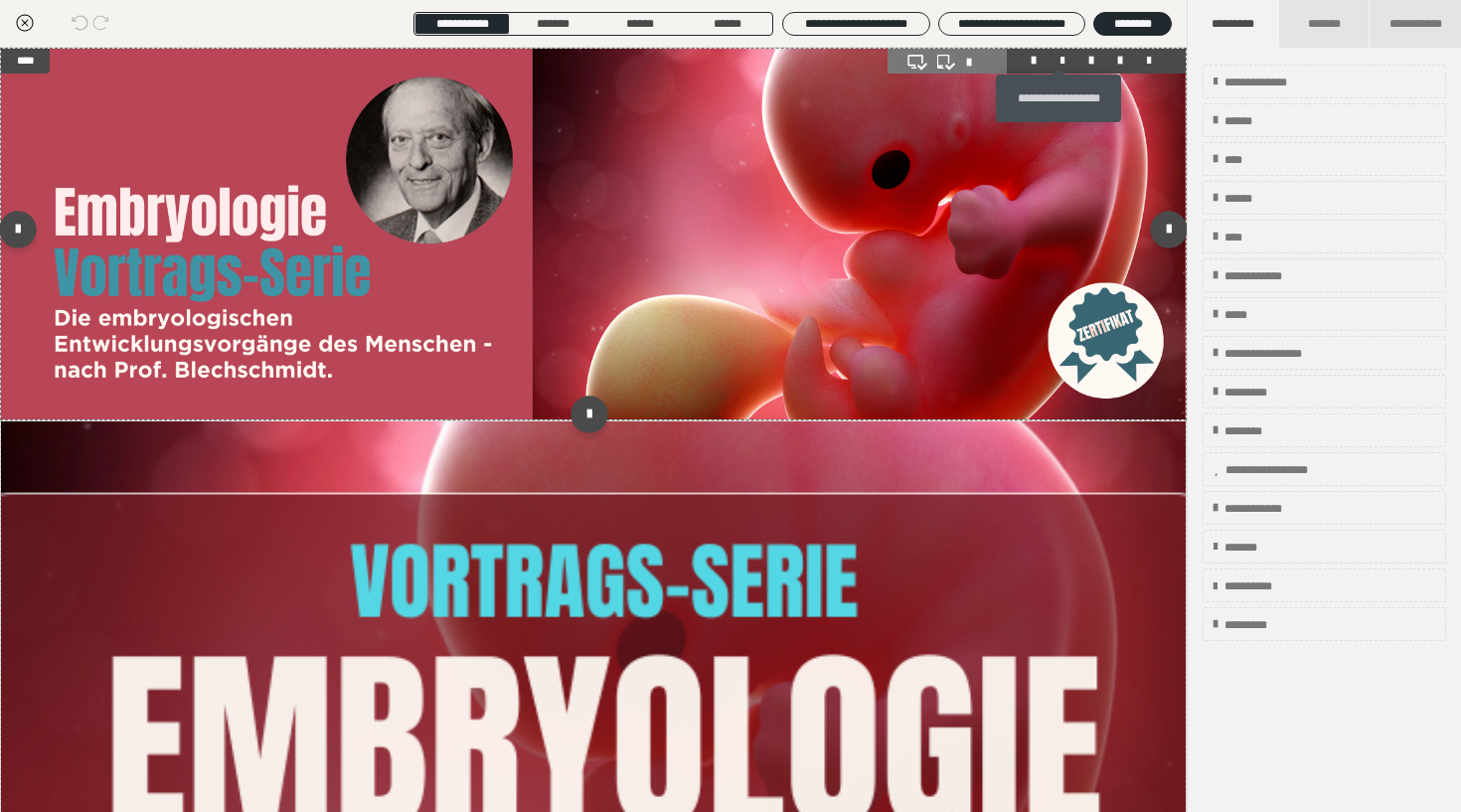 click at bounding box center (1062, 61) 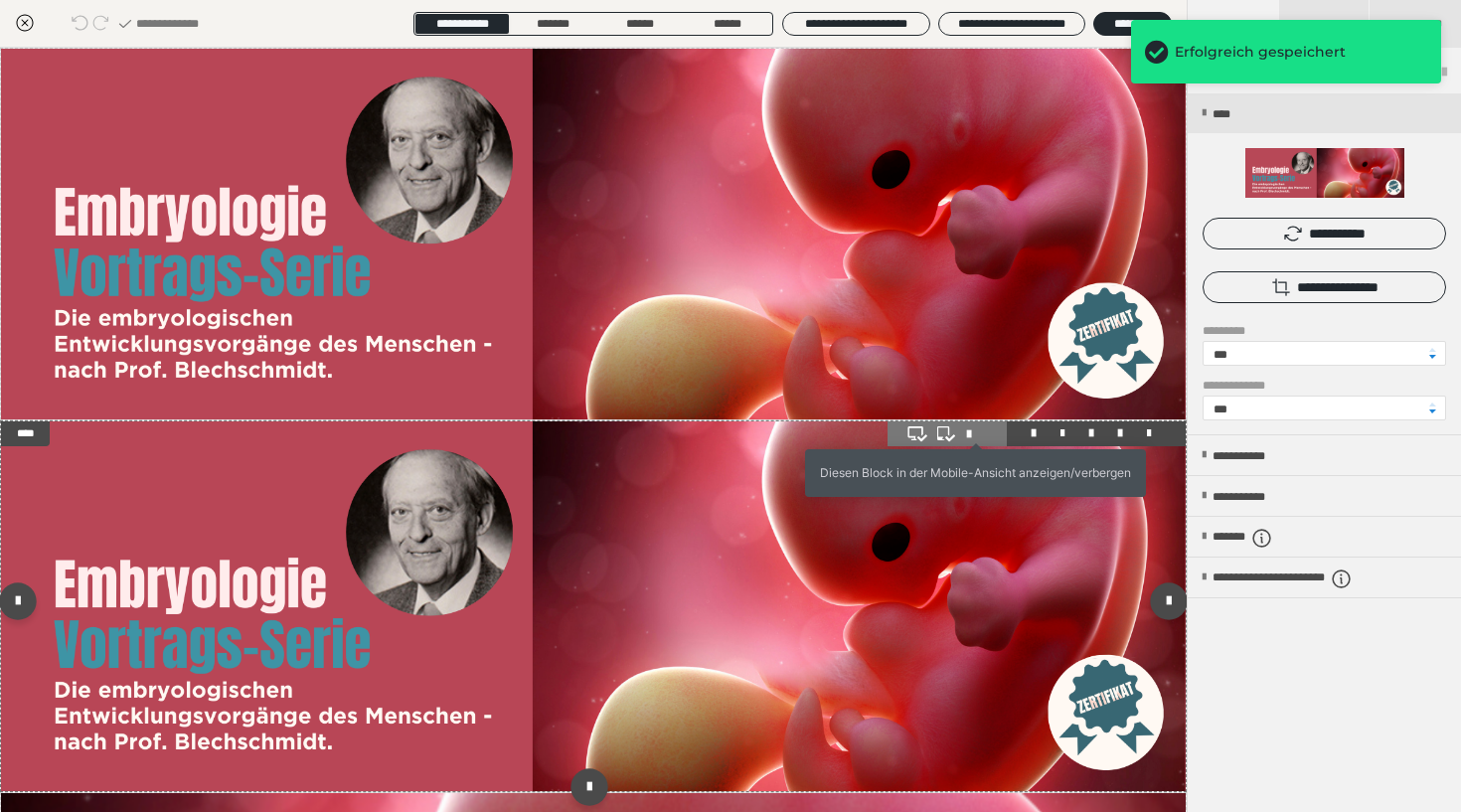 click at bounding box center (593, 606) 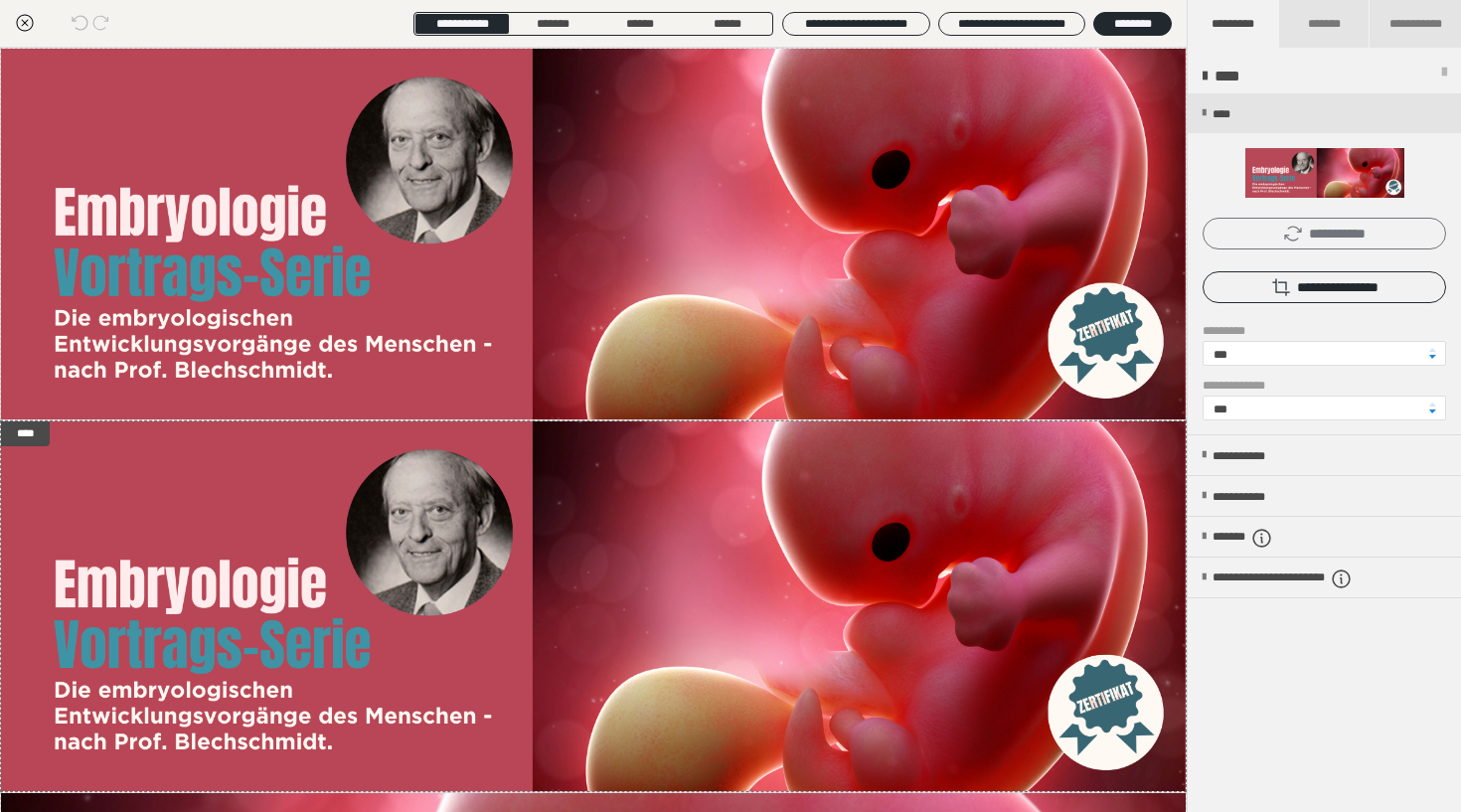 click on "**********" at bounding box center [1324, 234] 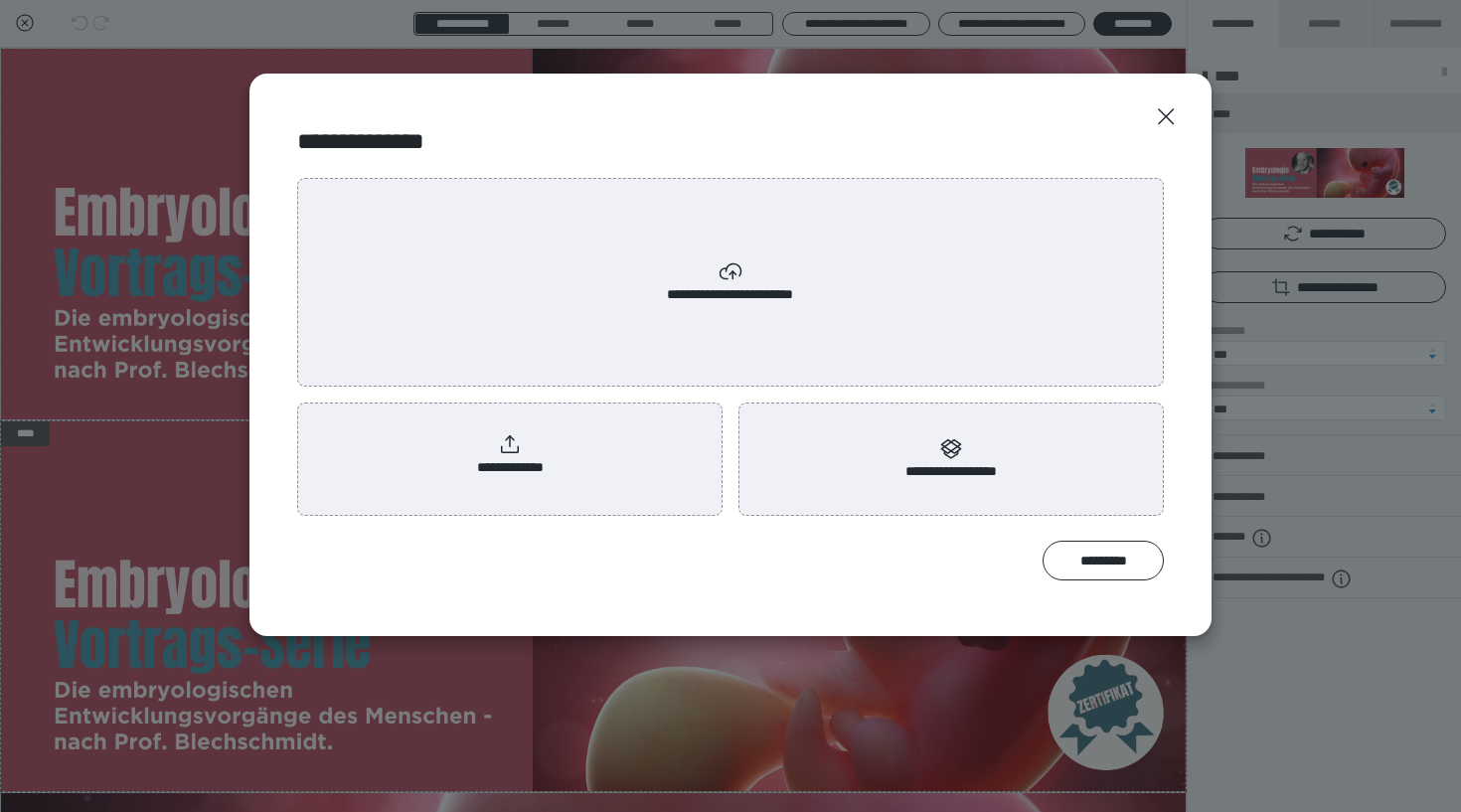 click on "**********" at bounding box center [730, 282] 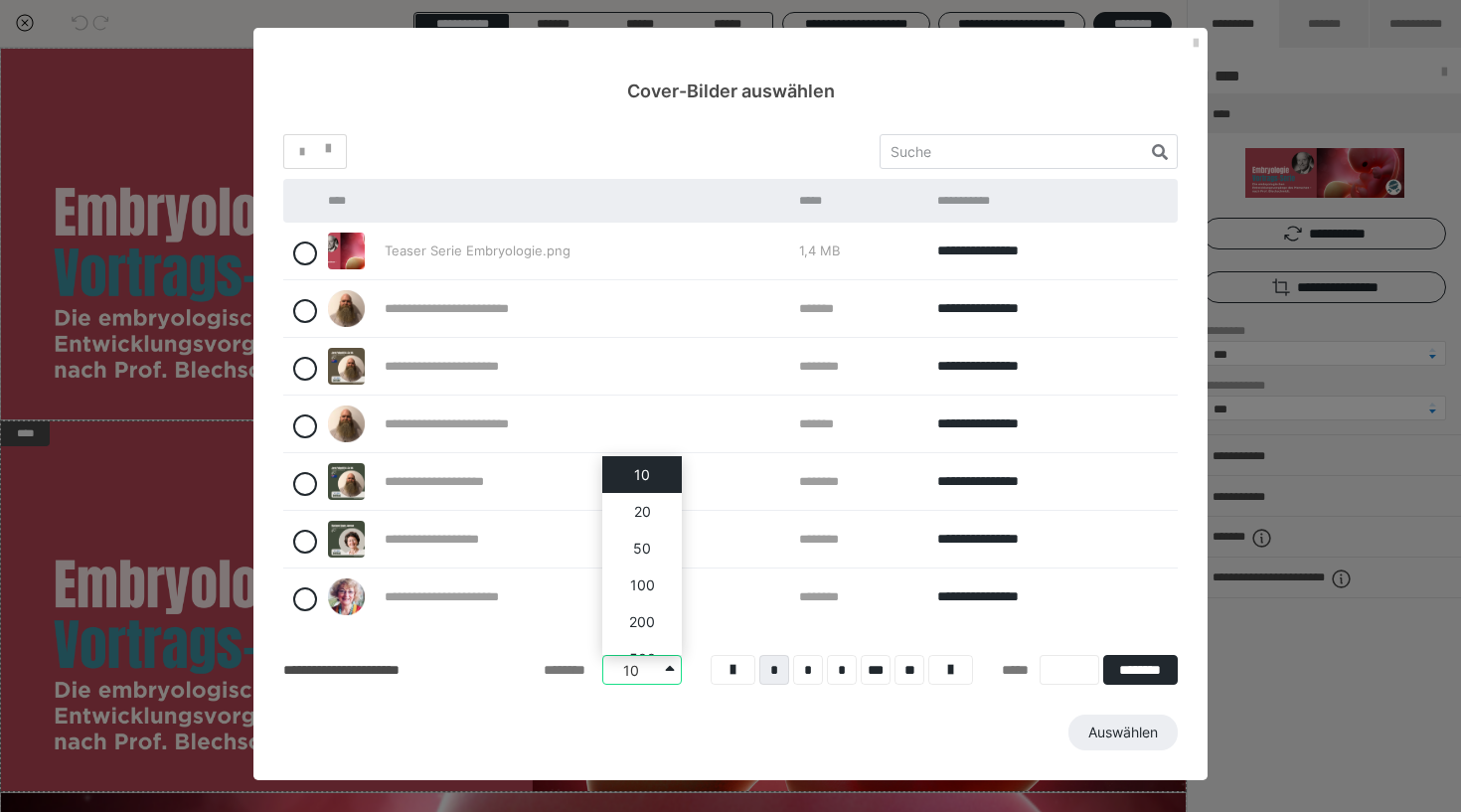 click at bounding box center [670, 670] 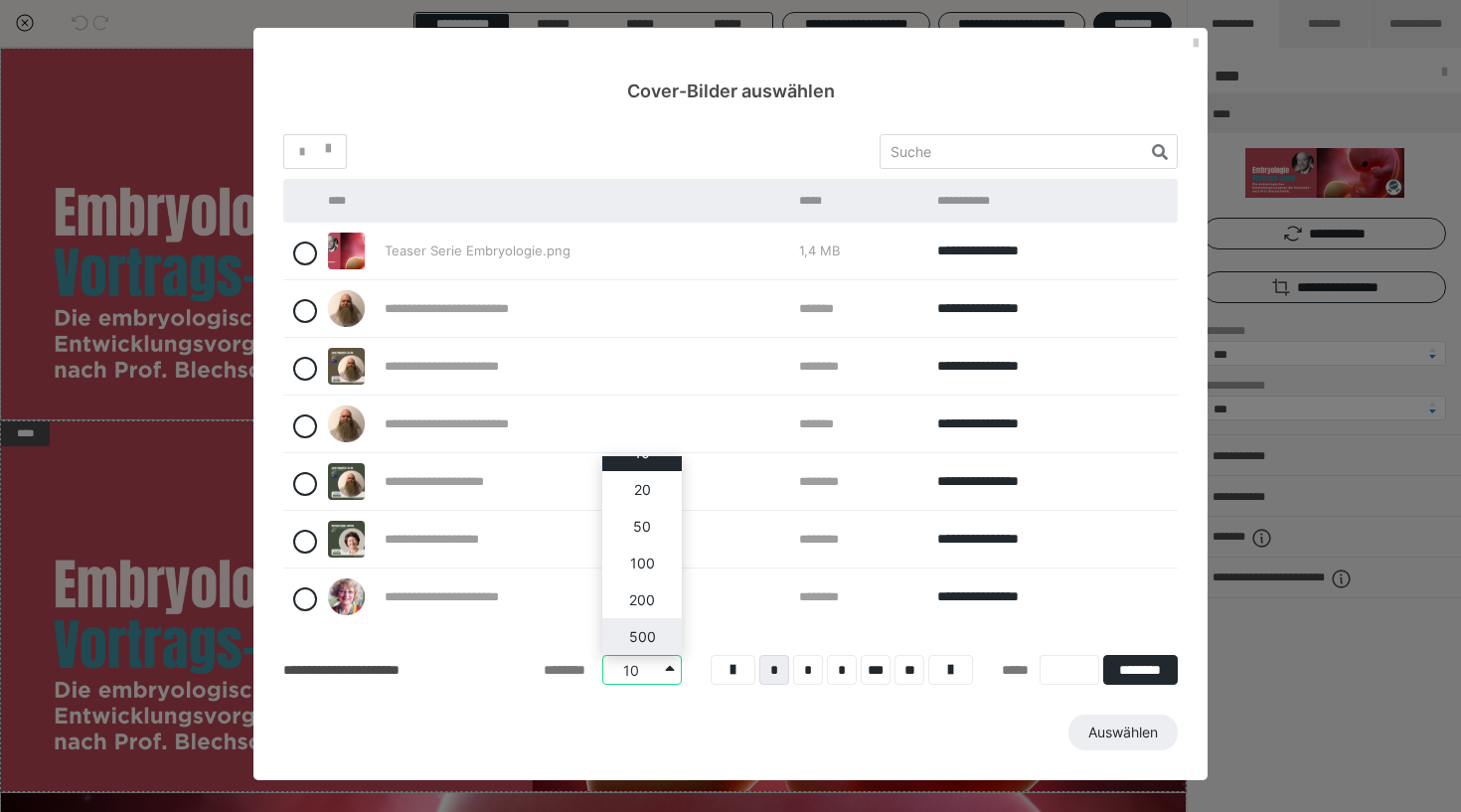 scroll, scrollTop: 22, scrollLeft: 0, axis: vertical 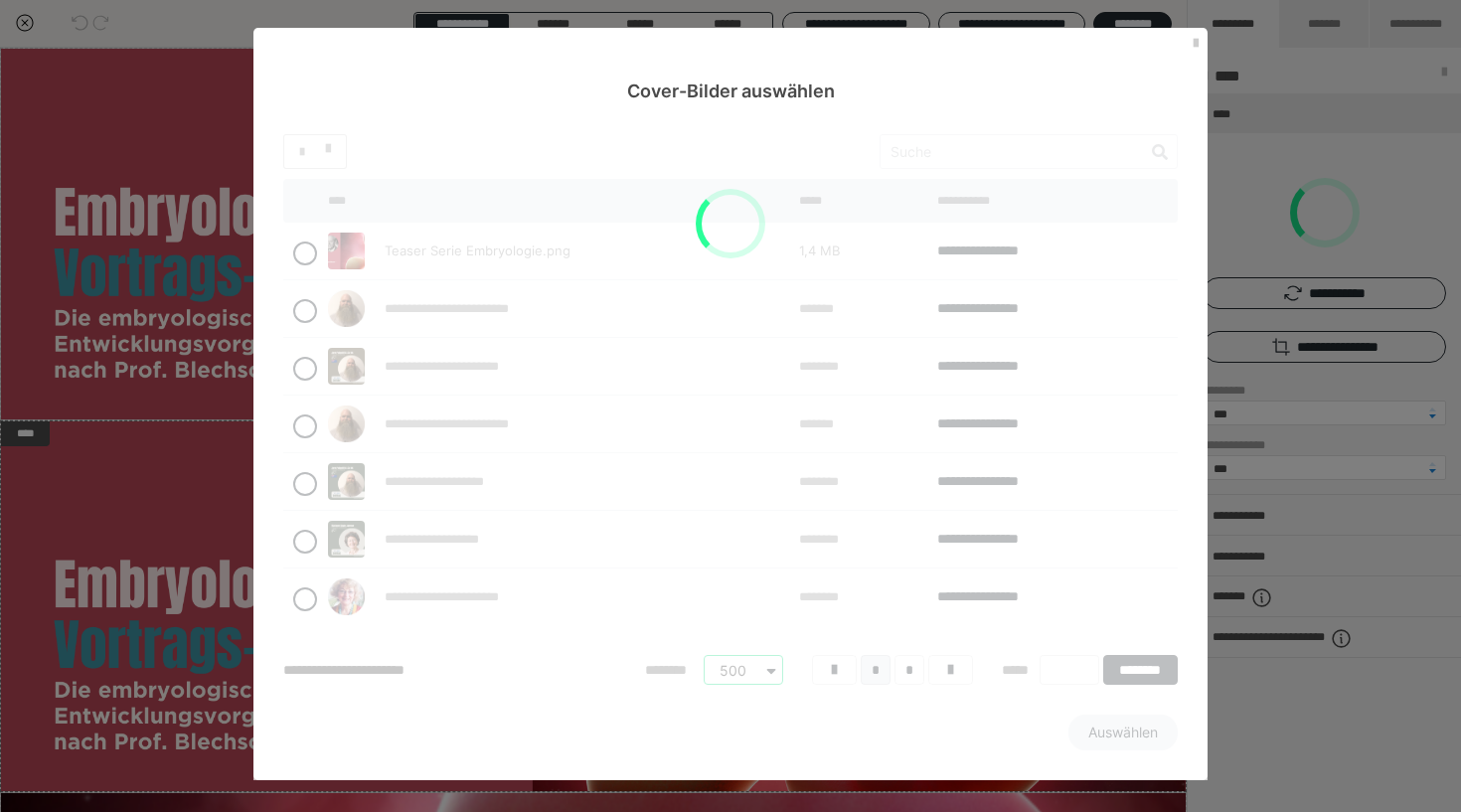 click at bounding box center [730, 442] 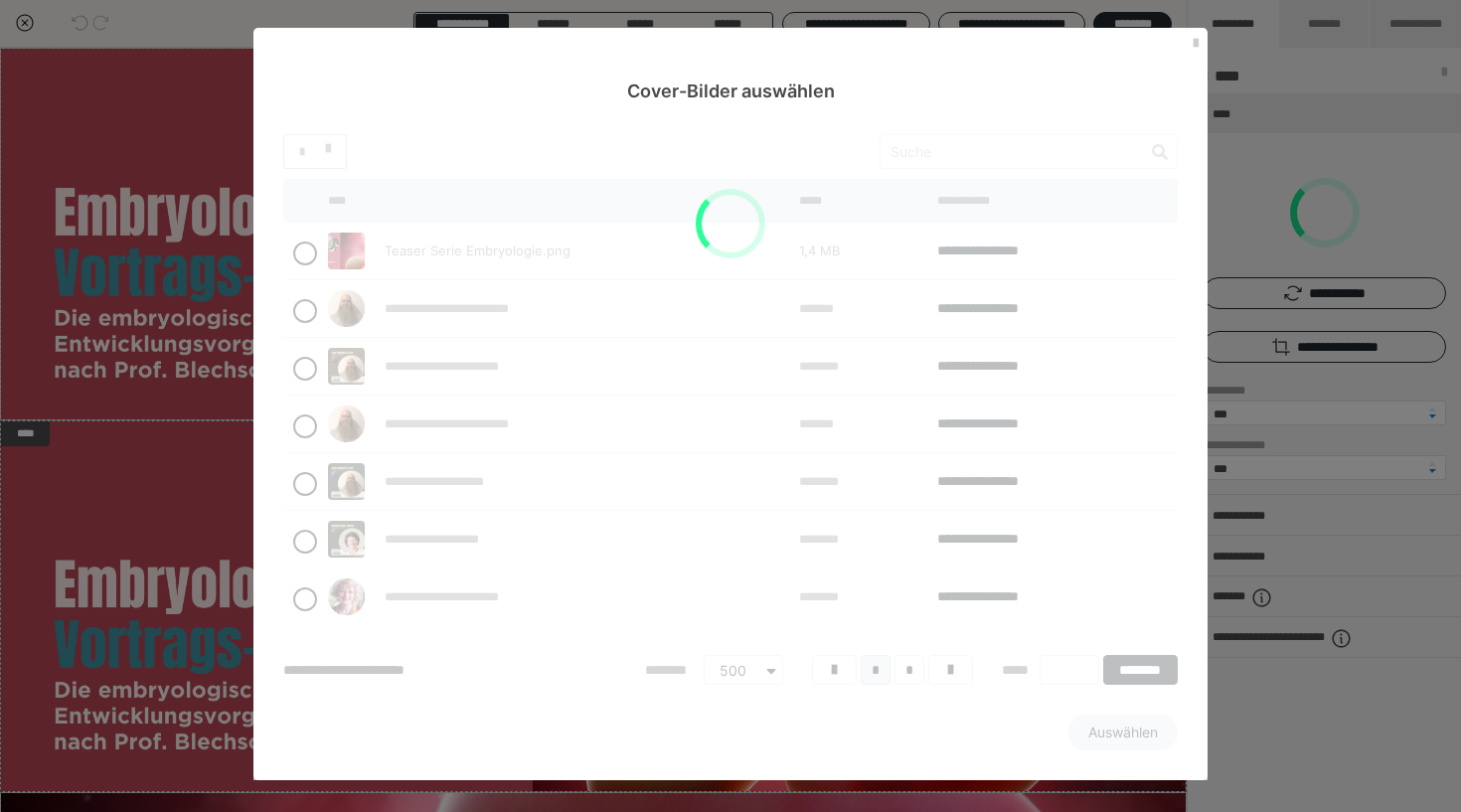 click at bounding box center [730, 442] 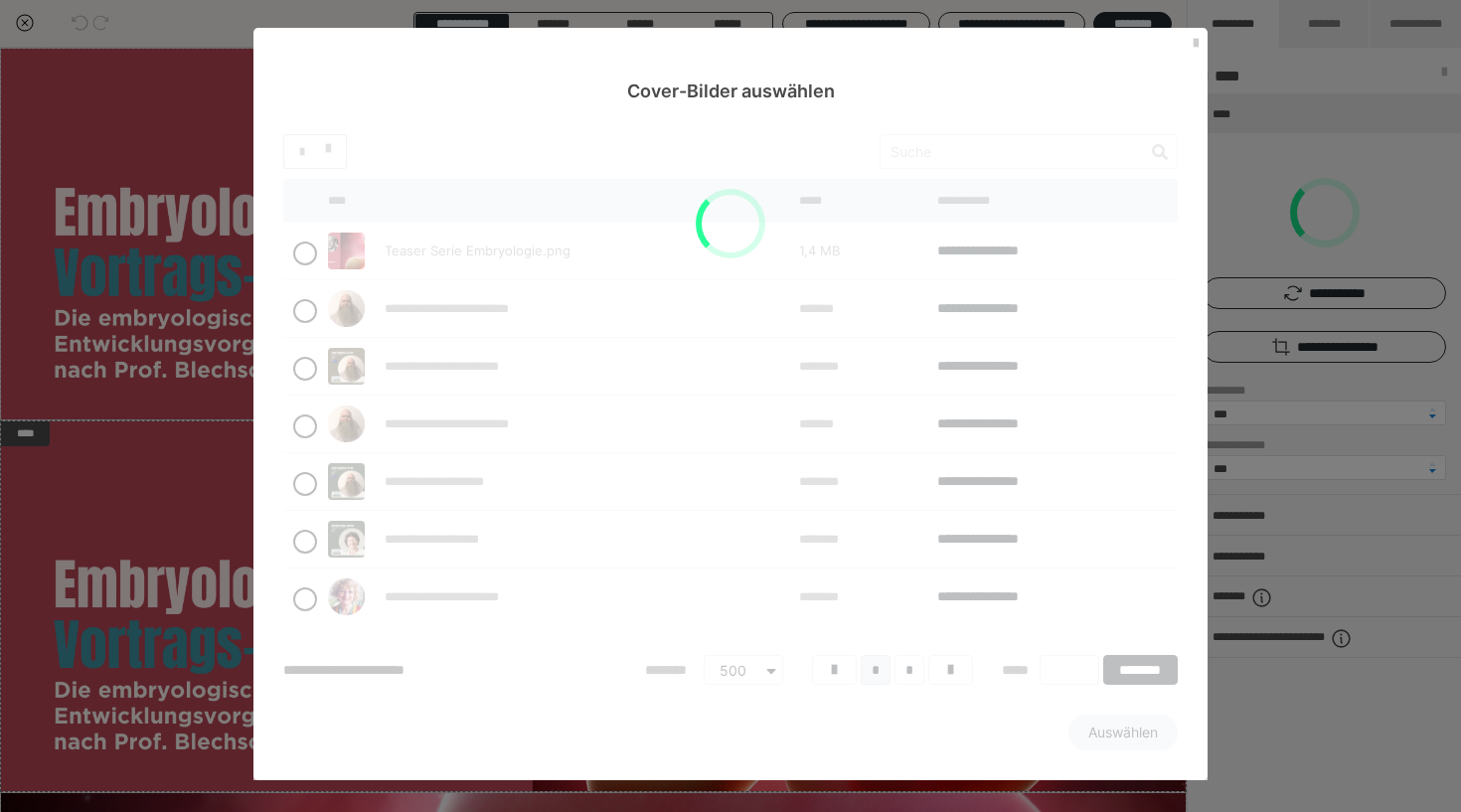 click at bounding box center (730, 442) 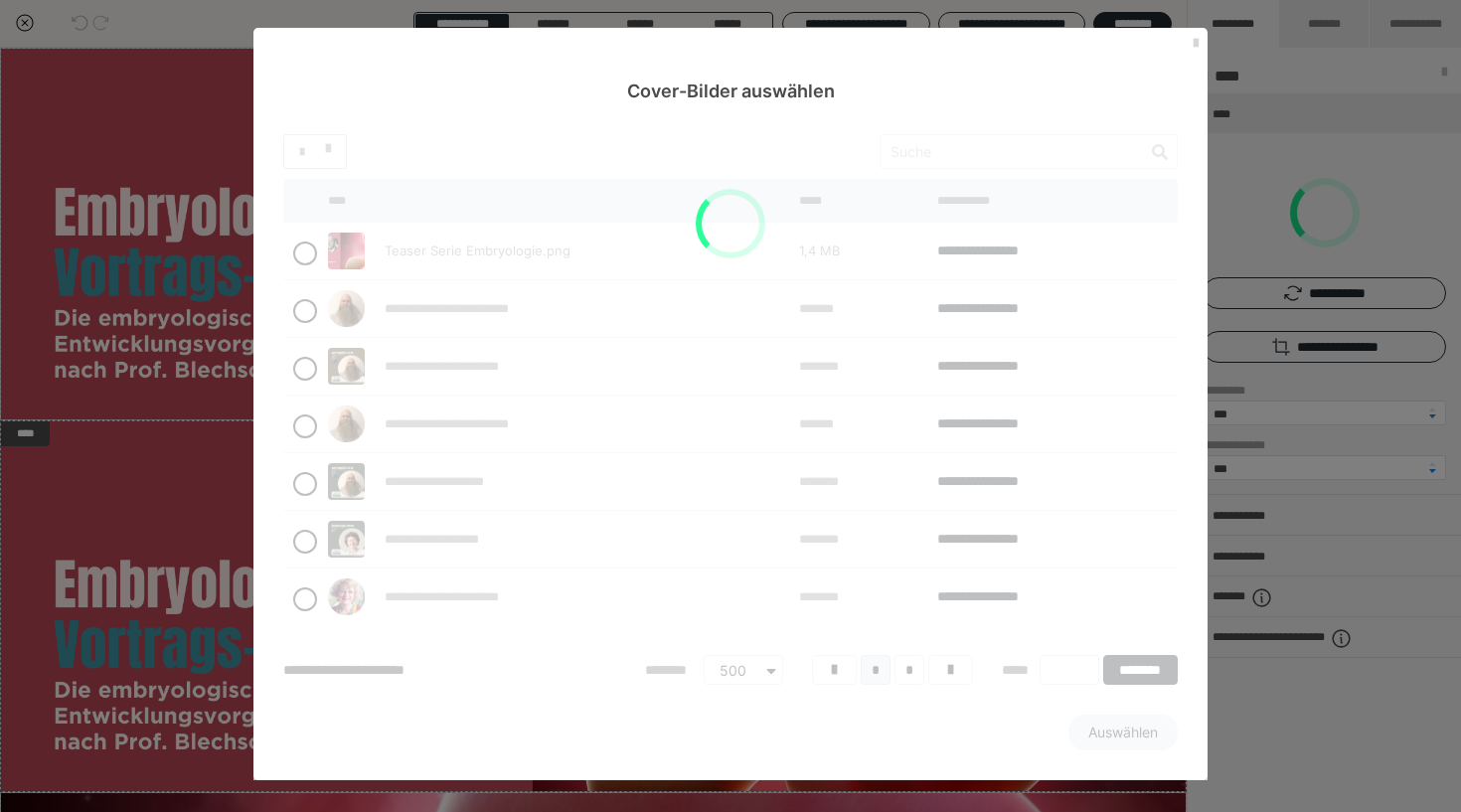 click at bounding box center [1196, 44] 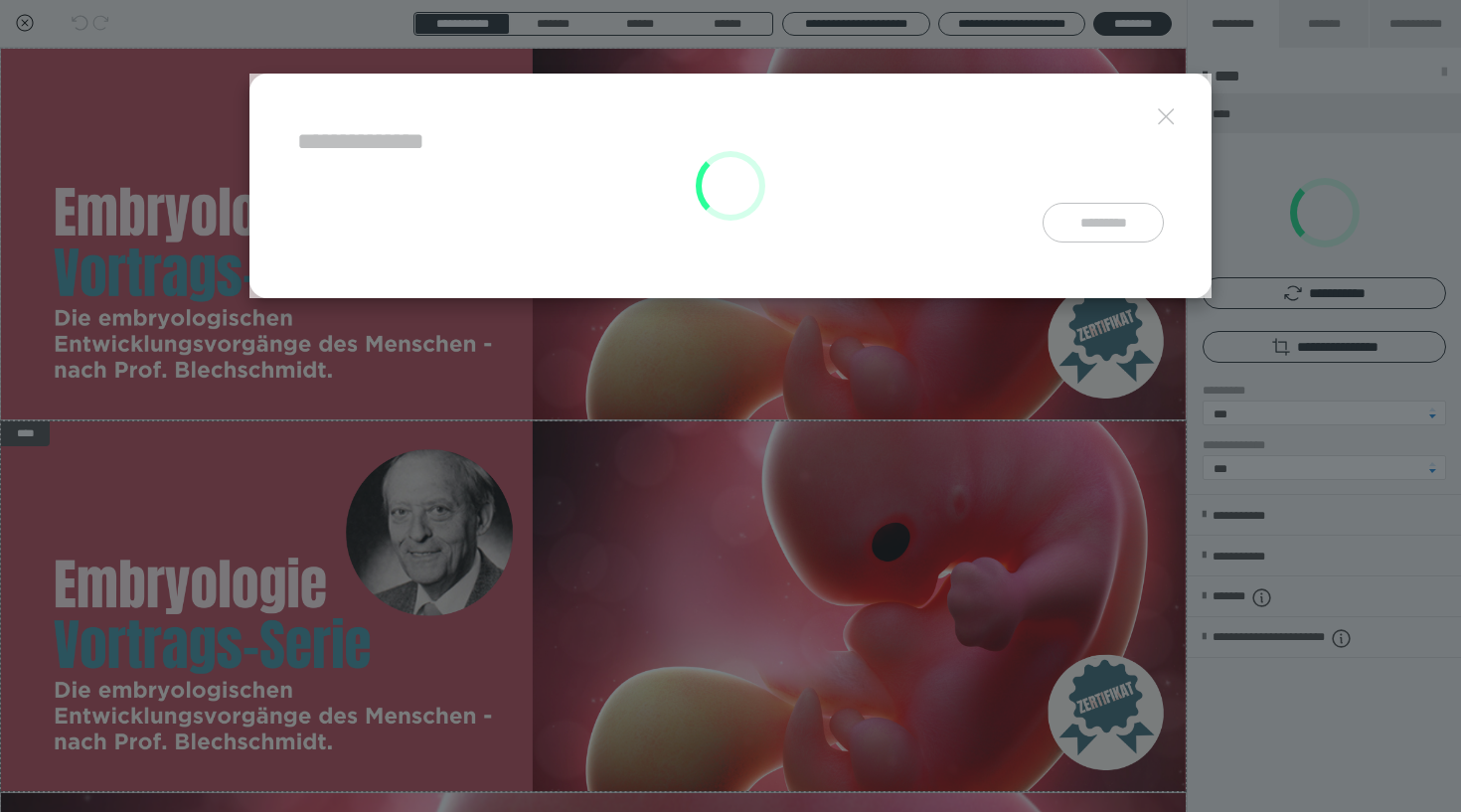 click at bounding box center (730, 186) 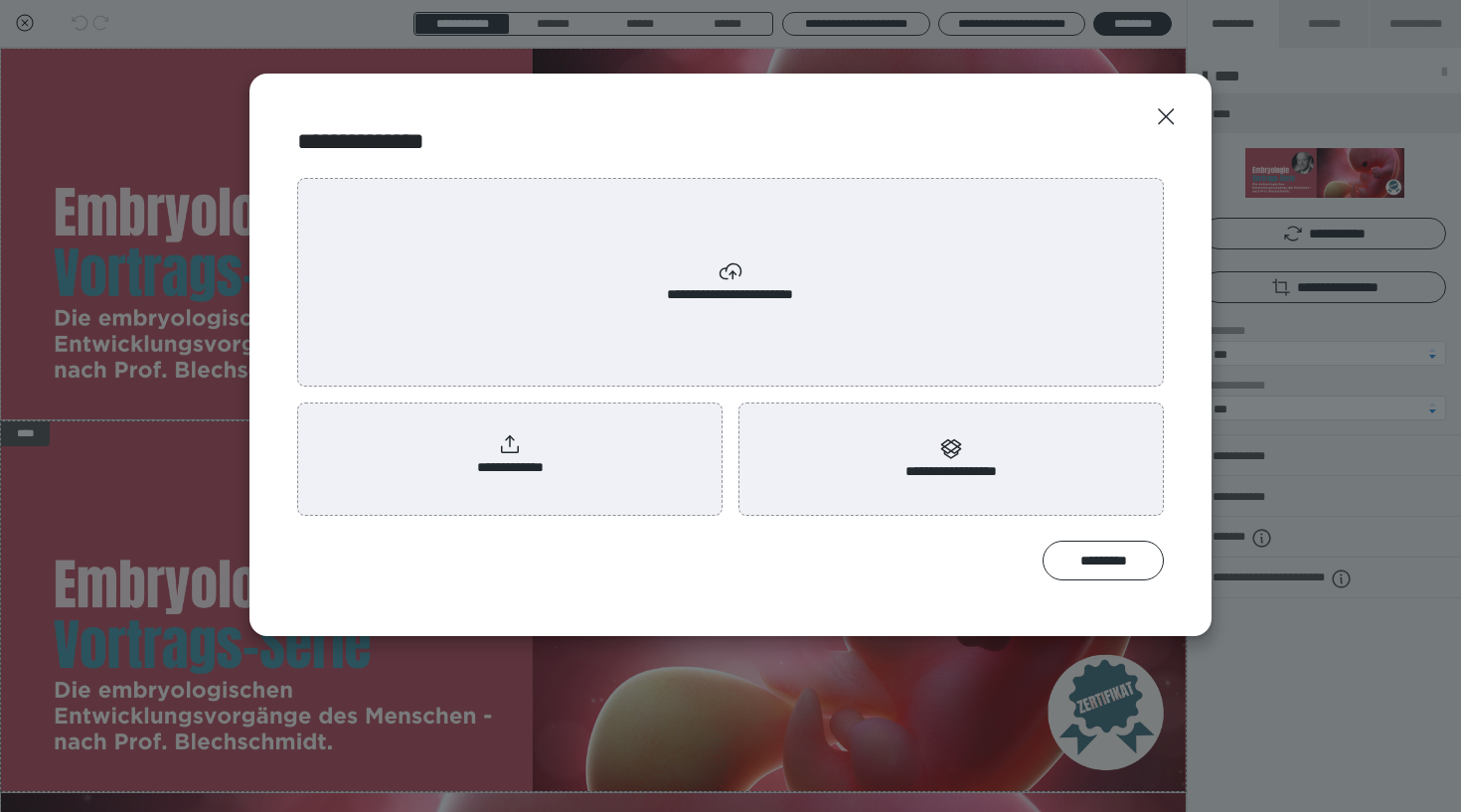click on "**********" at bounding box center [730, 282] 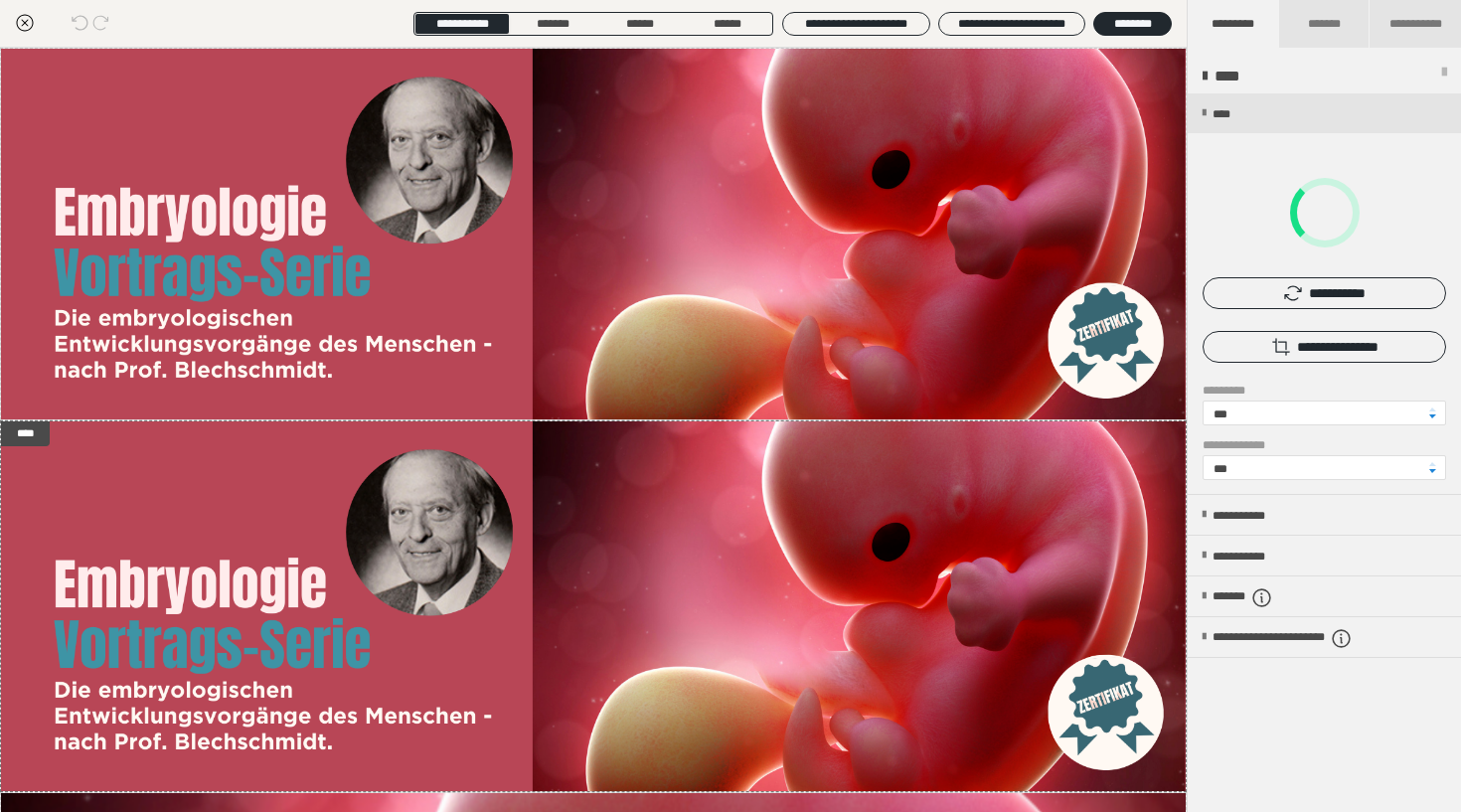 scroll, scrollTop: 0, scrollLeft: 0, axis: both 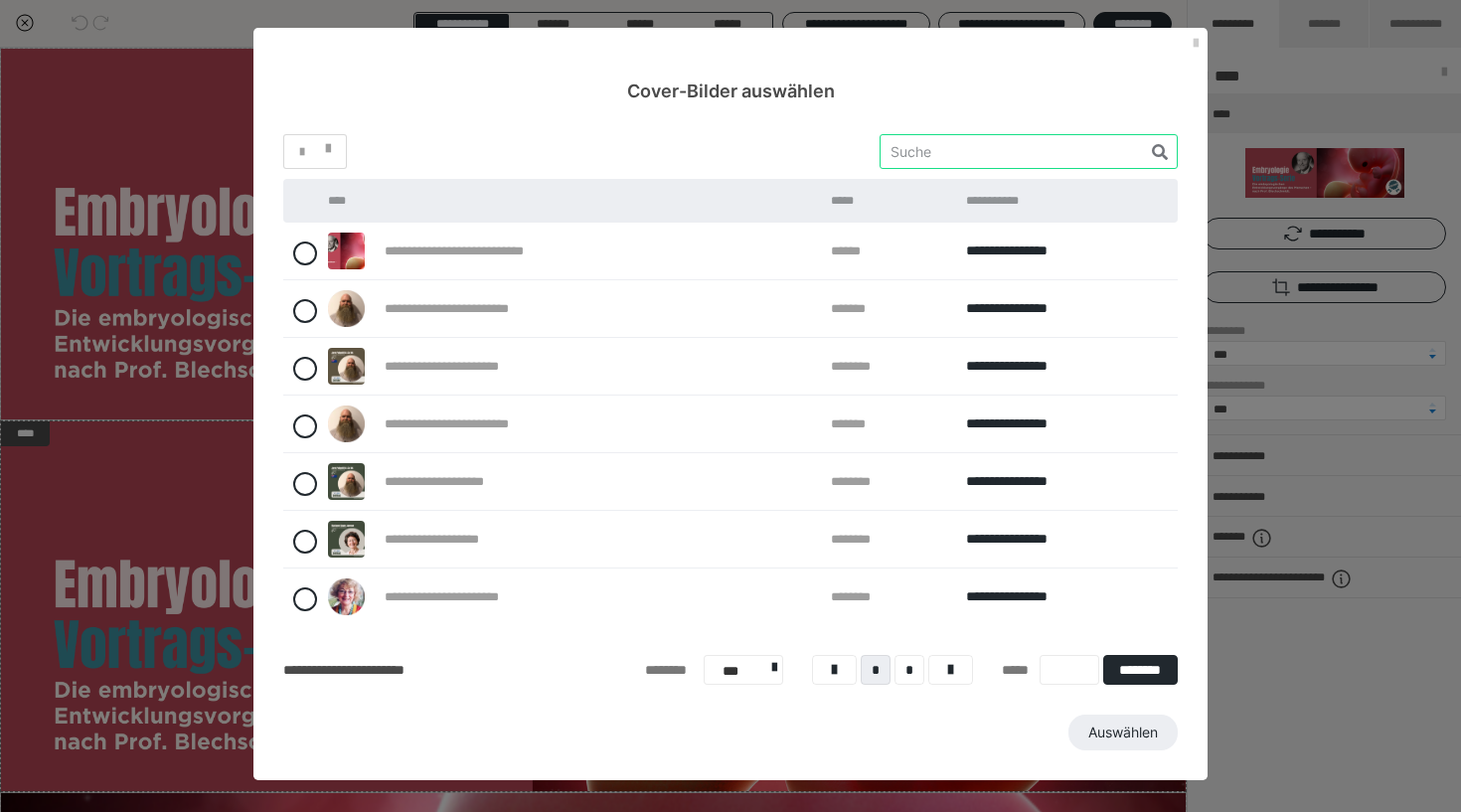click at bounding box center [1029, 151] 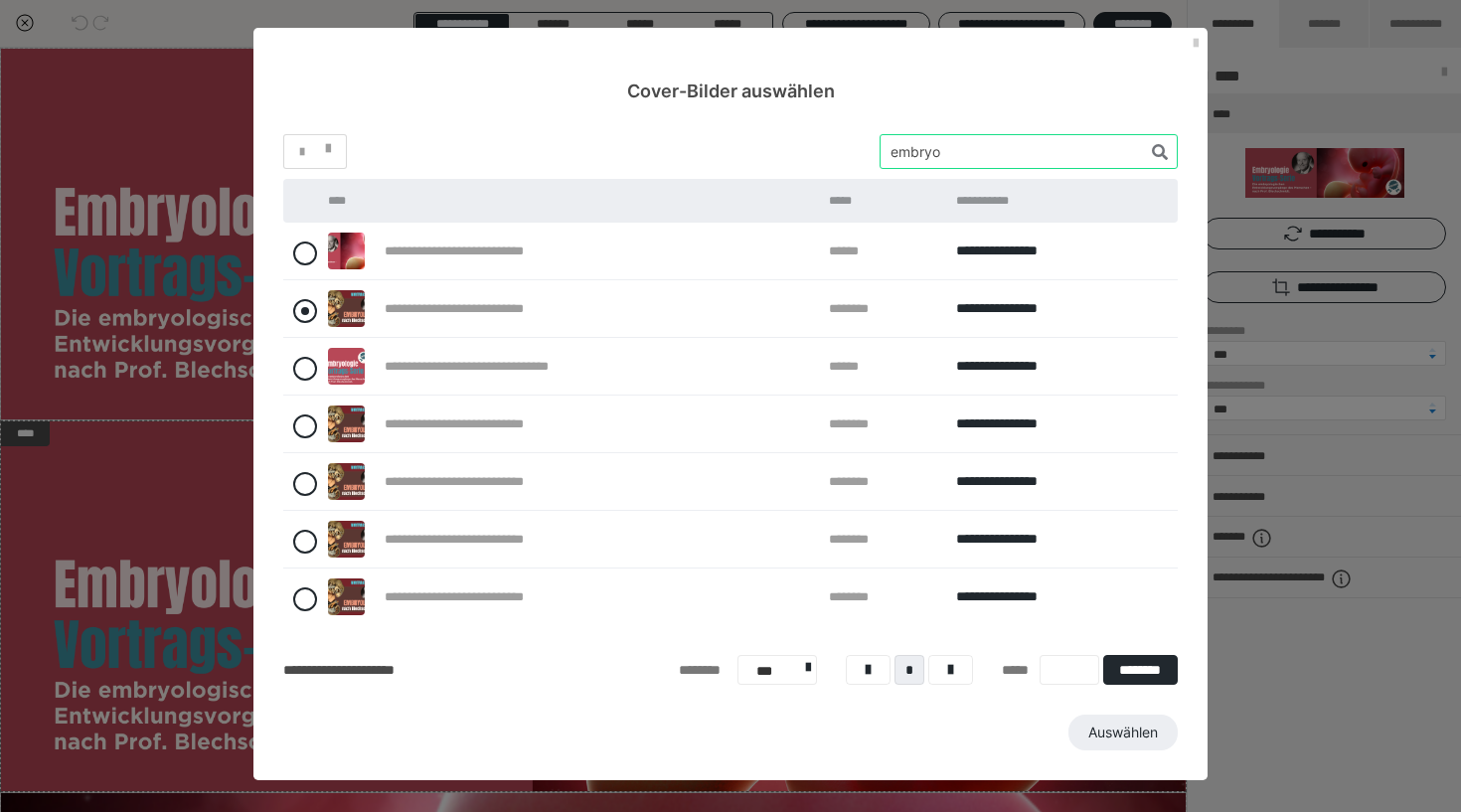 type on "embryo" 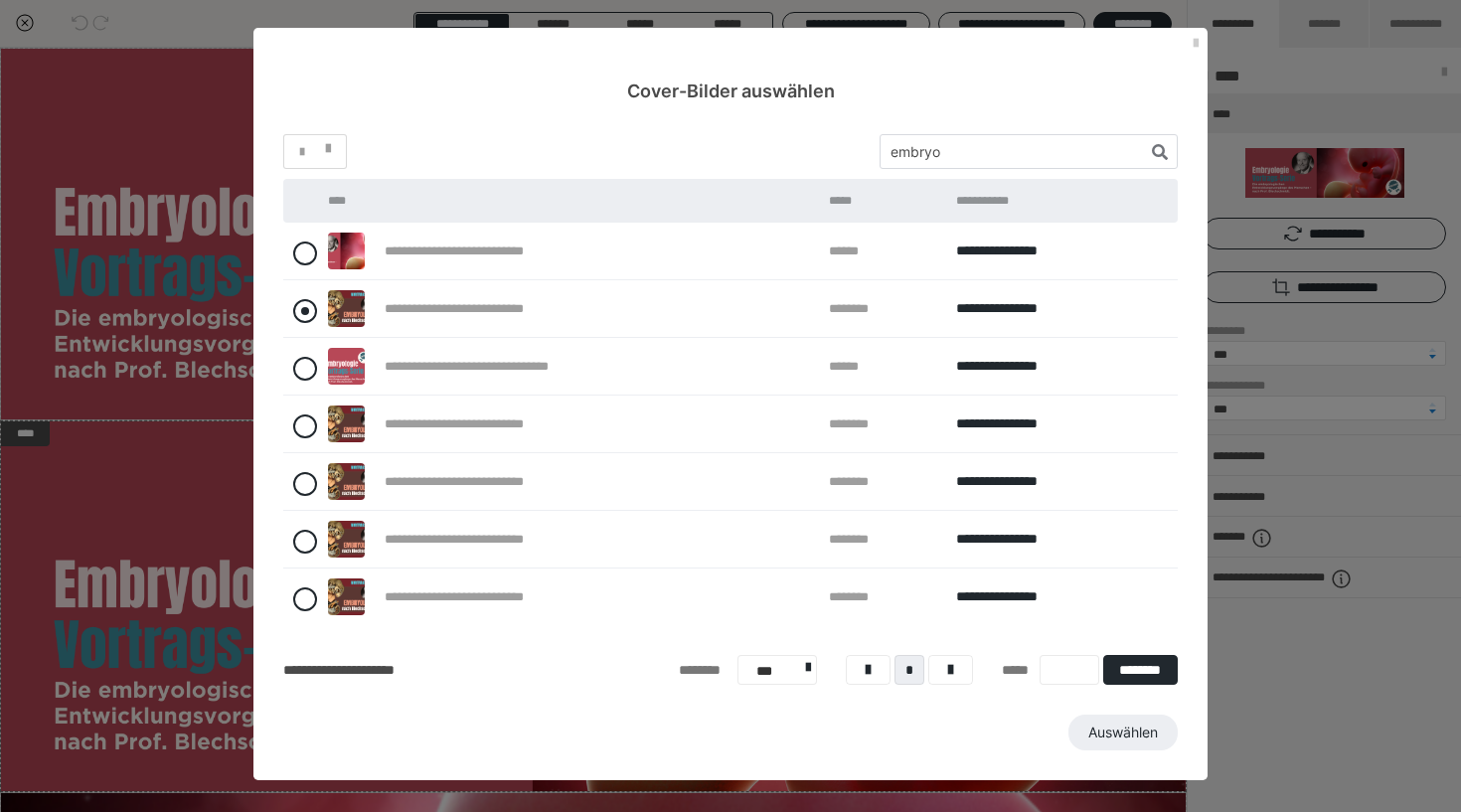 click at bounding box center (305, 311) 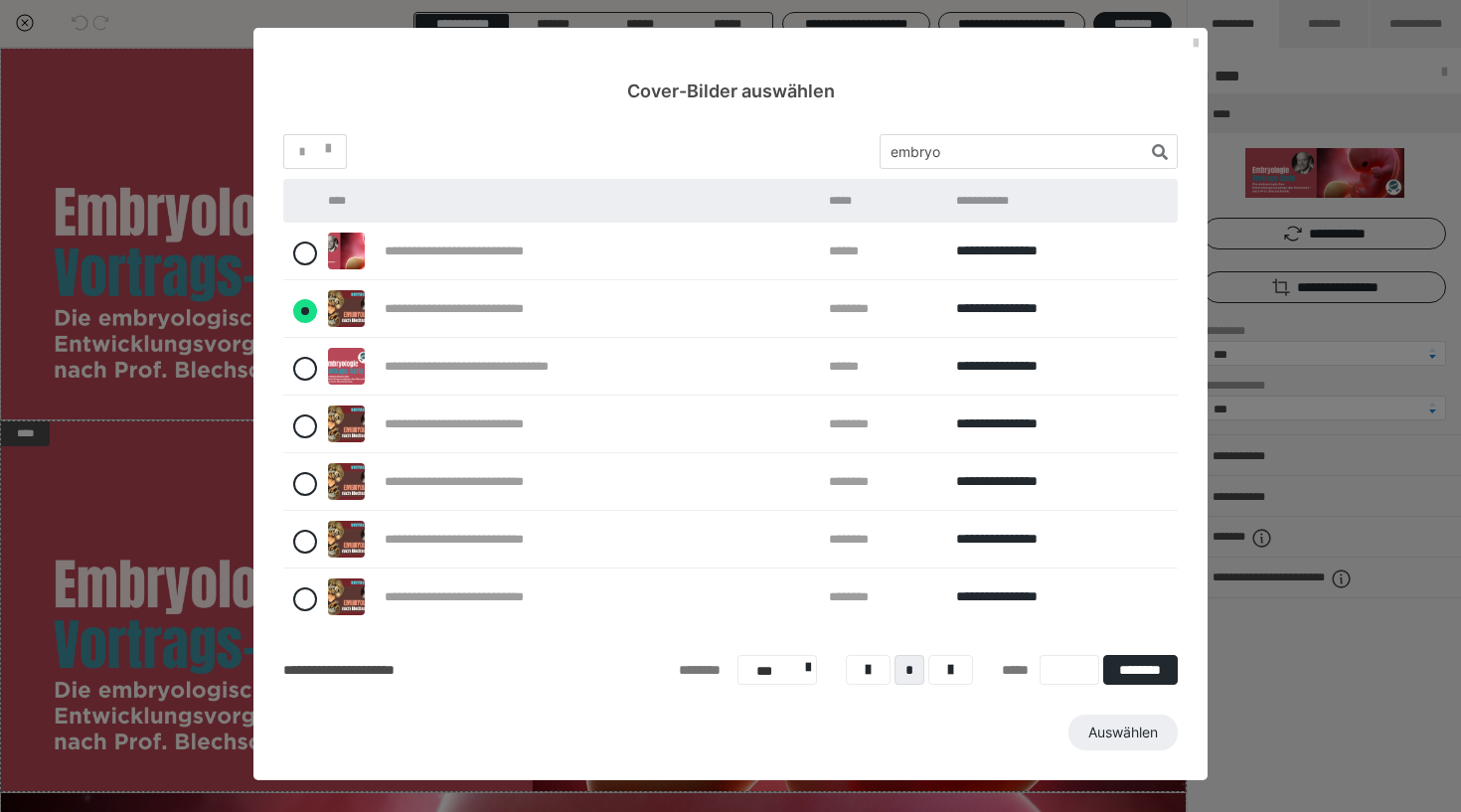 radio on "****" 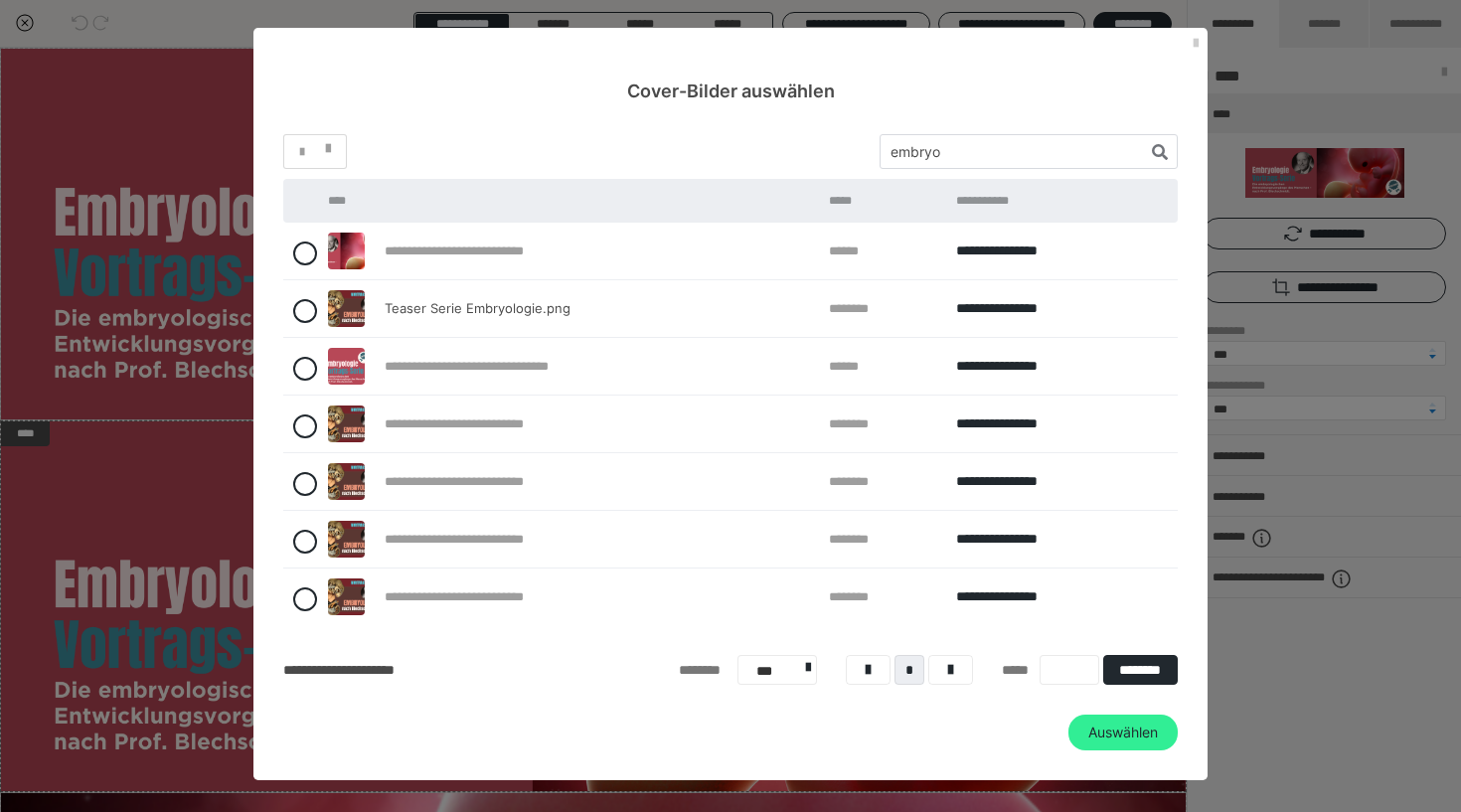 click on "Auswählen" at bounding box center [1123, 732] 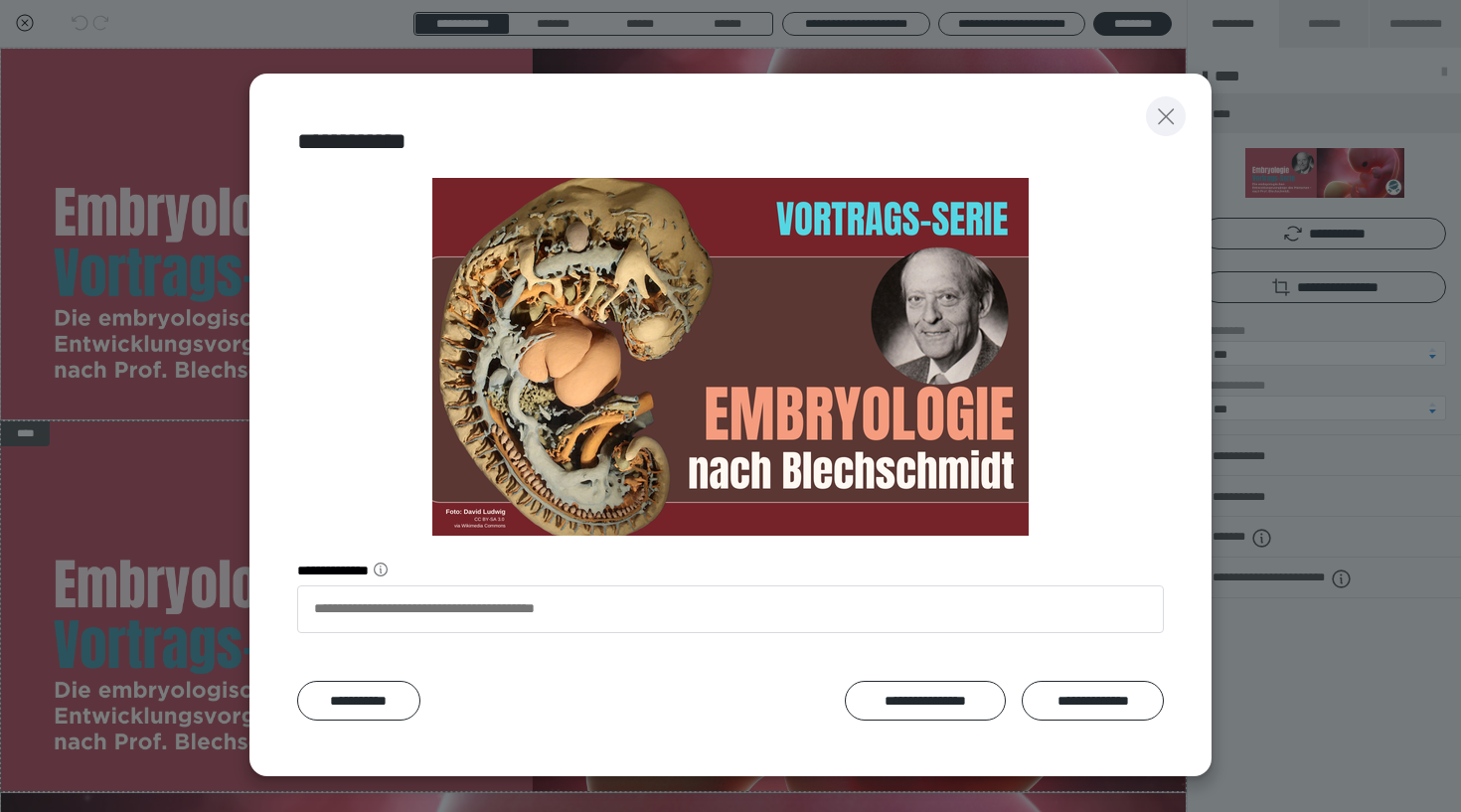 click 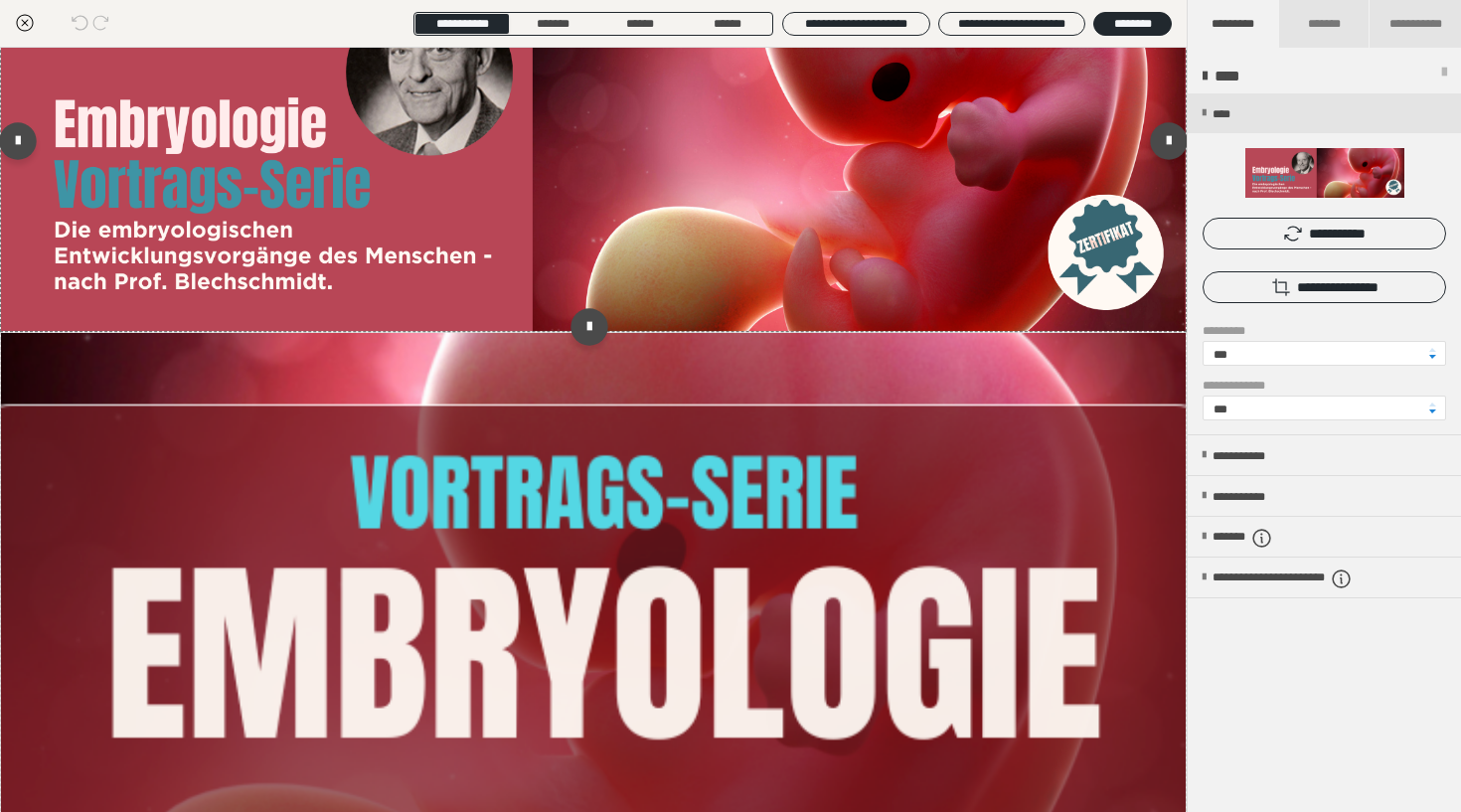 scroll, scrollTop: 490, scrollLeft: 0, axis: vertical 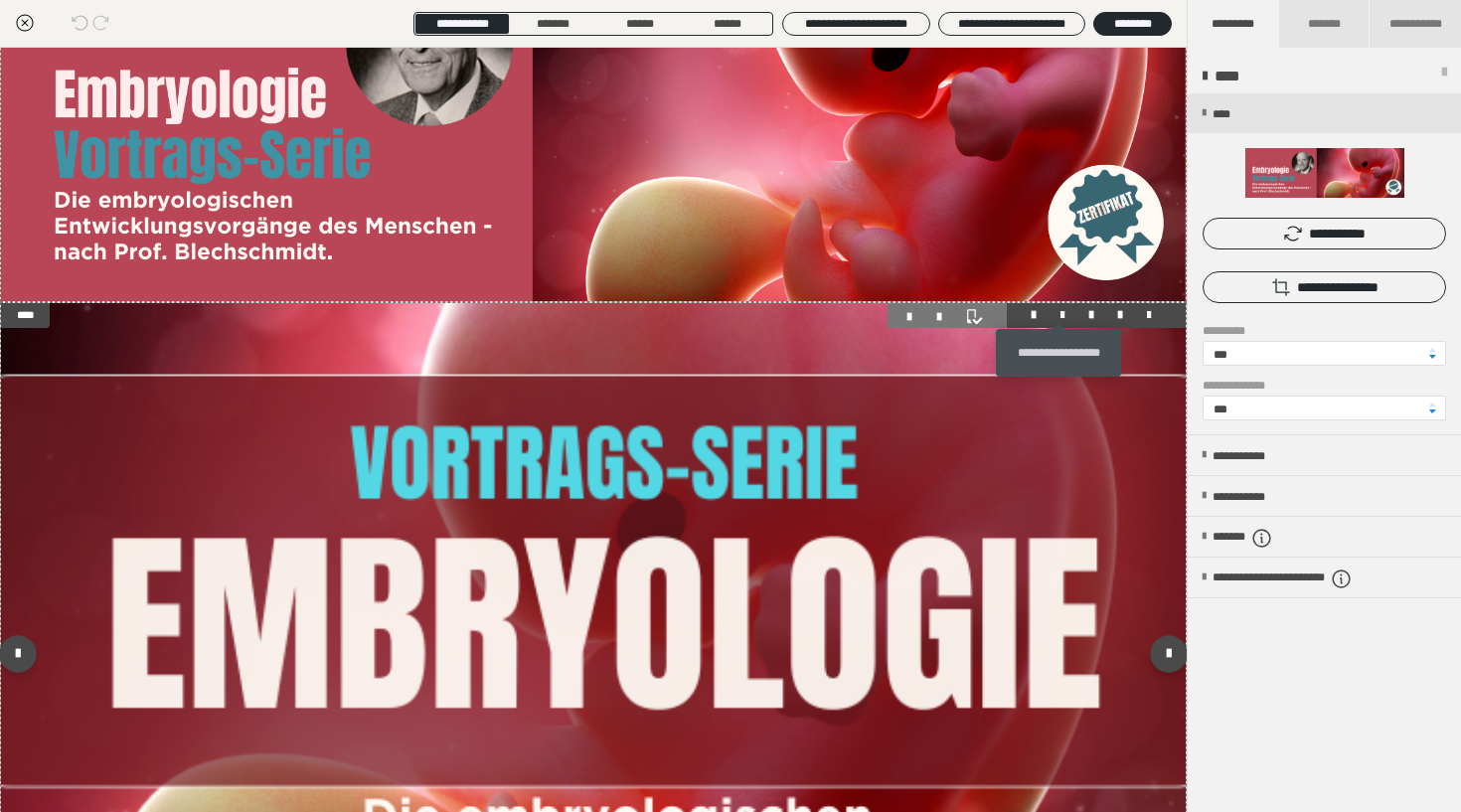 click at bounding box center [1062, 315] 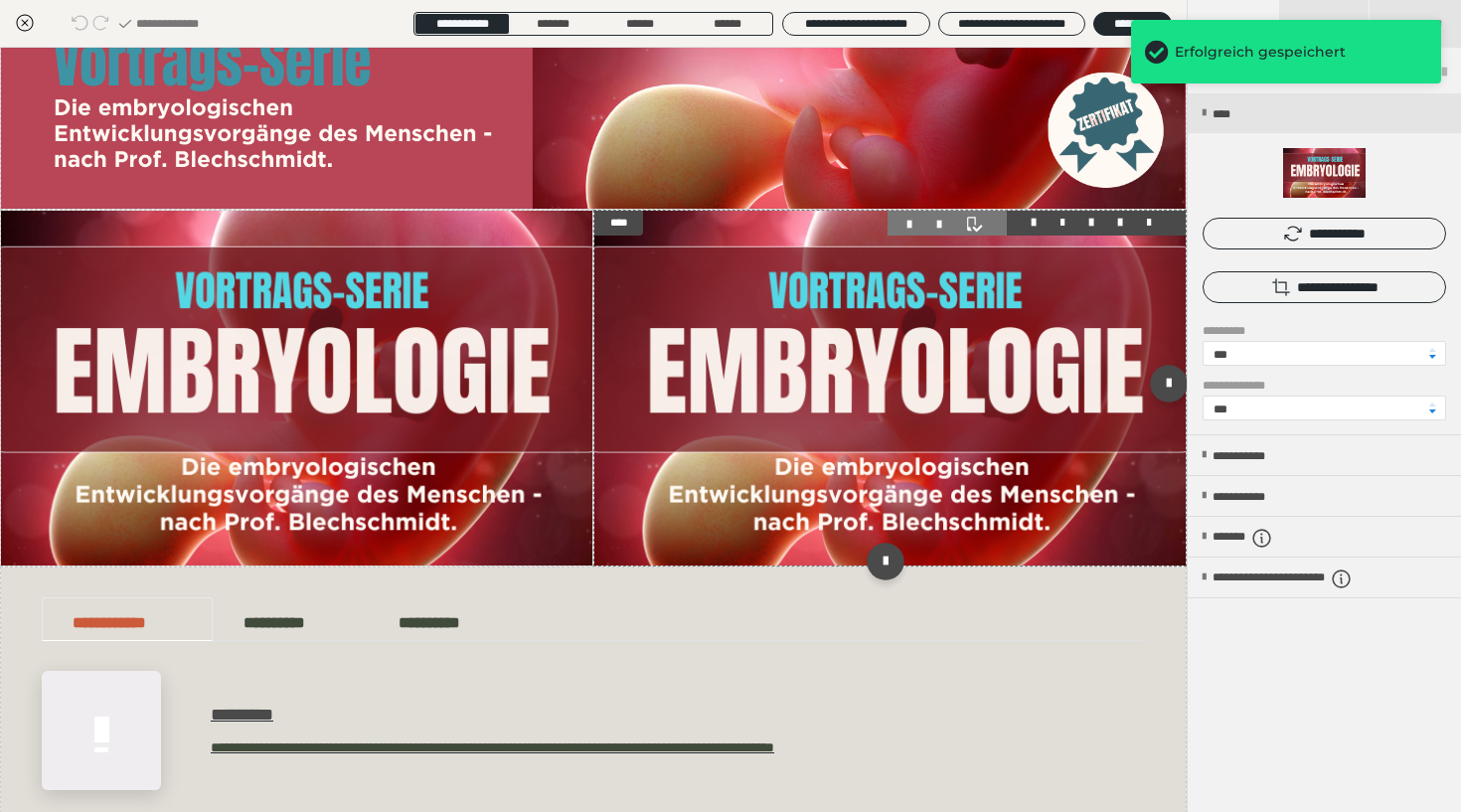 scroll, scrollTop: 588, scrollLeft: 0, axis: vertical 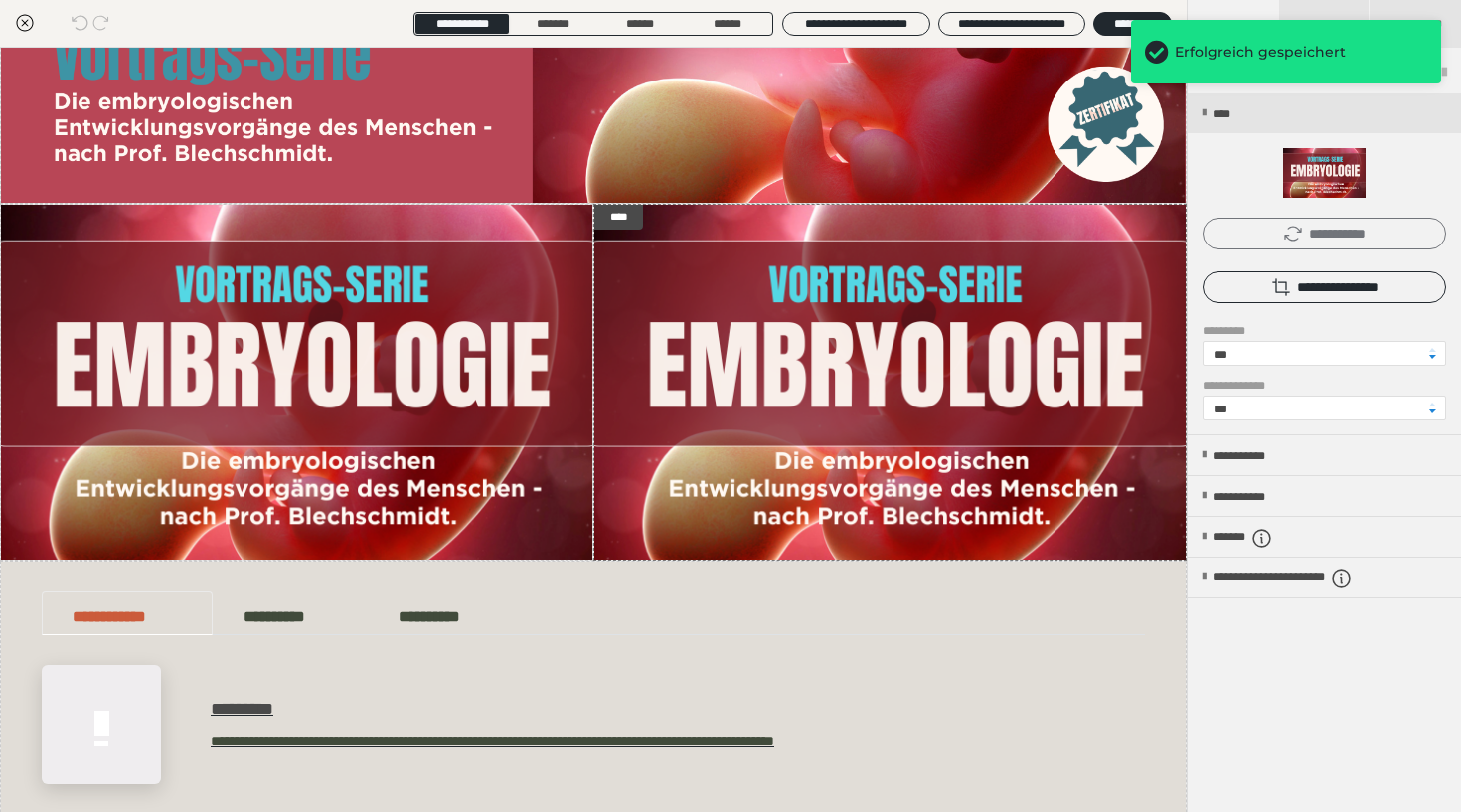 click on "**********" at bounding box center [1324, 234] 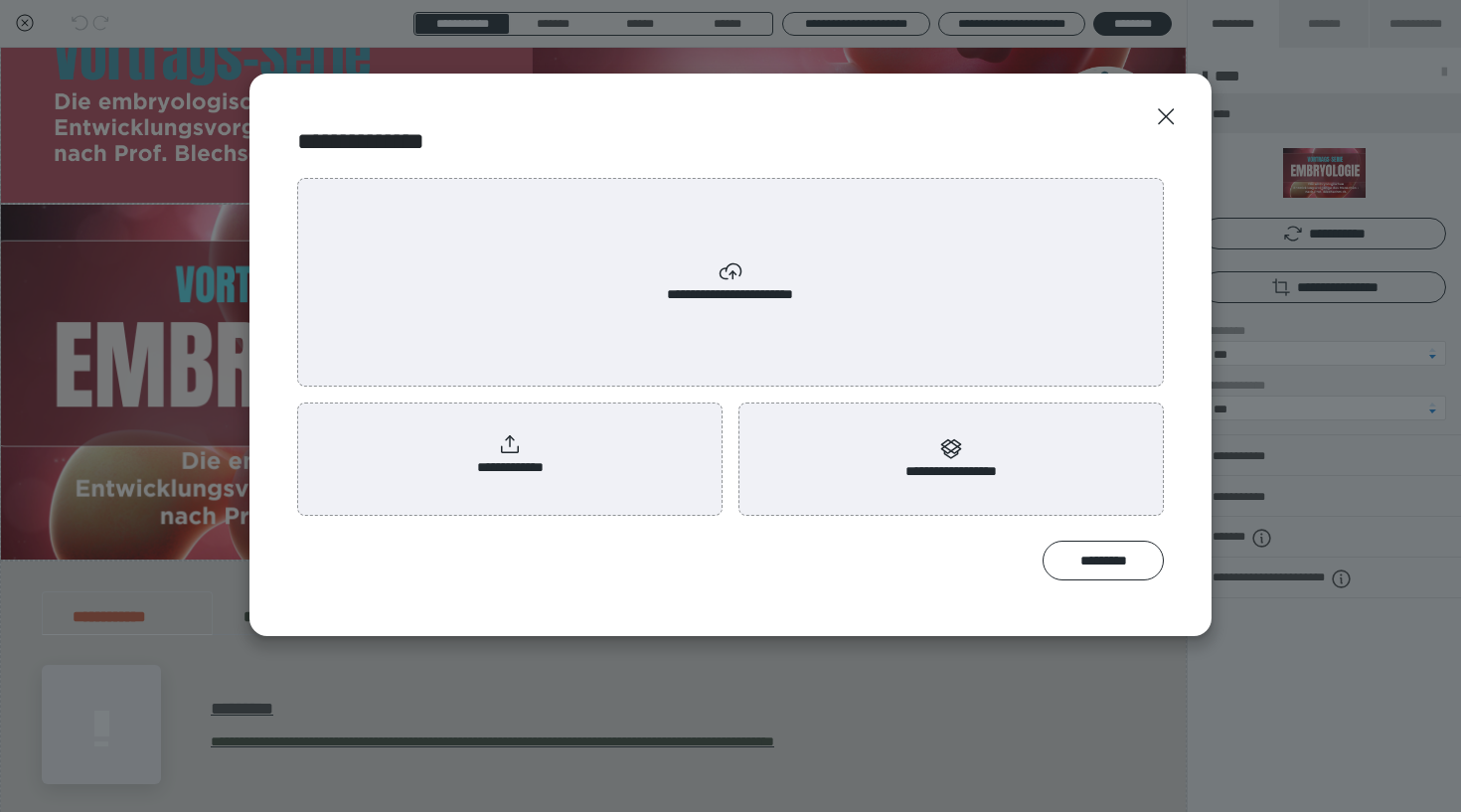 click on "**********" at bounding box center (730, 282) 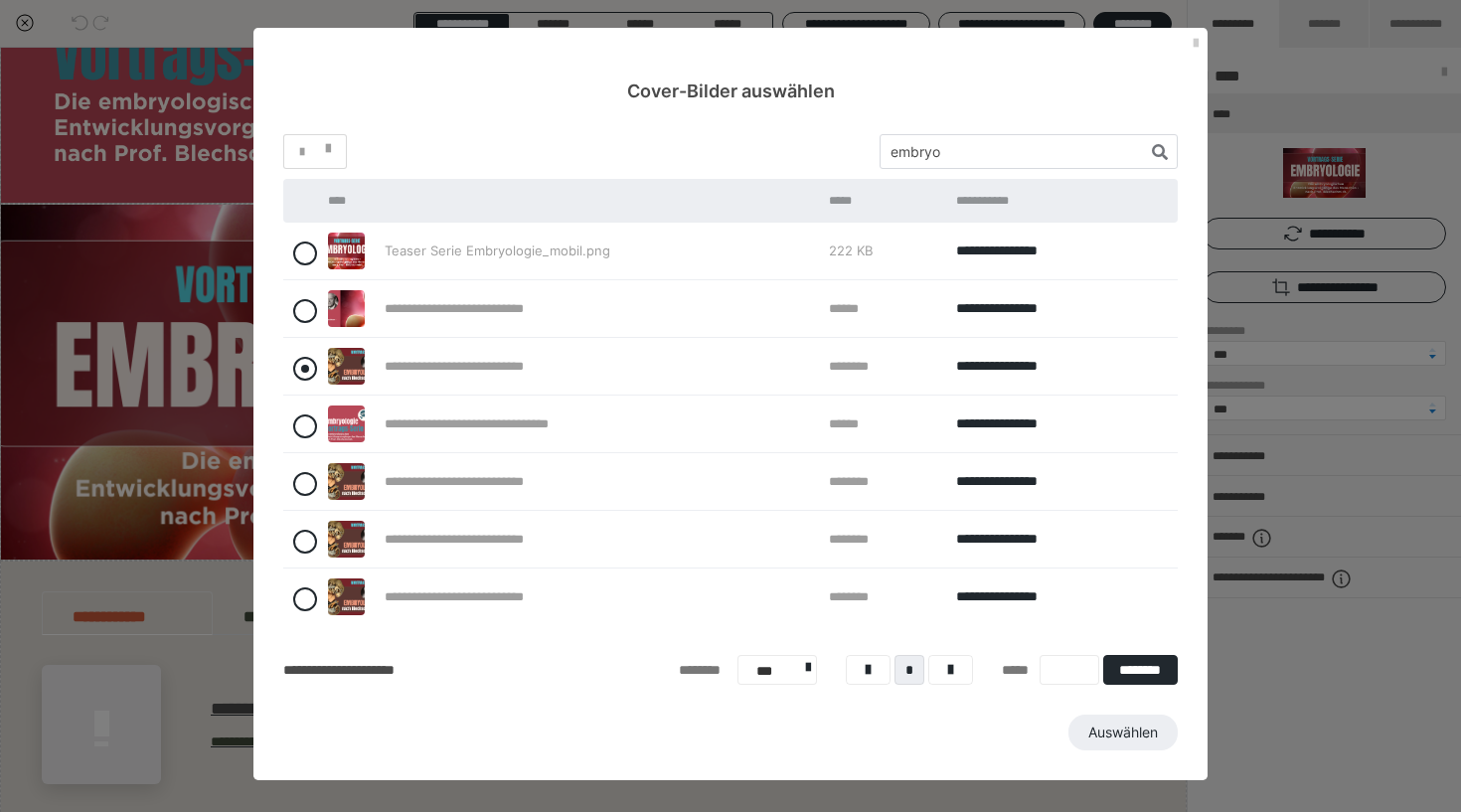 click at bounding box center (305, 369) 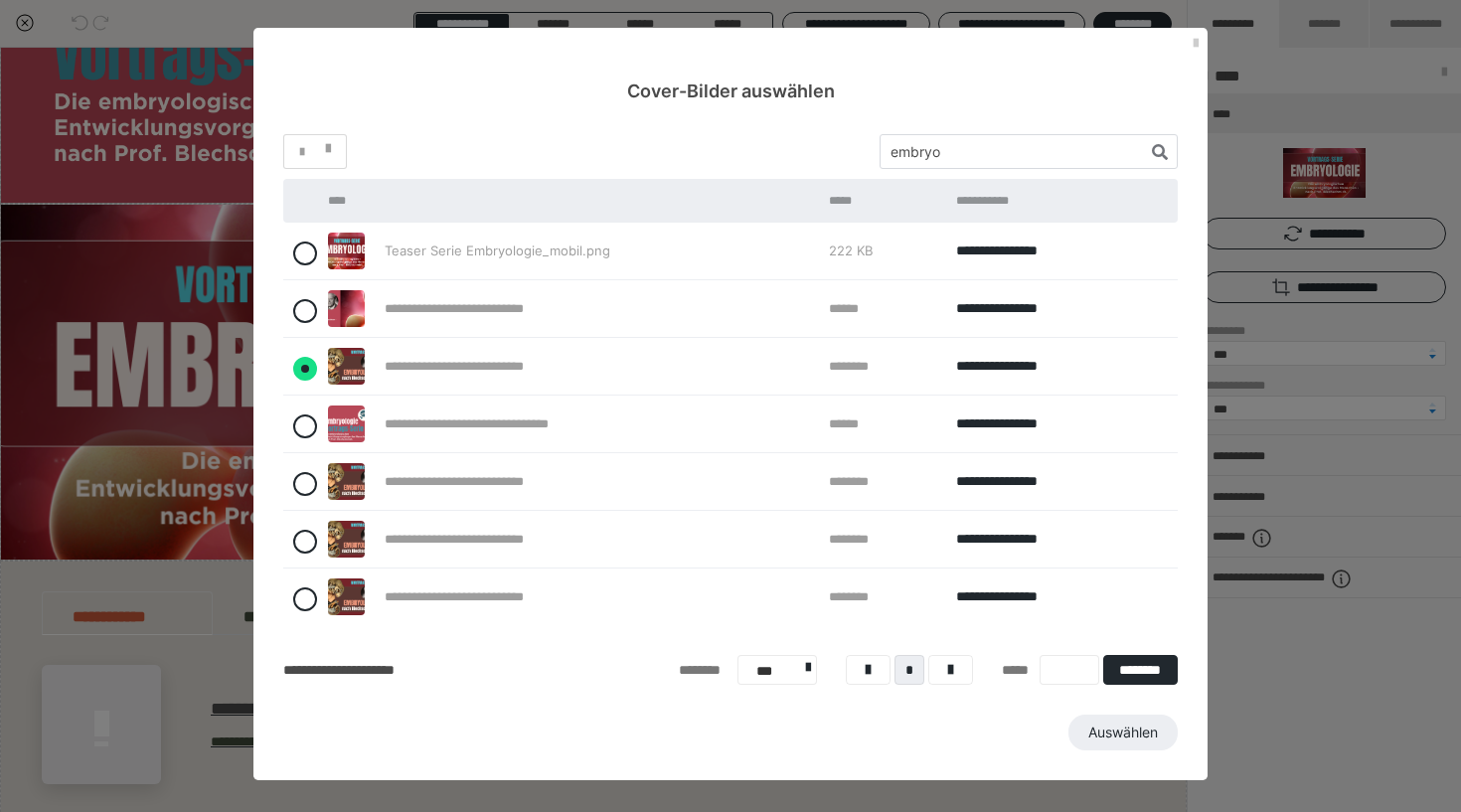 radio on "****" 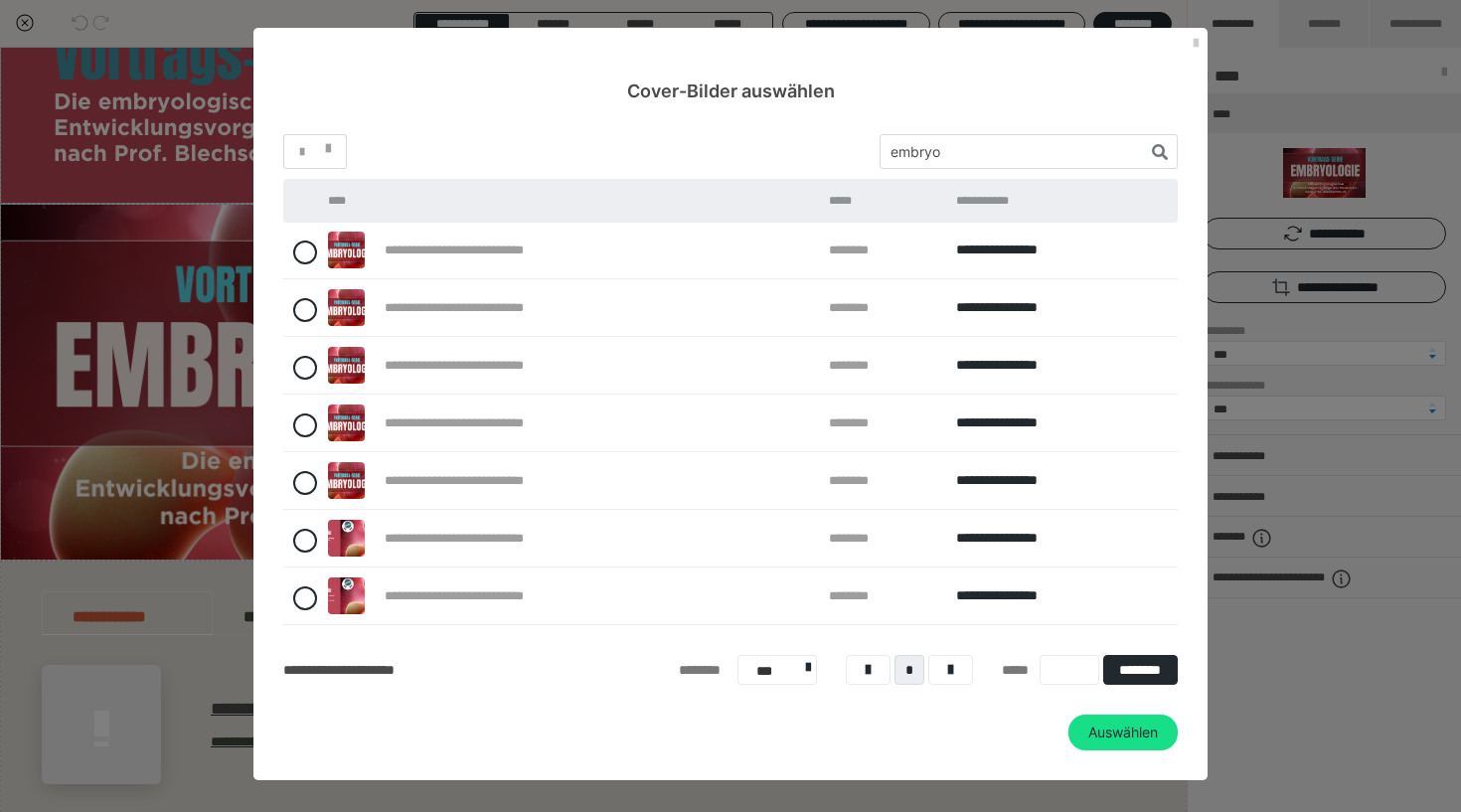 scroll, scrollTop: 2076, scrollLeft: 0, axis: vertical 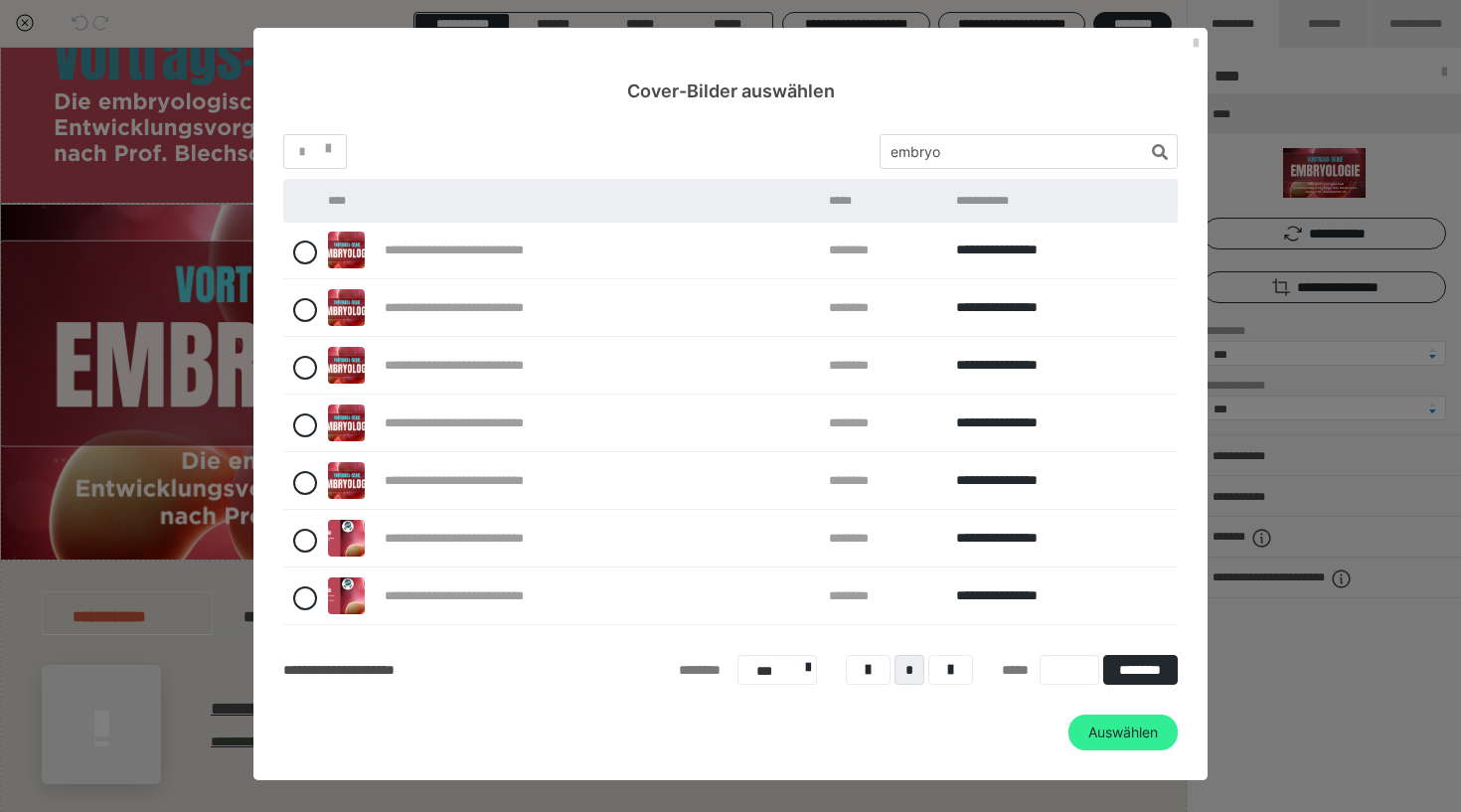 click on "Auswählen" at bounding box center [1123, 732] 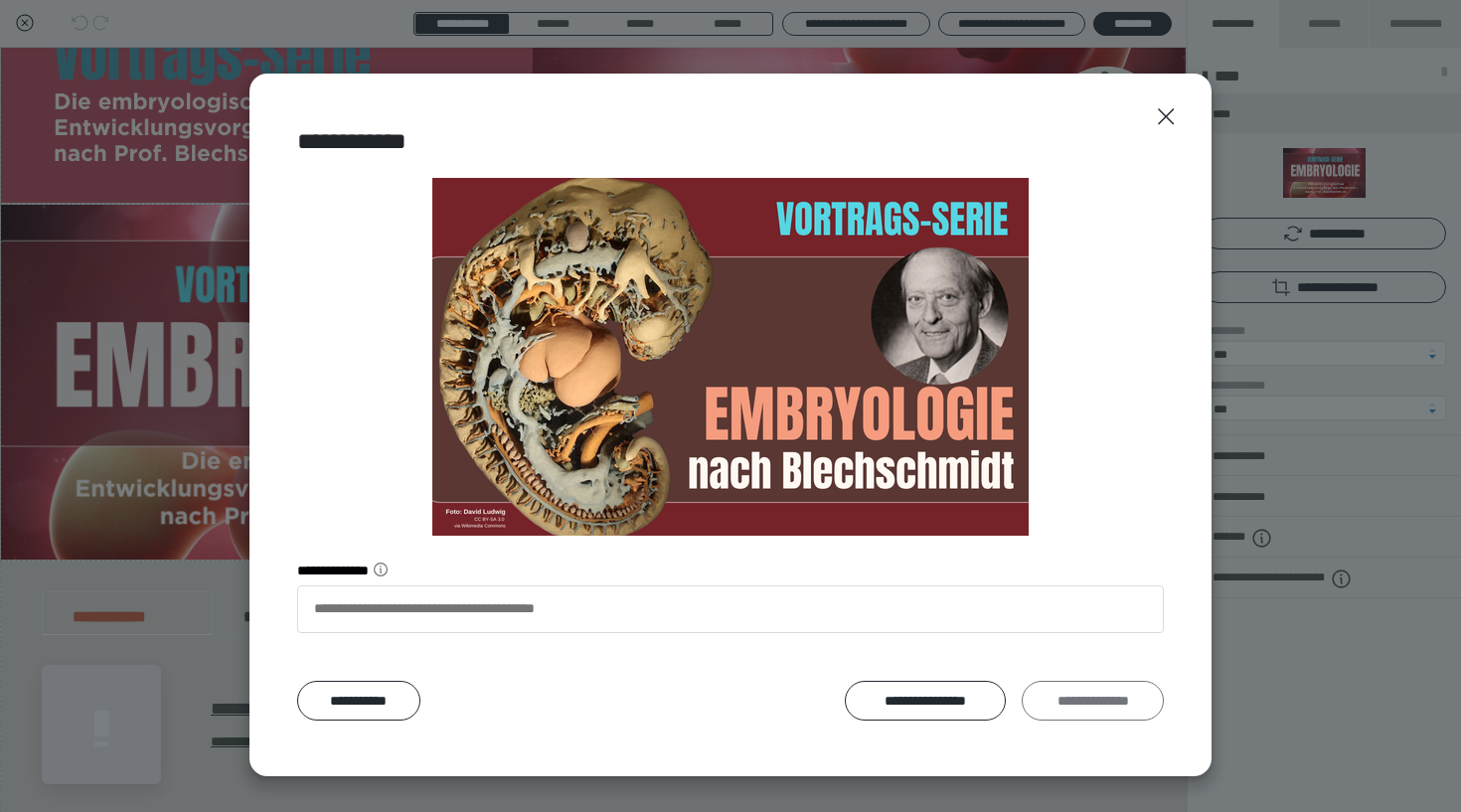 click on "**********" at bounding box center (1092, 701) 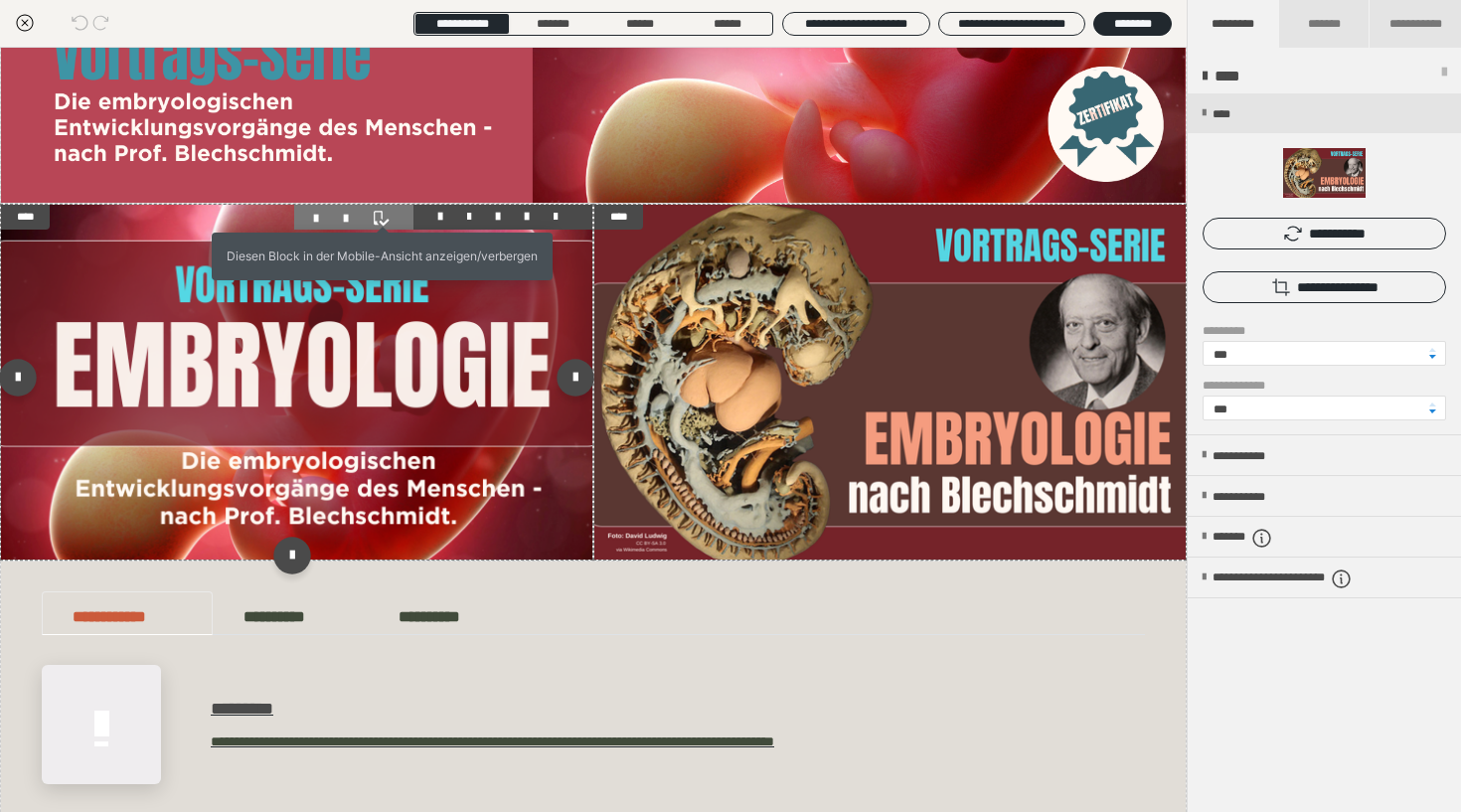 click 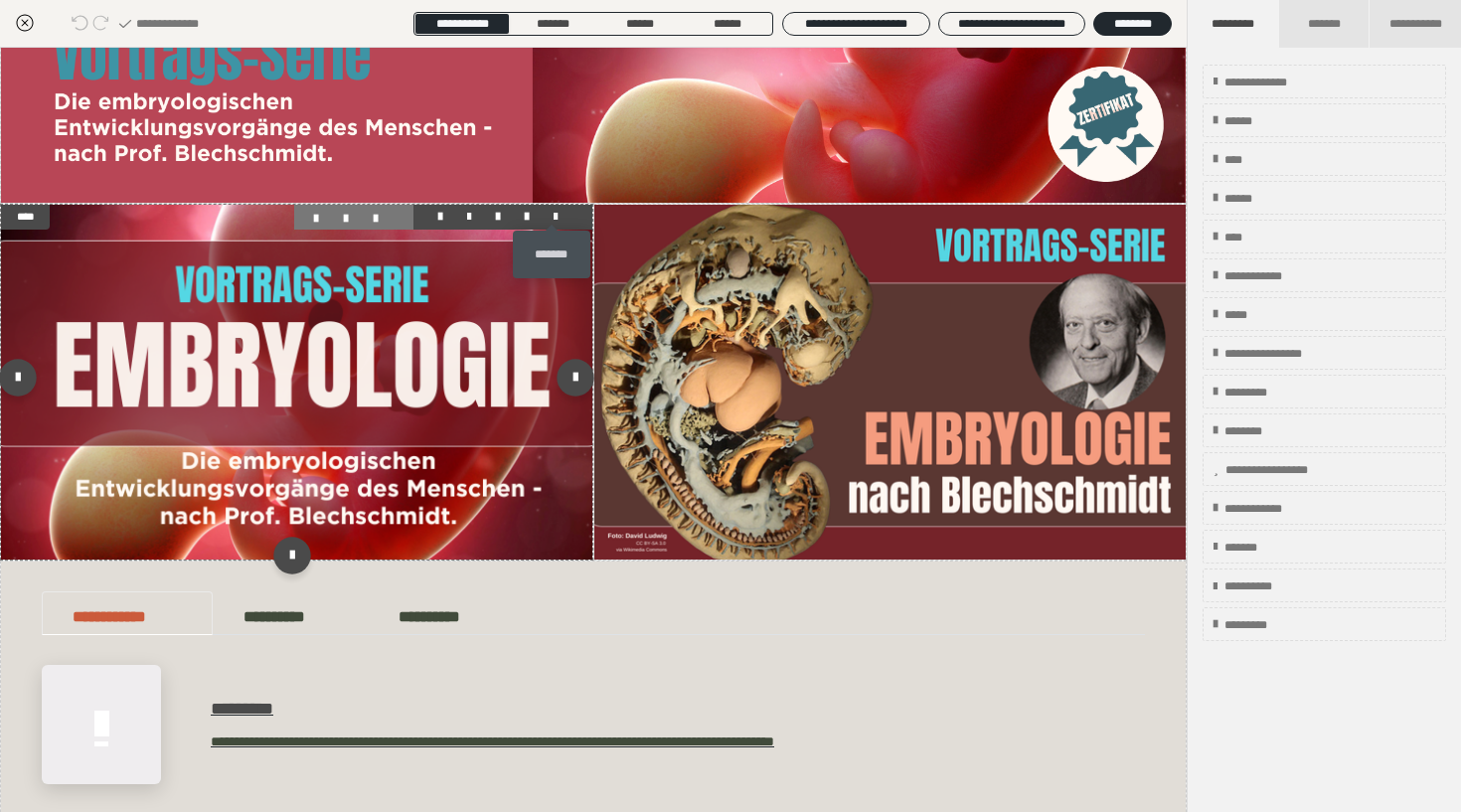 click at bounding box center [556, 217] 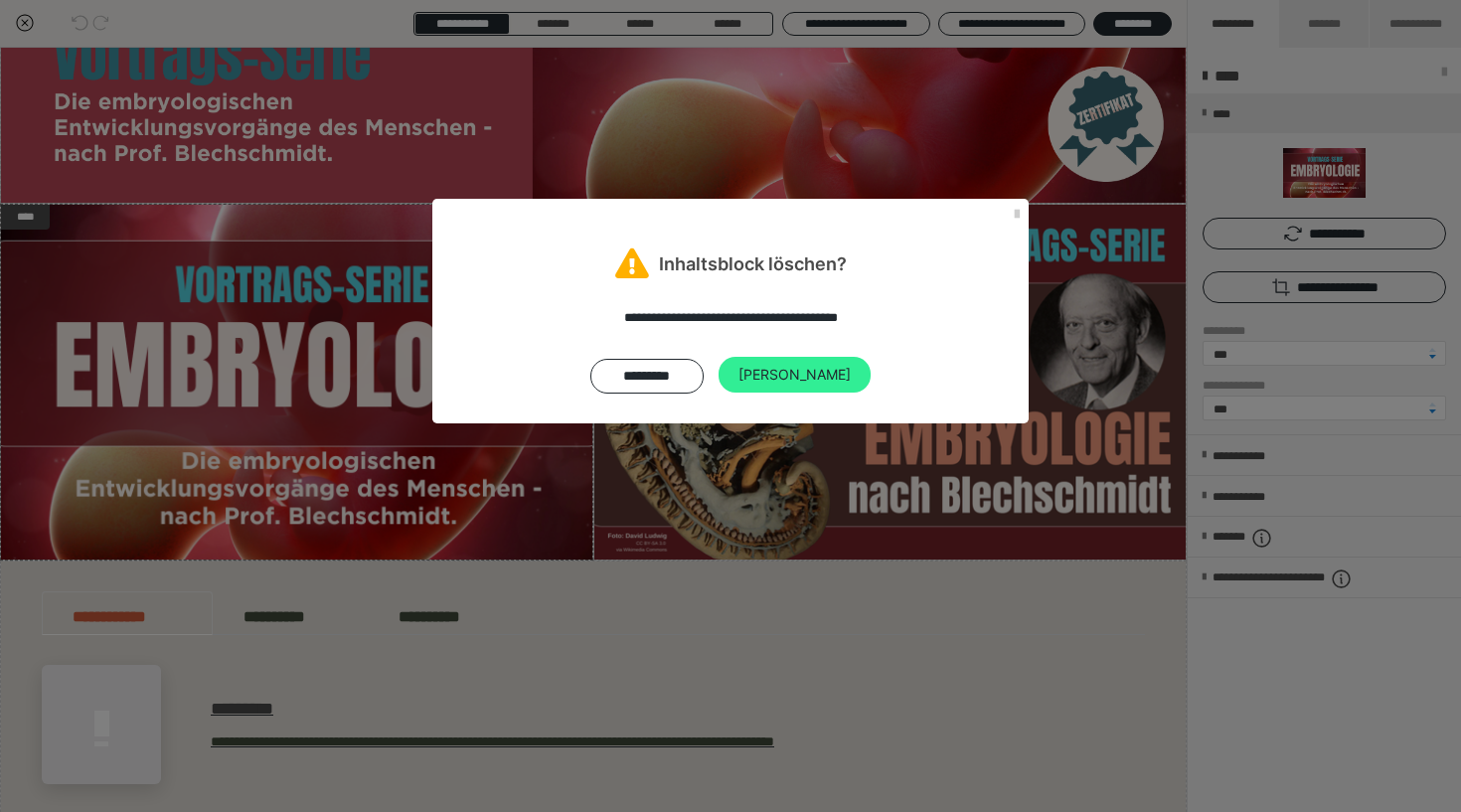click on "[PERSON_NAME]" at bounding box center (794, 375) 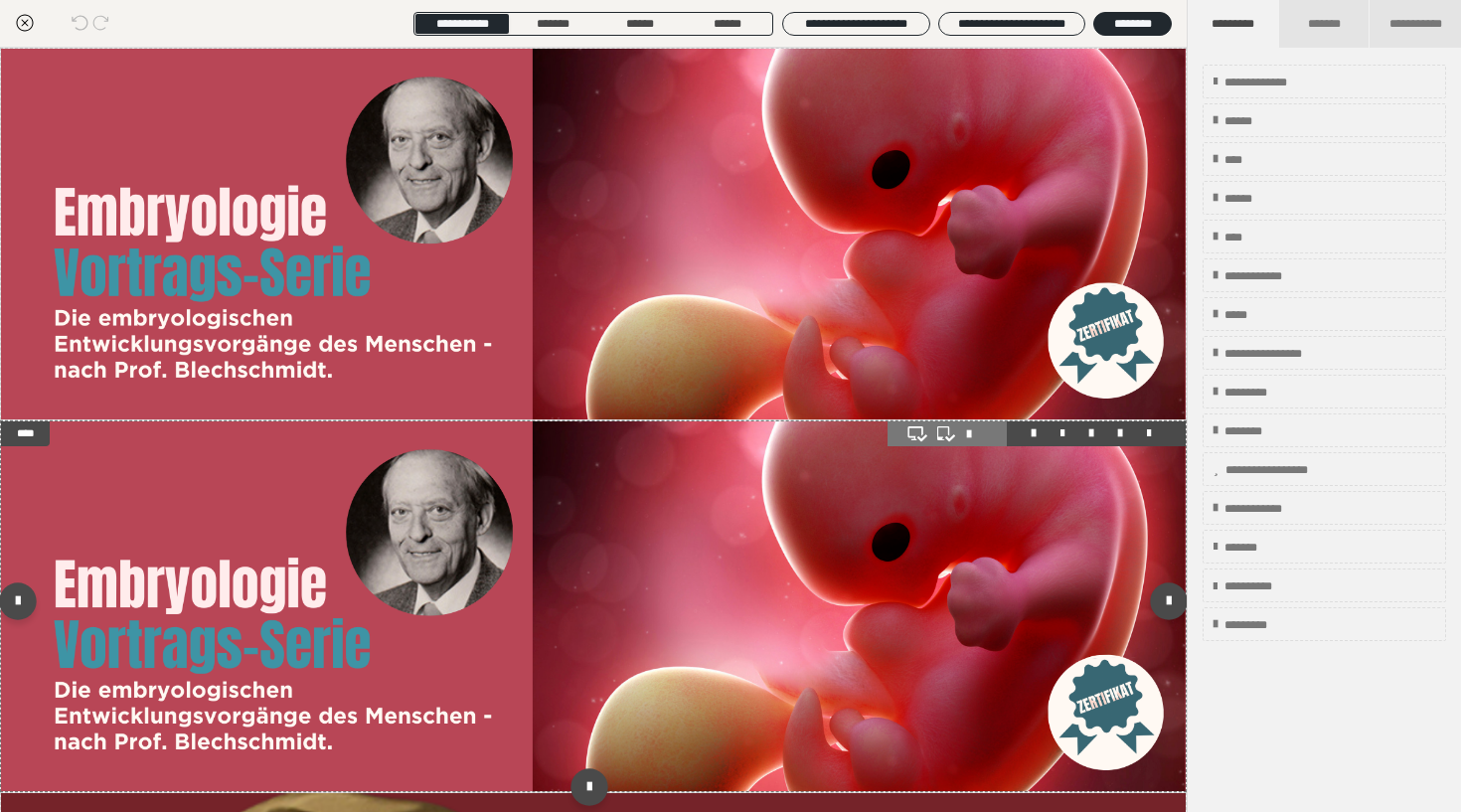 scroll, scrollTop: 0, scrollLeft: 0, axis: both 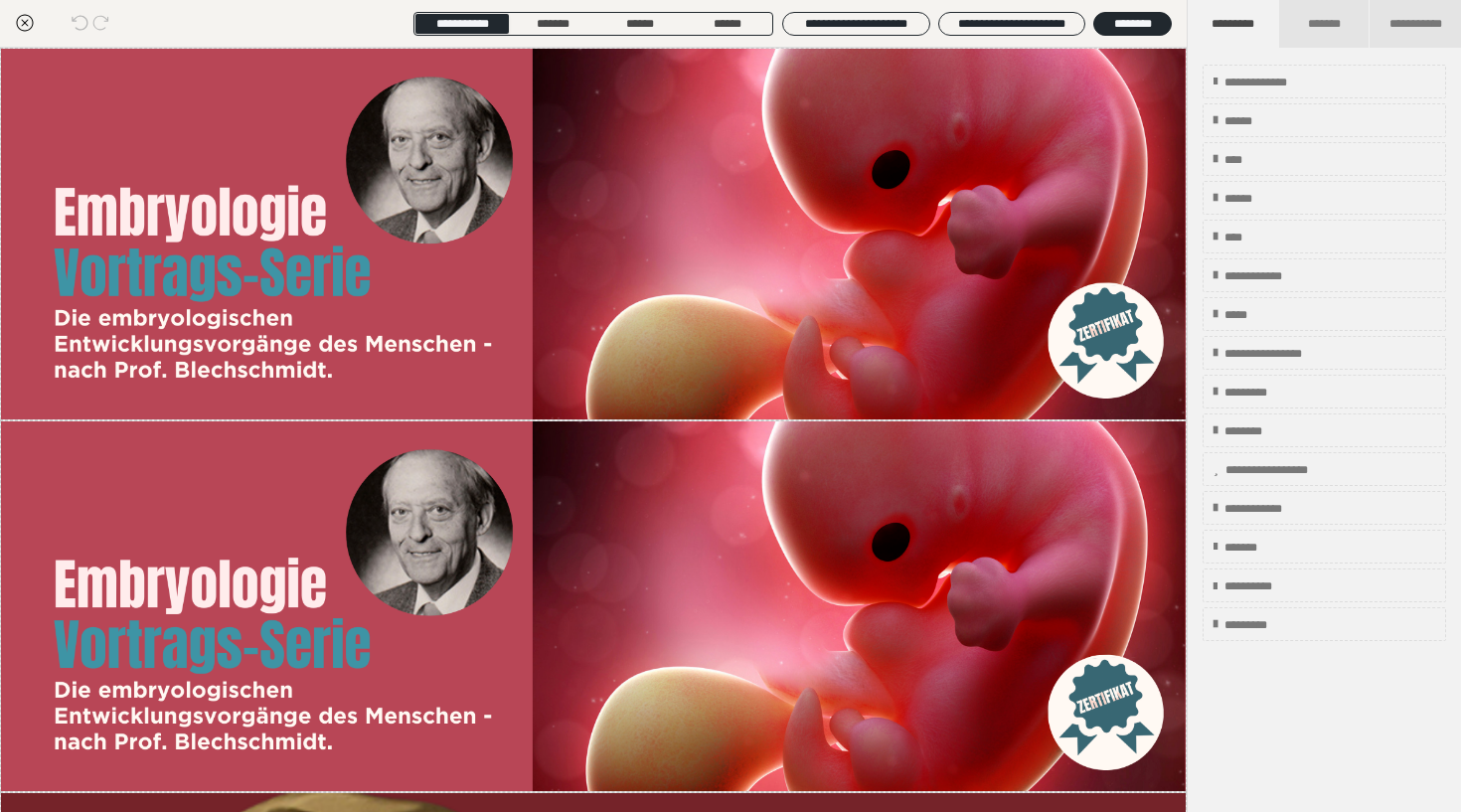 click 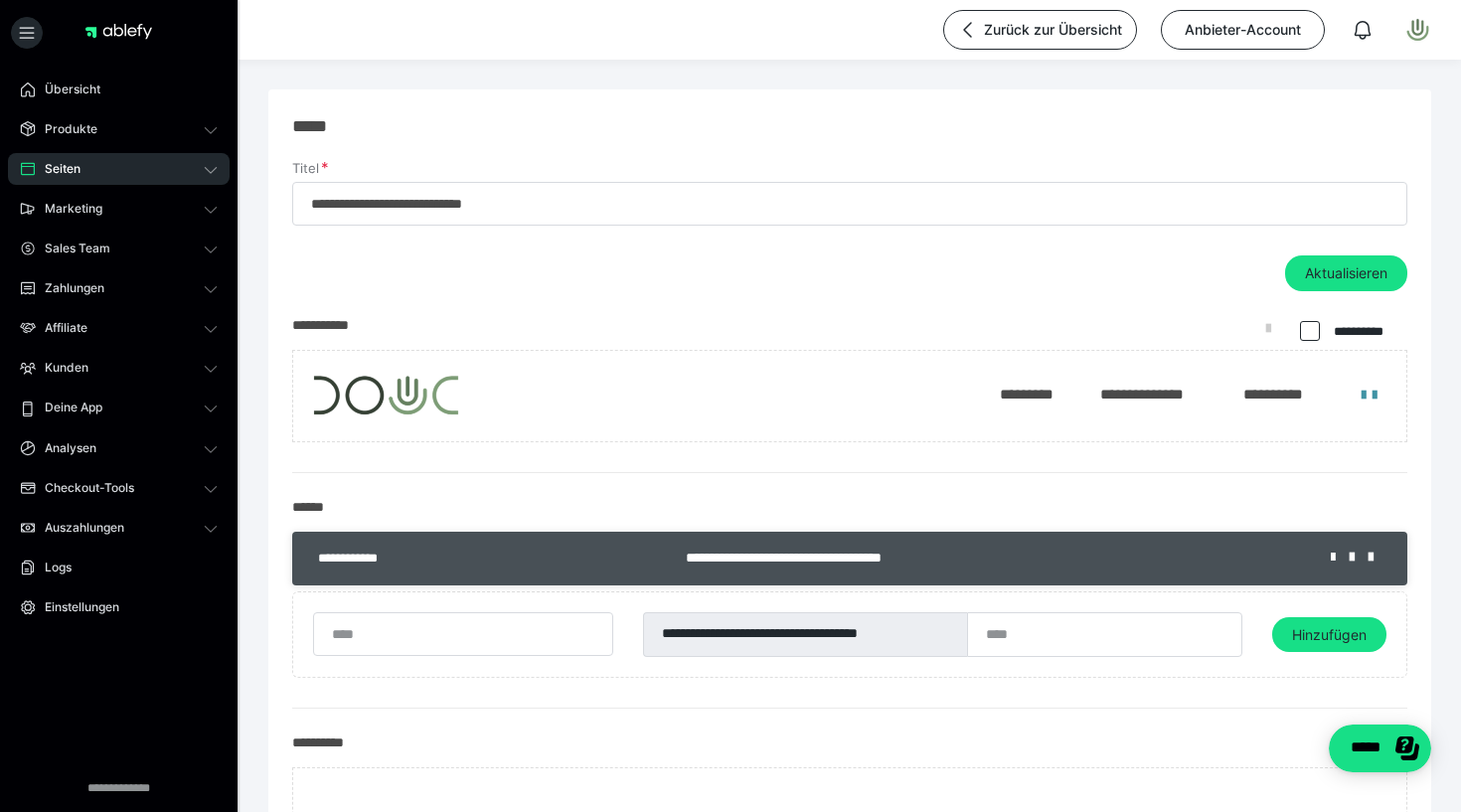 click on "Seiten" at bounding box center (56, 169) 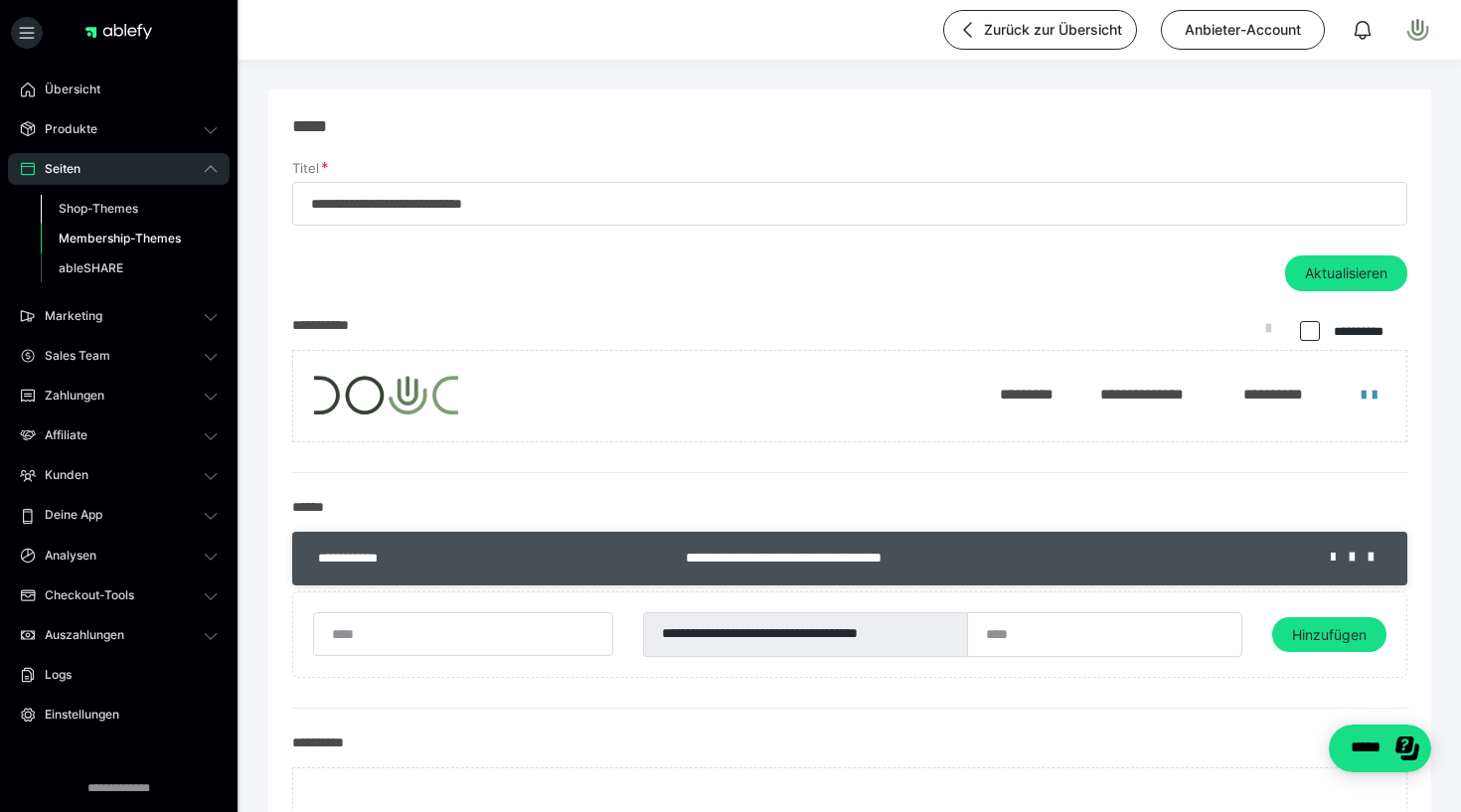 click on "Shop-Themes" at bounding box center (98, 208) 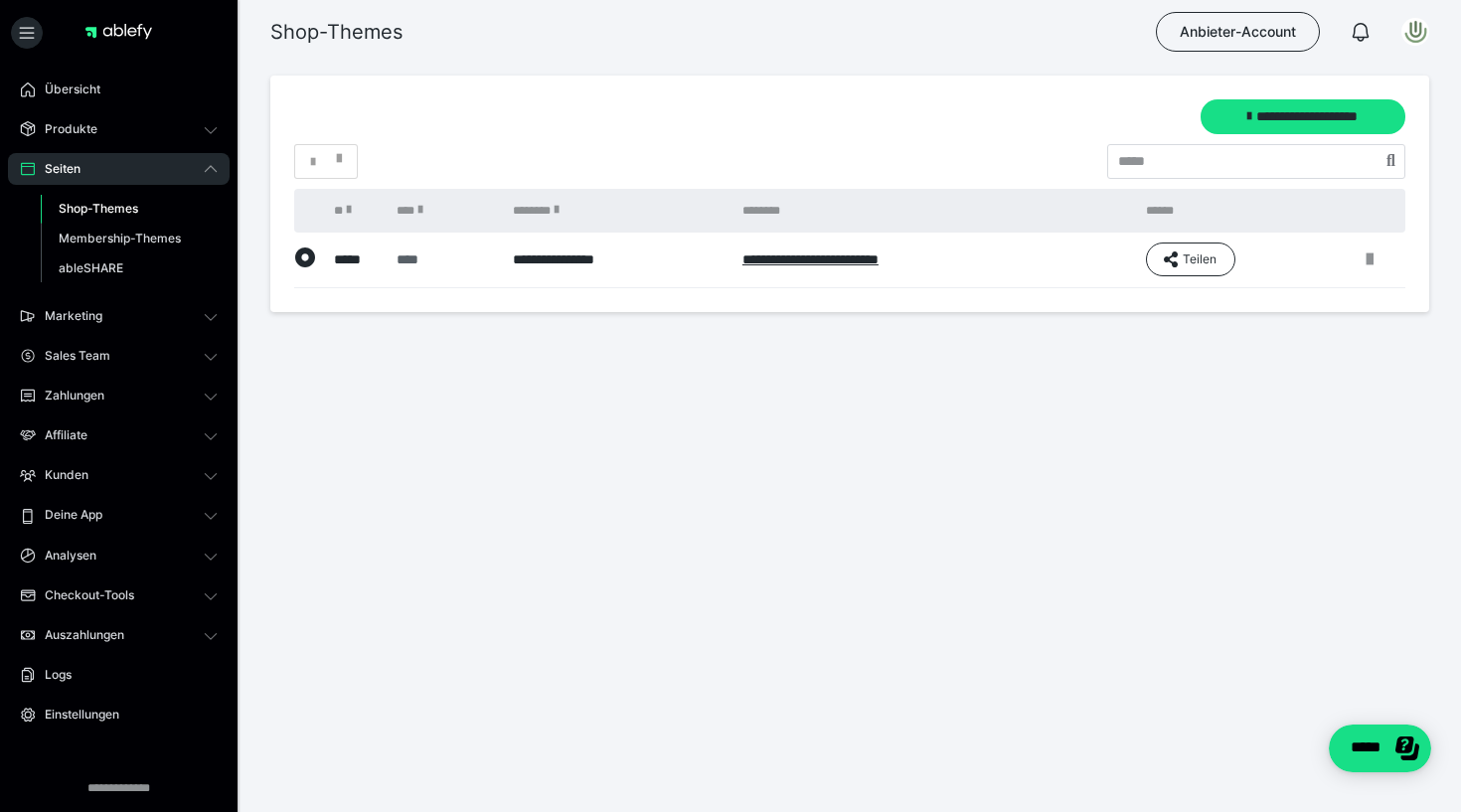 click on "****" at bounding box center [442, 259] 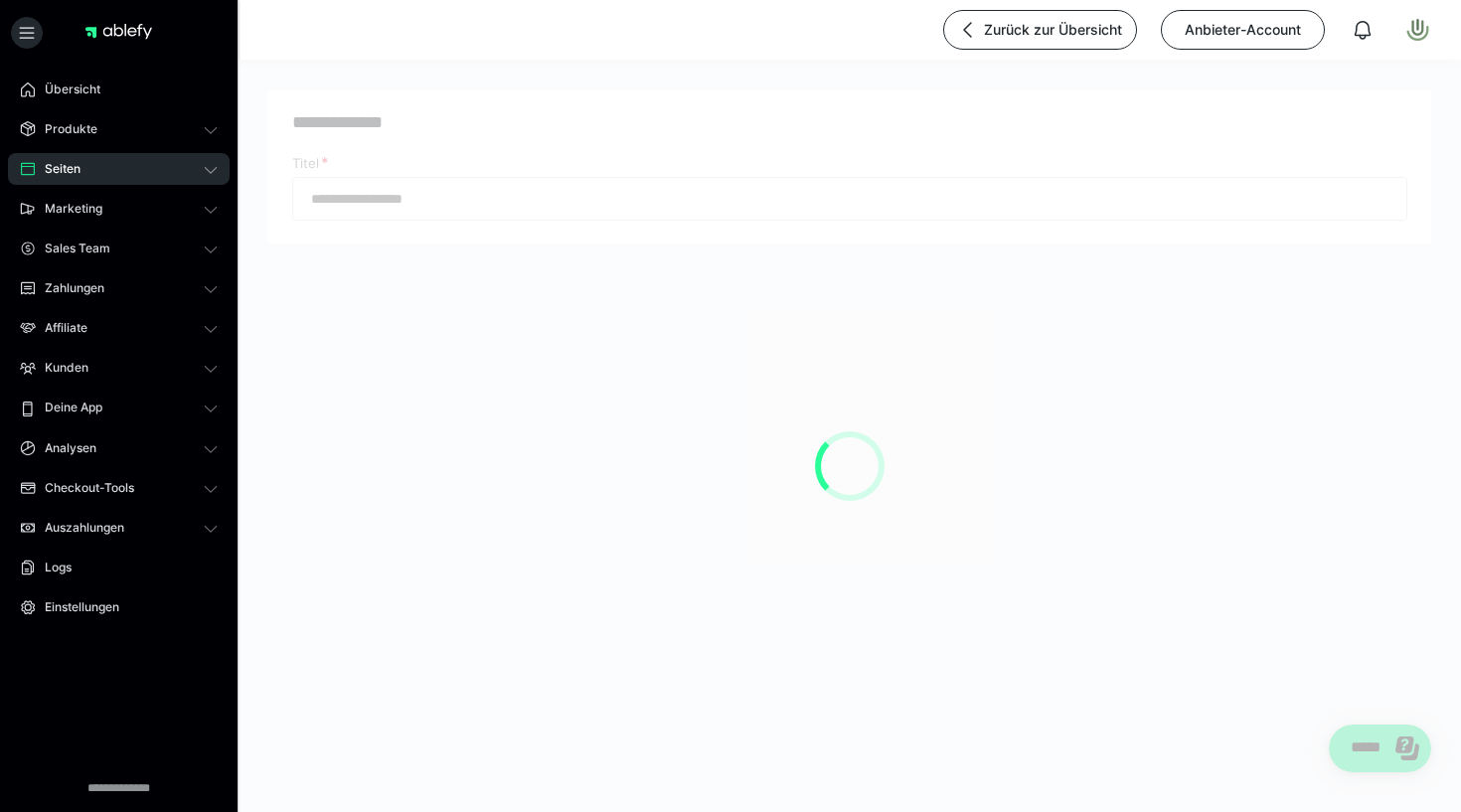type on "****" 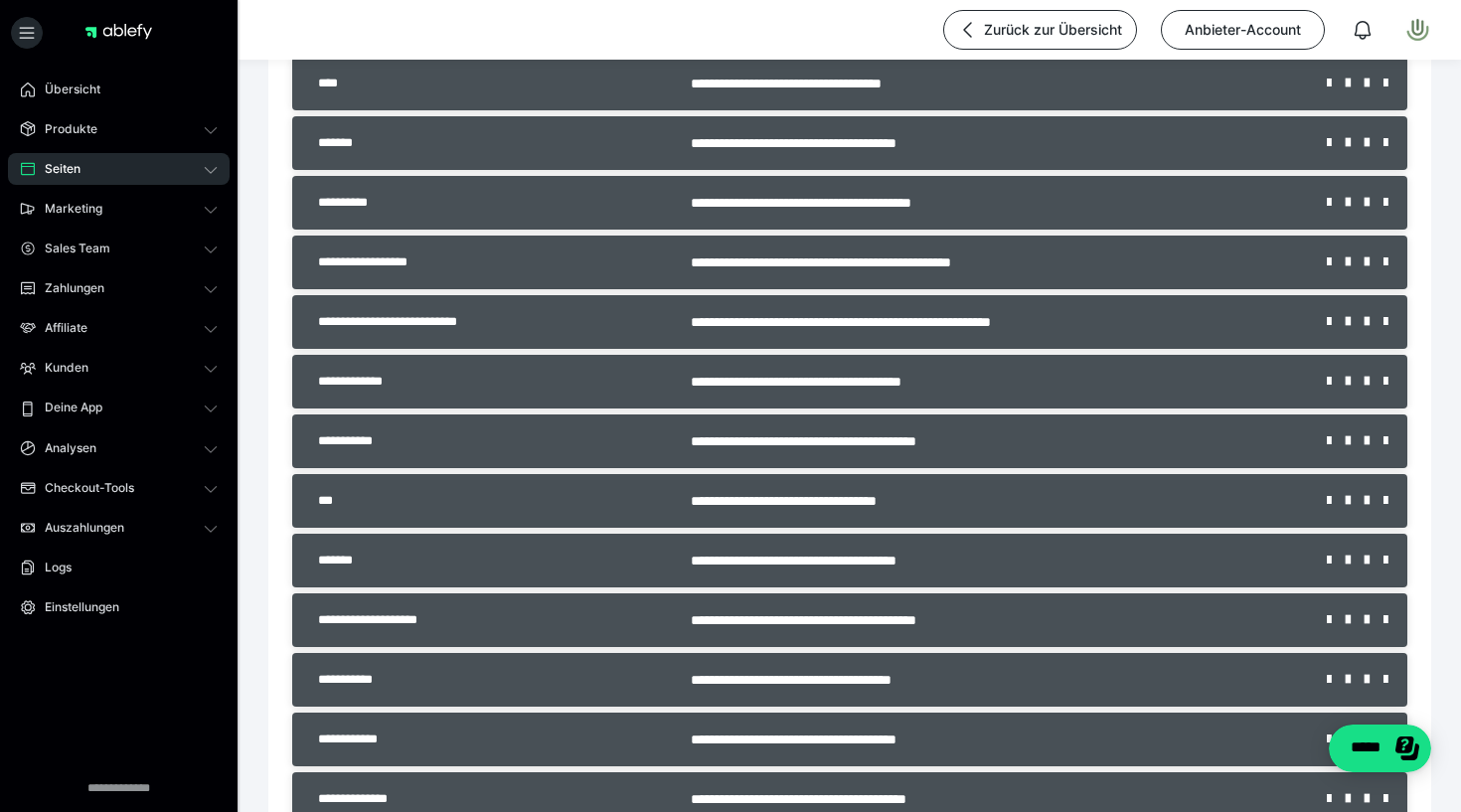 scroll, scrollTop: 1521, scrollLeft: 0, axis: vertical 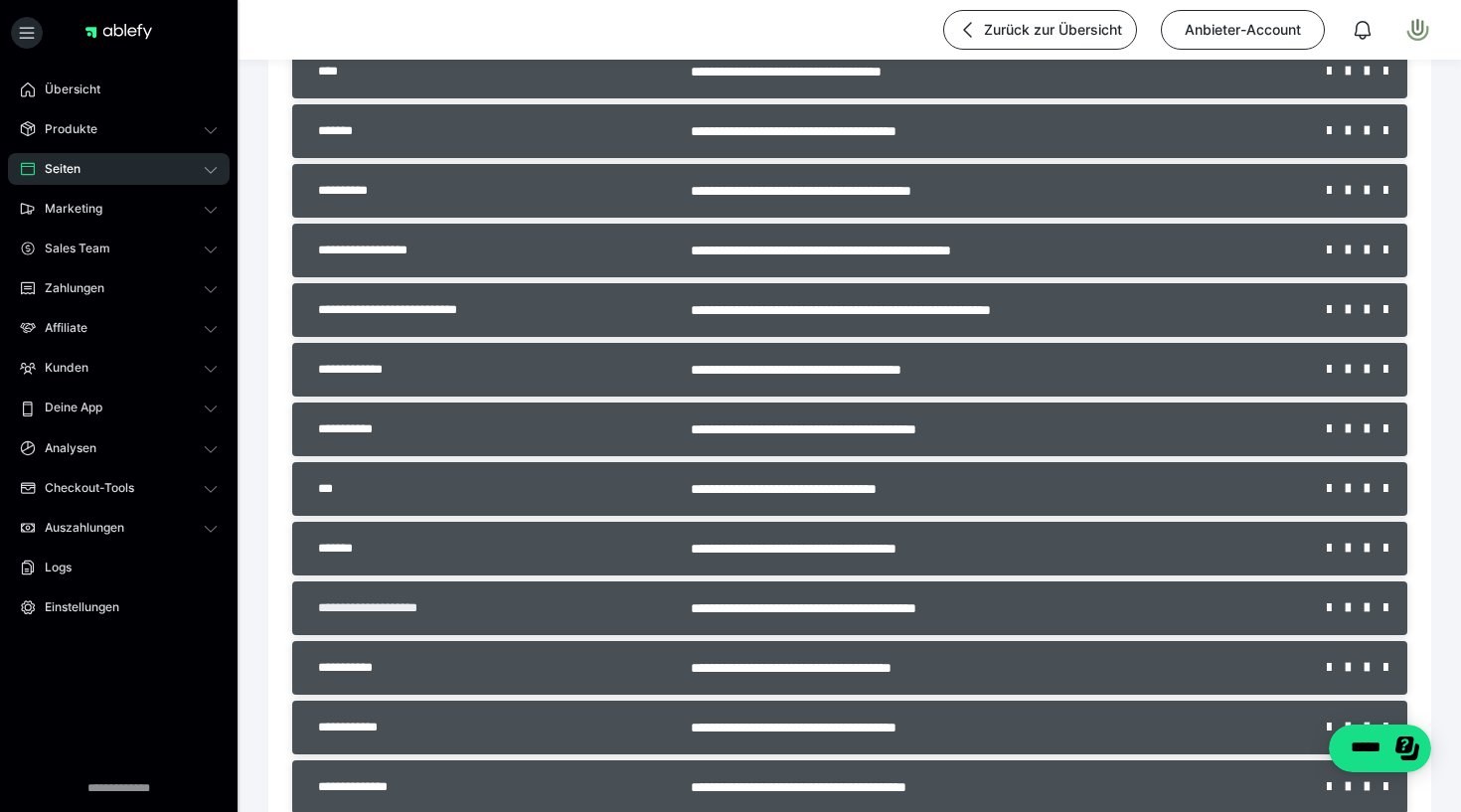 click on "**********" at bounding box center (383, 608) 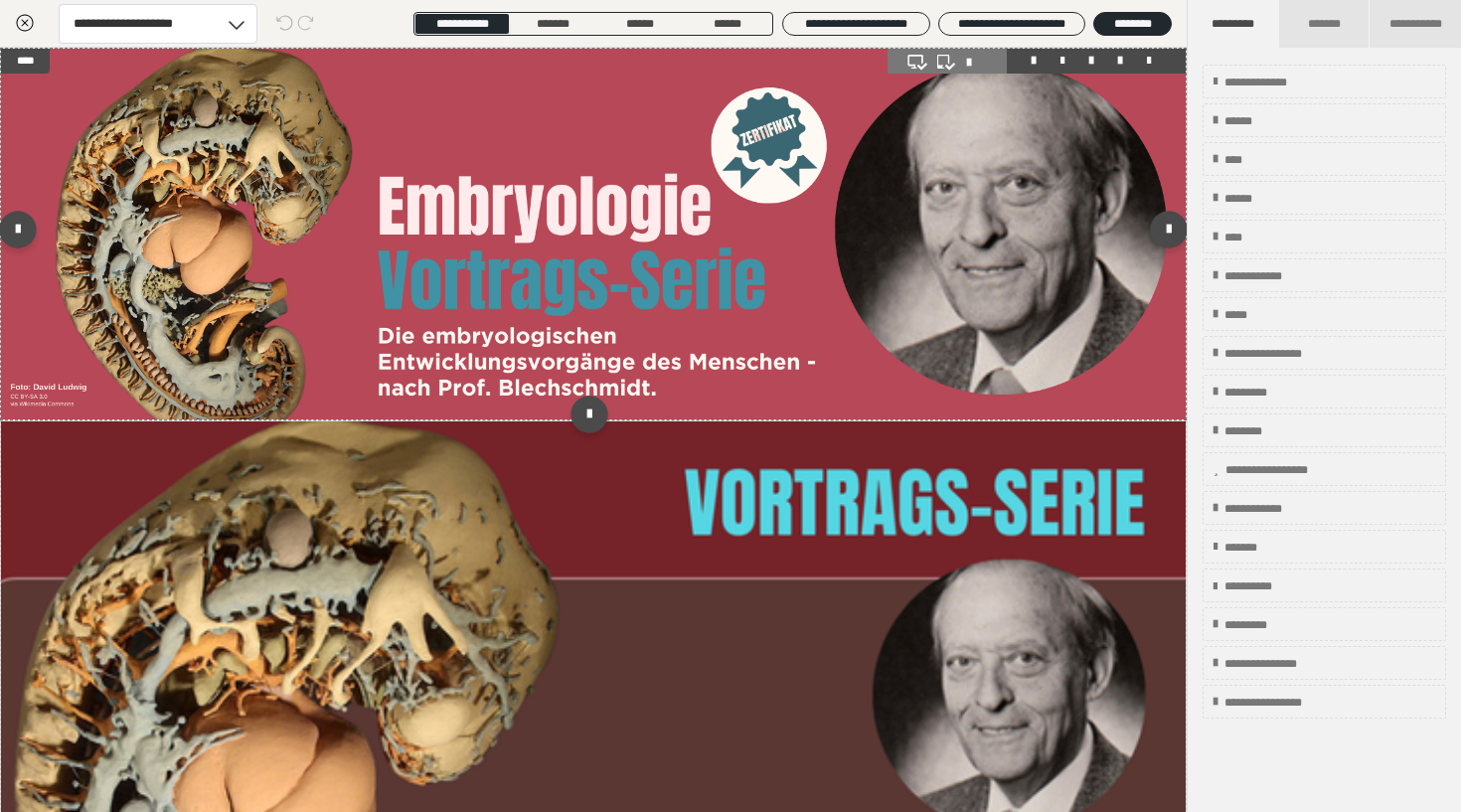 click at bounding box center [593, 234] 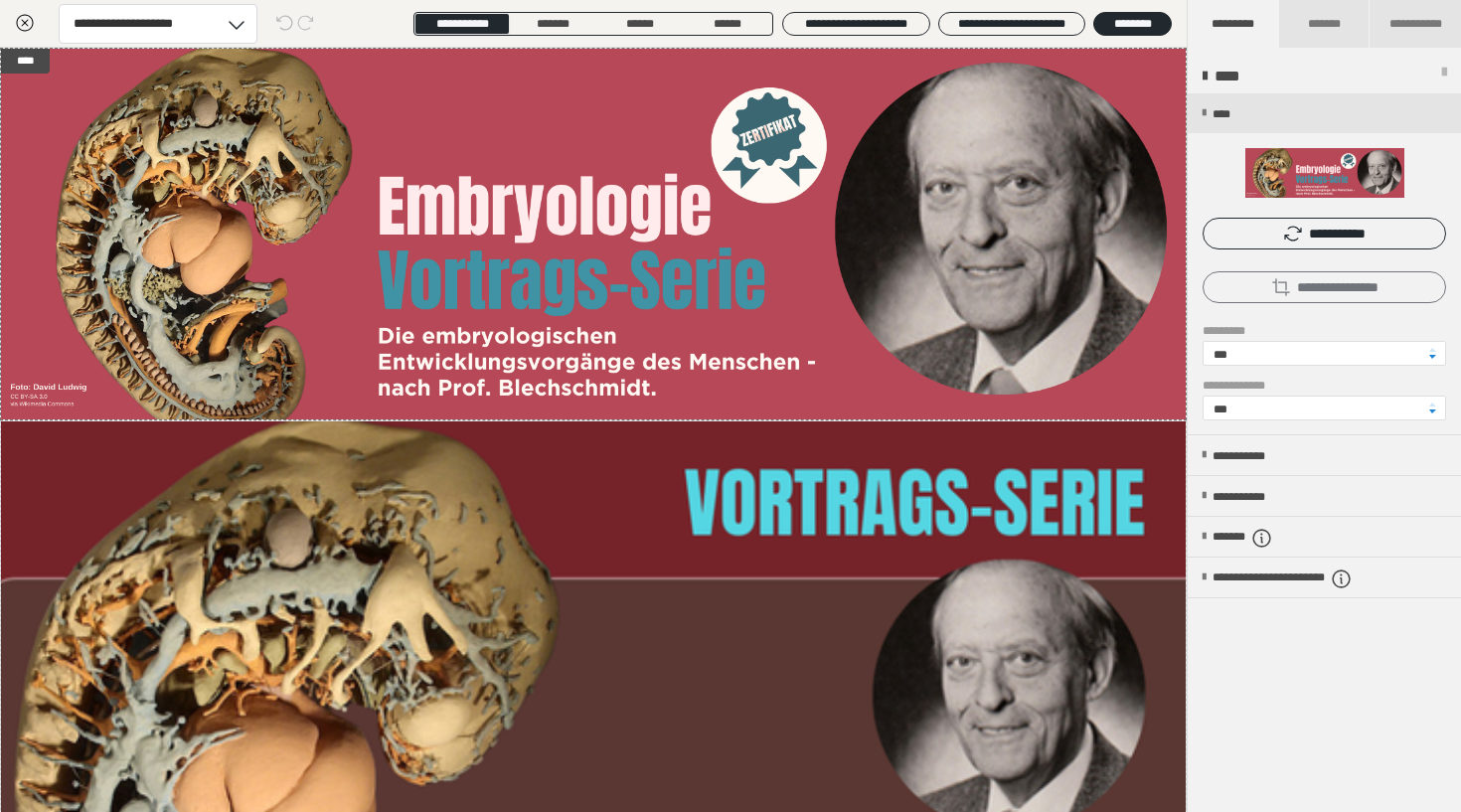 click on "**********" at bounding box center [1324, 287] 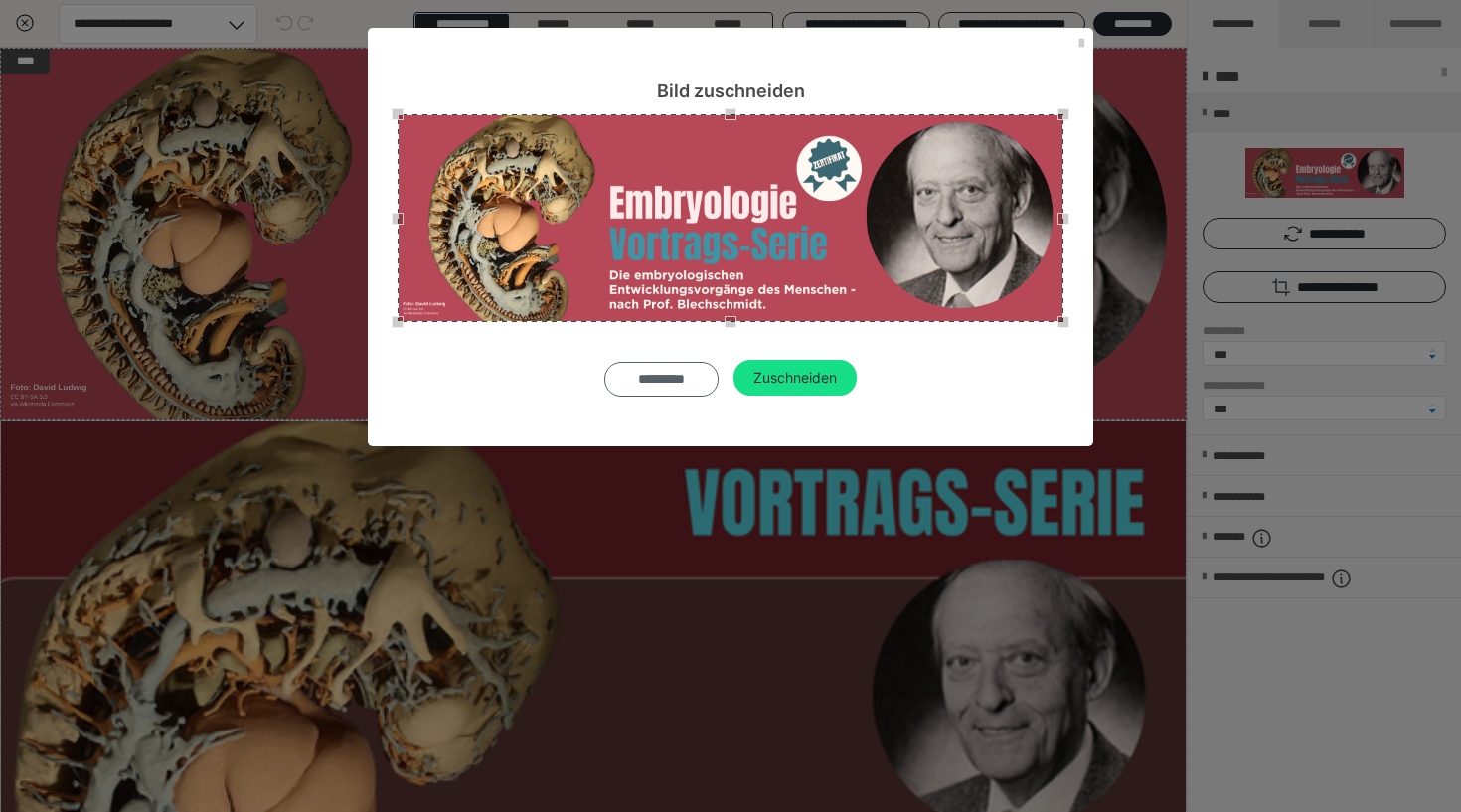 click on "*********" at bounding box center (661, 379) 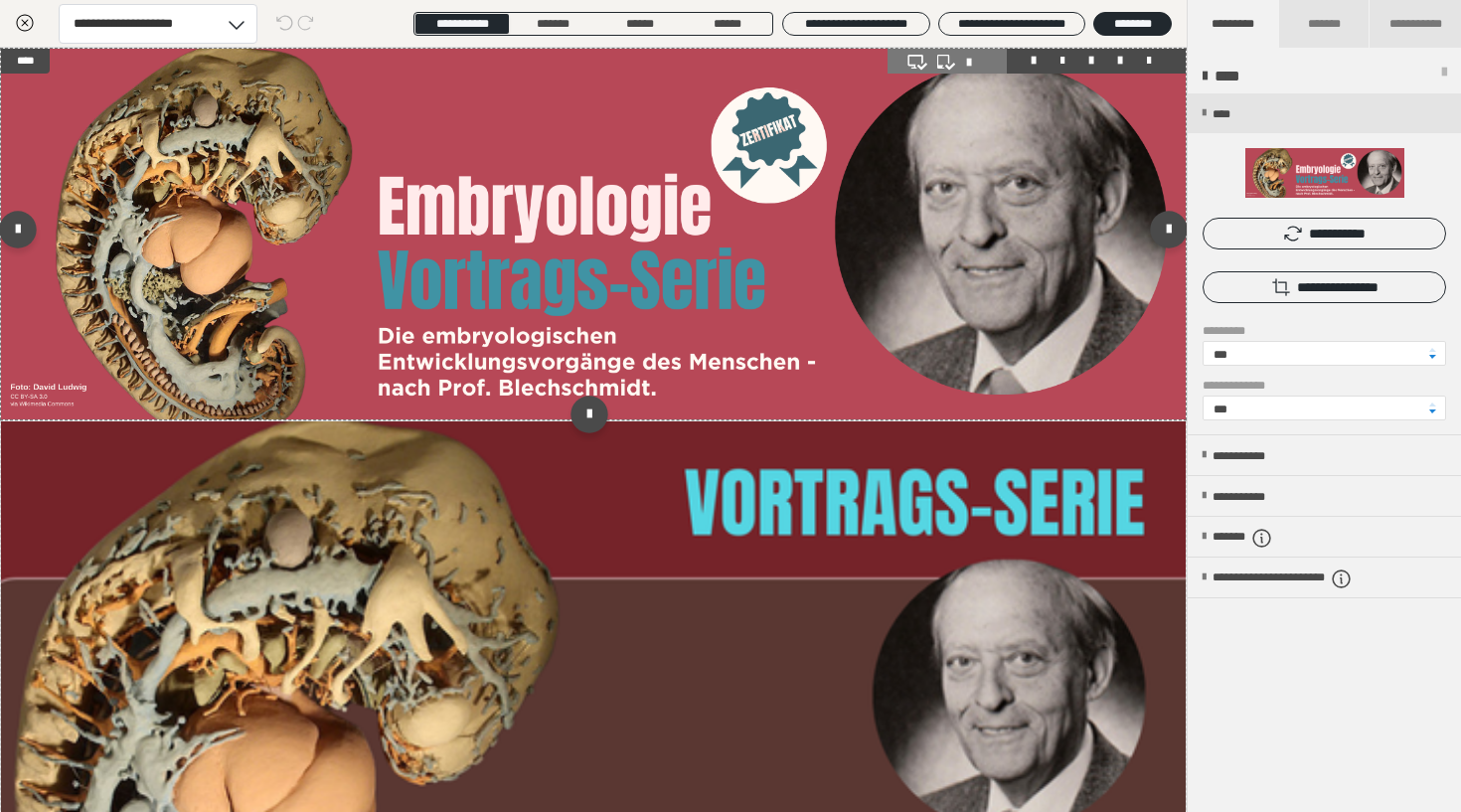 click at bounding box center [593, 234] 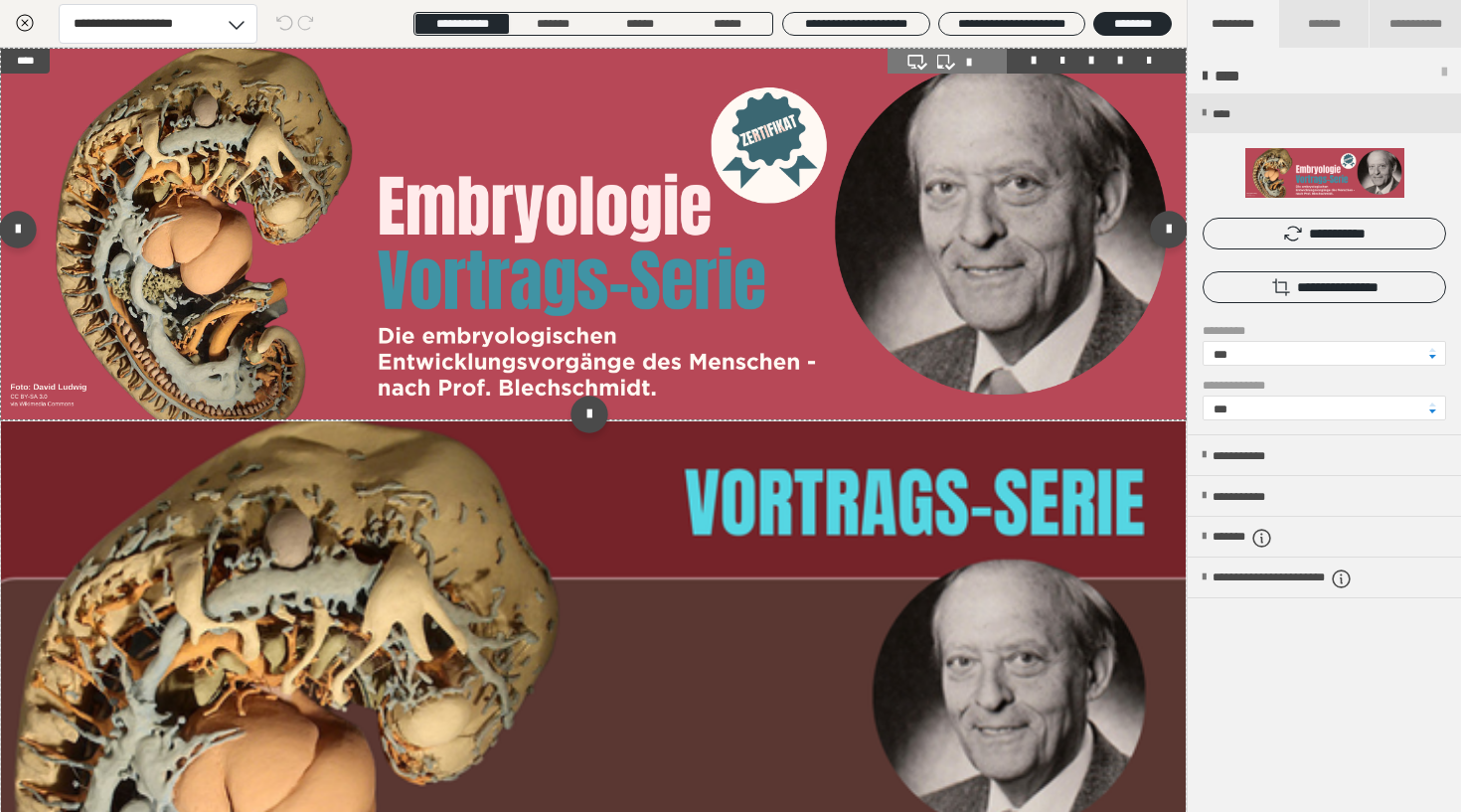 click at bounding box center [593, 234] 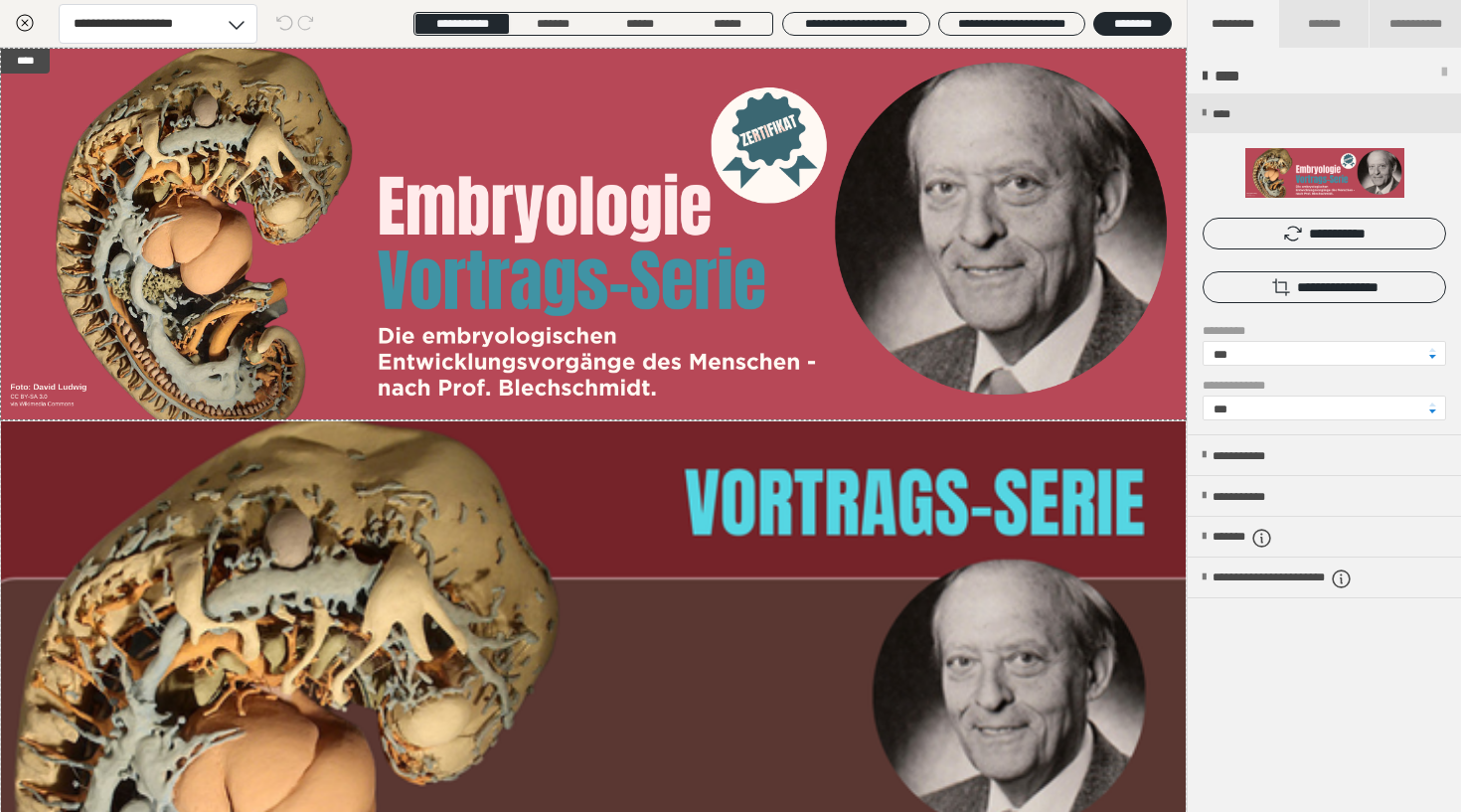 click 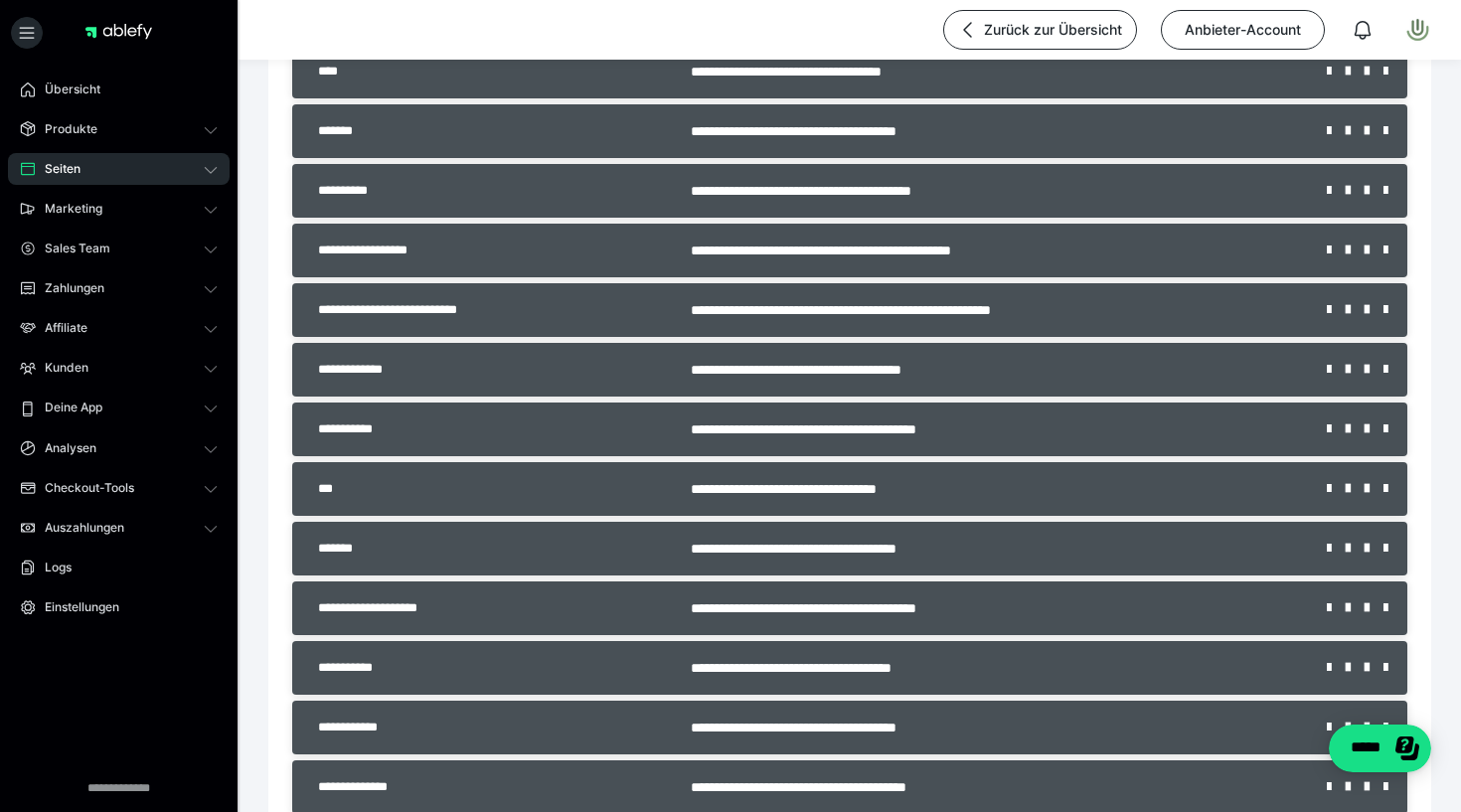 click on "Seiten" at bounding box center (118, 169) 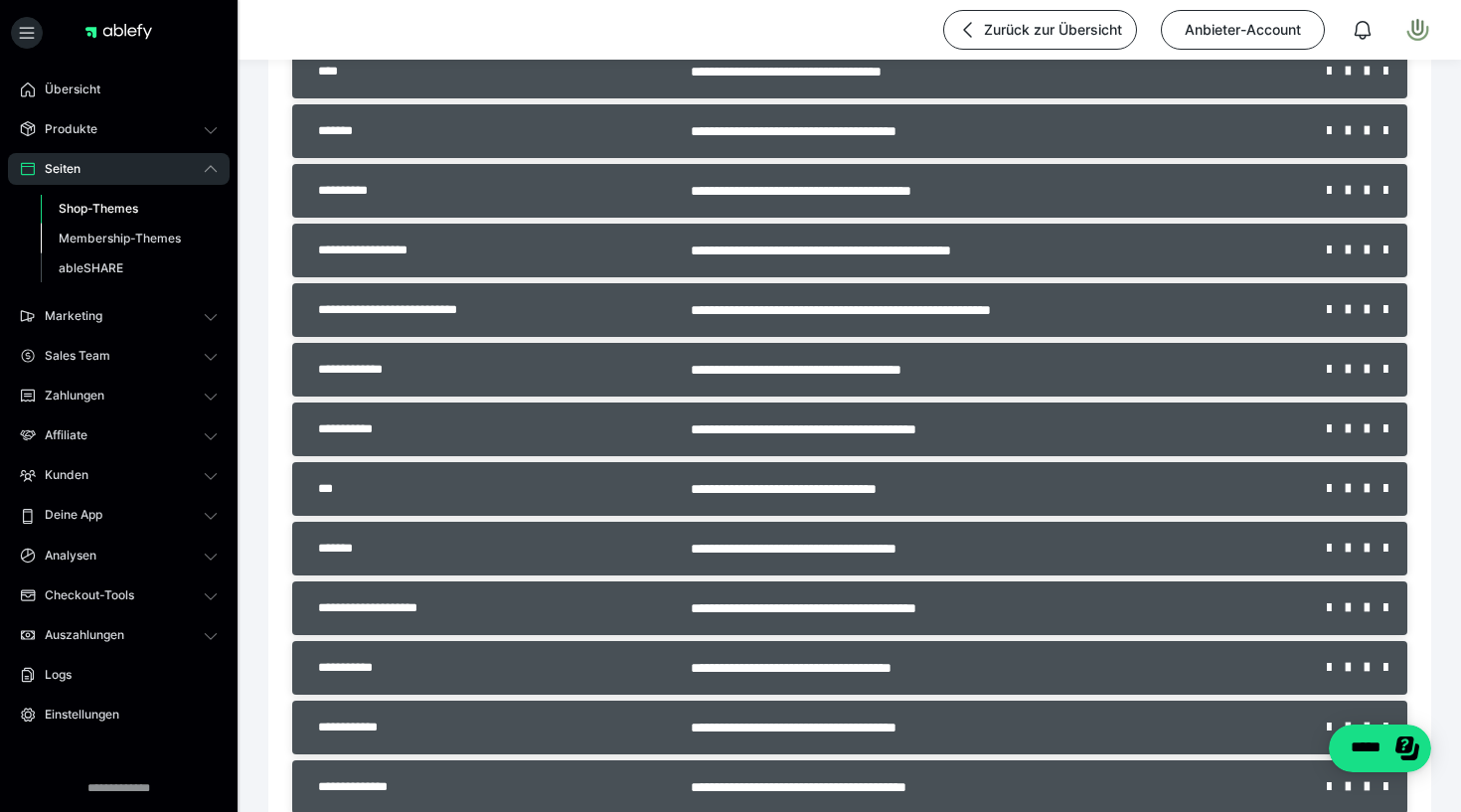click on "Membership-Themes" at bounding box center (119, 238) 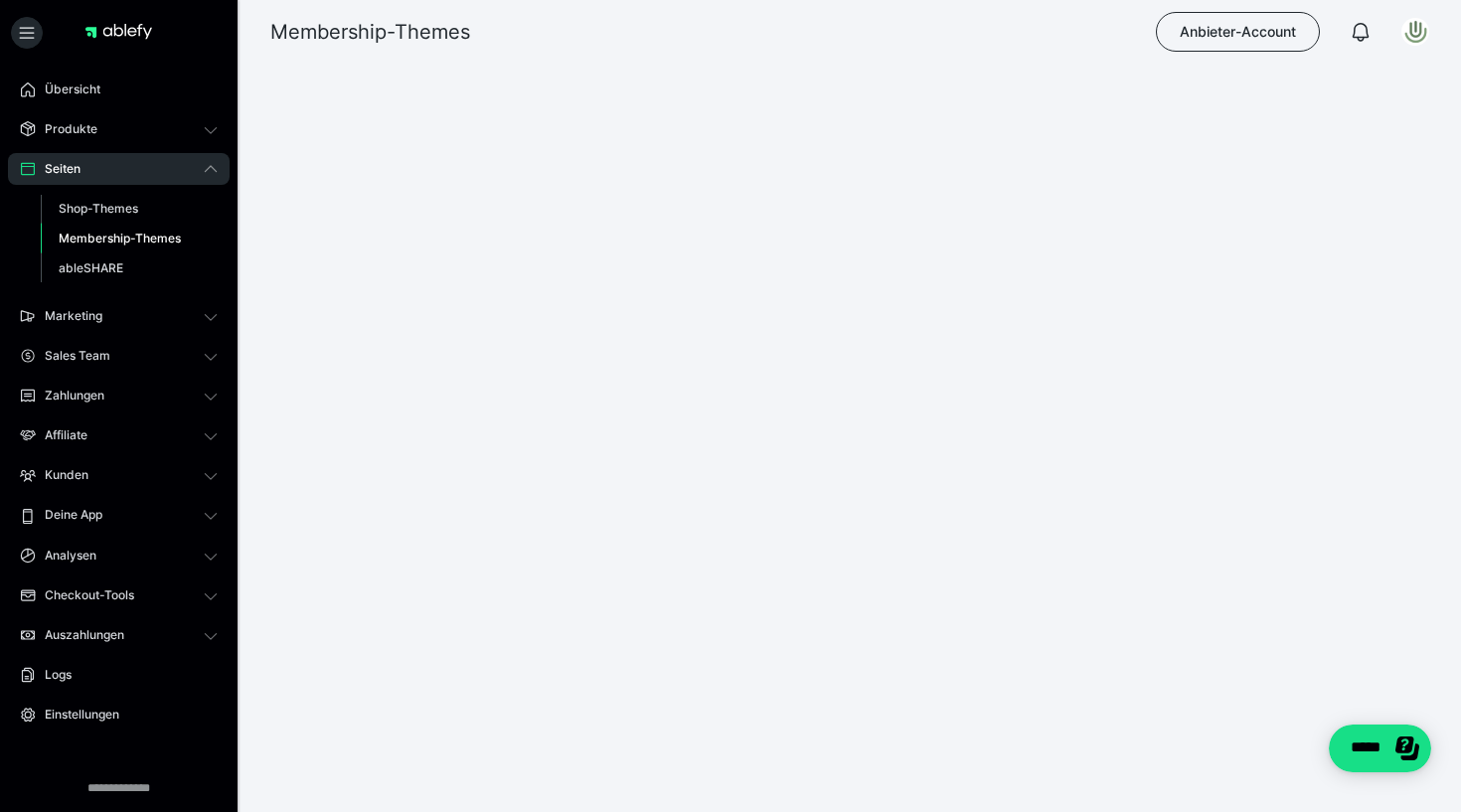 scroll, scrollTop: 0, scrollLeft: 0, axis: both 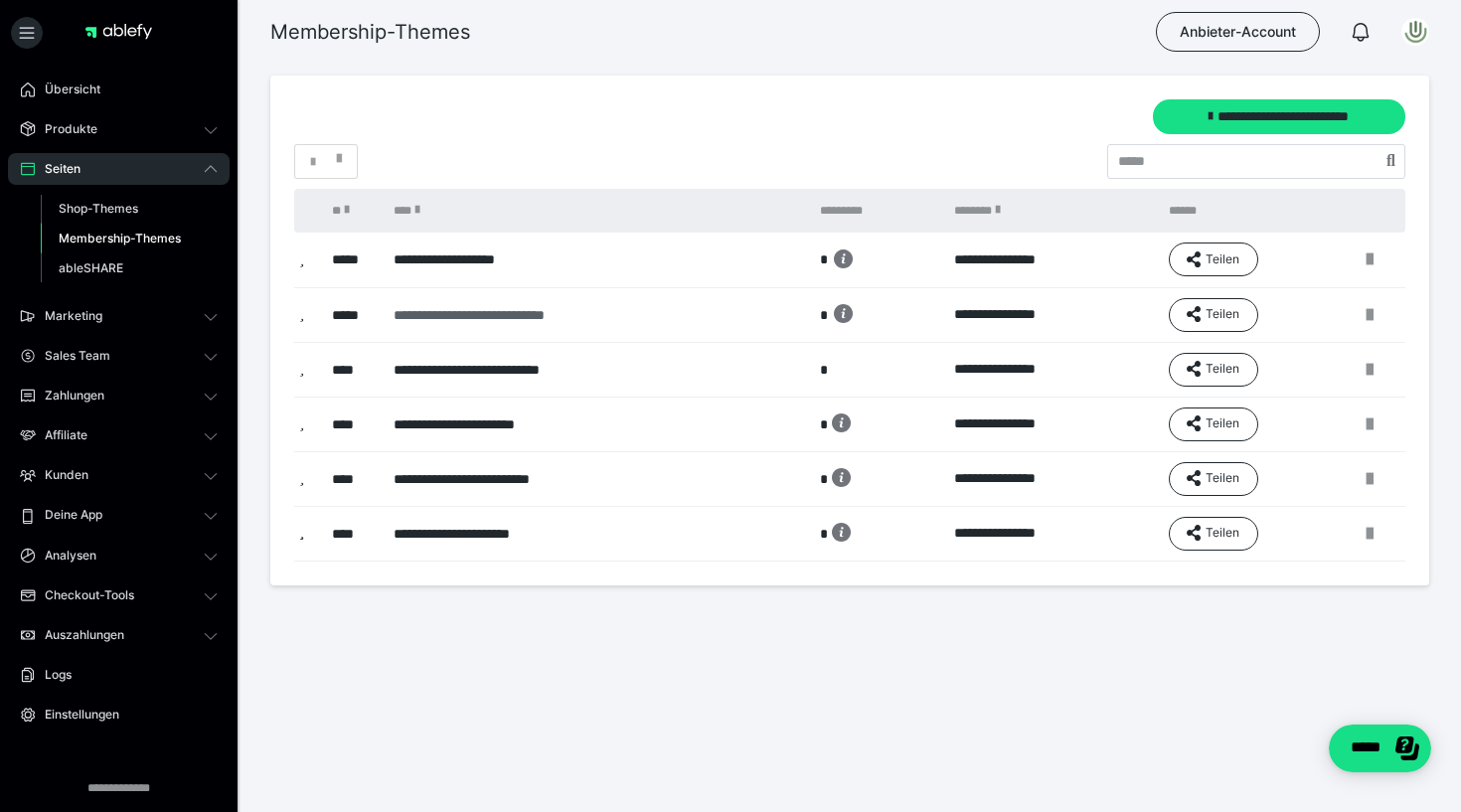 click on "**********" at bounding box center (588, 315) 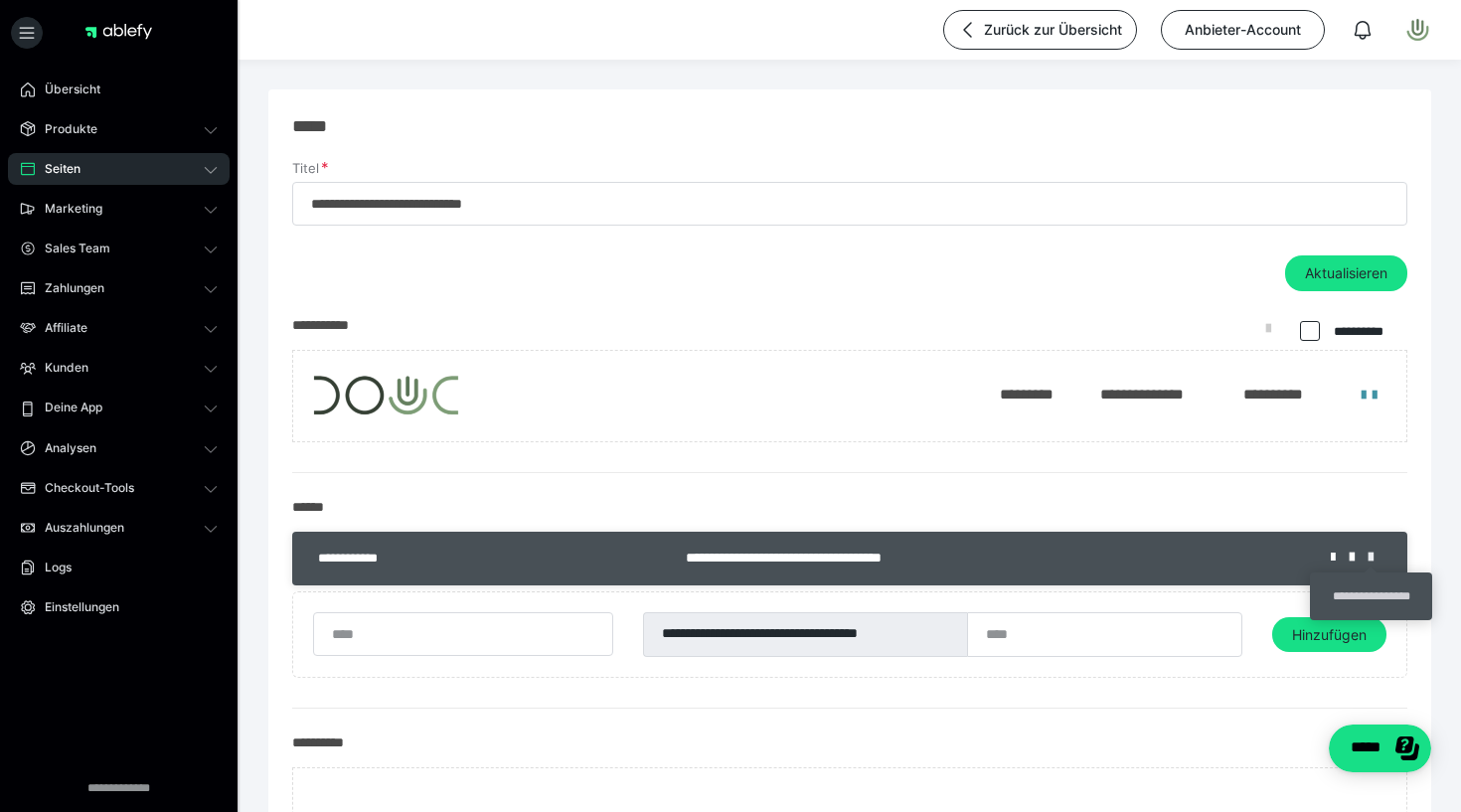 click at bounding box center [1378, 558] 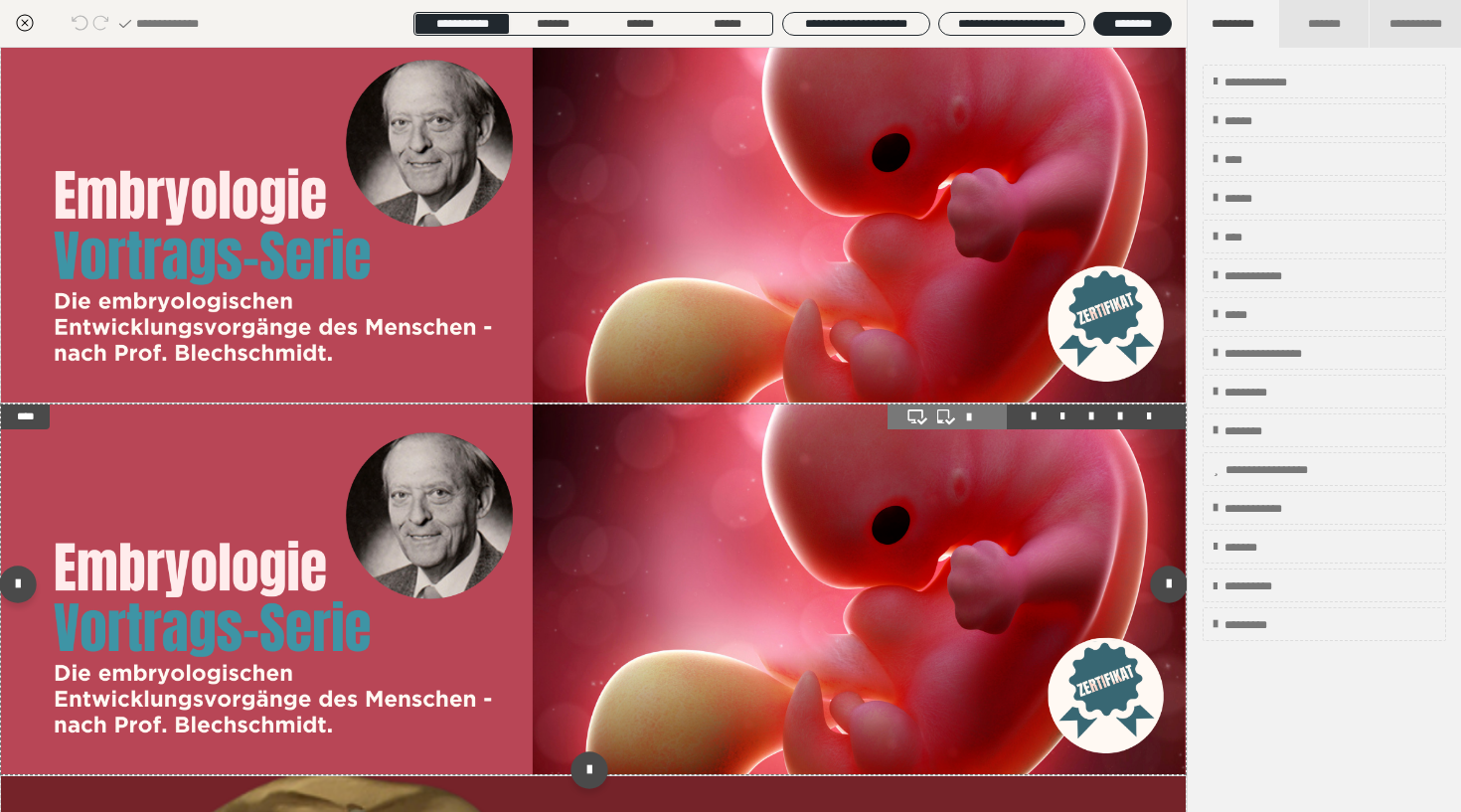 scroll, scrollTop: 8, scrollLeft: 0, axis: vertical 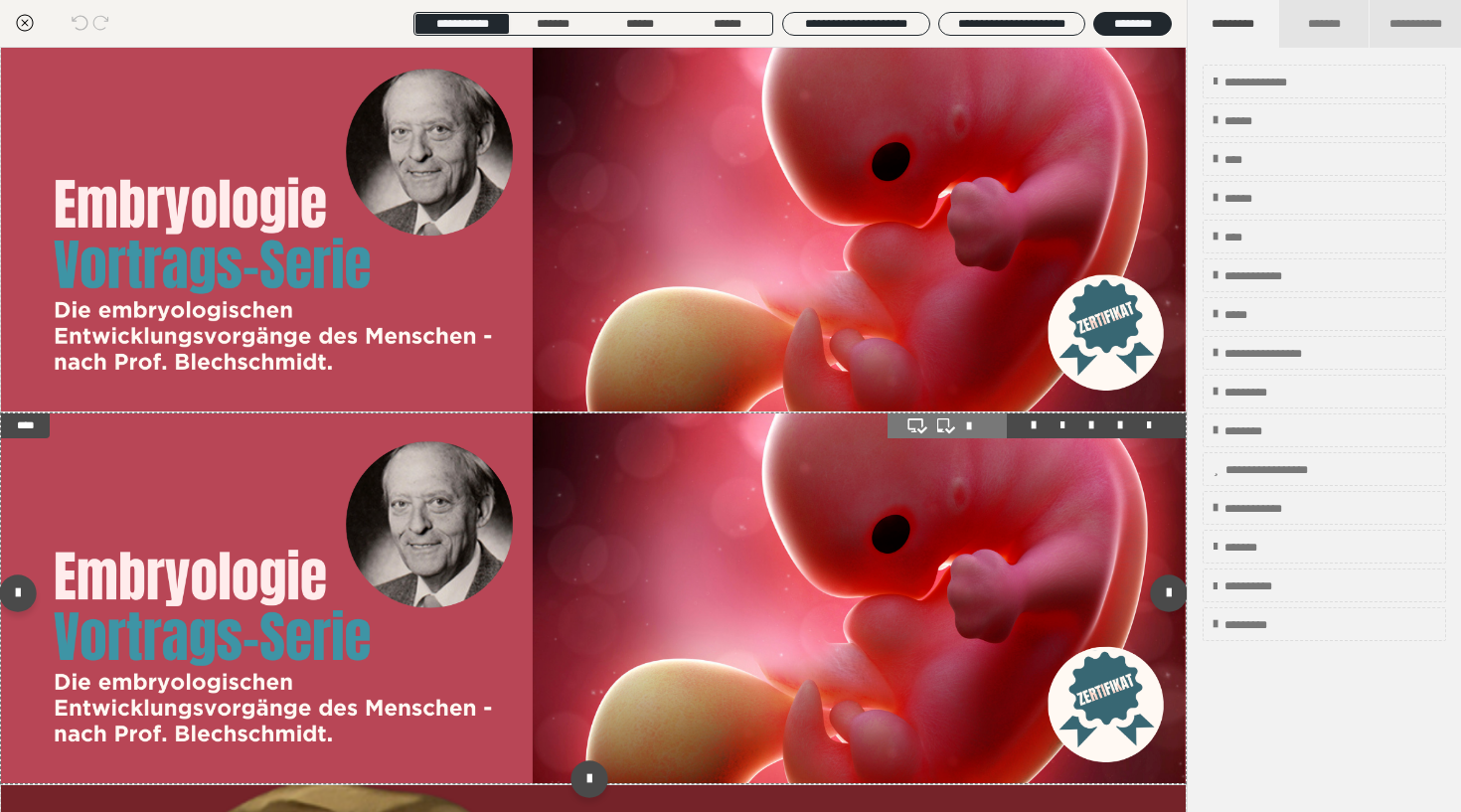 click at bounding box center [593, 598] 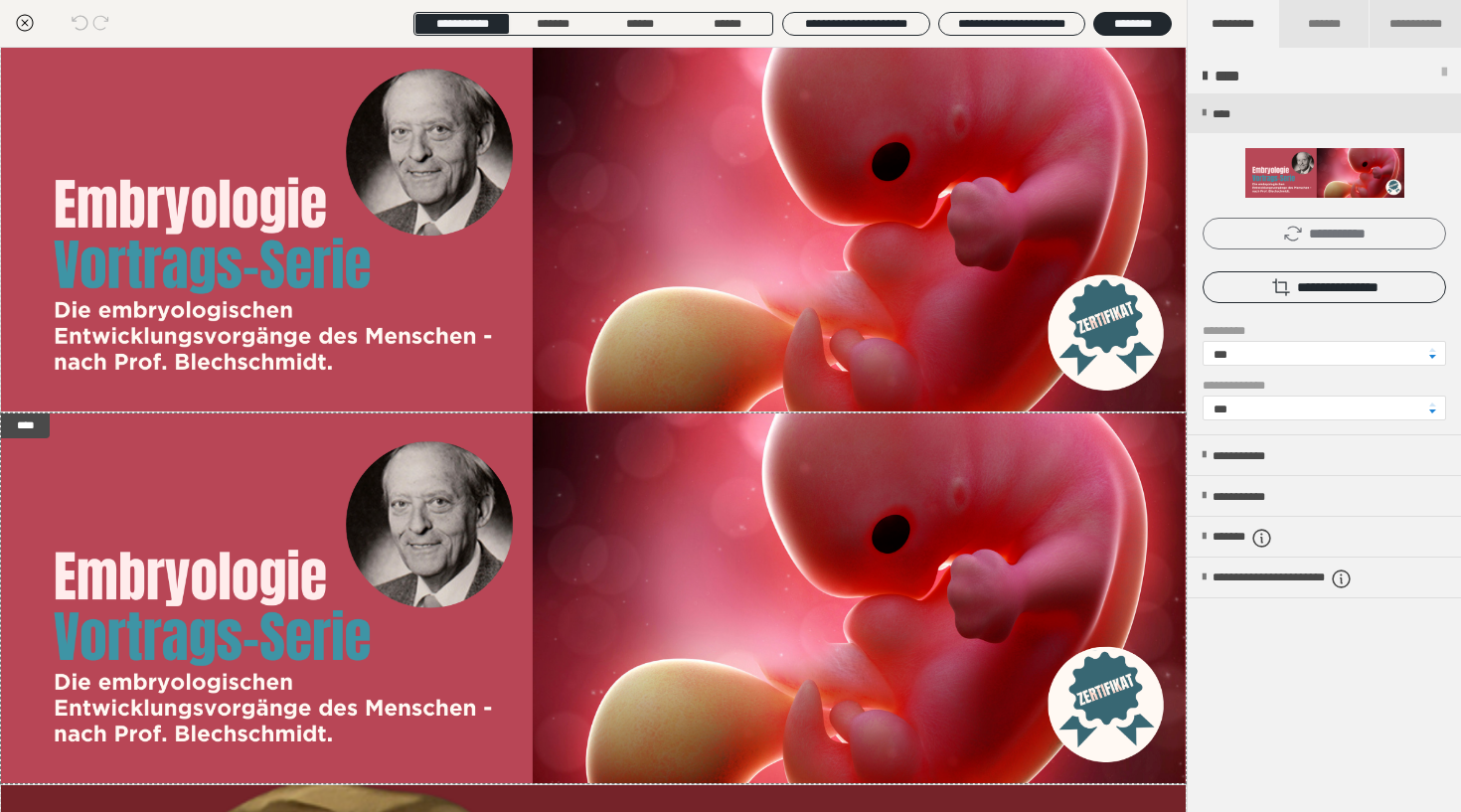 click on "**********" at bounding box center [1324, 234] 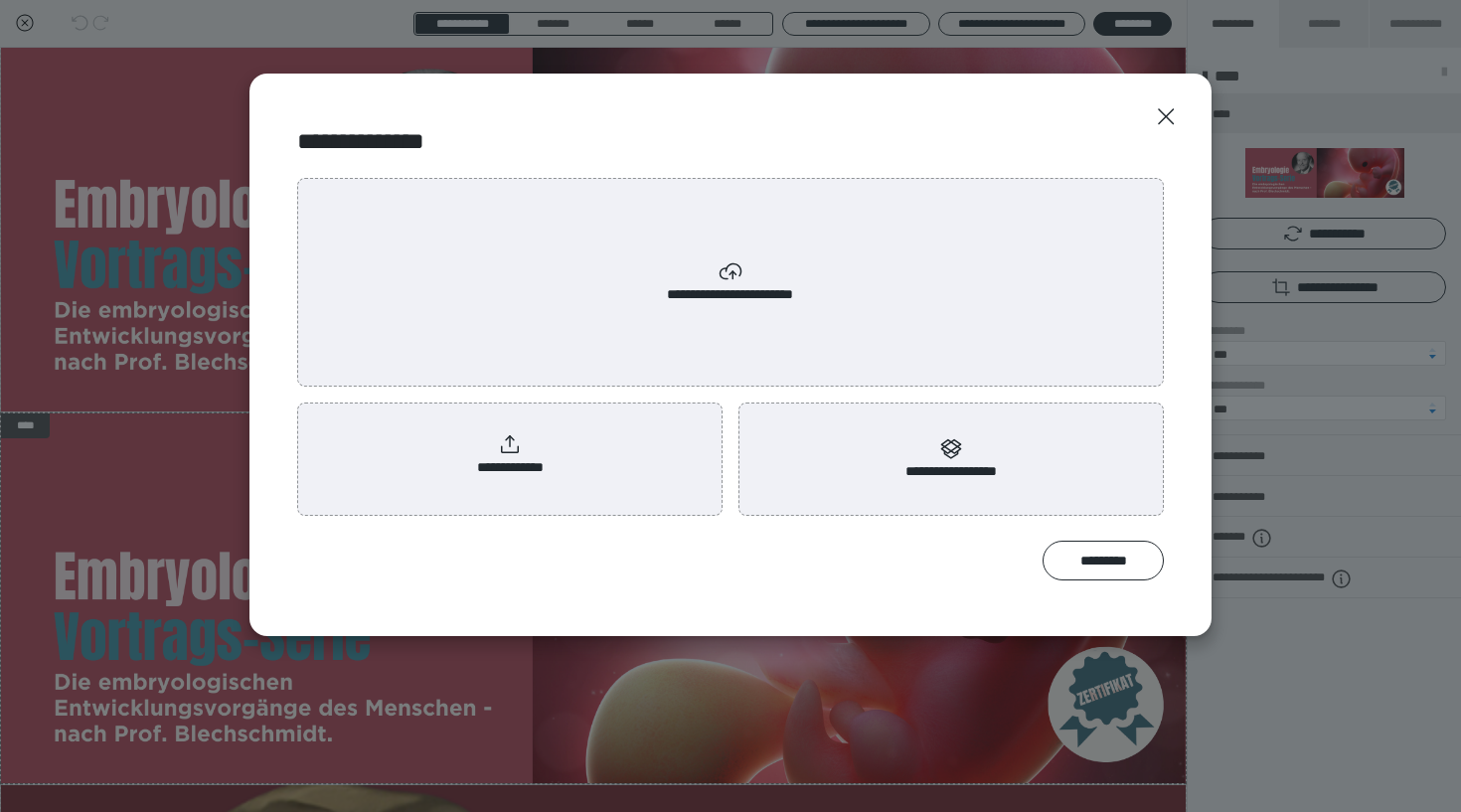 click on "**********" at bounding box center (730, 282) 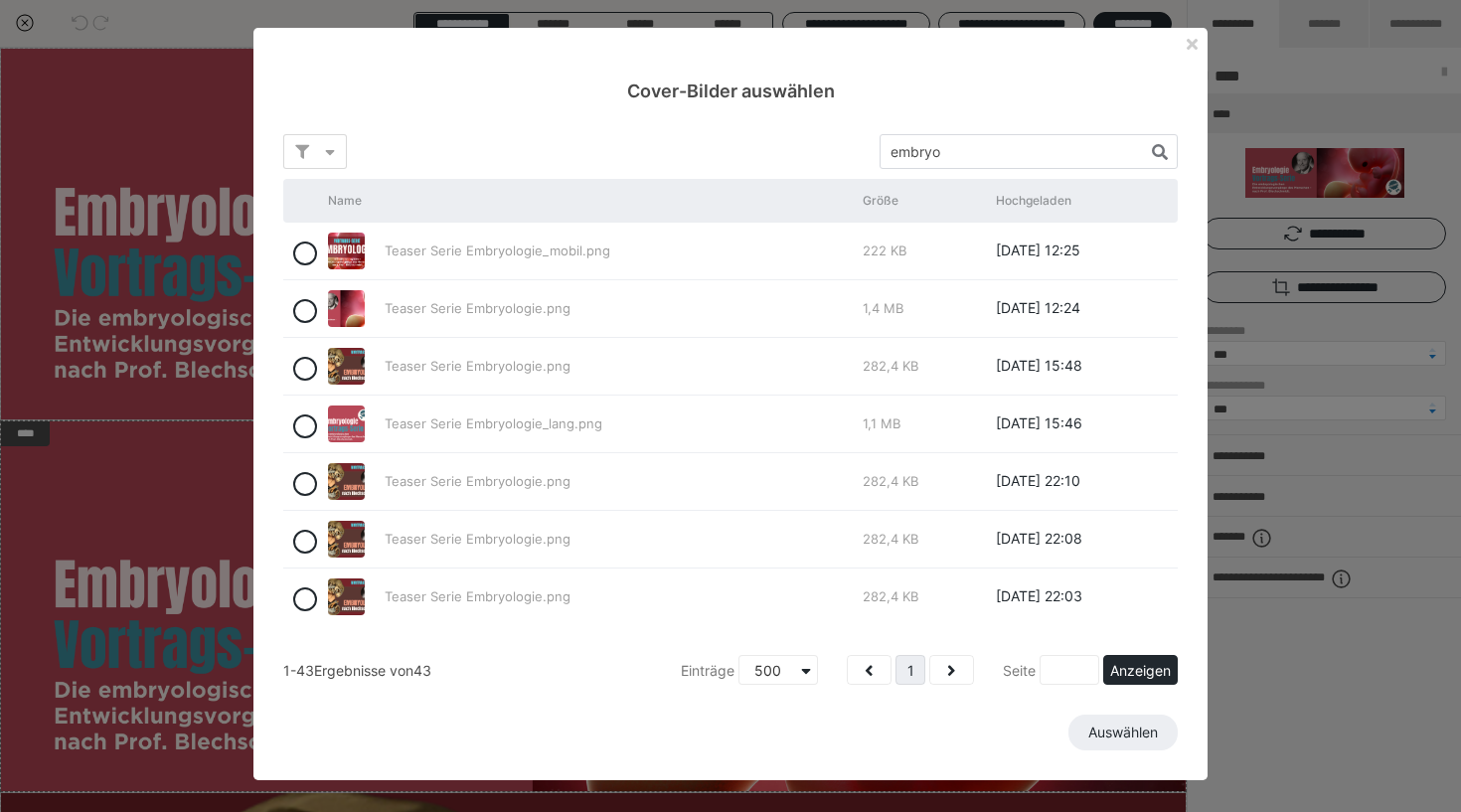scroll, scrollTop: 0, scrollLeft: 0, axis: both 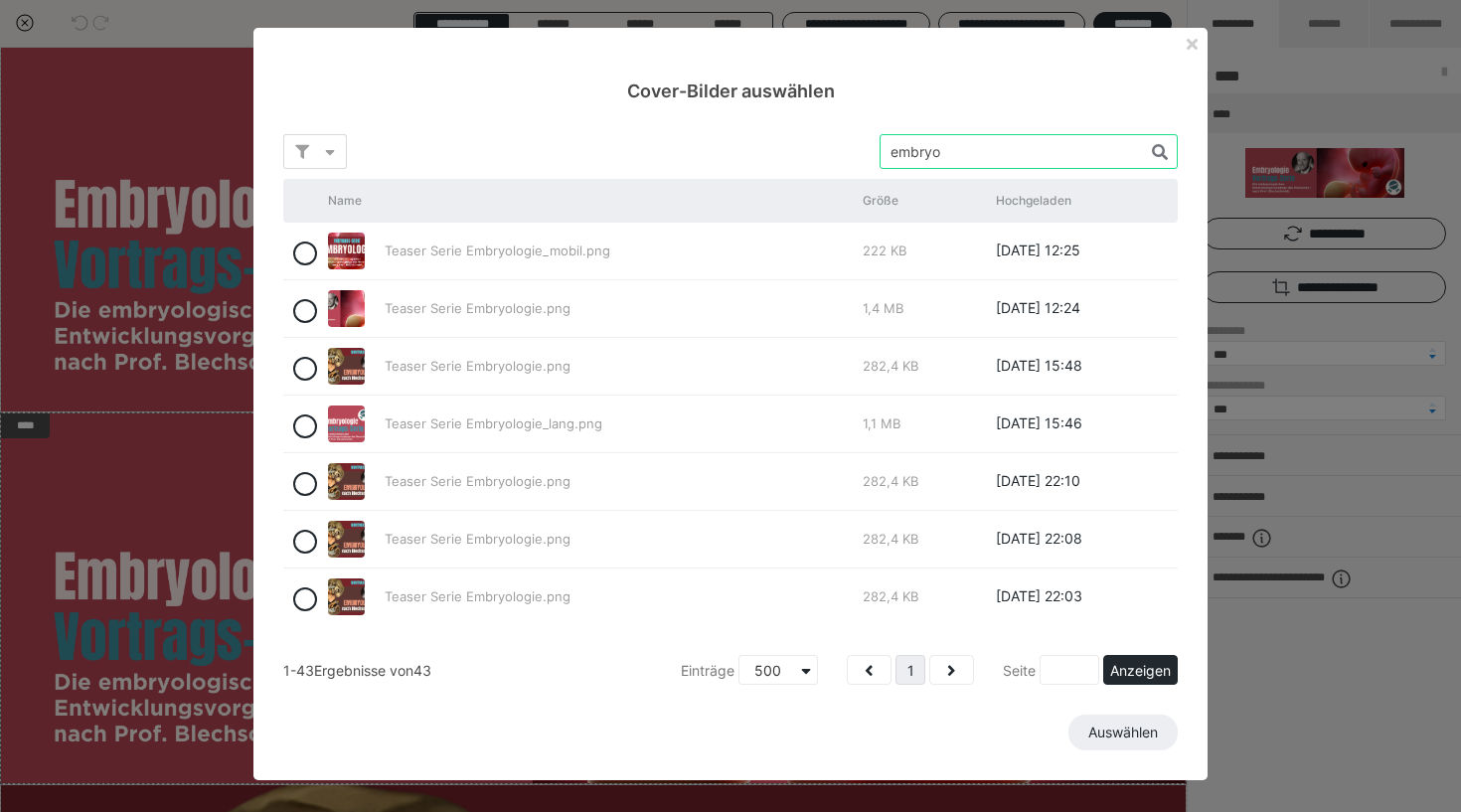 click at bounding box center [1029, 151] 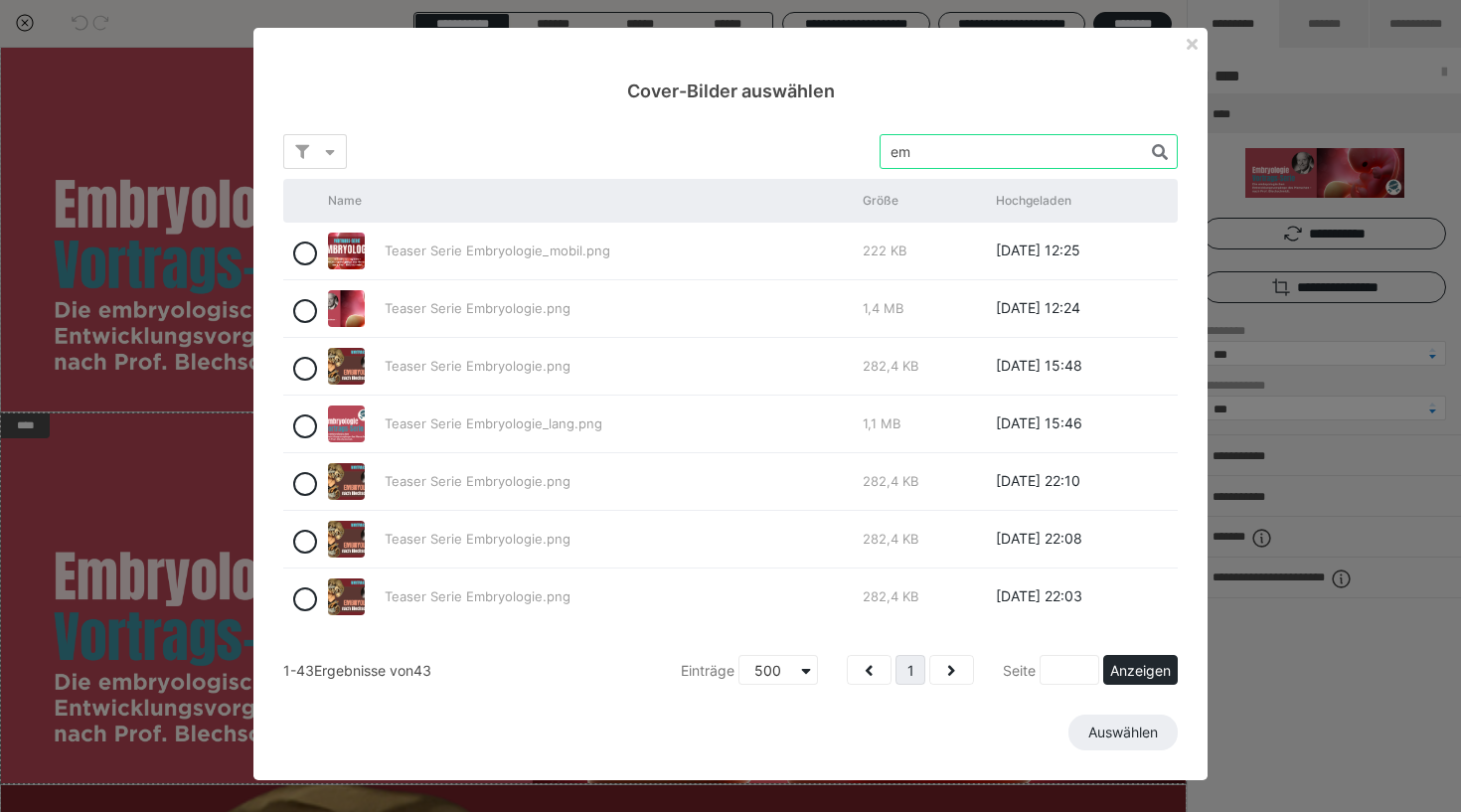 type on "e" 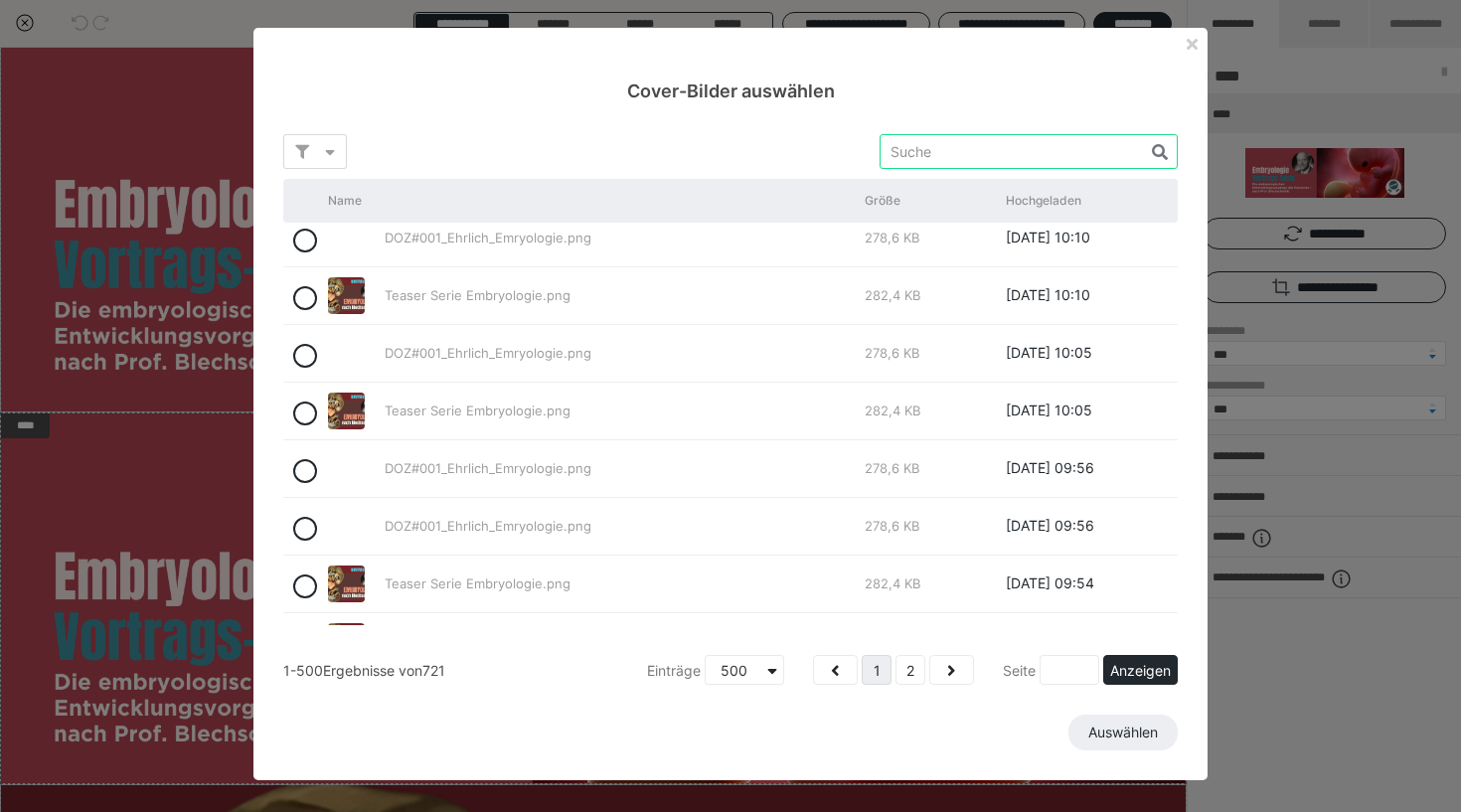 scroll, scrollTop: 7780, scrollLeft: 0, axis: vertical 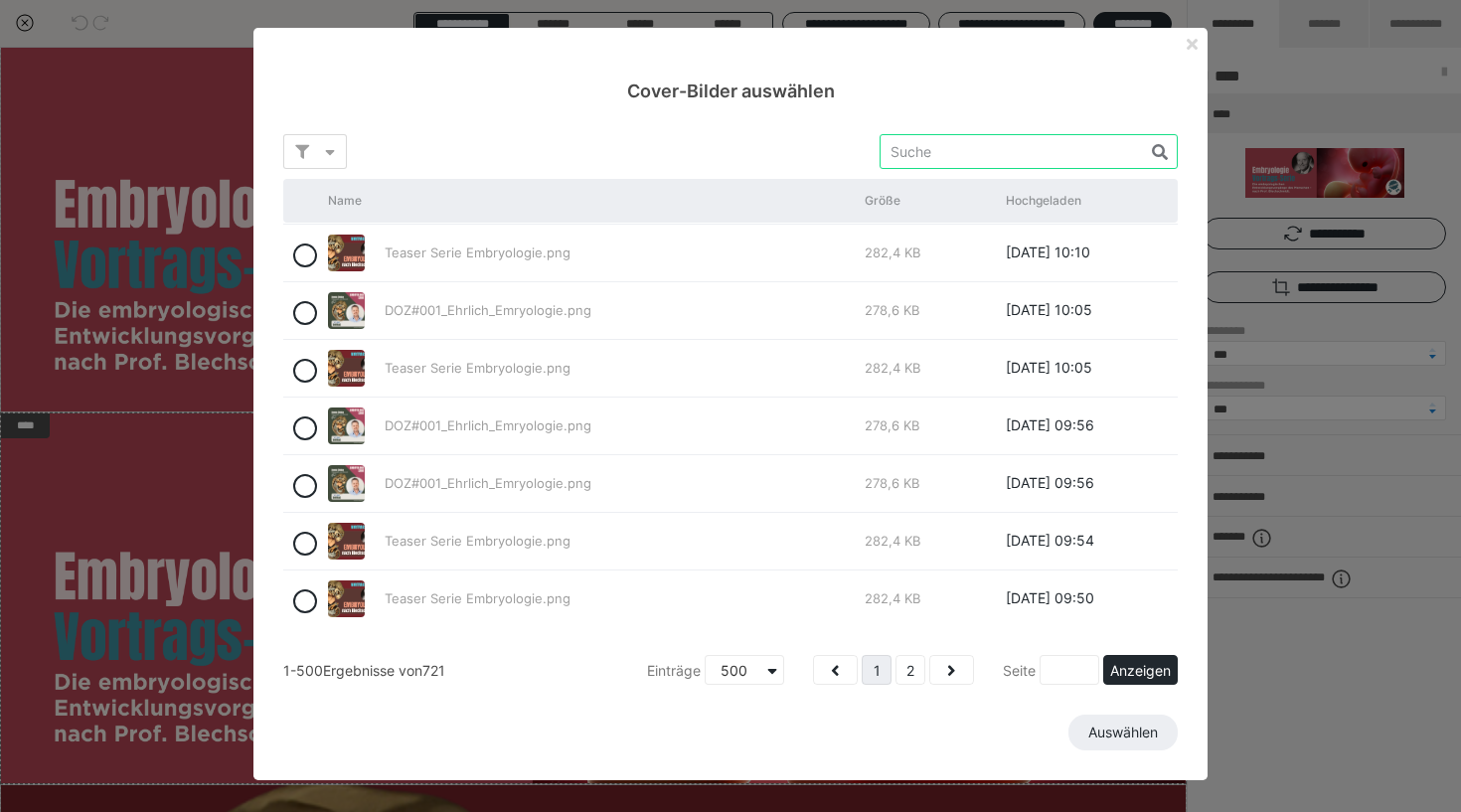 type 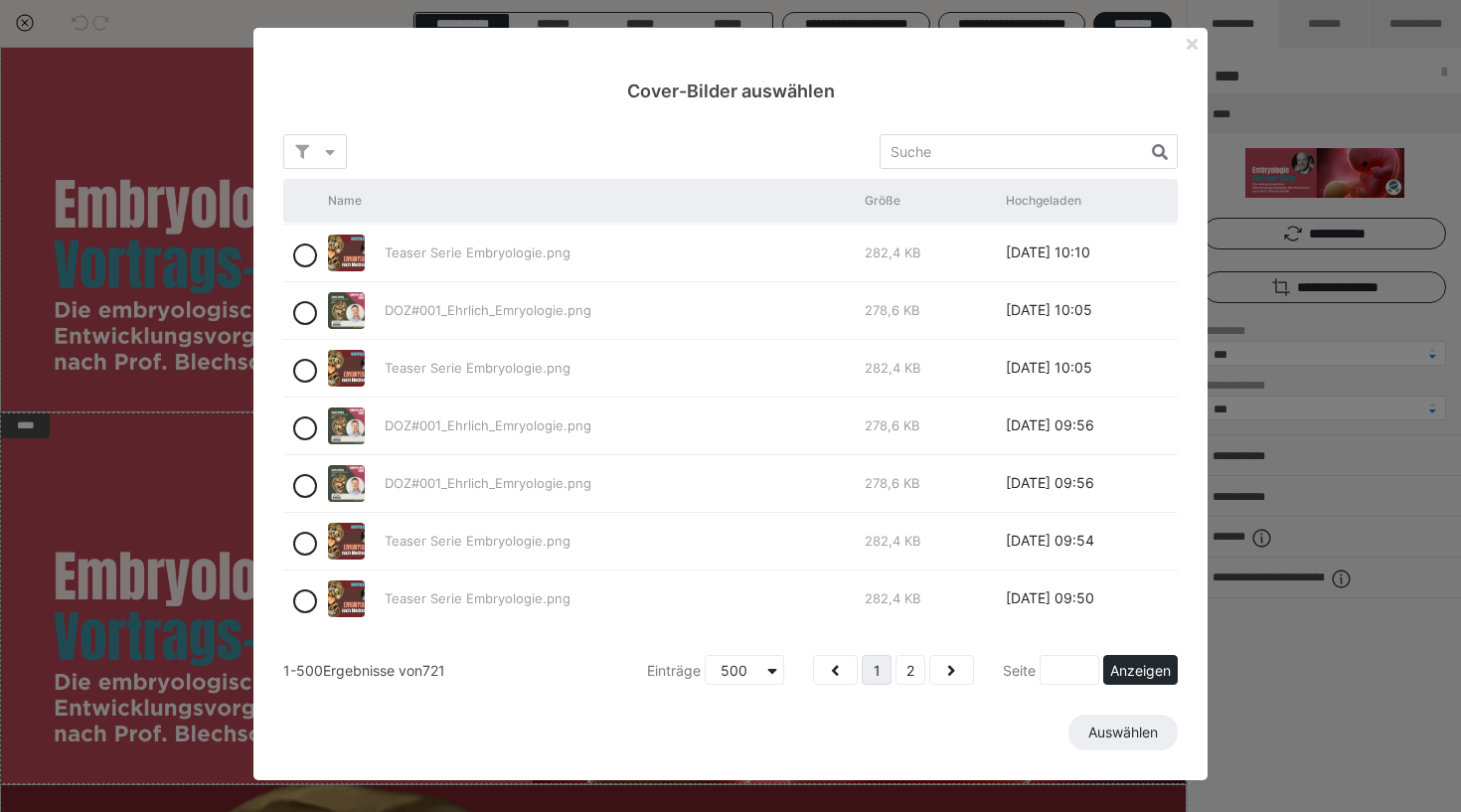 click at bounding box center (1192, 44) 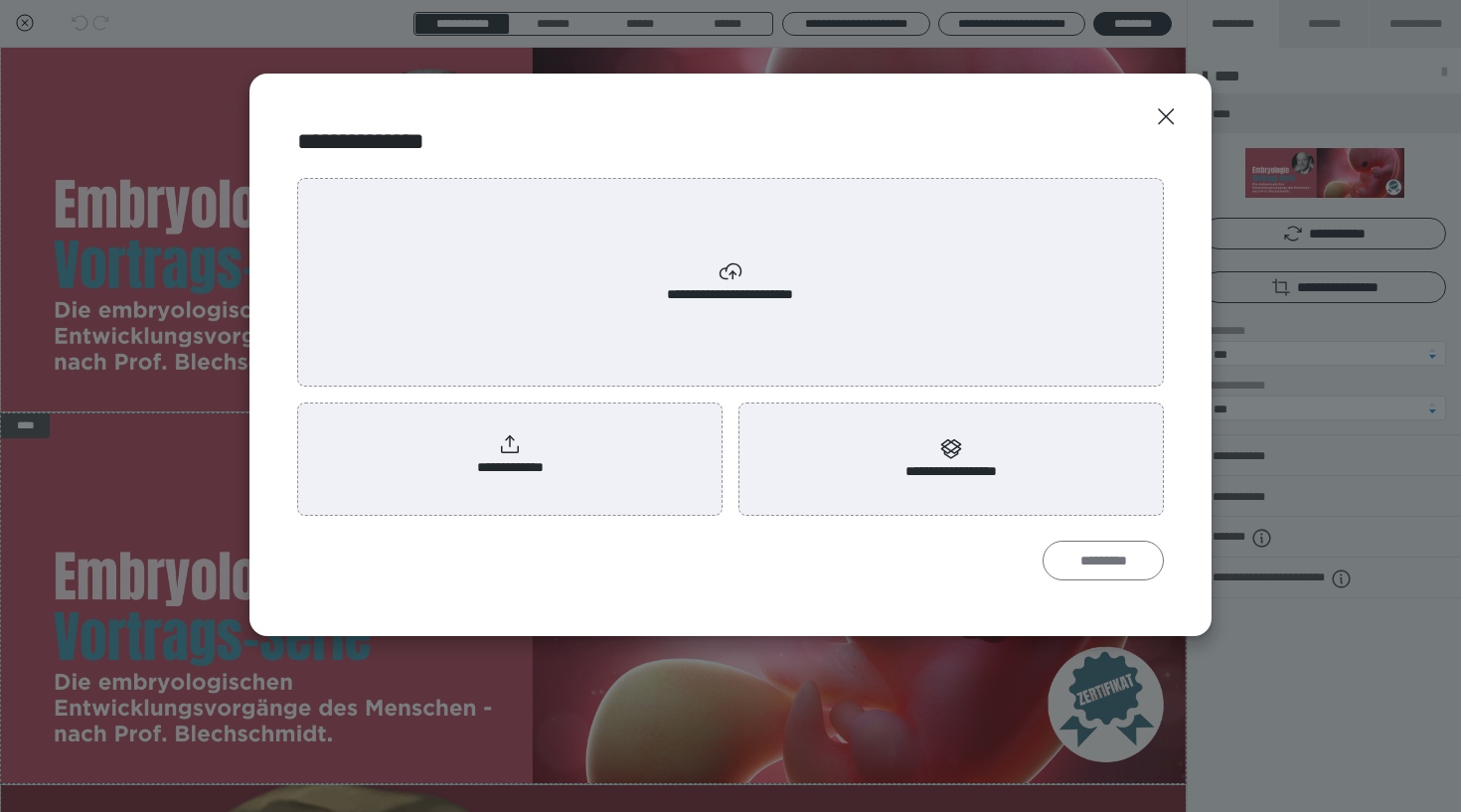 click on "*********" at bounding box center (1103, 561) 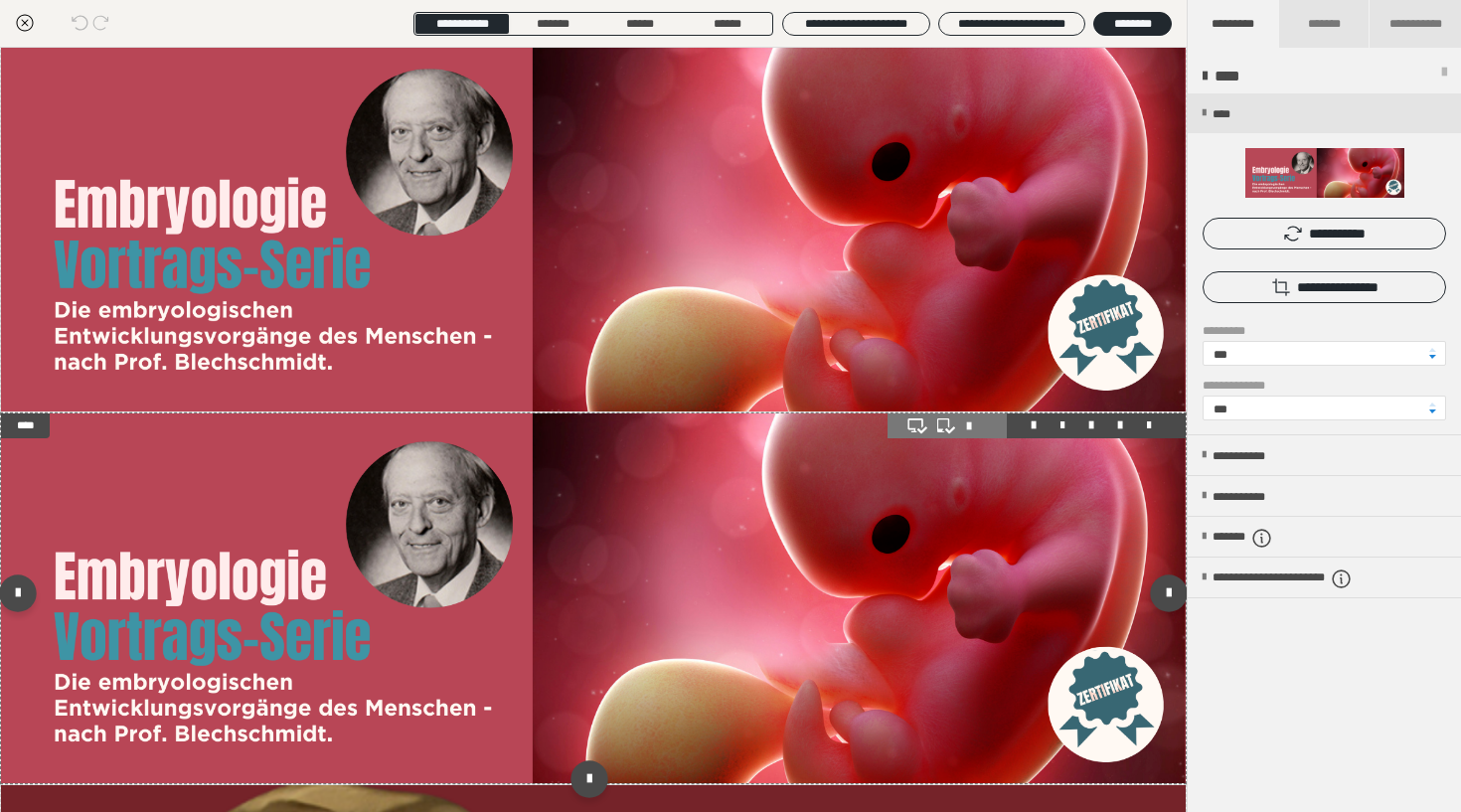 click at bounding box center [593, 598] 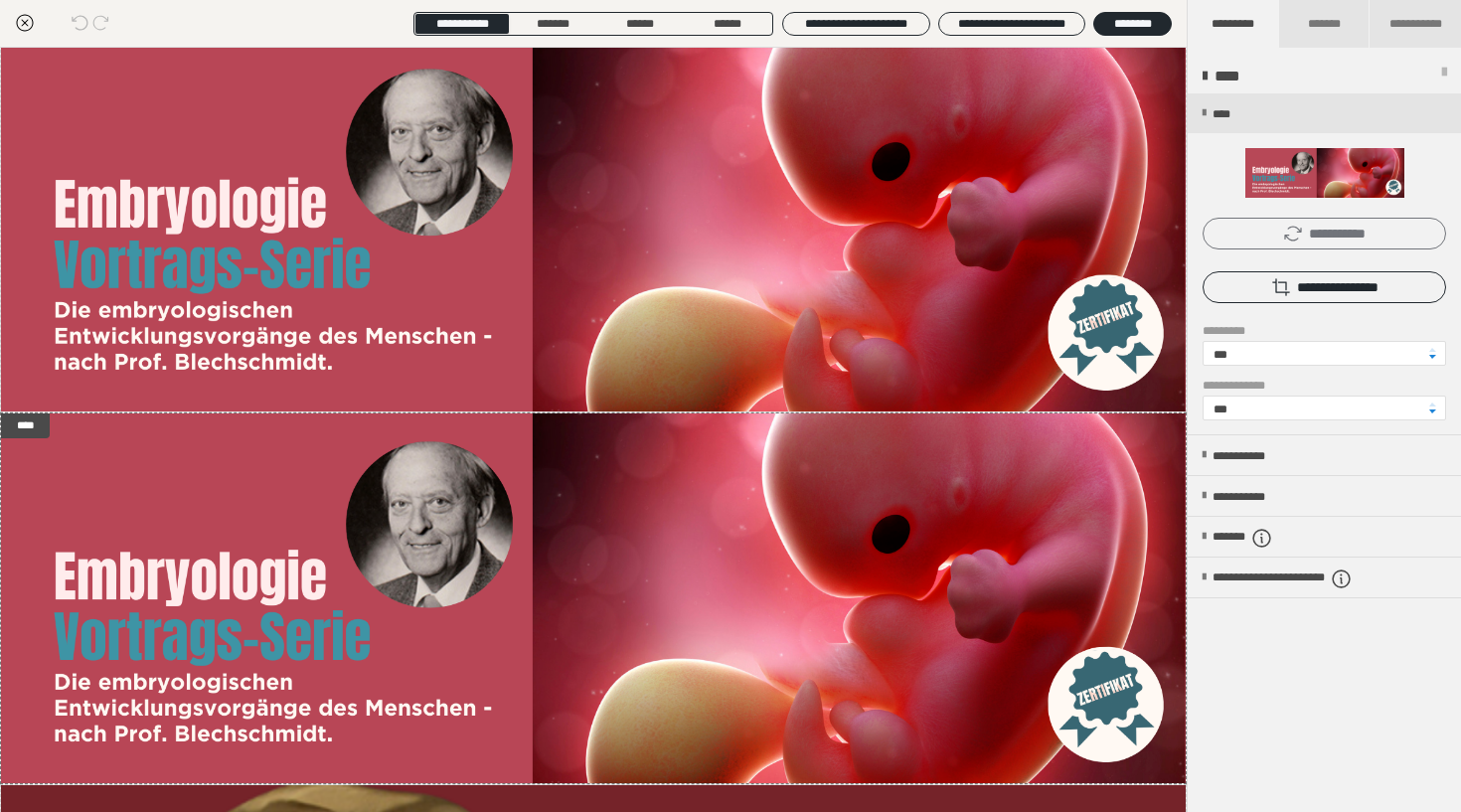 click on "**********" at bounding box center (1324, 234) 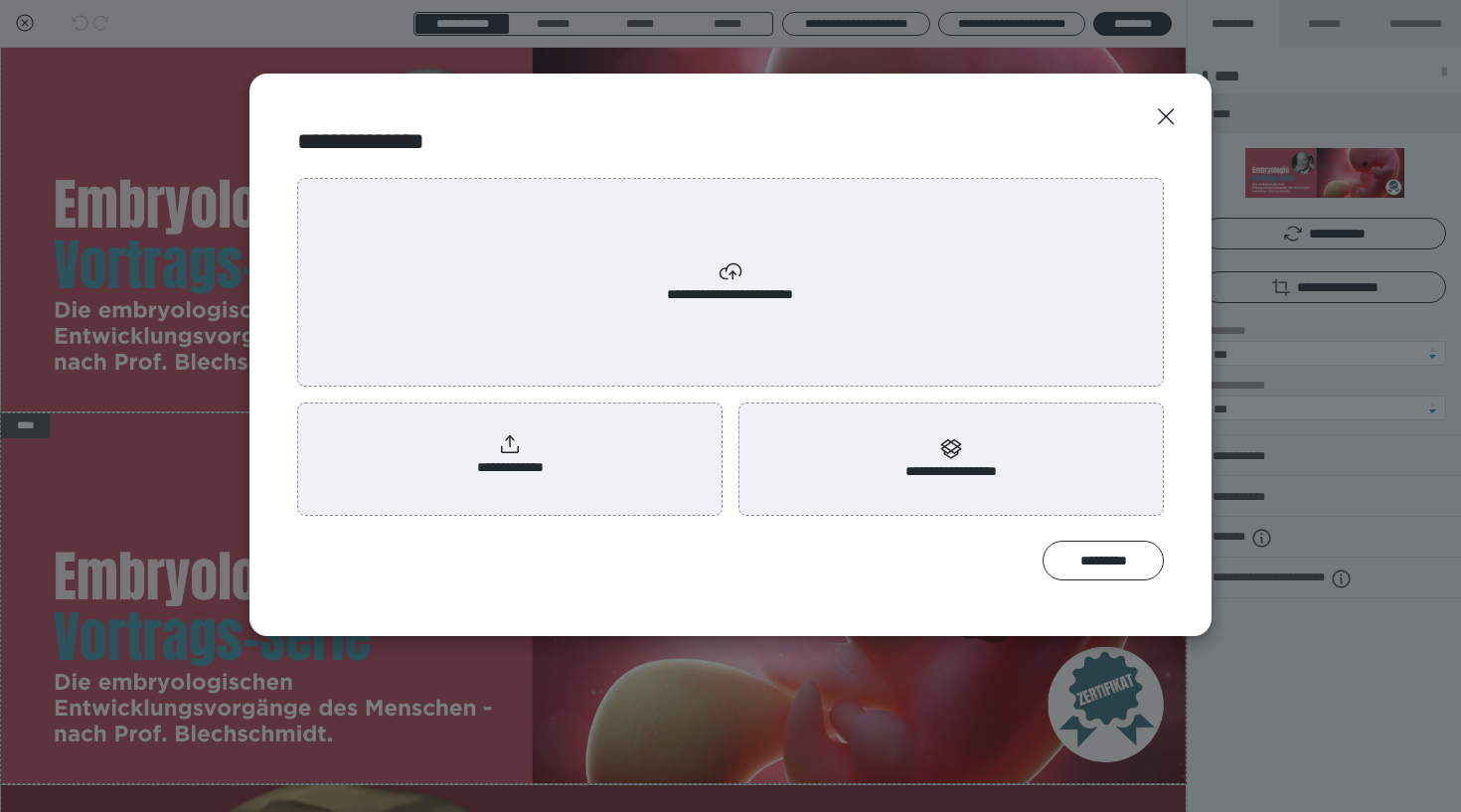 click on "**********" at bounding box center [510, 455] 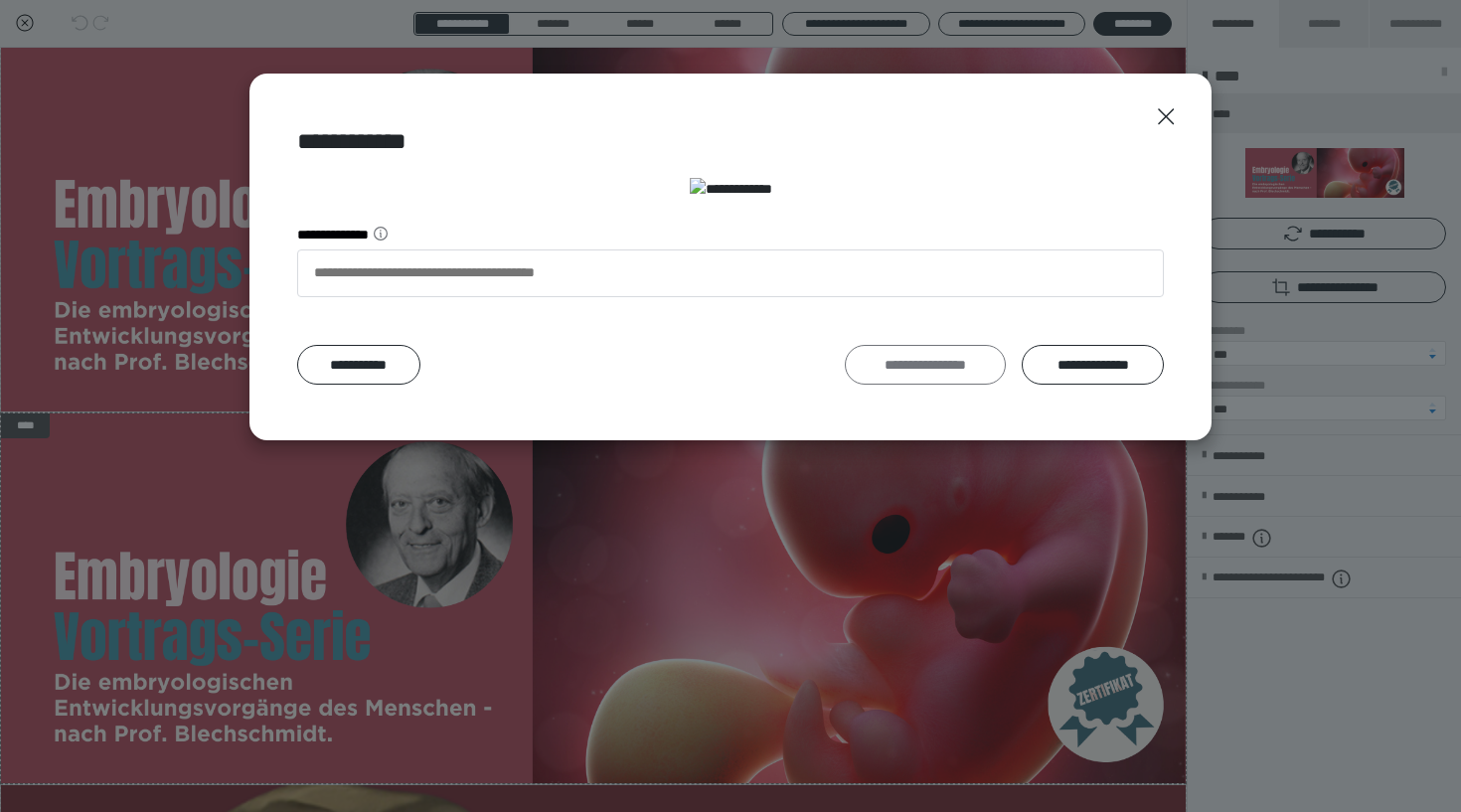 click on "**********" at bounding box center (925, 365) 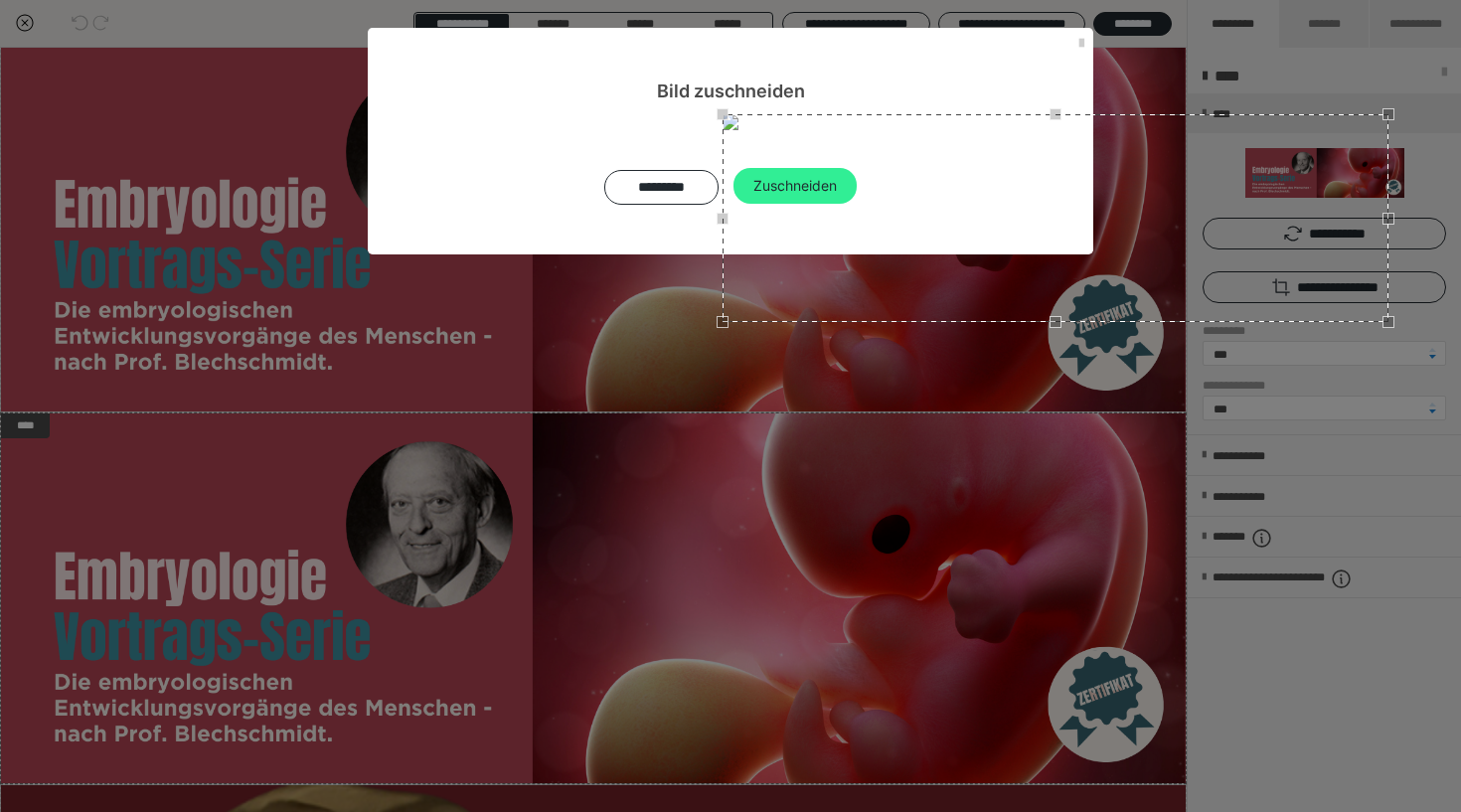 click on "Zuschneiden" at bounding box center (795, 186) 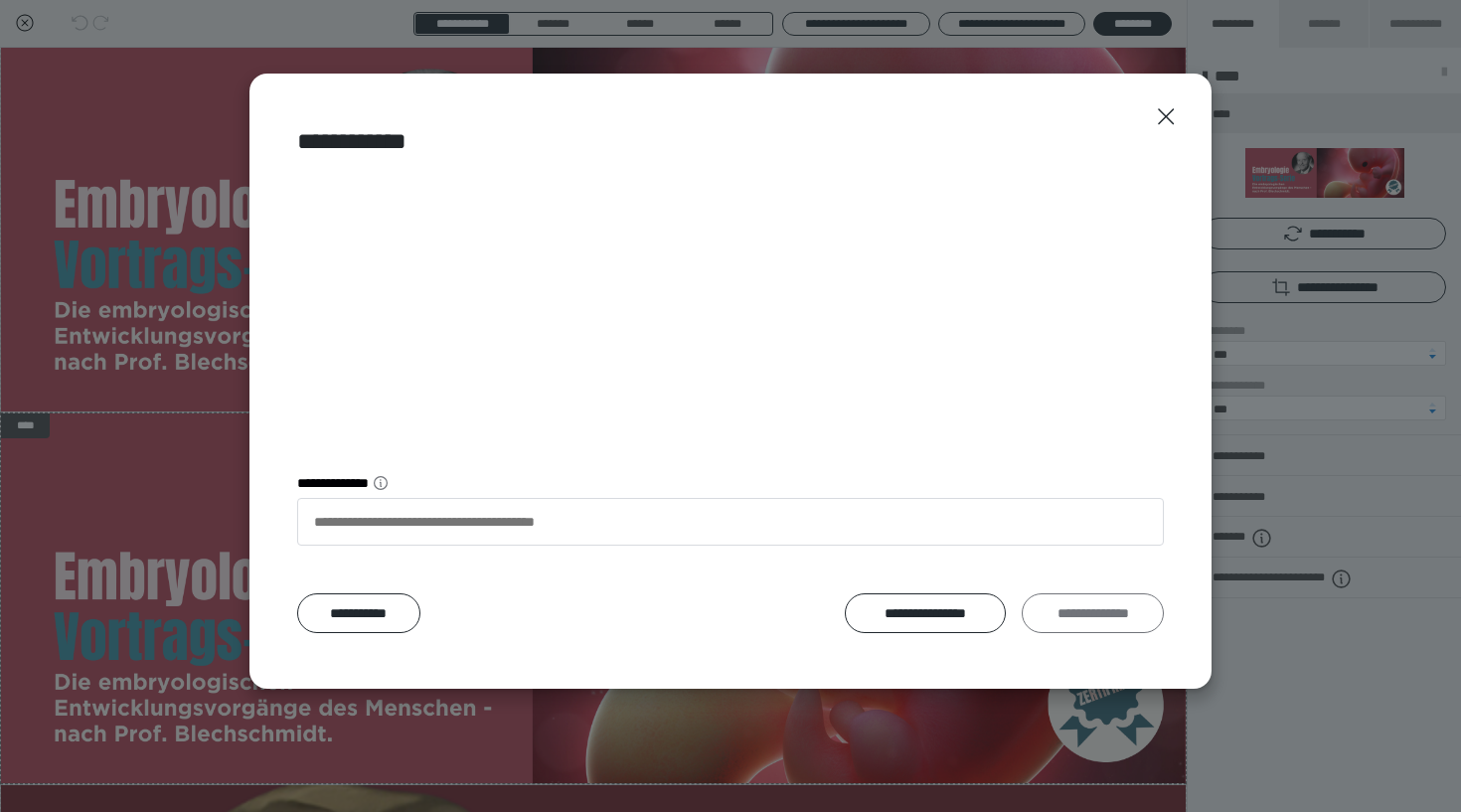 click on "**********" at bounding box center (1092, 613) 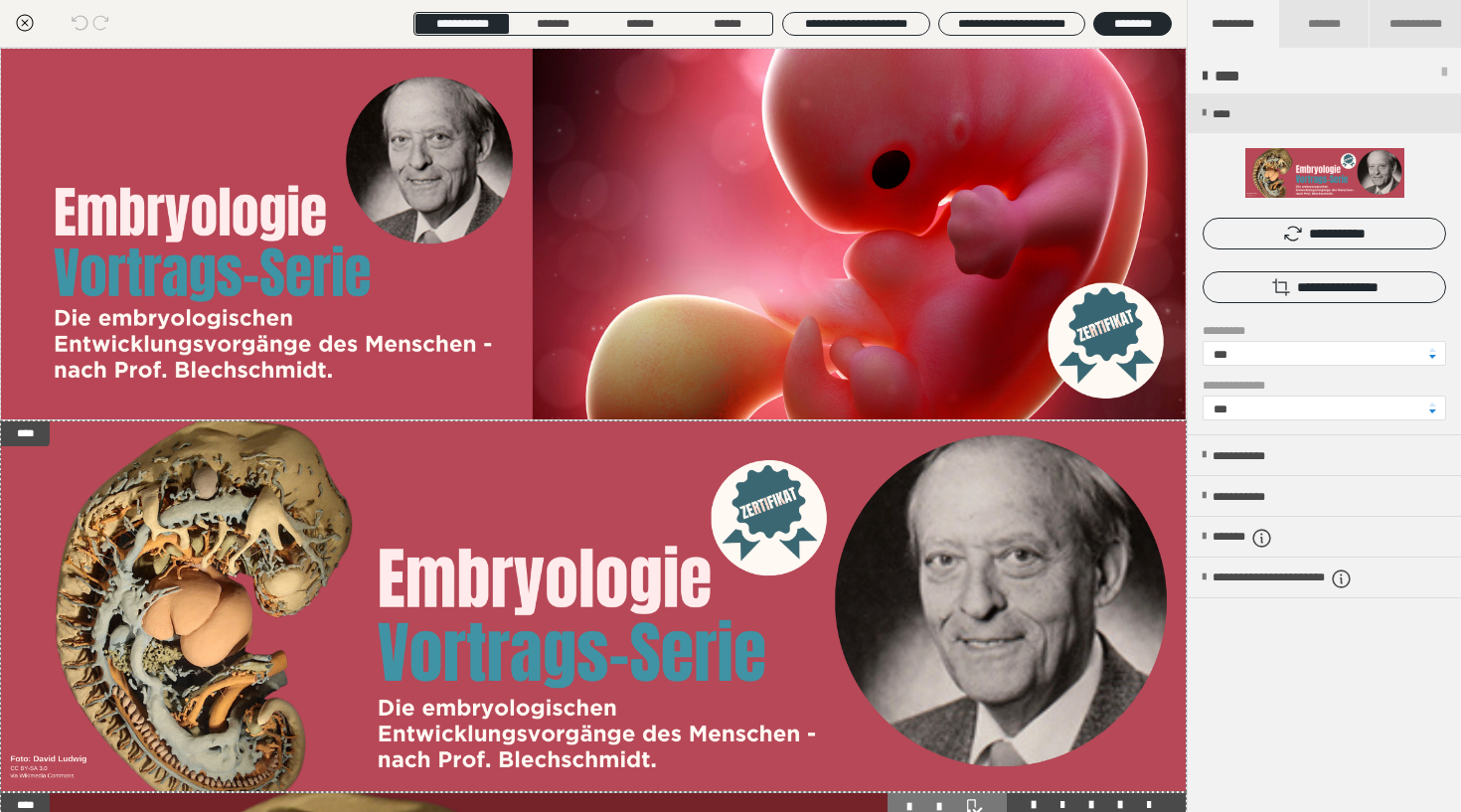 scroll, scrollTop: 0, scrollLeft: 0, axis: both 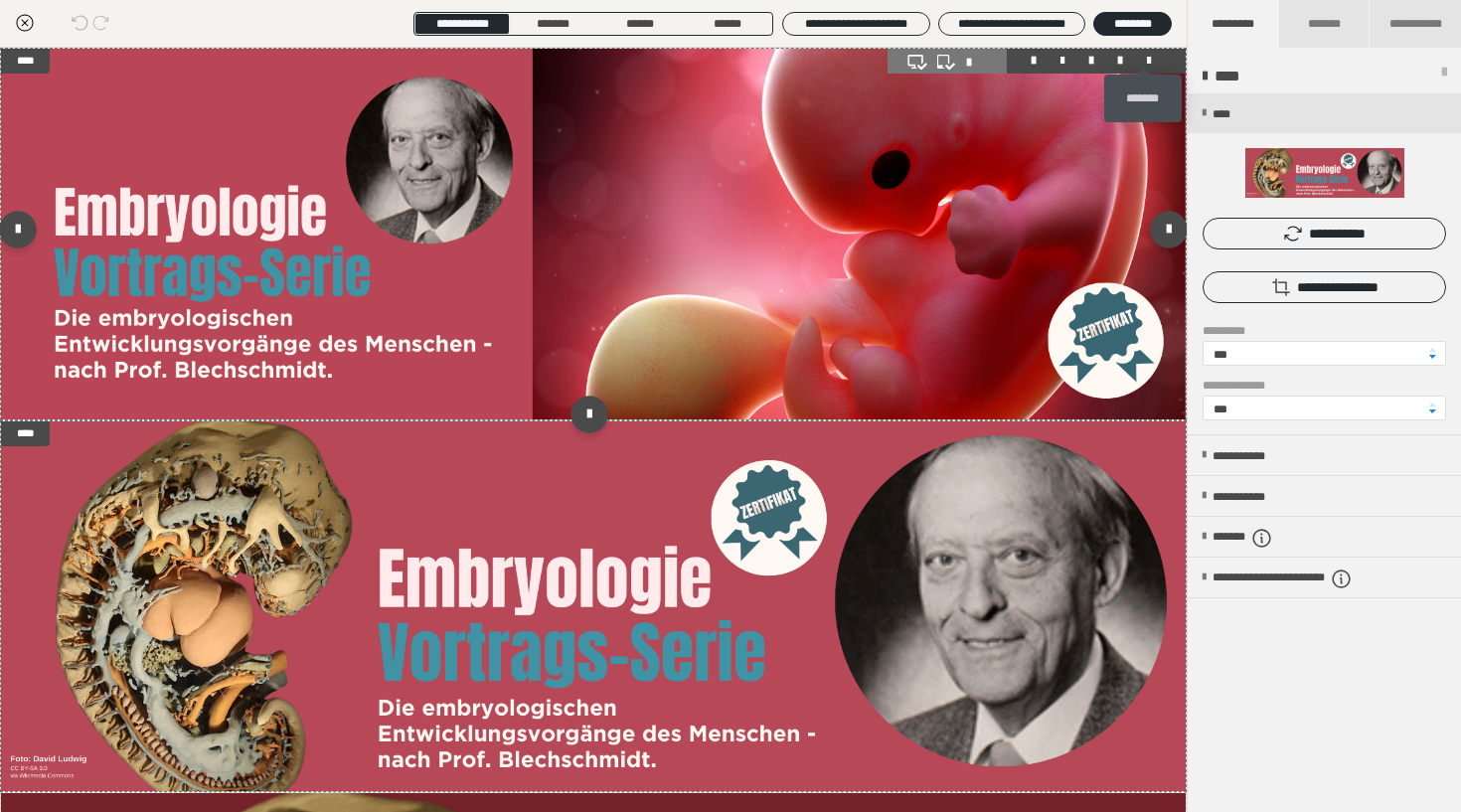 click at bounding box center (1149, 61) 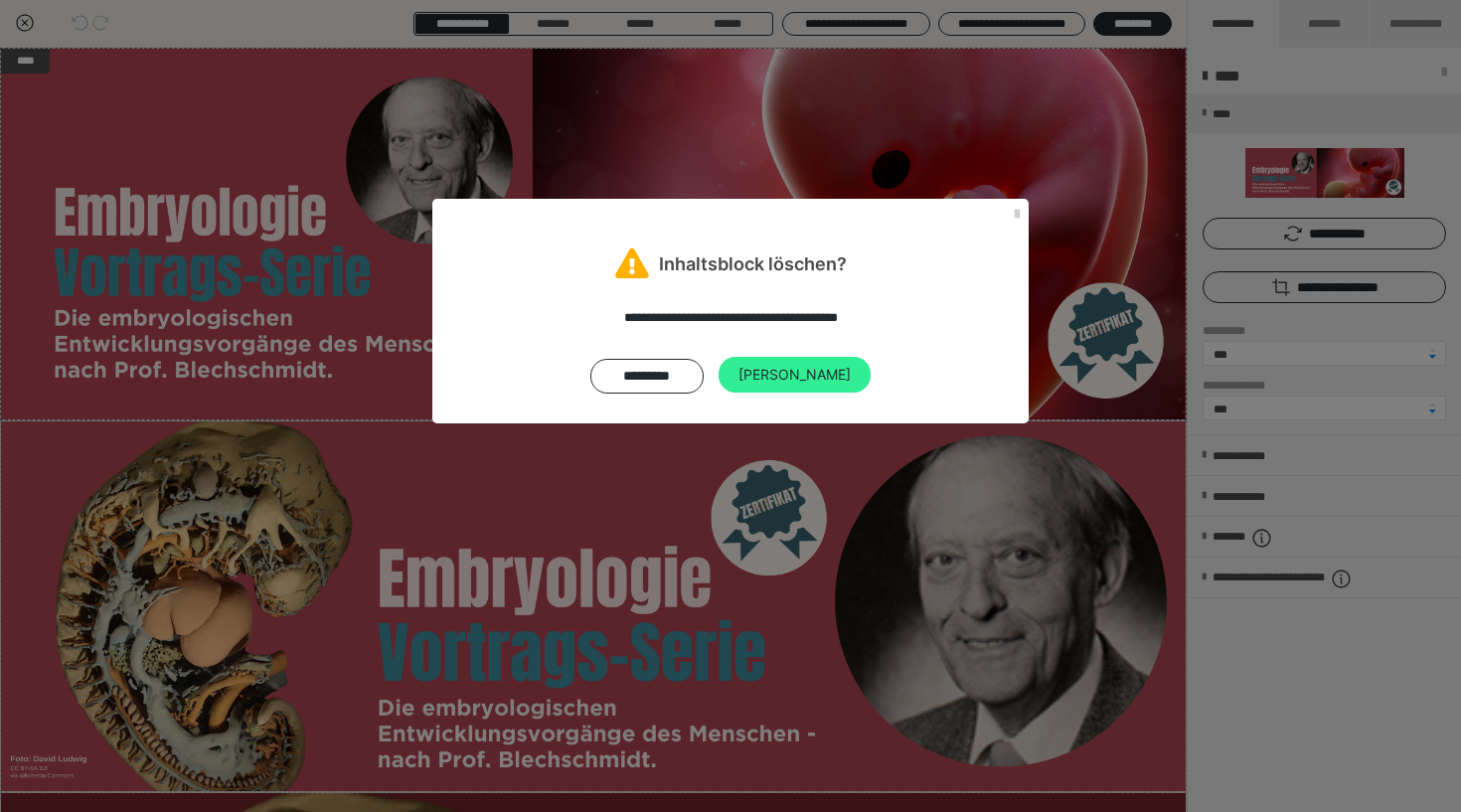 click on "[PERSON_NAME]" at bounding box center (794, 375) 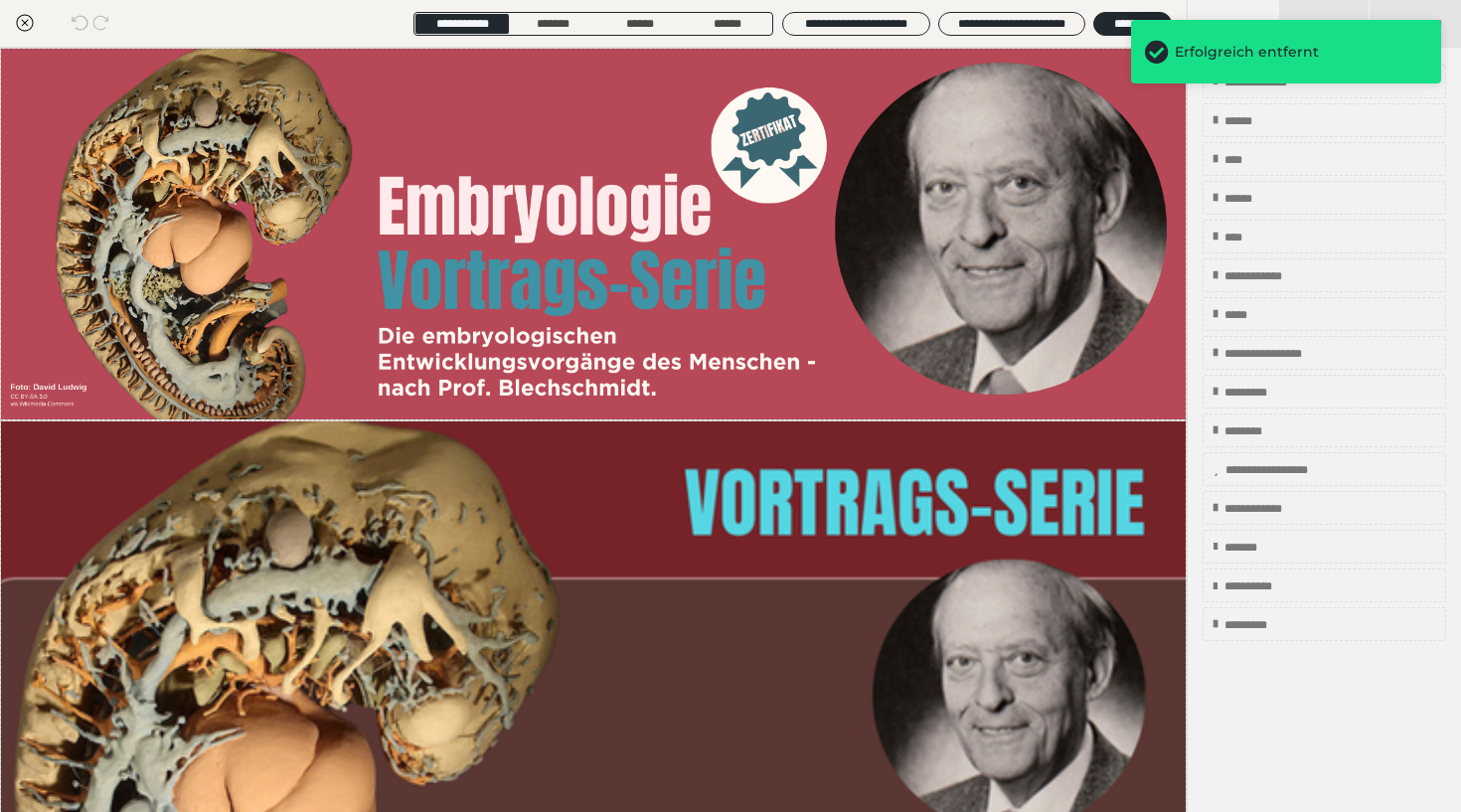 click 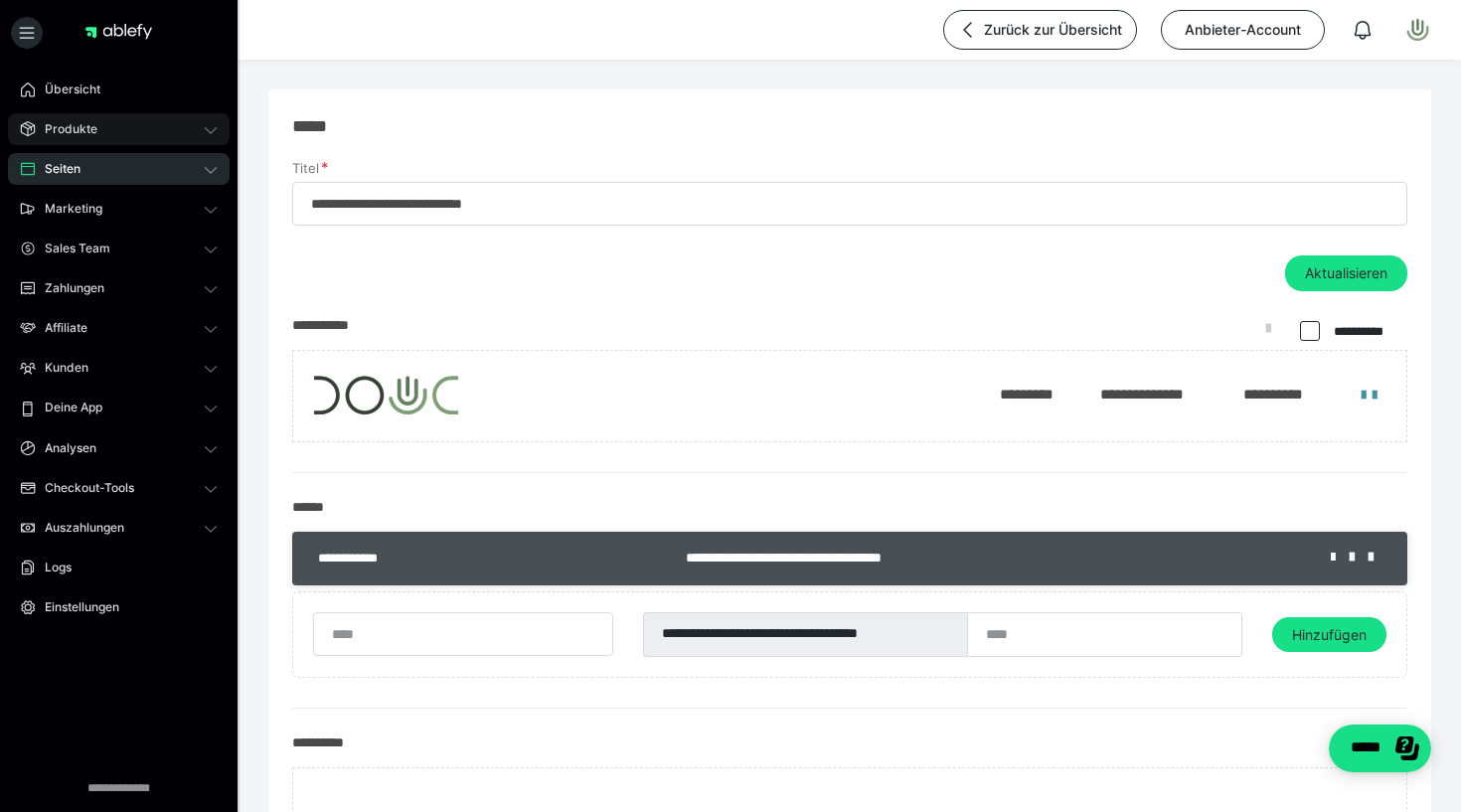 click on "Produkte" at bounding box center [64, 129] 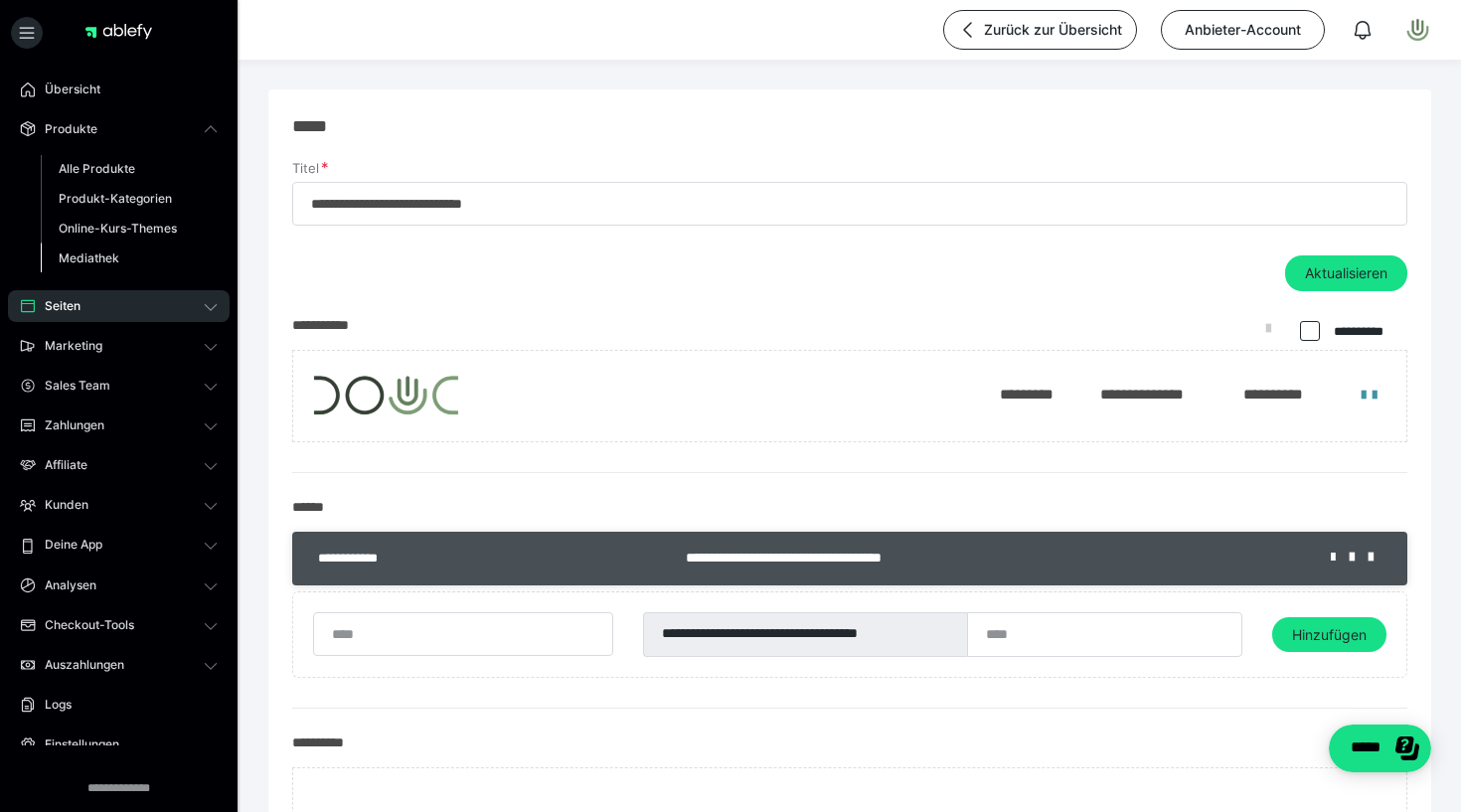 click on "Mediathek" at bounding box center (88, 257) 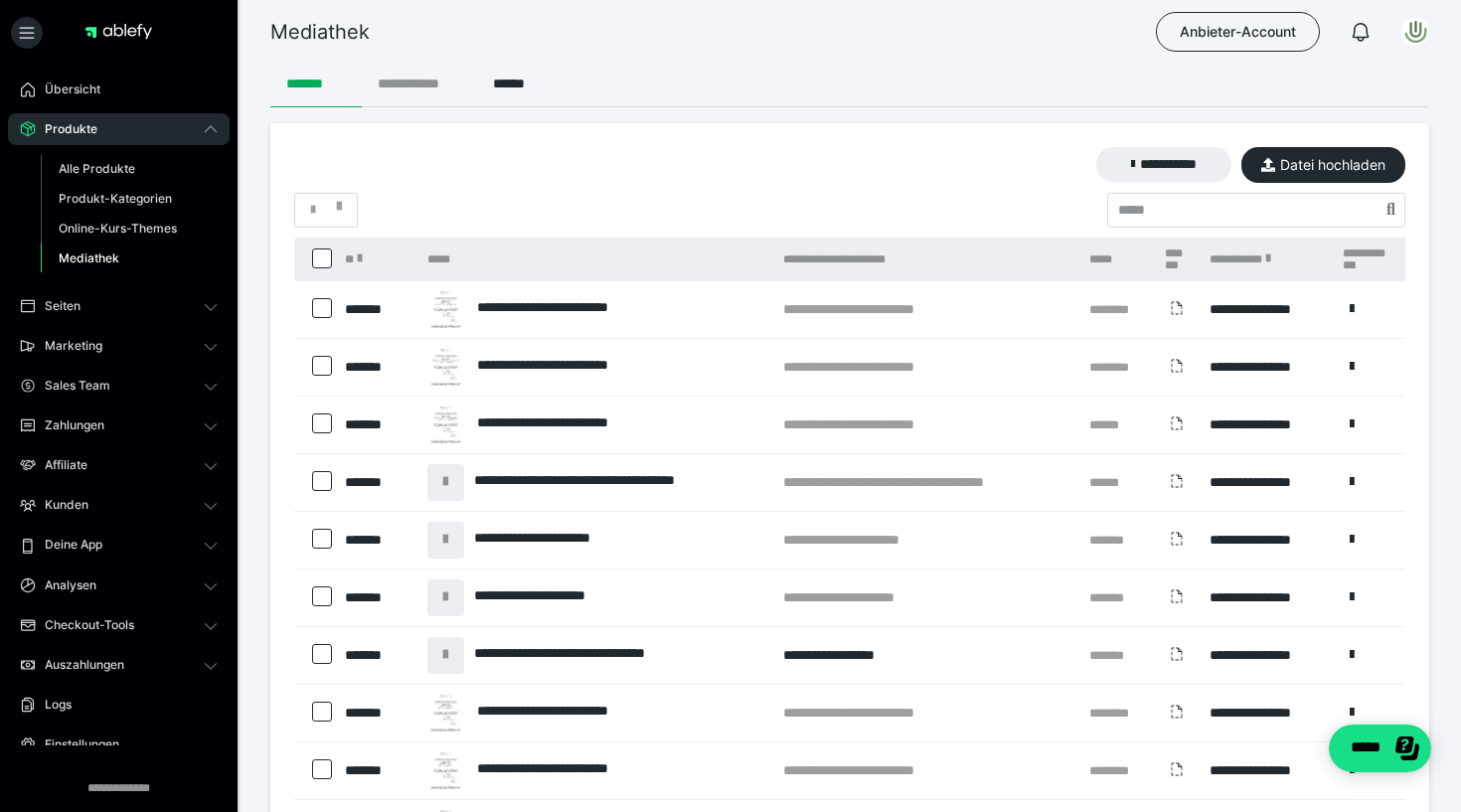 click on "**********" at bounding box center [419, 83] 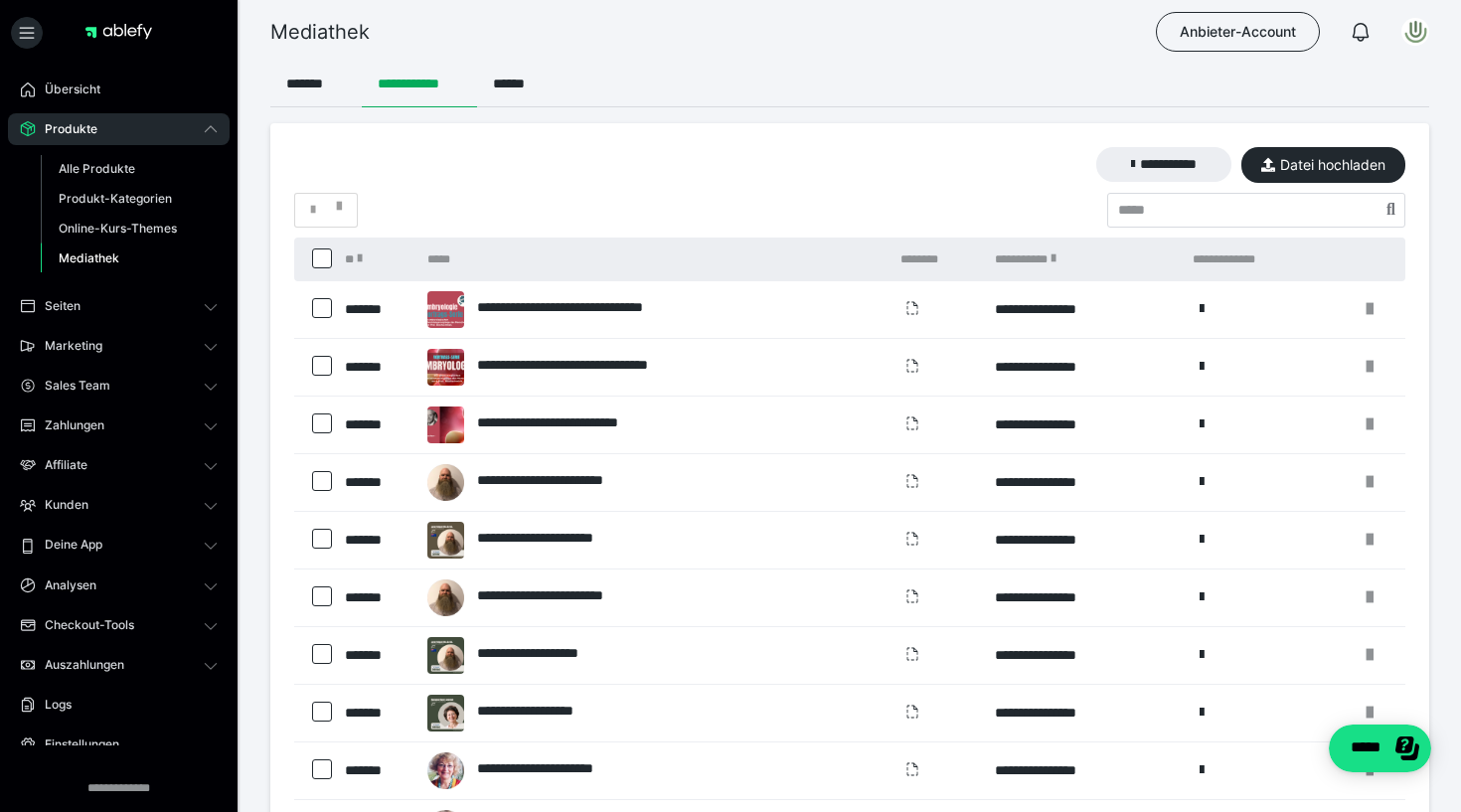 click at bounding box center [322, 308] 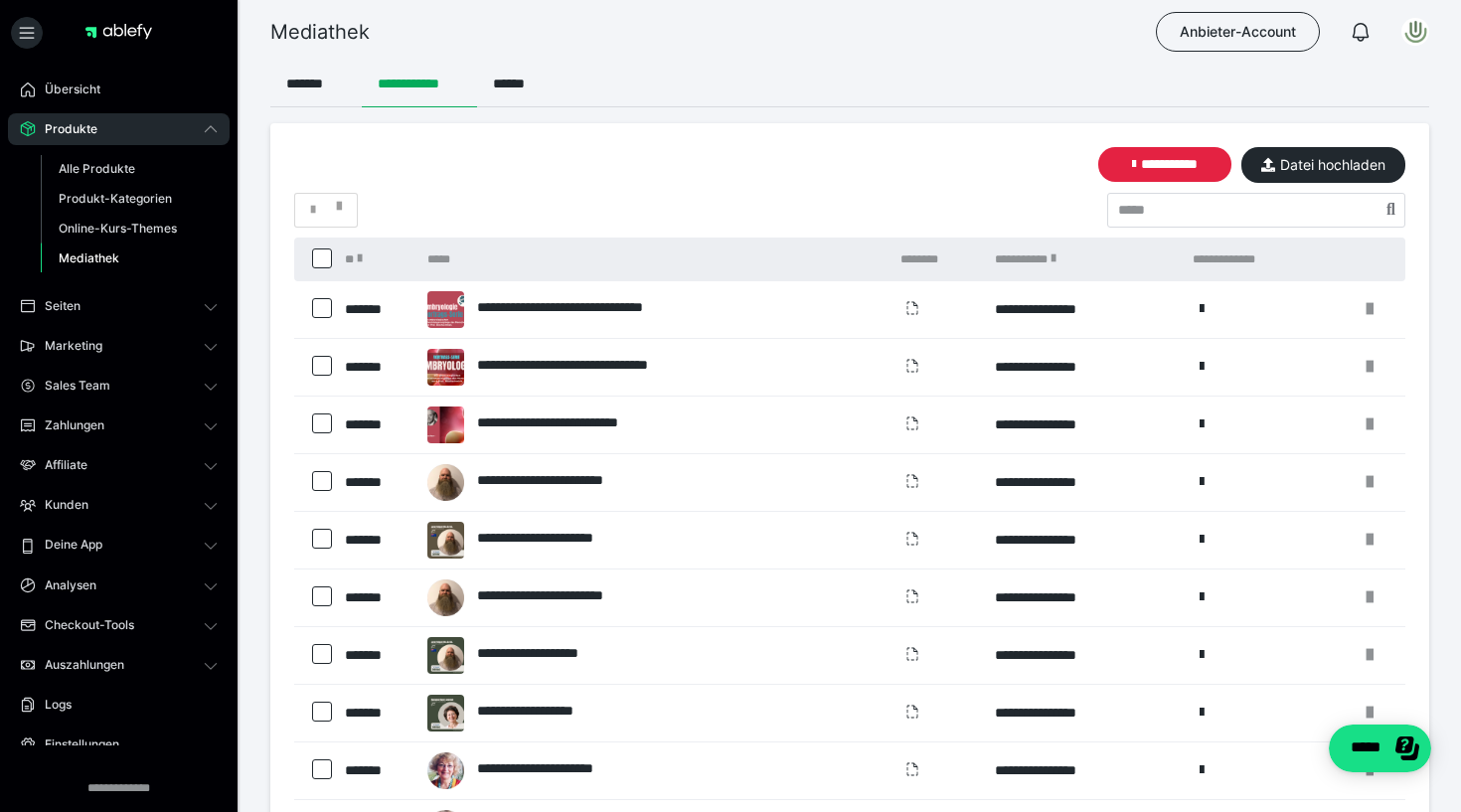 click at bounding box center (322, 308) 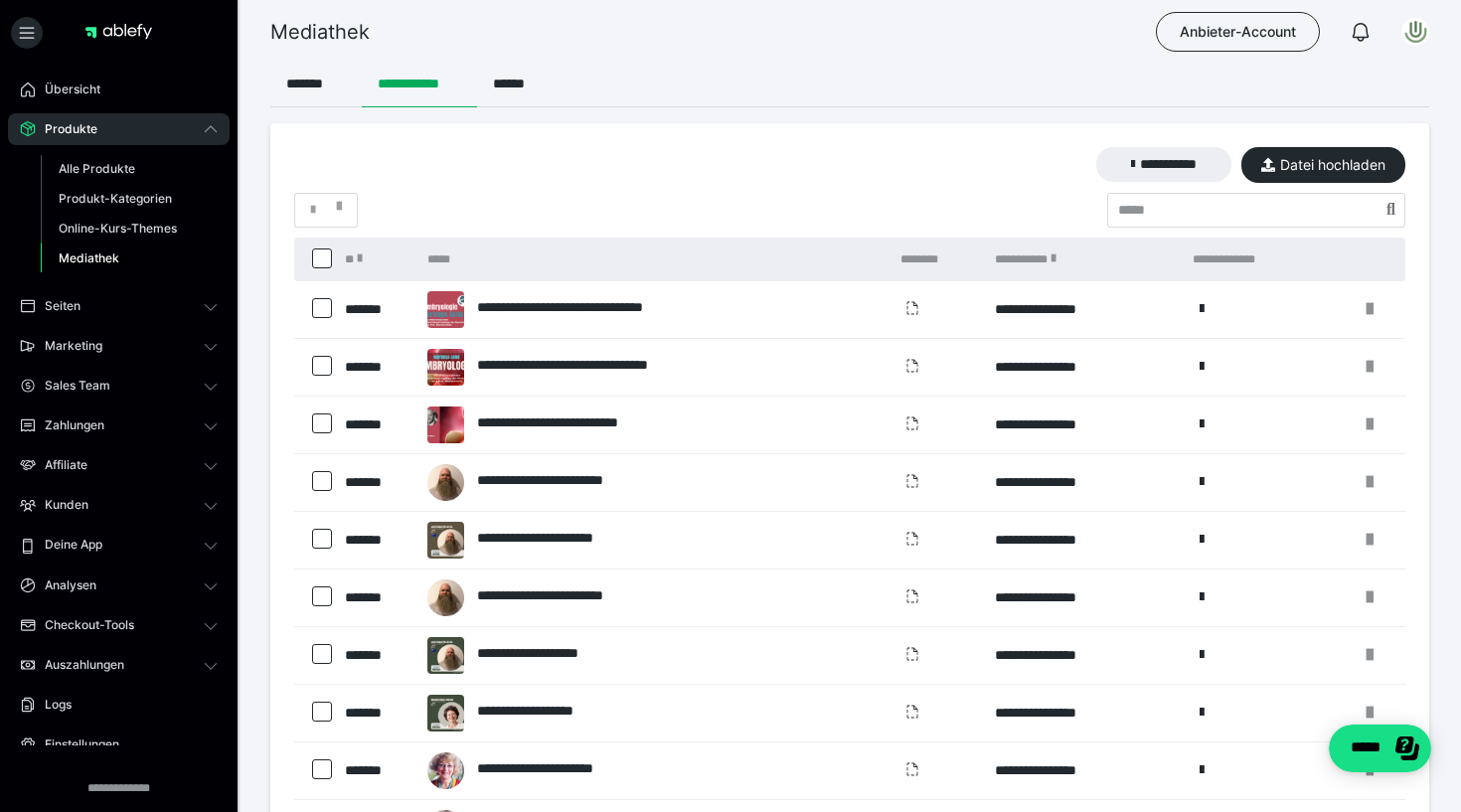 click at bounding box center (322, 366) 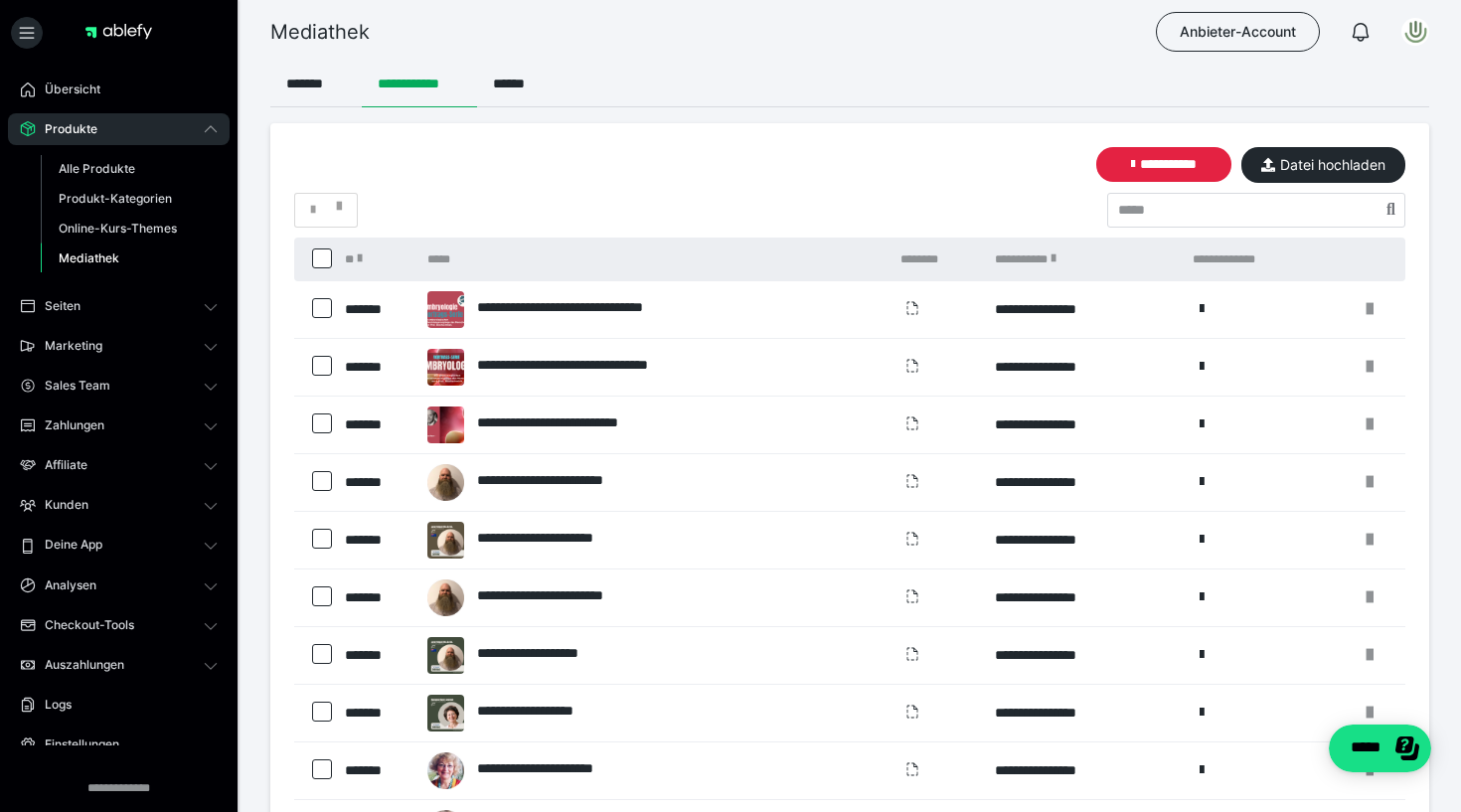click at bounding box center (322, 366) 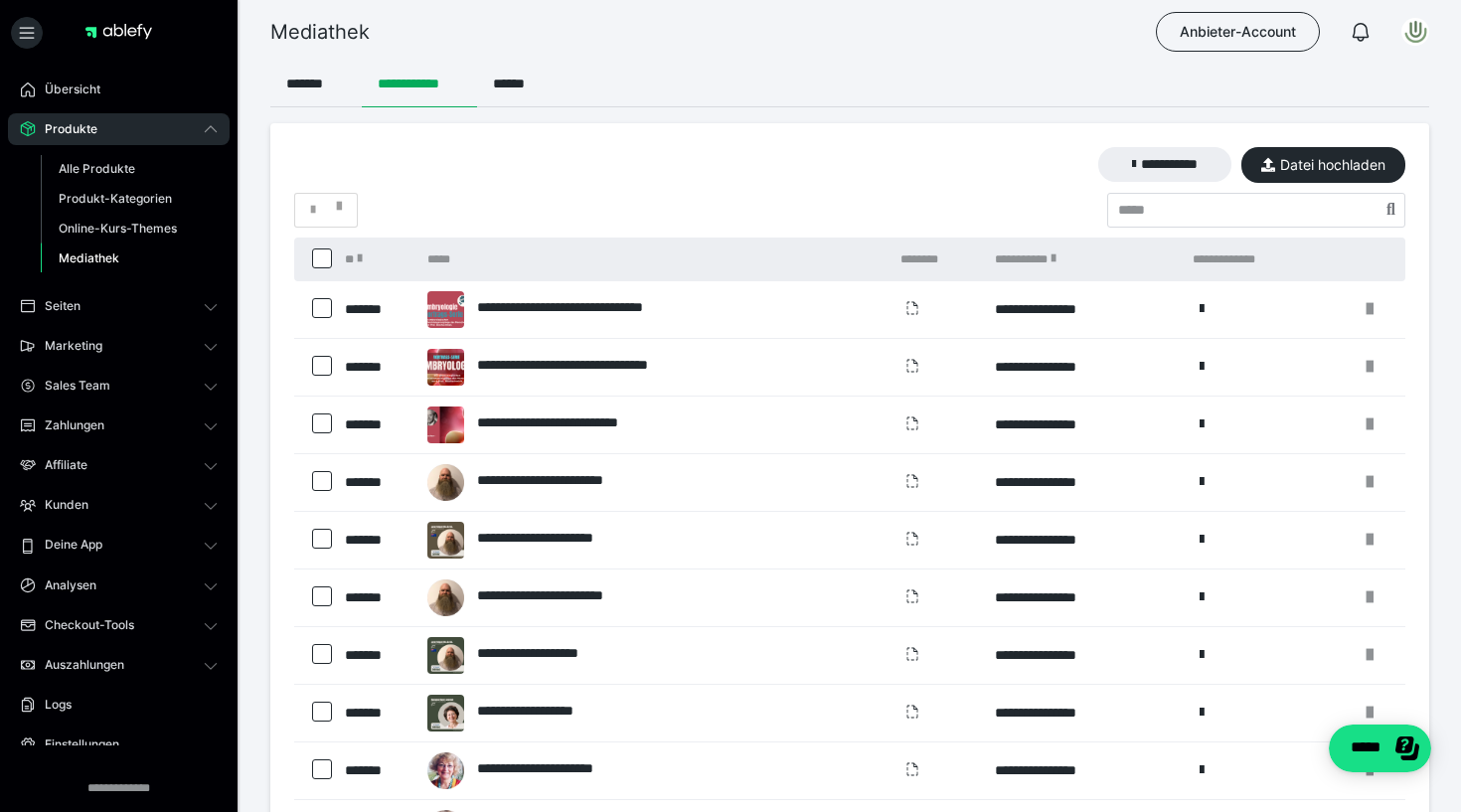 click at bounding box center (322, 423) 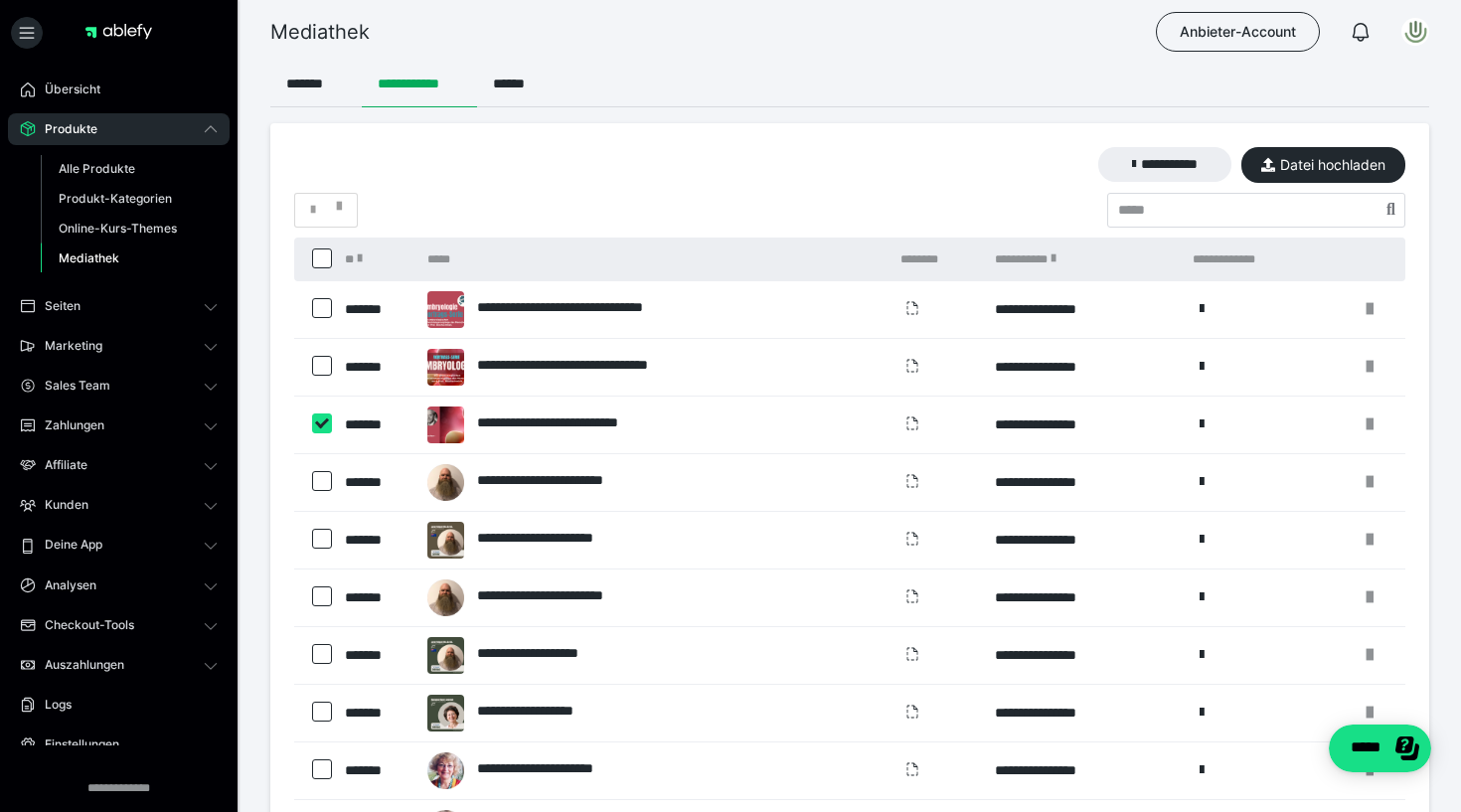 checkbox on "****" 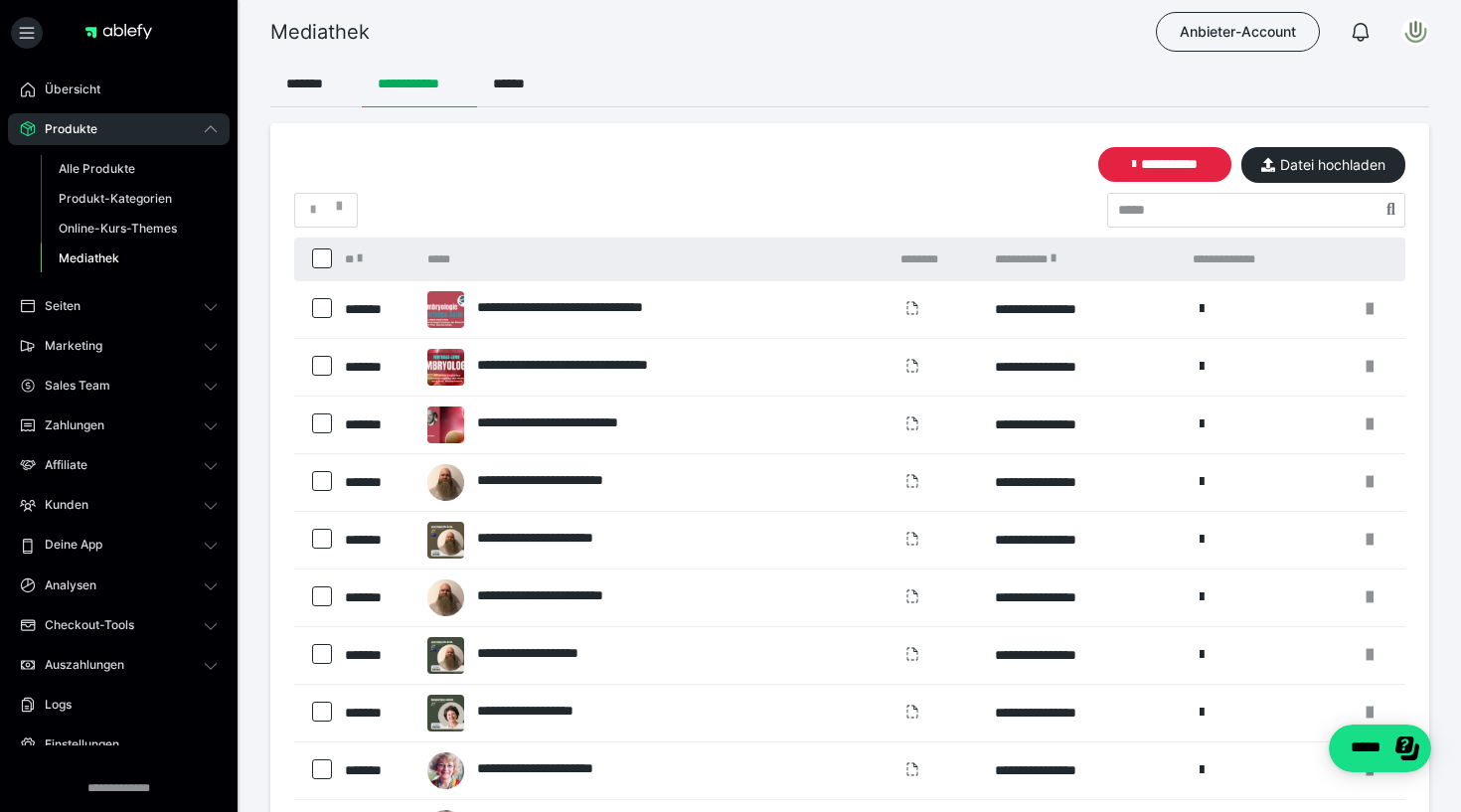 click at bounding box center (322, 366) 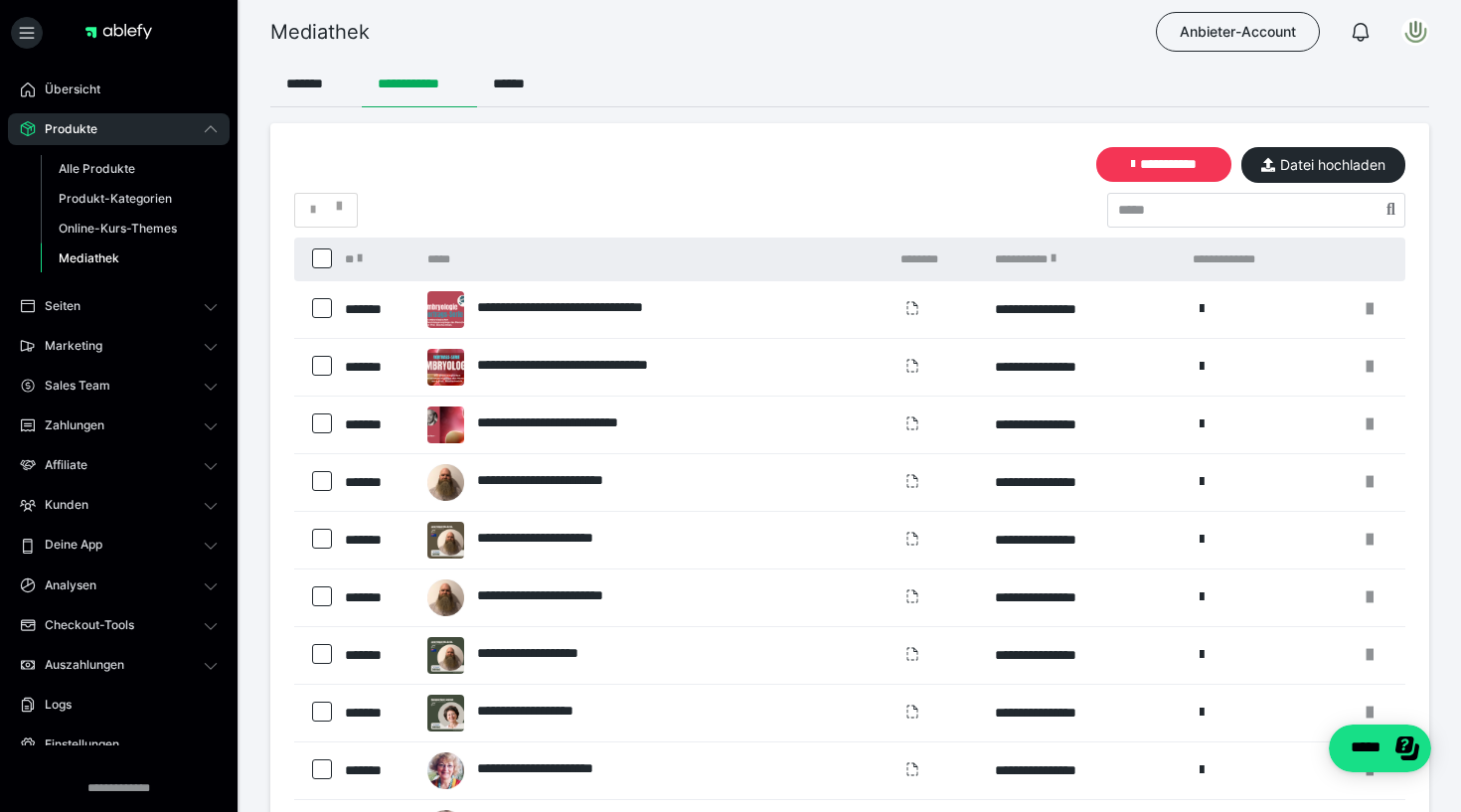 click on "**********" at bounding box center (1164, 164) 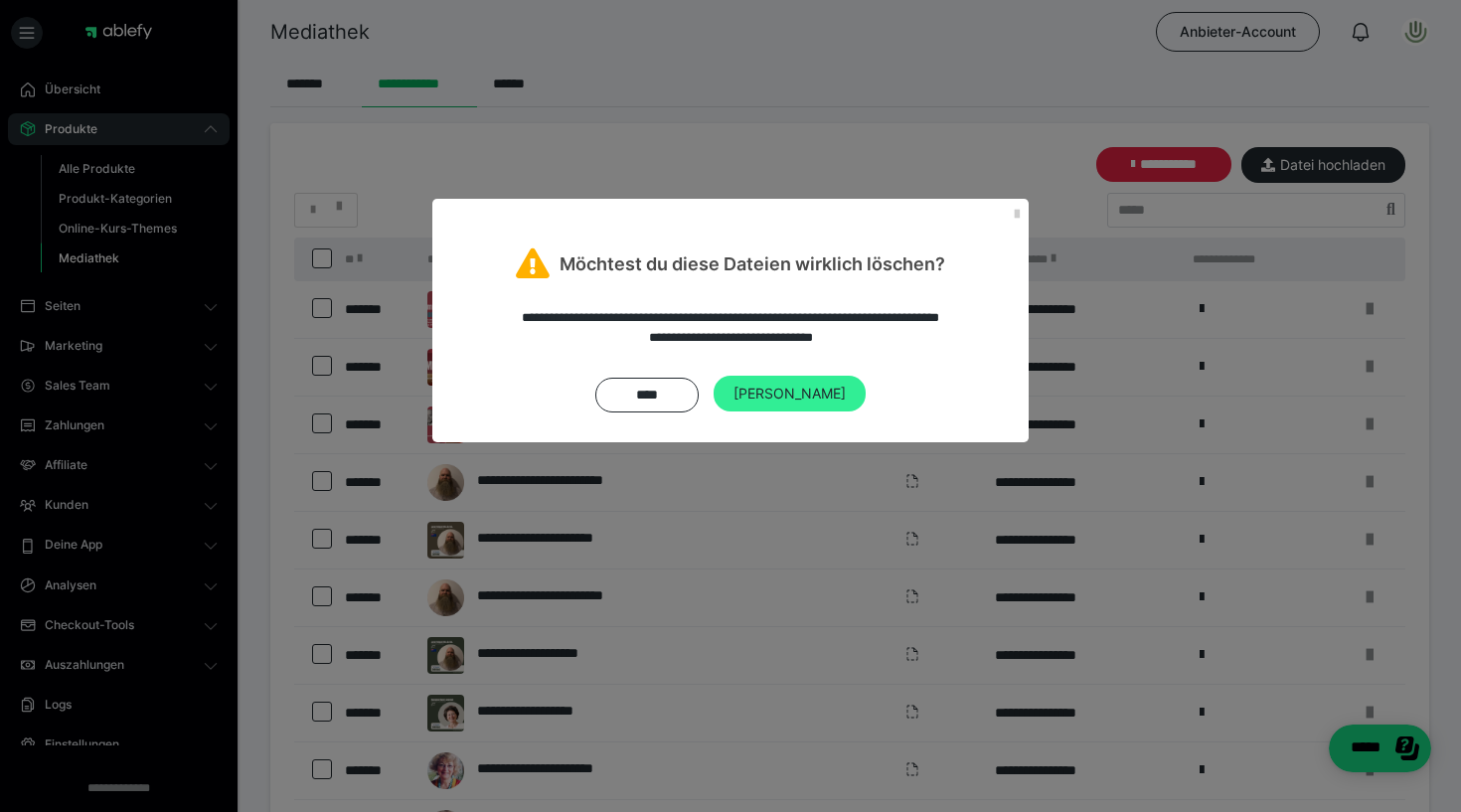 click on "[PERSON_NAME]" at bounding box center (789, 394) 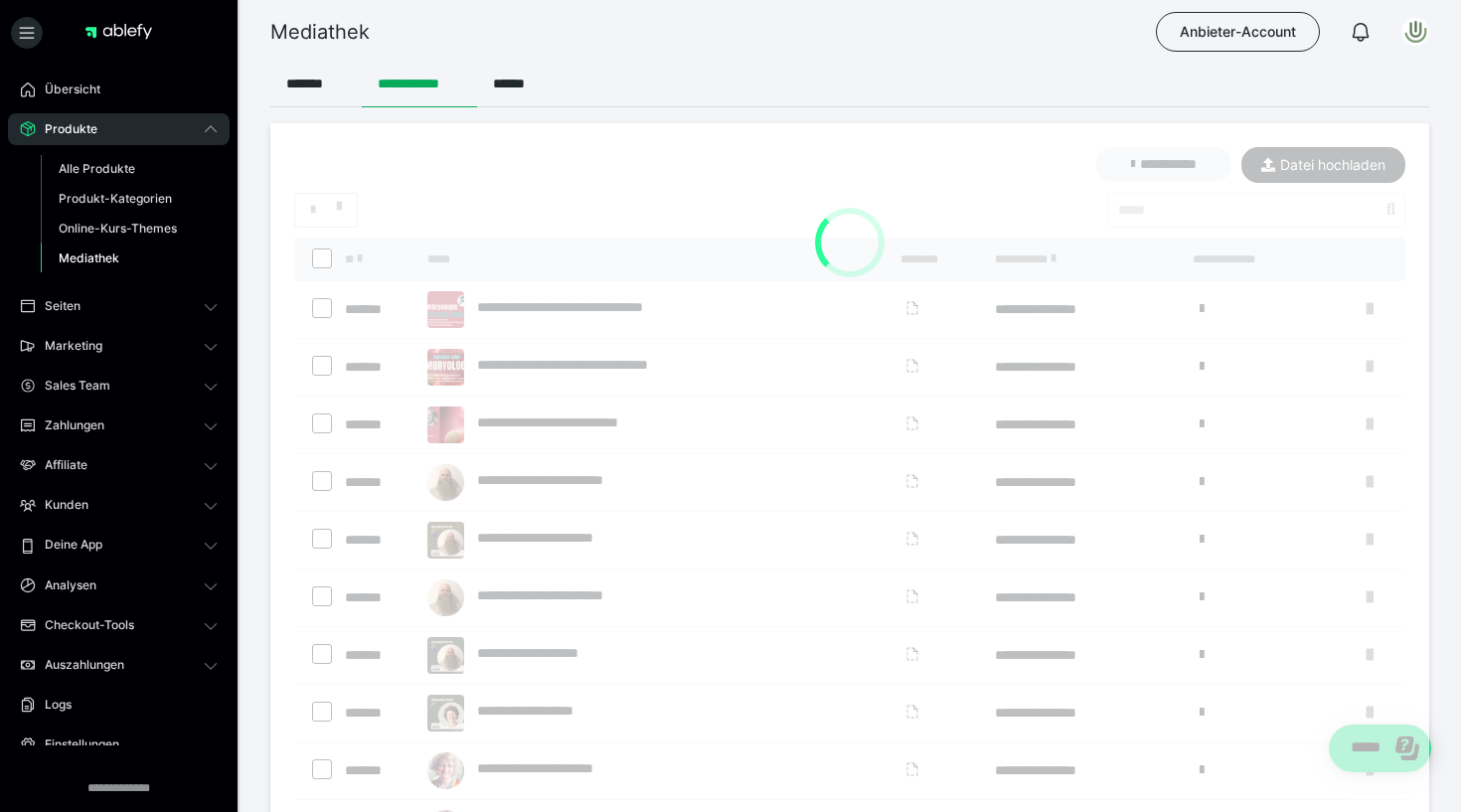 checkbox on "*****" 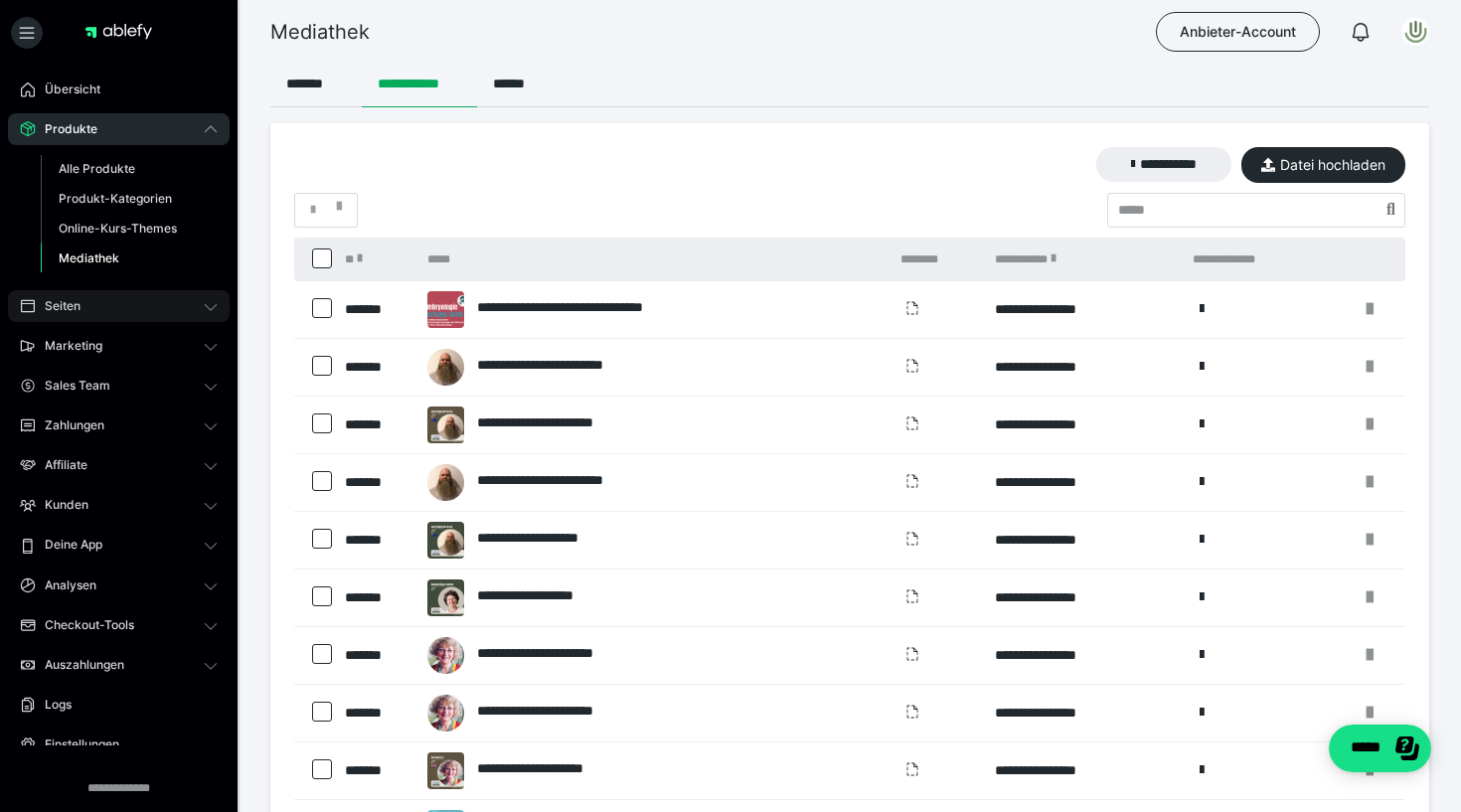 click on "Seiten" at bounding box center [56, 306] 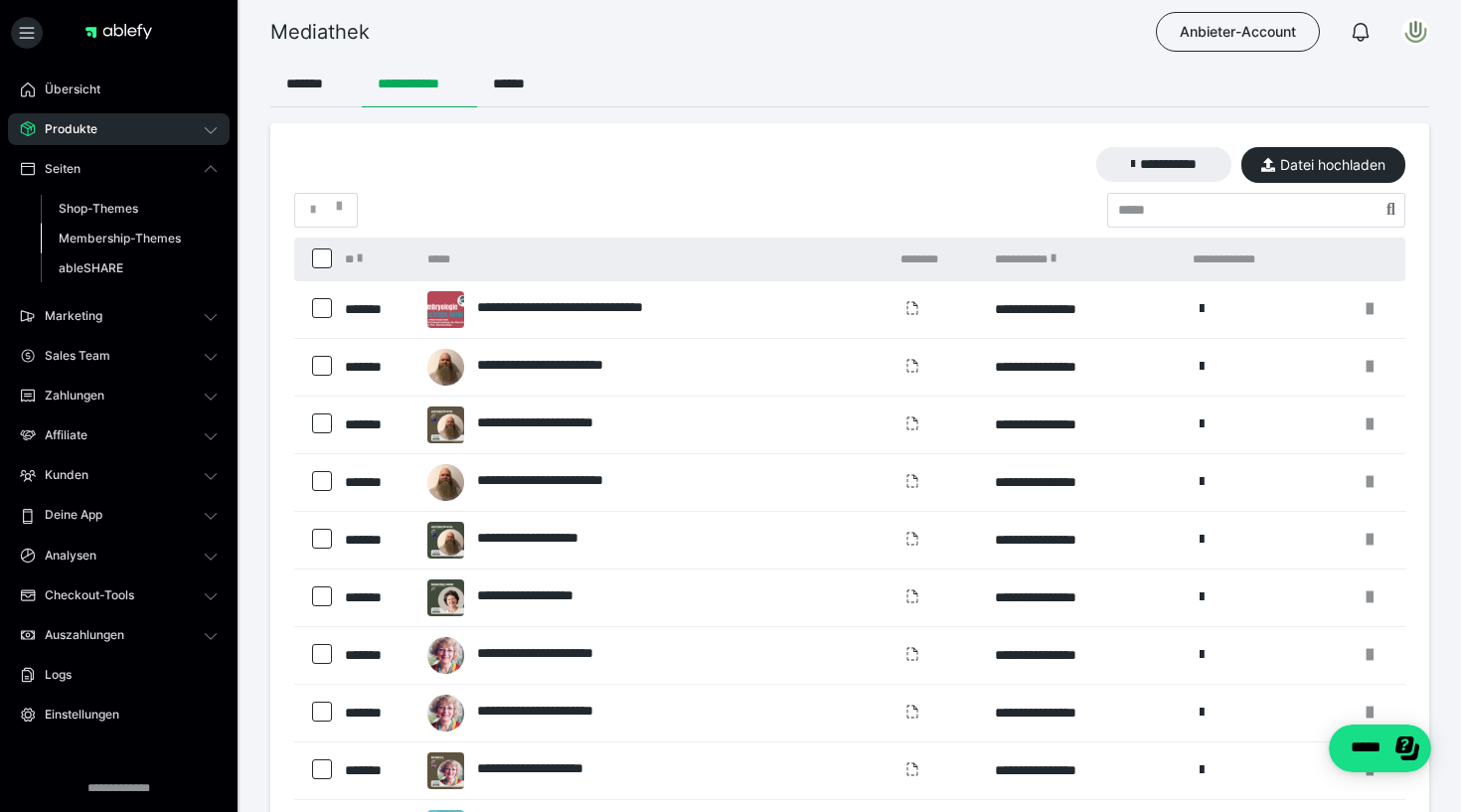 click on "Membership-Themes" at bounding box center (119, 238) 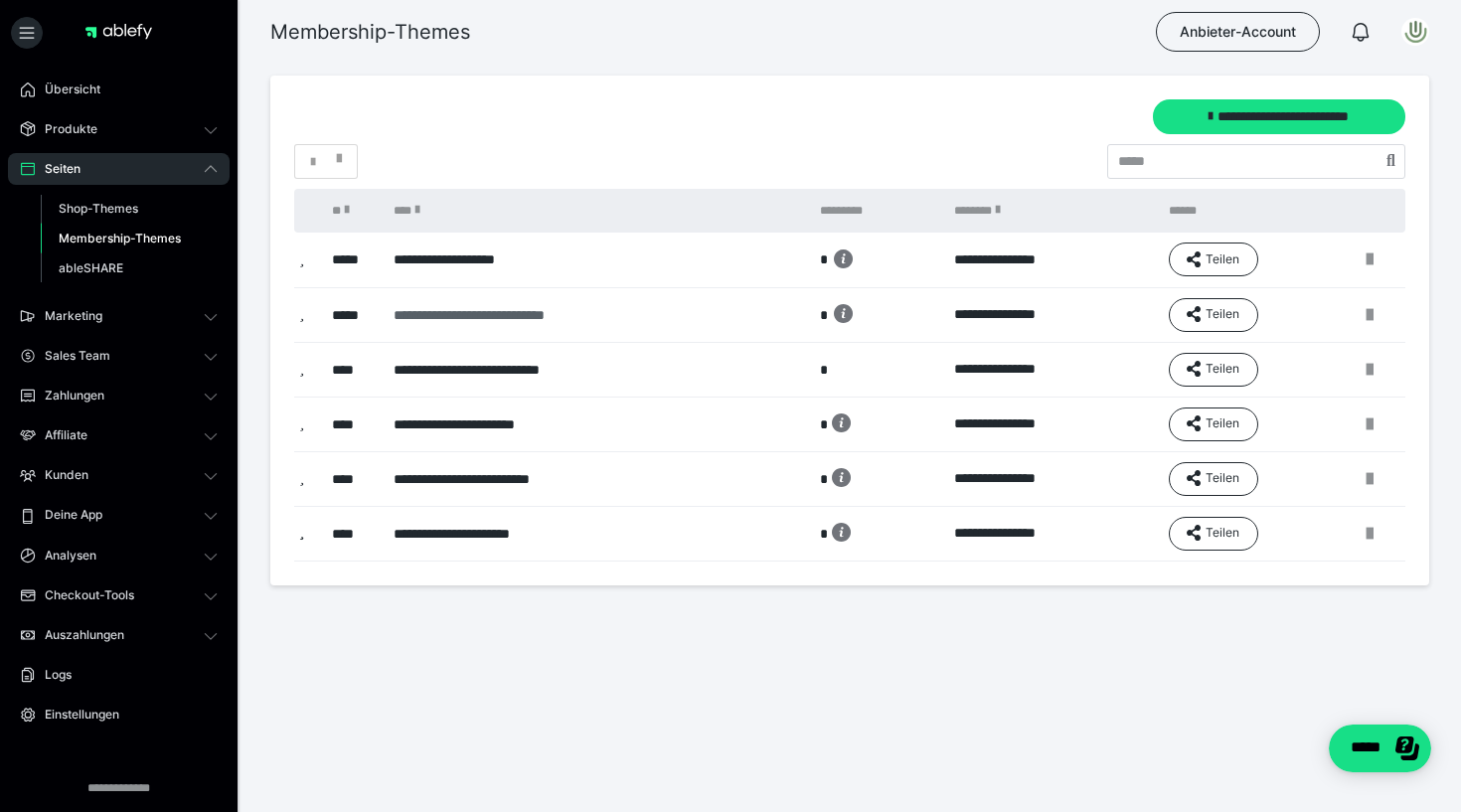 click on "**********" at bounding box center (588, 315) 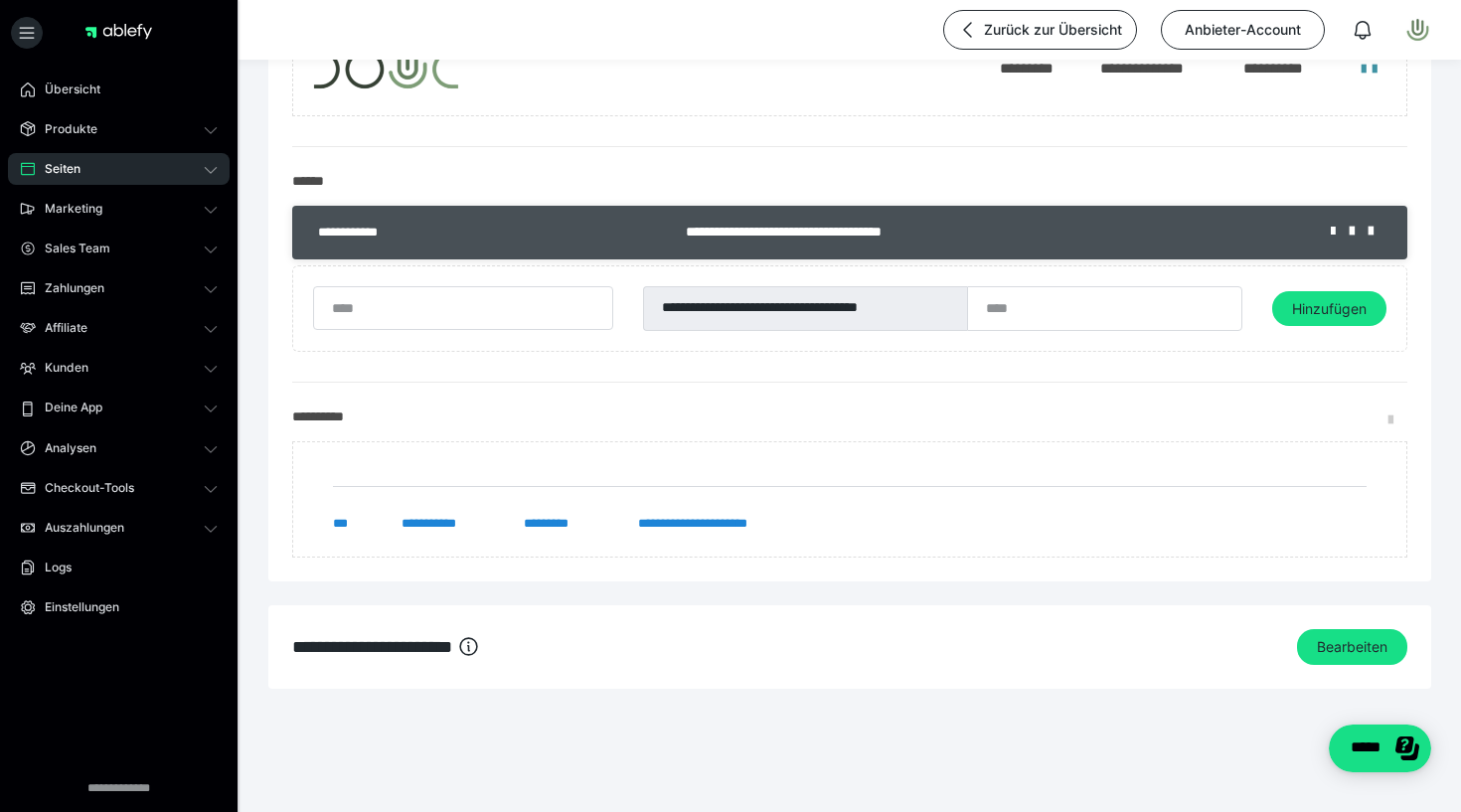 scroll, scrollTop: 325, scrollLeft: 0, axis: vertical 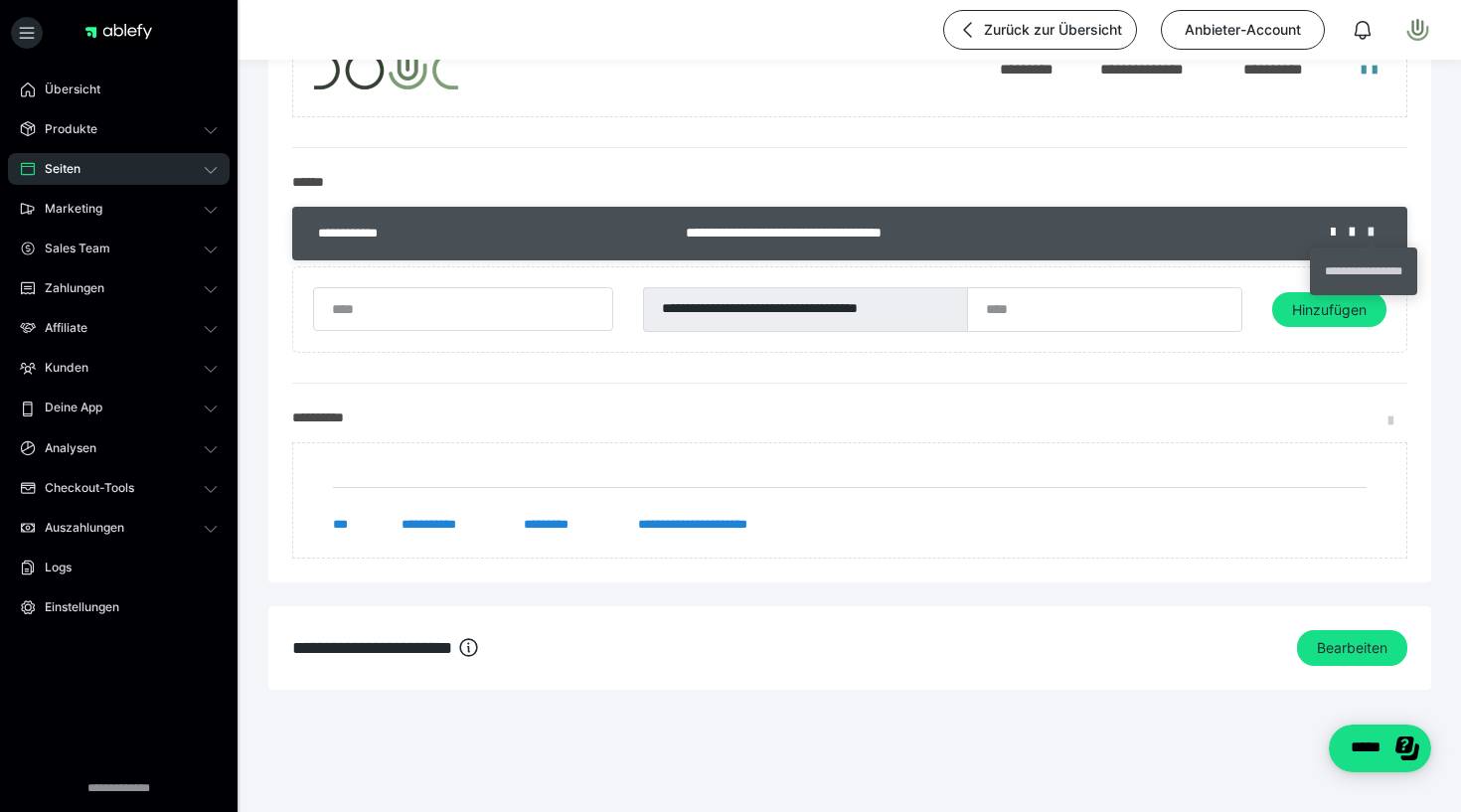 click at bounding box center [1378, 233] 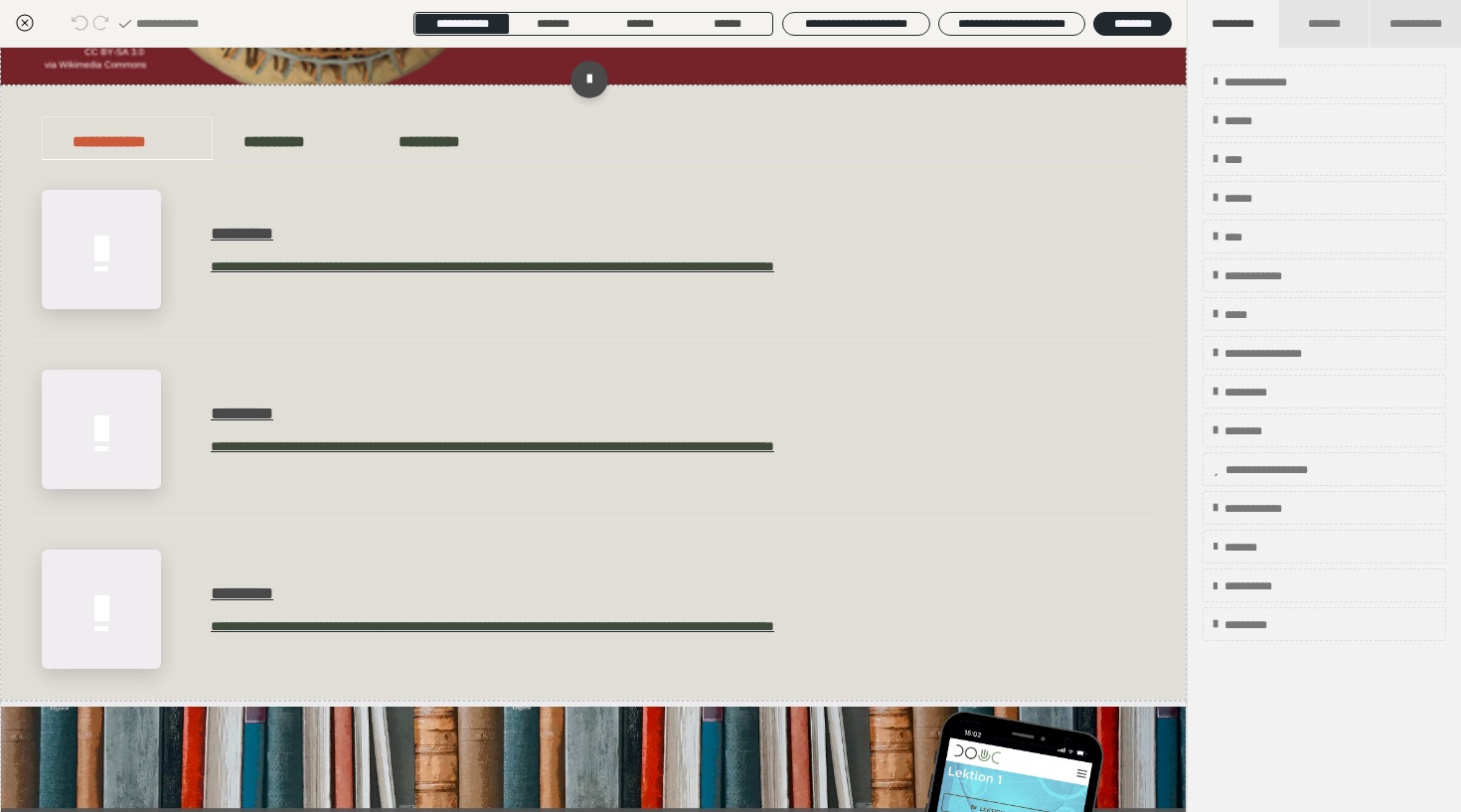 scroll, scrollTop: 1122, scrollLeft: 0, axis: vertical 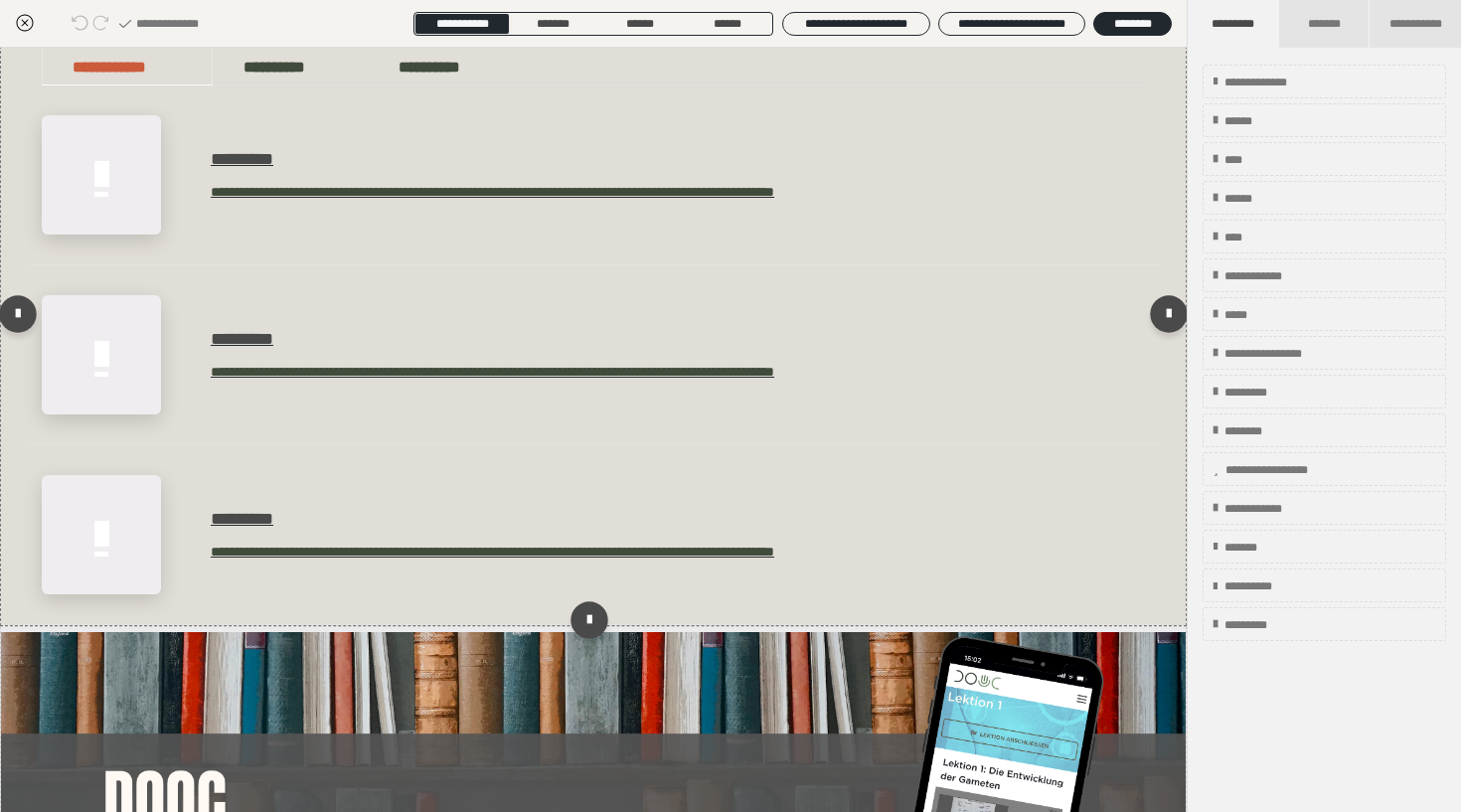click on "**********" at bounding box center [593, 355] 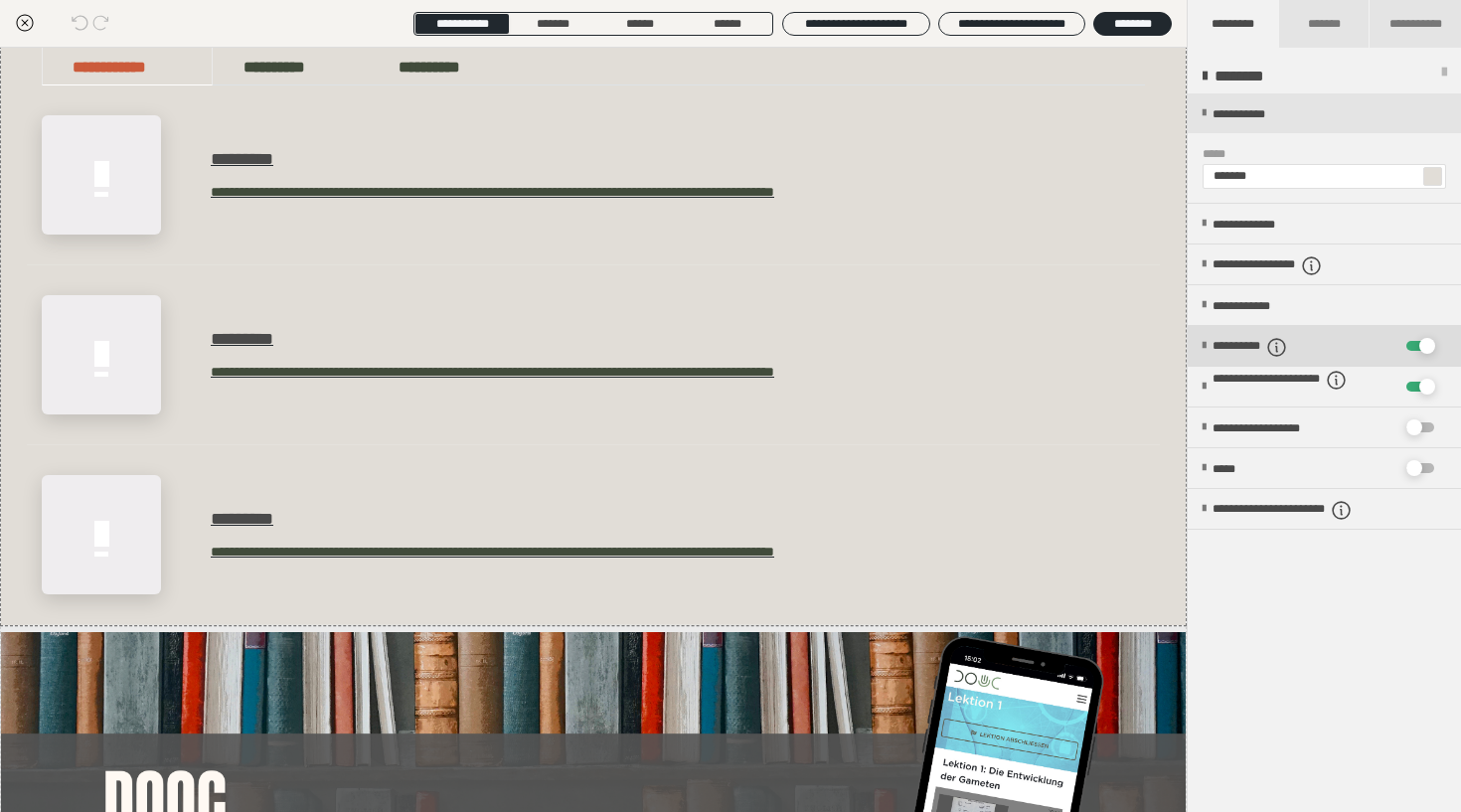 click on "**********" at bounding box center [1304, 346] 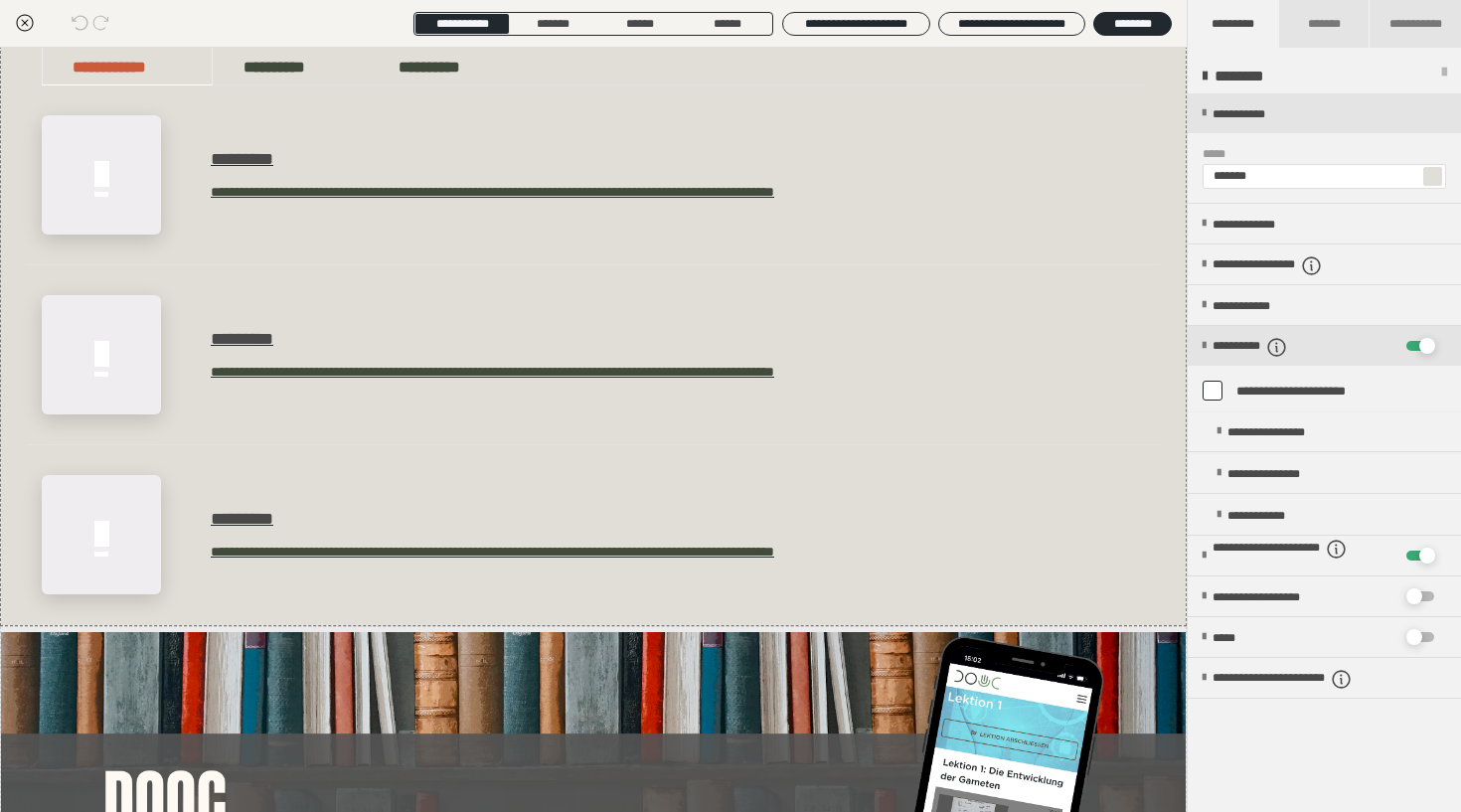 click at bounding box center [1213, 391] 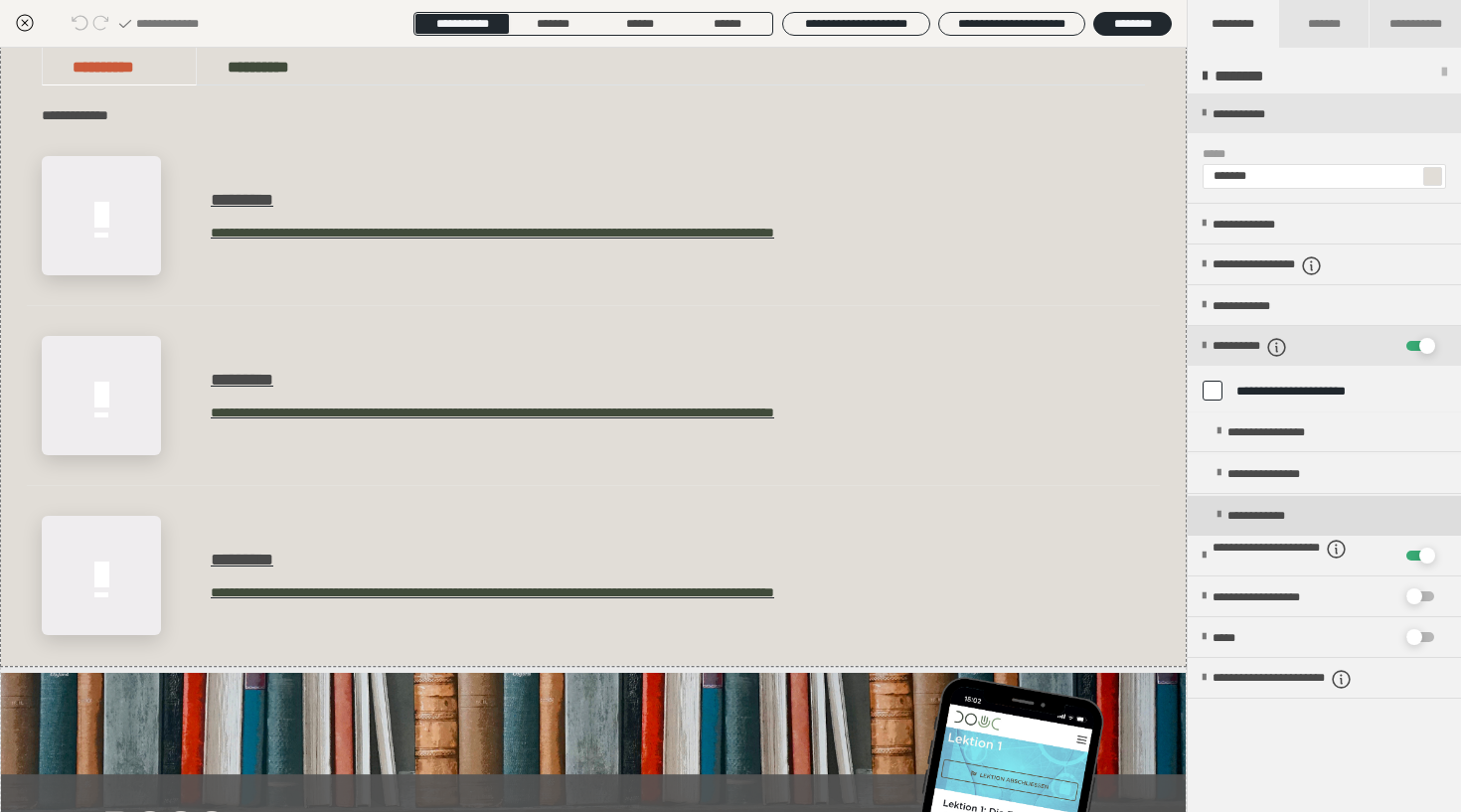click on "**********" at bounding box center (1332, 515) 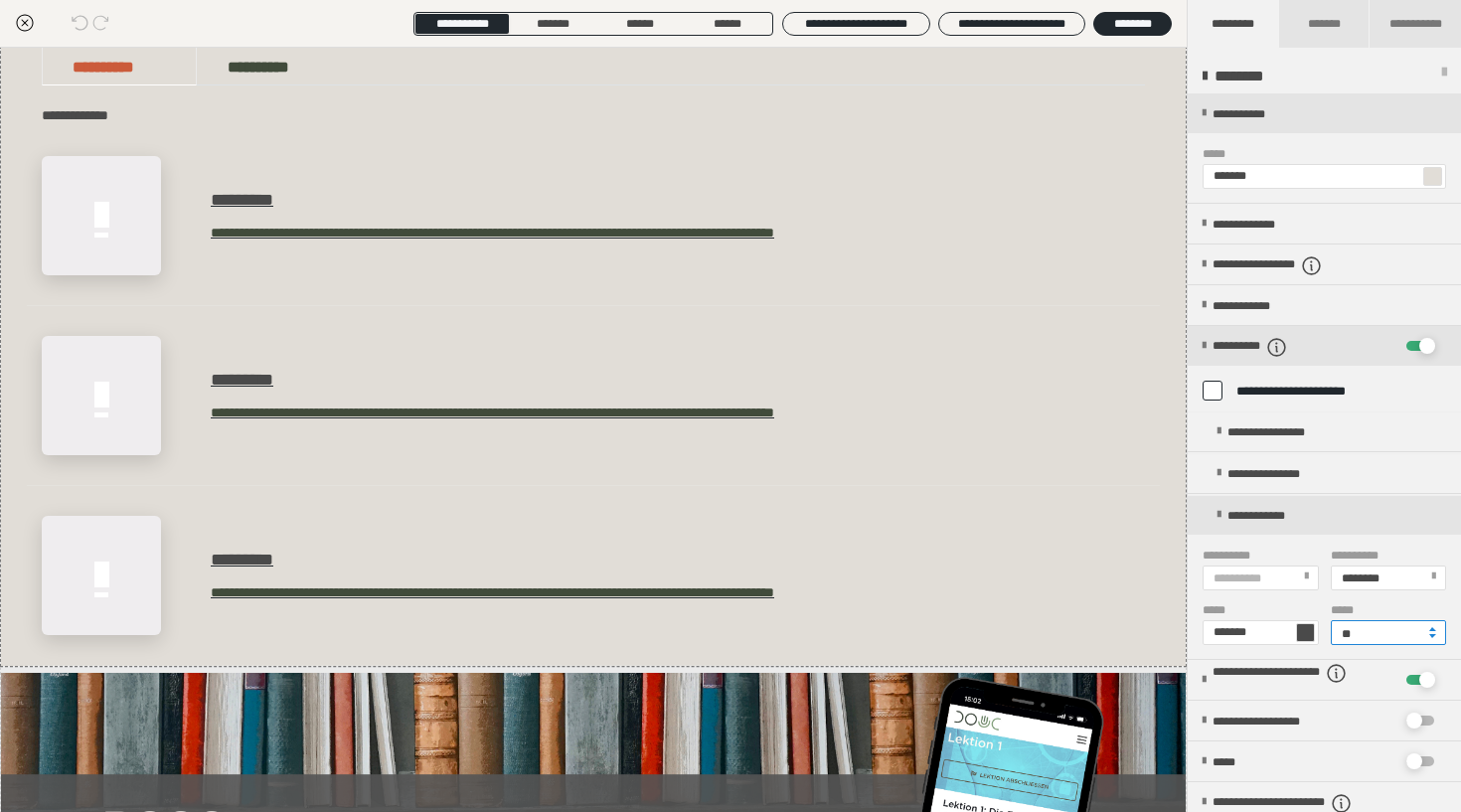 click on "**" at bounding box center (1388, 632) 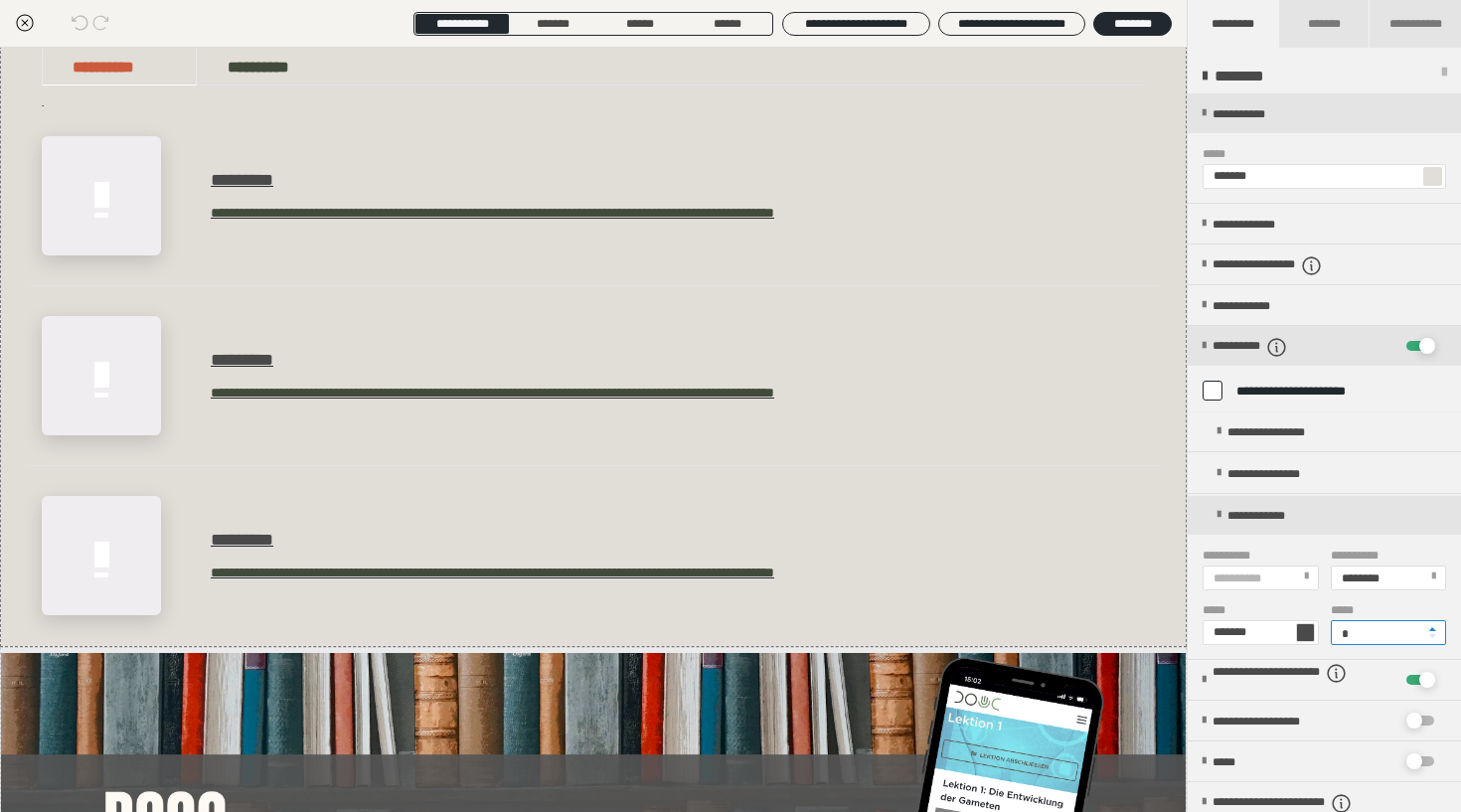 type on "*" 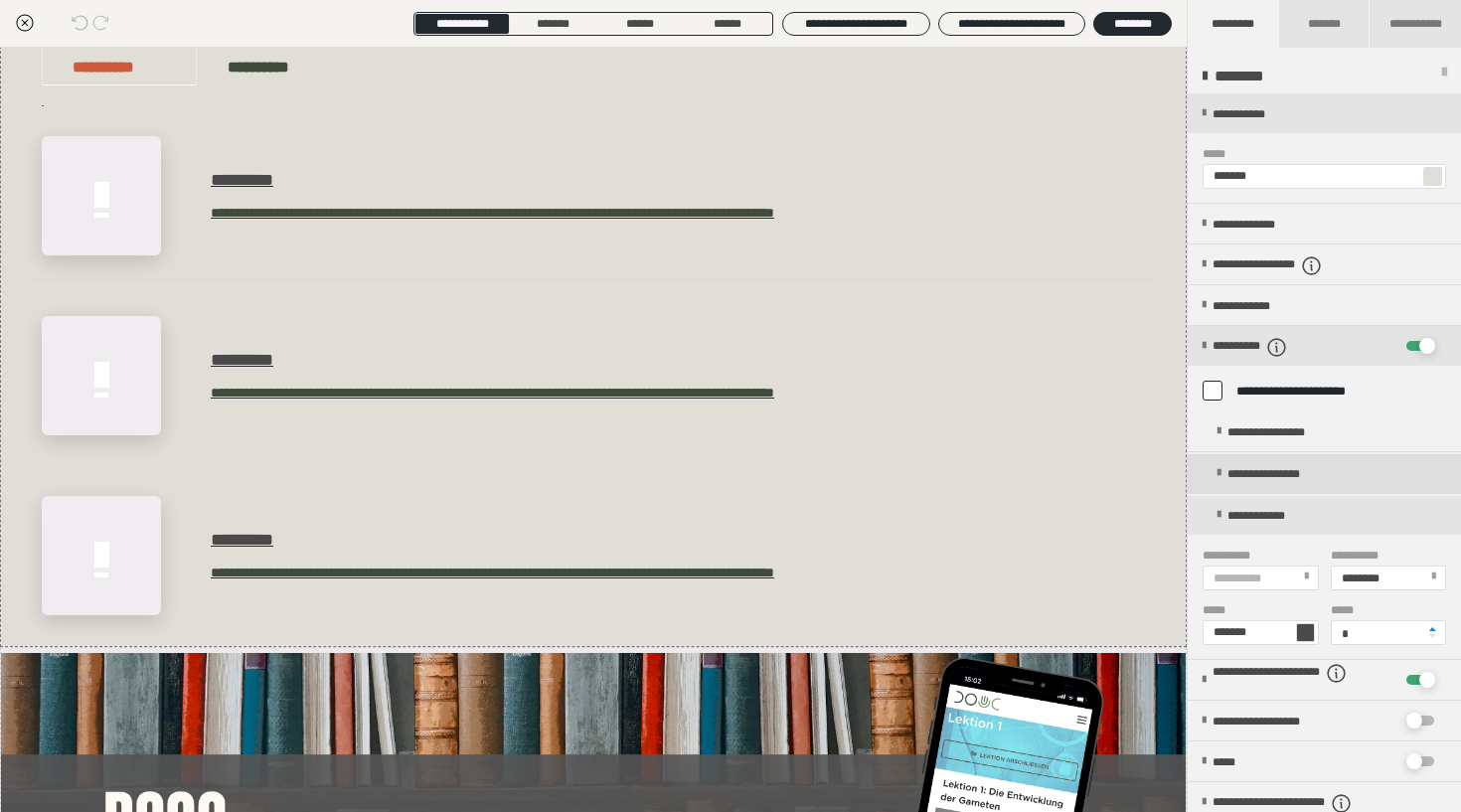 click on "**********" at bounding box center (1332, 473) 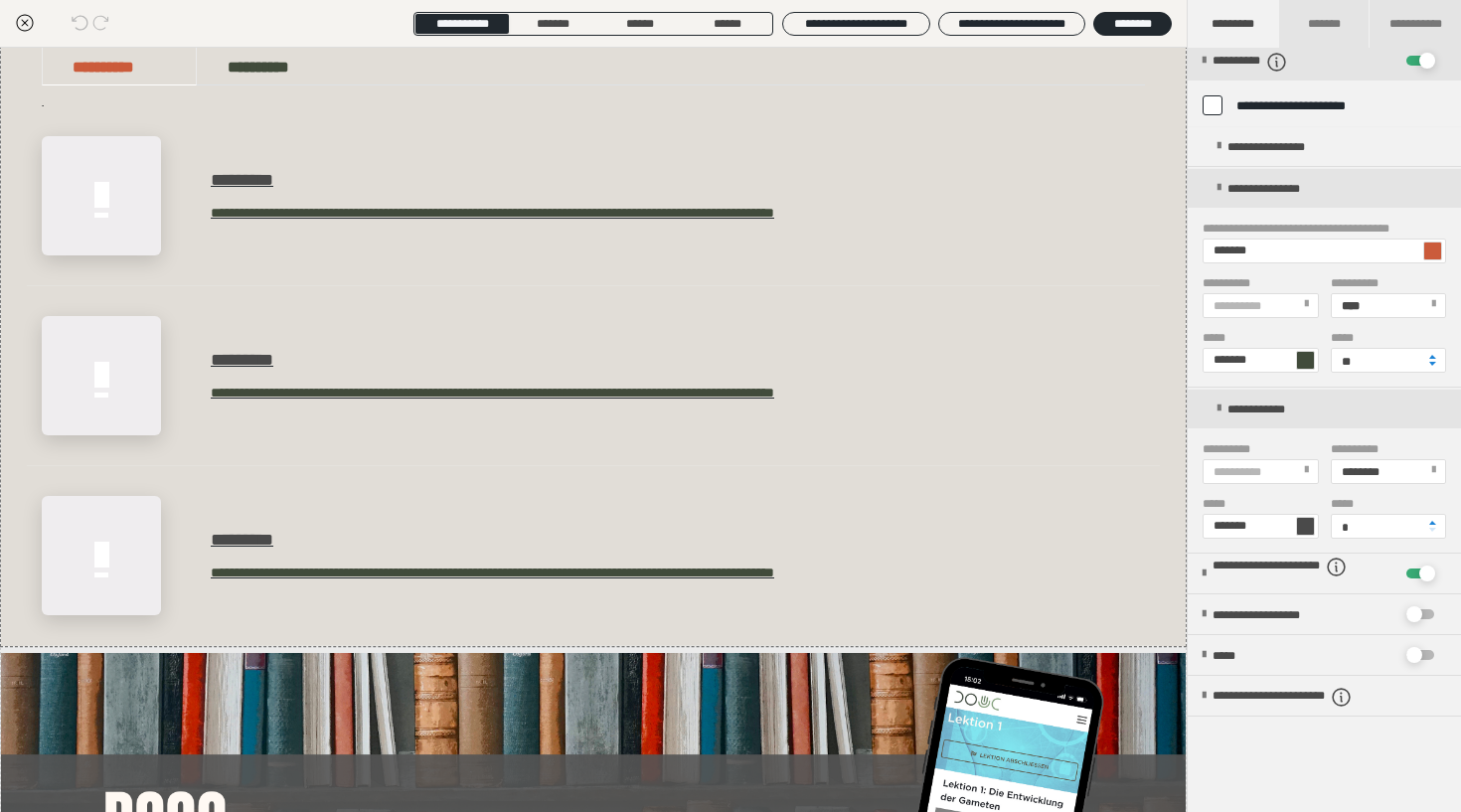 scroll, scrollTop: 316, scrollLeft: 0, axis: vertical 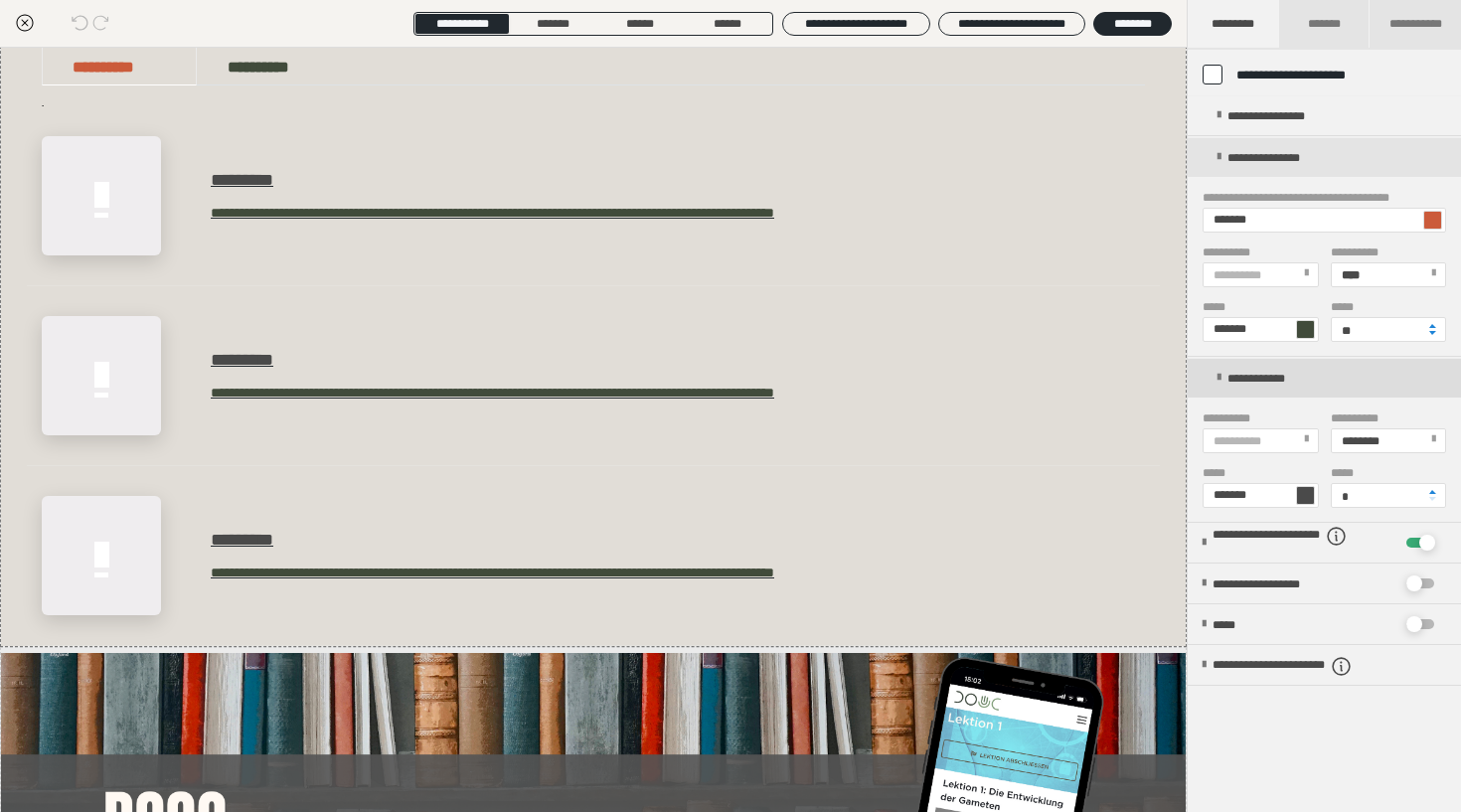 click at bounding box center (1218, 378) 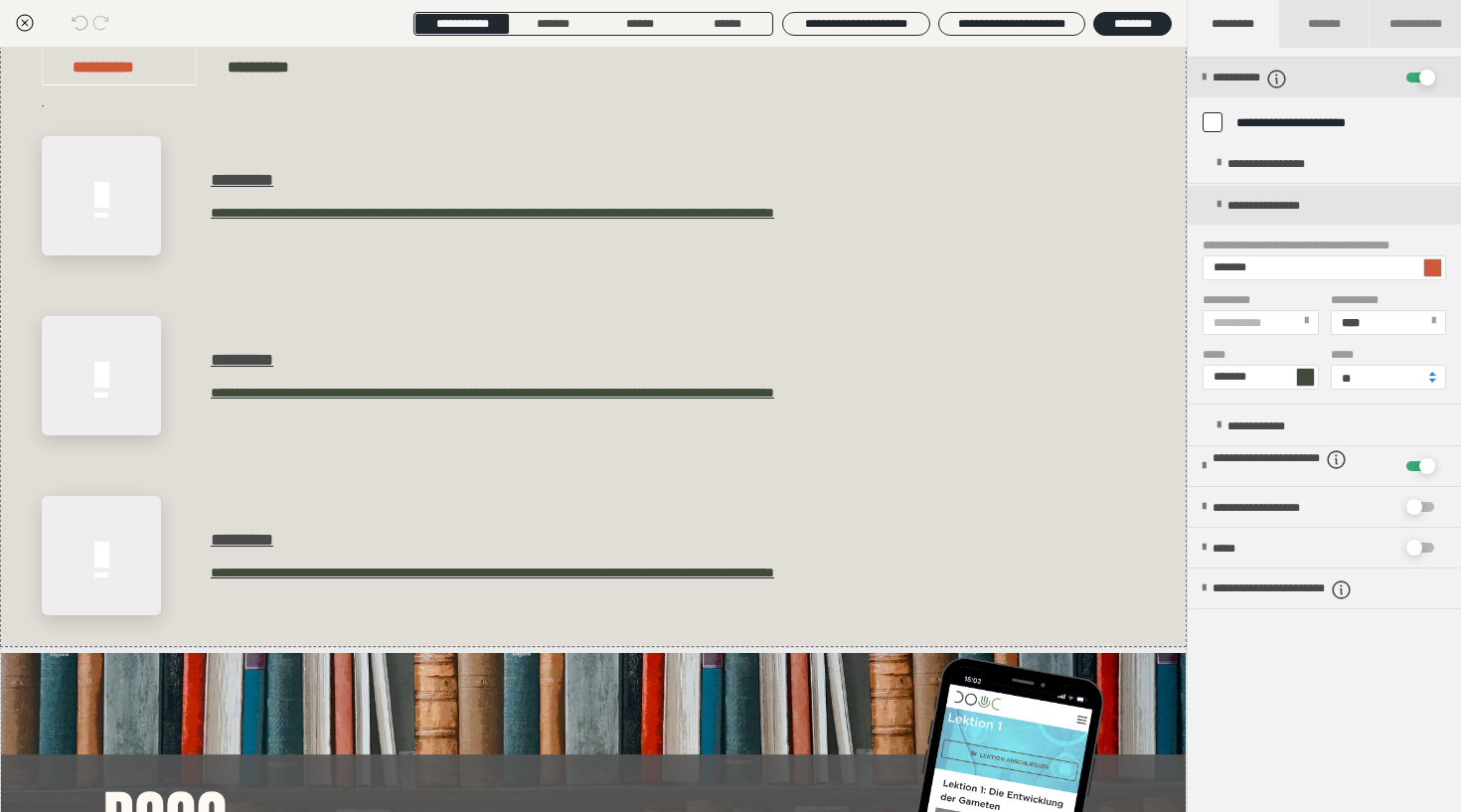 scroll, scrollTop: 265, scrollLeft: 0, axis: vertical 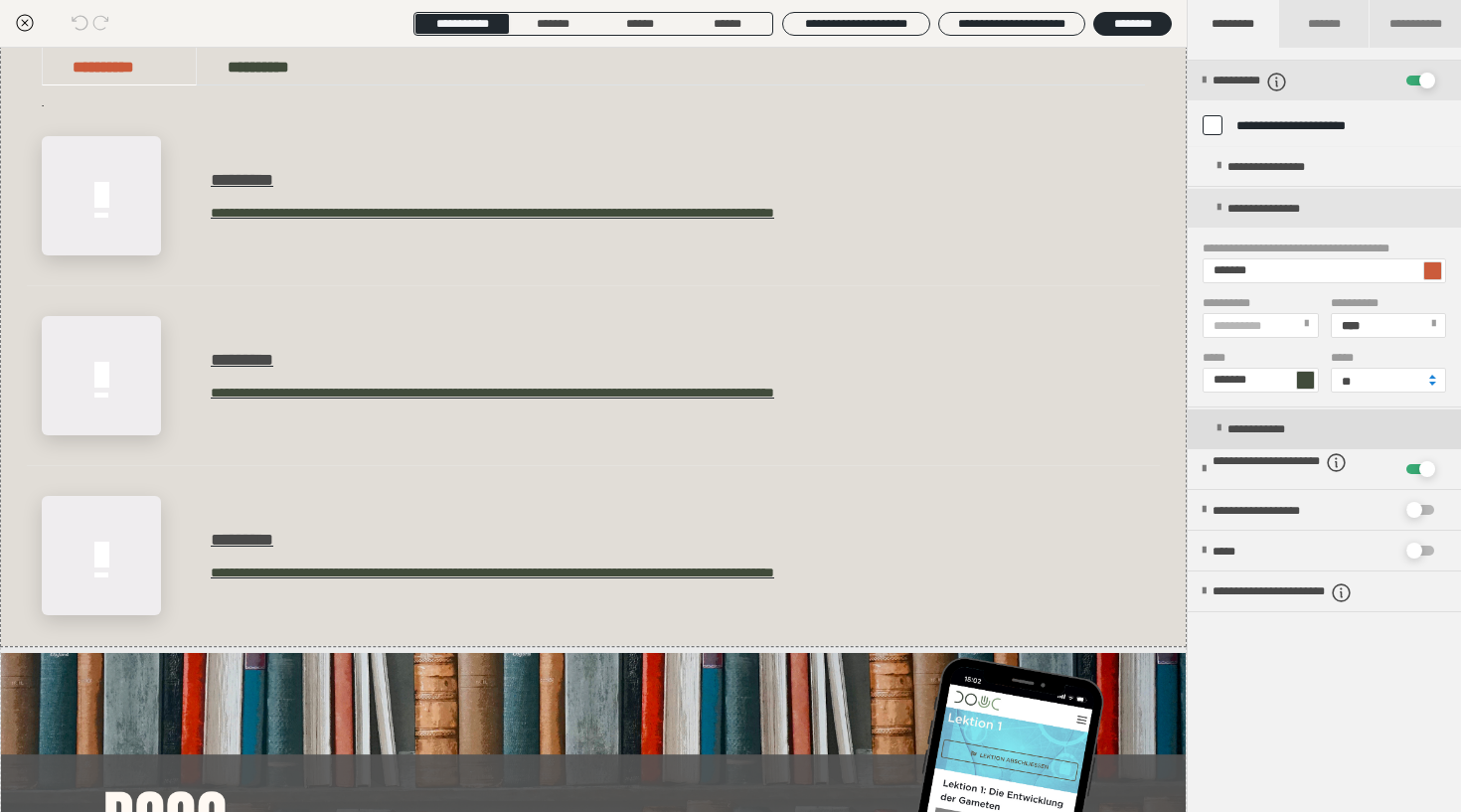 click at bounding box center (1218, 428) 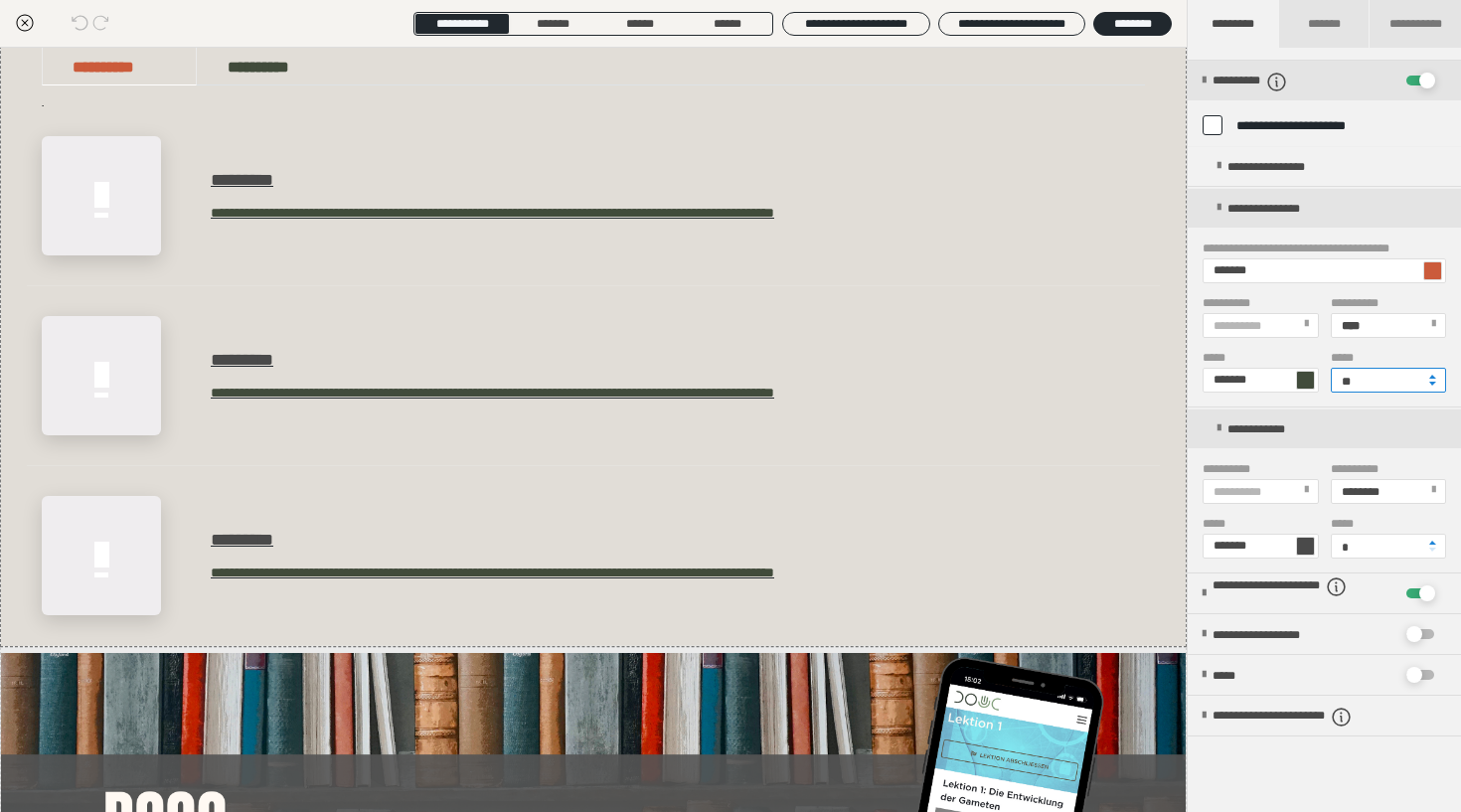 click on "**" at bounding box center [1388, 380] 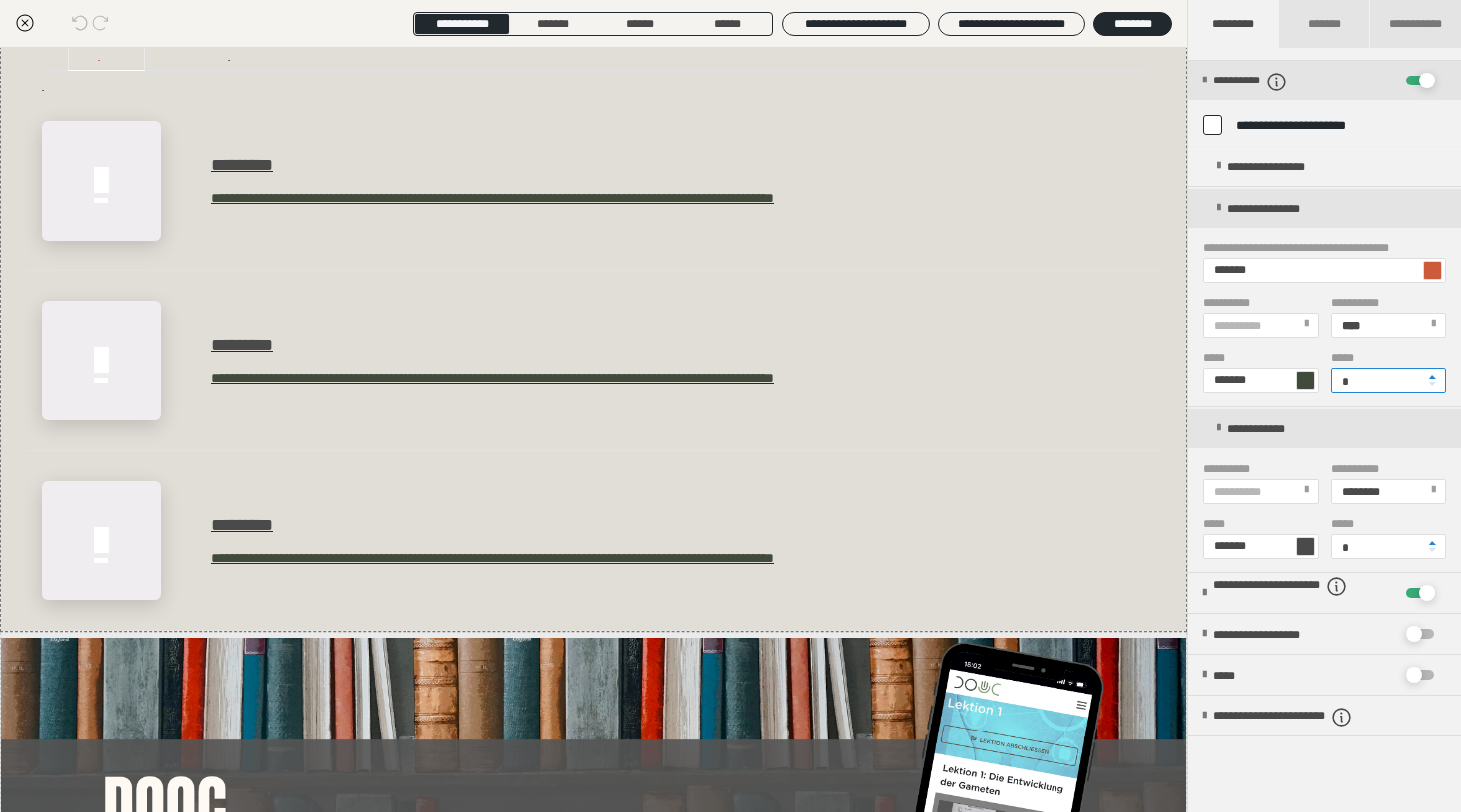 type on "**" 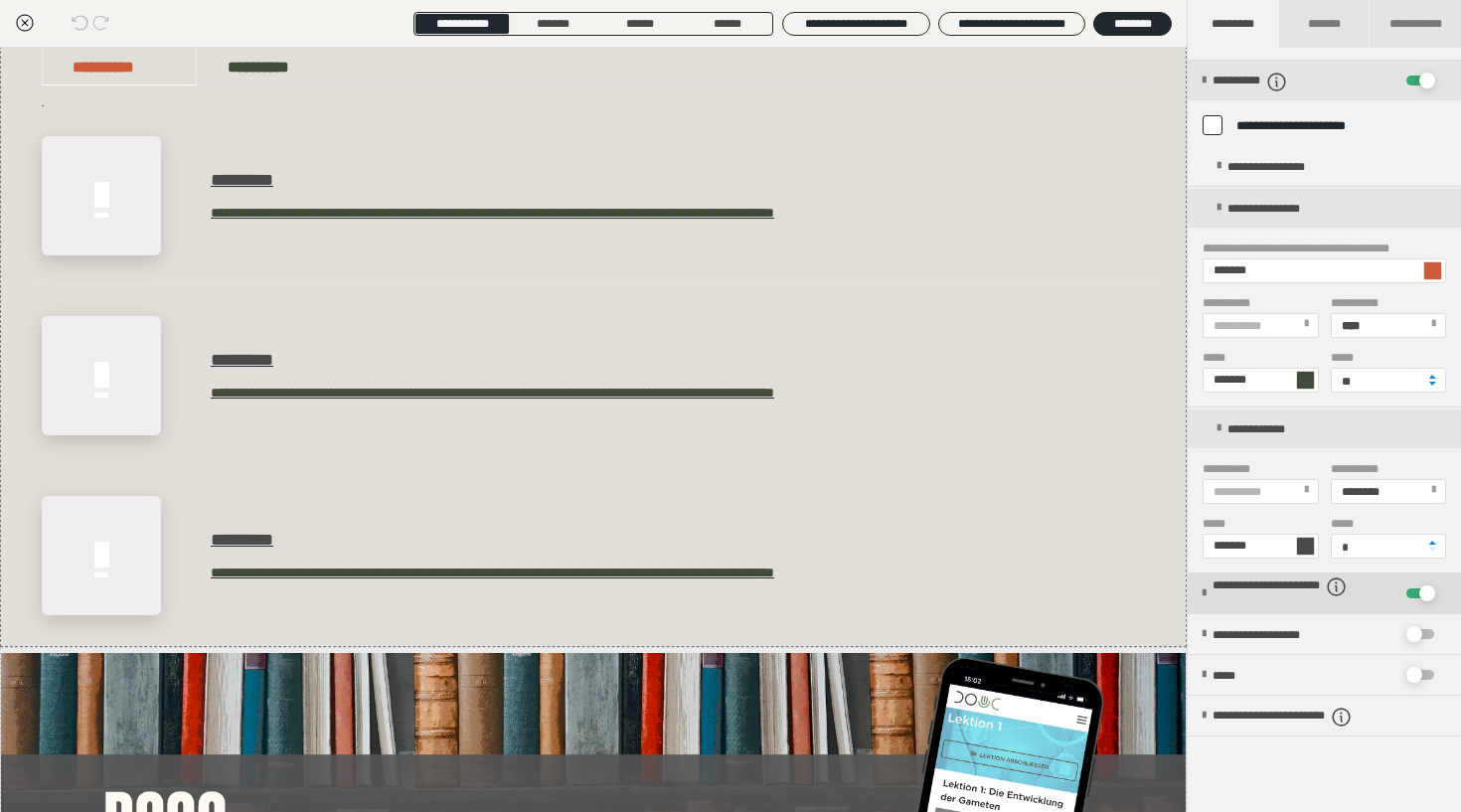 click at bounding box center [1204, 593] 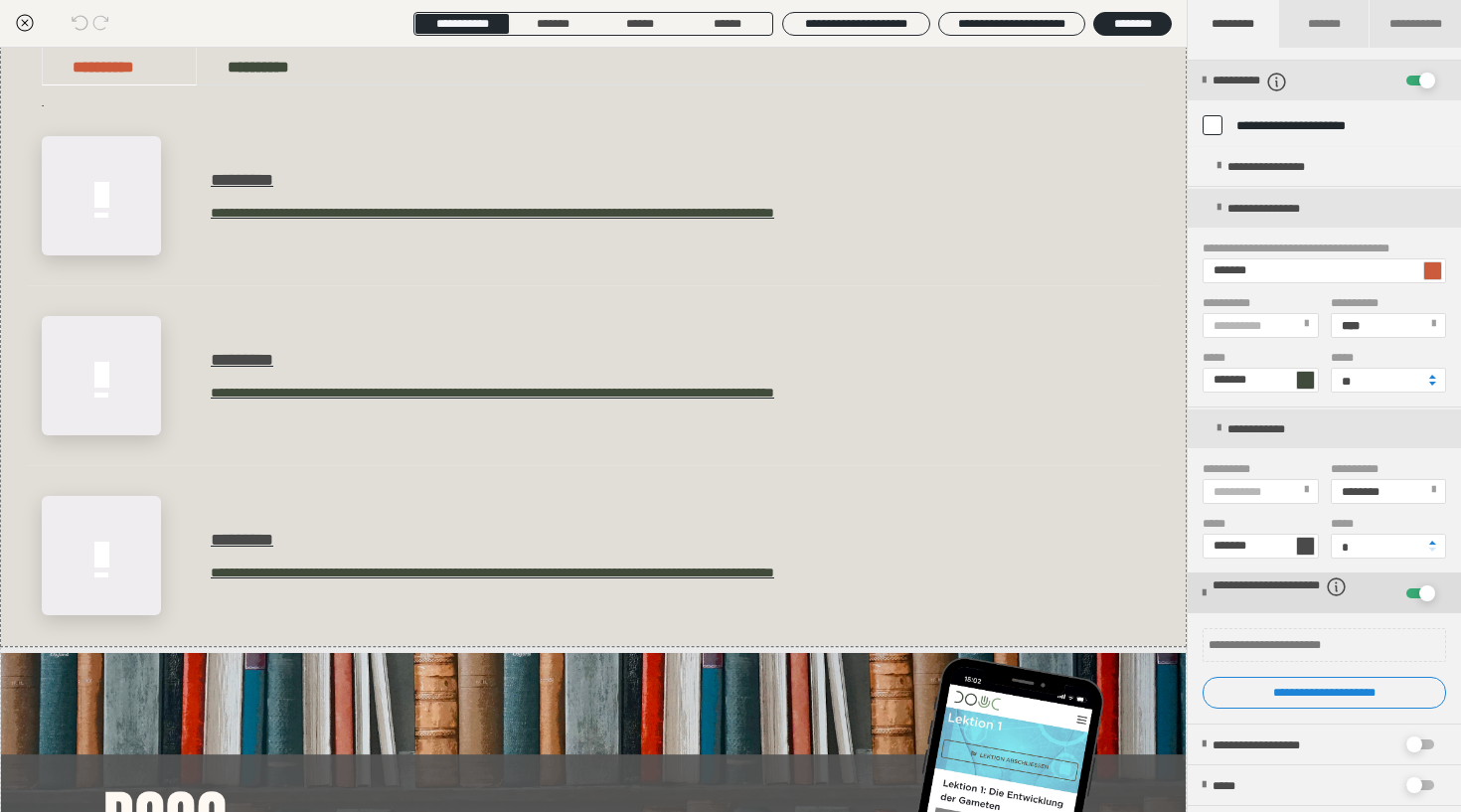 click at bounding box center (1427, 593) 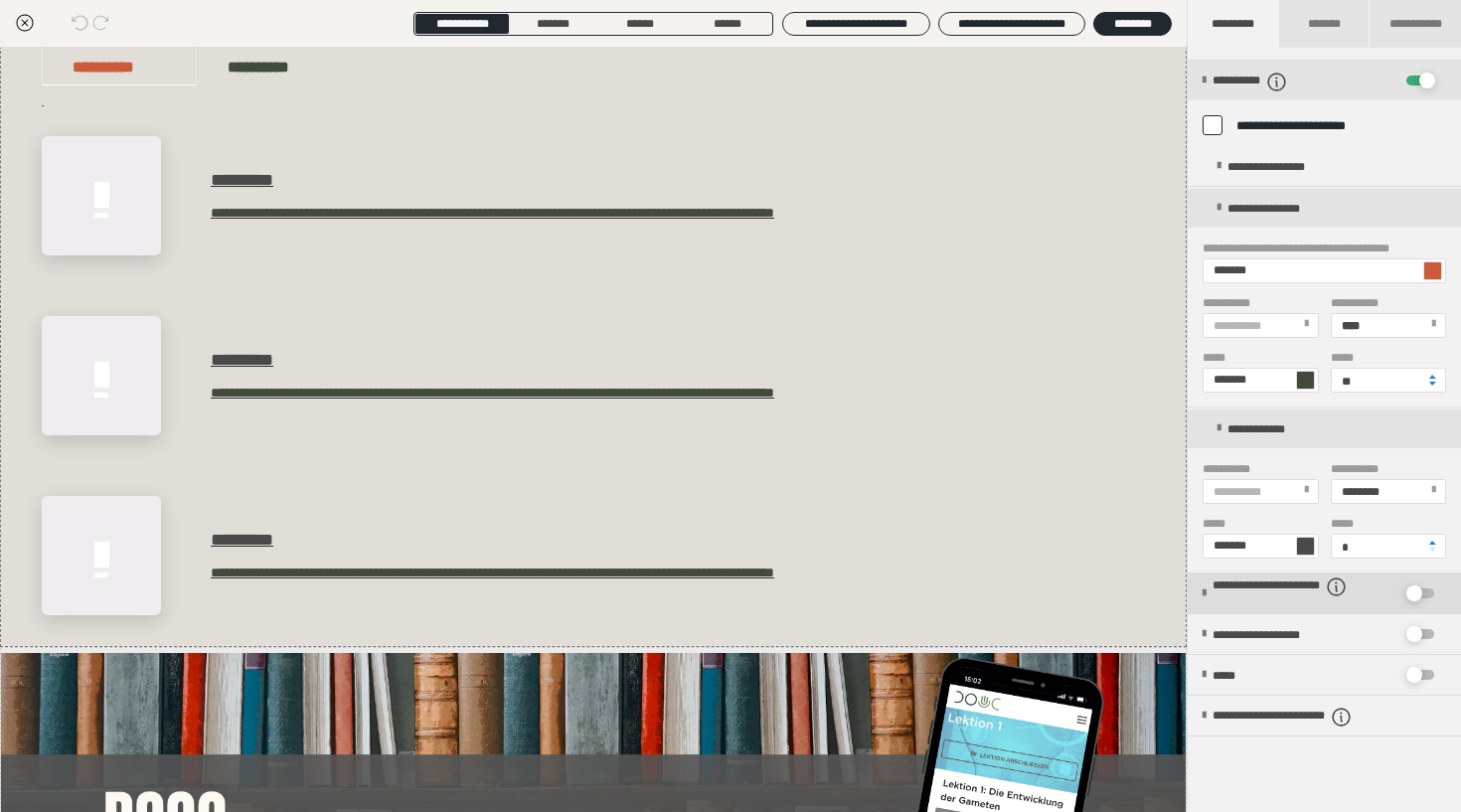 click at bounding box center (1414, 593) 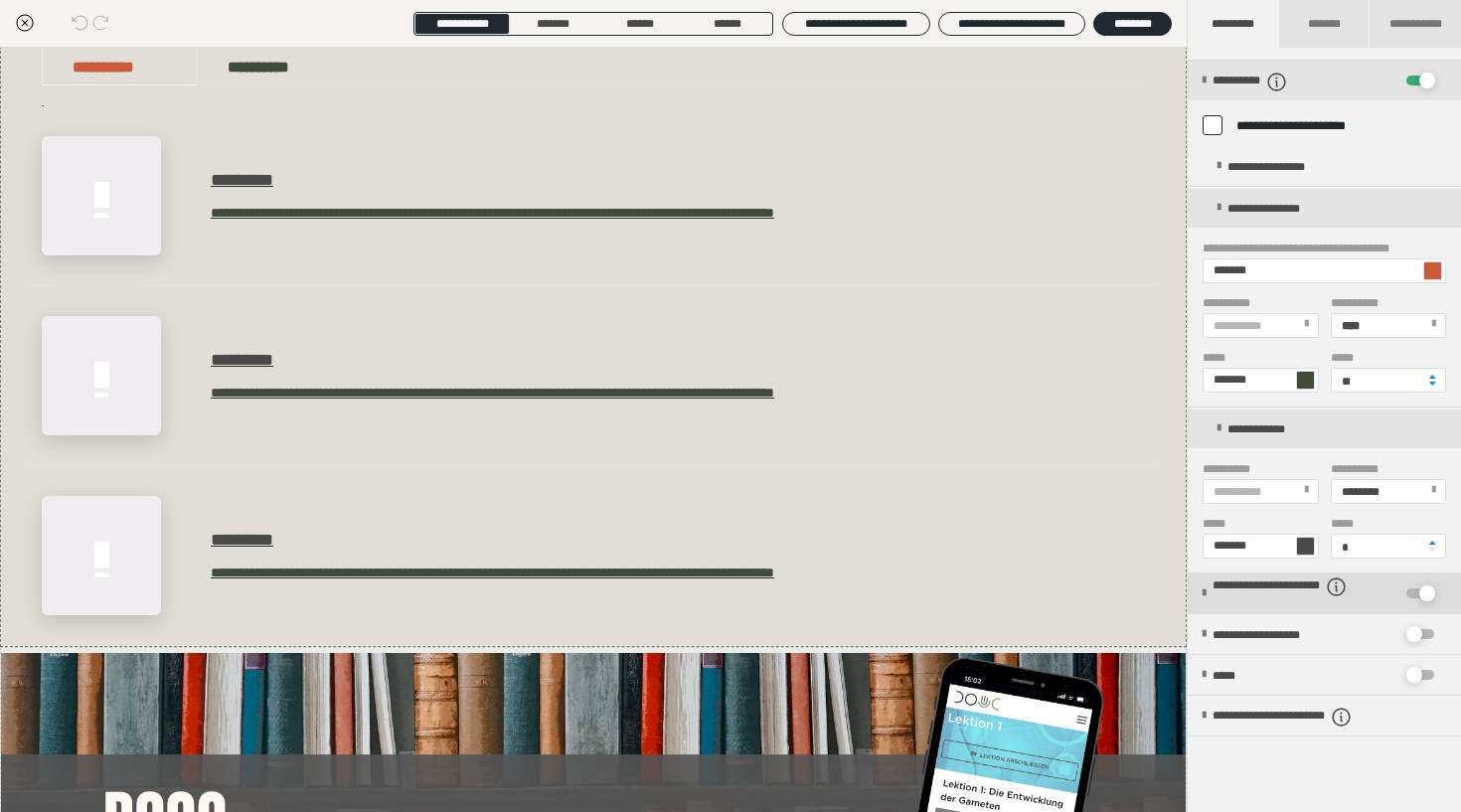 checkbox on "****" 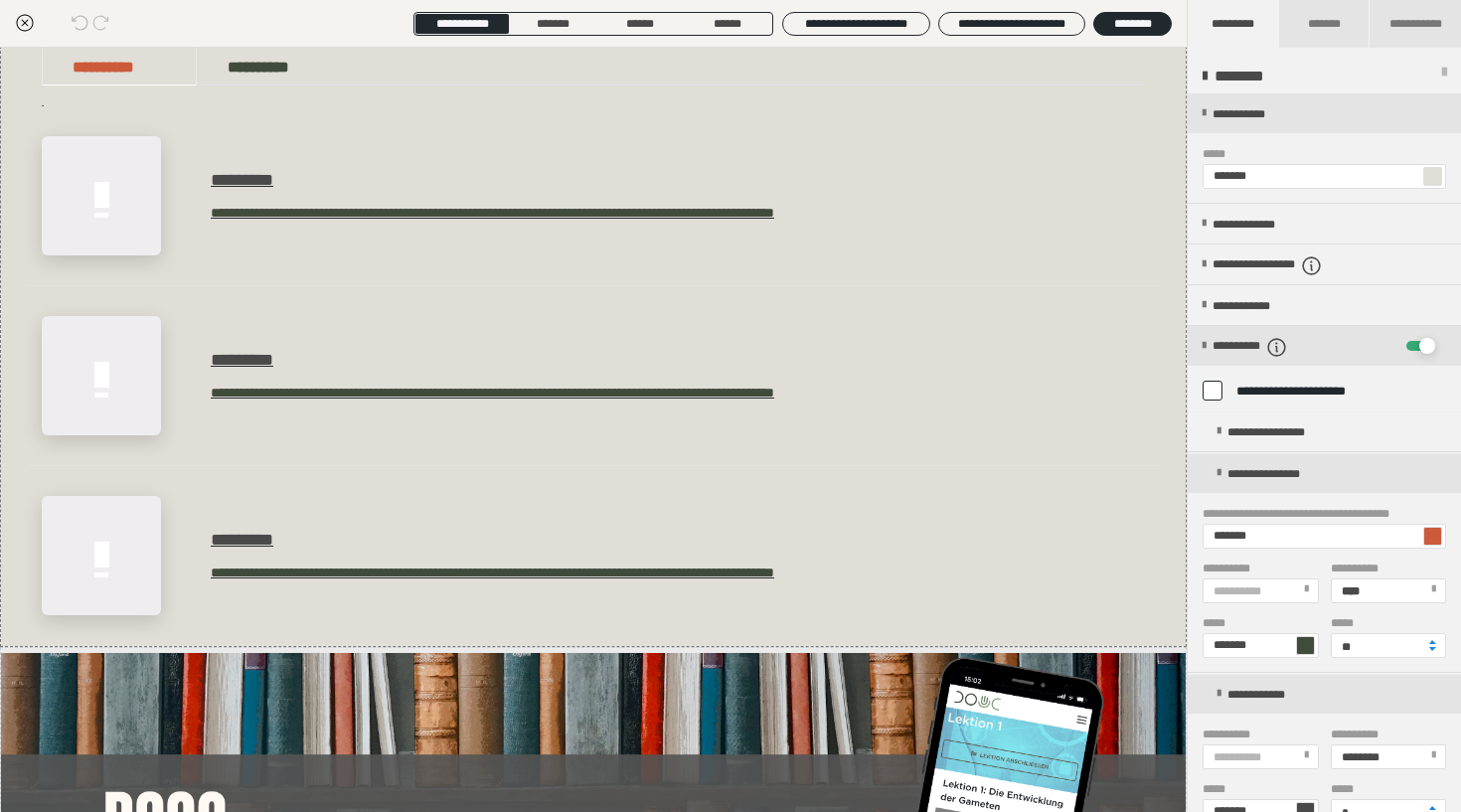scroll, scrollTop: 0, scrollLeft: 0, axis: both 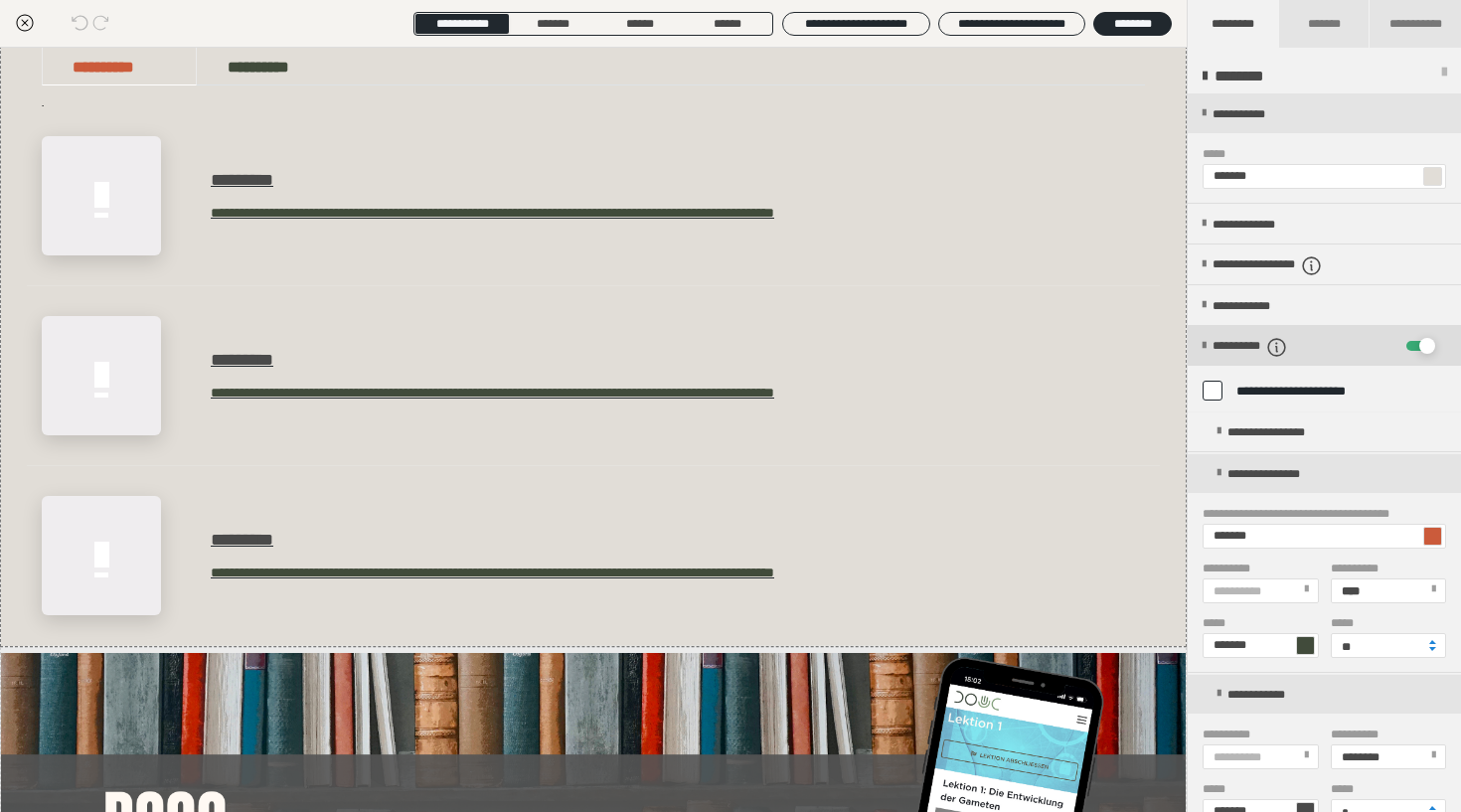 click at bounding box center [1427, 346] 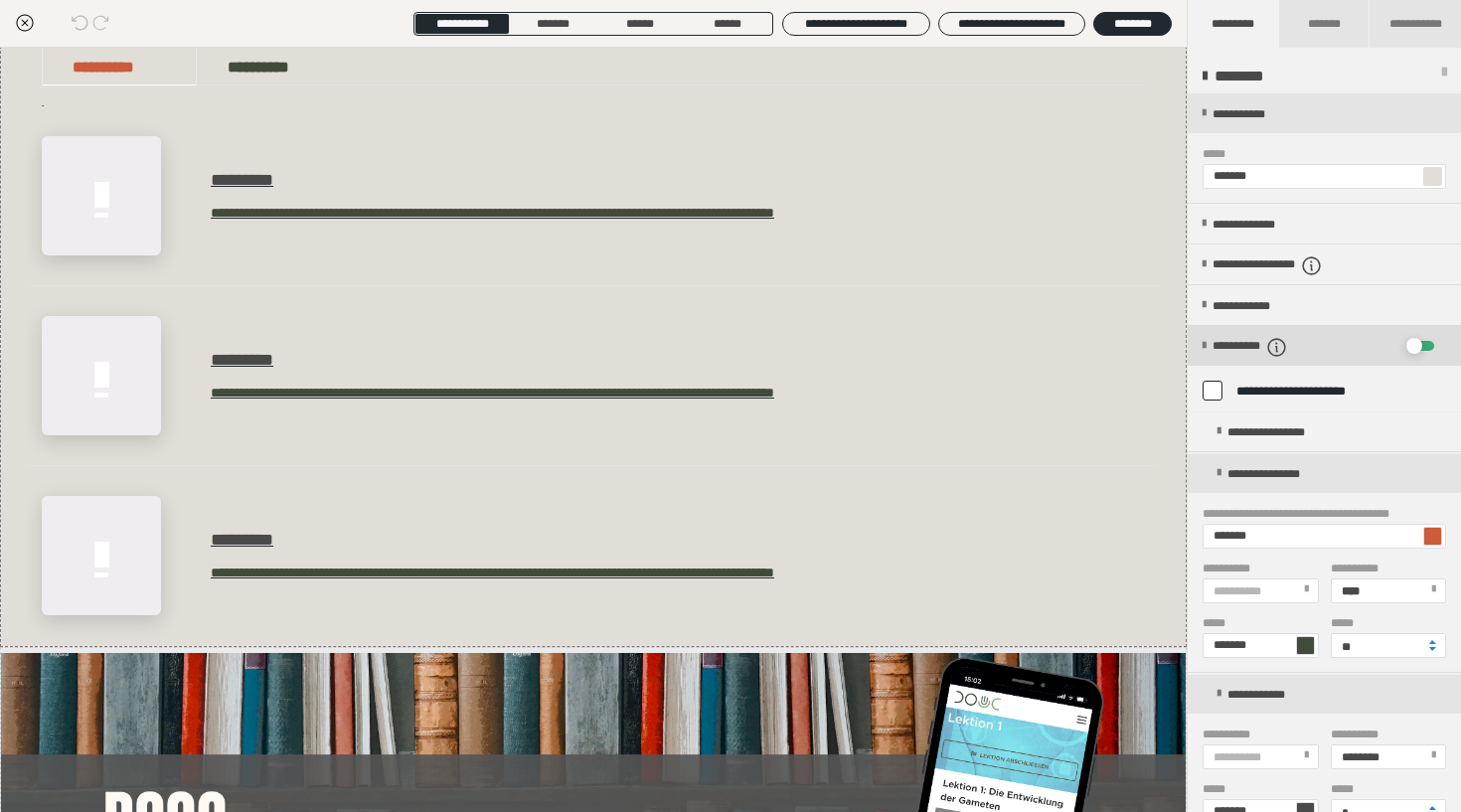 checkbox on "*****" 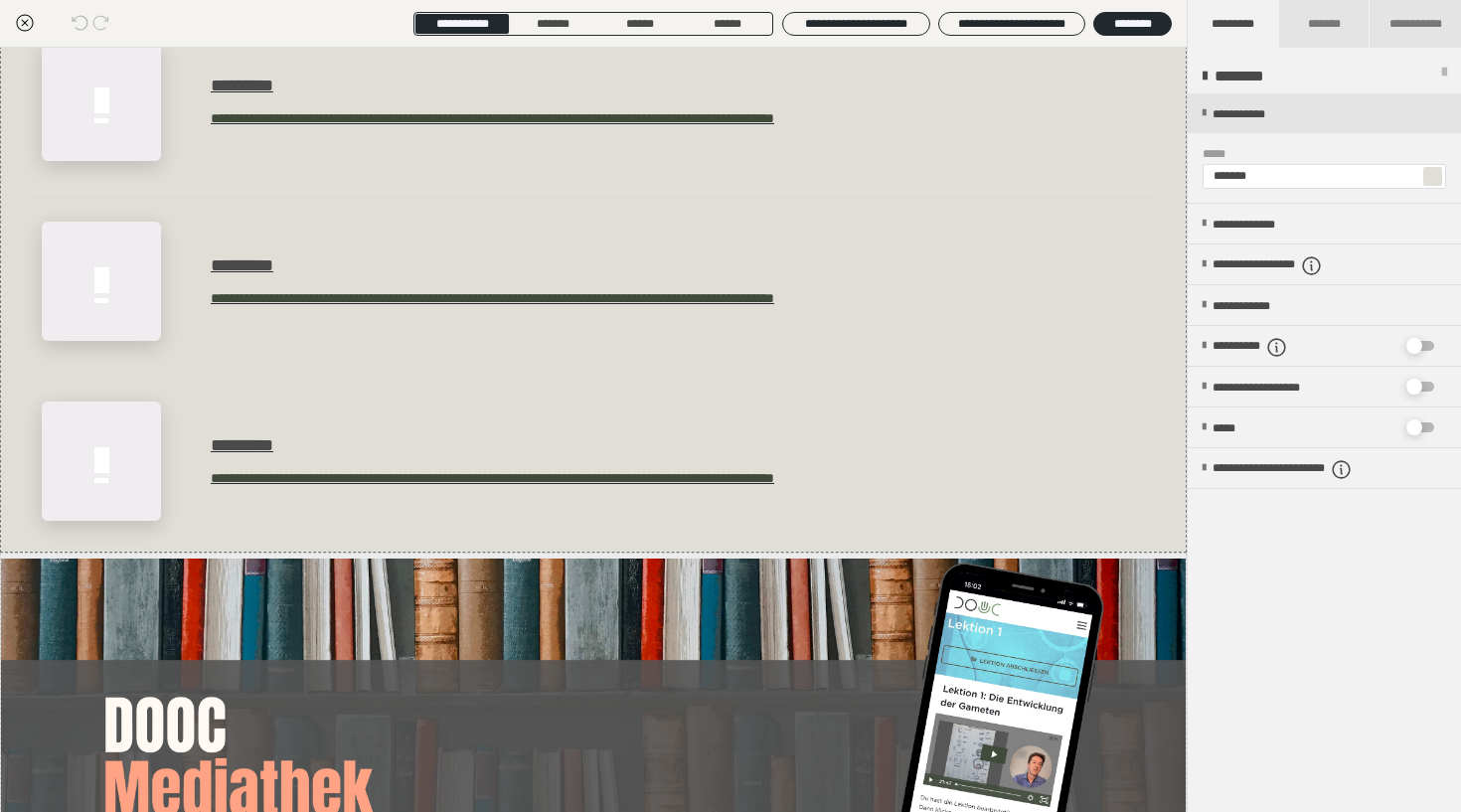 click 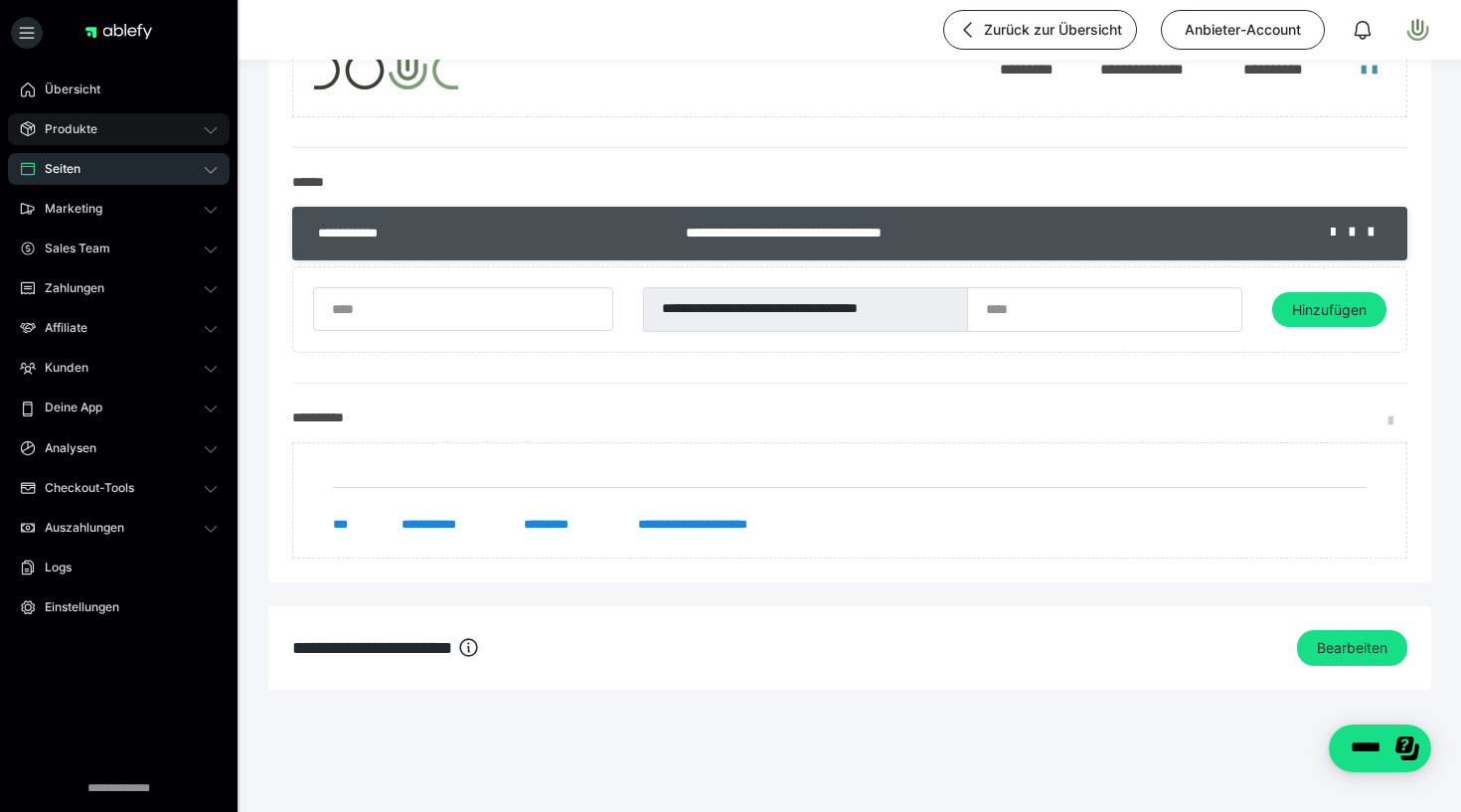 click on "Produkte" at bounding box center (64, 129) 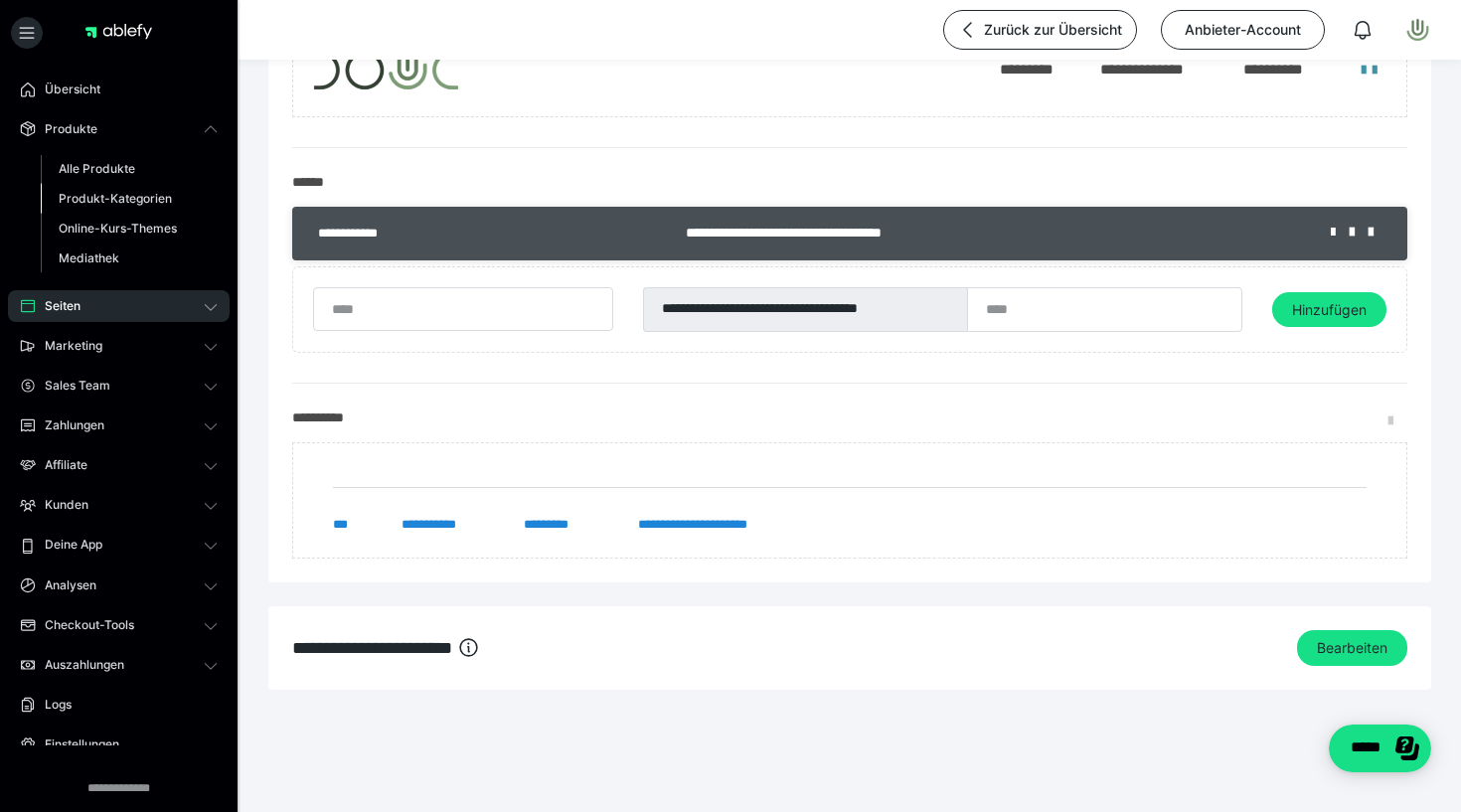click on "Produkt-Kategorien" at bounding box center [115, 198] 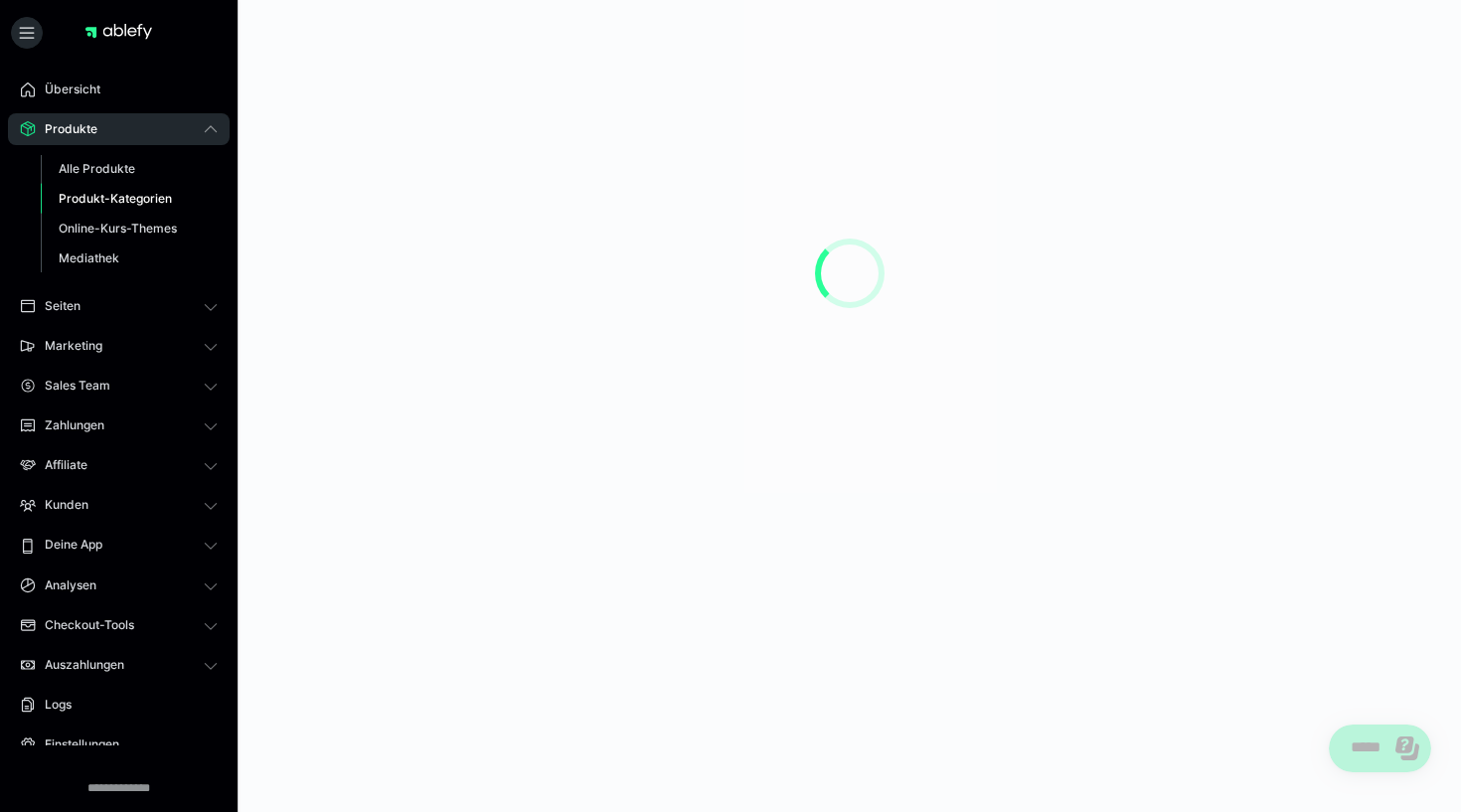 scroll, scrollTop: 0, scrollLeft: 0, axis: both 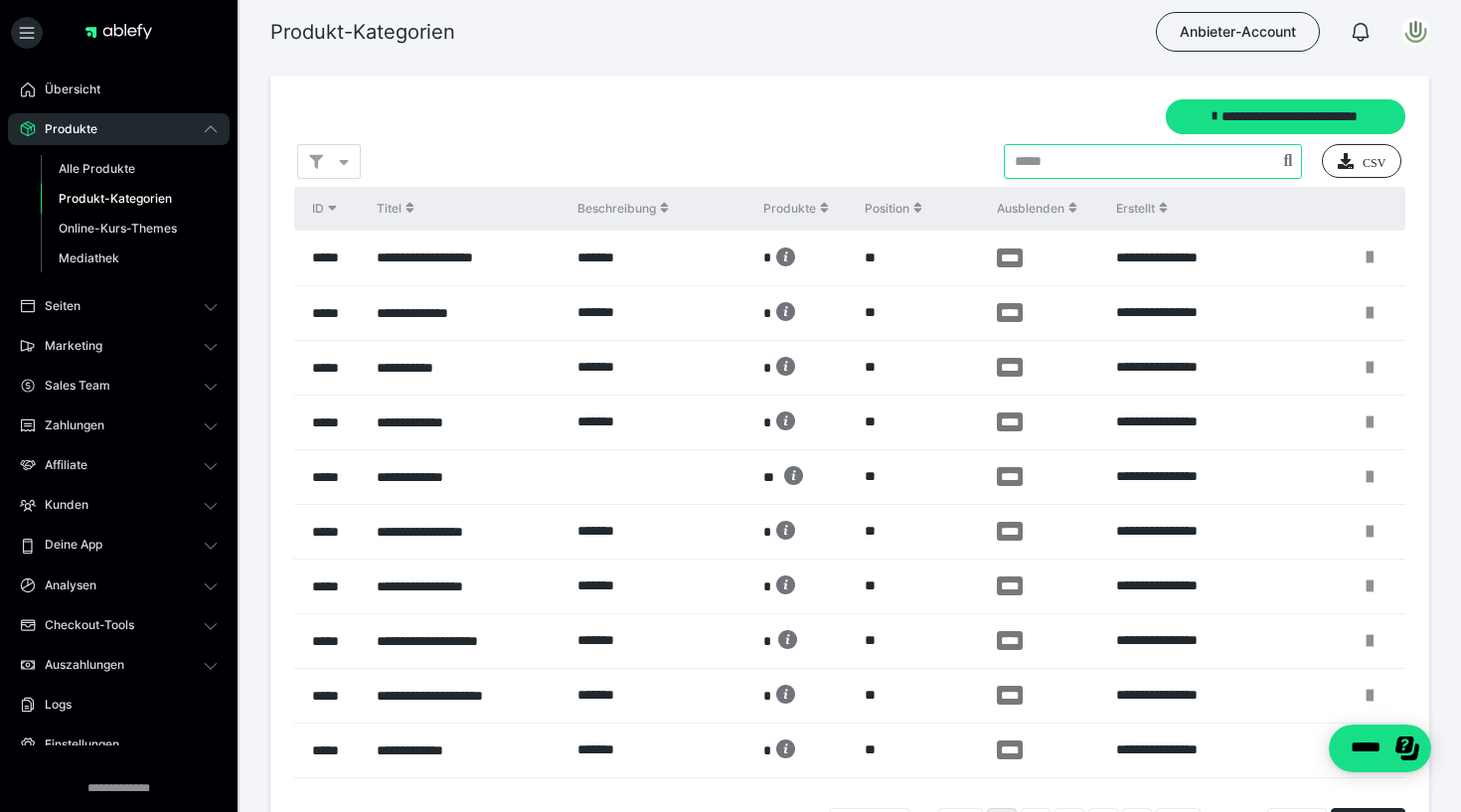 click at bounding box center (1153, 161) 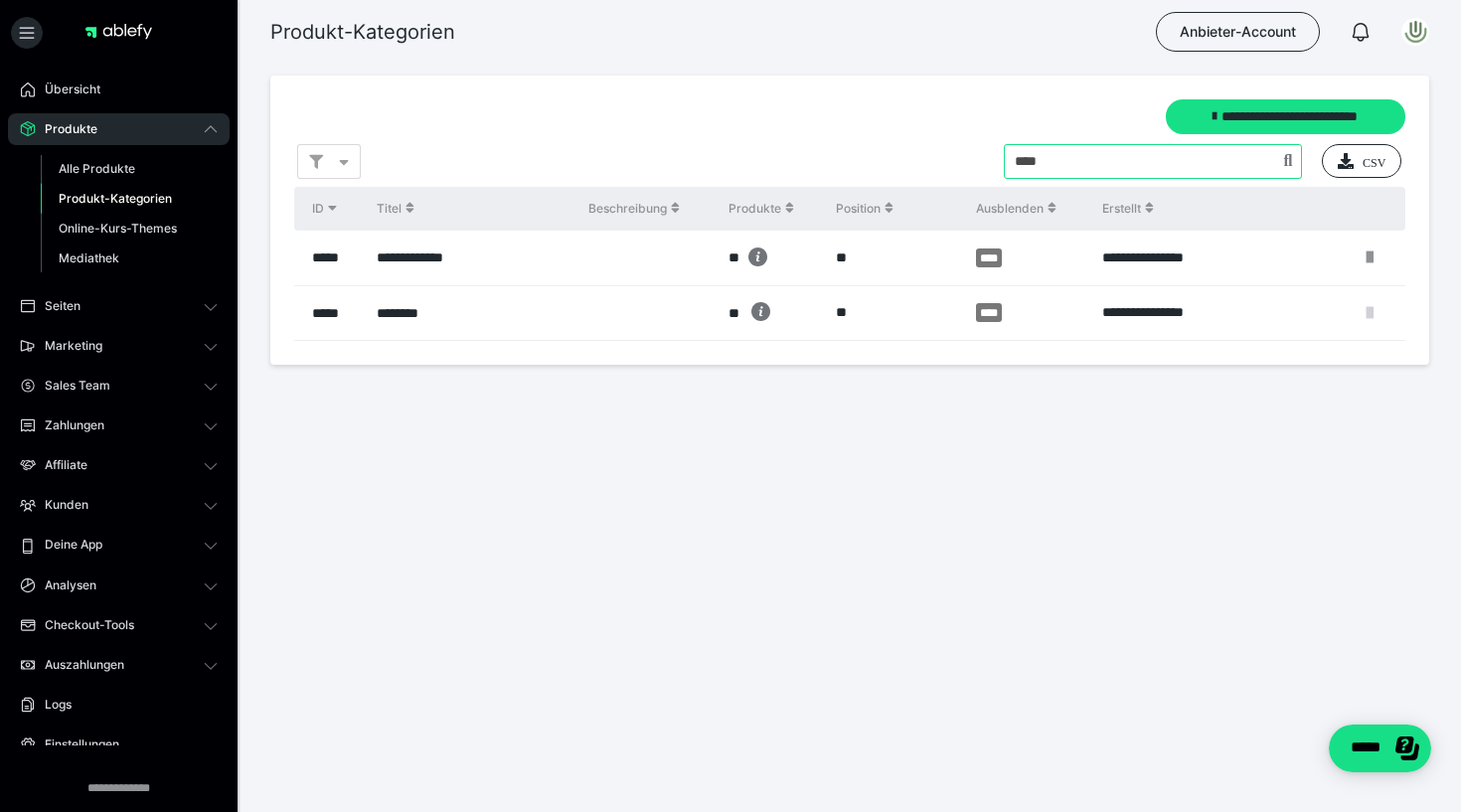 type on "****" 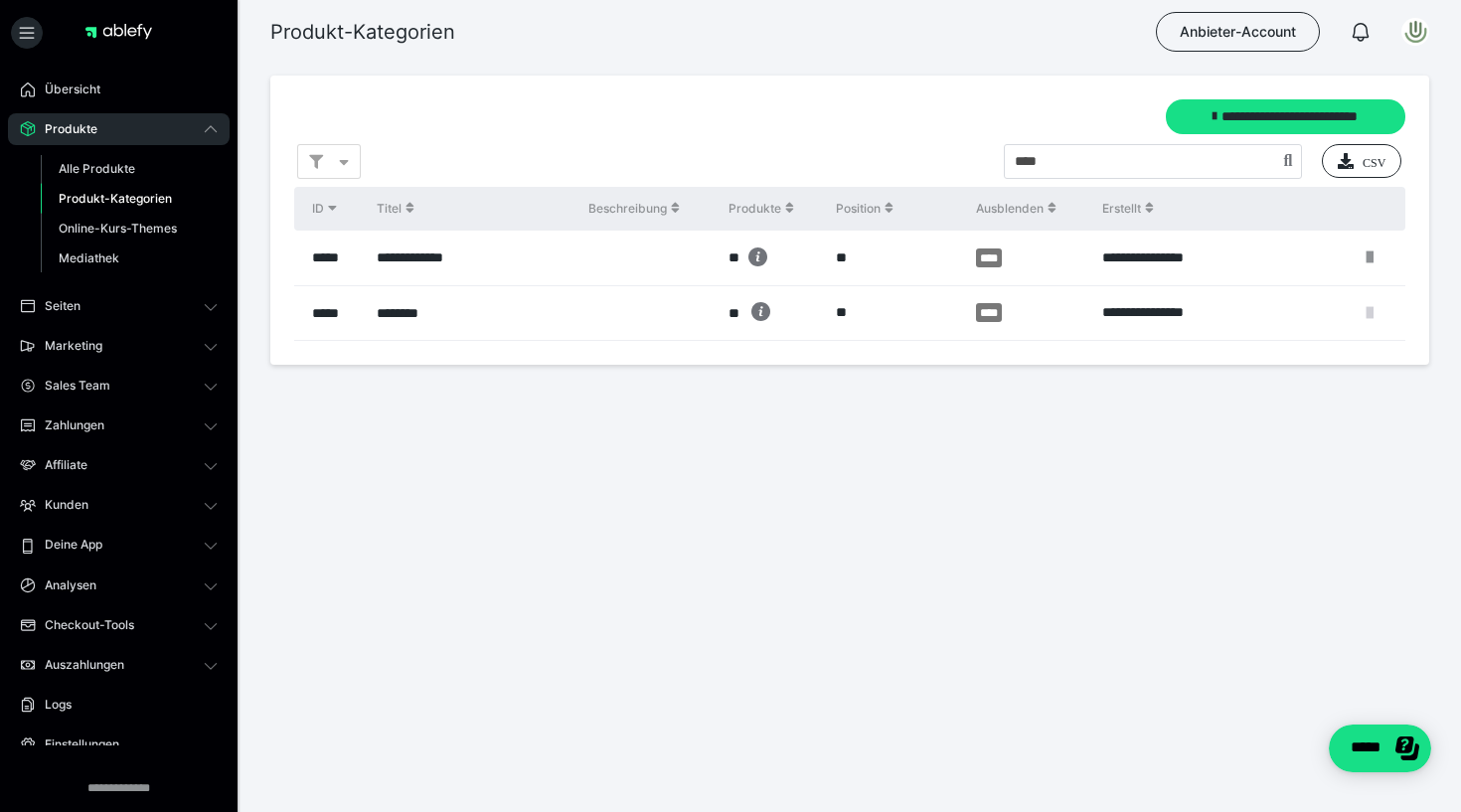 click at bounding box center [1370, 313] 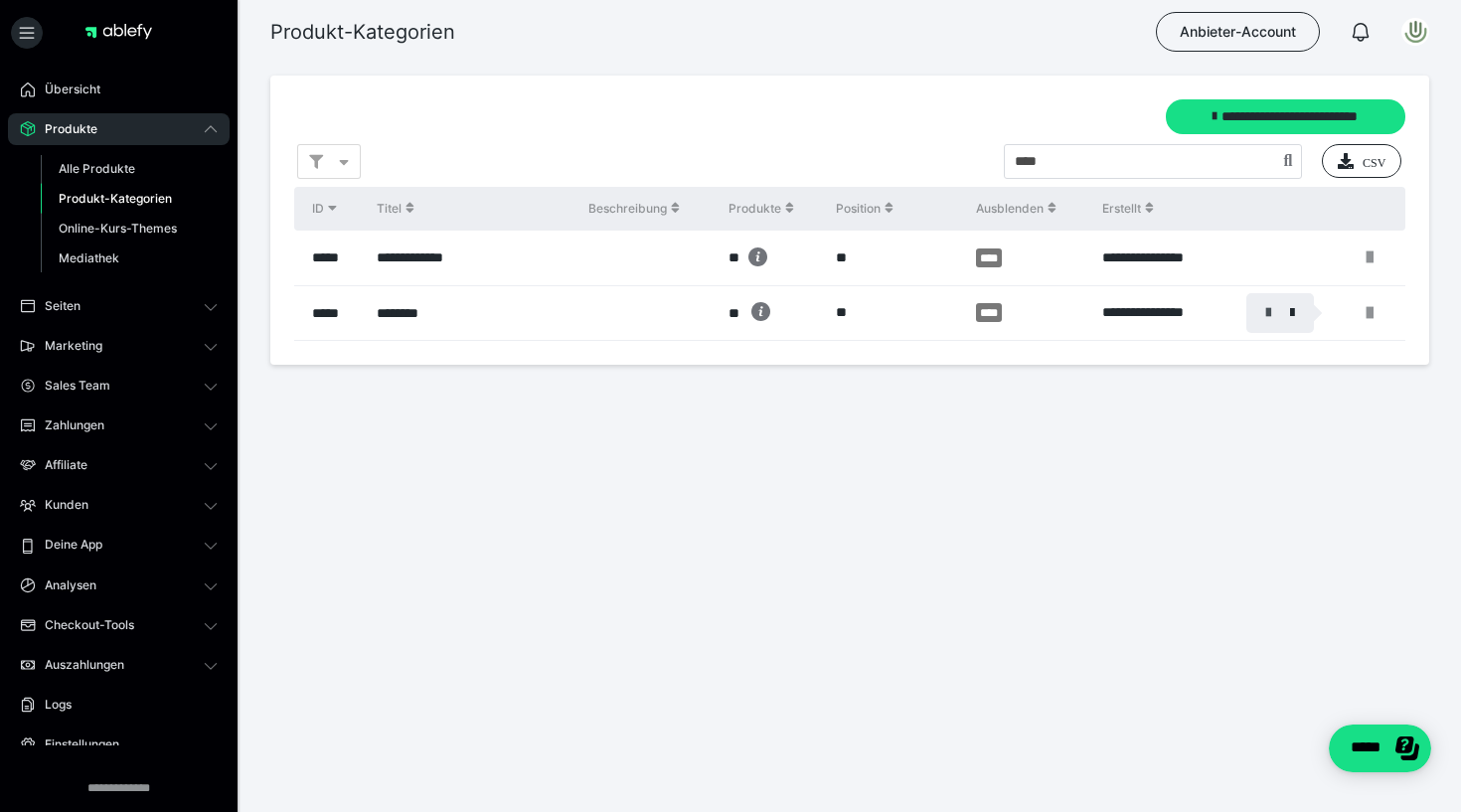 click at bounding box center (1268, 313) 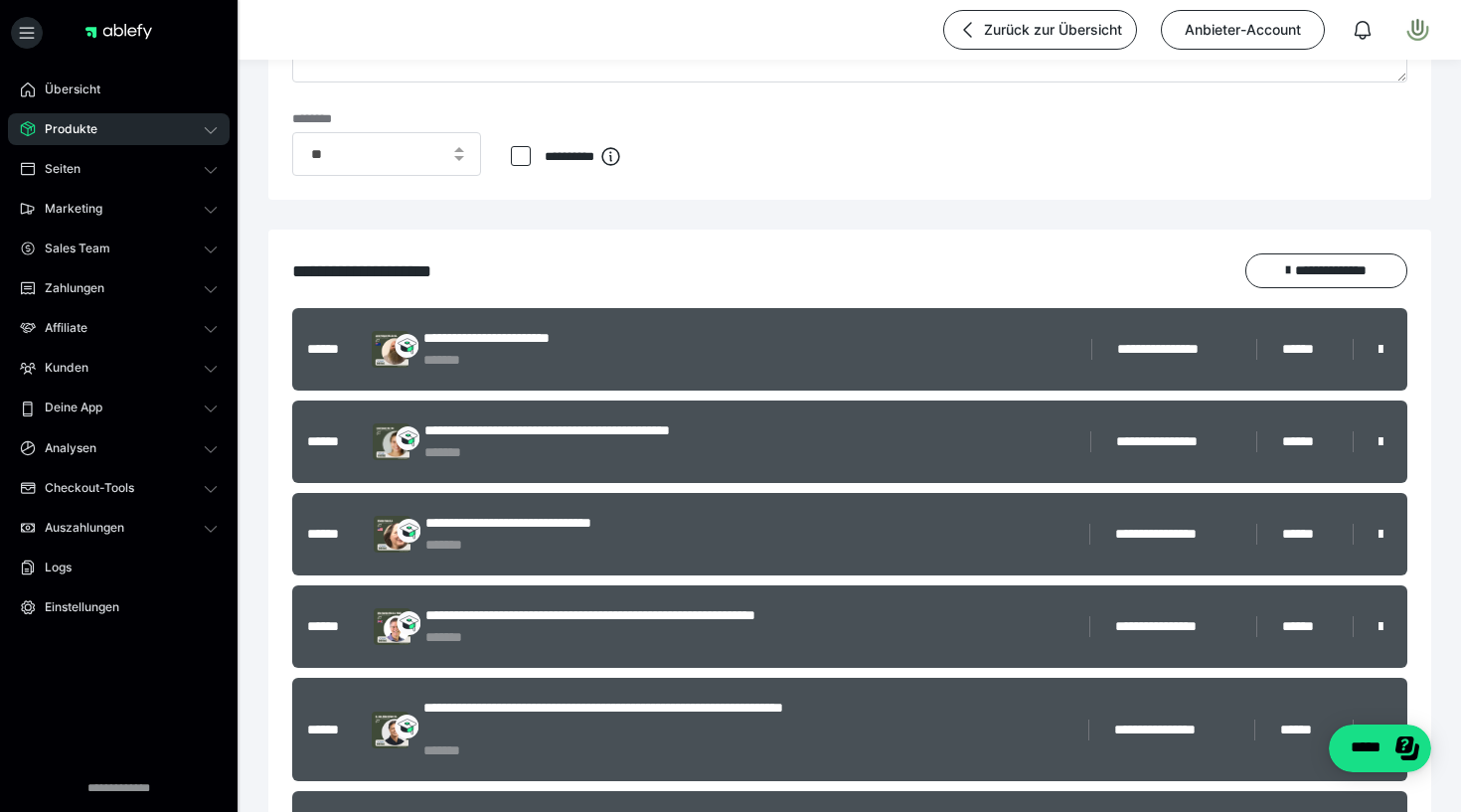 scroll, scrollTop: 284, scrollLeft: 0, axis: vertical 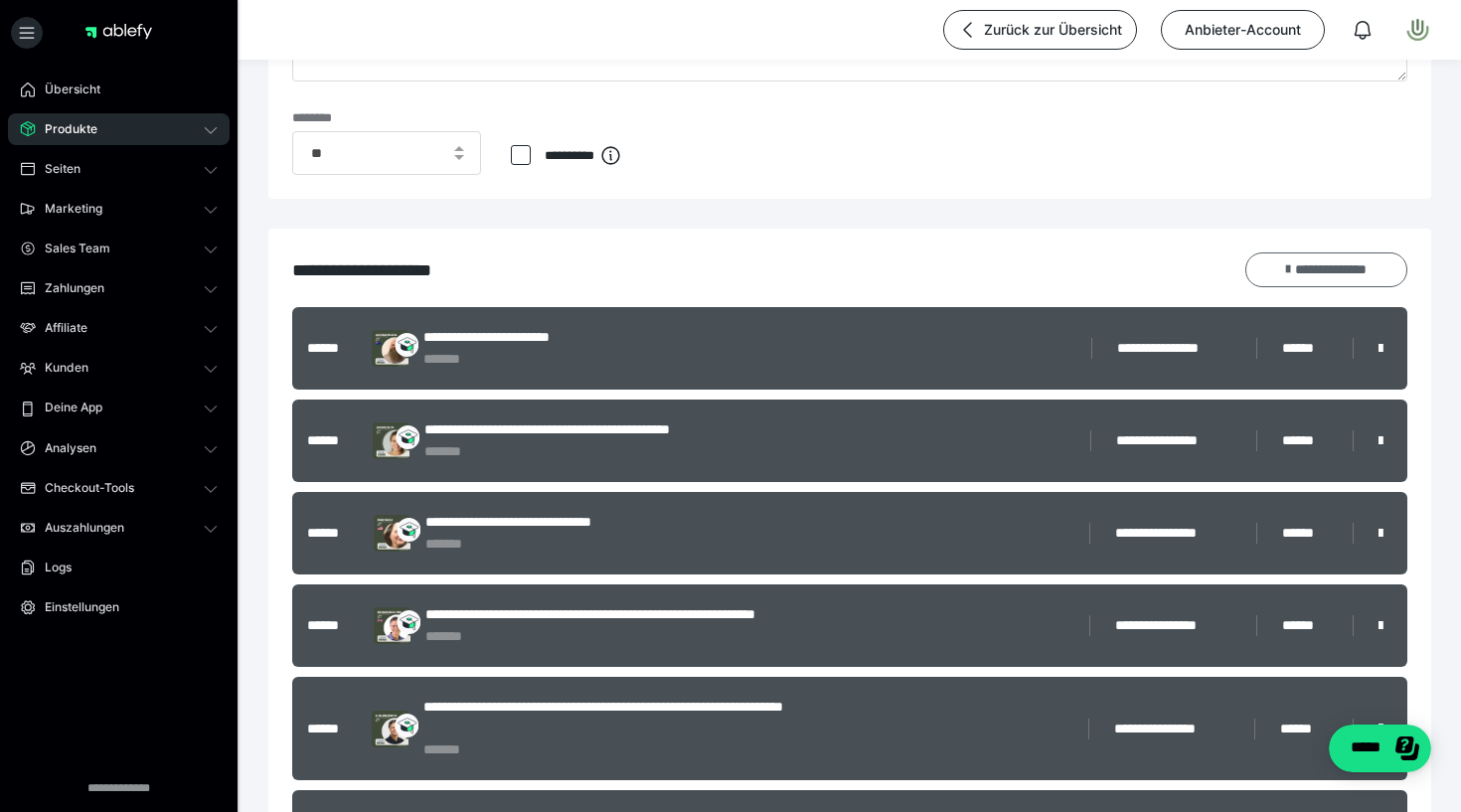 click at bounding box center (1288, 269) 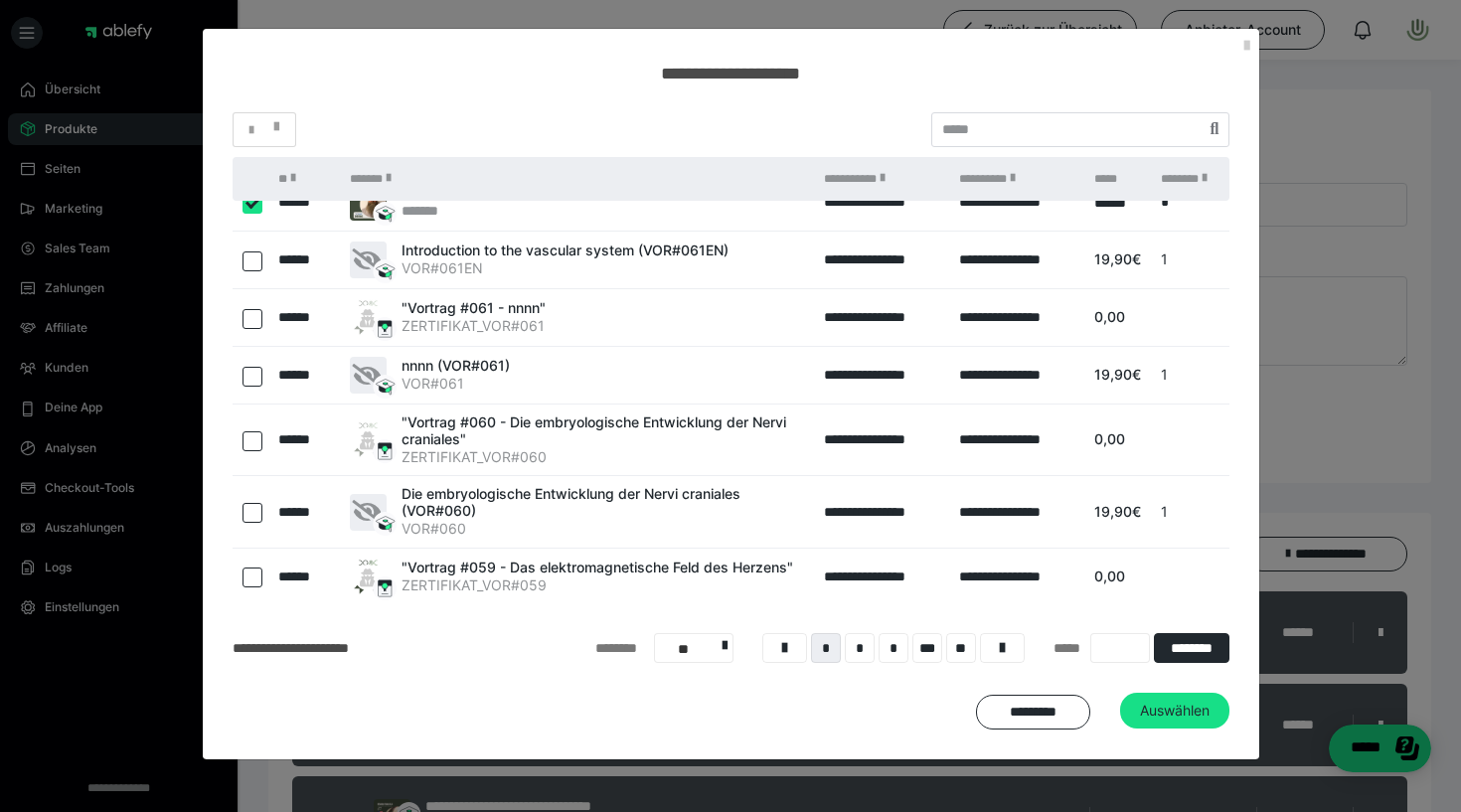 scroll, scrollTop: 153, scrollLeft: 0, axis: vertical 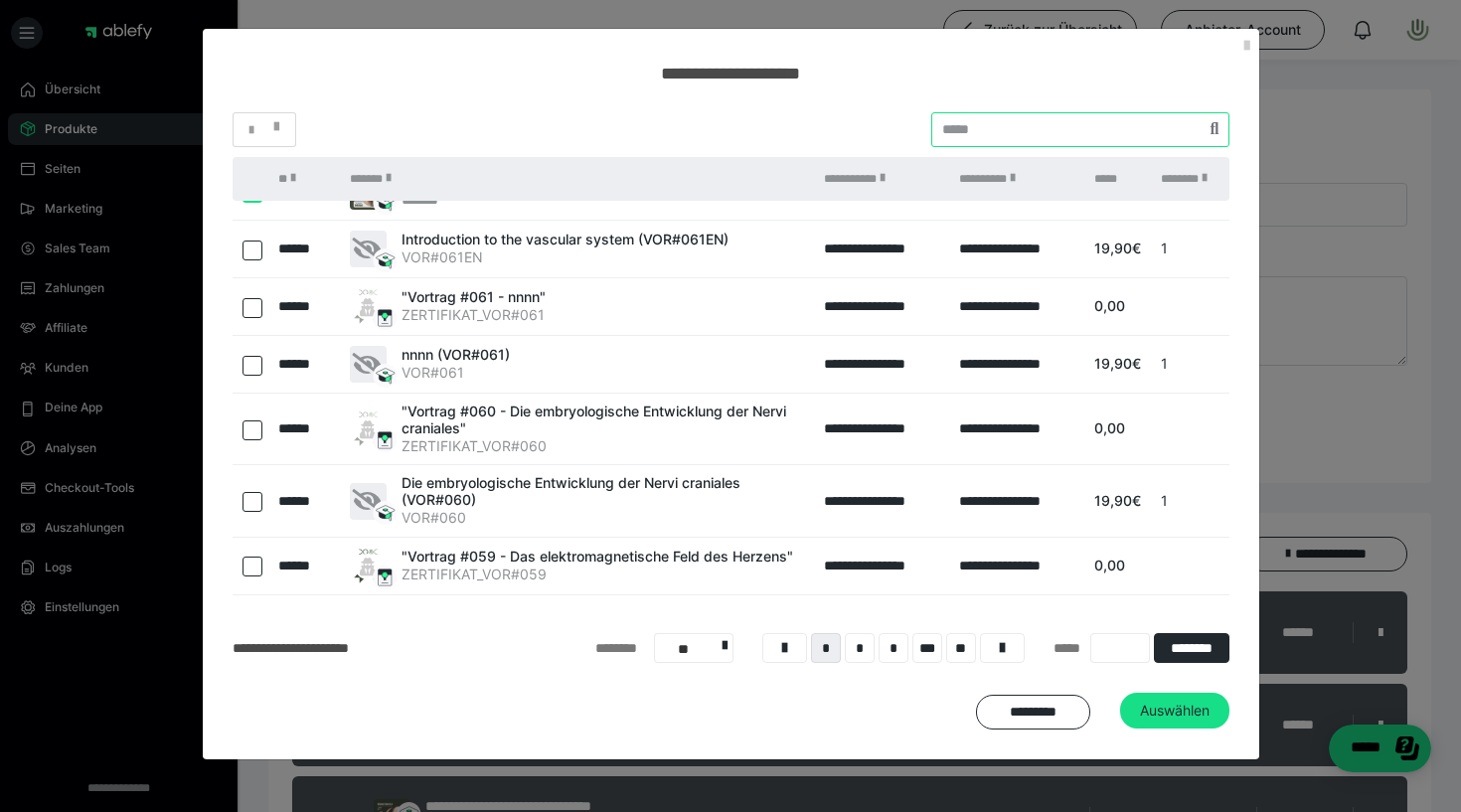 click at bounding box center (1080, 129) 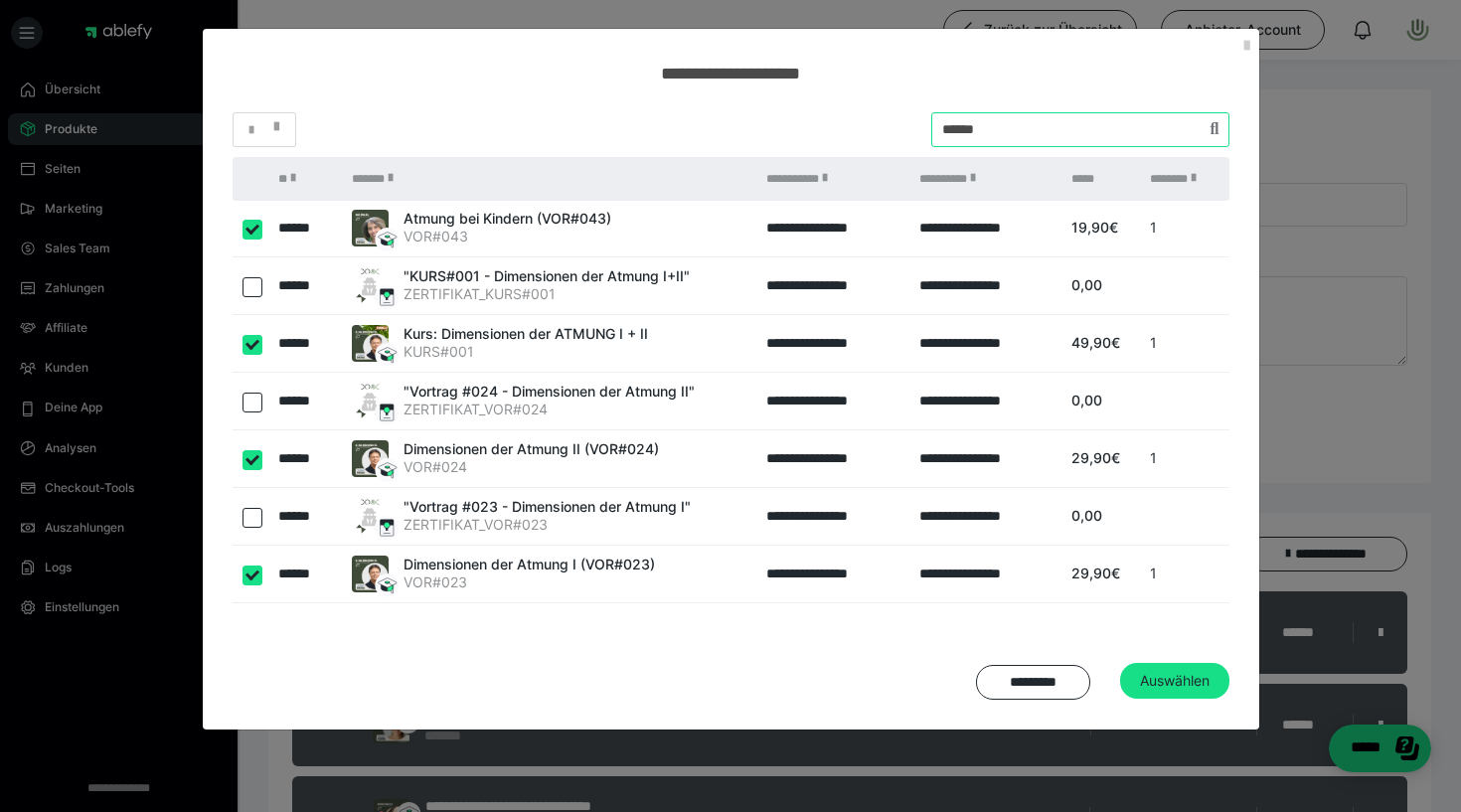 scroll, scrollTop: 174, scrollLeft: 0, axis: vertical 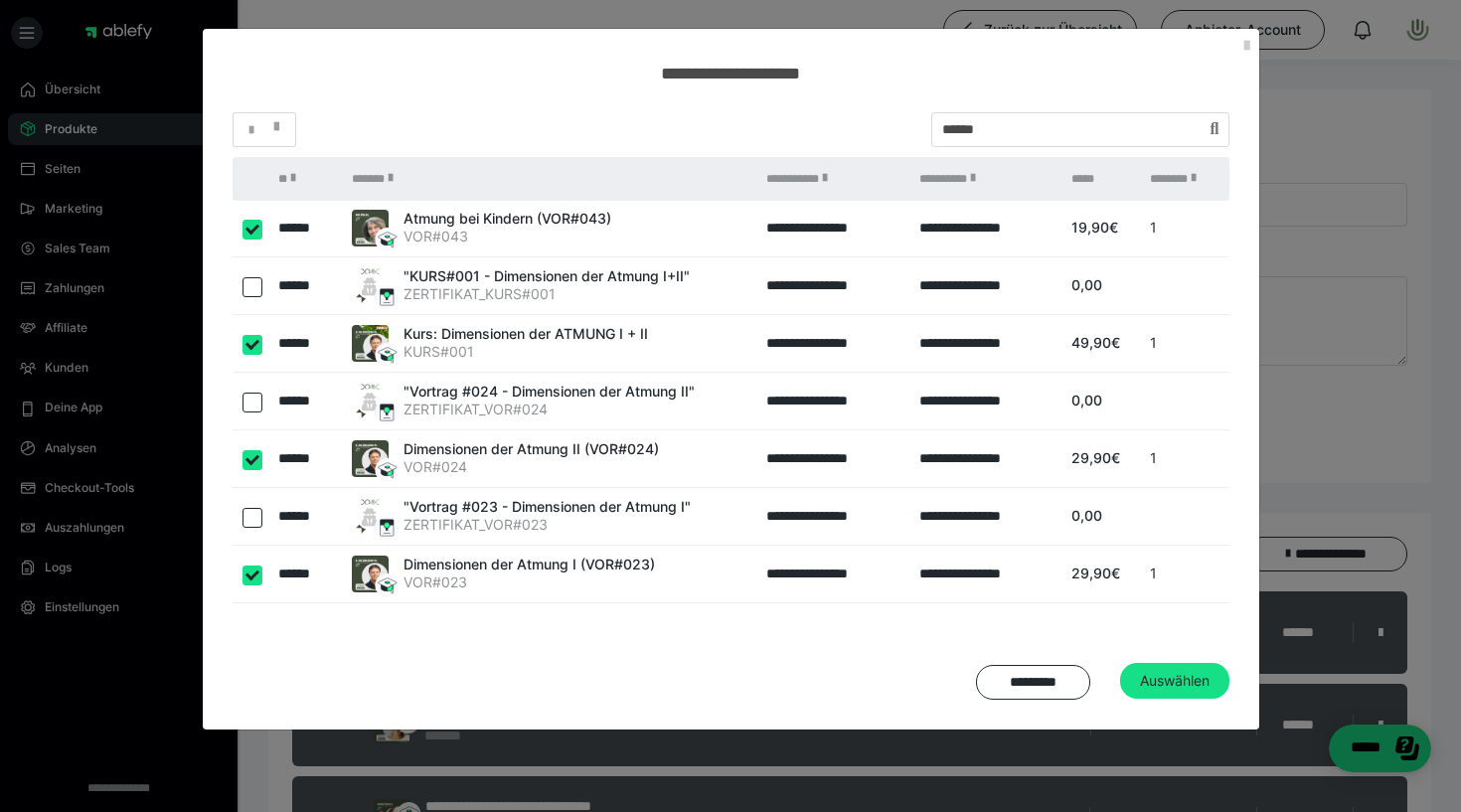 click at bounding box center (252, 345) 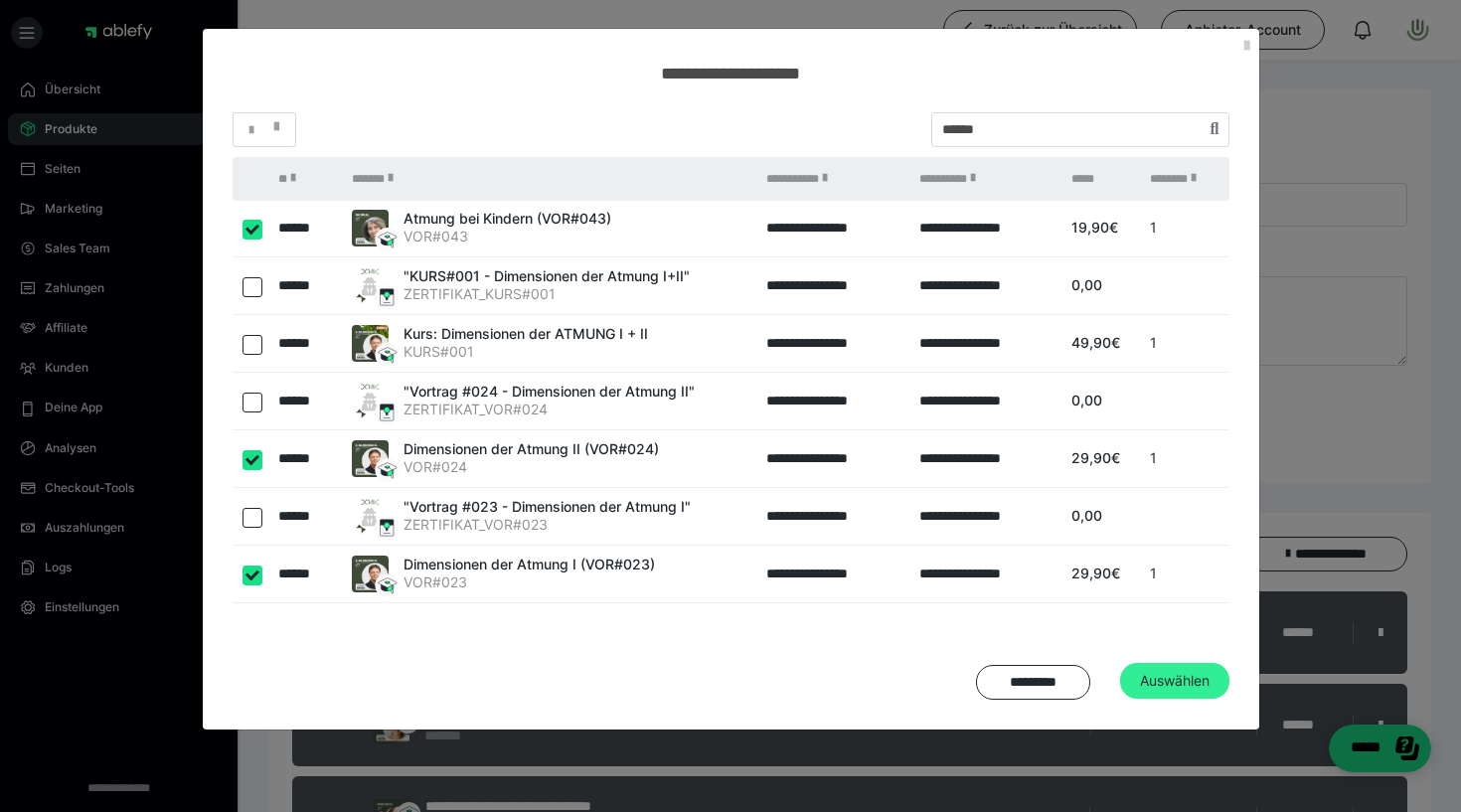 click on "Auswählen" at bounding box center [1175, 681] 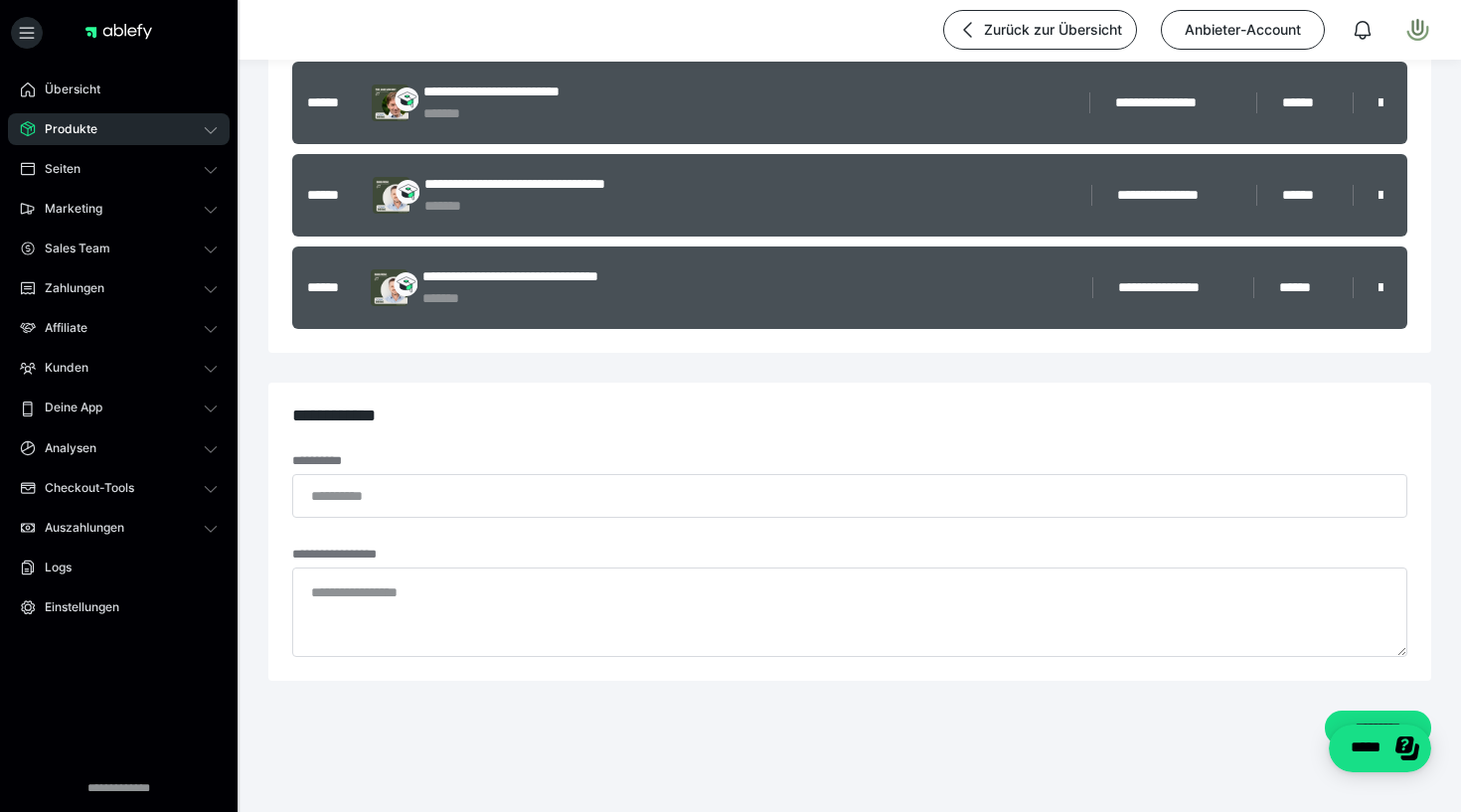 scroll, scrollTop: 5780, scrollLeft: 0, axis: vertical 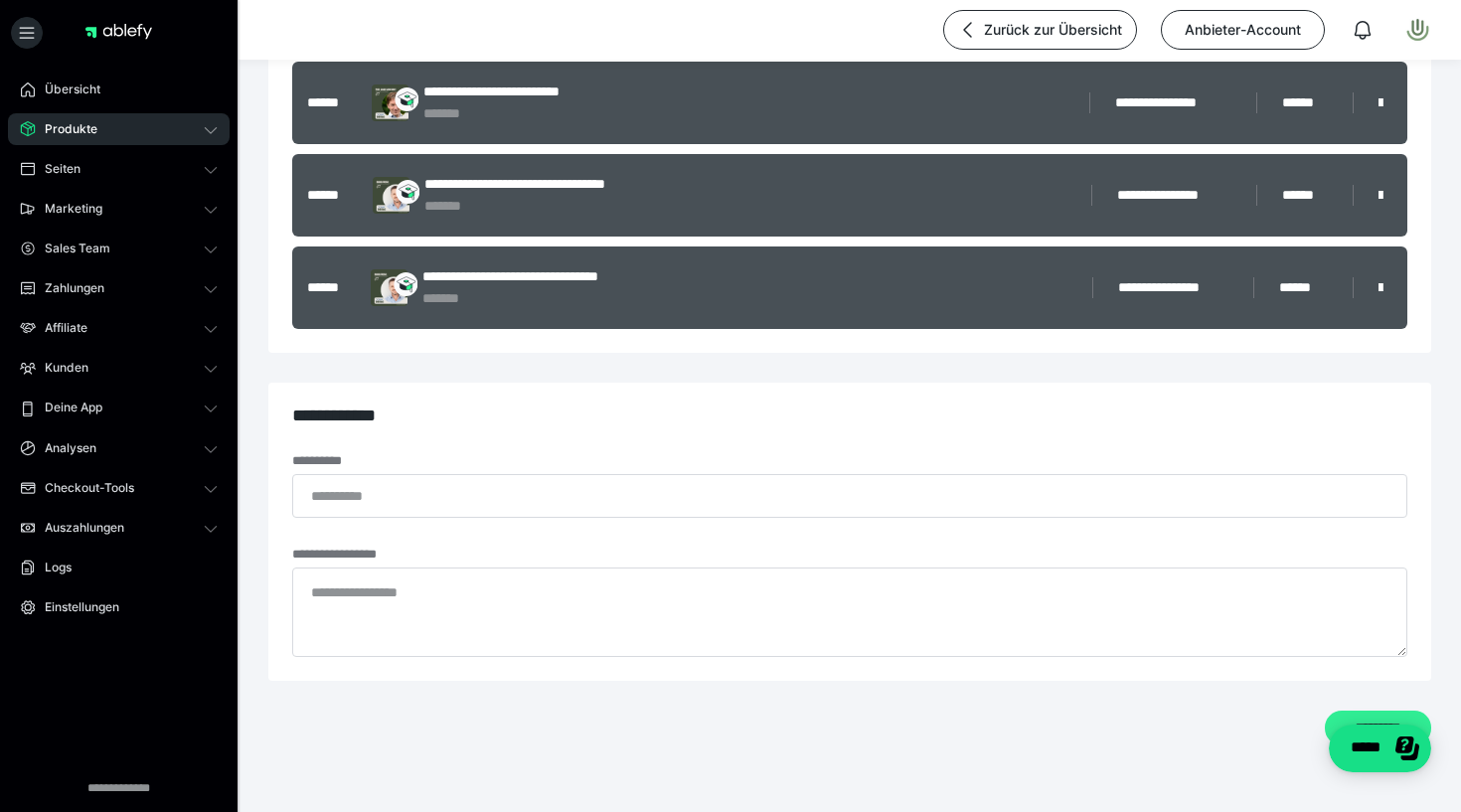 click on "*********" at bounding box center (1378, 728) 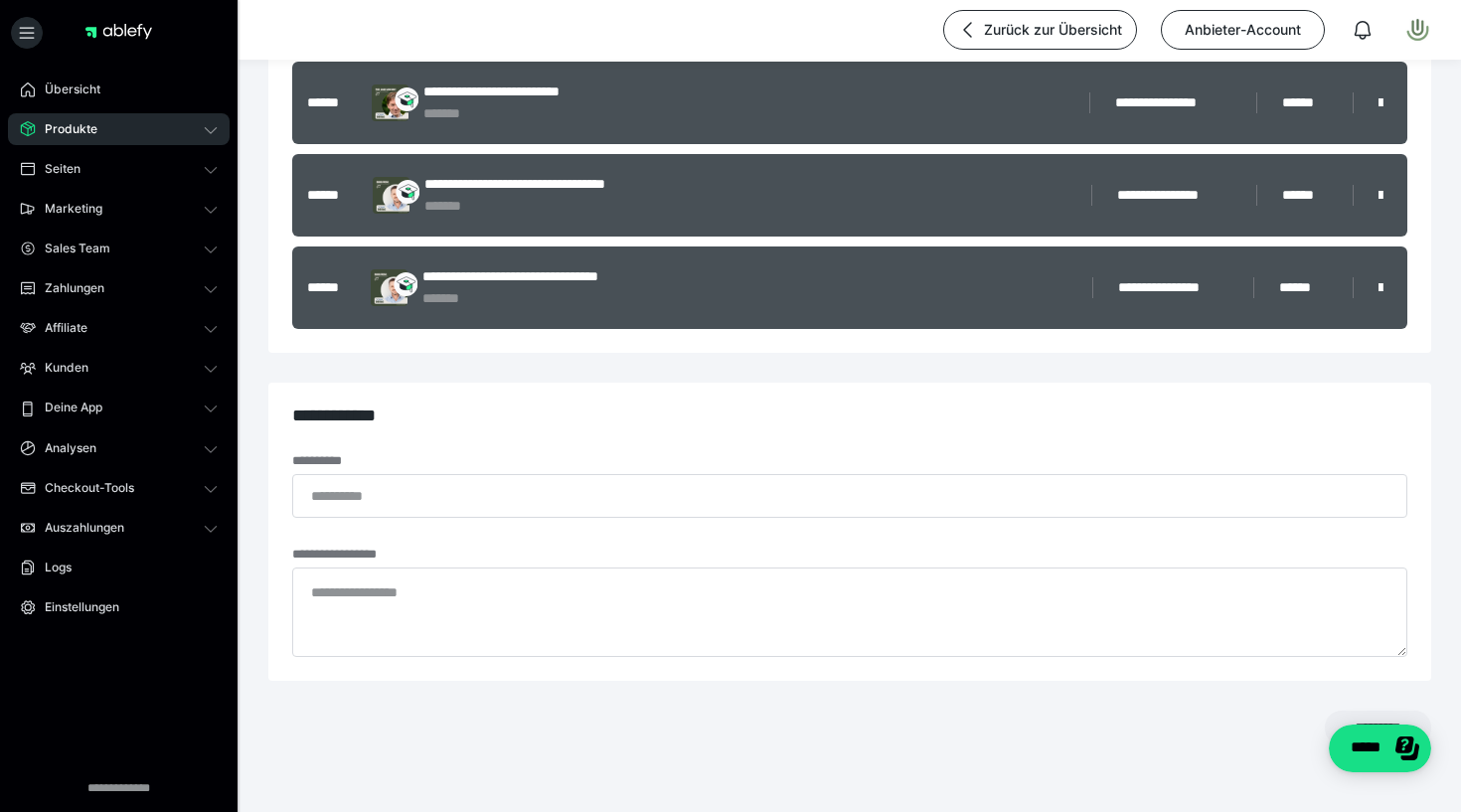 scroll, scrollTop: 0, scrollLeft: 0, axis: both 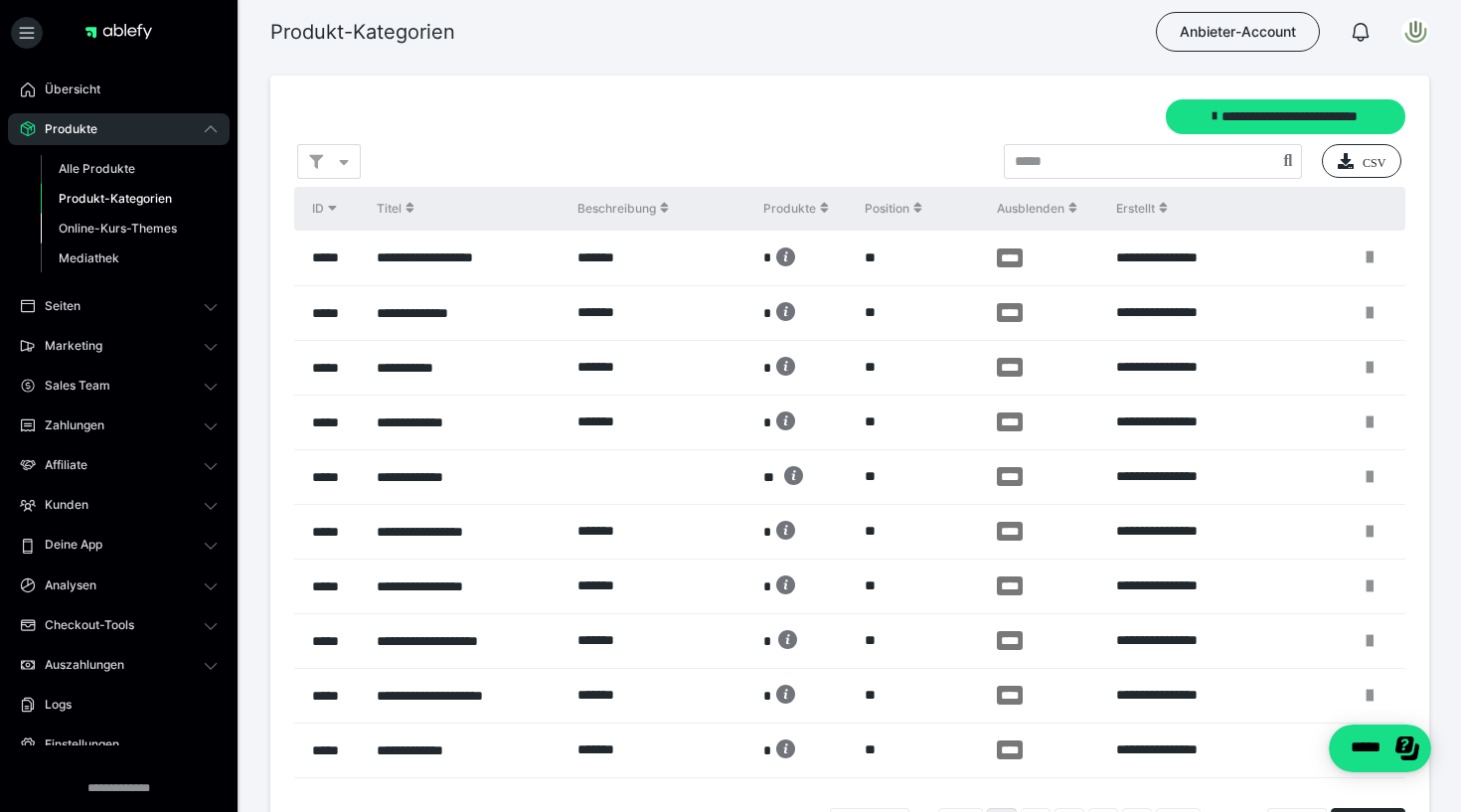 click on "Online-Kurs-Themes" at bounding box center (117, 228) 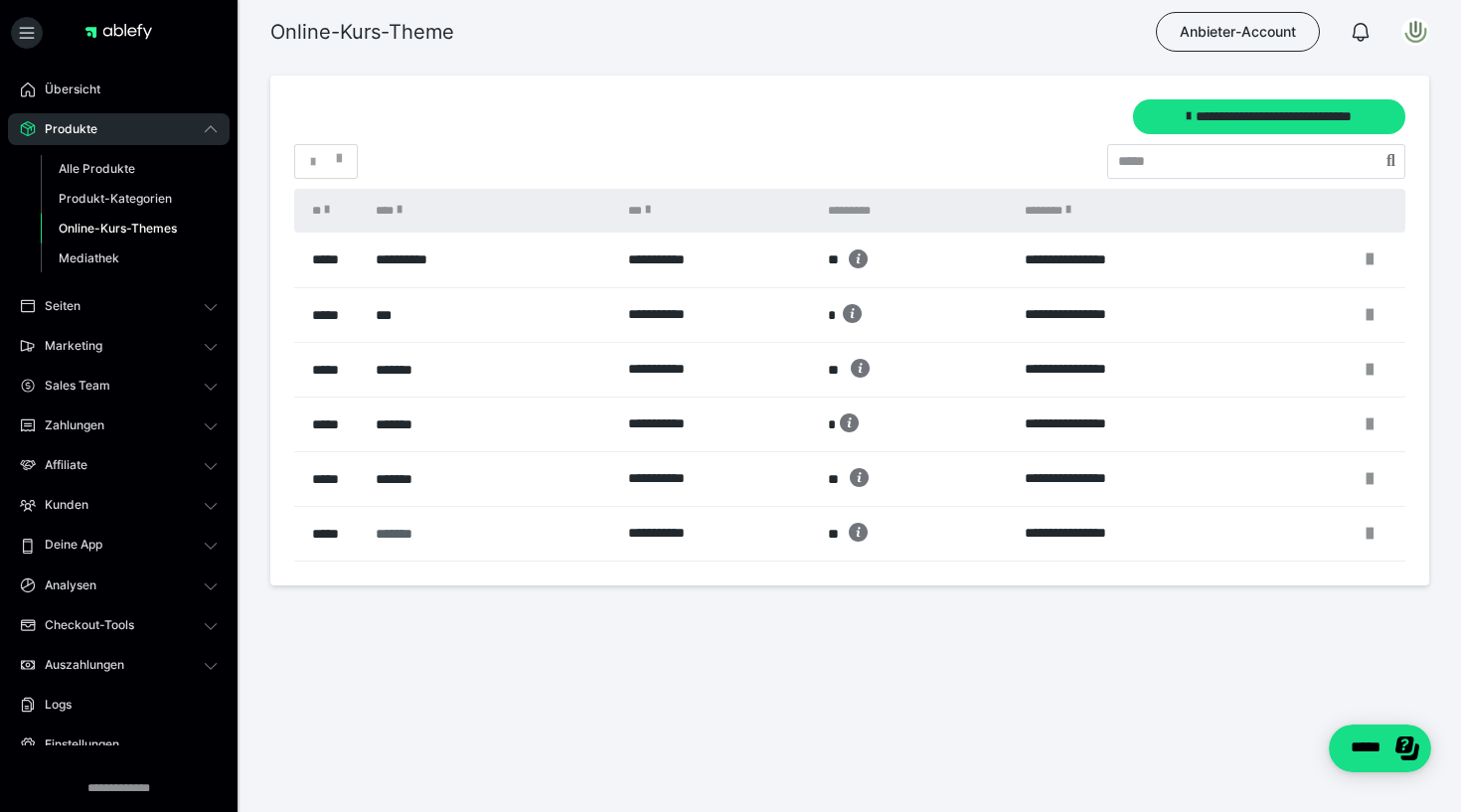 click on "*******" at bounding box center (482, 534) 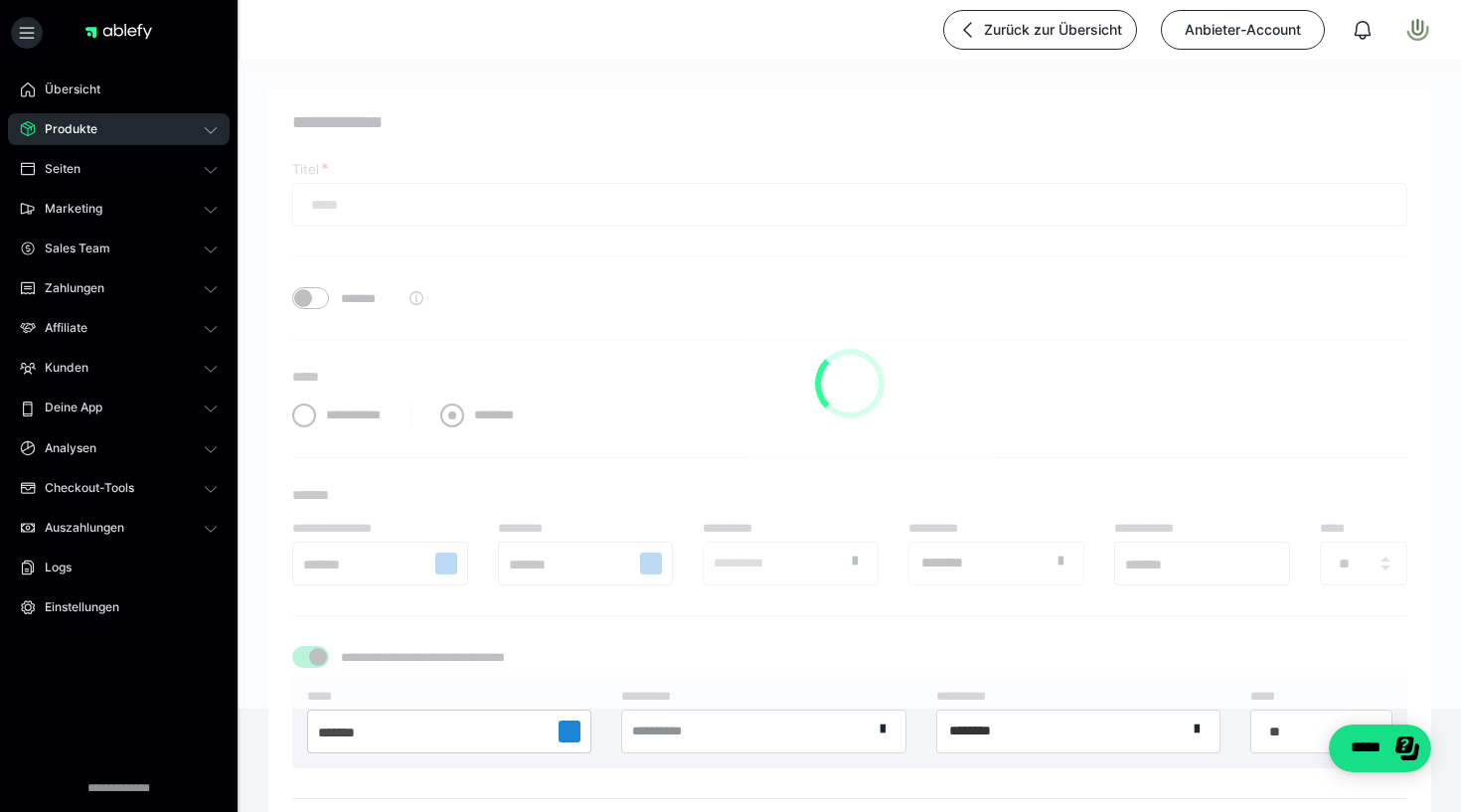 type on "*******" 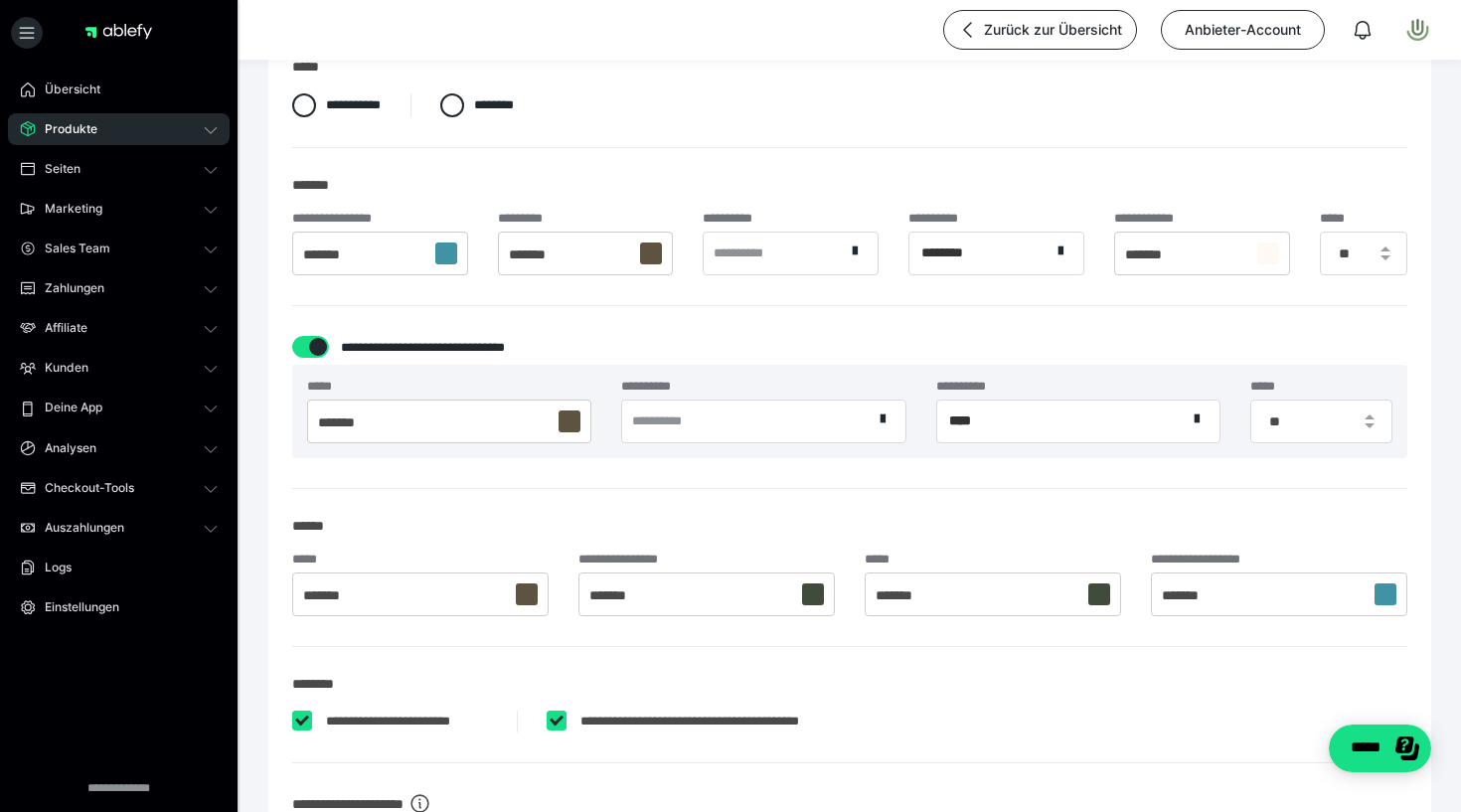 scroll, scrollTop: 181, scrollLeft: 0, axis: vertical 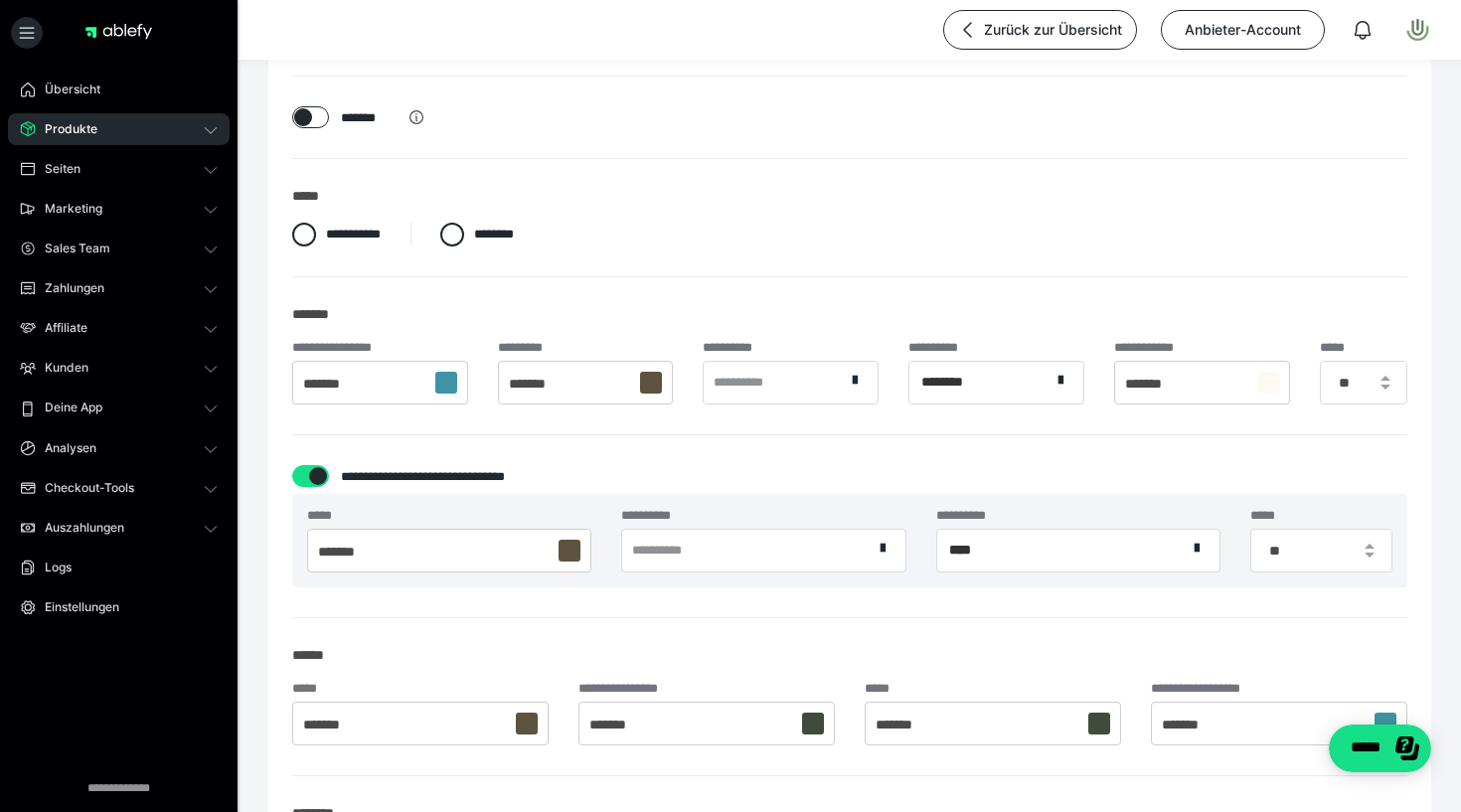 click on "Produkte" at bounding box center (64, 129) 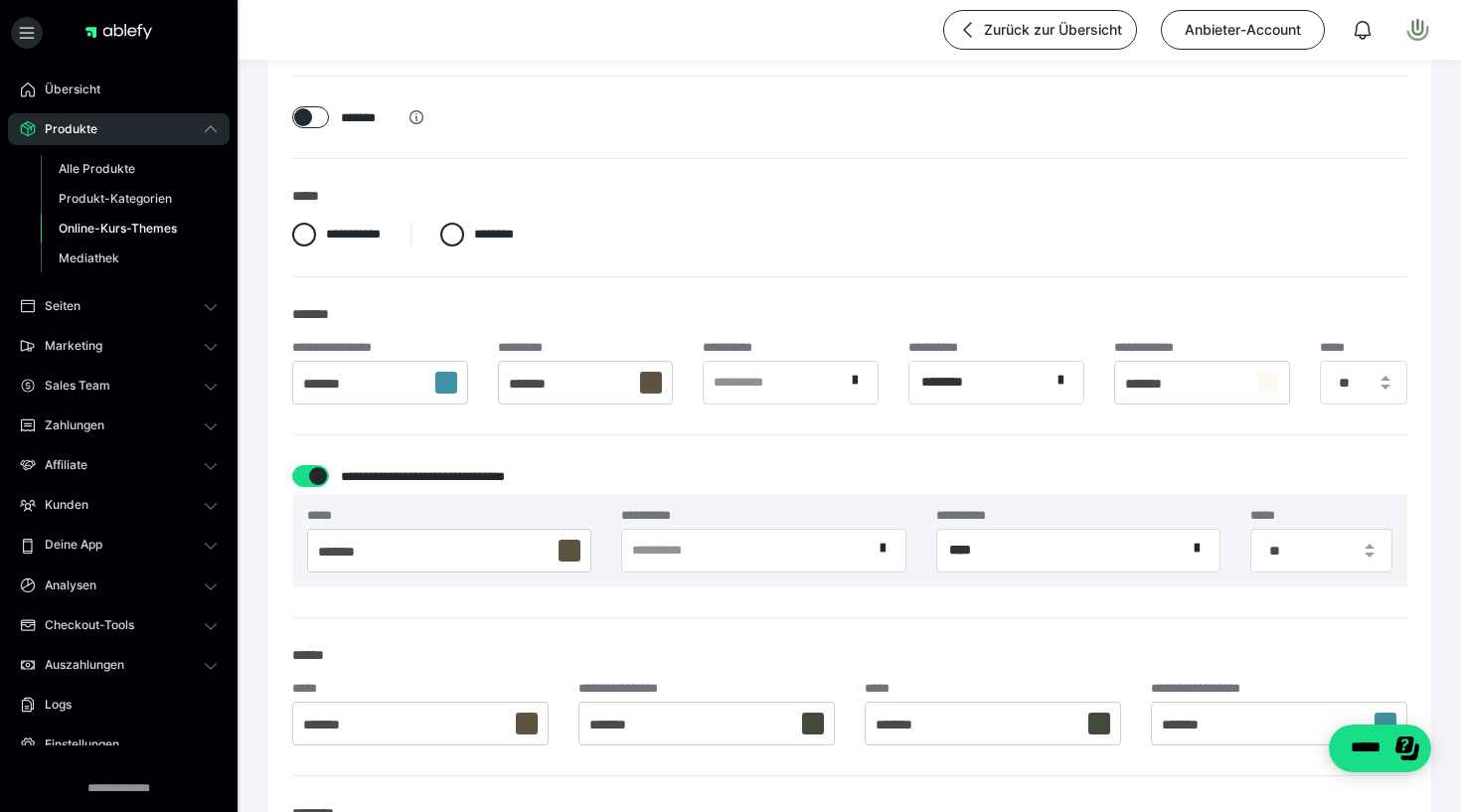 click on "Online-Kurs-Themes" at bounding box center [117, 228] 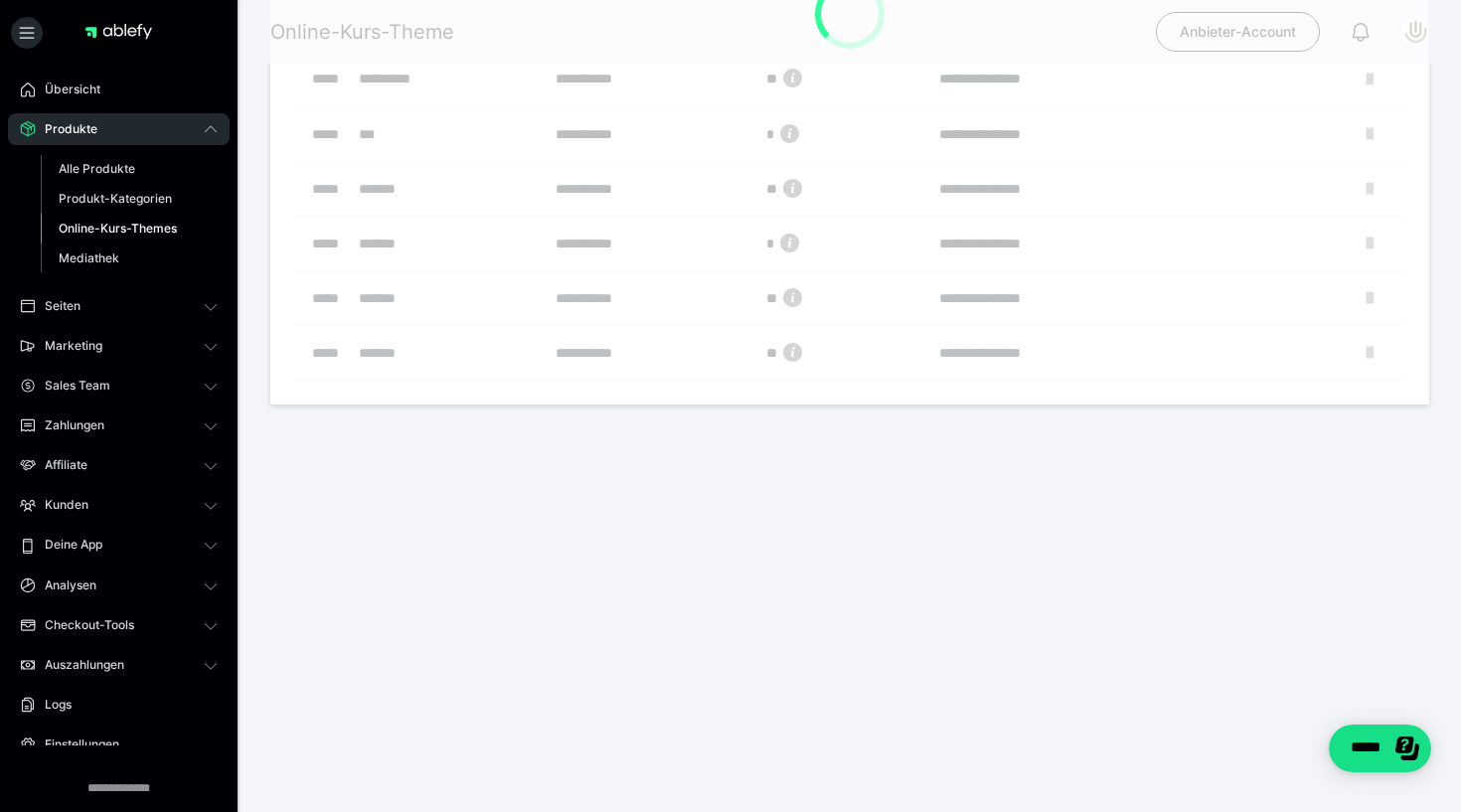 scroll, scrollTop: 0, scrollLeft: 0, axis: both 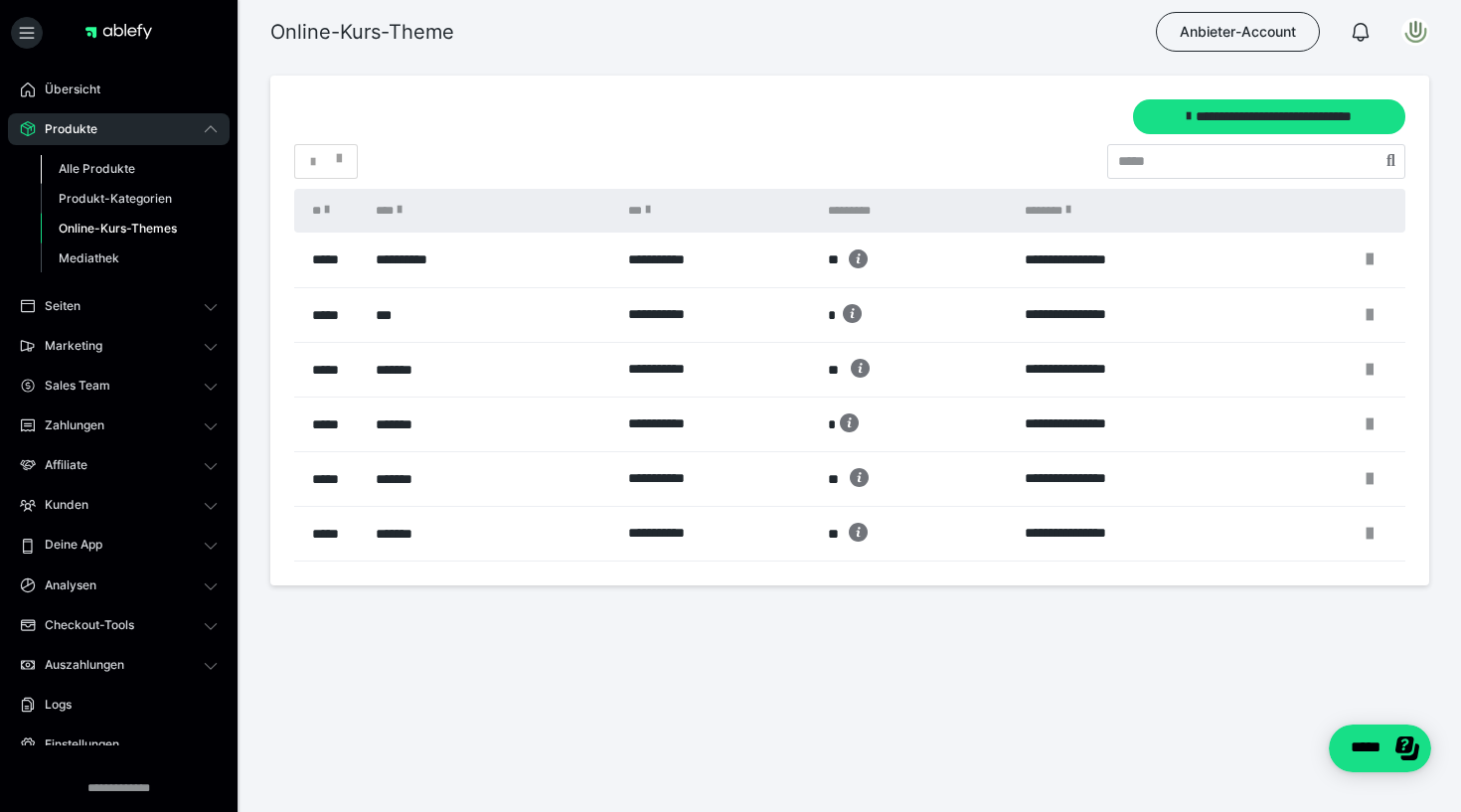click on "Alle Produkte" at bounding box center [96, 168] 